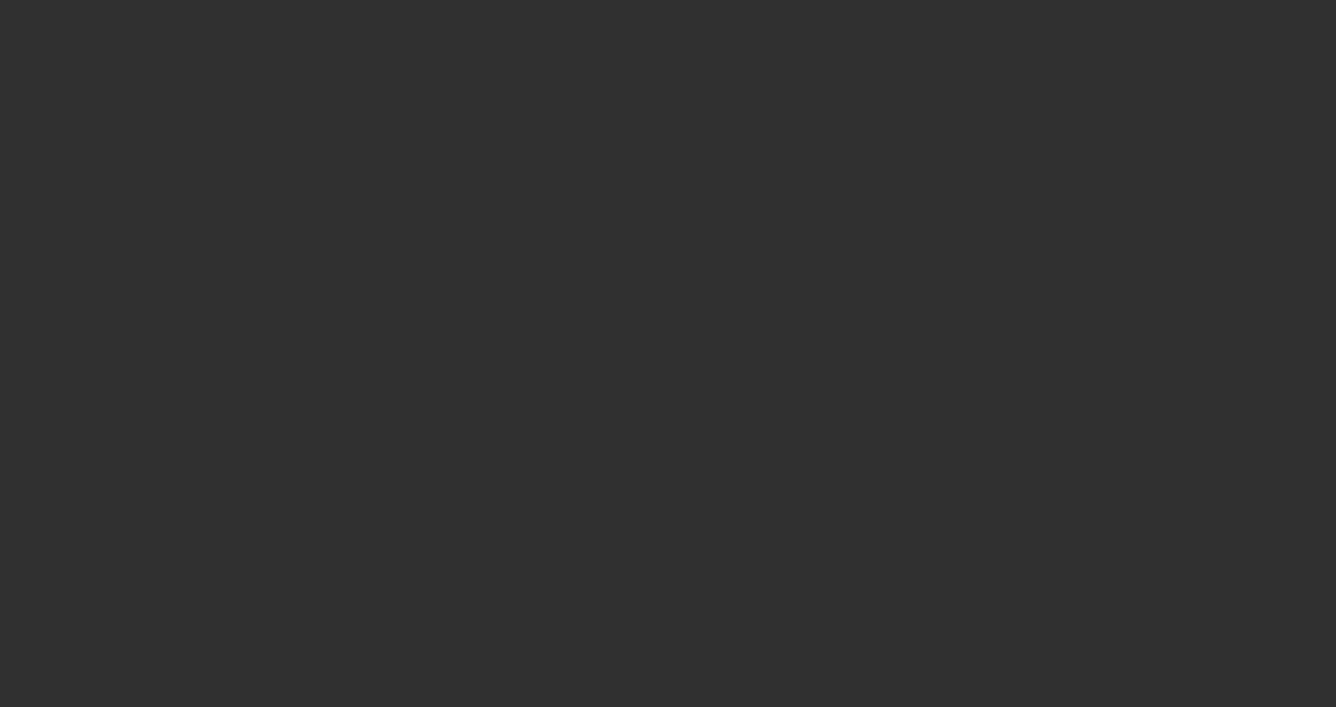 scroll, scrollTop: 0, scrollLeft: 0, axis: both 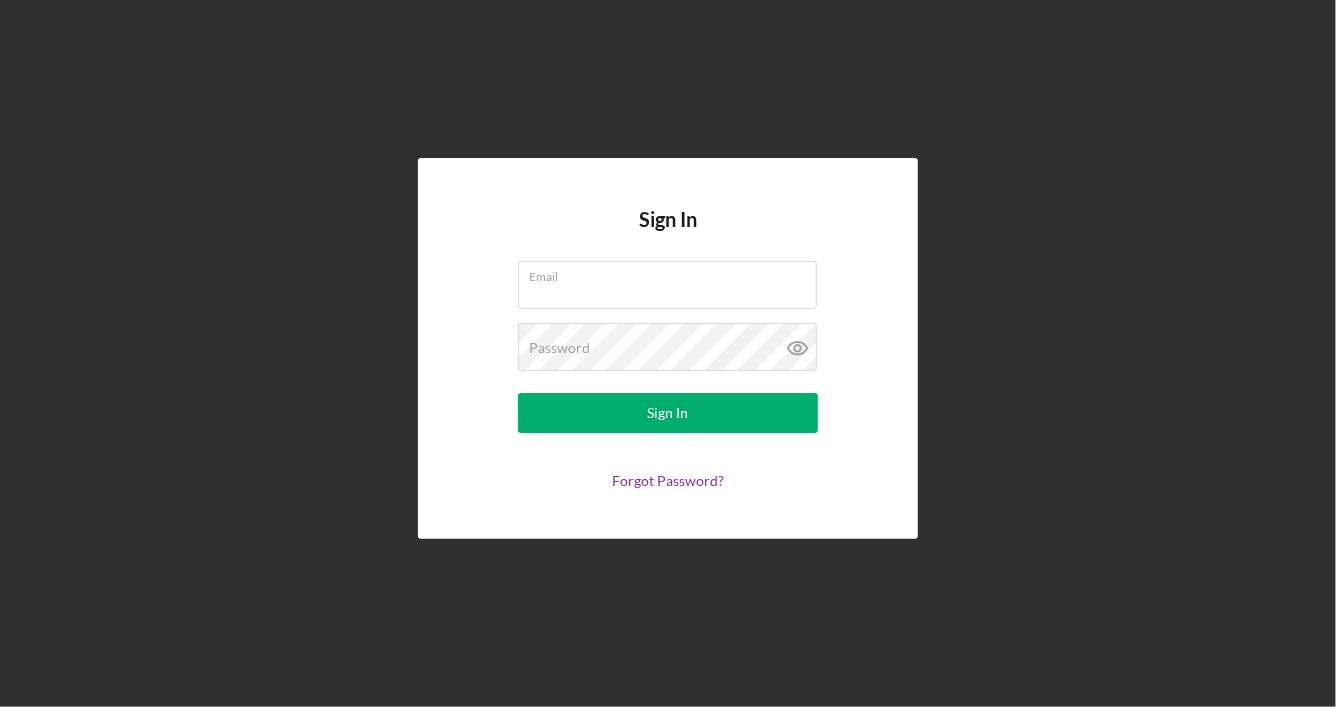 type on "[EMAIL]" 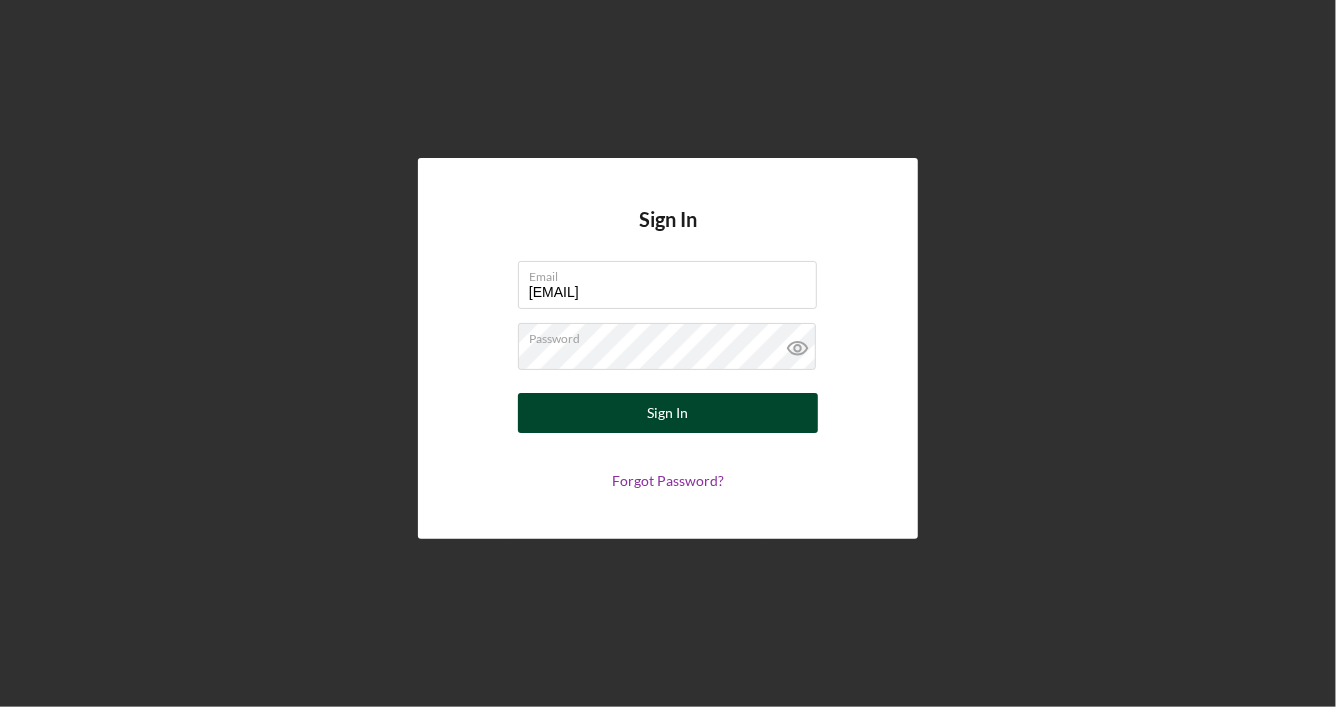 click on "Sign In" at bounding box center (668, 413) 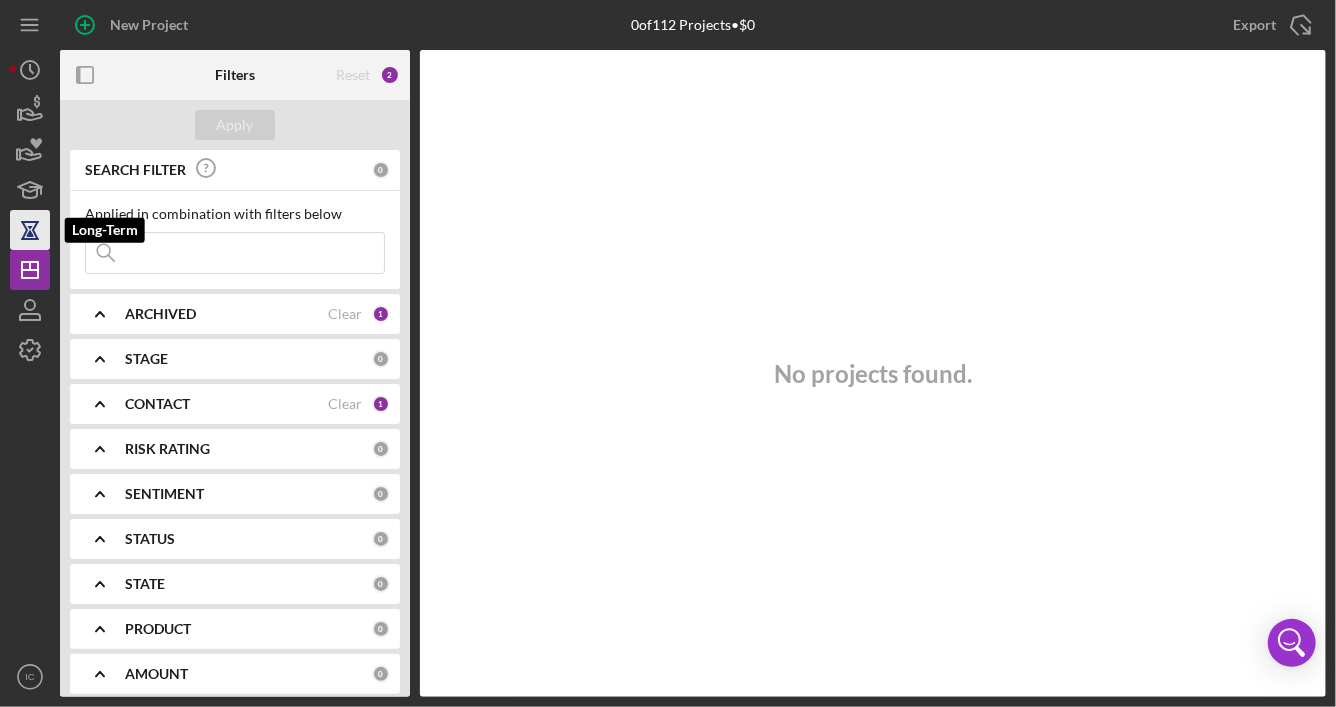 click 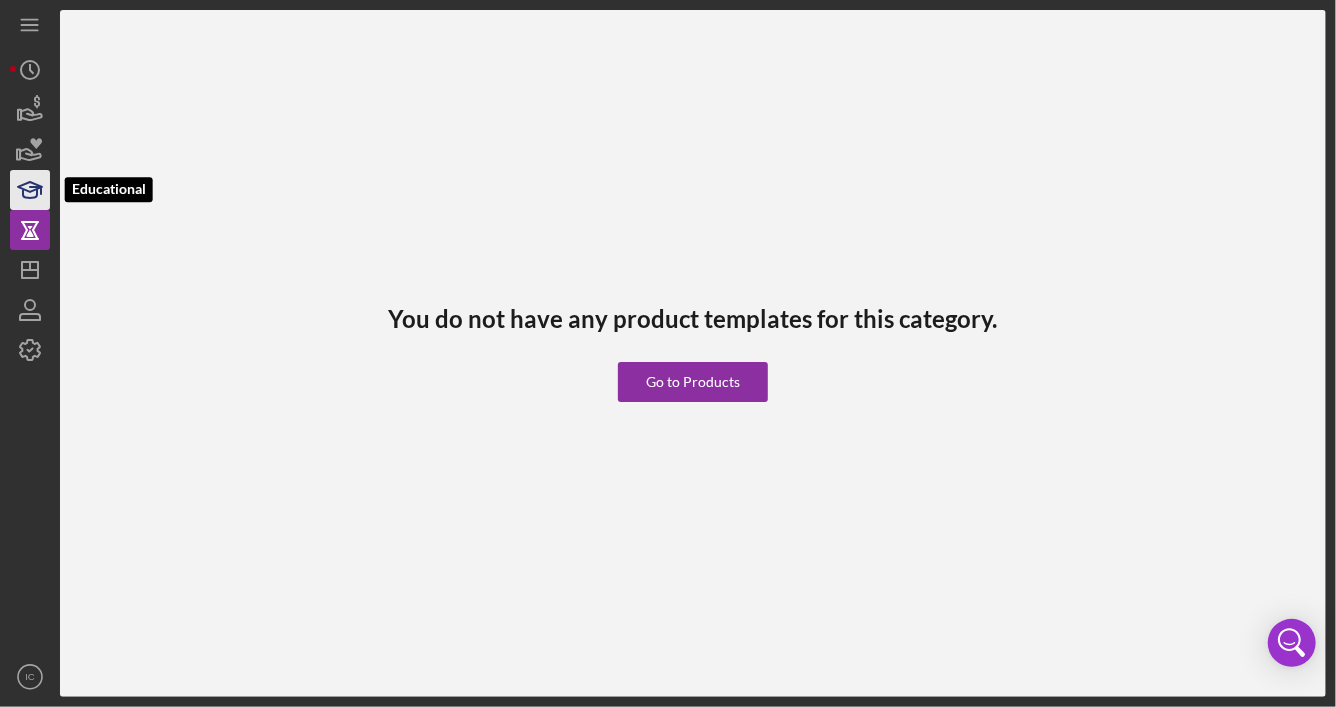 click 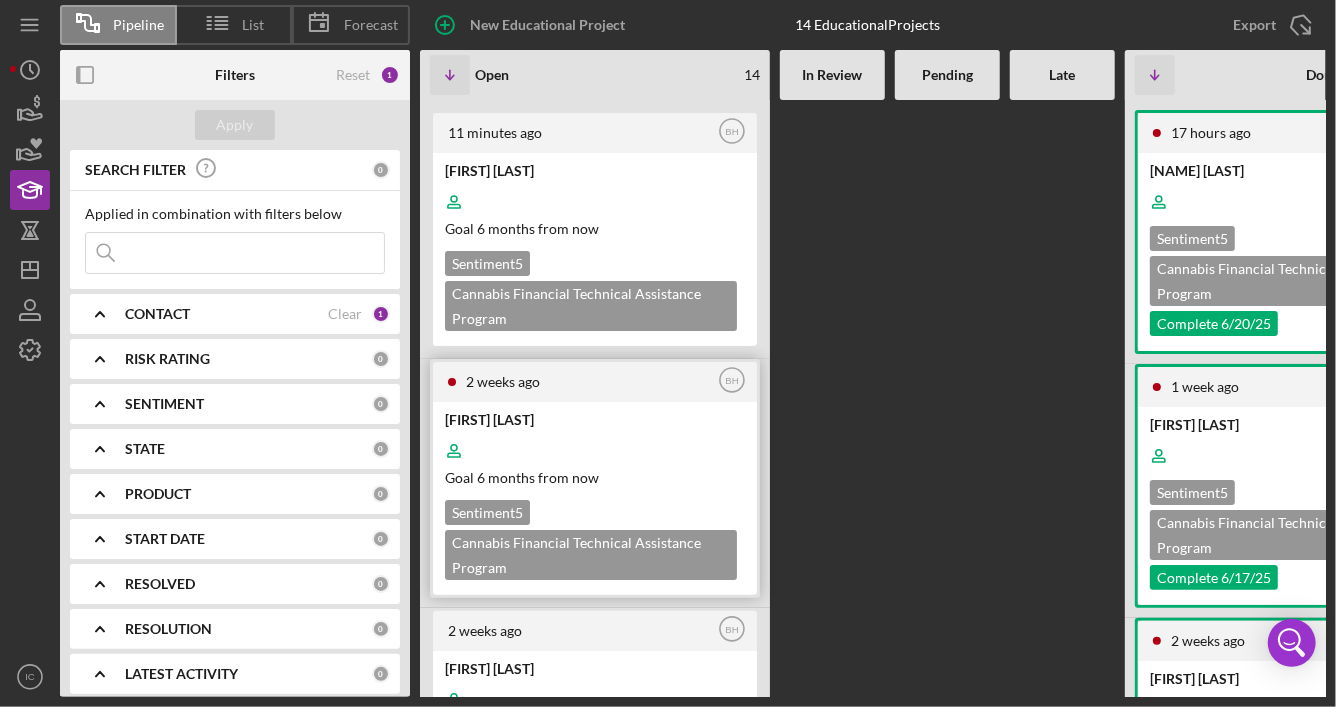 type 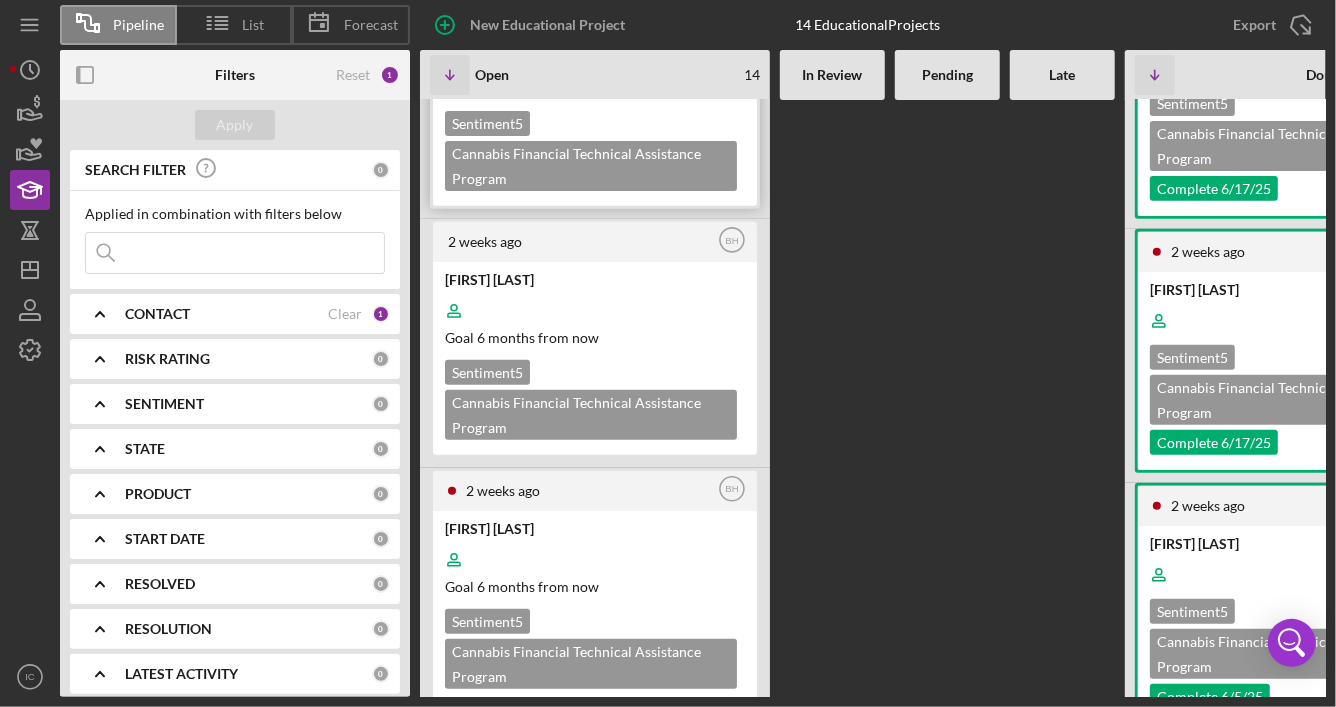 scroll, scrollTop: 400, scrollLeft: 0, axis: vertical 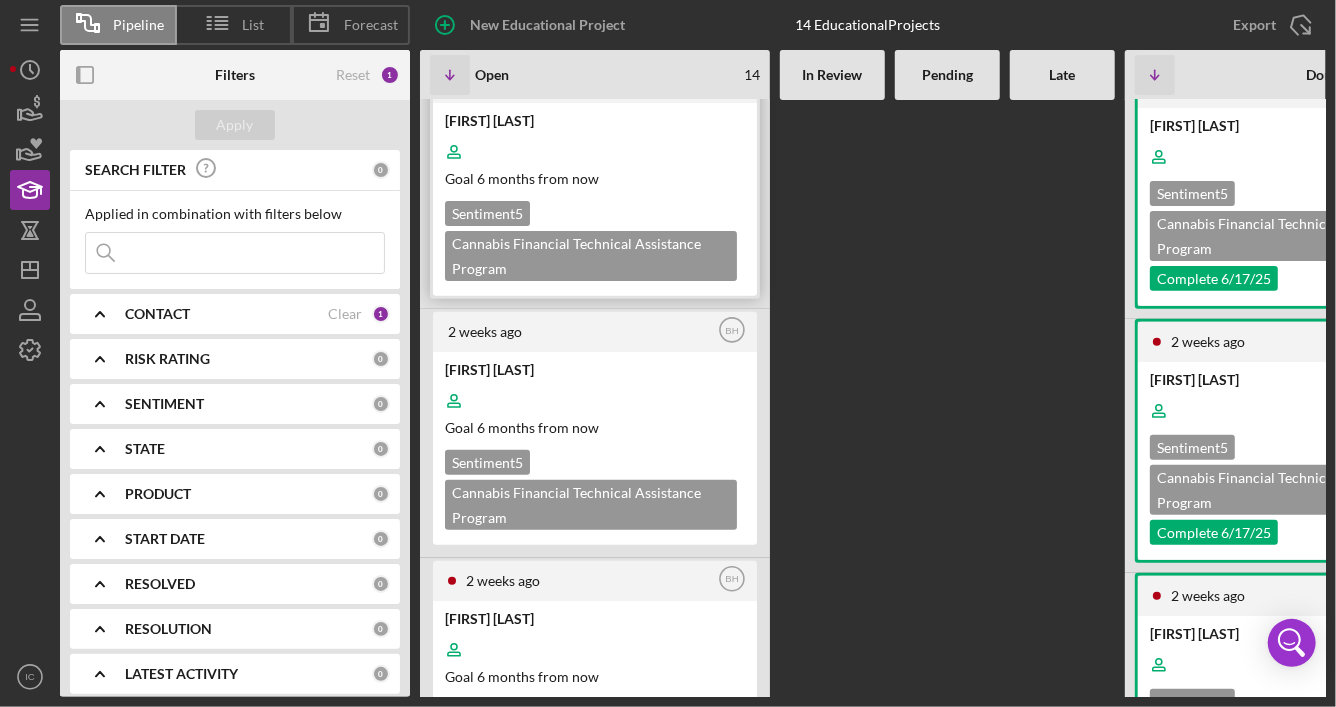 click on "[FIRST] [LAST] Goal   6 months from now Sentiment  5  Cannabis Financial Technical Assistance Program" at bounding box center (595, 199) 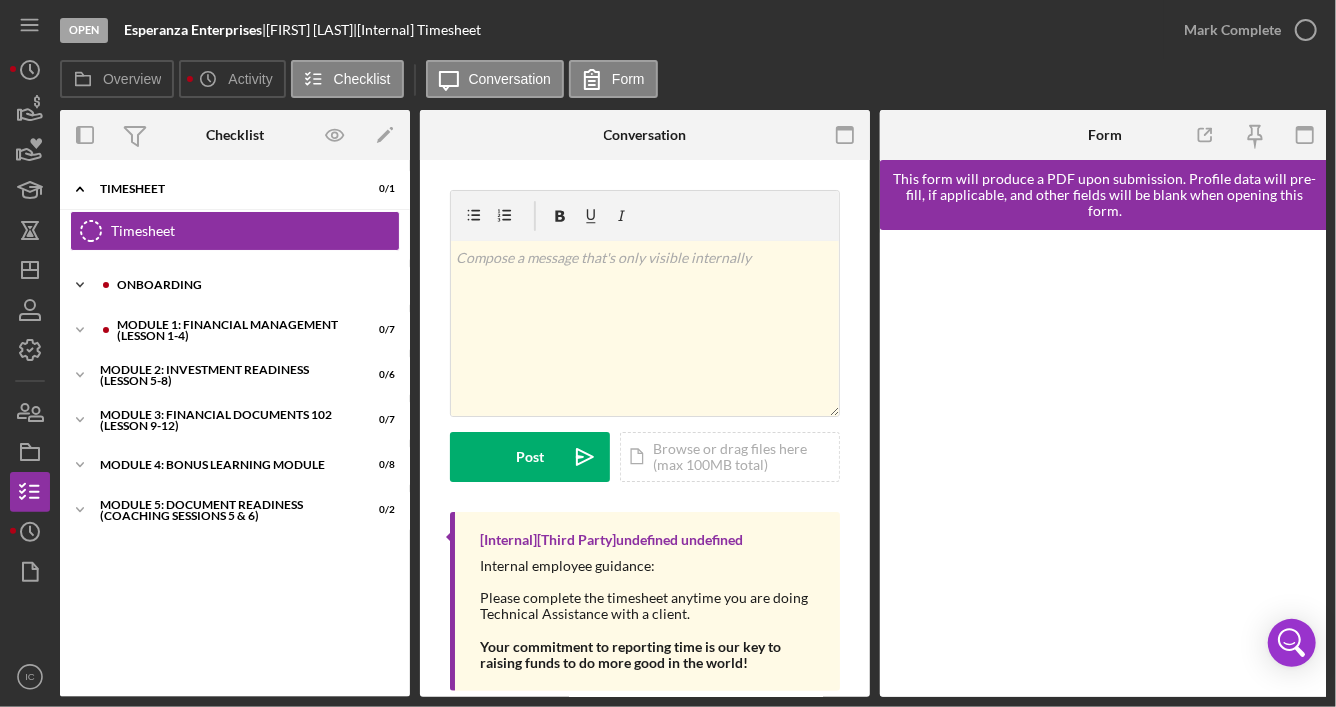 click on "Onboarding" at bounding box center (251, 285) 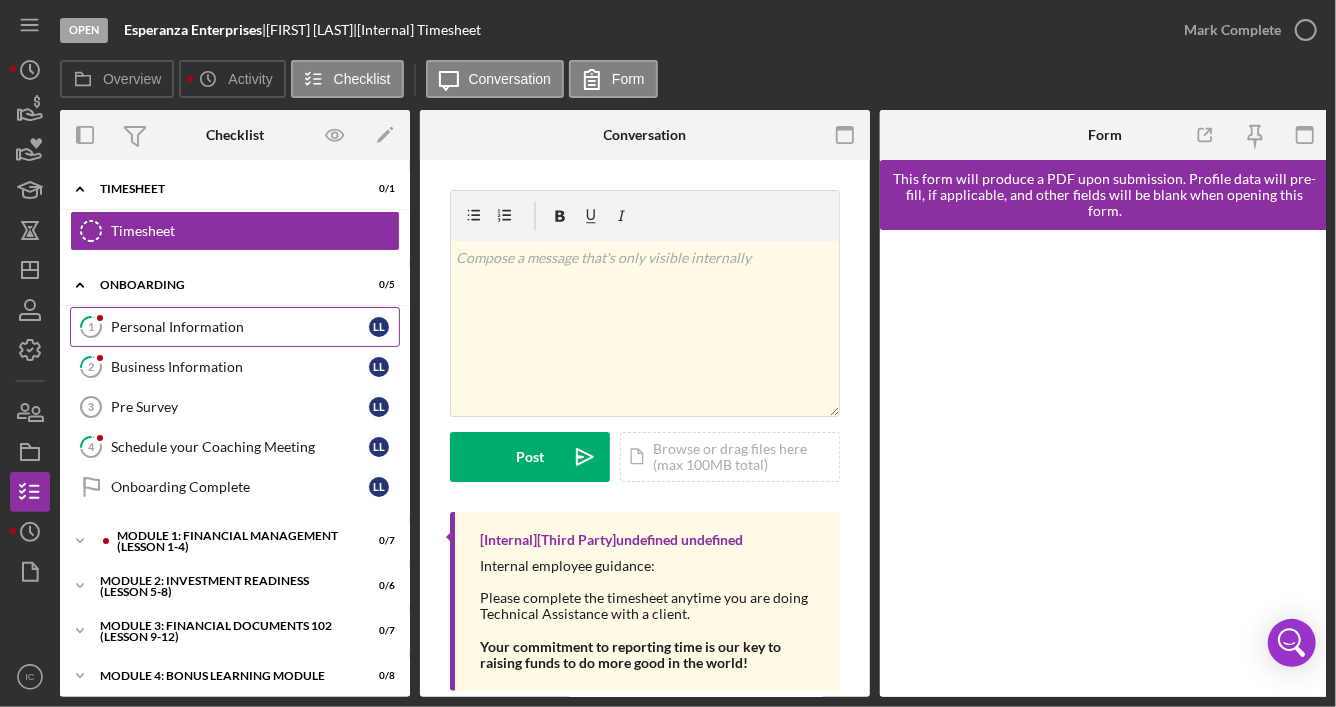 click on "Personal Information" at bounding box center (240, 327) 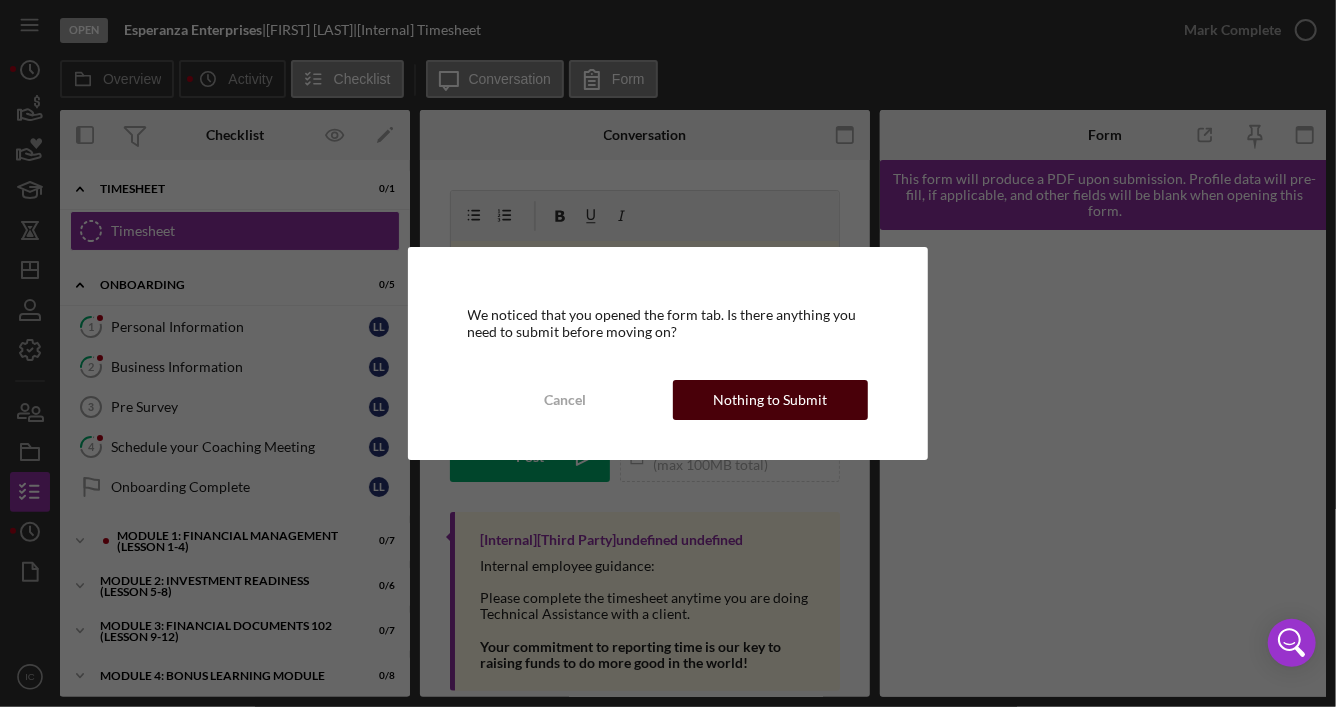 click on "Nothing to Submit" at bounding box center [771, 400] 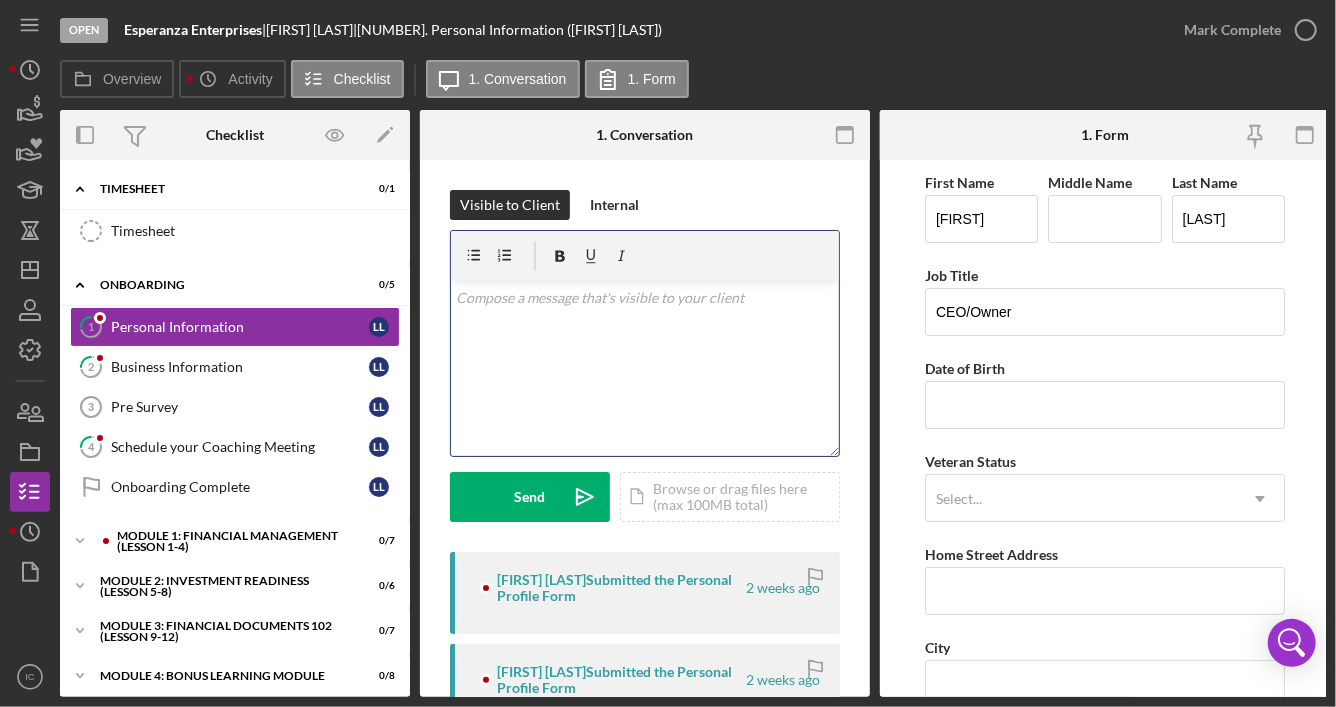 click on "v Color teal Color pink Remove color Add row above Add row below Add column before Add column after Merge cells Split cells Remove column Remove row Remove table" at bounding box center [645, 368] 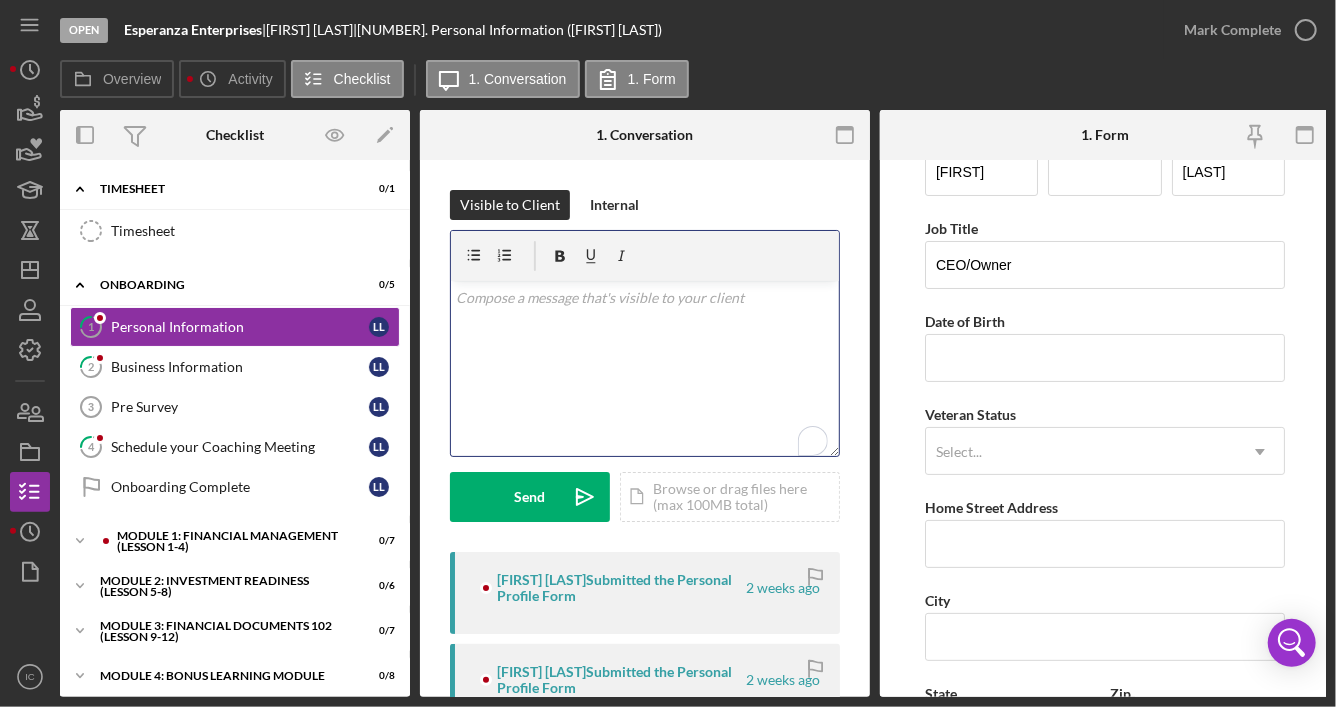 scroll, scrollTop: 0, scrollLeft: 0, axis: both 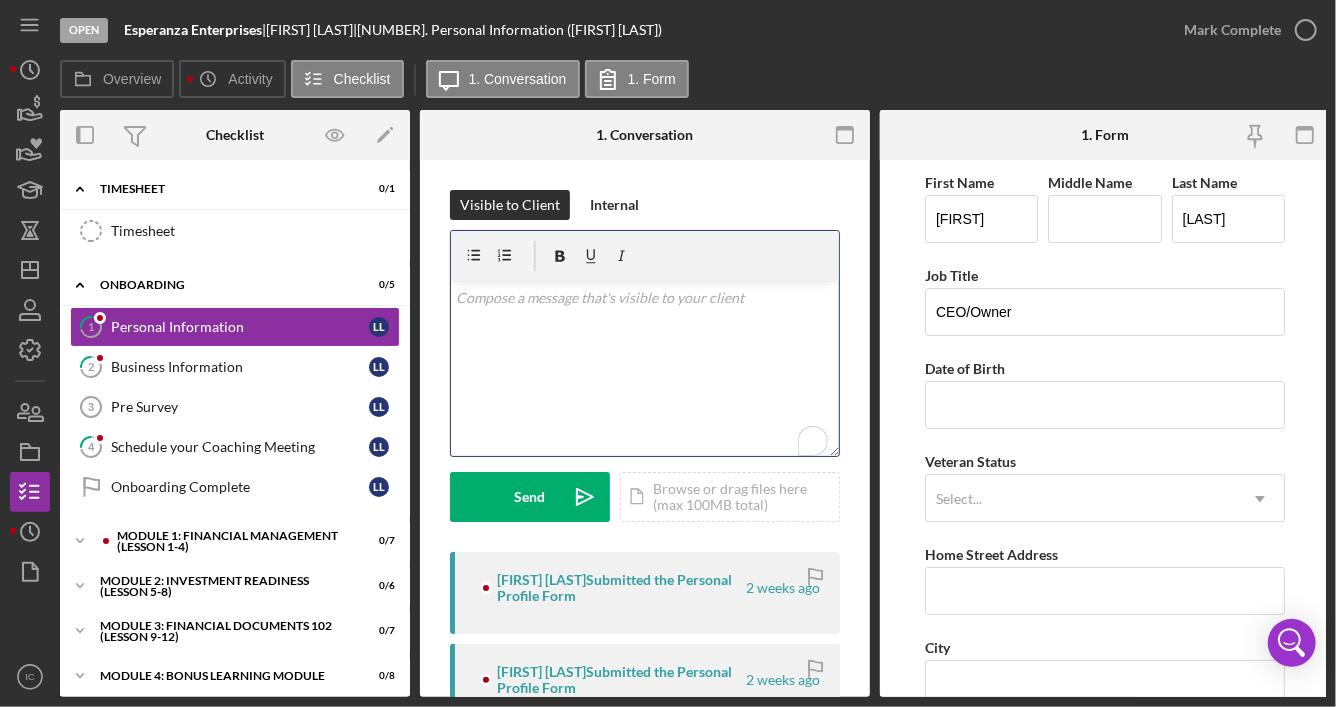 click on "v Color teal Color pink Remove color Add row above Add row below Add column before Add column after Merge cells Split cells Remove column Remove row Remove table" at bounding box center (645, 368) 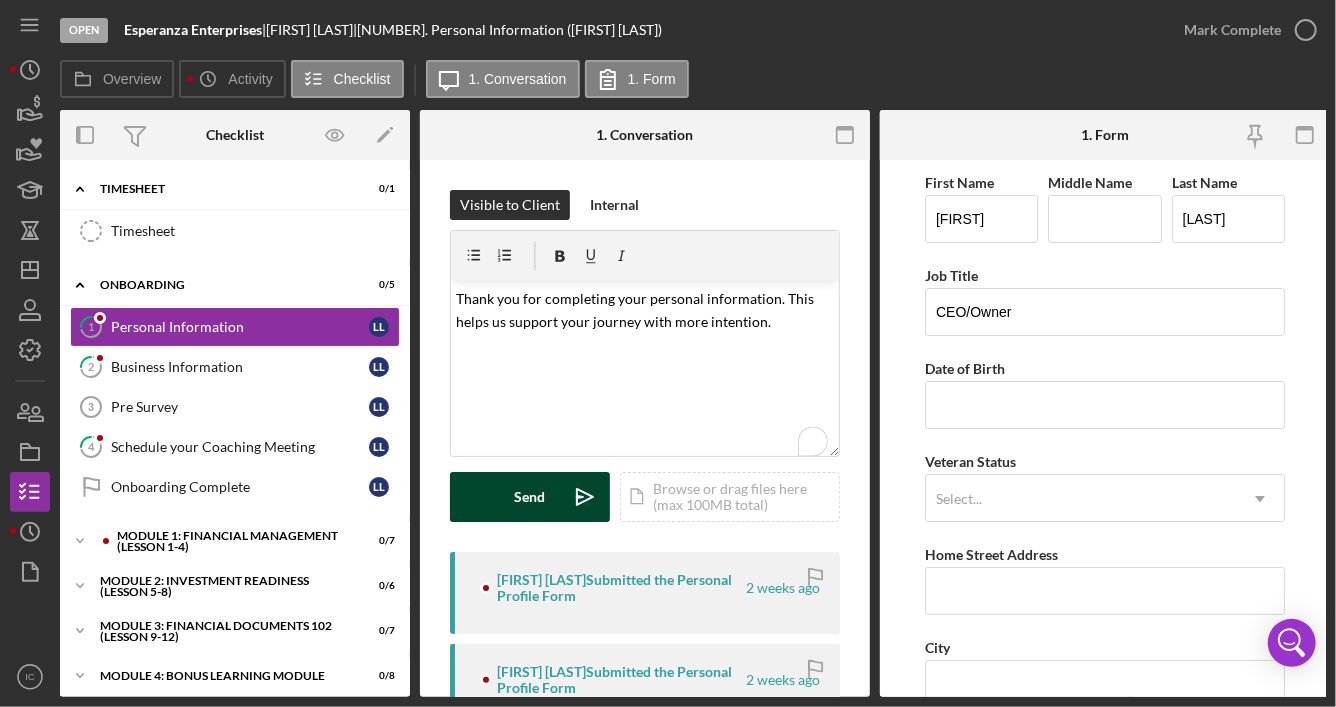 click on "Send Icon/icon-invite-send" at bounding box center (530, 497) 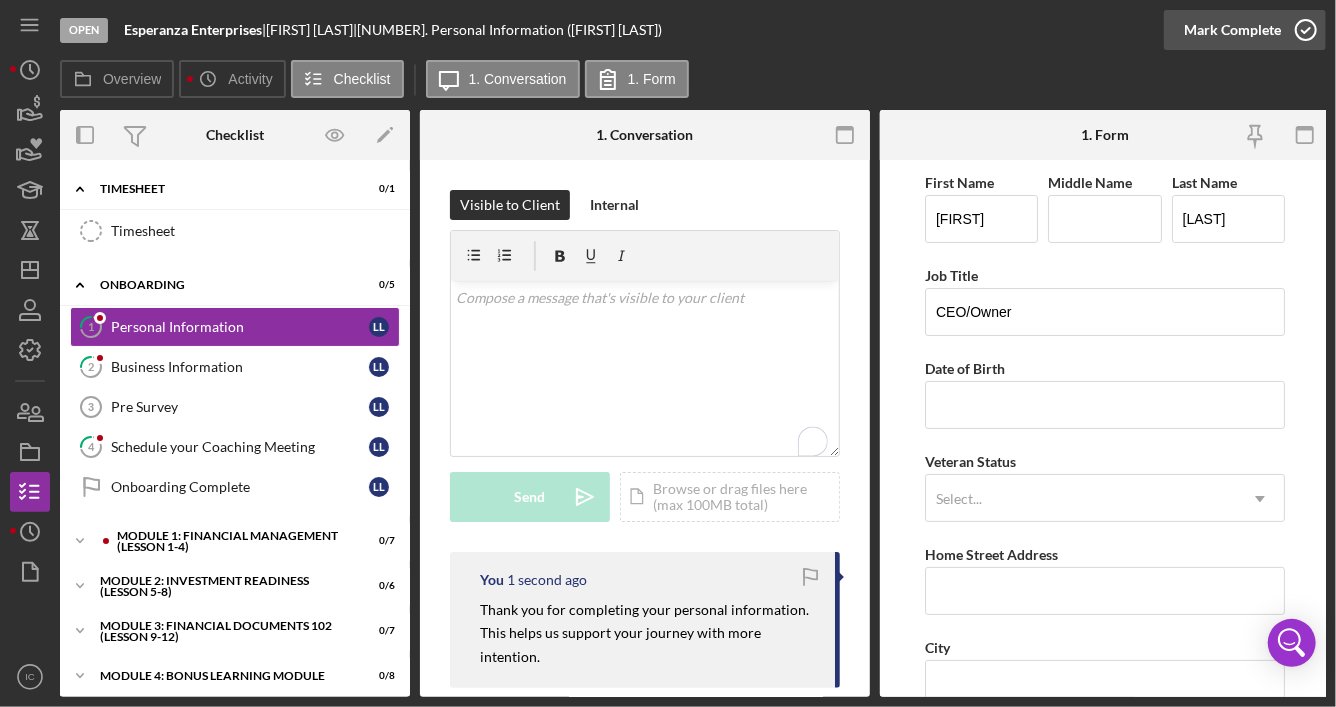 click 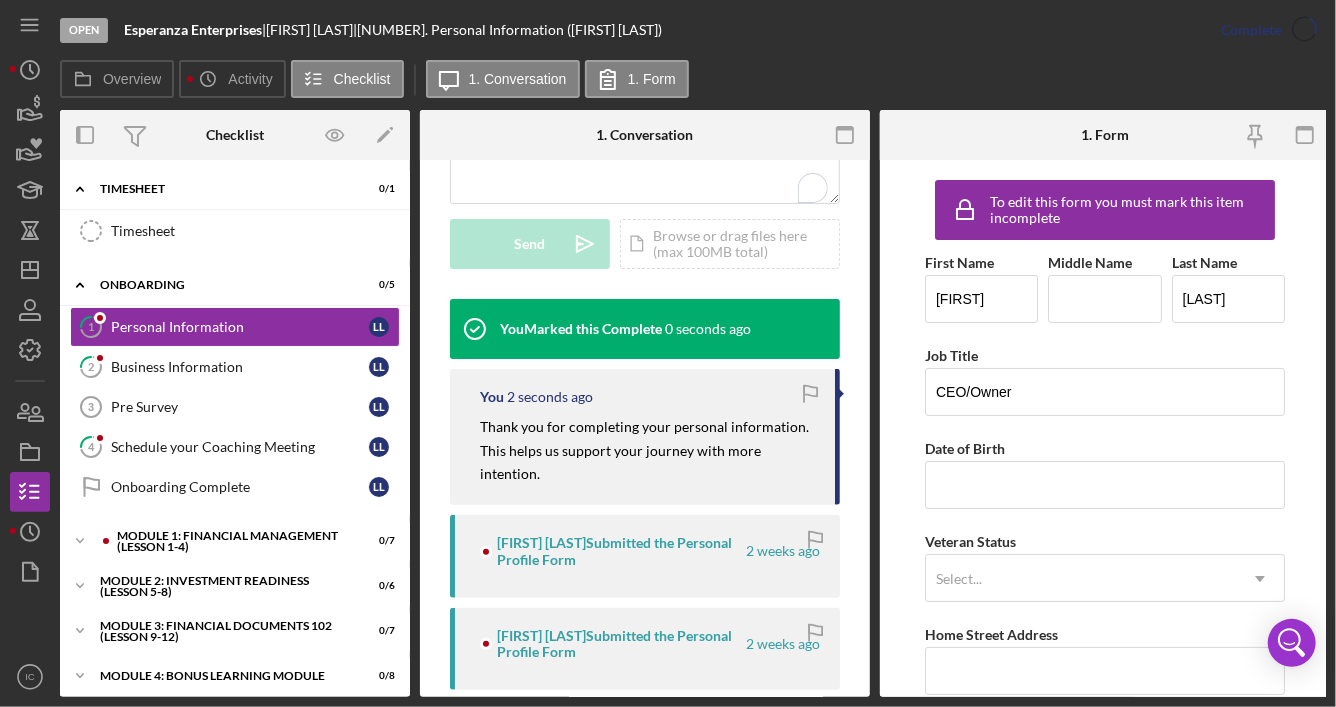 scroll, scrollTop: 596, scrollLeft: 0, axis: vertical 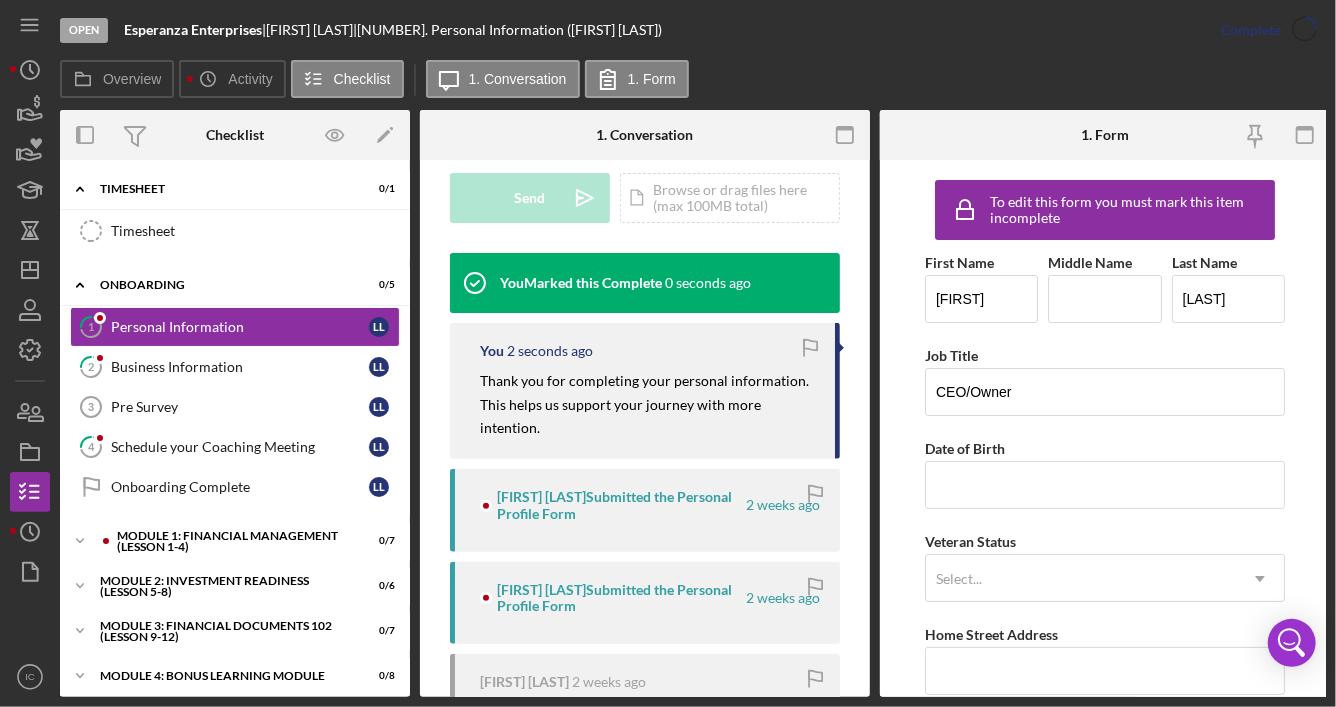 click on "[FIRST] [LAST]  Submitted the Personal Profile Form" at bounding box center (620, 505) 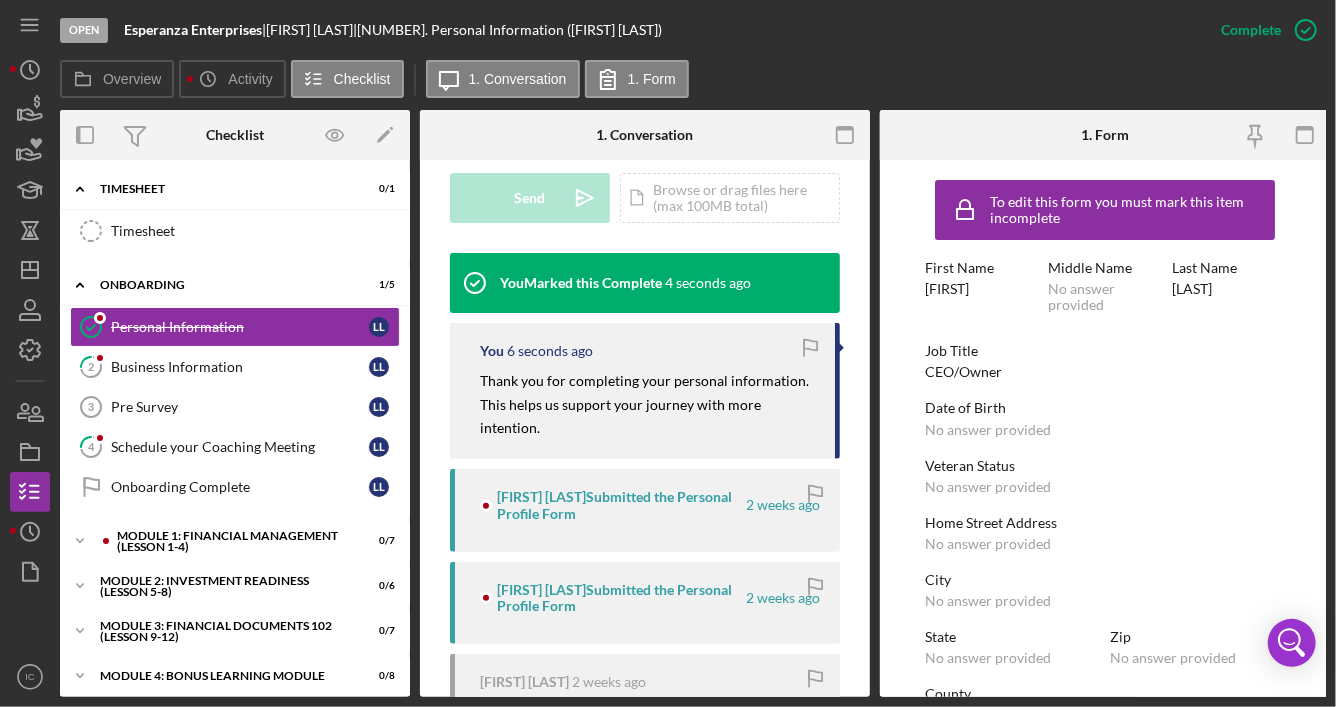 click on "[FIRST] [LAST]  Submitted the Personal Profile Form   [TIME] ago" at bounding box center [645, 510] 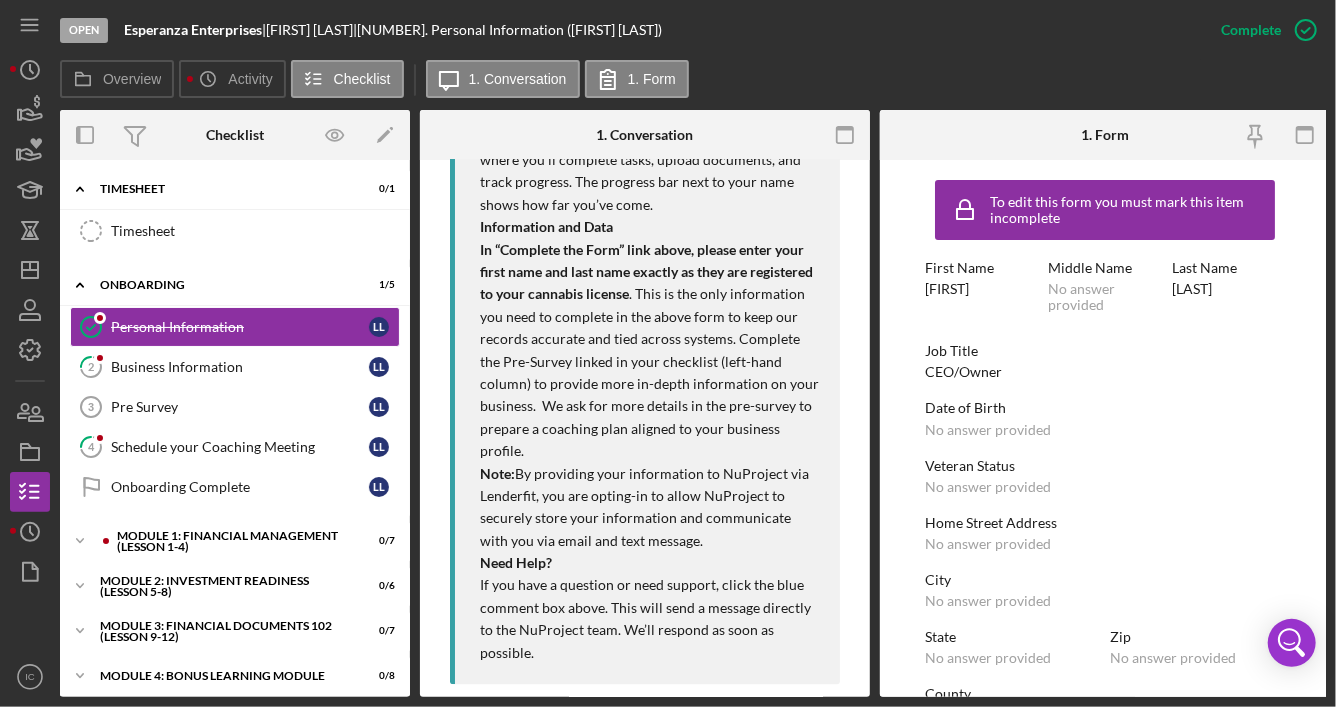 scroll, scrollTop: 2327, scrollLeft: 0, axis: vertical 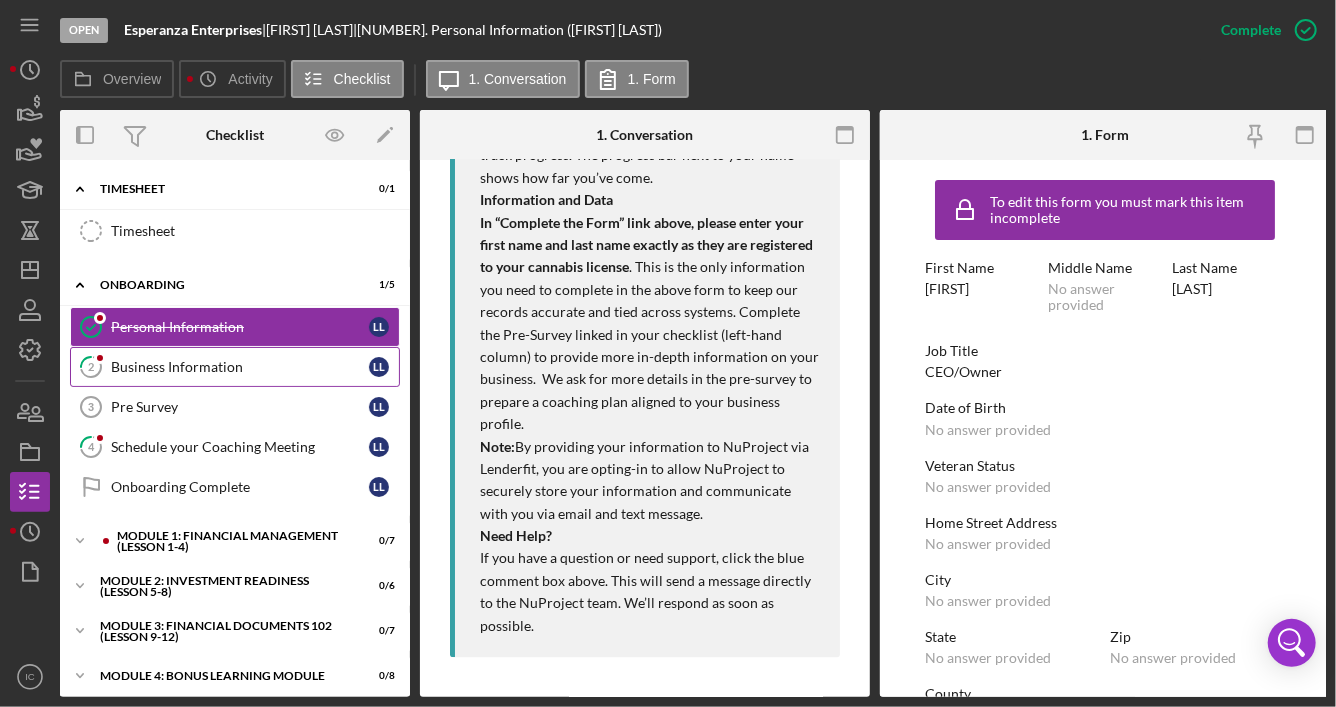 drag, startPoint x: 244, startPoint y: 364, endPoint x: 327, endPoint y: 367, distance: 83.0542 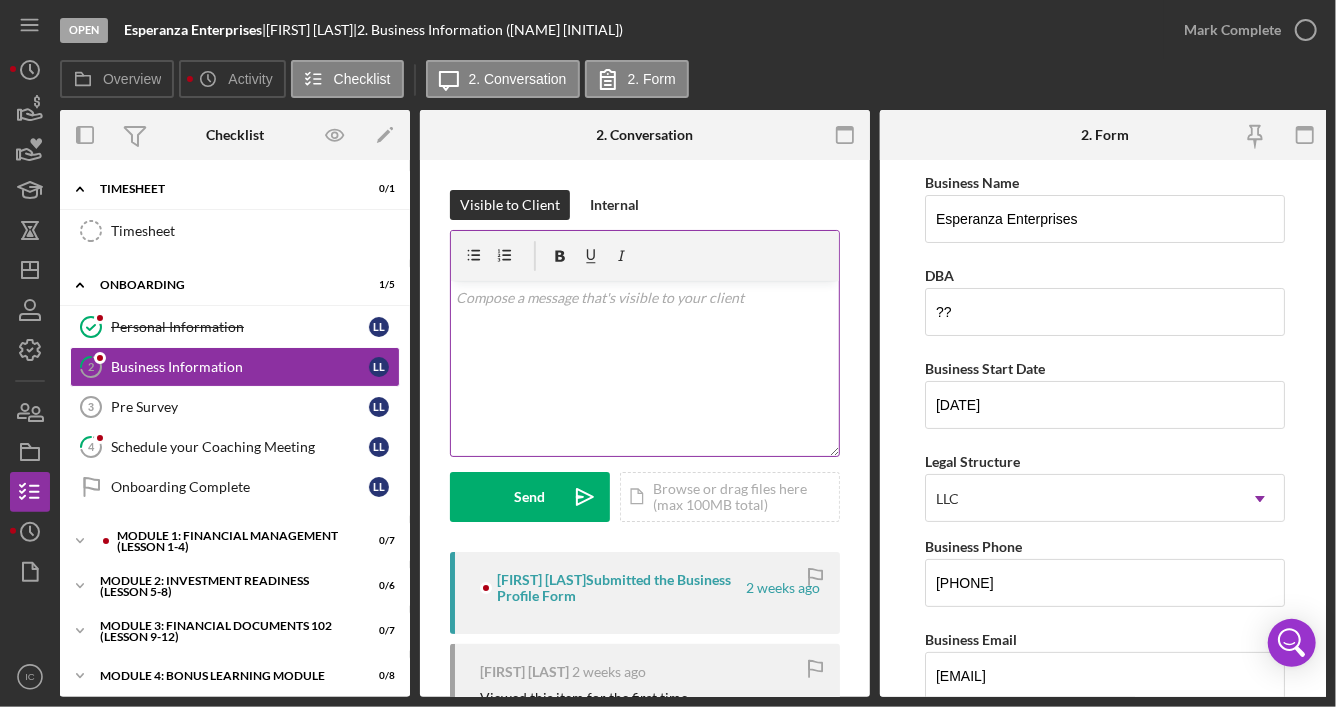 click on "v Color teal Color pink Remove color Add row above Add row below Add column before Add column after Merge cells Split cells Remove column Remove row Remove table" at bounding box center (645, 368) 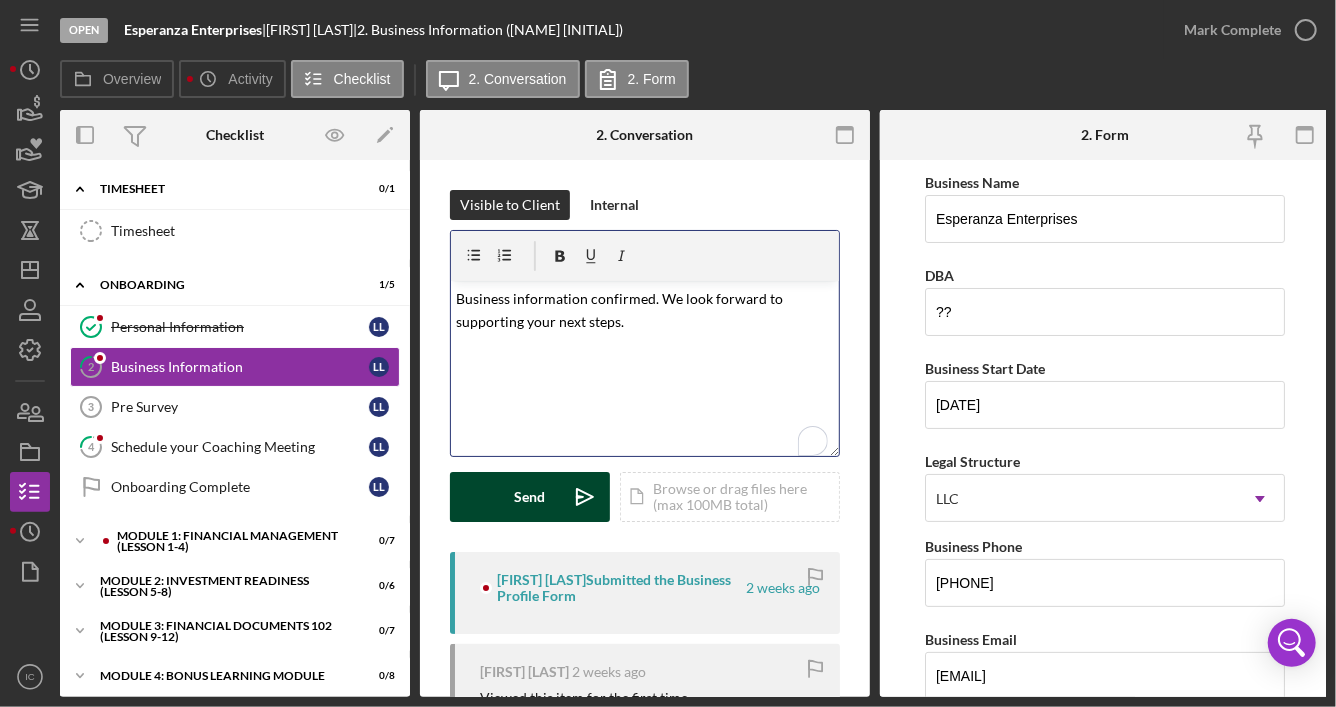 click on "Send" at bounding box center (530, 497) 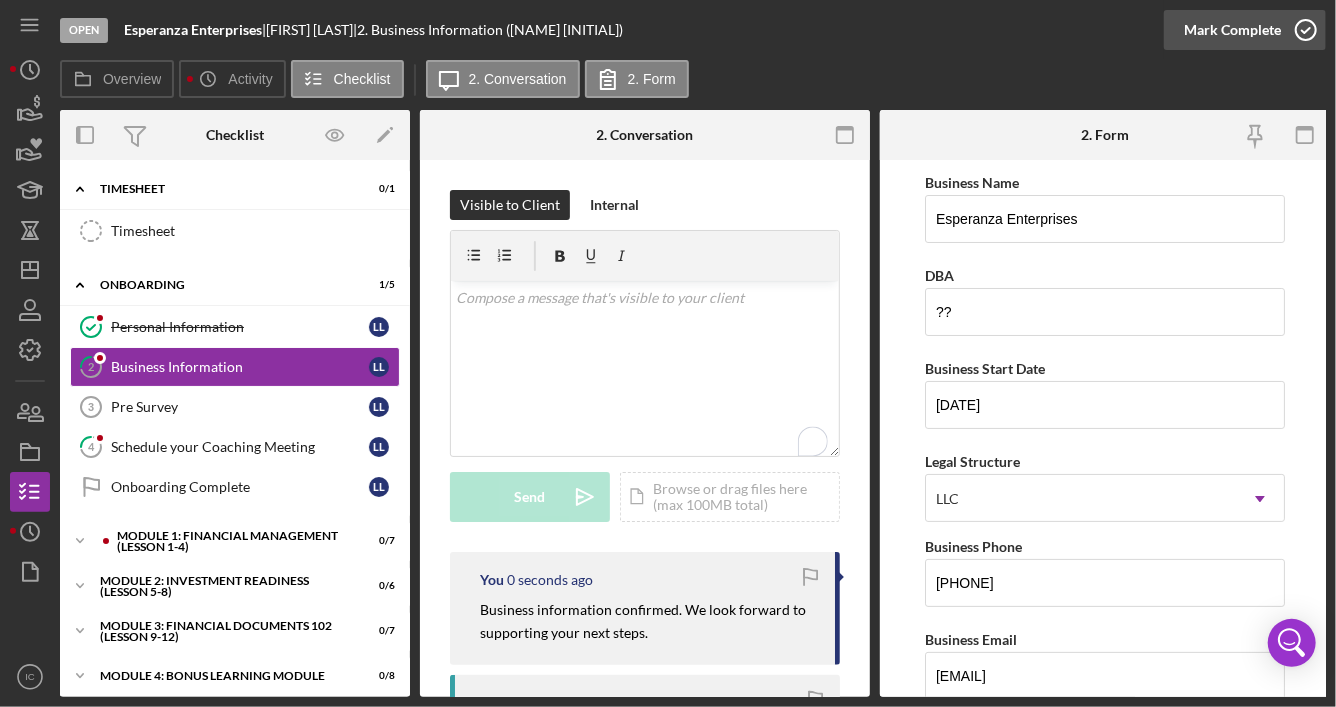 click 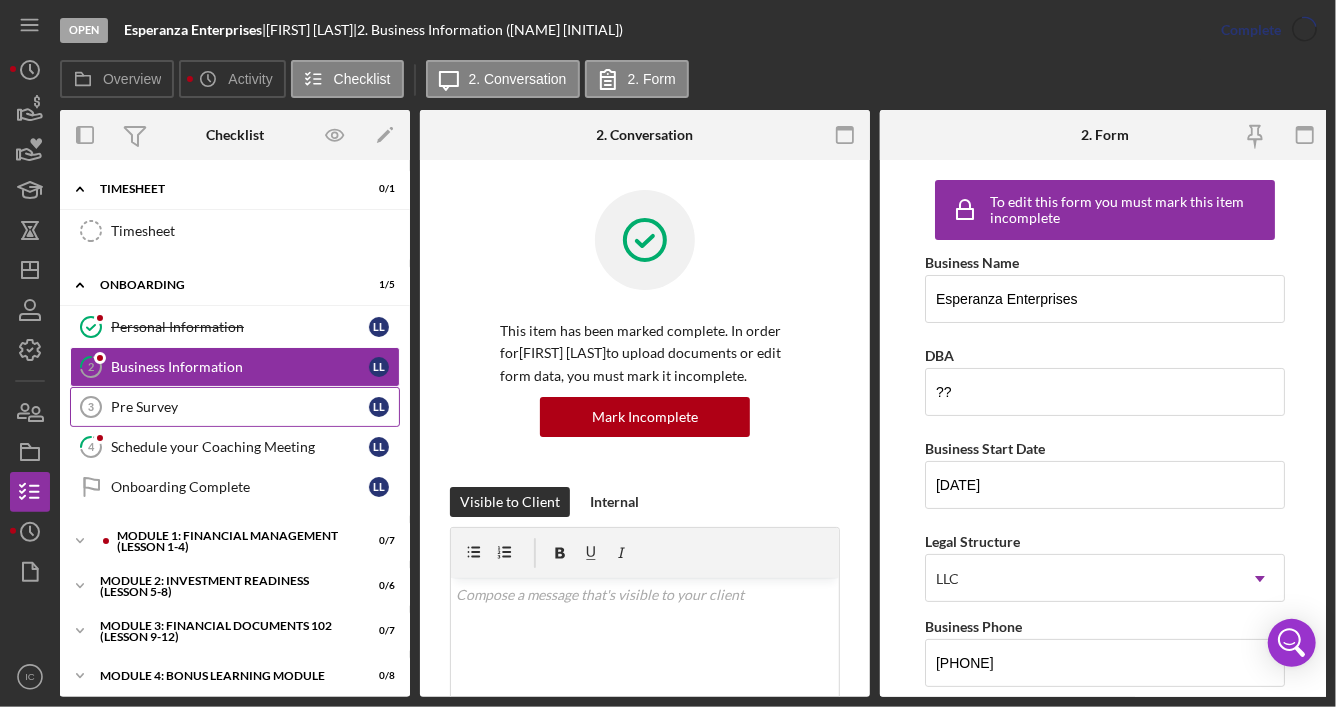 click on "Pre Survey [NUMBER] Pre Survey [FIRST] [LAST]" at bounding box center [235, 407] 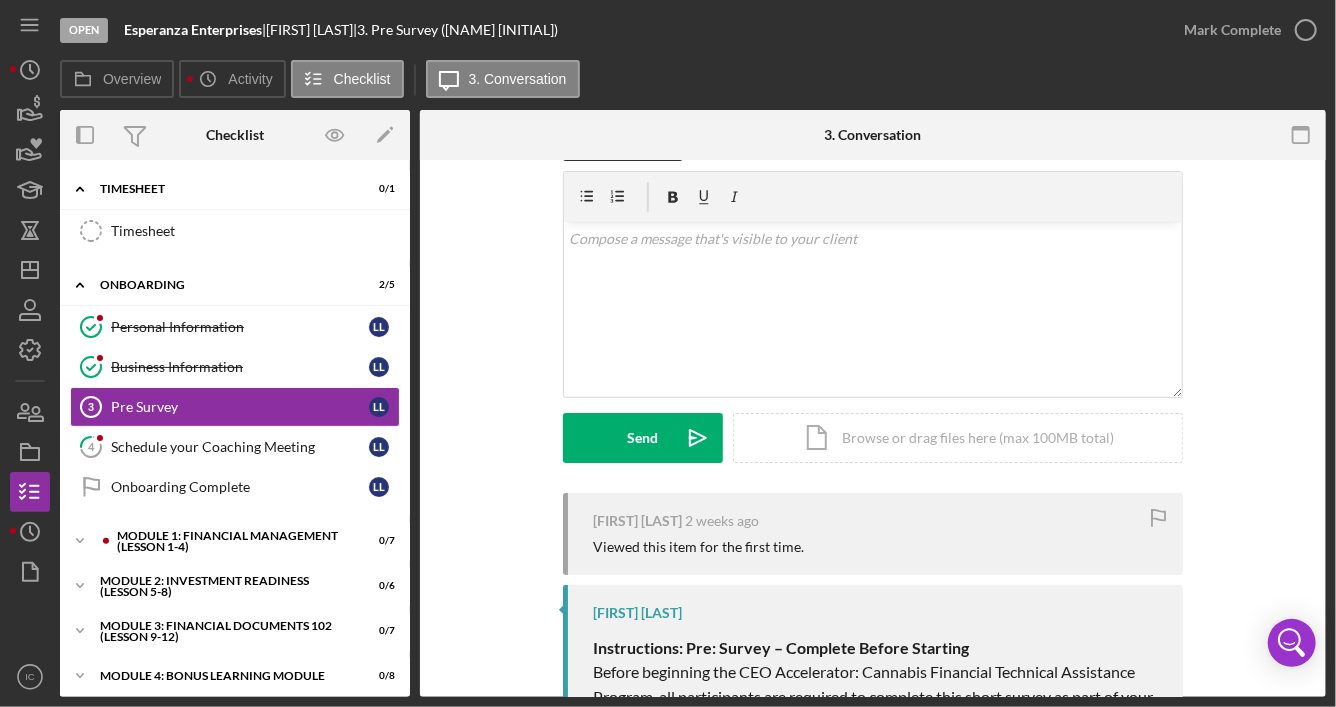 scroll, scrollTop: 200, scrollLeft: 0, axis: vertical 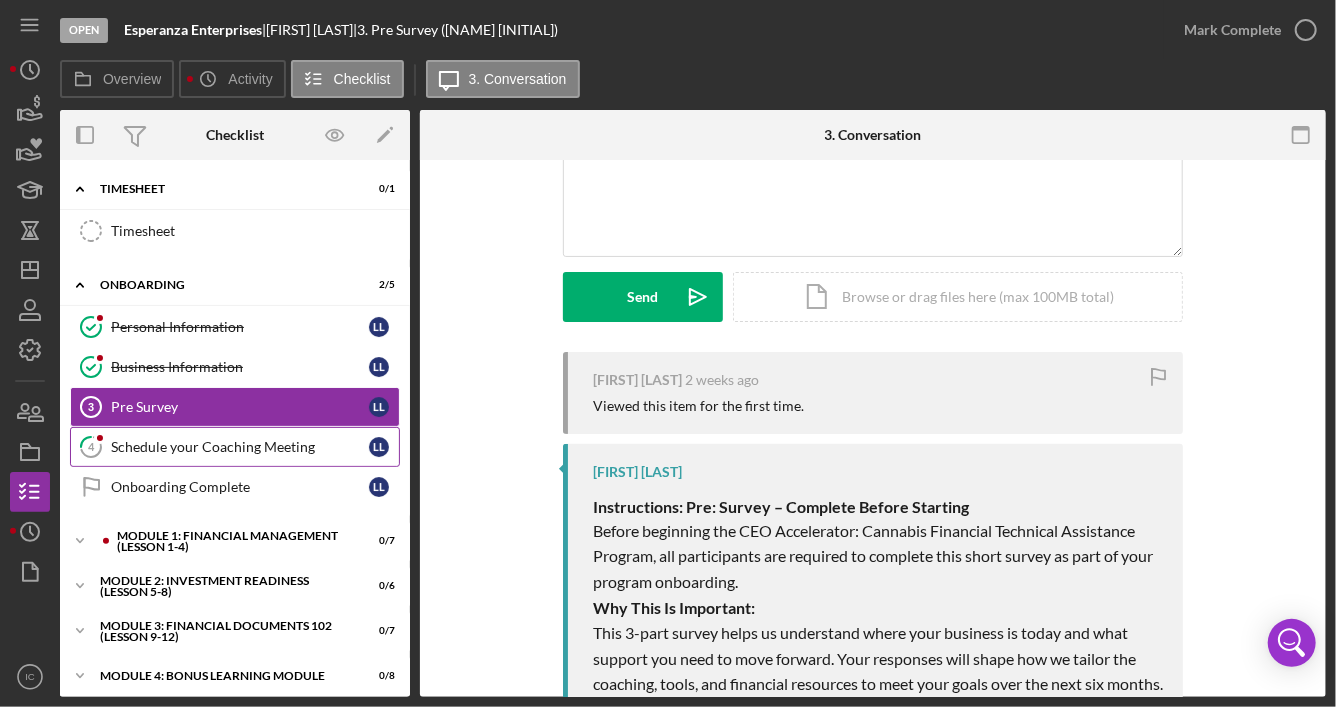 click on "Schedule your Coaching Meeting" at bounding box center [240, 447] 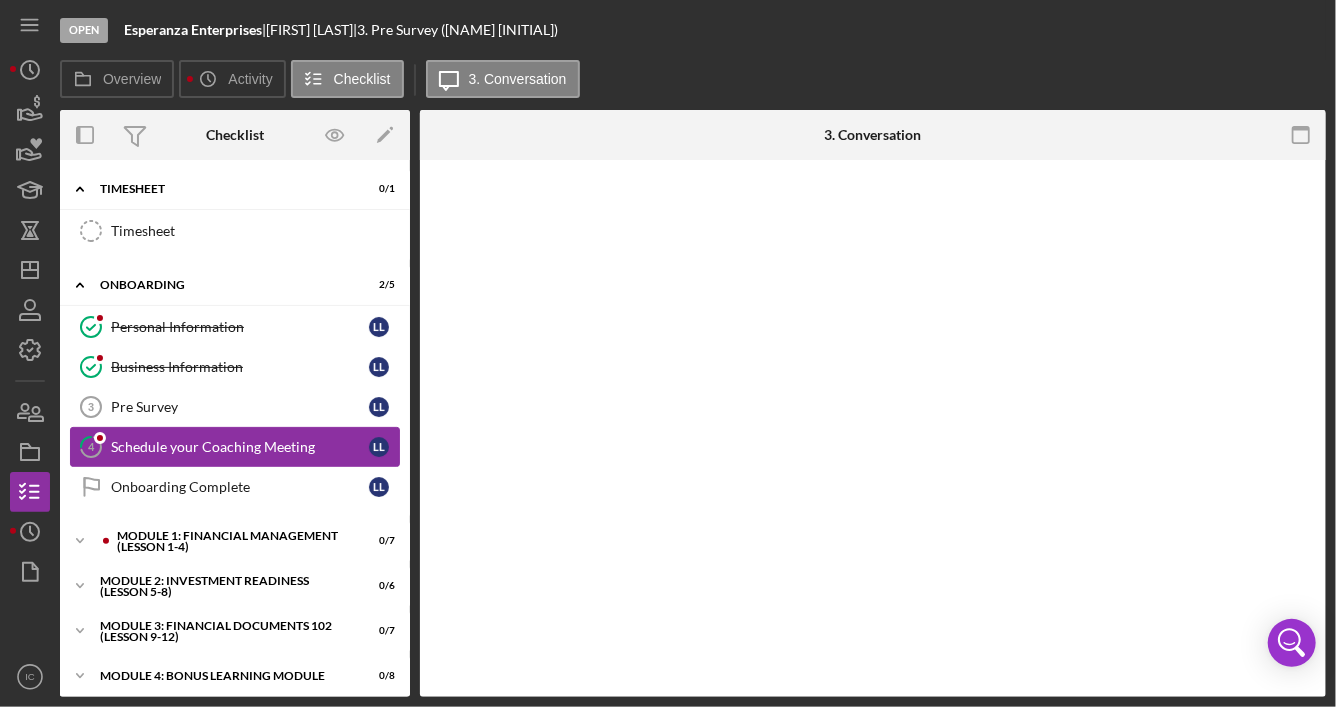 scroll, scrollTop: 0, scrollLeft: 0, axis: both 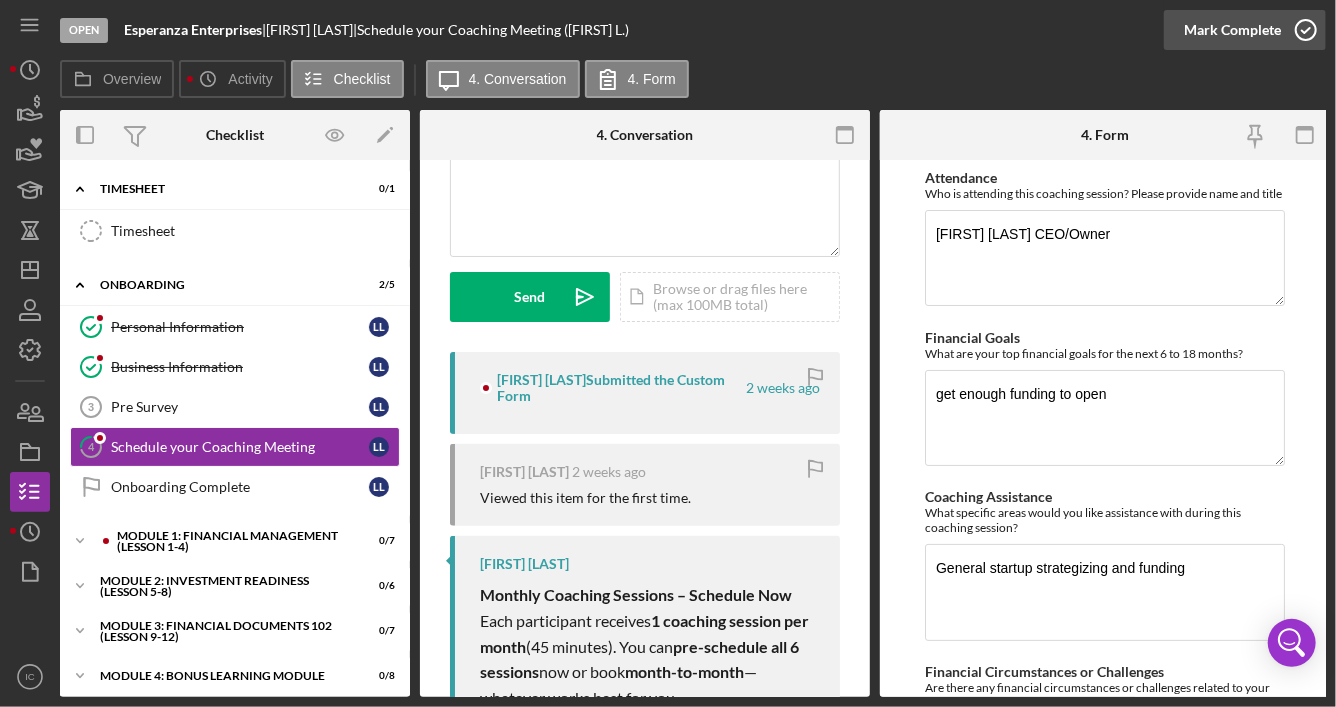 click 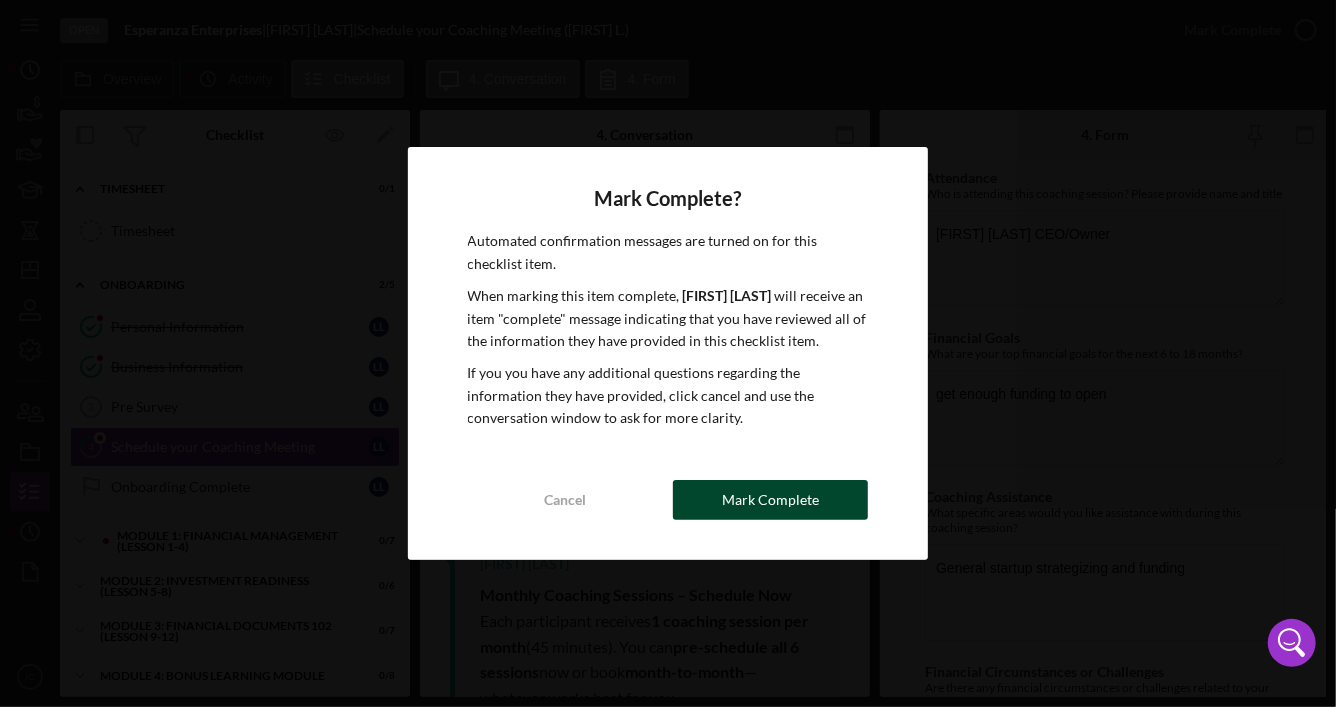 click on "Mark Complete" at bounding box center (770, 500) 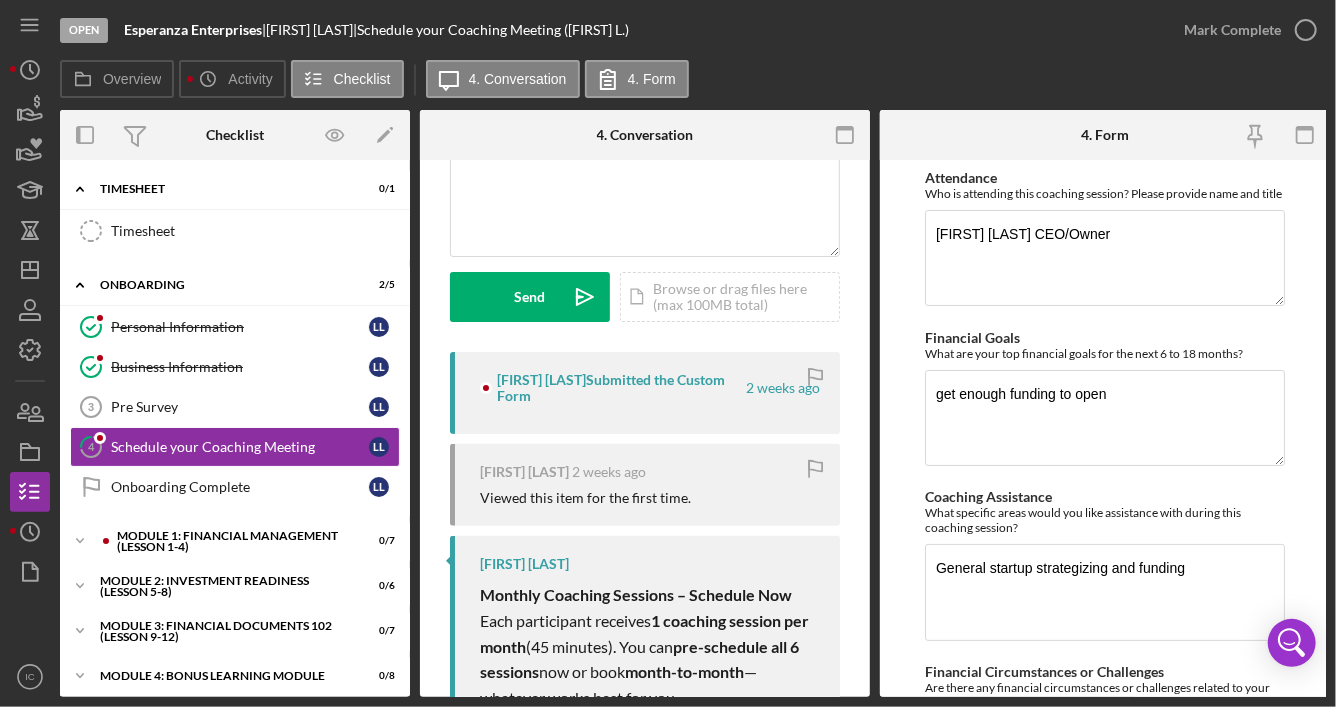 scroll, scrollTop: 497, scrollLeft: 0, axis: vertical 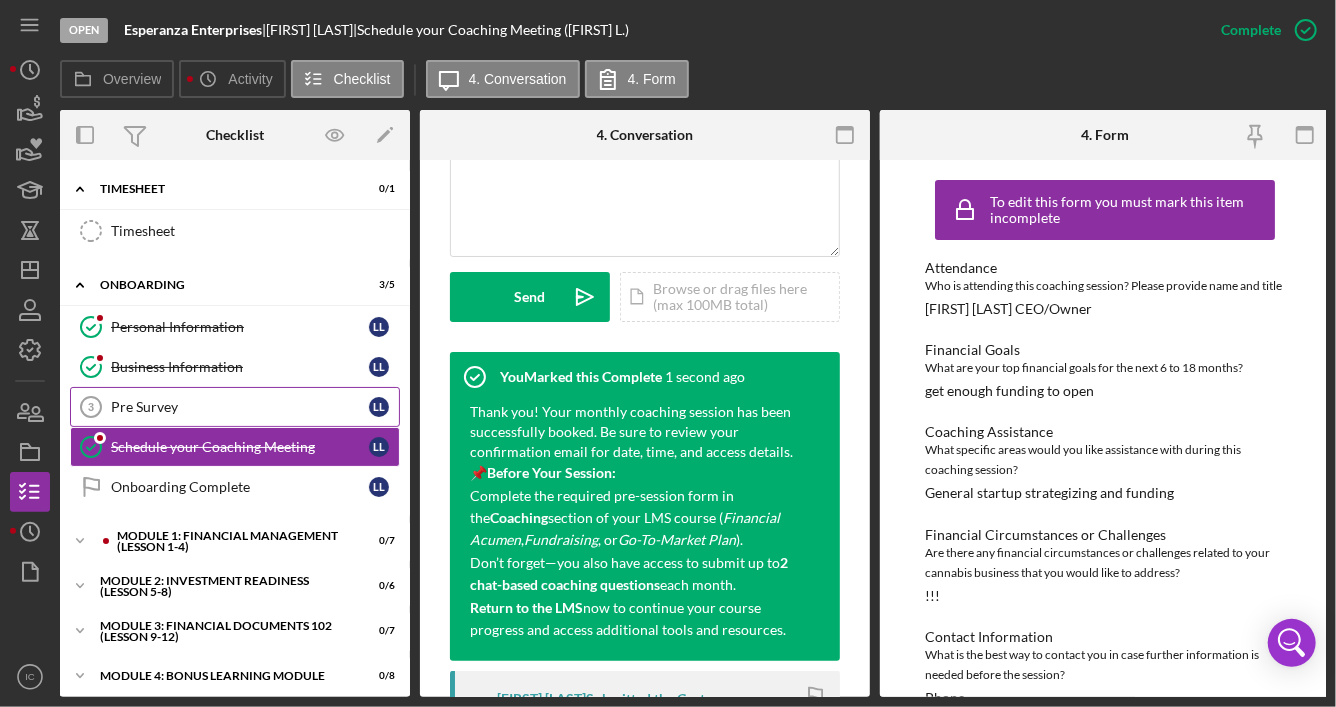 click on "Pre Survey [NUMBER] Pre Survey [FIRST] [LAST]" at bounding box center [235, 407] 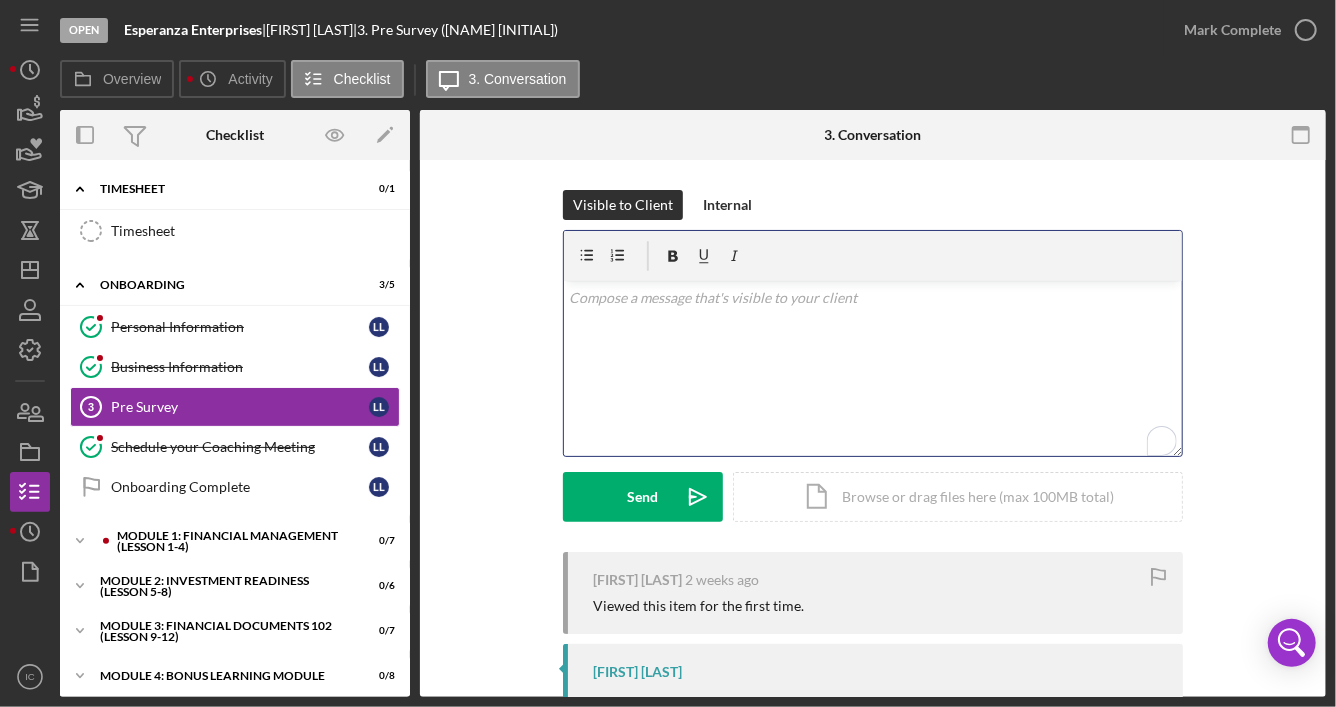 click on "v Color teal Color pink Remove color Add row above Add row below Add column before Add column after Merge cells Split cells Remove column Remove row Remove table" at bounding box center (873, 368) 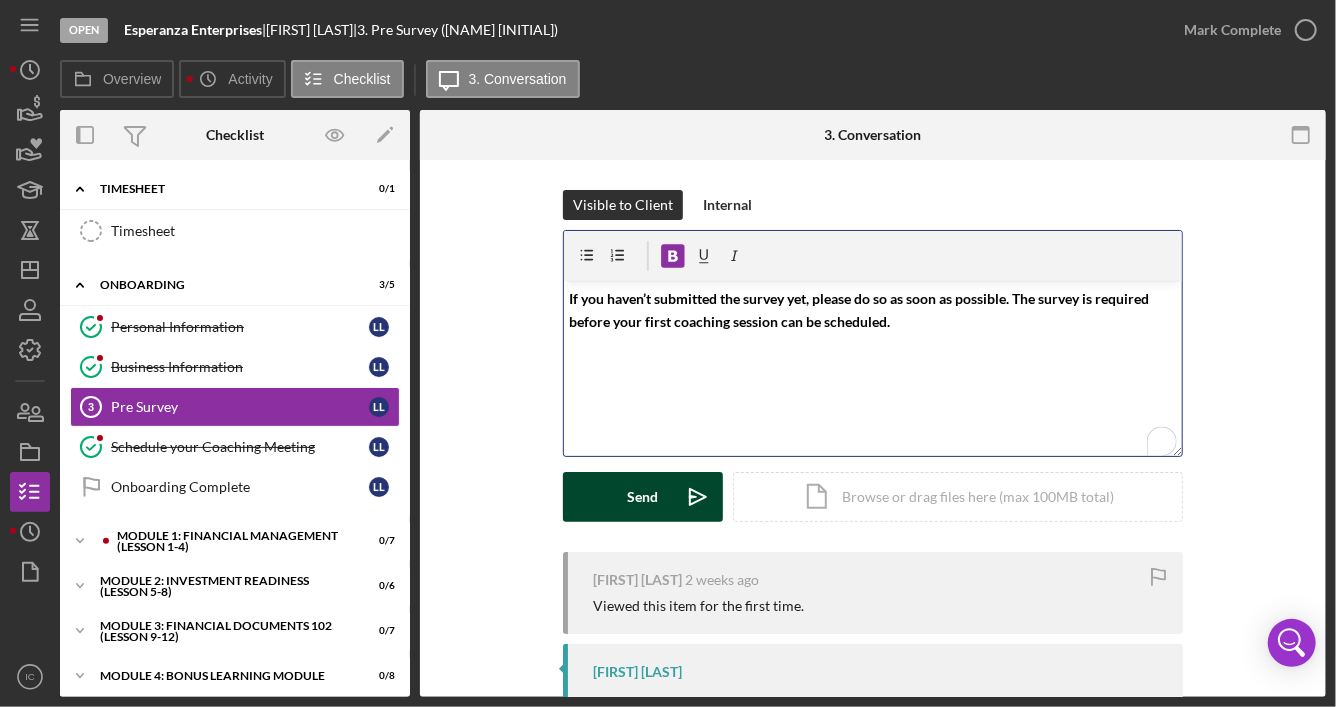 click on "Send Icon/icon-invite-send" at bounding box center (643, 497) 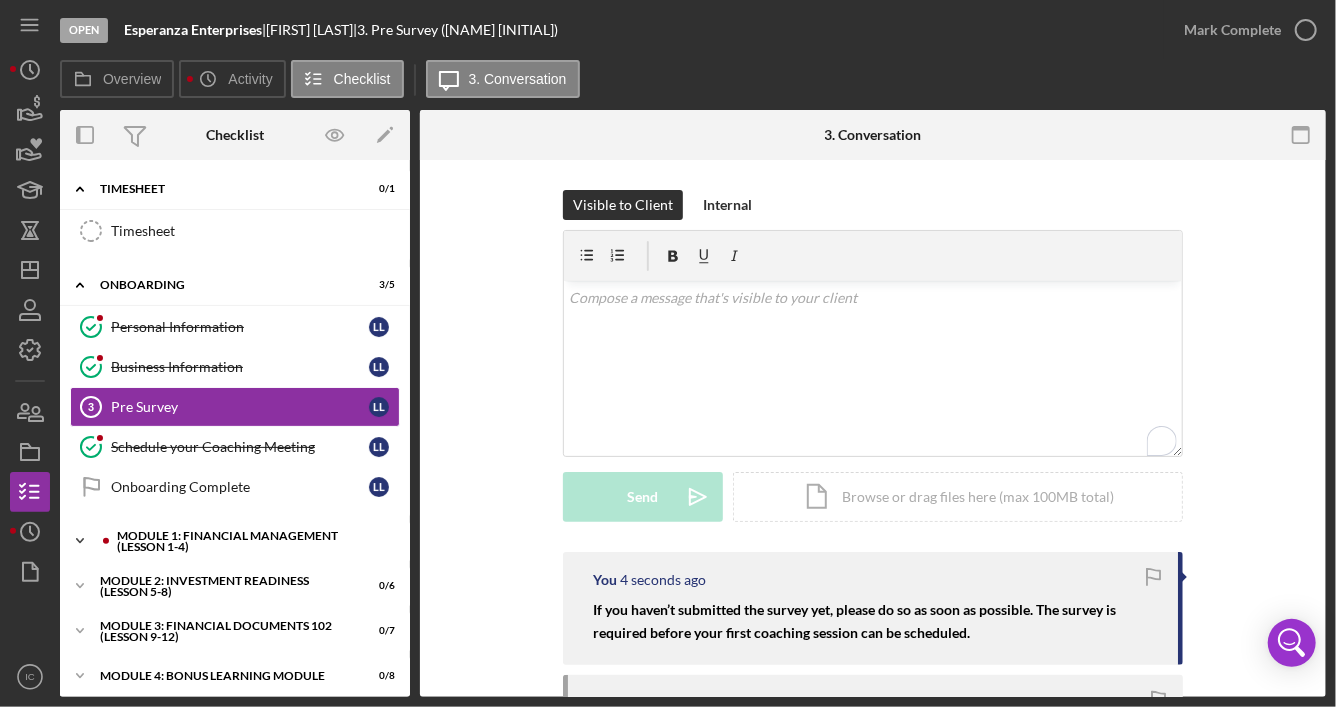 click on "Module 1: Financial Management (Lesson 1-4)" at bounding box center [251, 541] 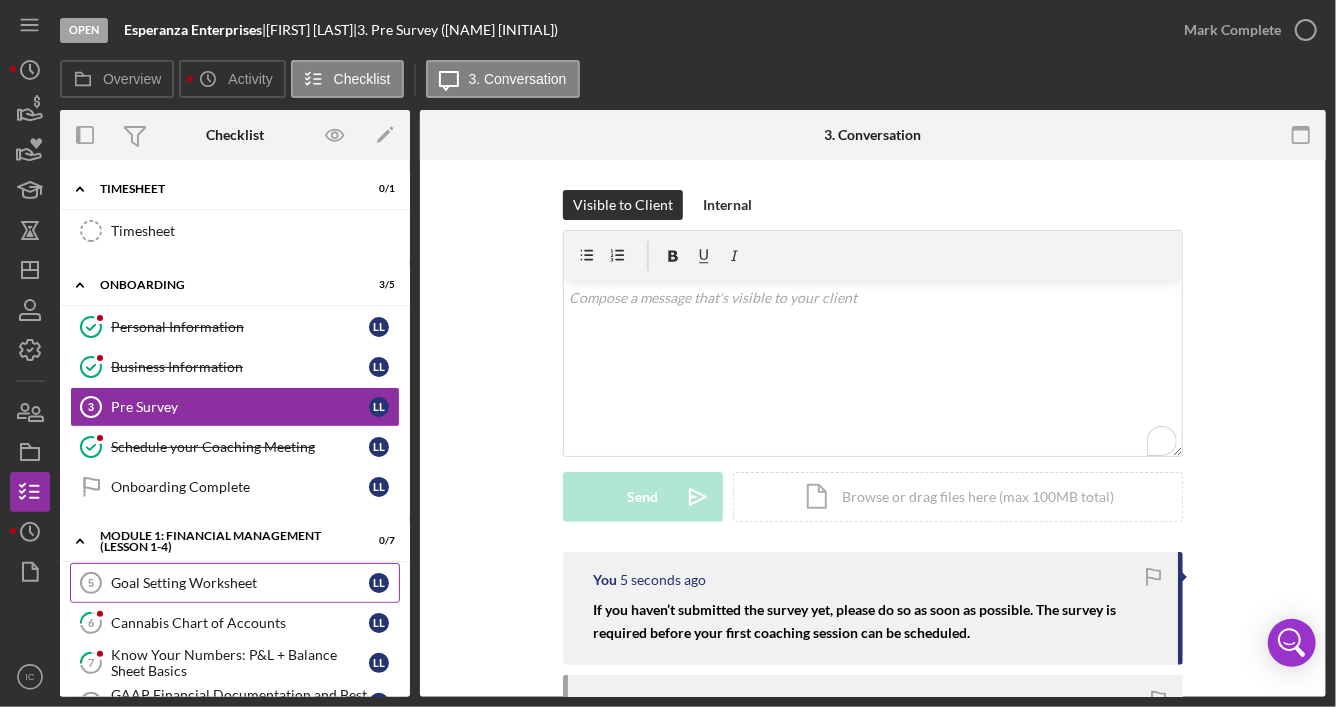 click on "Goal Setting Worksheet" at bounding box center (240, 583) 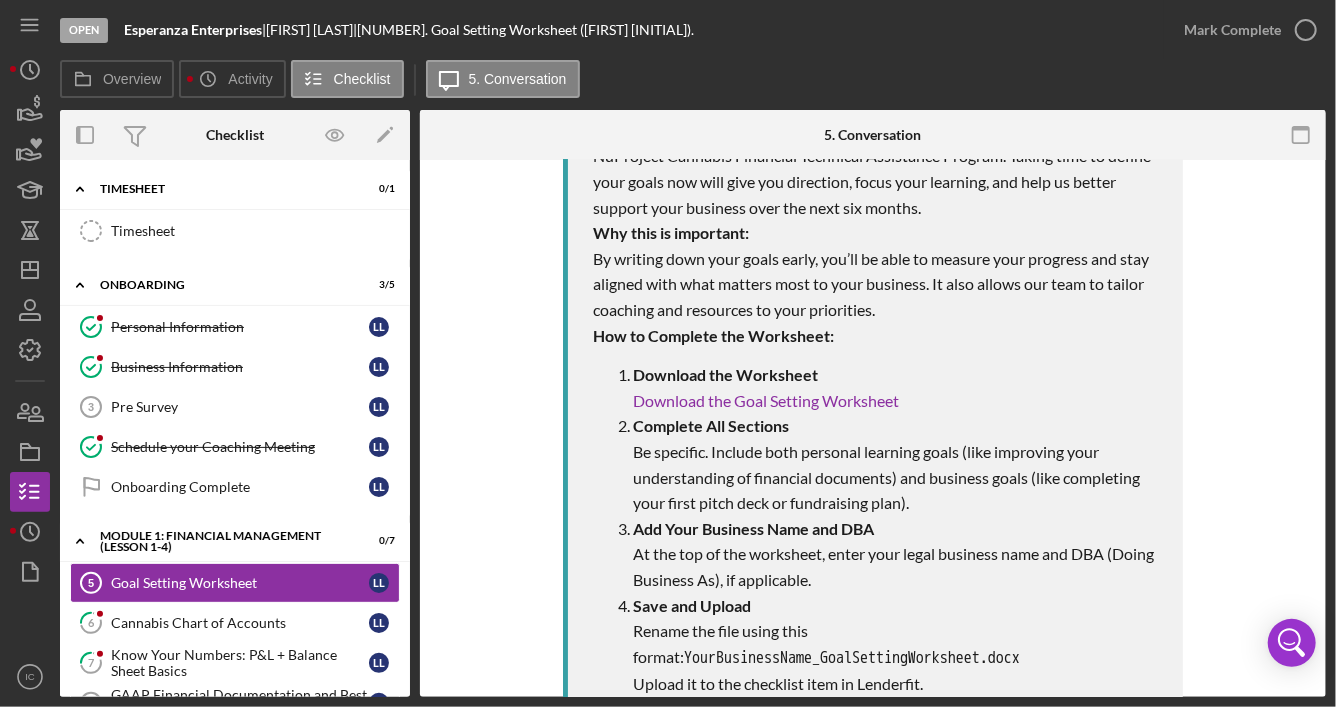 scroll, scrollTop: 699, scrollLeft: 0, axis: vertical 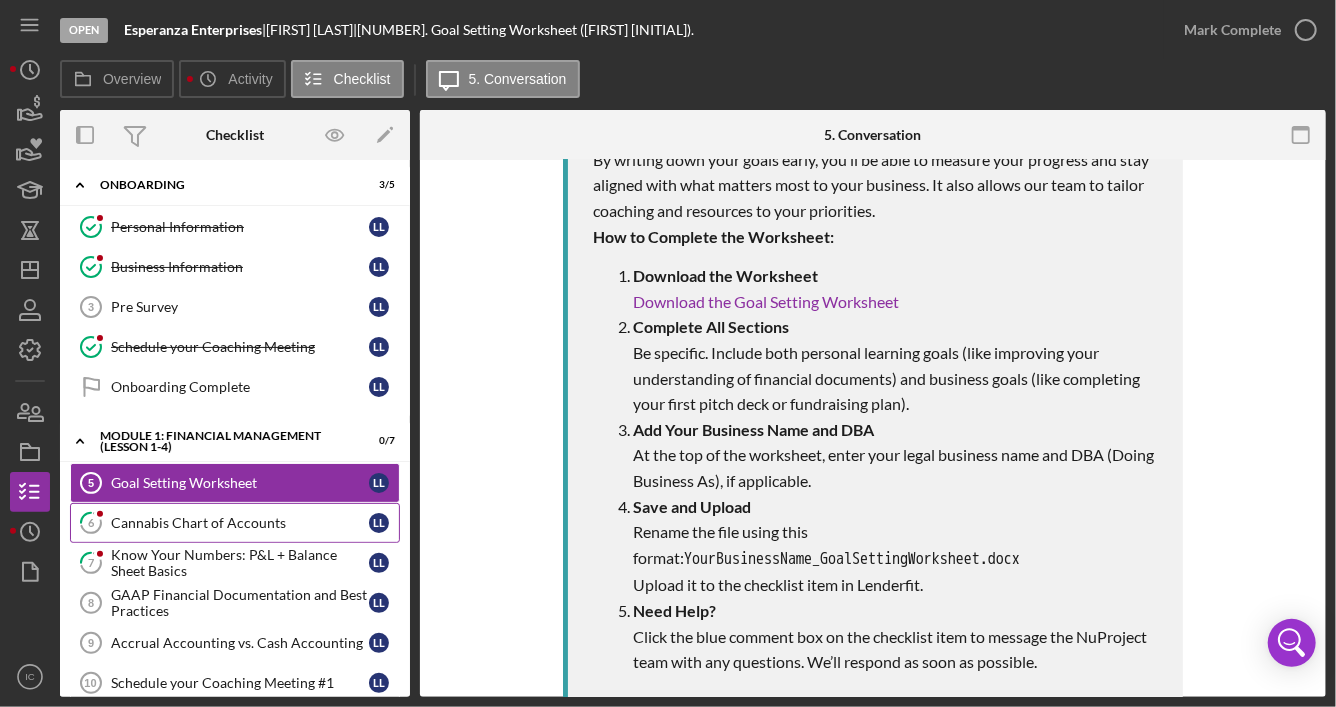 click on "[NUMBER] Cannabis Chart of Accounts  L L" at bounding box center (235, 523) 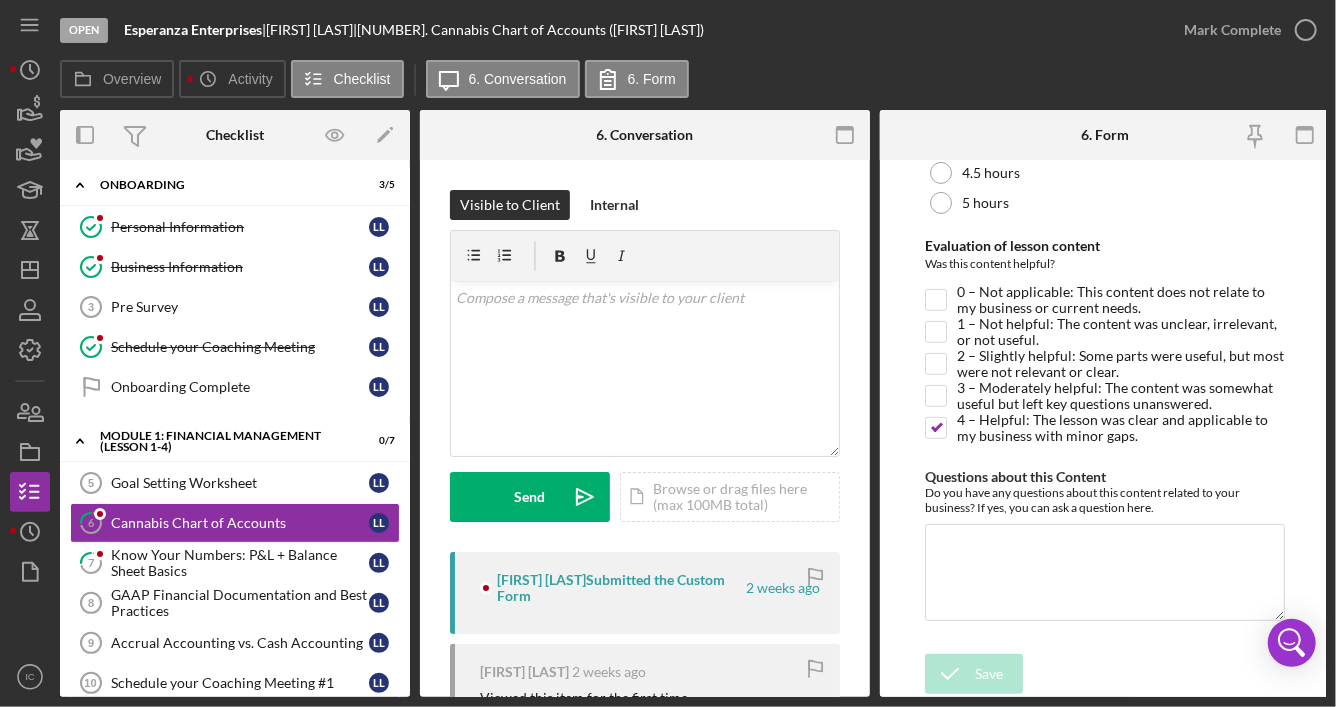 scroll, scrollTop: 313, scrollLeft: 0, axis: vertical 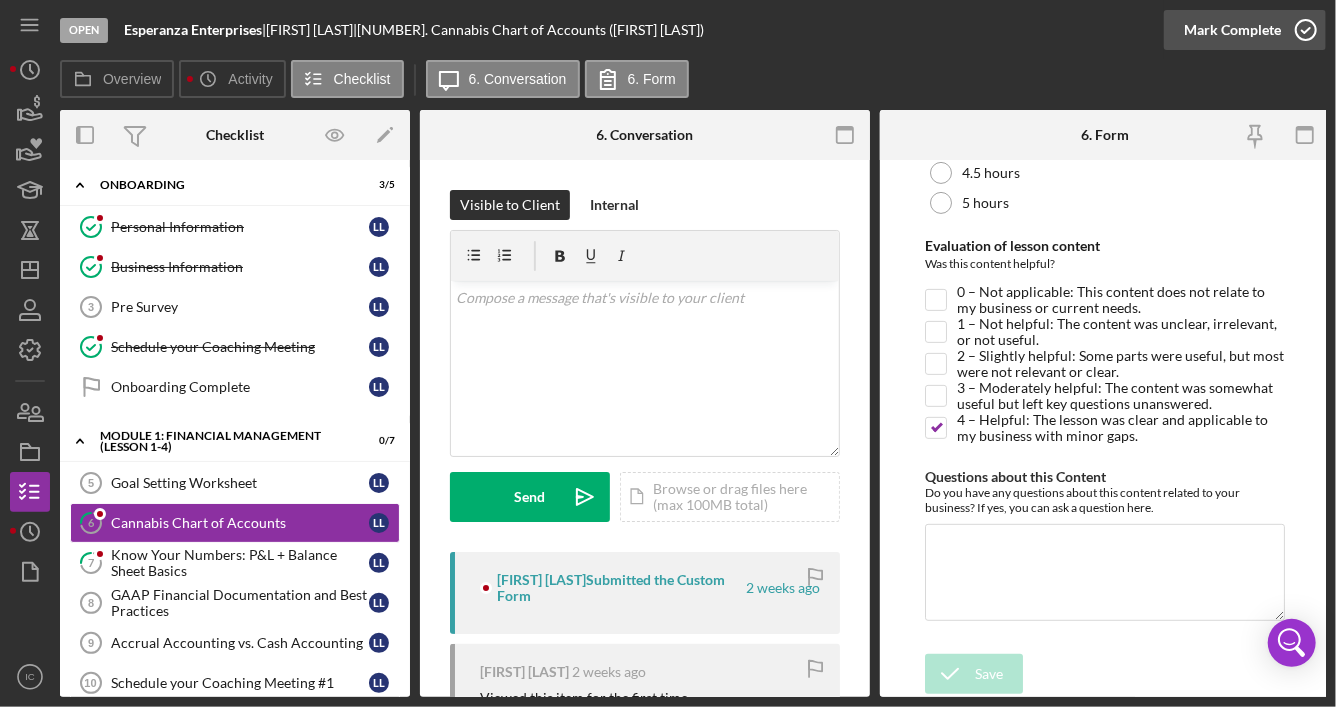 click 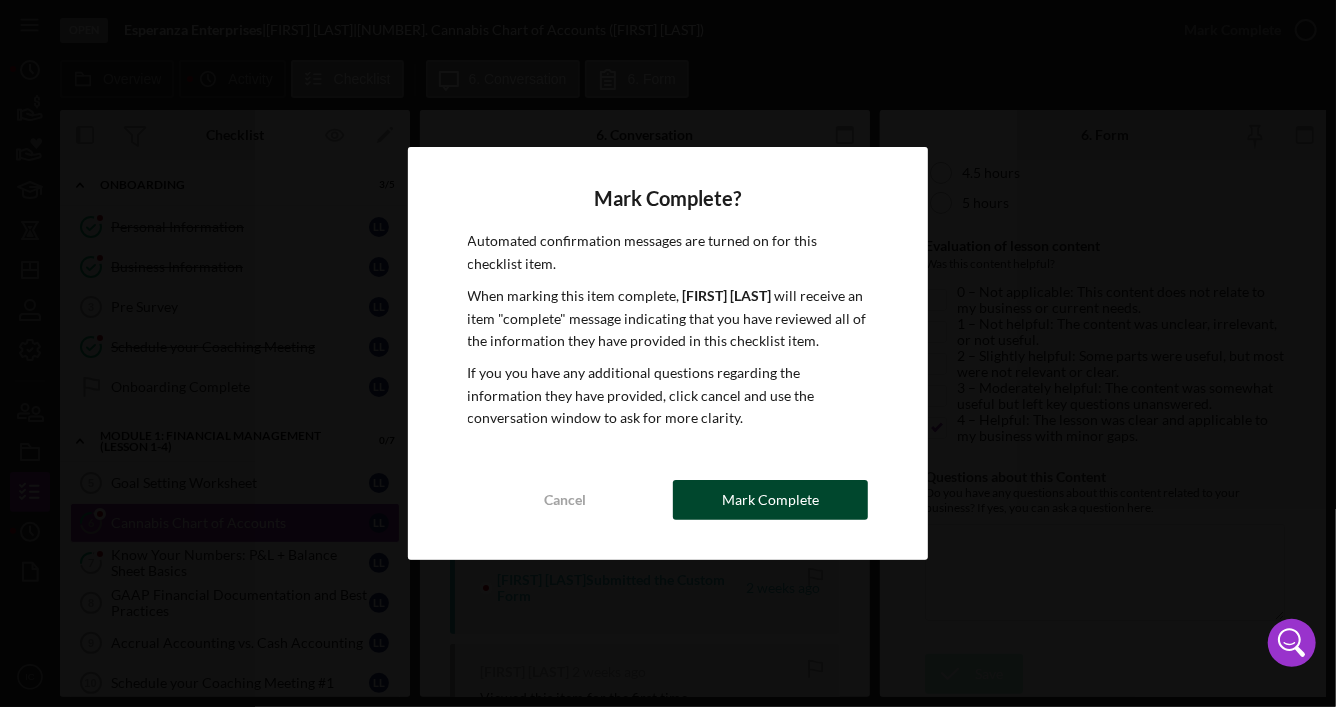 click on "Mark Complete" at bounding box center [770, 500] 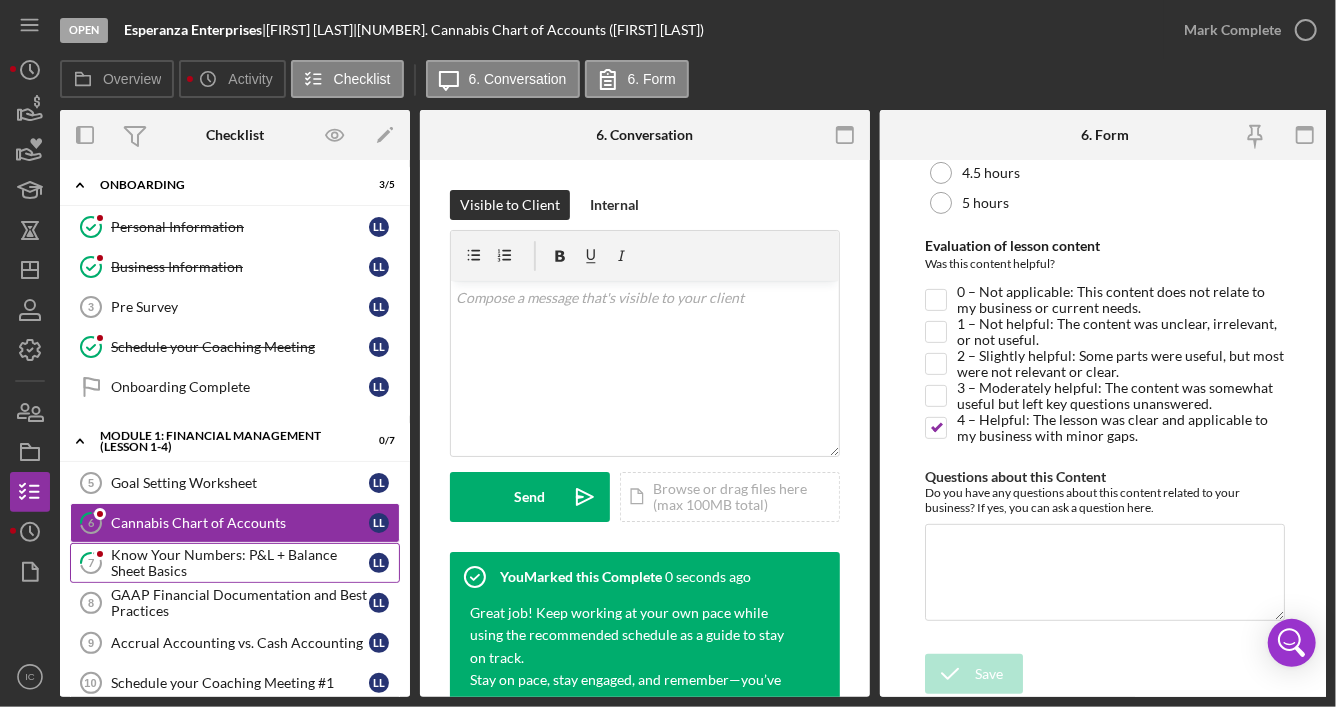 click on "Know Your Numbers: P&L + Balance Sheet Basics" at bounding box center (240, 563) 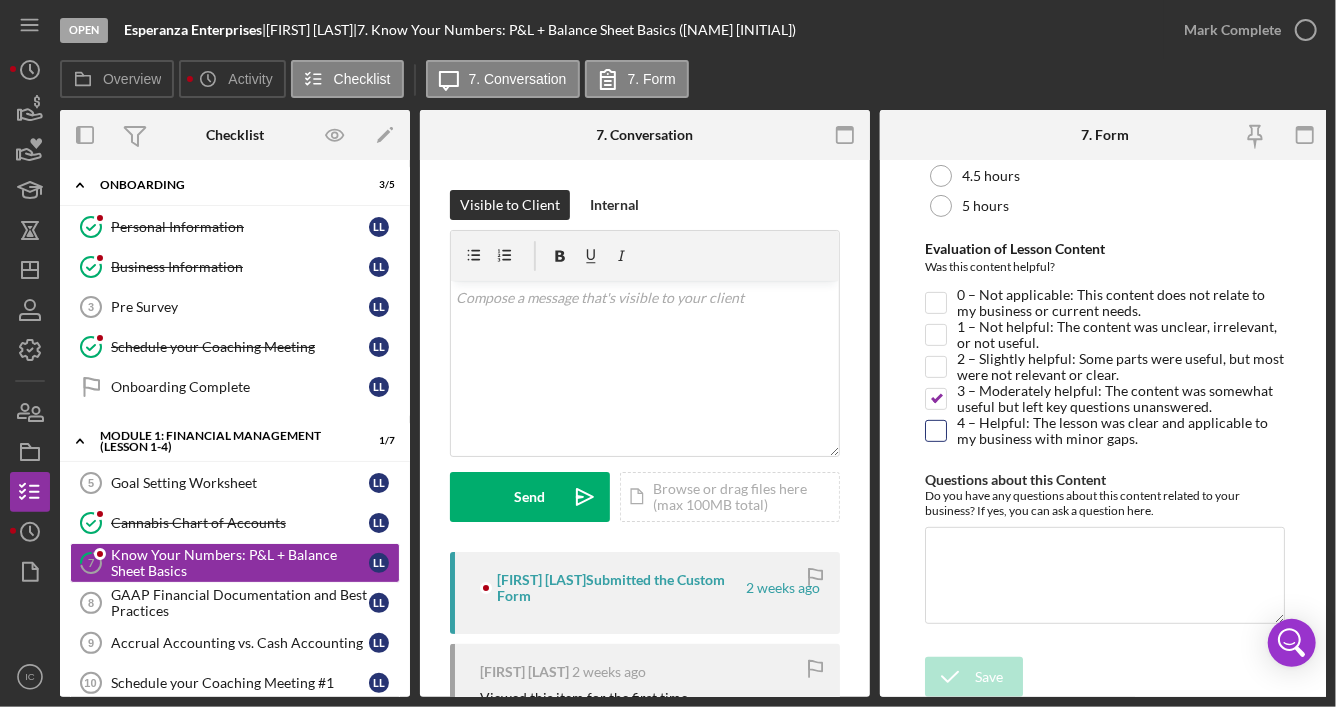 scroll, scrollTop: 313, scrollLeft: 0, axis: vertical 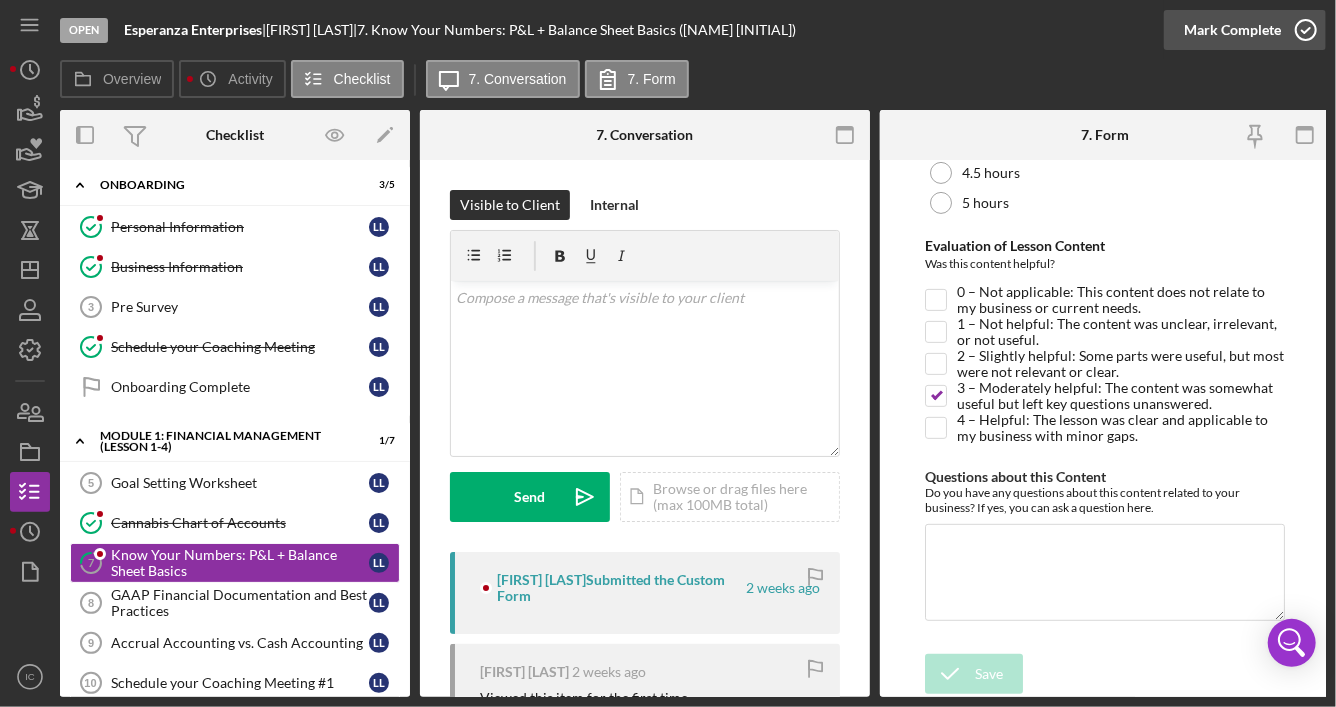 click 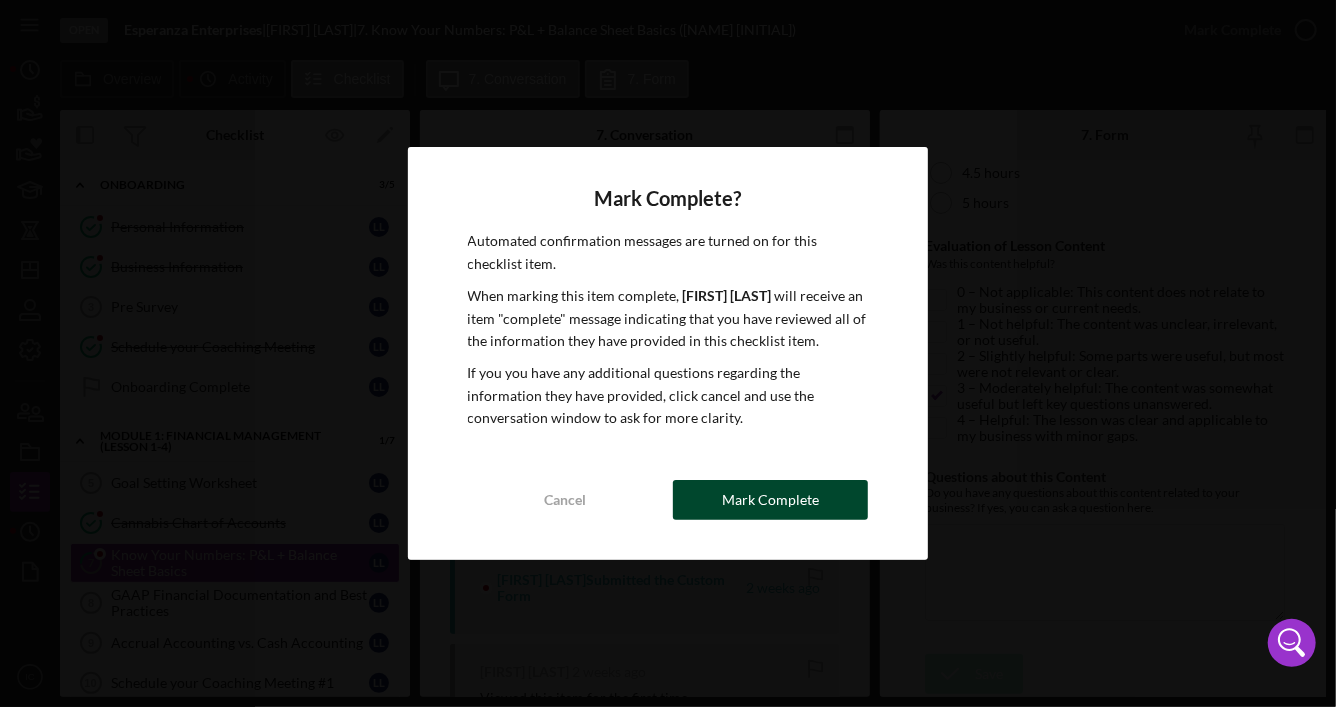 click on "Mark Complete" at bounding box center [770, 500] 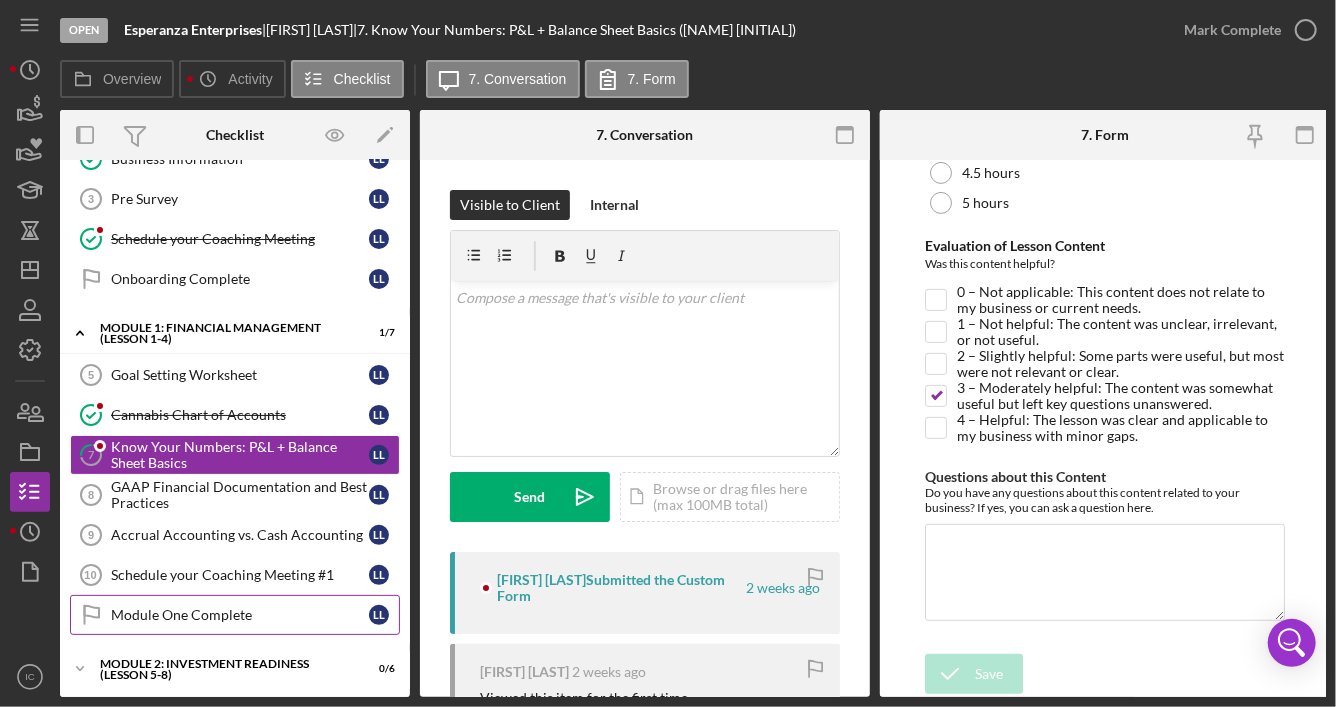 scroll, scrollTop: 299, scrollLeft: 0, axis: vertical 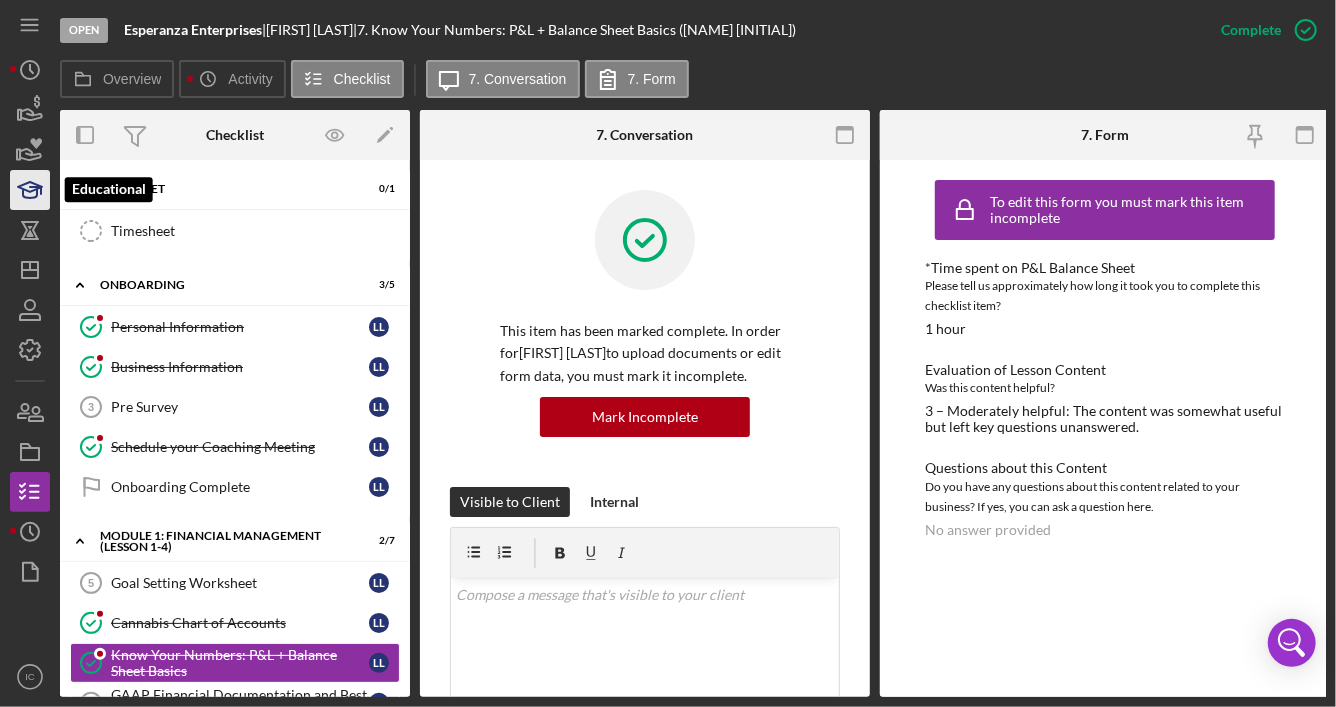 click 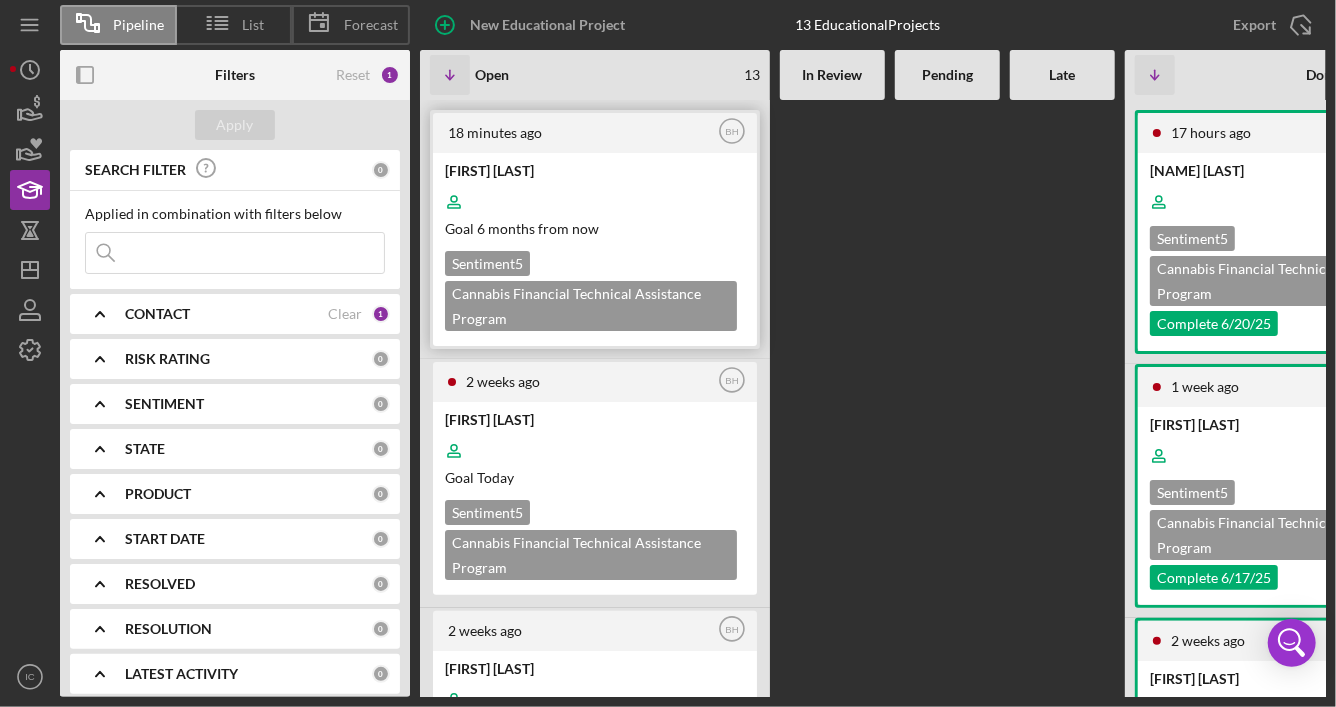 click on "[FIRST] [LAST] Goal [MONTH] from now Sentiment 5 Cannabis Financial Technical Assistance Program" at bounding box center (595, 249) 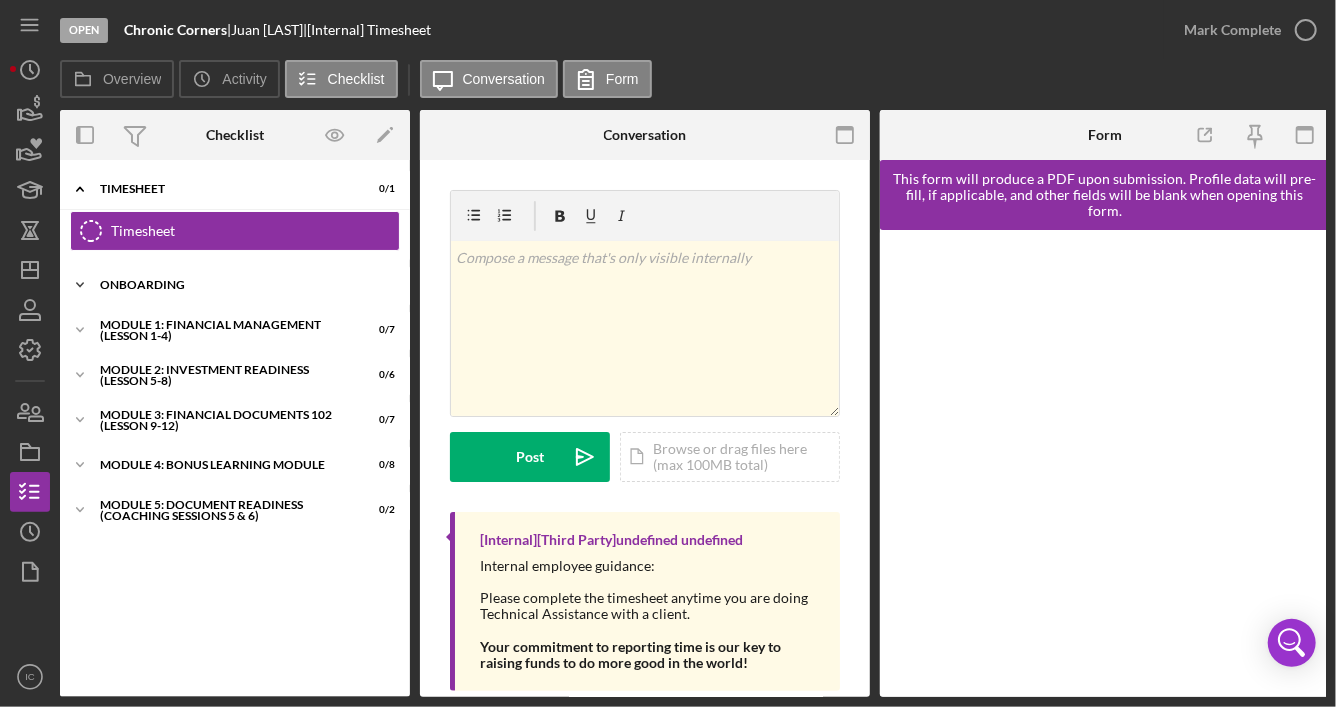 click on "Onboarding" at bounding box center (242, 285) 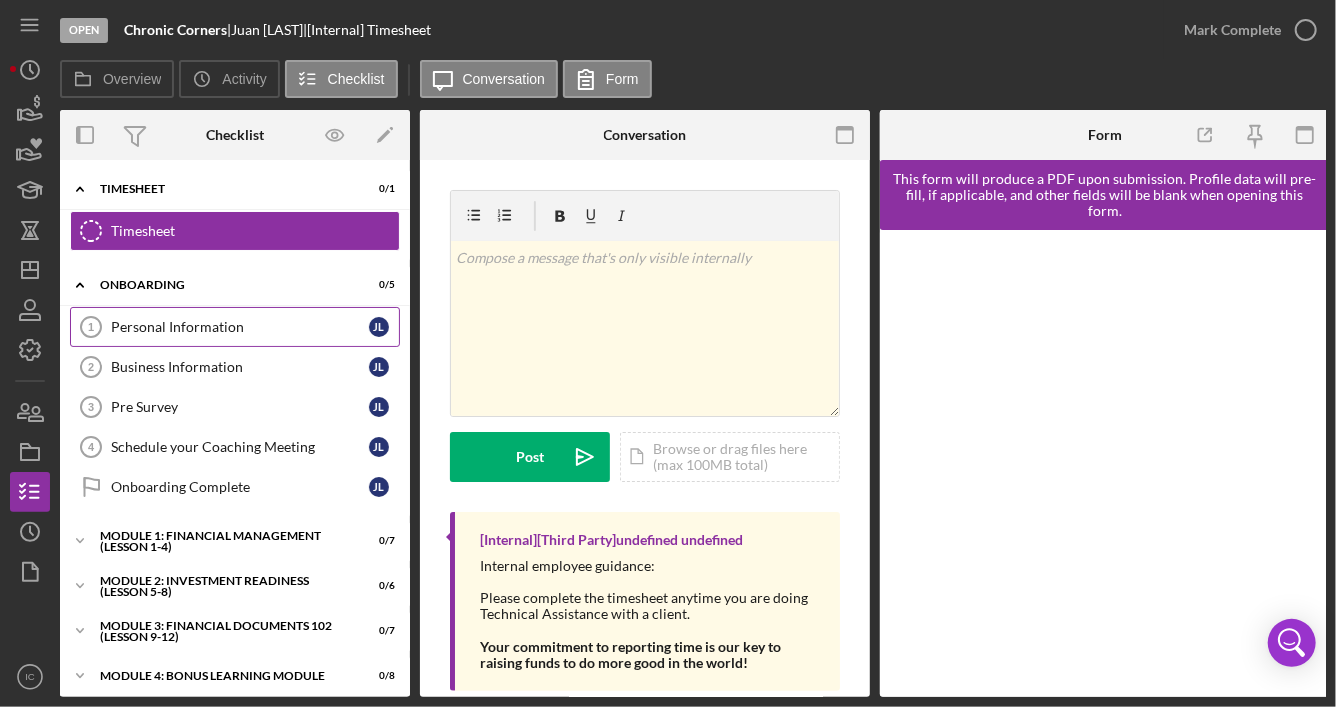 click on "Personal Information" at bounding box center (240, 327) 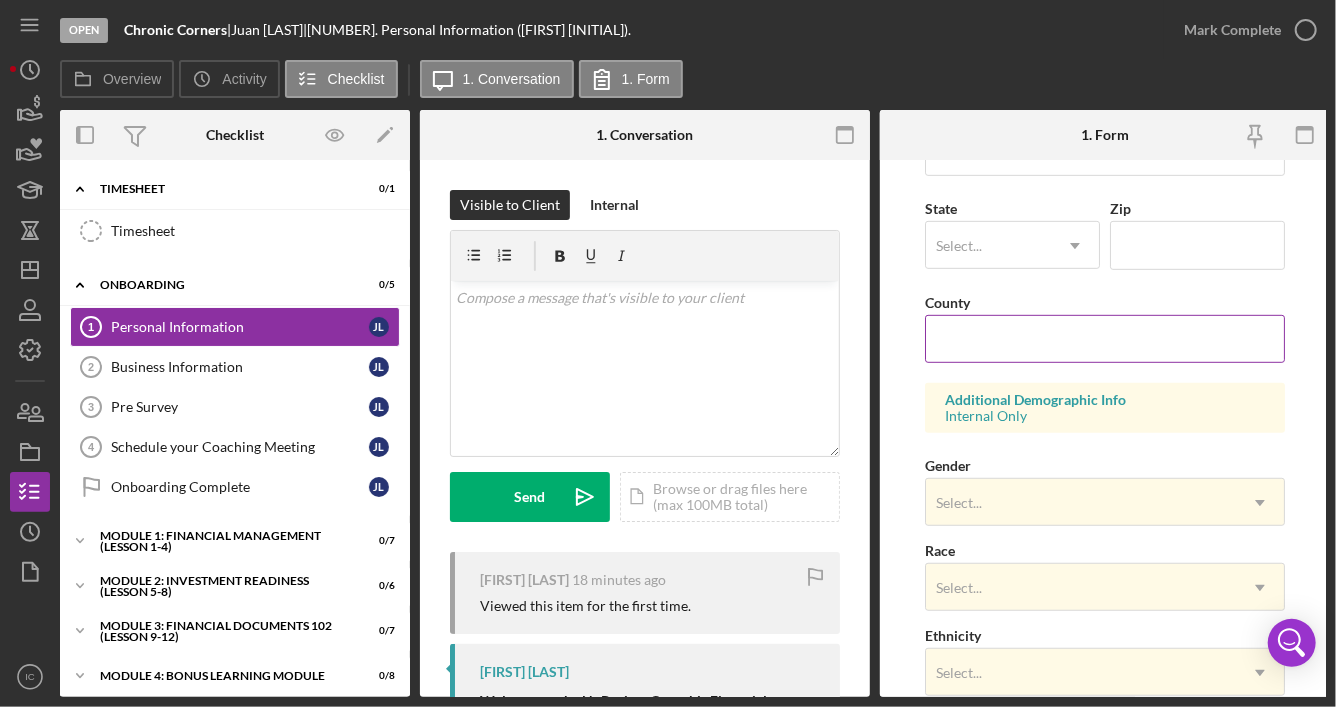 scroll, scrollTop: 600, scrollLeft: 0, axis: vertical 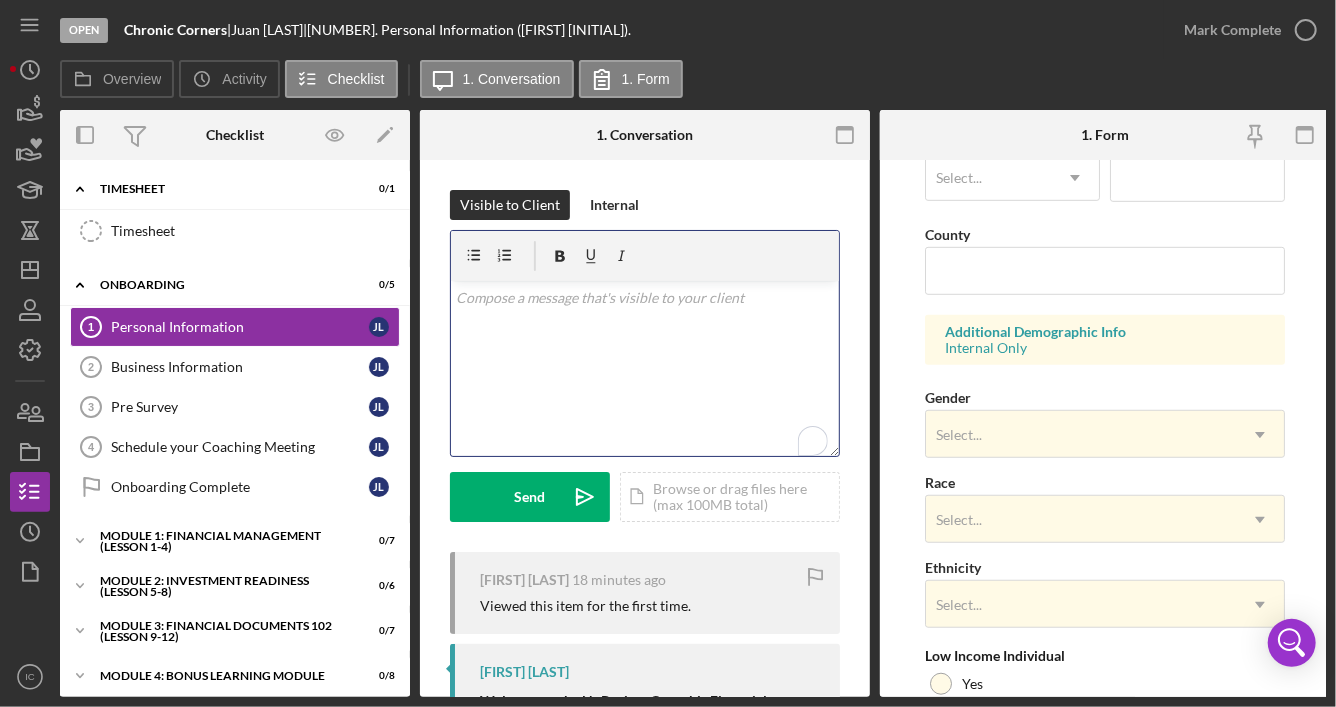 click on "v Color teal Color pink Remove color Add row above Add row below Add column before Add column after Merge cells Split cells Remove column Remove row Remove table" at bounding box center [645, 368] 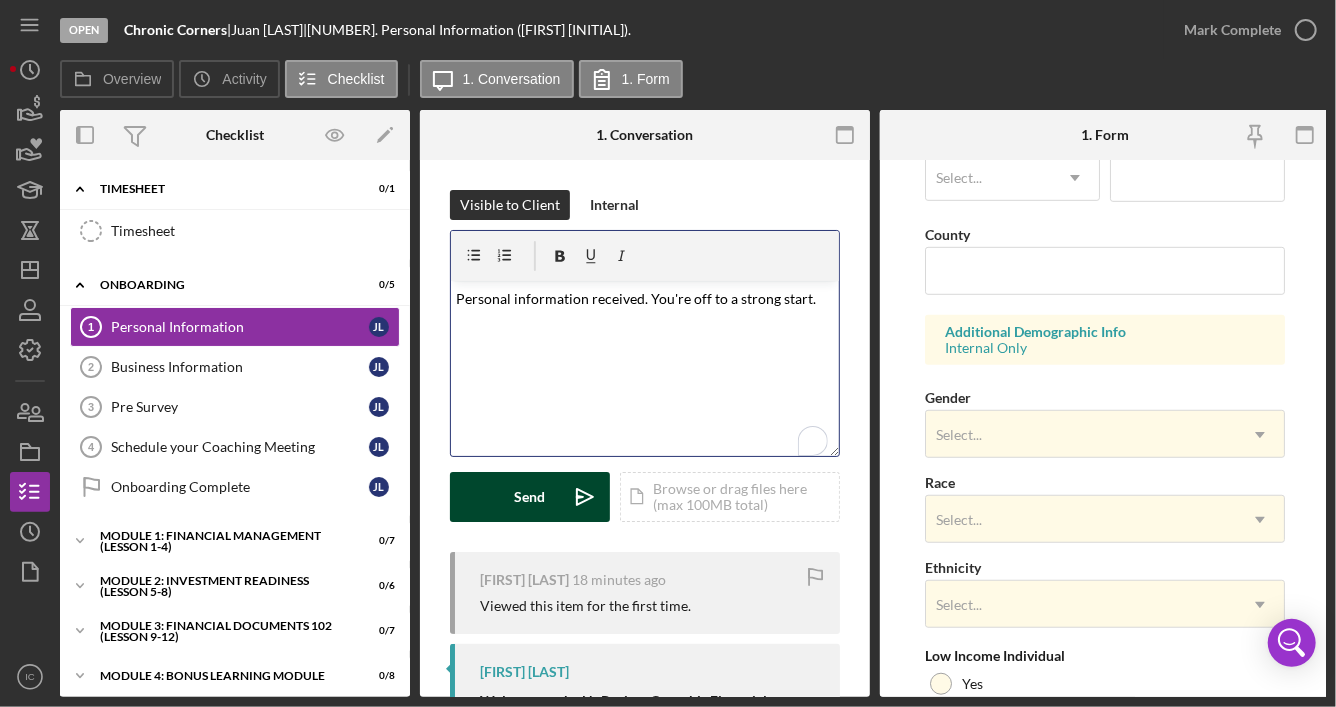 click on "Send Icon/icon-invite-send" at bounding box center (530, 497) 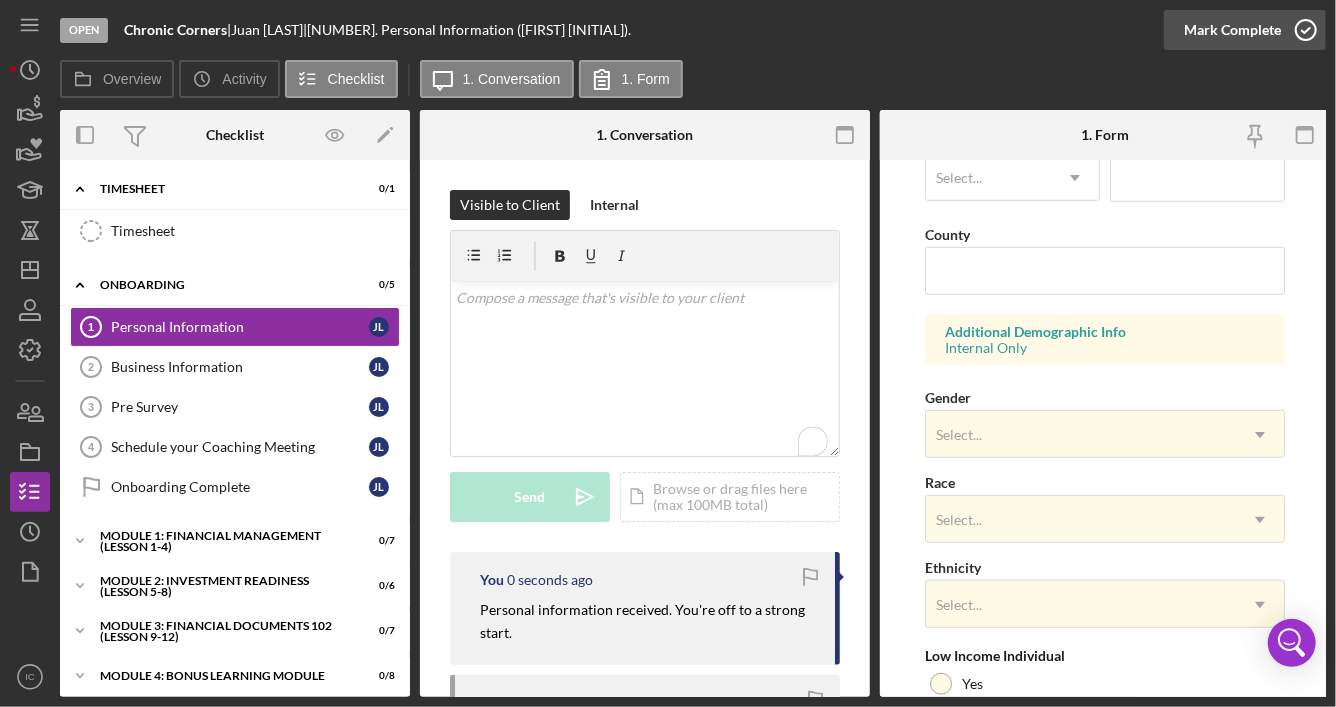 click 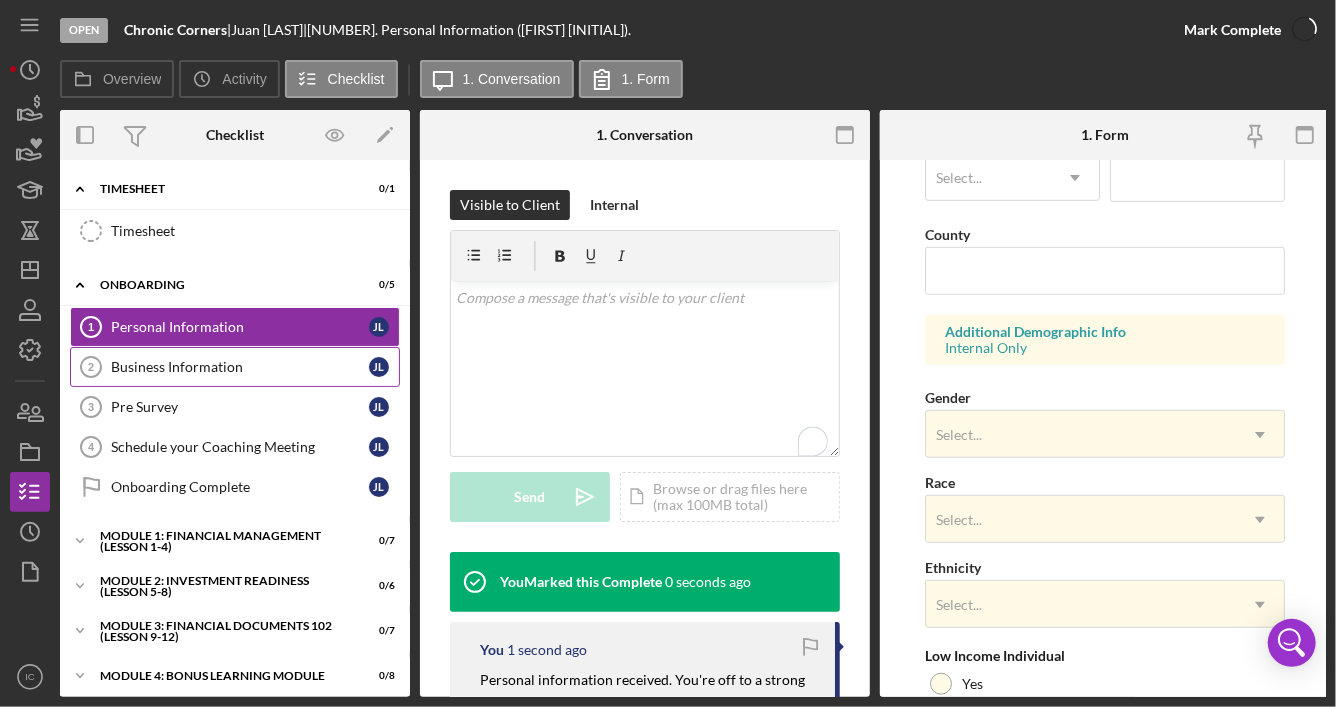 click on "Business Information 2 Business Information J L" at bounding box center [235, 367] 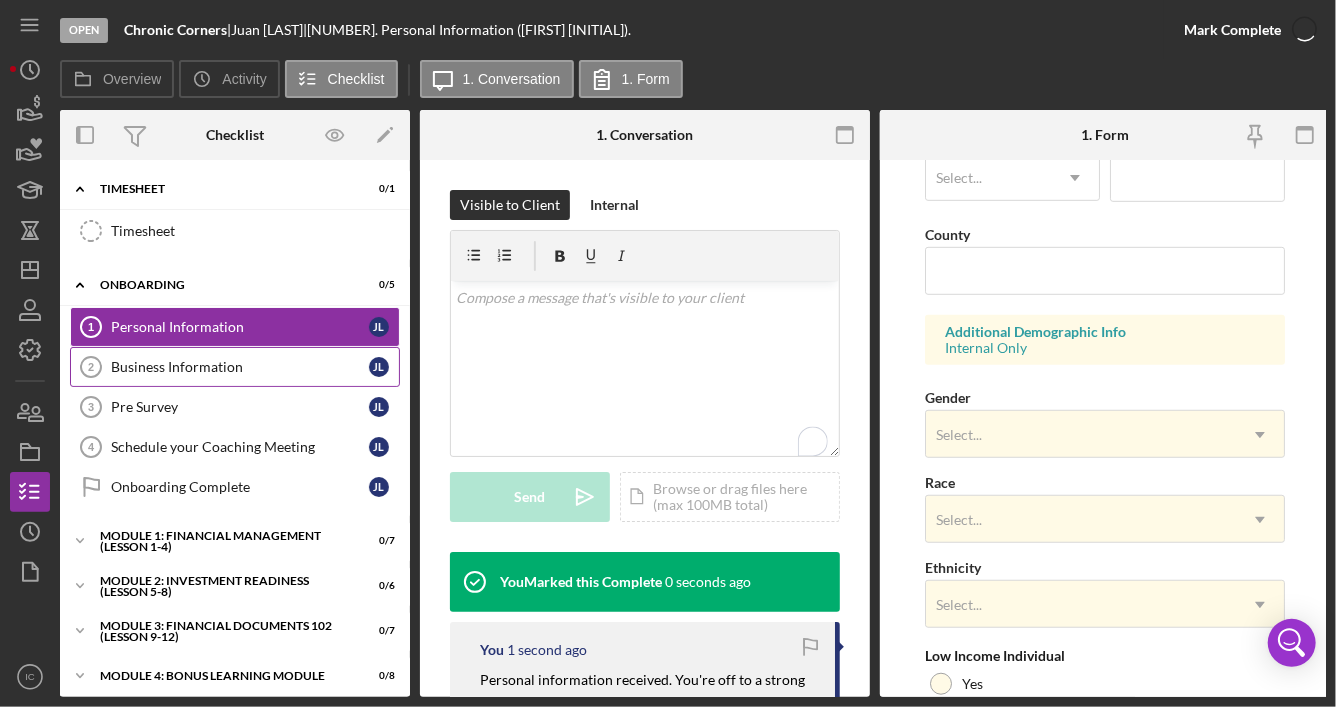 scroll, scrollTop: 0, scrollLeft: 0, axis: both 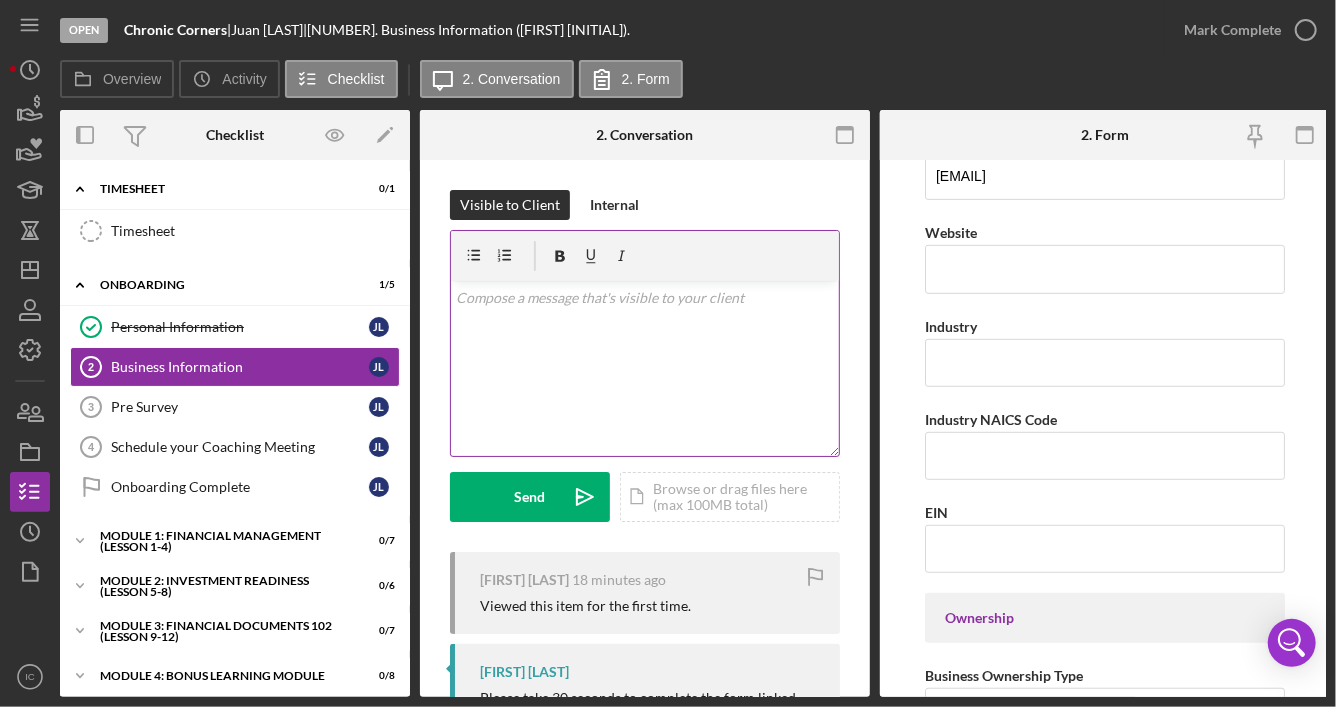 click on "v Color teal Color pink Remove color Add row above Add row below Add column before Add column after Merge cells Split cells Remove column Remove row Remove table" at bounding box center [645, 368] 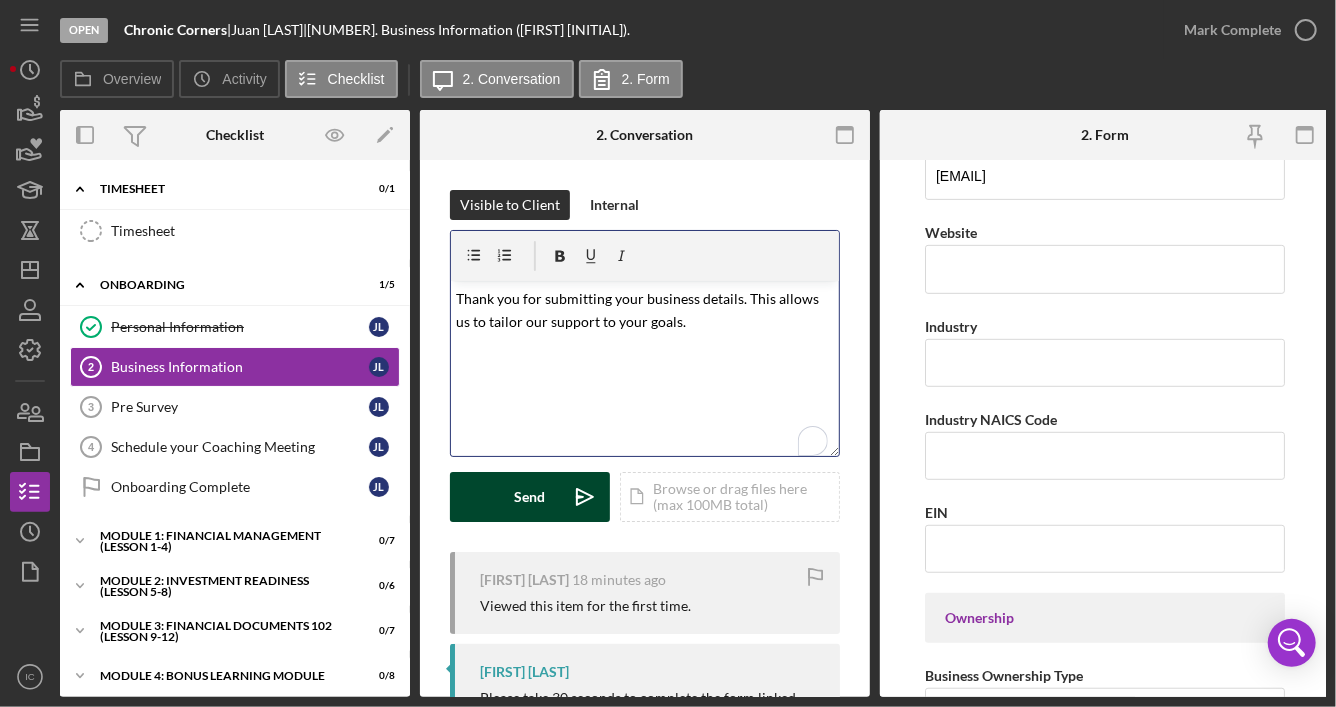 click on "Send" at bounding box center (530, 497) 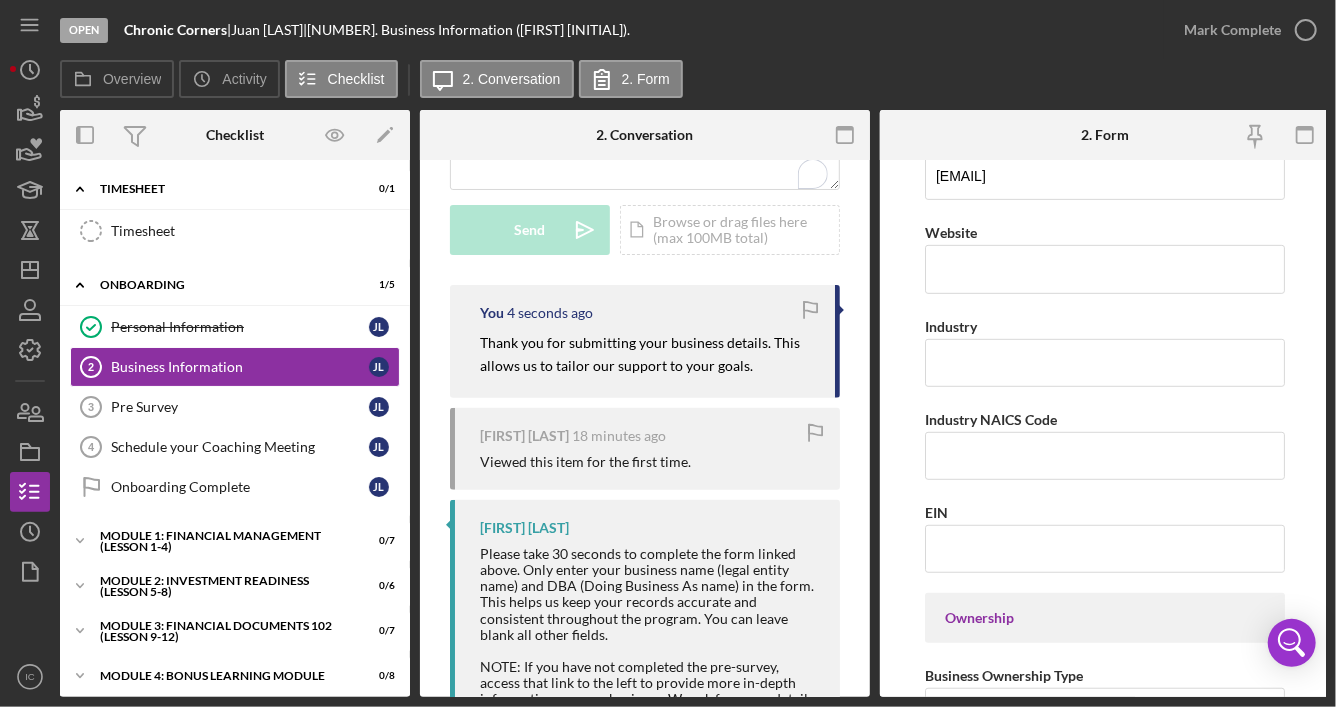 scroll, scrollTop: 299, scrollLeft: 0, axis: vertical 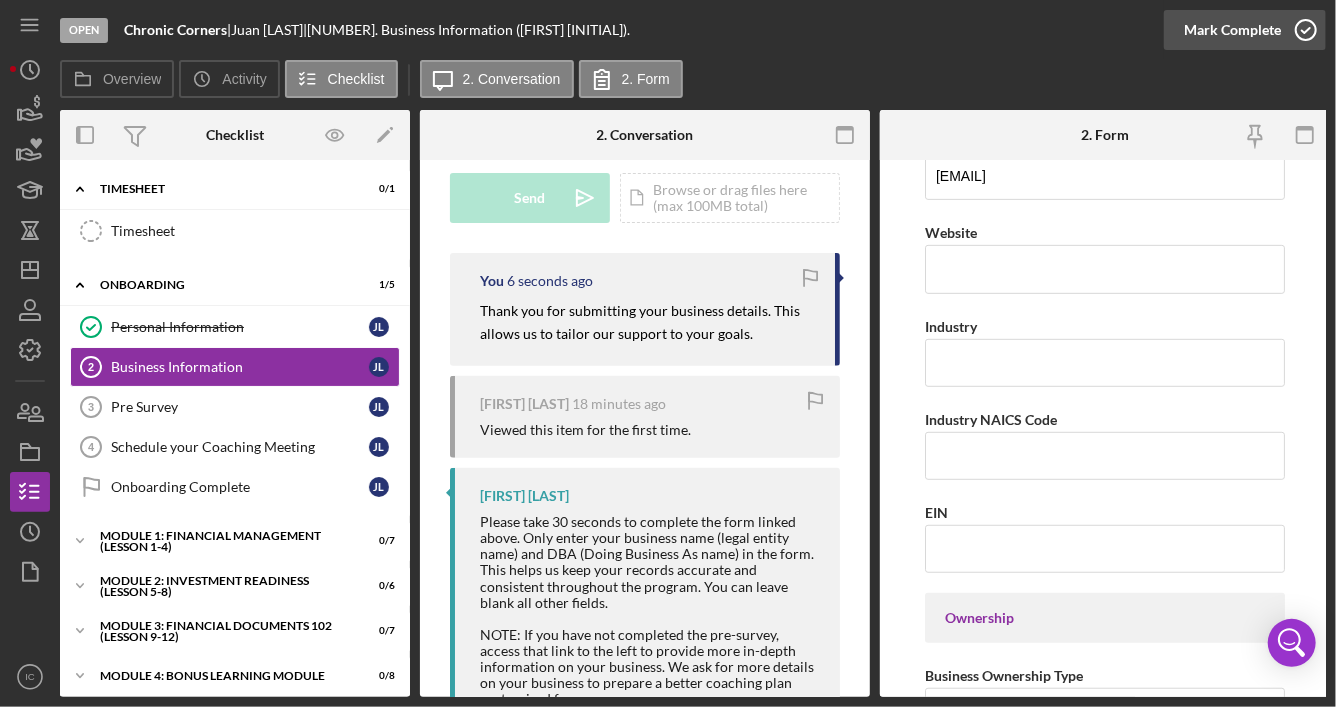 click 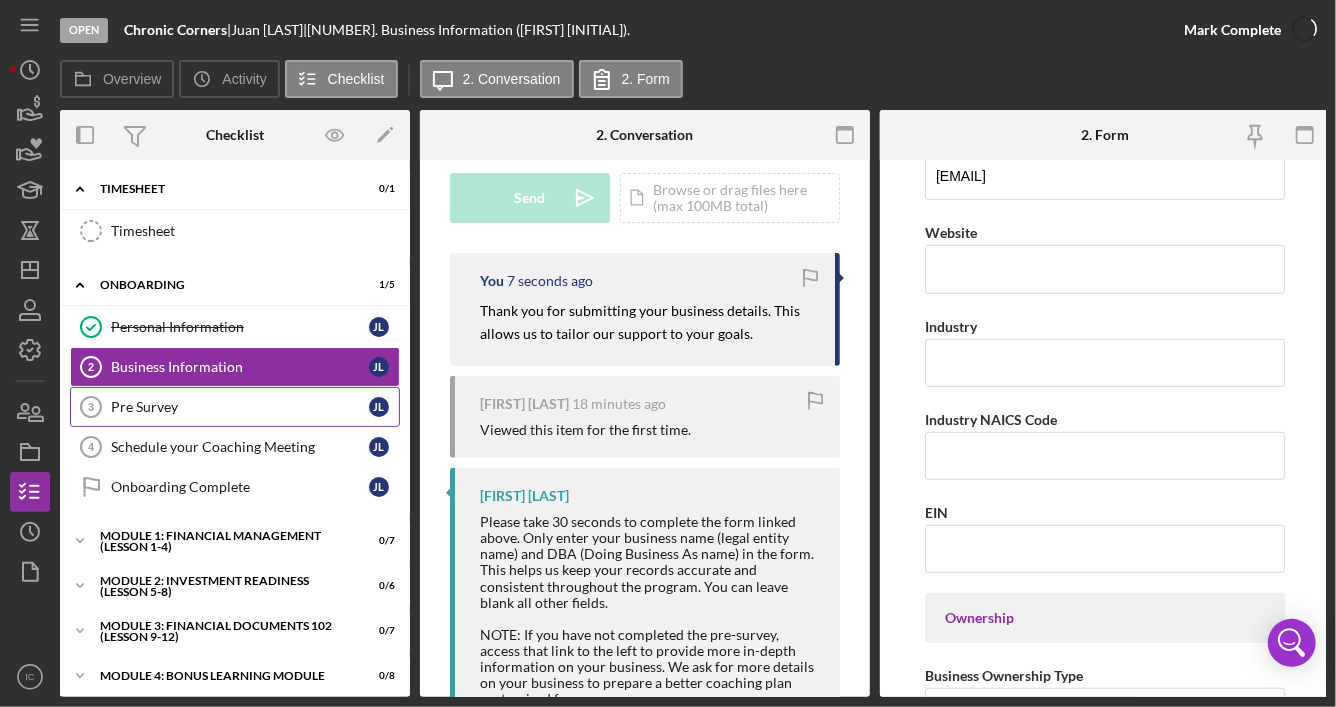 scroll, scrollTop: 596, scrollLeft: 0, axis: vertical 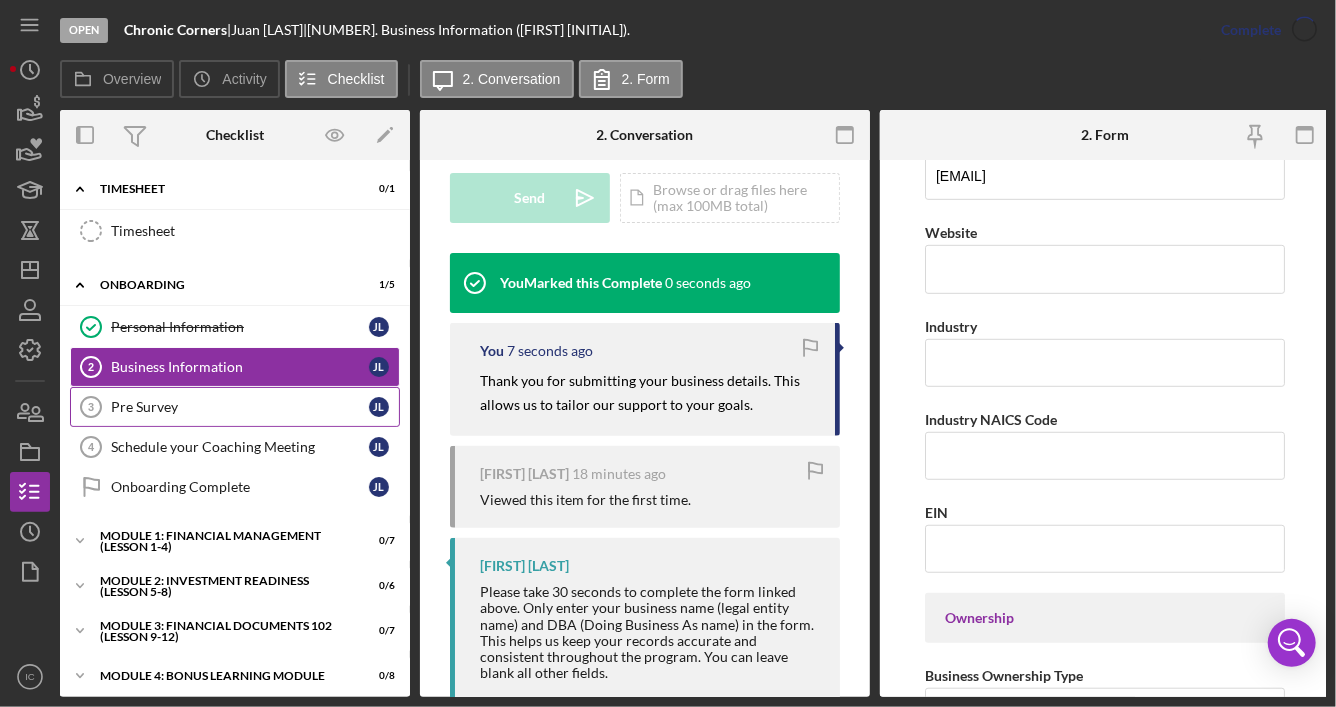 click on "Pre Survey" at bounding box center (240, 407) 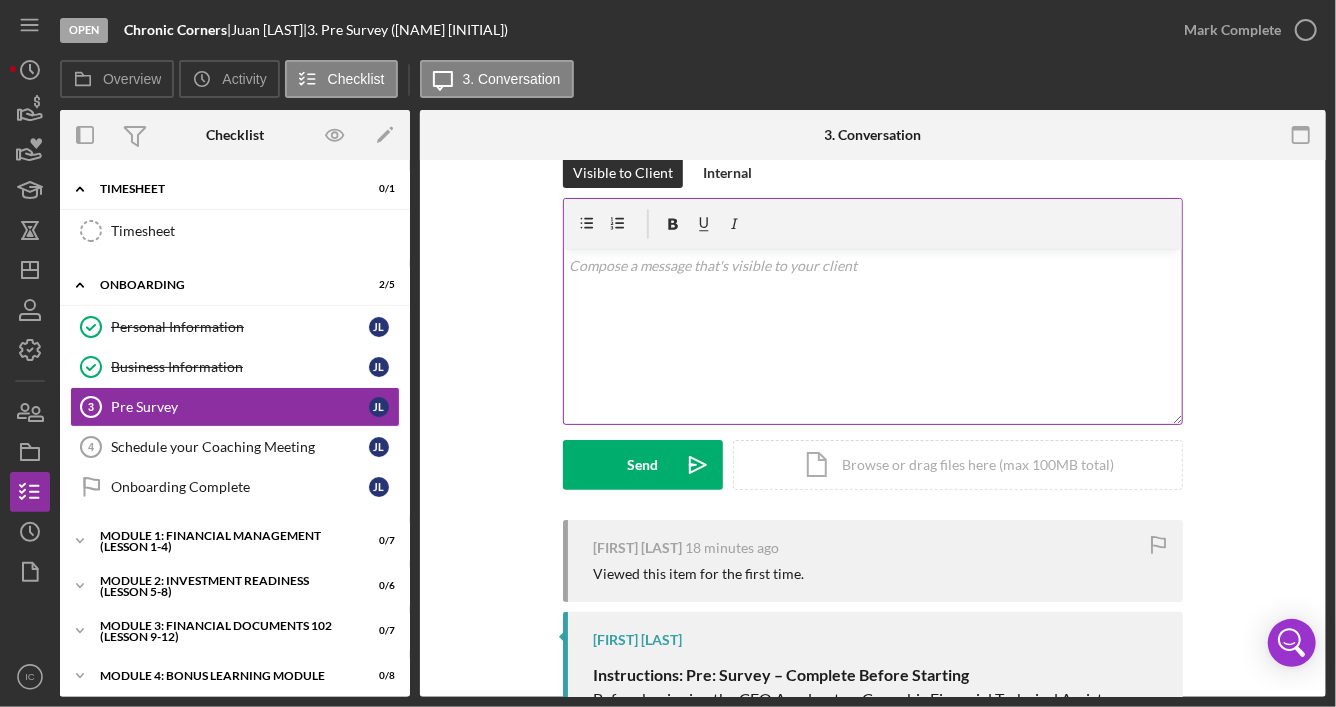 scroll, scrollTop: 0, scrollLeft: 0, axis: both 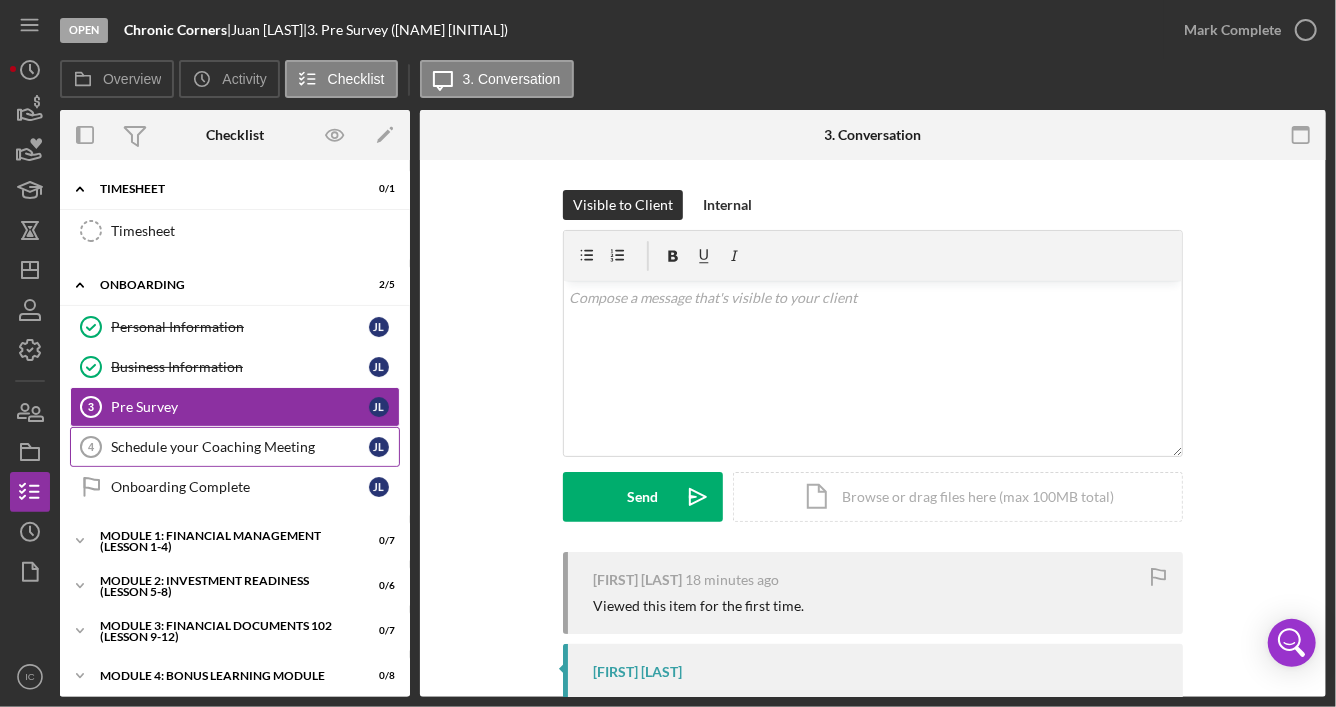 click on "Schedule your Coaching Meeting" at bounding box center (240, 447) 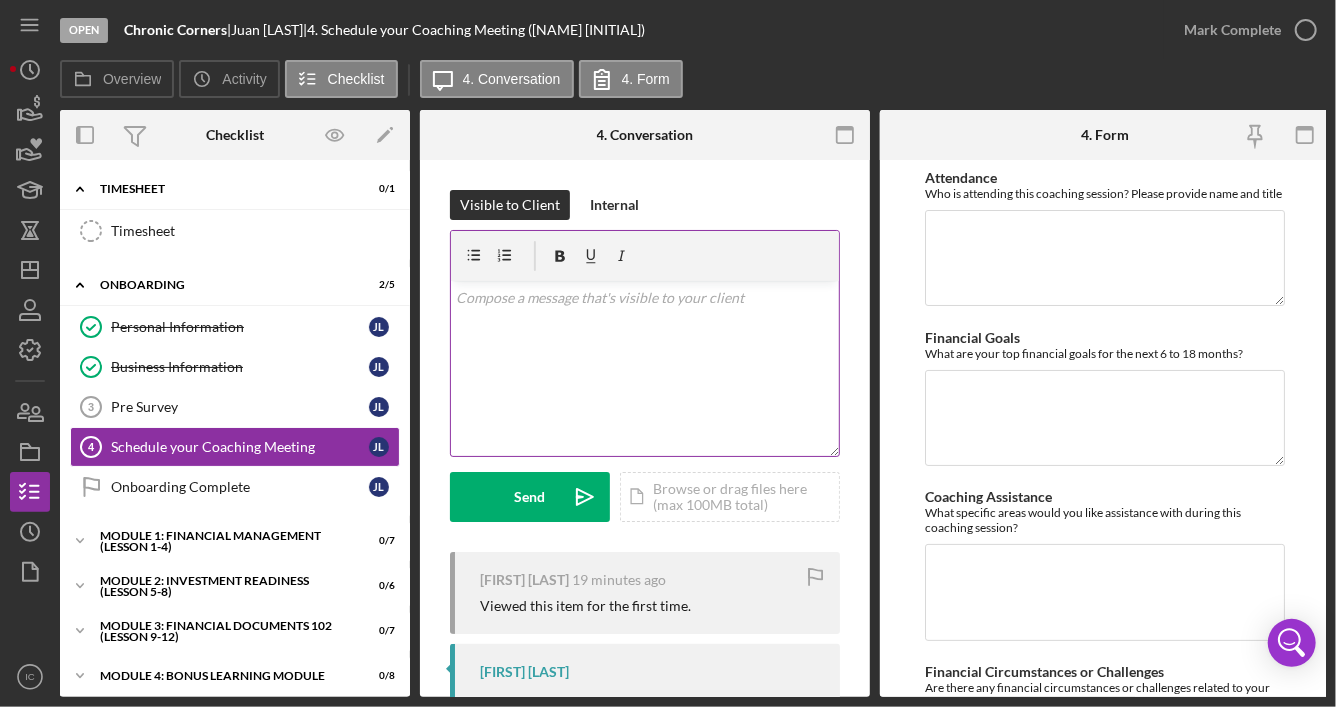 click on "v Color teal Color pink Remove color Add row above Add row below Add column before Add column after Merge cells Split cells Remove column Remove row Remove table" at bounding box center (645, 368) 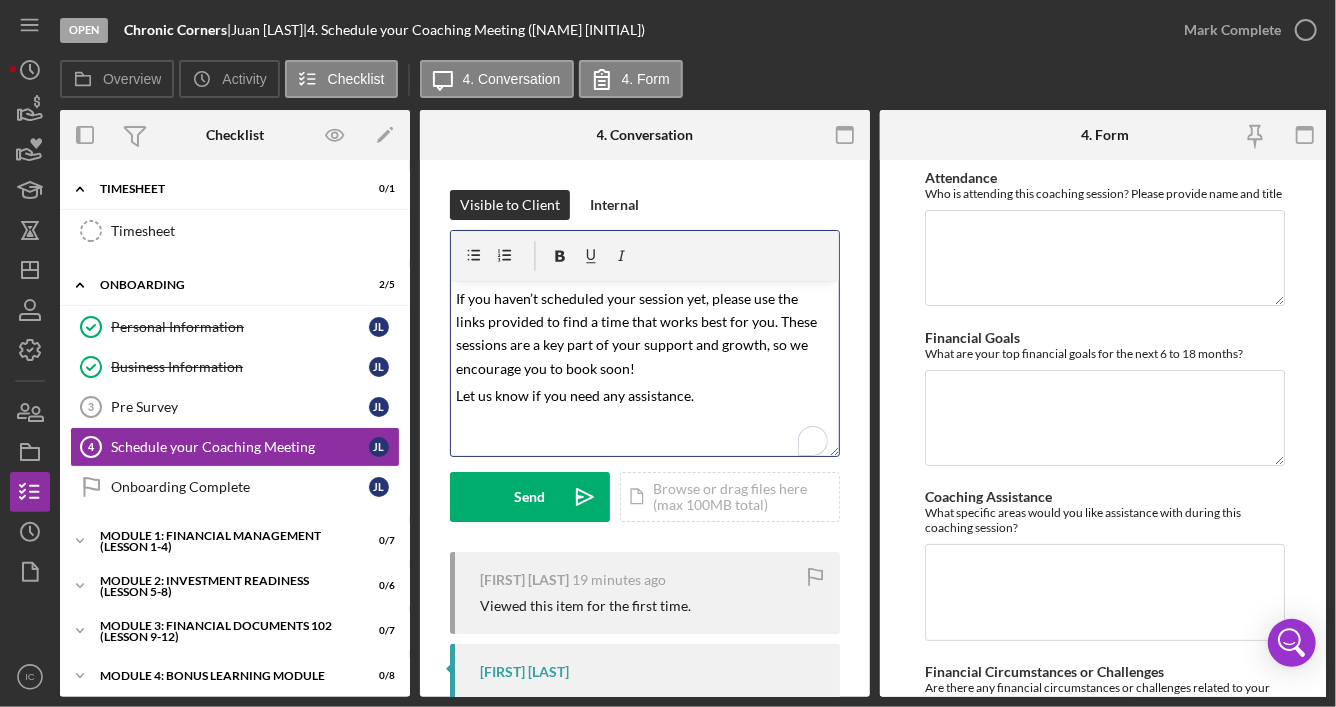 click on "If you haven’t scheduled your session yet, please use the links provided to find a time that works best for you. These sessions are a key part of your support and growth, so we encourage you to book soon!" at bounding box center (645, 334) 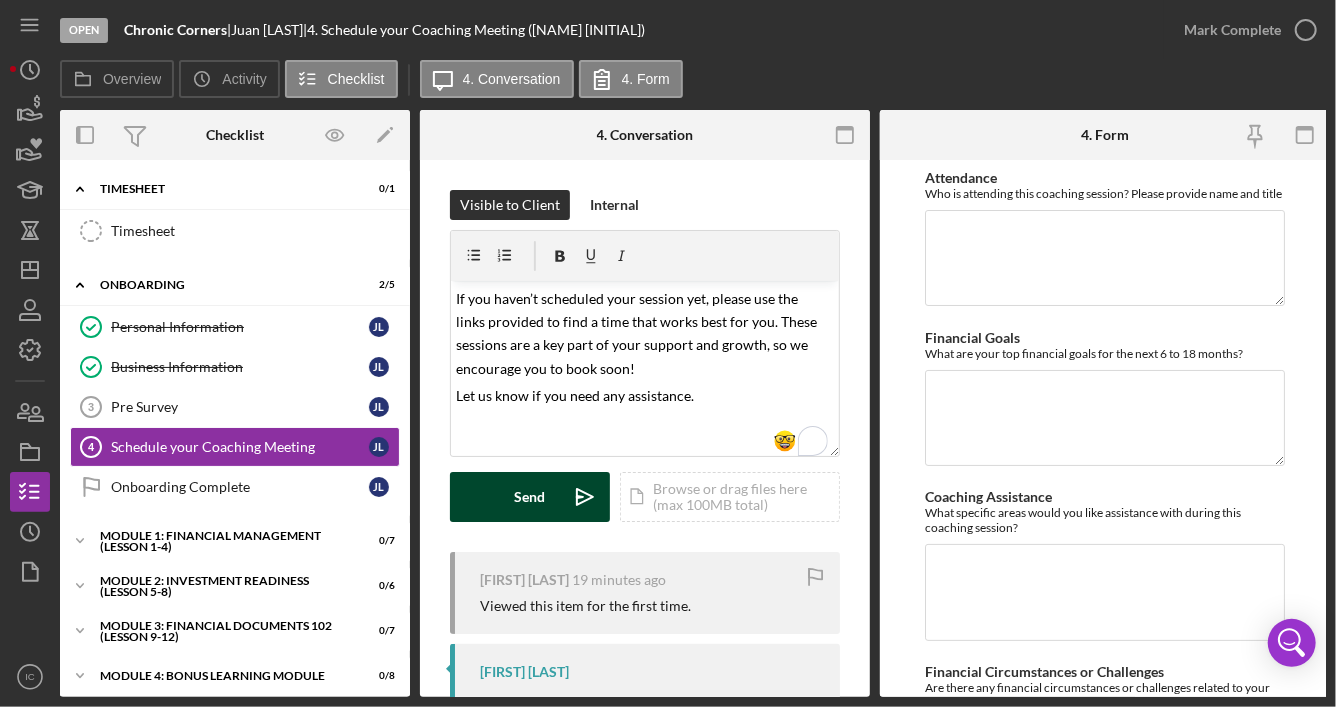 click on "Send" at bounding box center (530, 497) 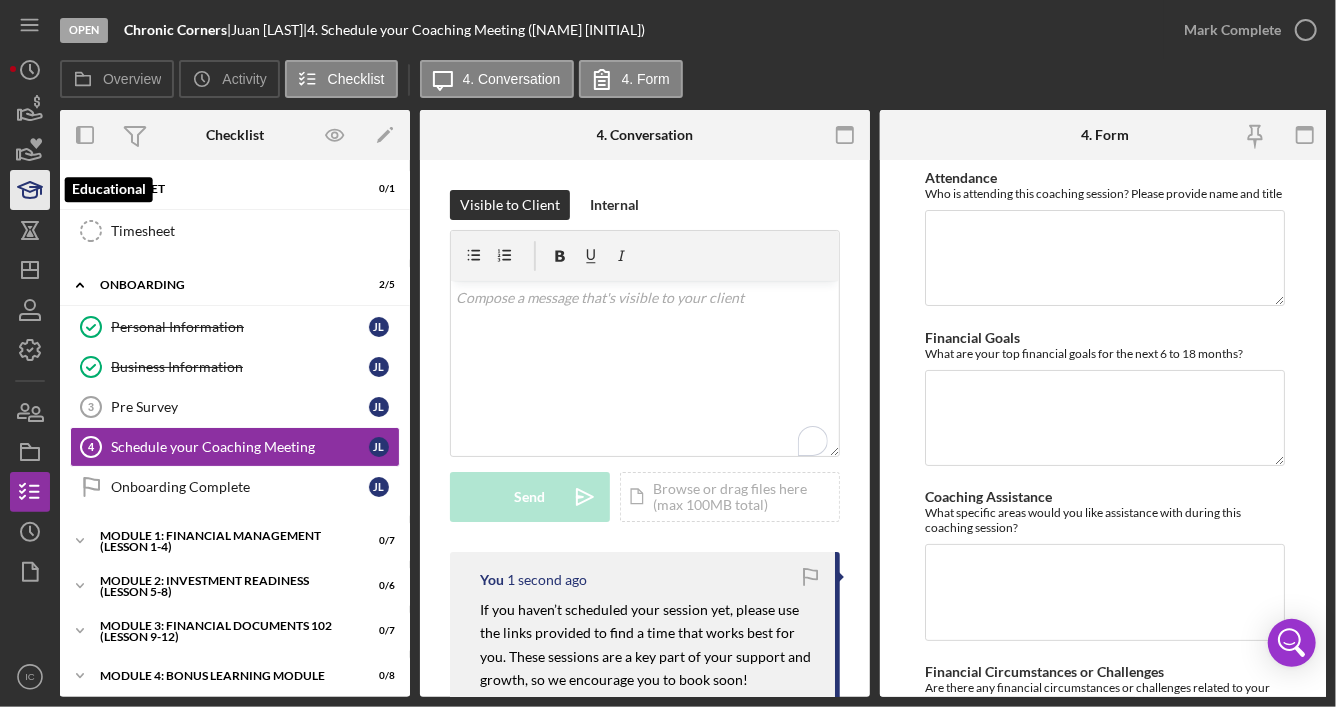 click 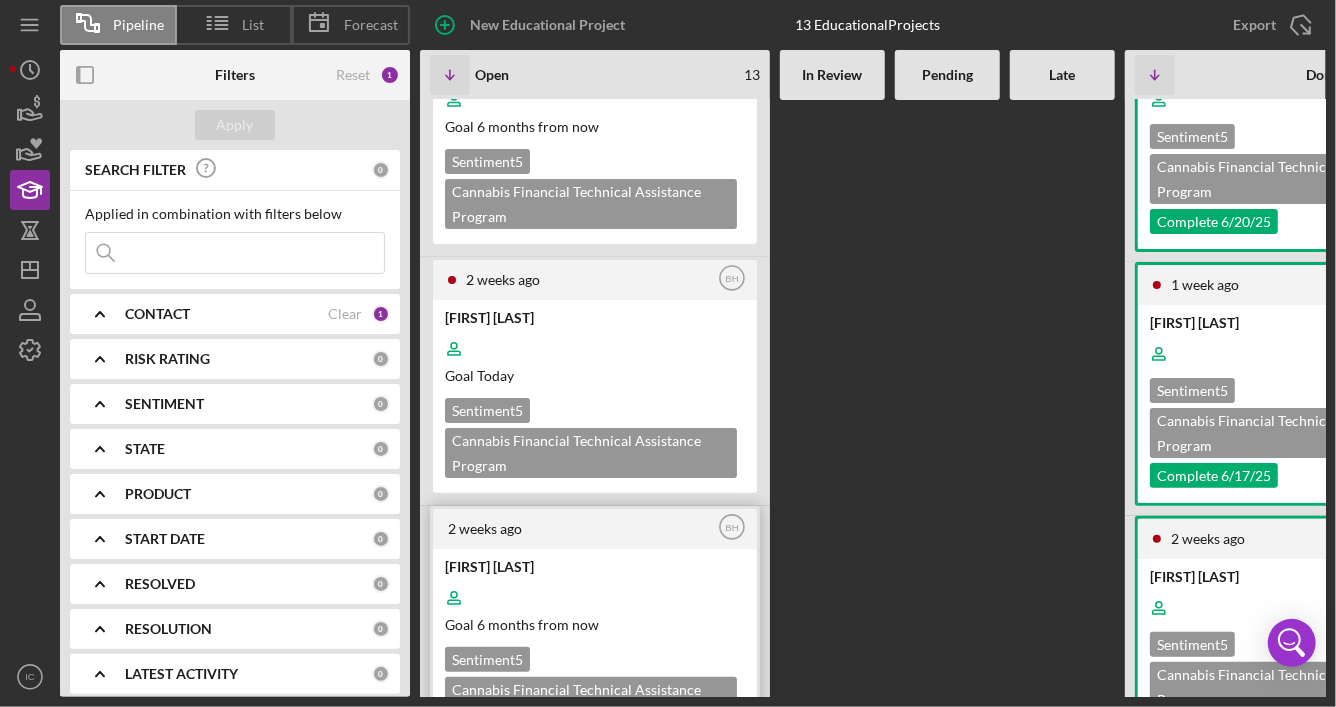 scroll, scrollTop: 200, scrollLeft: 0, axis: vertical 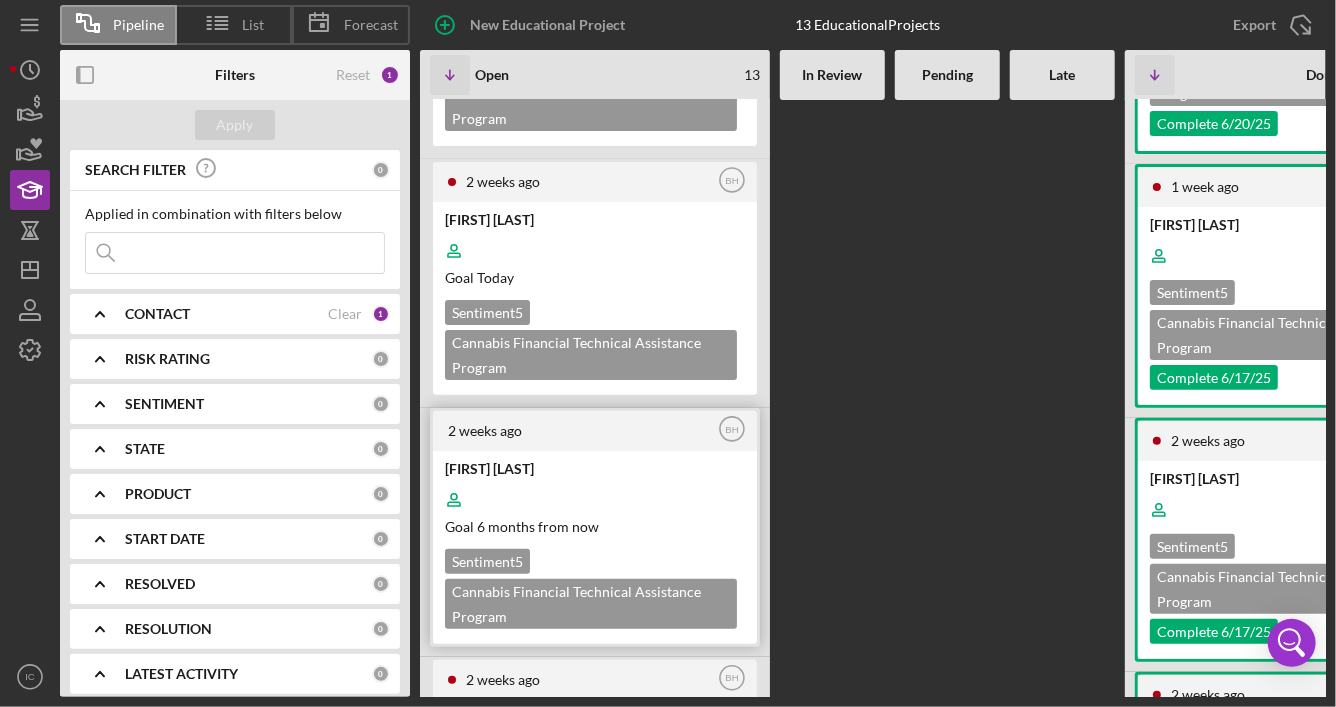 click at bounding box center [593, 500] 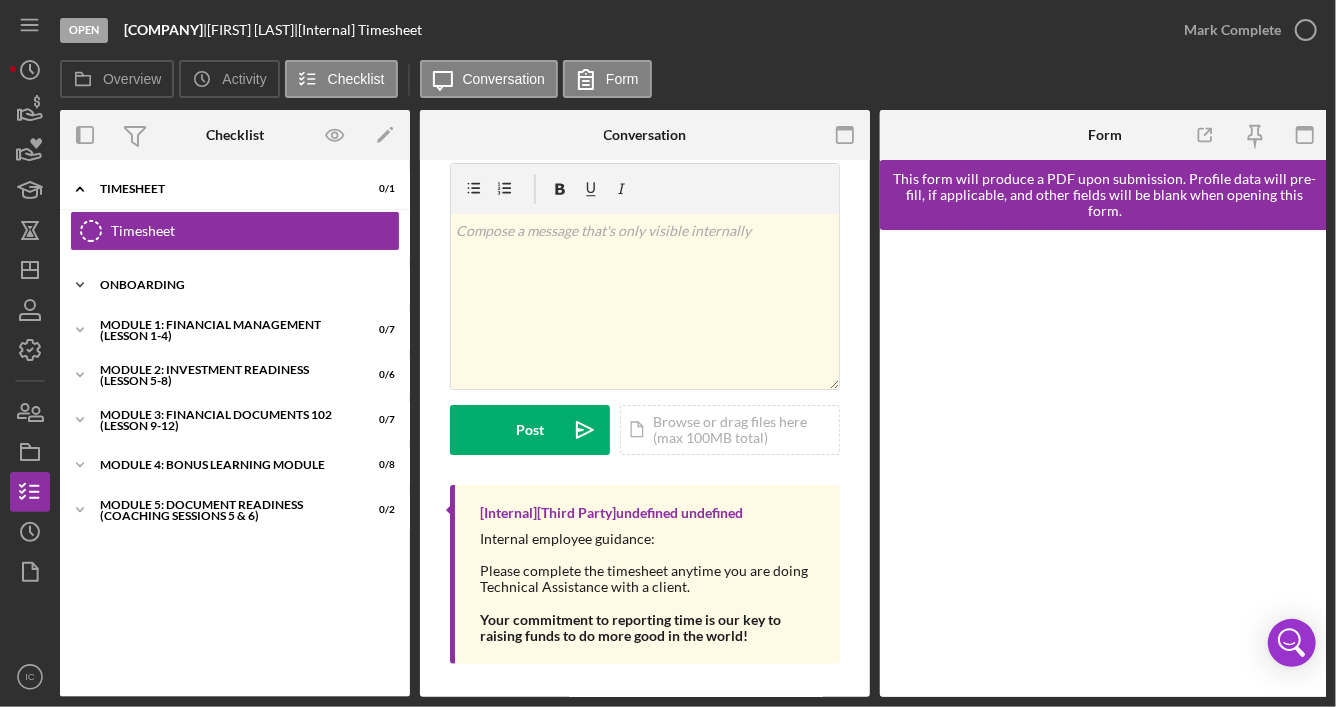scroll, scrollTop: 38, scrollLeft: 0, axis: vertical 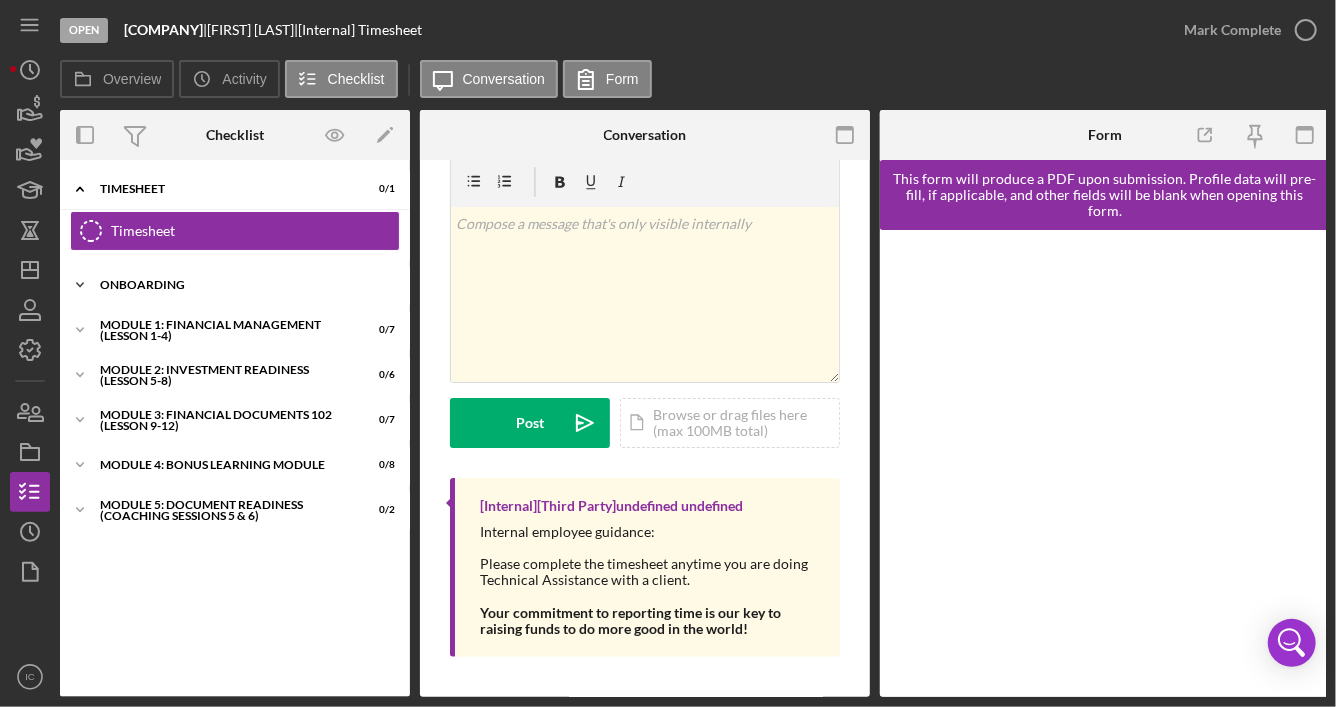 click on "Onboarding" at bounding box center (242, 285) 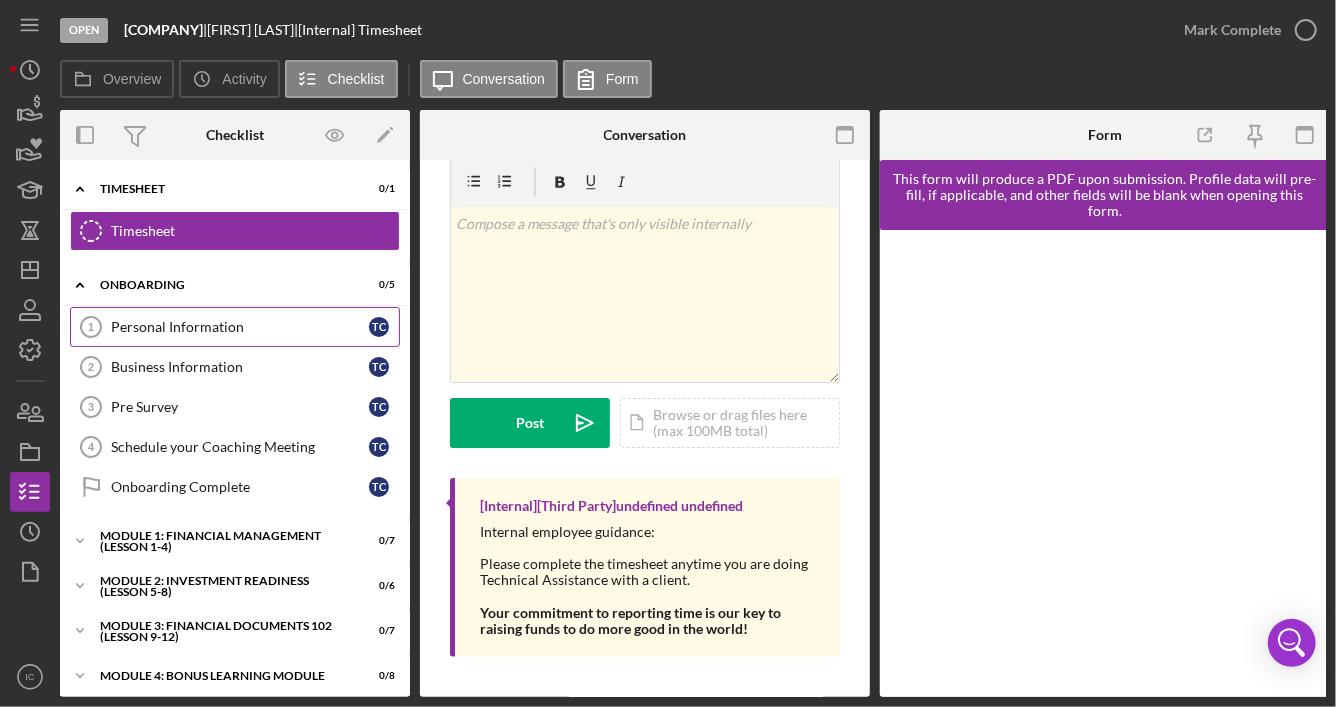 click on "Personal Information" at bounding box center [240, 327] 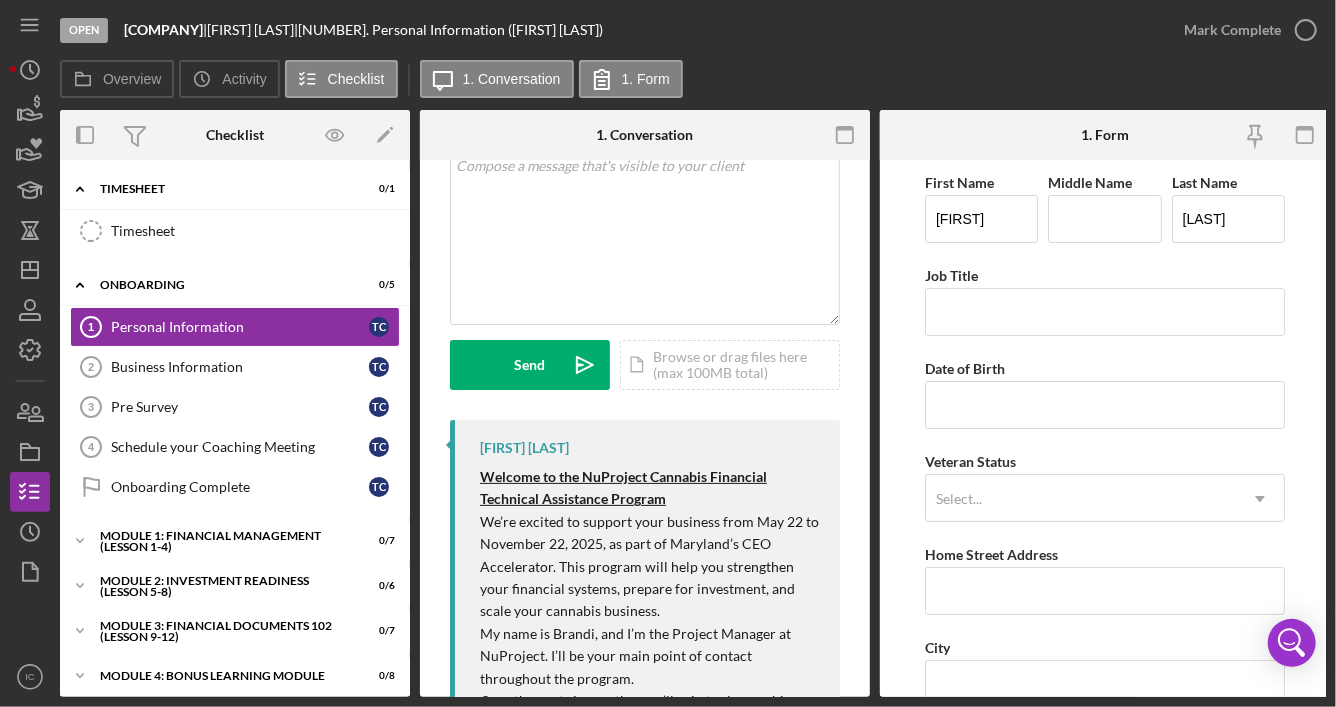 scroll, scrollTop: 100, scrollLeft: 0, axis: vertical 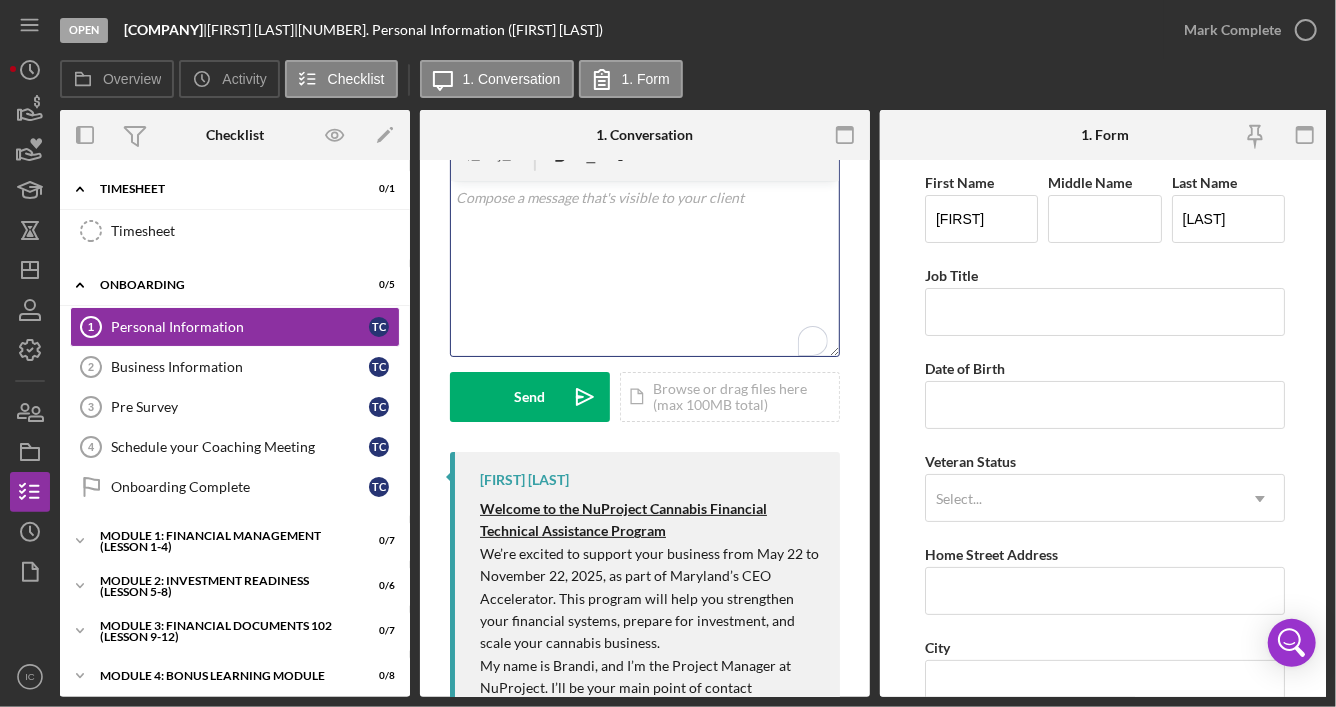 click on "v Color teal Color pink Remove color Add row above Add row below Add column before Add column after Merge cells Split cells Remove column Remove row Remove table" at bounding box center [645, 268] 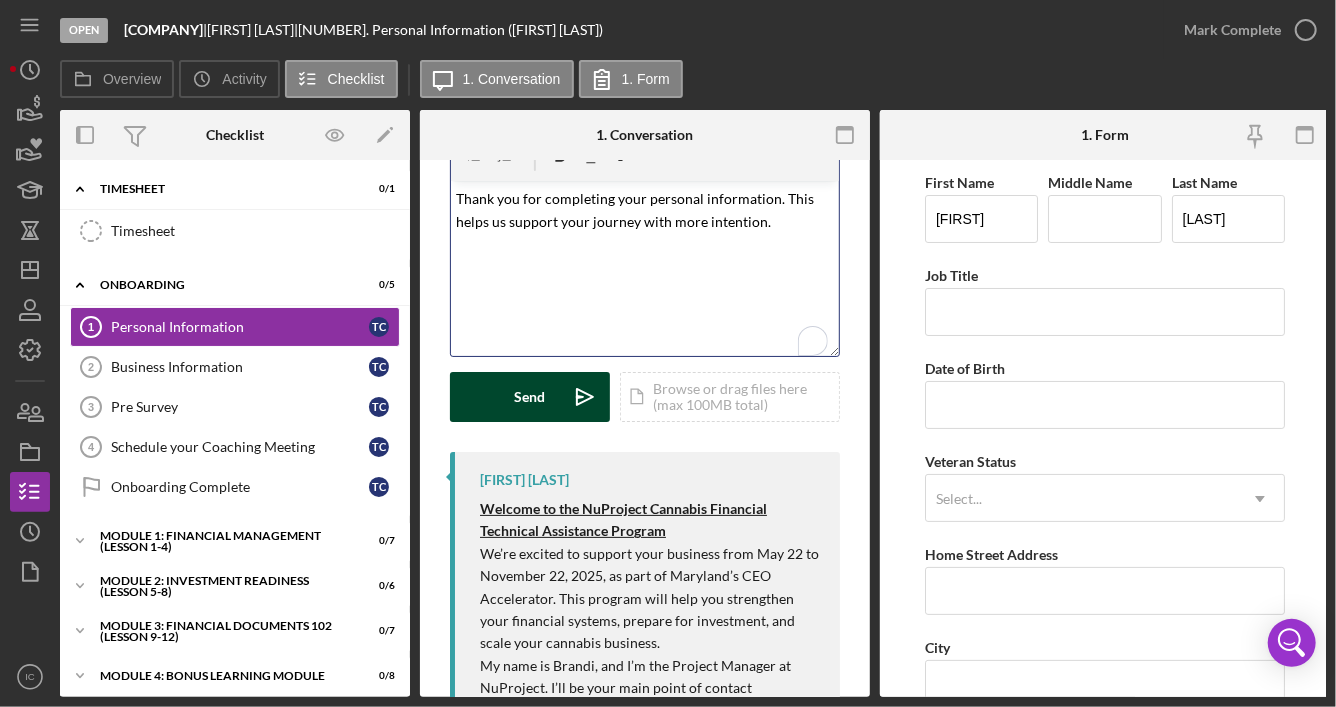 click on "Send" at bounding box center (530, 397) 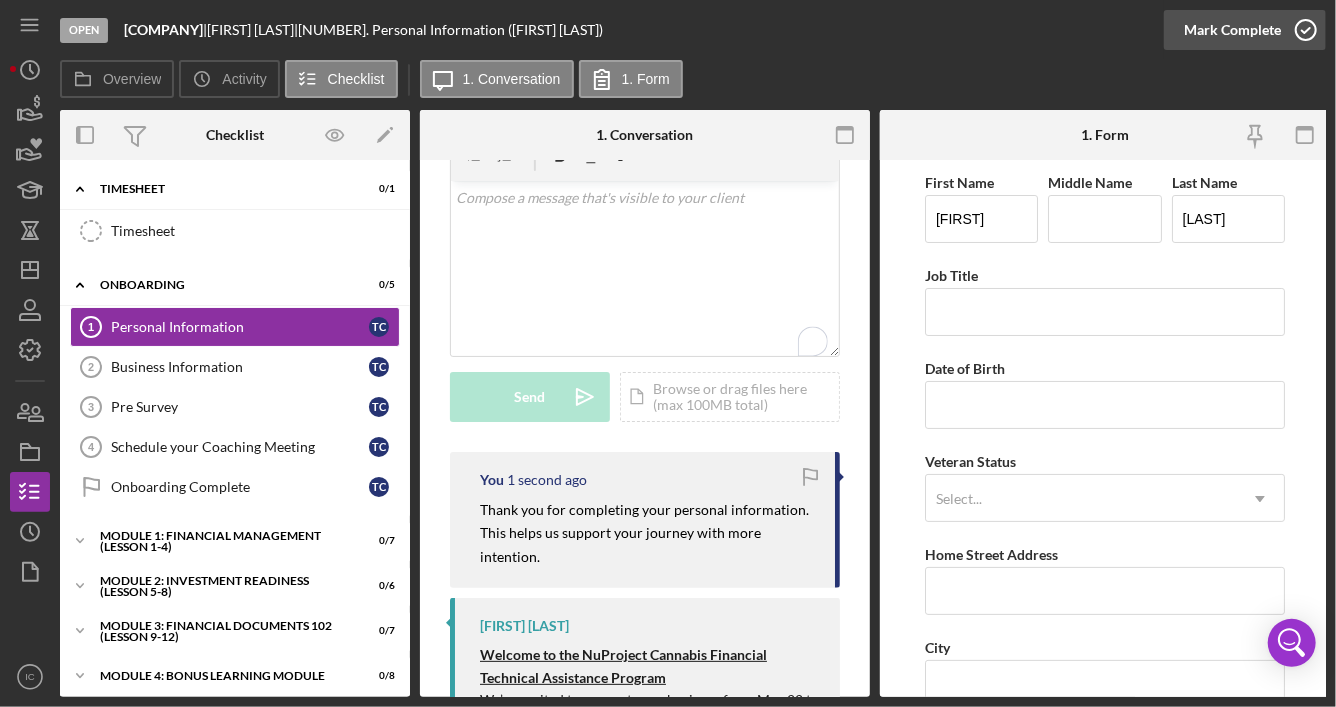 click 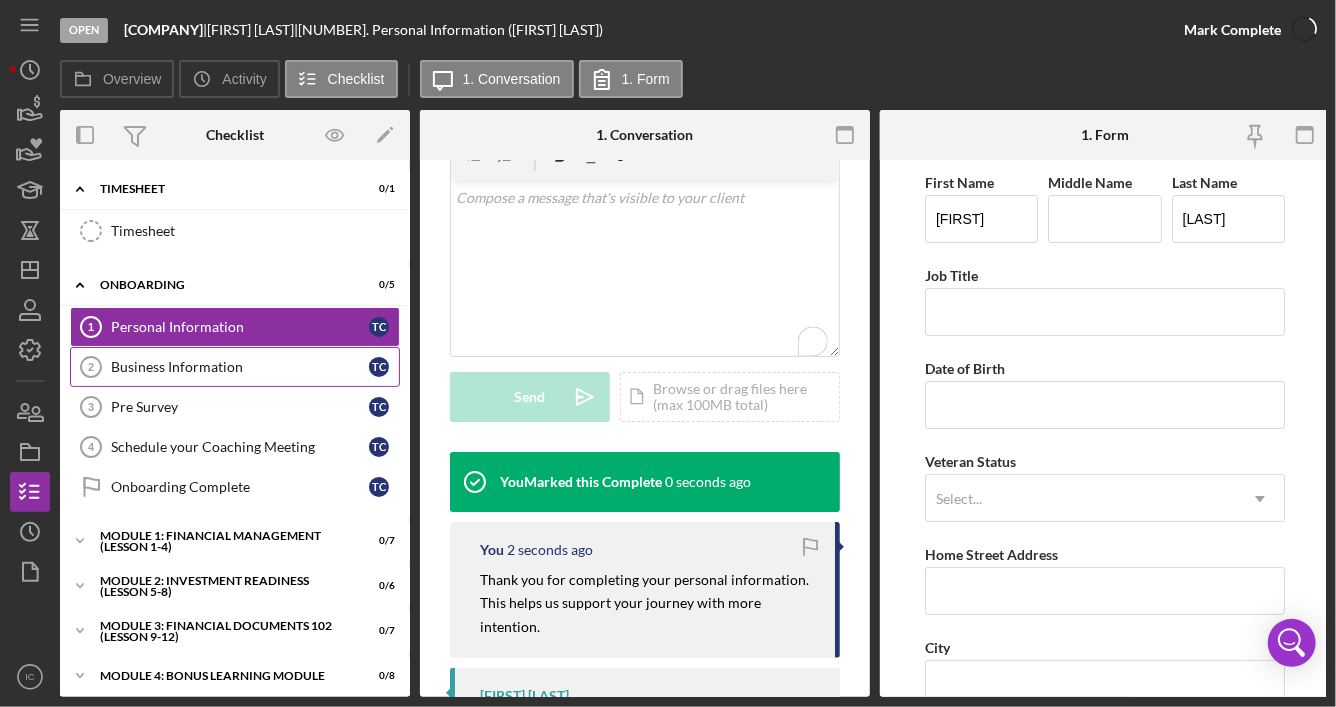 scroll, scrollTop: 397, scrollLeft: 0, axis: vertical 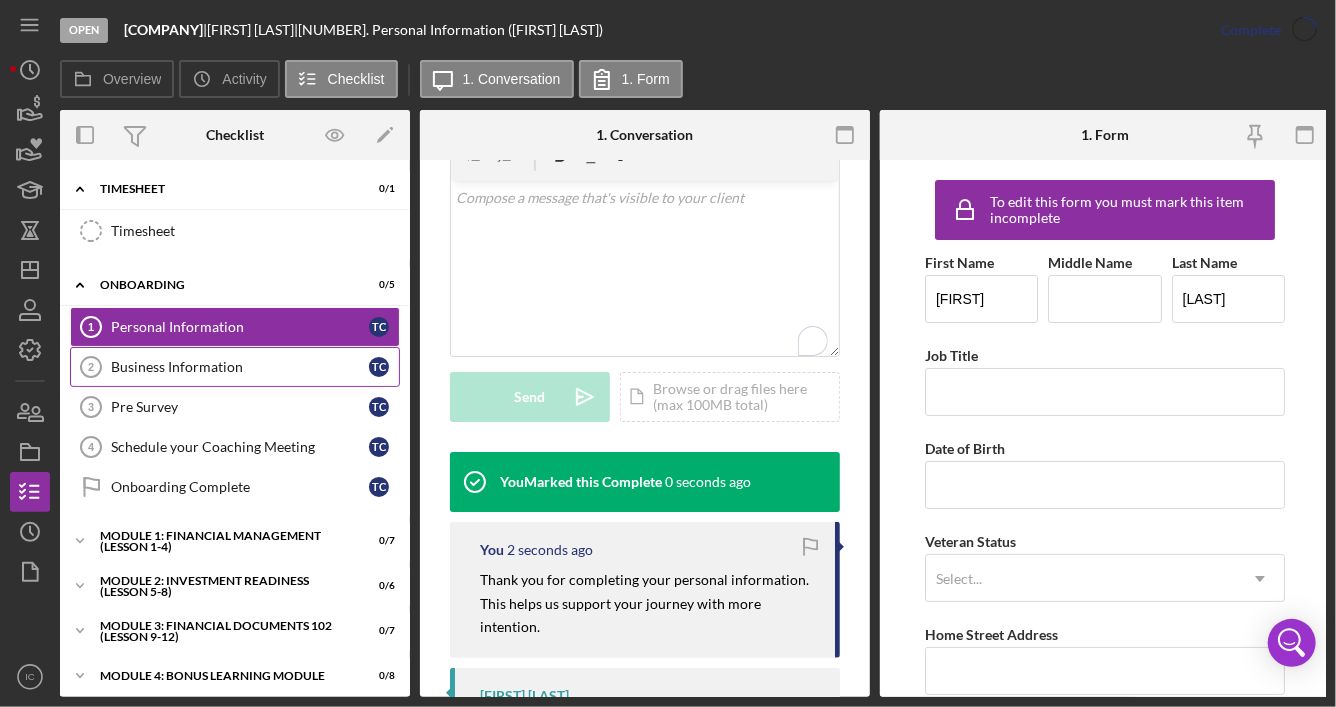 click on "Business Information" at bounding box center [240, 367] 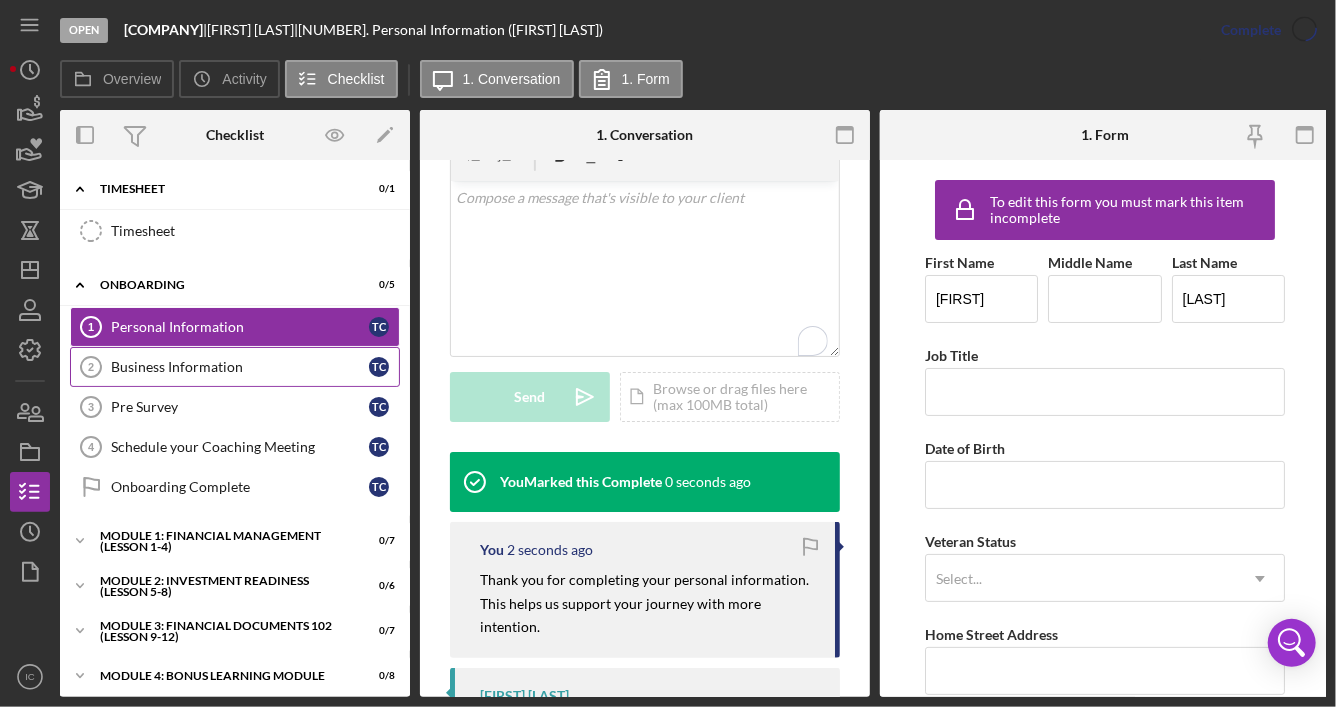 scroll, scrollTop: 0, scrollLeft: 0, axis: both 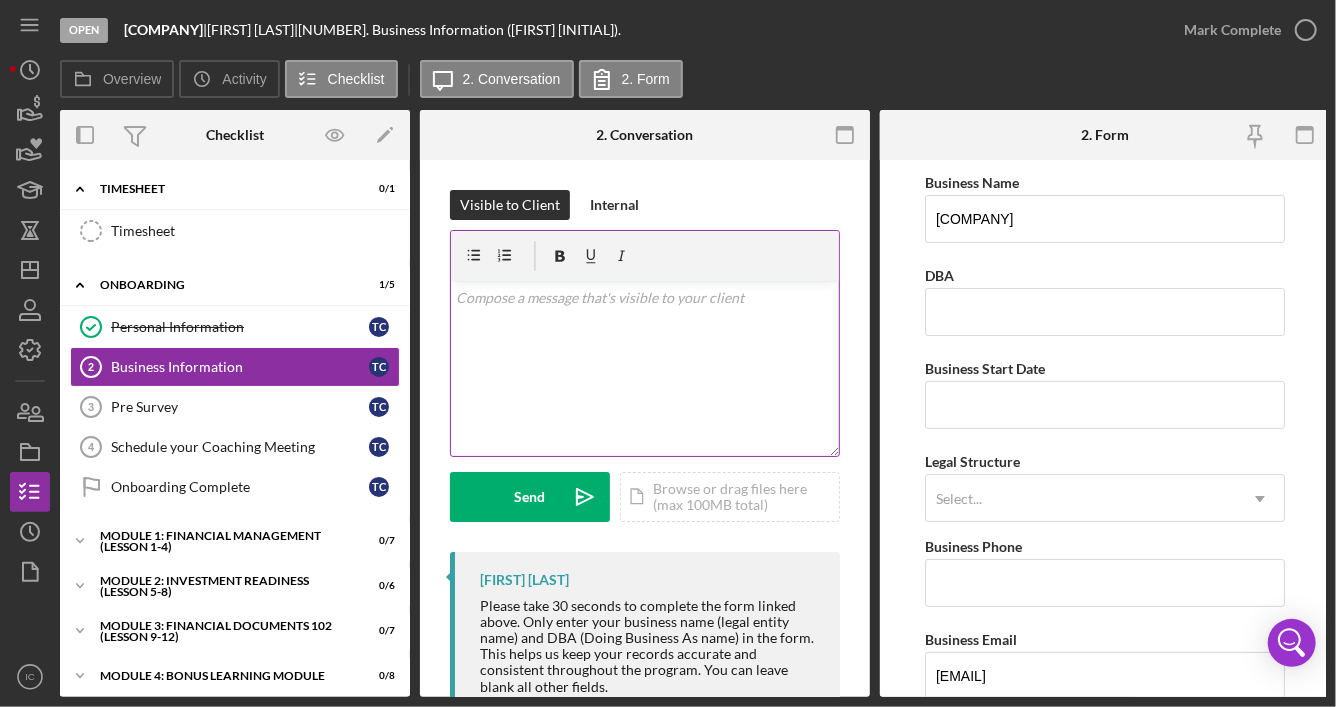 click on "v Color teal Color pink Remove color Add row above Add row below Add column before Add column after Merge cells Split cells Remove column Remove row Remove table" at bounding box center [645, 368] 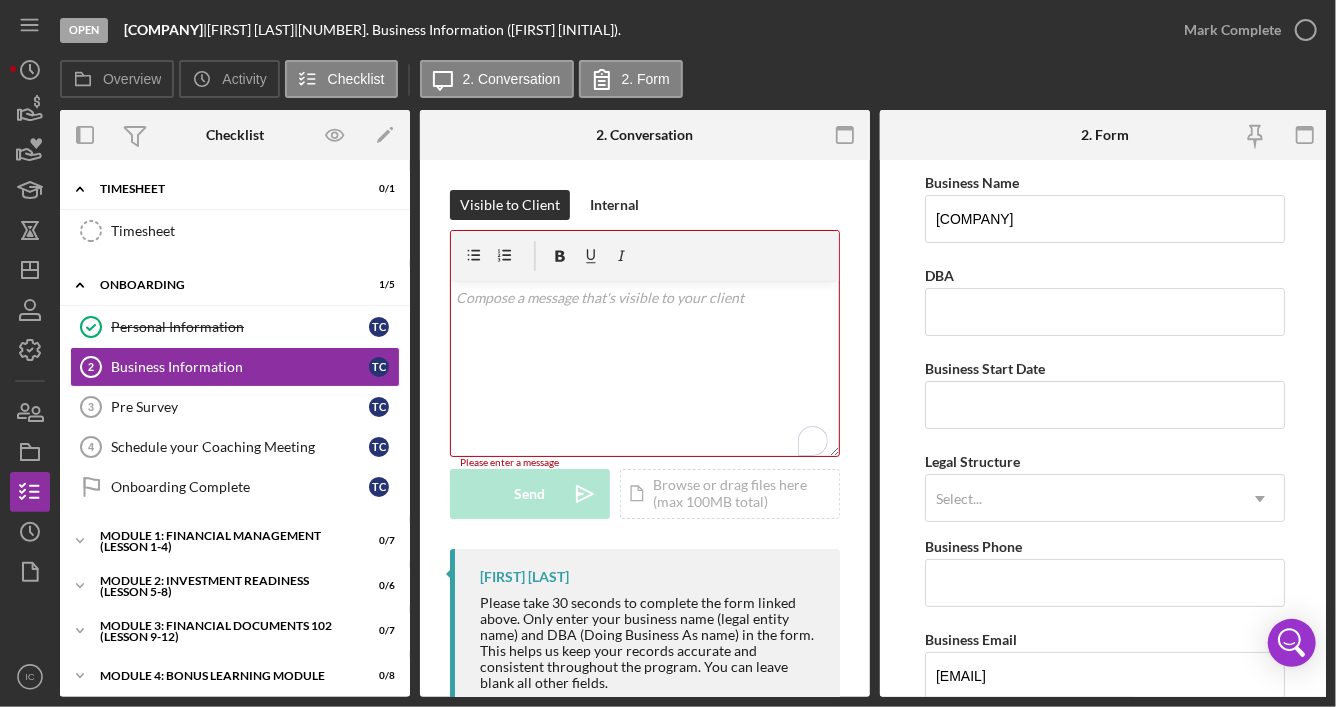 click on "v Color teal Color pink Remove color Add row above Add row below Add column before Add column after Merge cells Split cells Remove column Remove row Remove table" at bounding box center (645, 368) 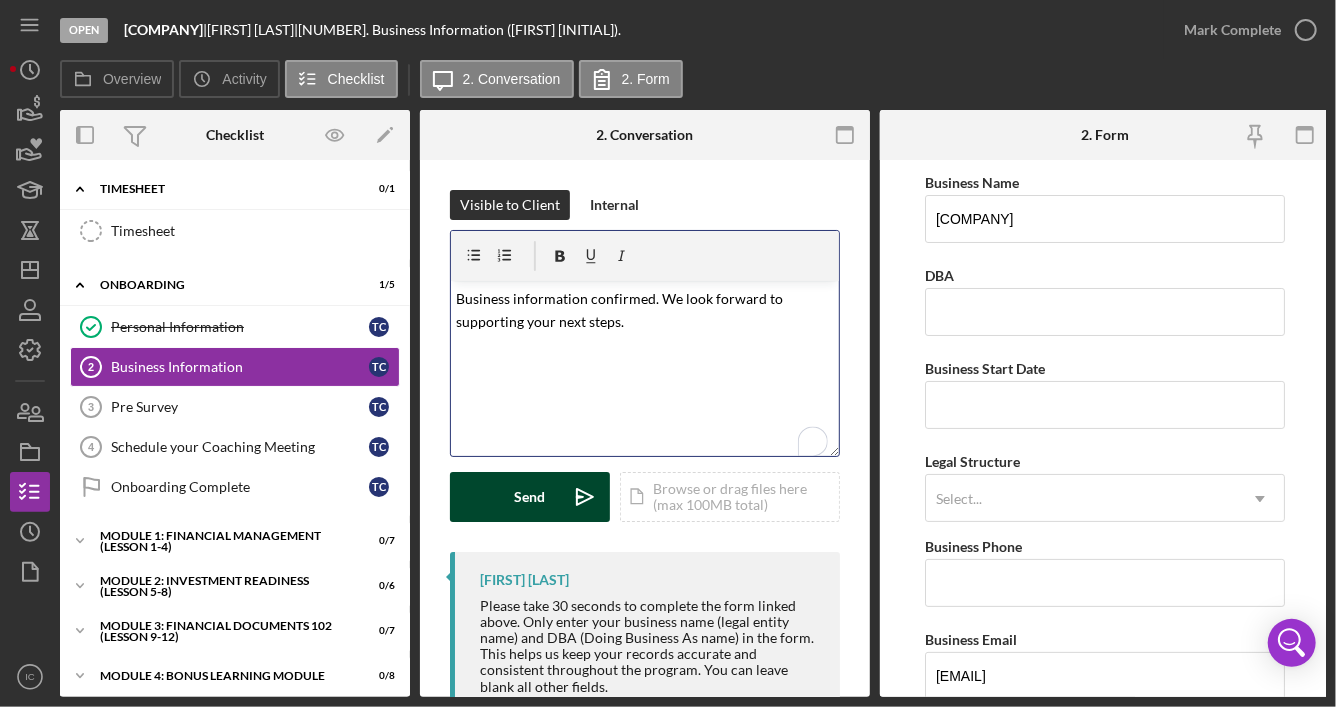 click on "Send" at bounding box center [530, 497] 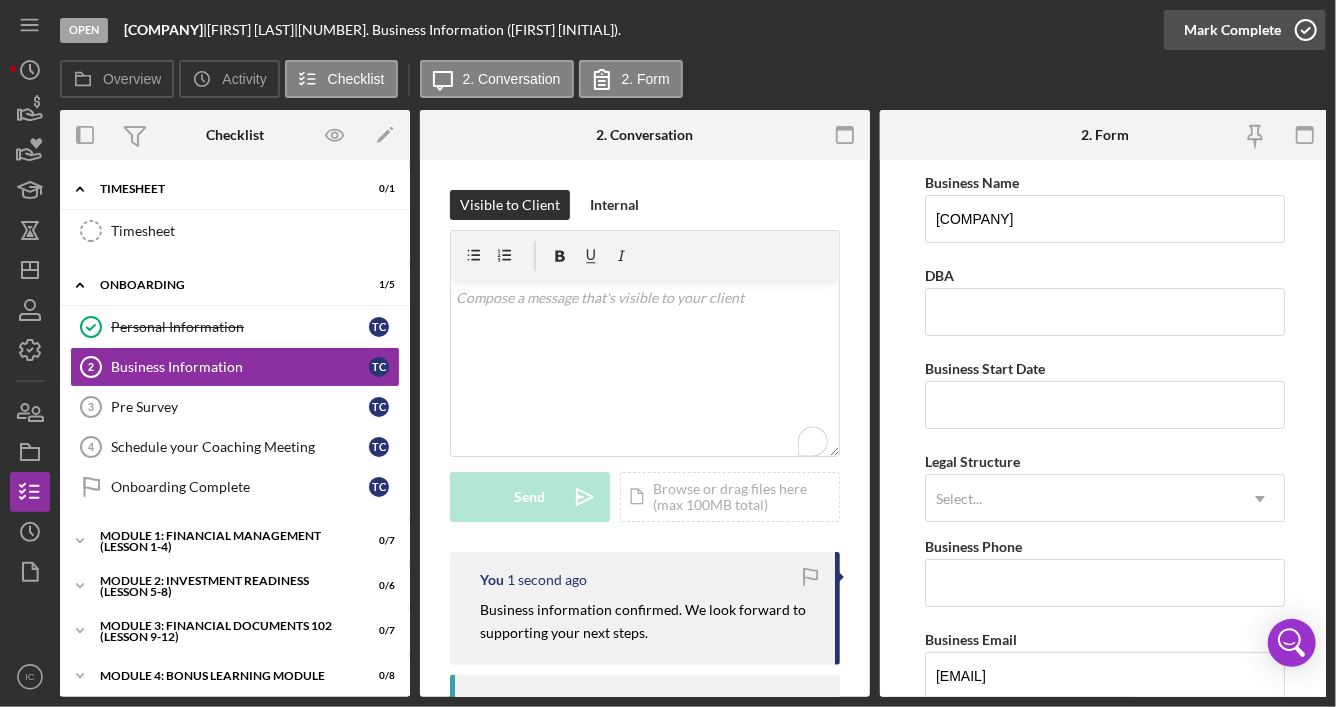 drag, startPoint x: 1303, startPoint y: 34, endPoint x: 1276, endPoint y: 37, distance: 27.166155 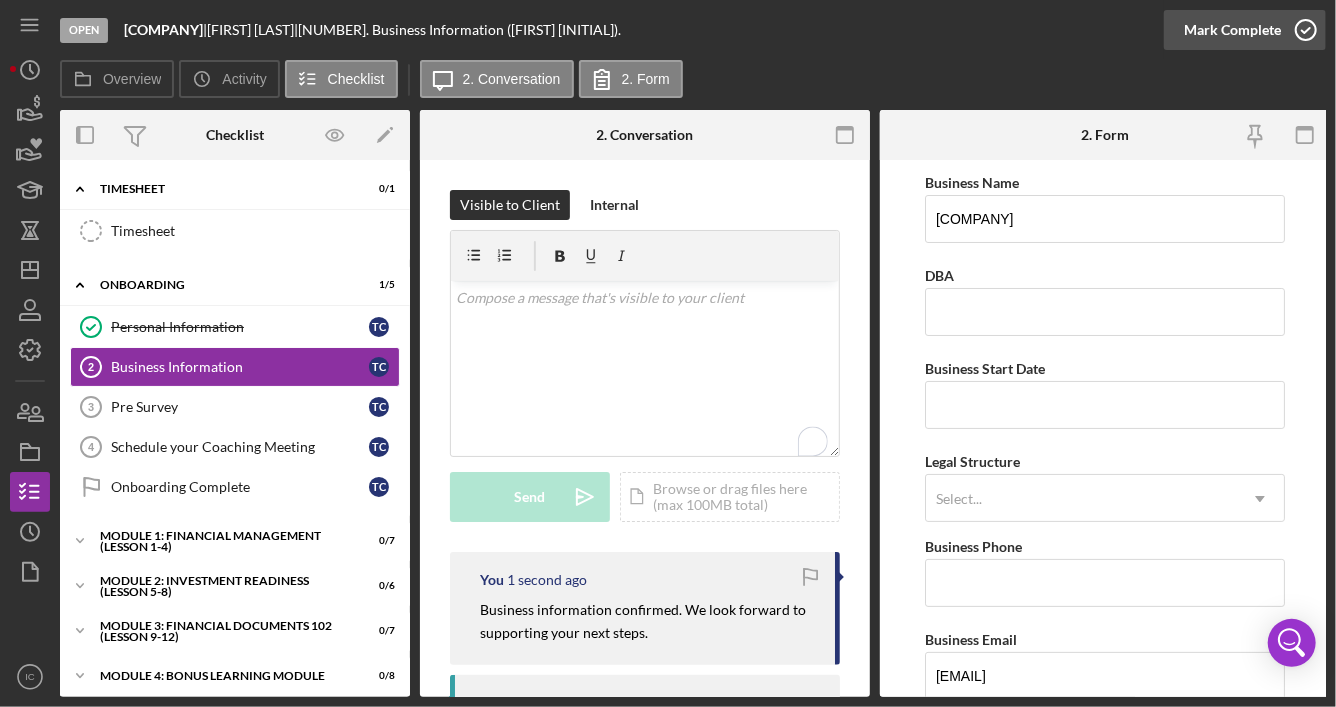 click 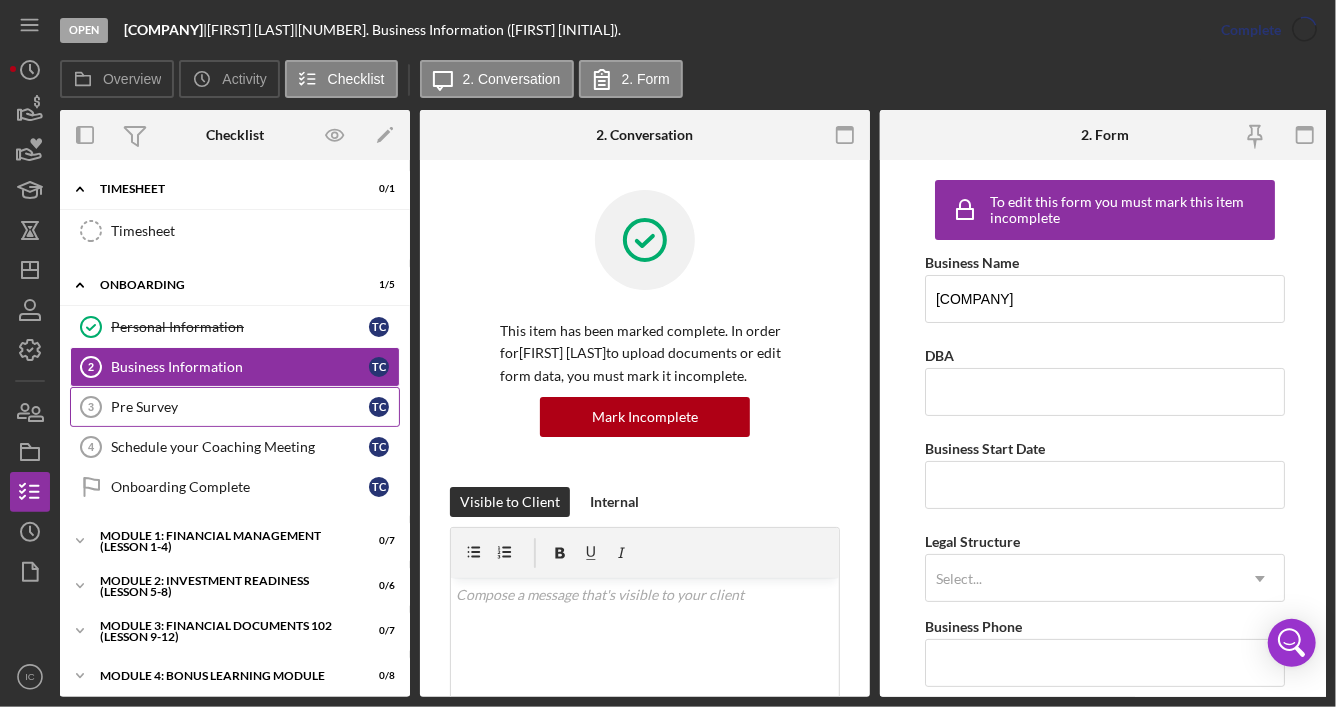click on "Pre Survey" at bounding box center [240, 407] 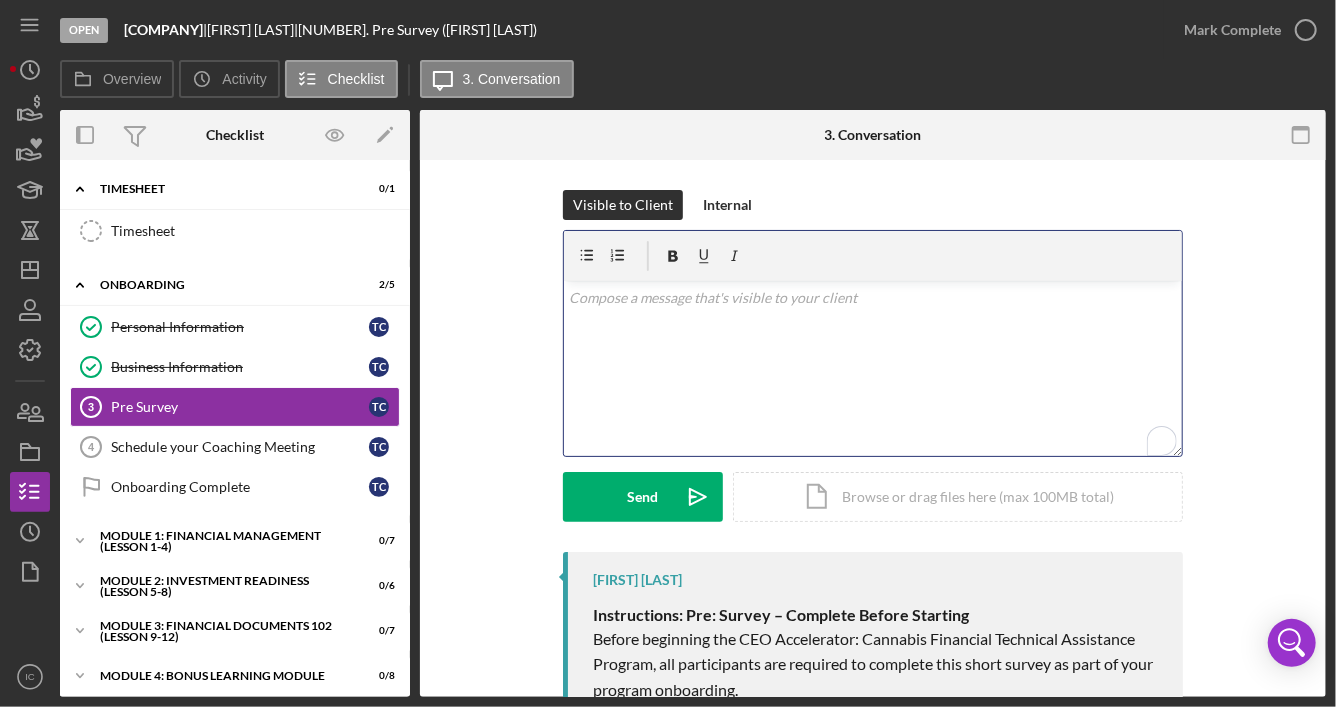 click on "v Color teal Color pink Remove color Add row above Add row below Add column before Add column after Merge cells Split cells Remove column Remove row Remove table" at bounding box center (873, 368) 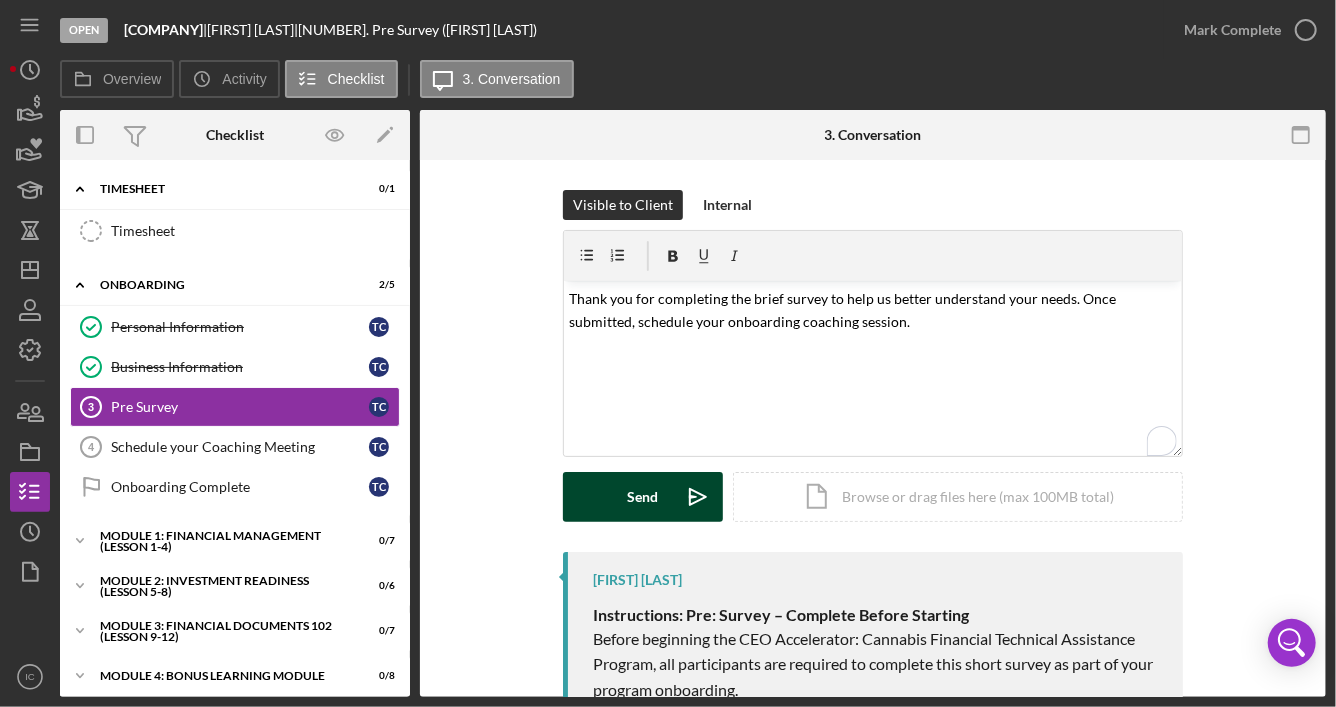 click on "Send Icon/icon-invite-send" at bounding box center [643, 497] 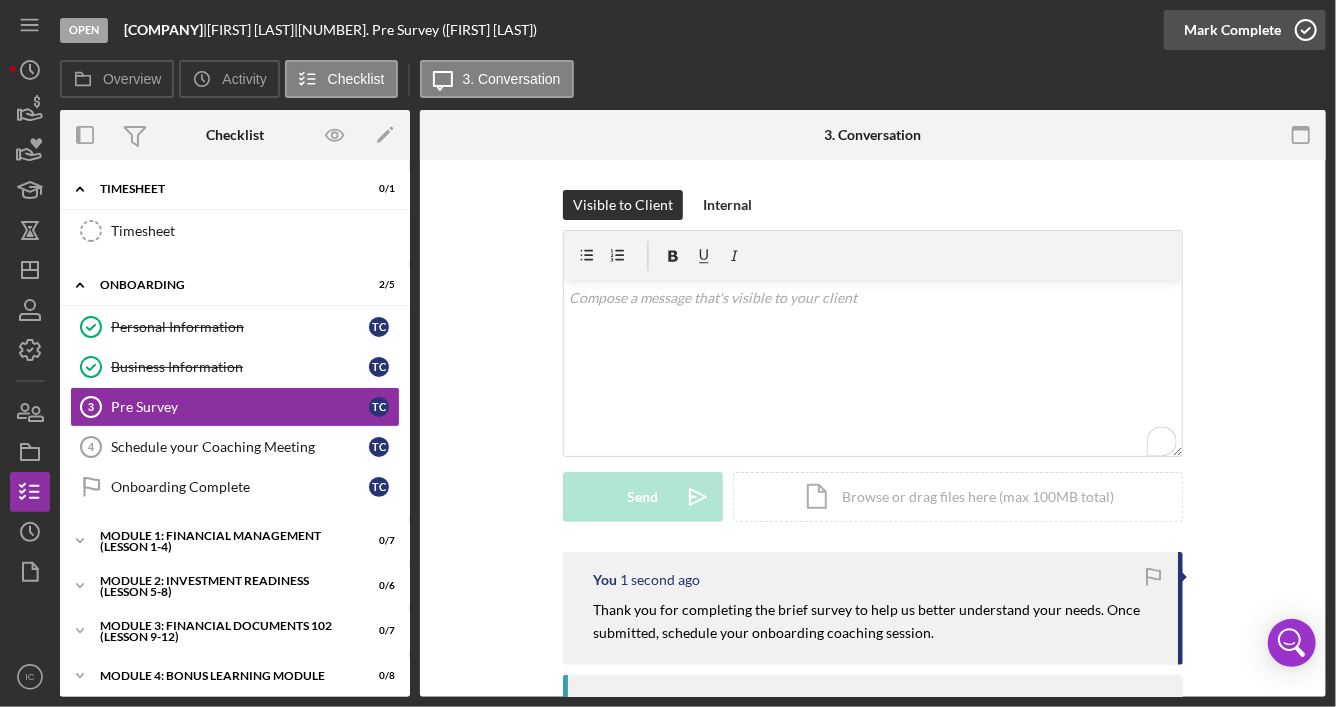 click 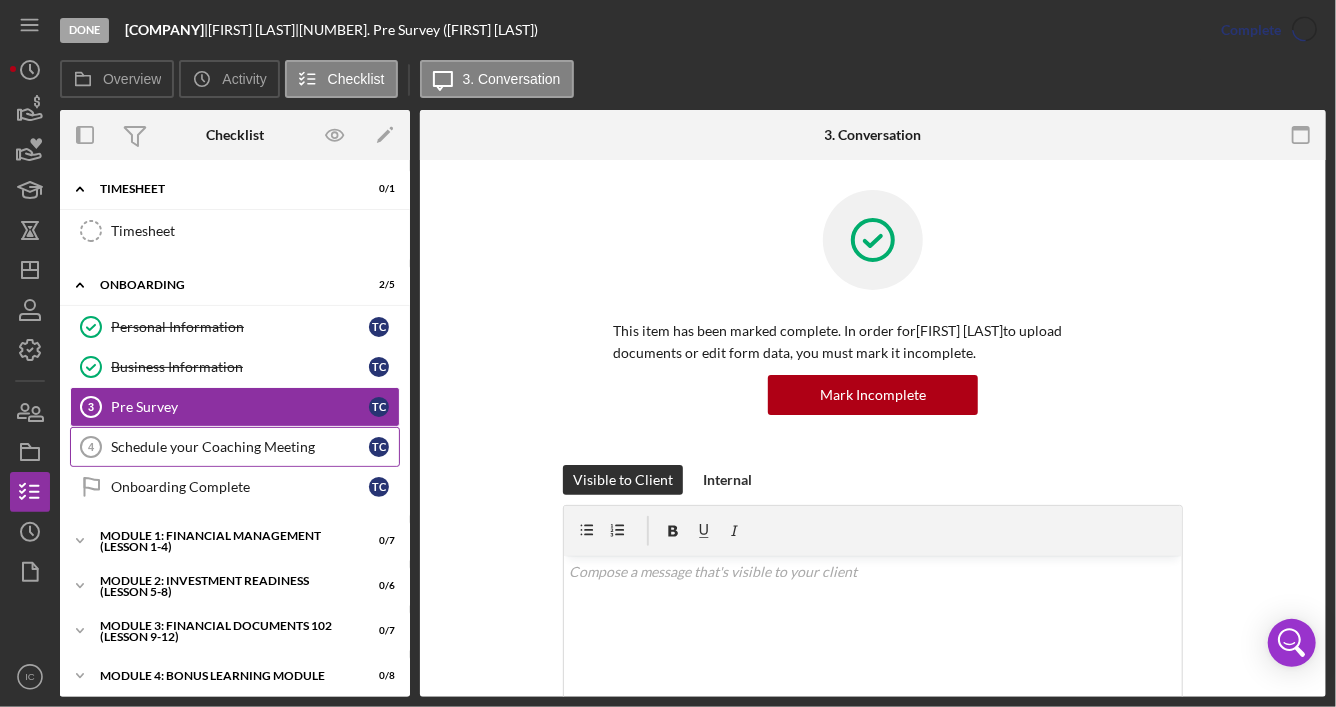 click on "Schedule your Coaching Meeting" at bounding box center (240, 447) 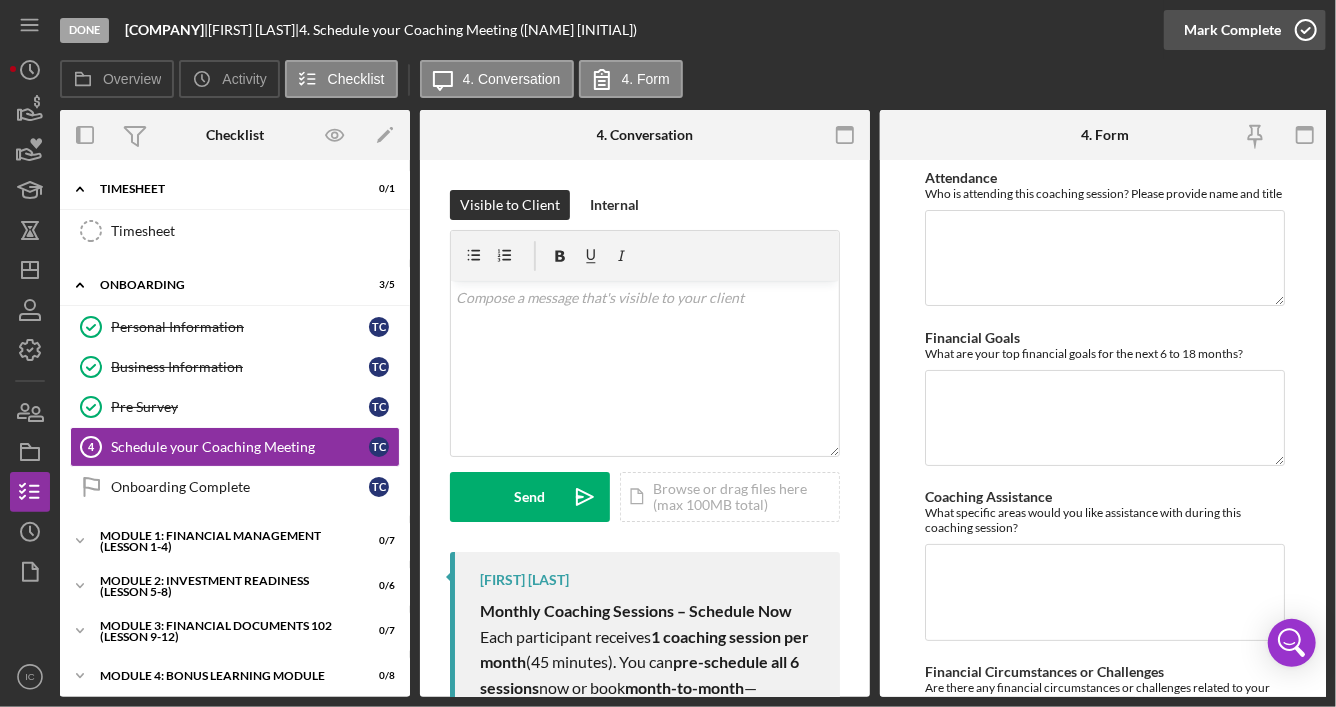 click 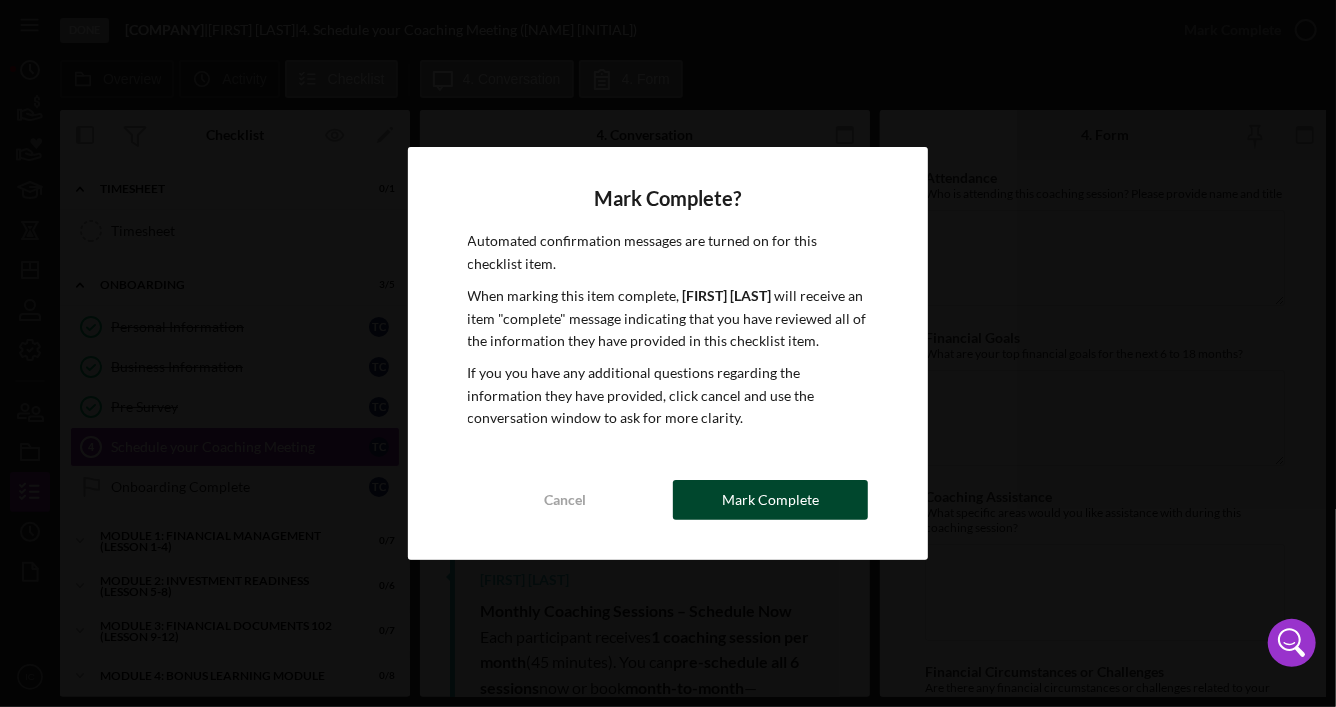 click on "Mark Complete" at bounding box center [770, 500] 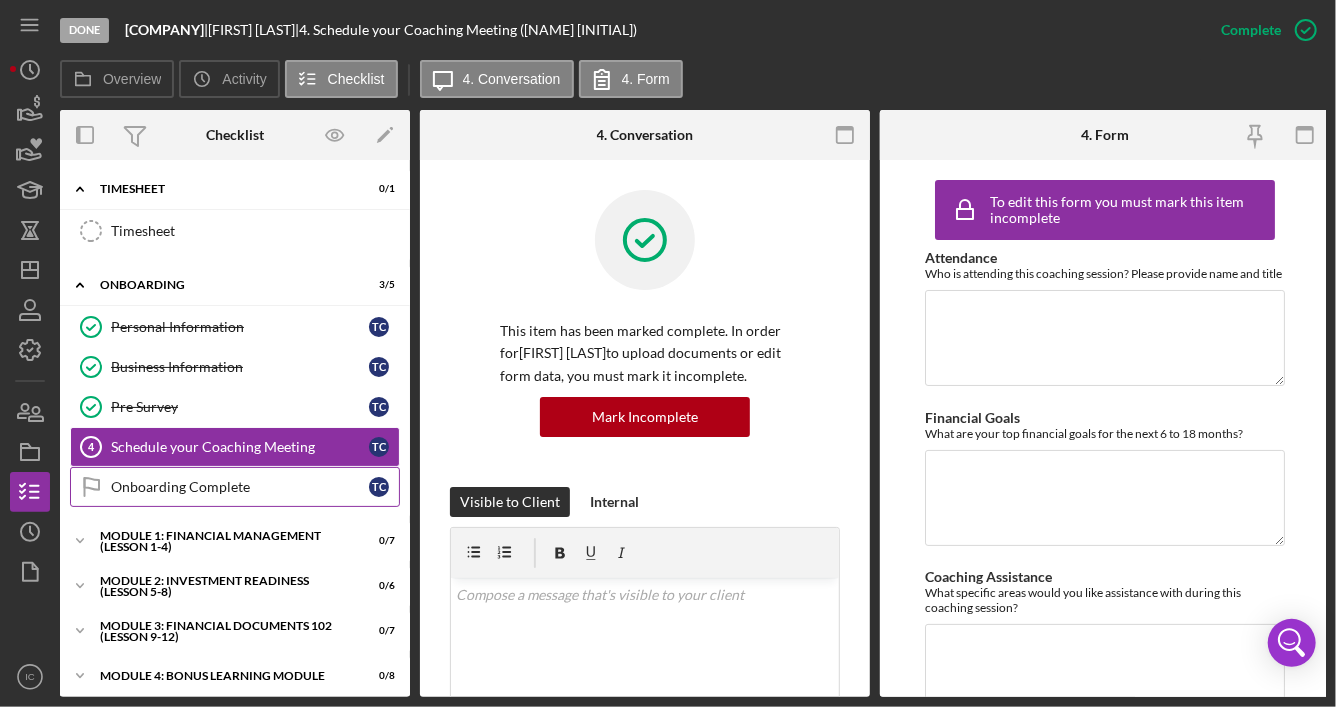 click on "Onboarding Complete" at bounding box center [240, 487] 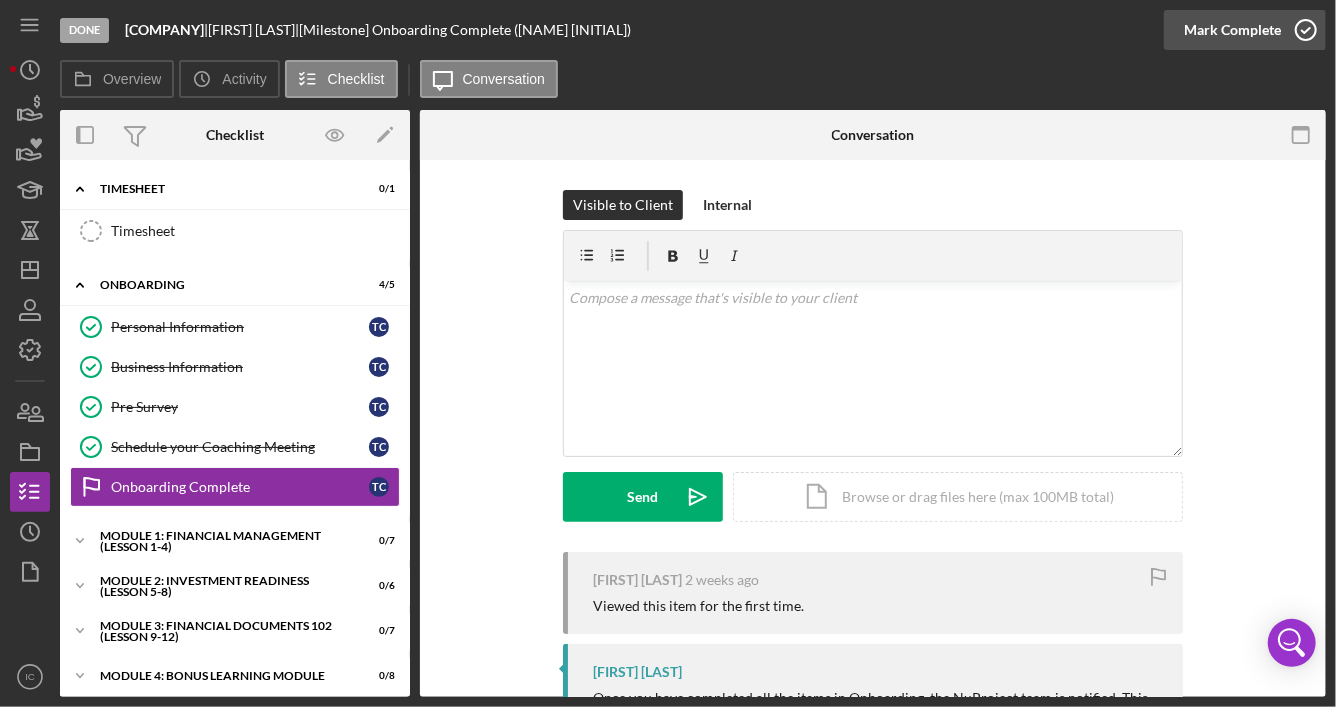 click 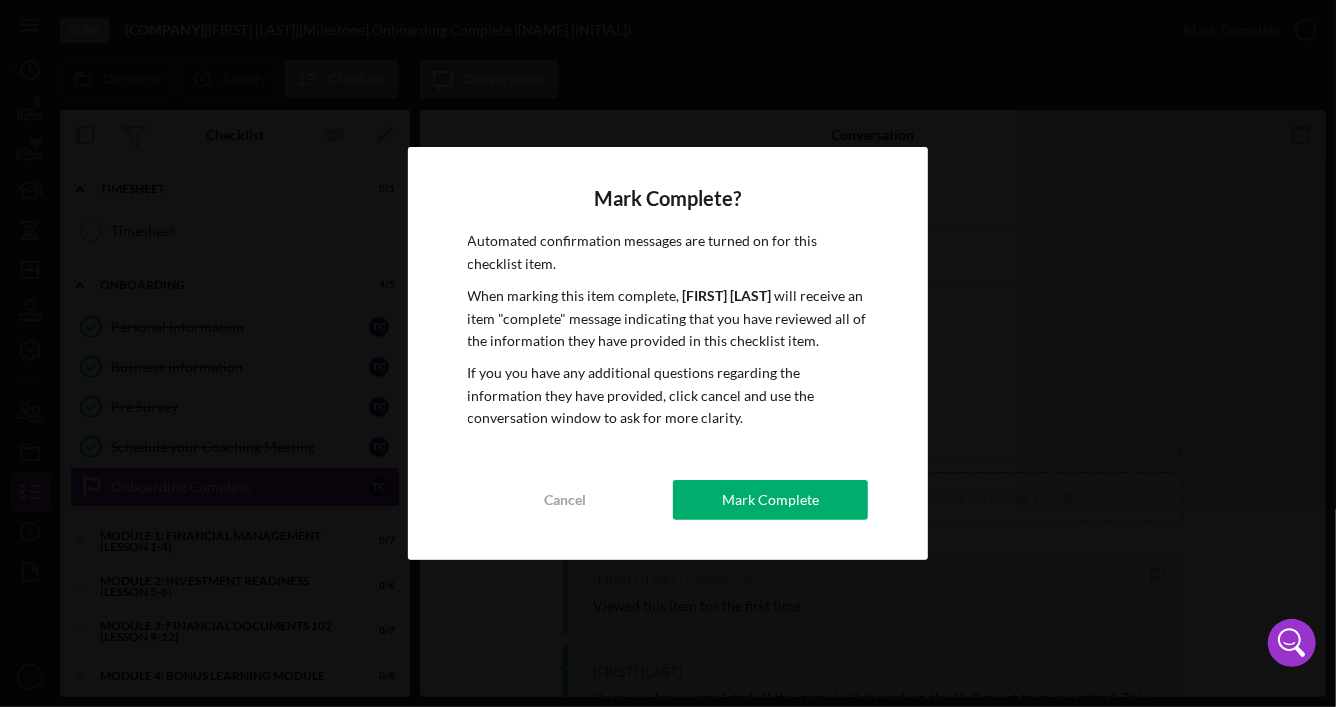 click on "Mark Complete" at bounding box center (770, 500) 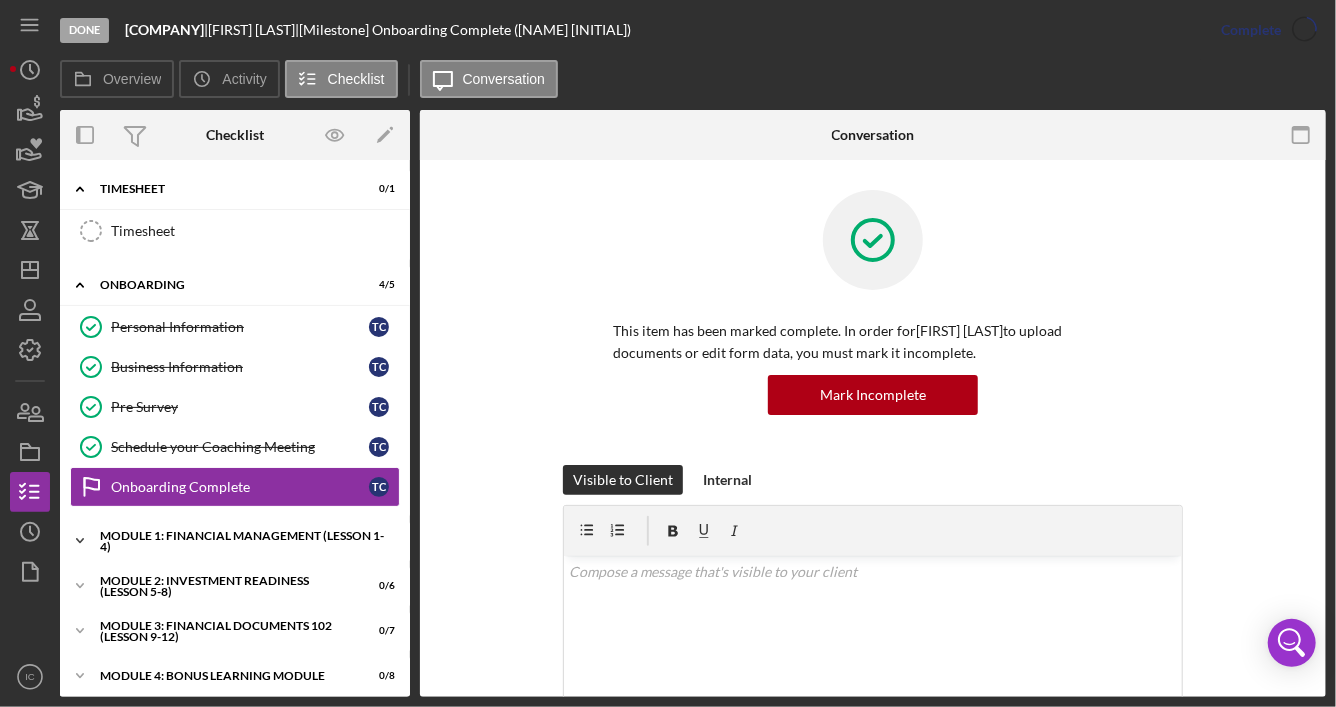 click on "Module 1: Financial Management (Lesson 1-4)" at bounding box center (242, 541) 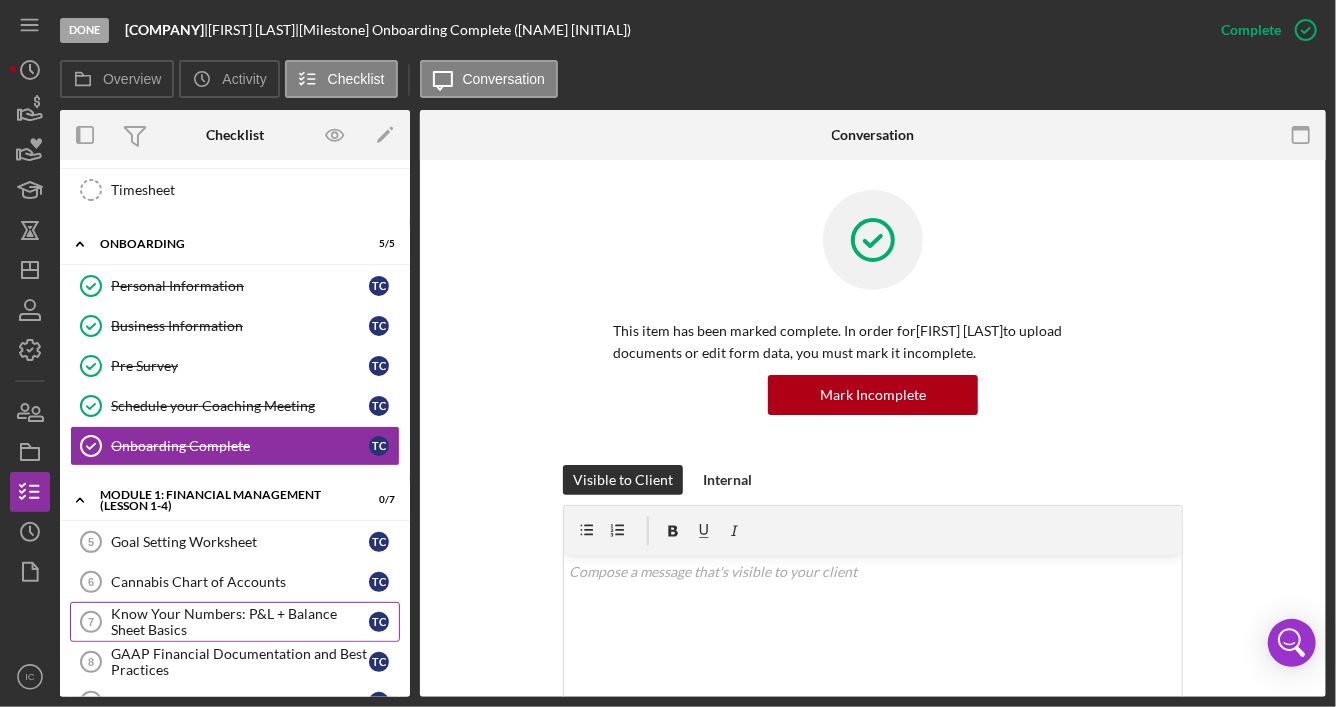 scroll, scrollTop: 100, scrollLeft: 0, axis: vertical 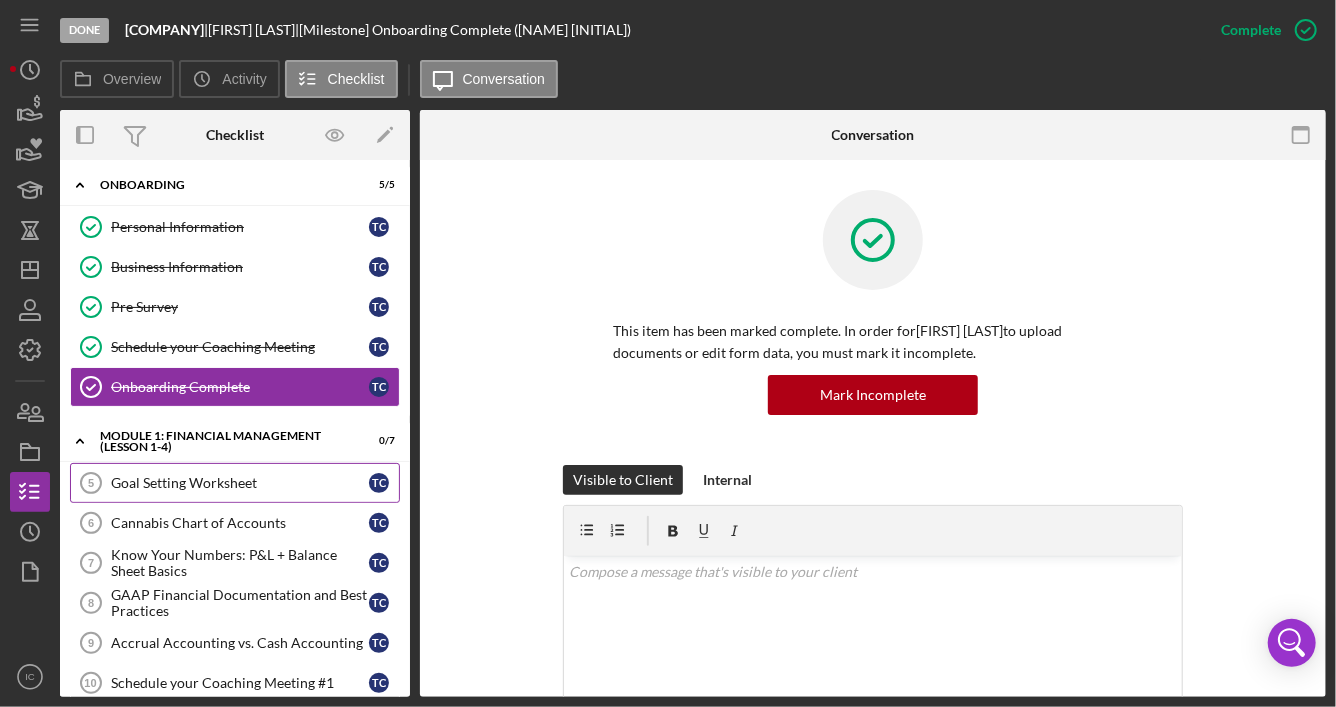 click on "Goal Setting Worksheet" at bounding box center [240, 483] 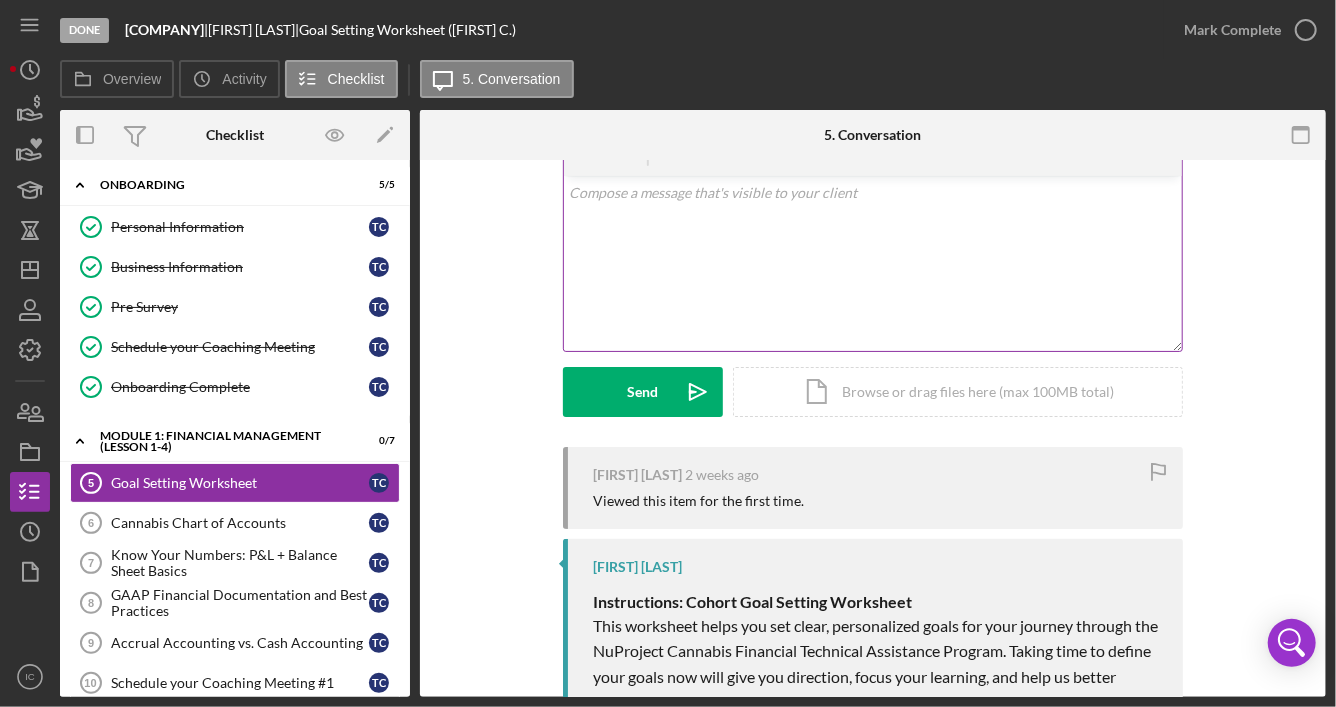 scroll, scrollTop: 0, scrollLeft: 0, axis: both 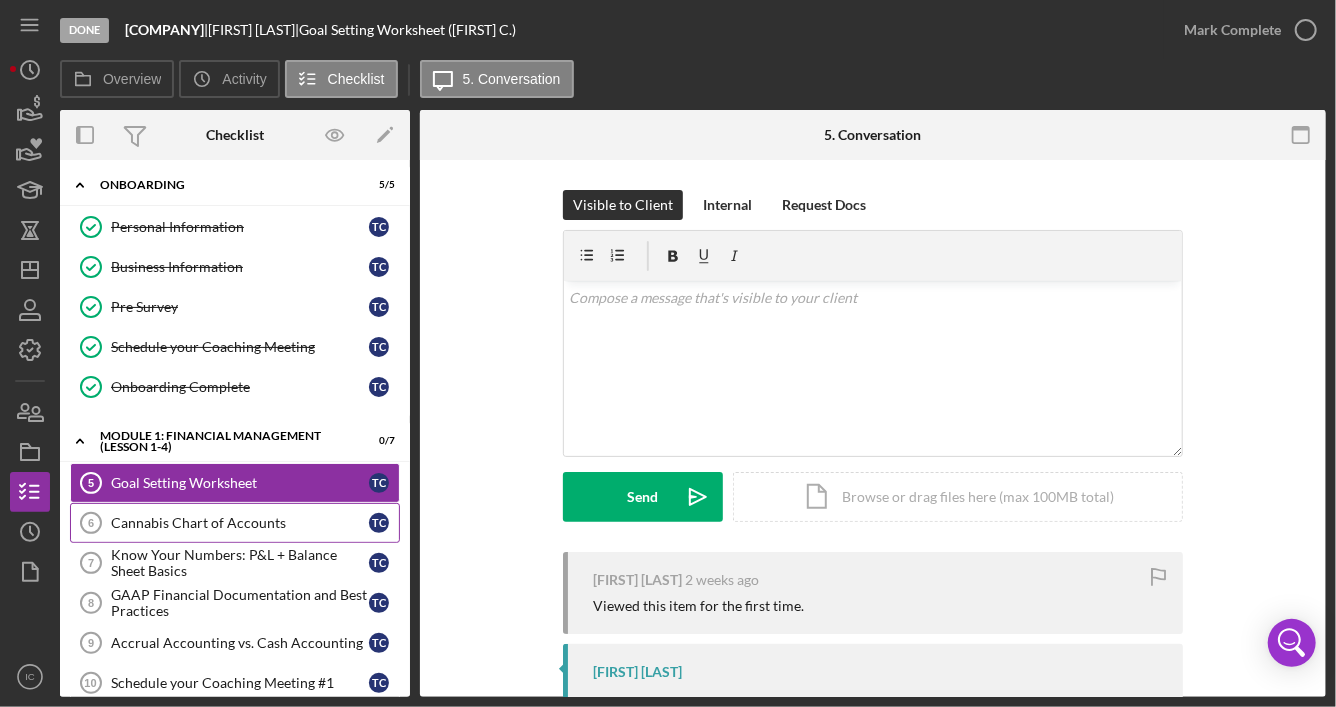 click on "Cannabis Chart of Accounts" at bounding box center (240, 523) 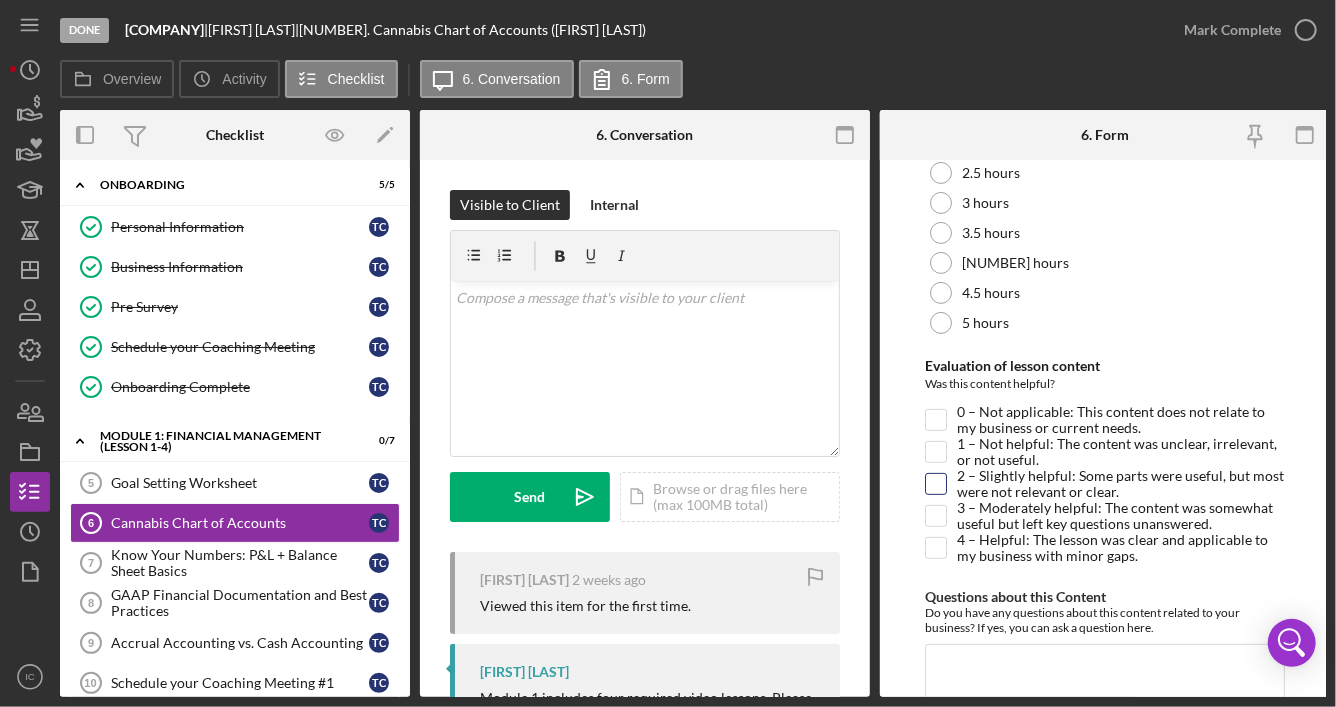 scroll, scrollTop: 200, scrollLeft: 0, axis: vertical 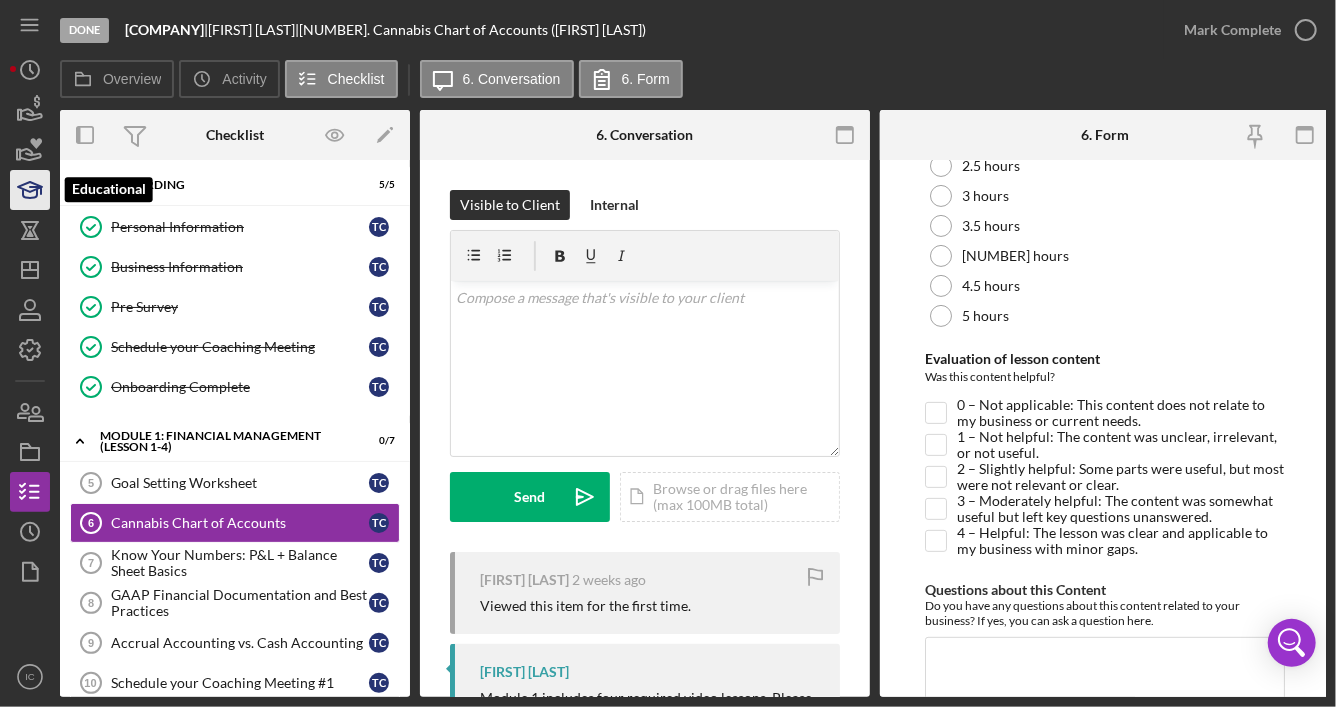 click 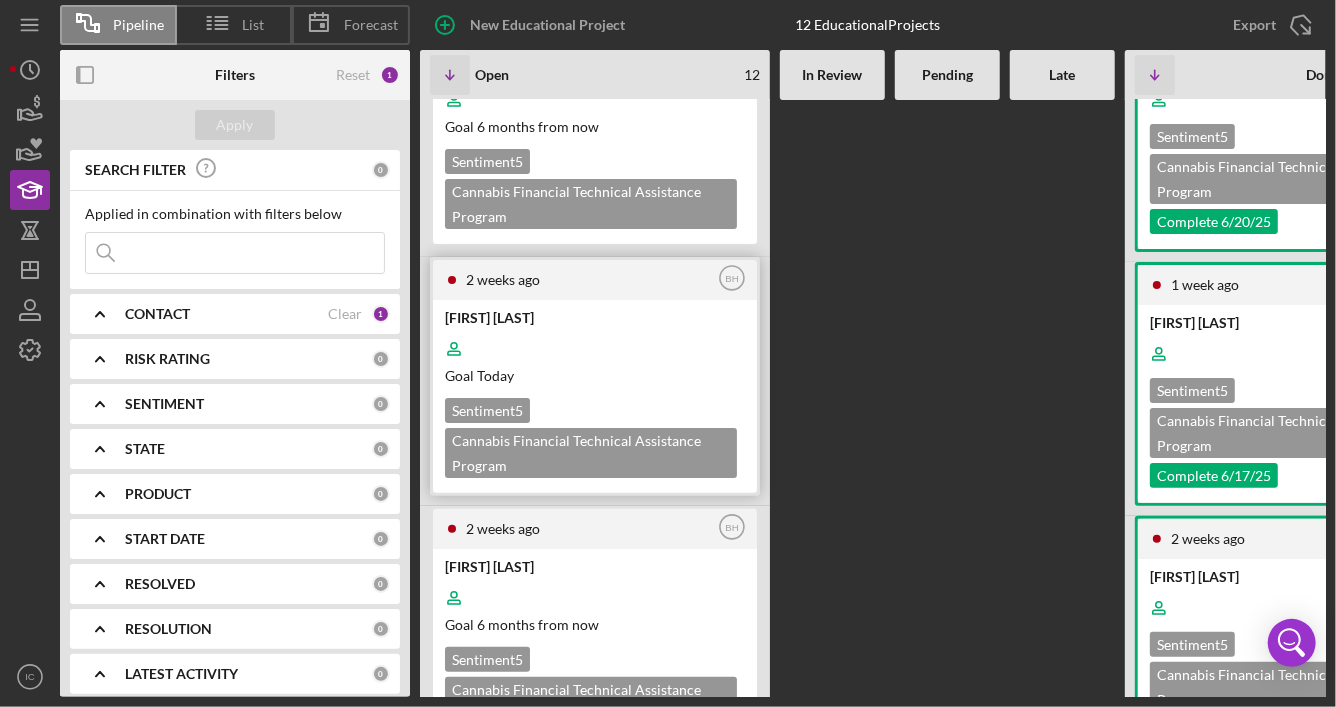 scroll, scrollTop: 100, scrollLeft: 0, axis: vertical 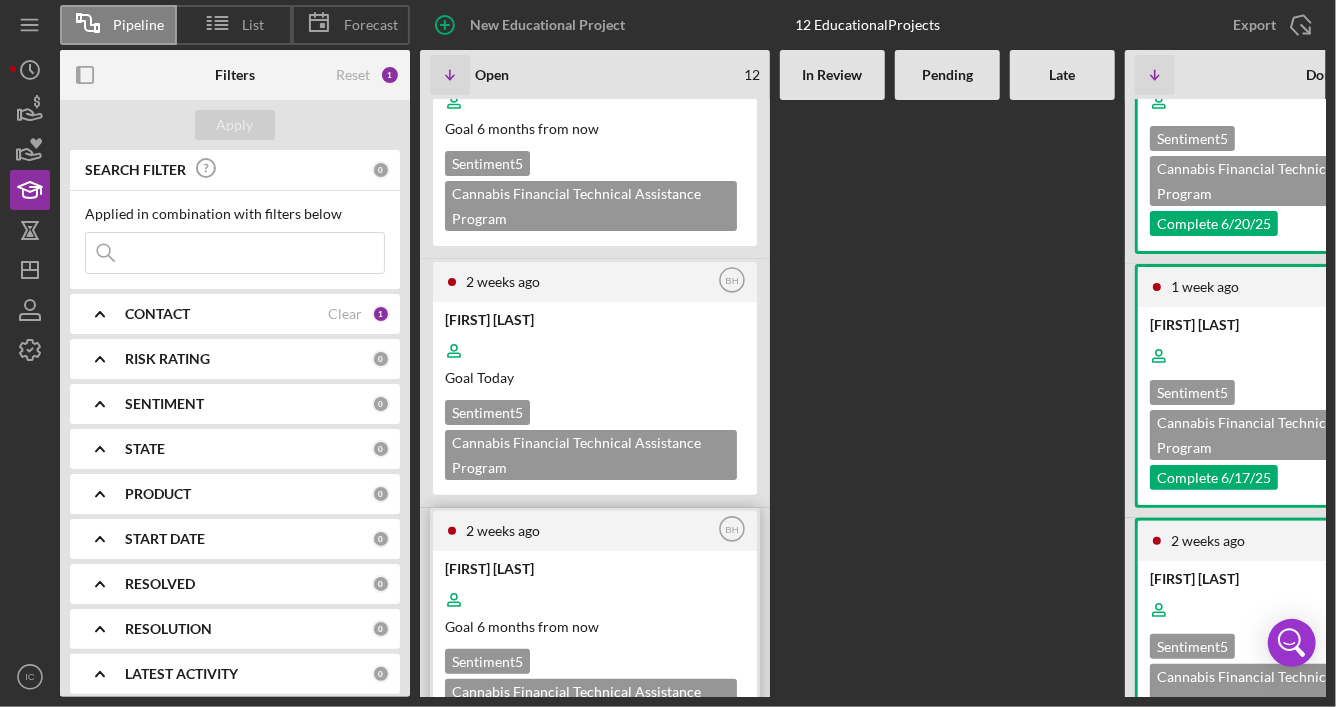 click on "[FIRST] [LAST]" at bounding box center (593, 568) 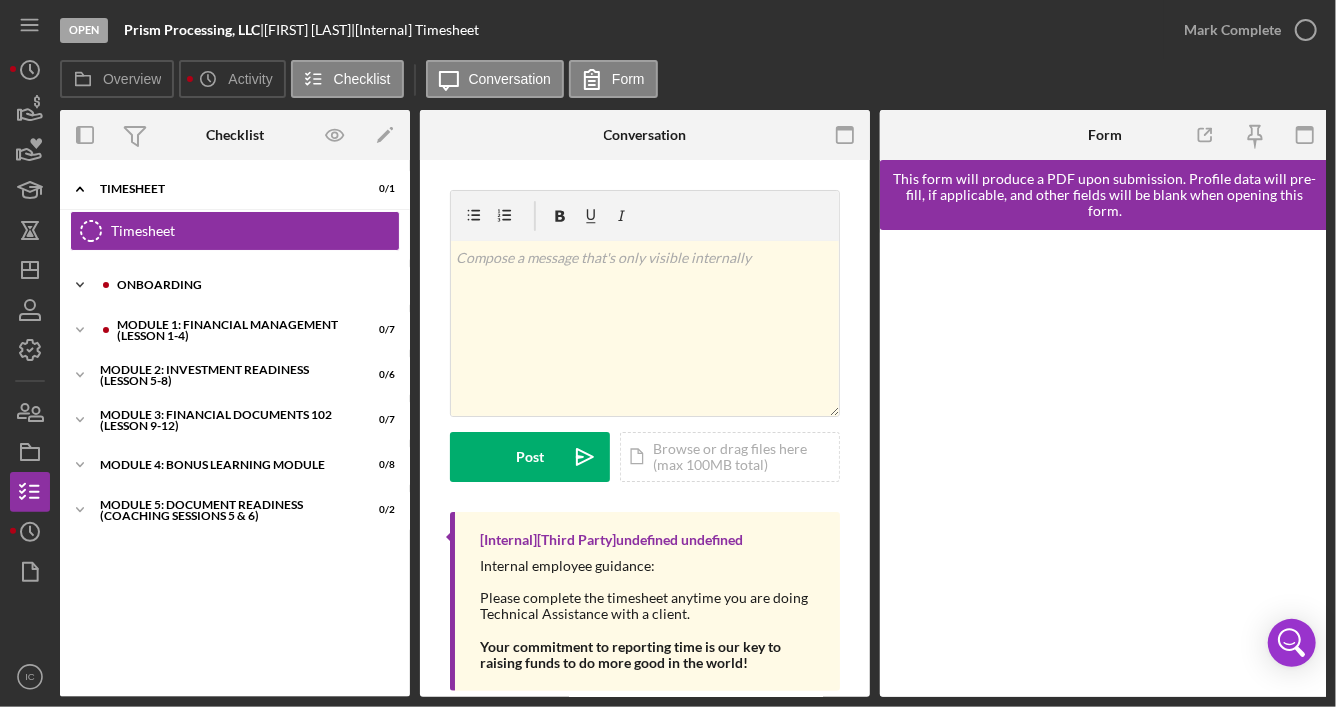 click on "Onboarding" at bounding box center [251, 285] 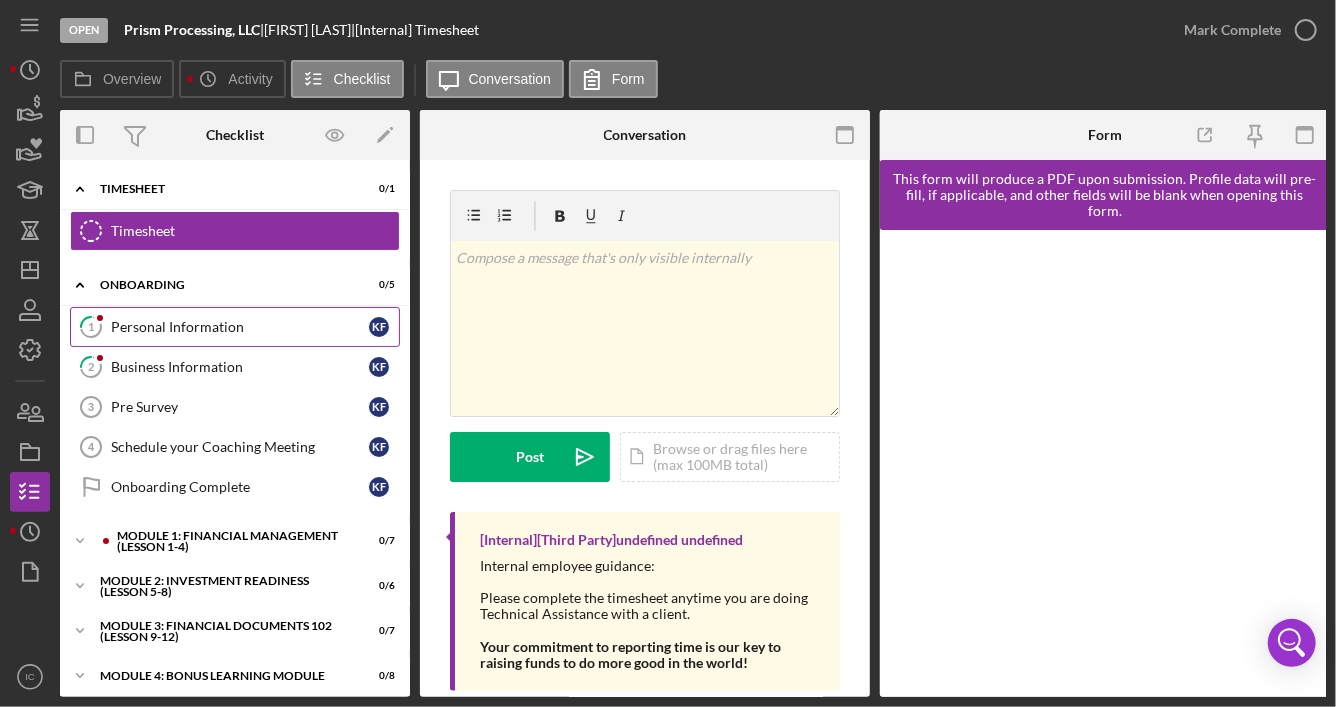 click on "[NUMBER] Personal Information K F" at bounding box center (235, 327) 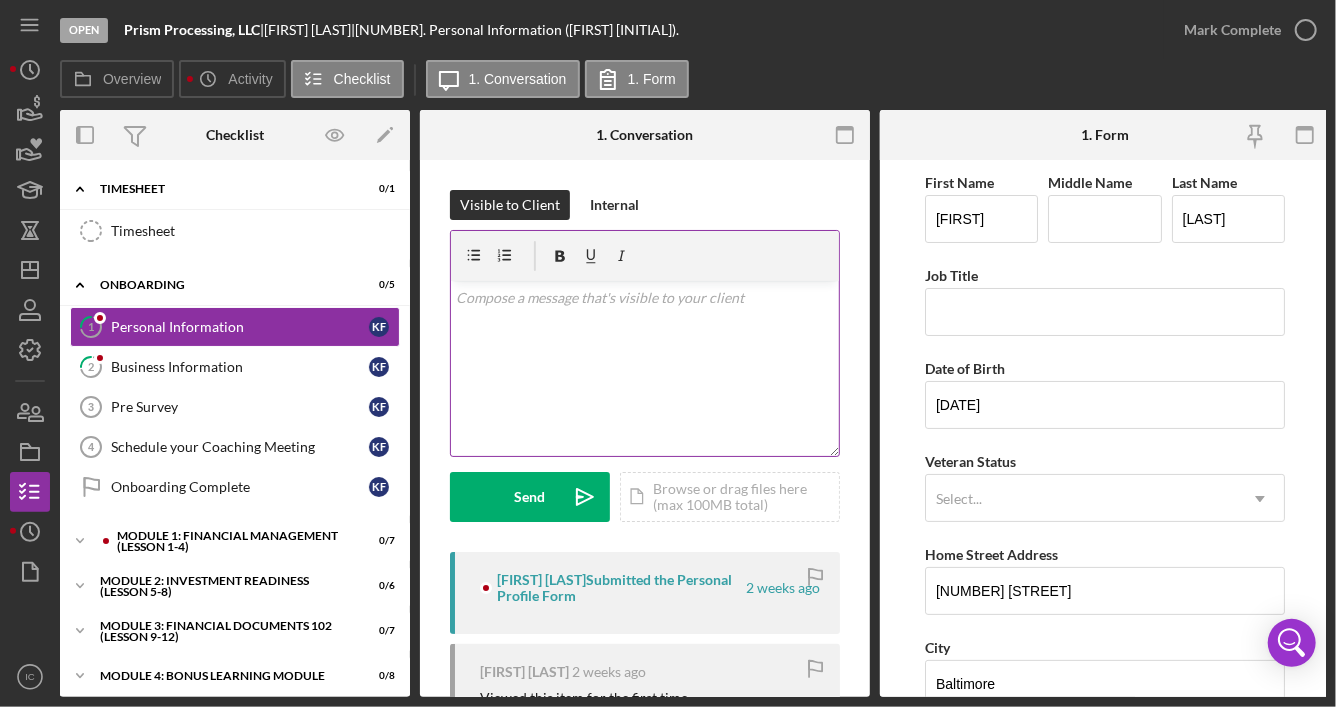 click on "v Color teal Color pink Remove color Add row above Add row below Add column before Add column after Merge cells Split cells Remove column Remove row Remove table" at bounding box center (645, 368) 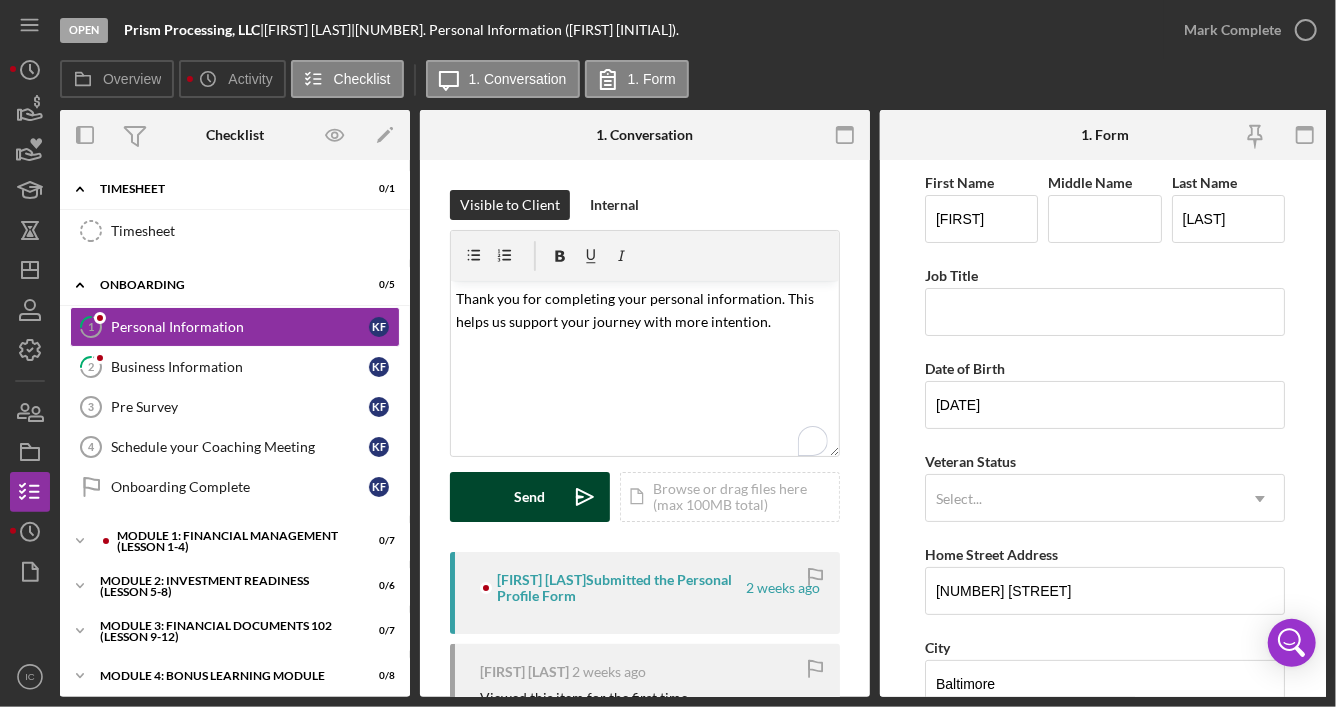 drag, startPoint x: 524, startPoint y: 499, endPoint x: 497, endPoint y: 491, distance: 28.160255 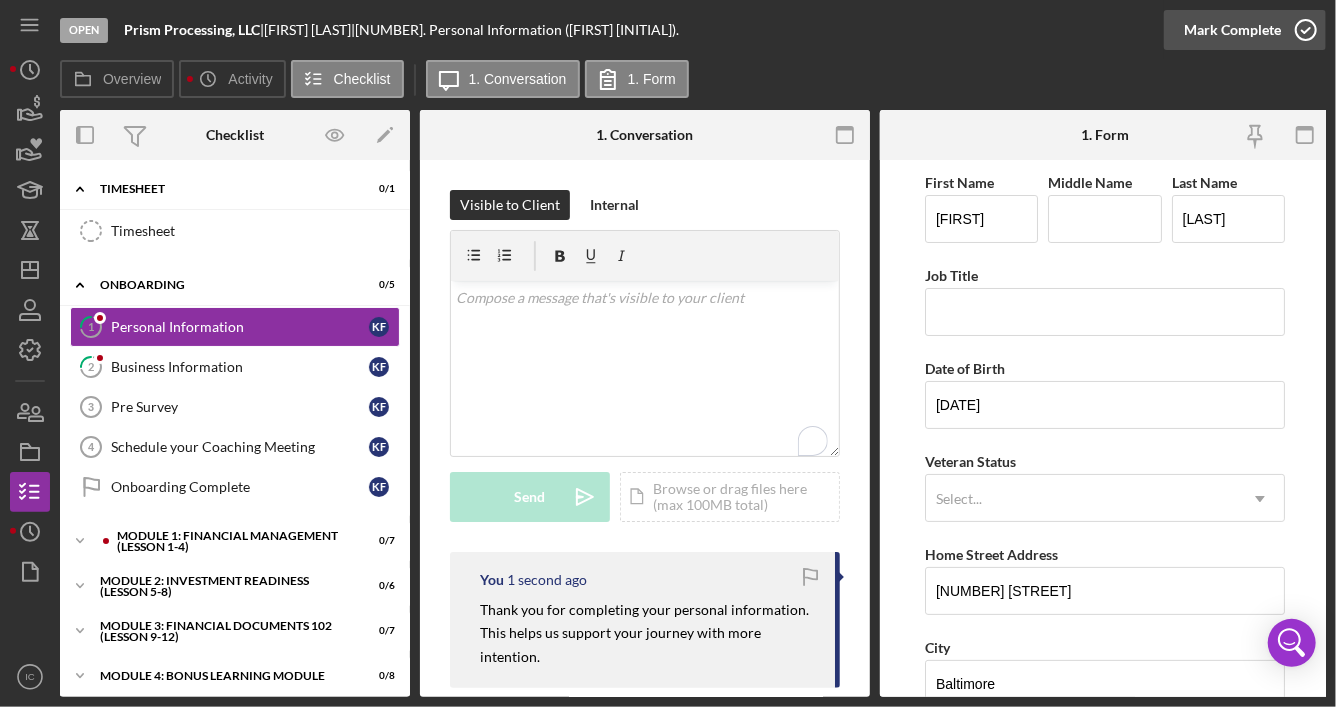 click 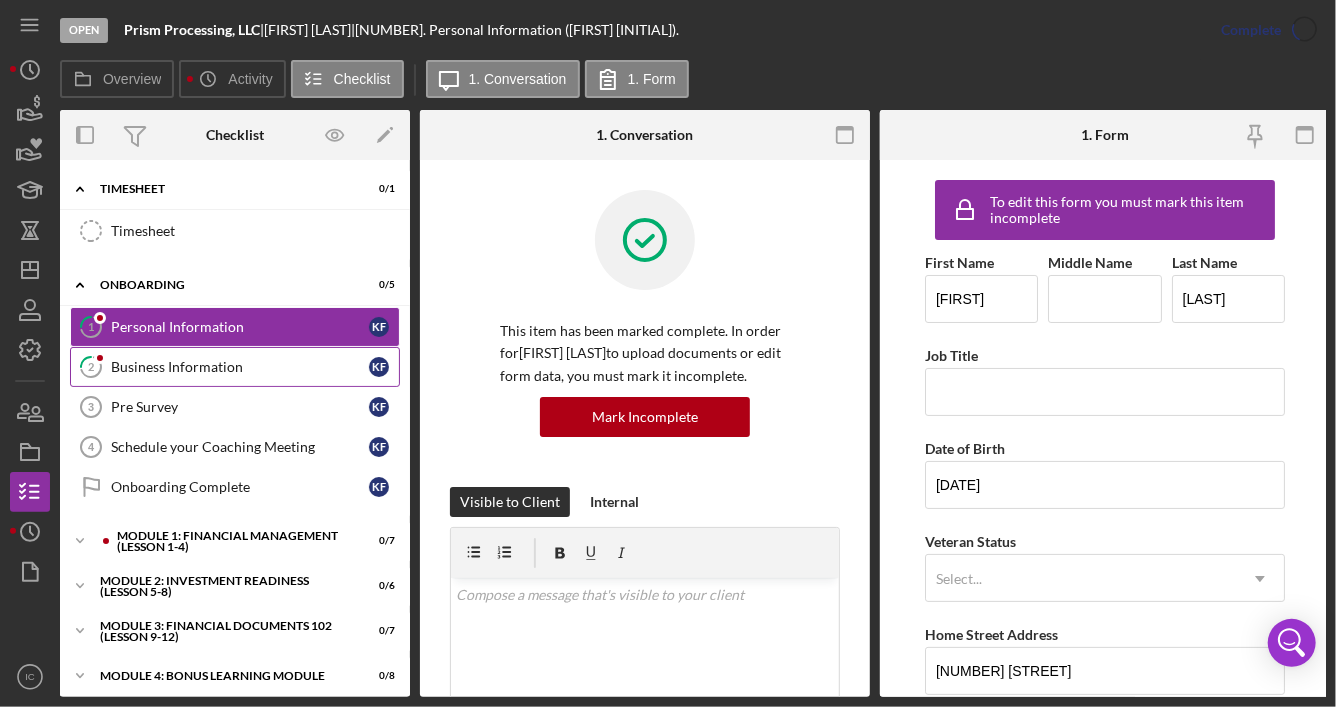 click on "Business Information" at bounding box center (240, 367) 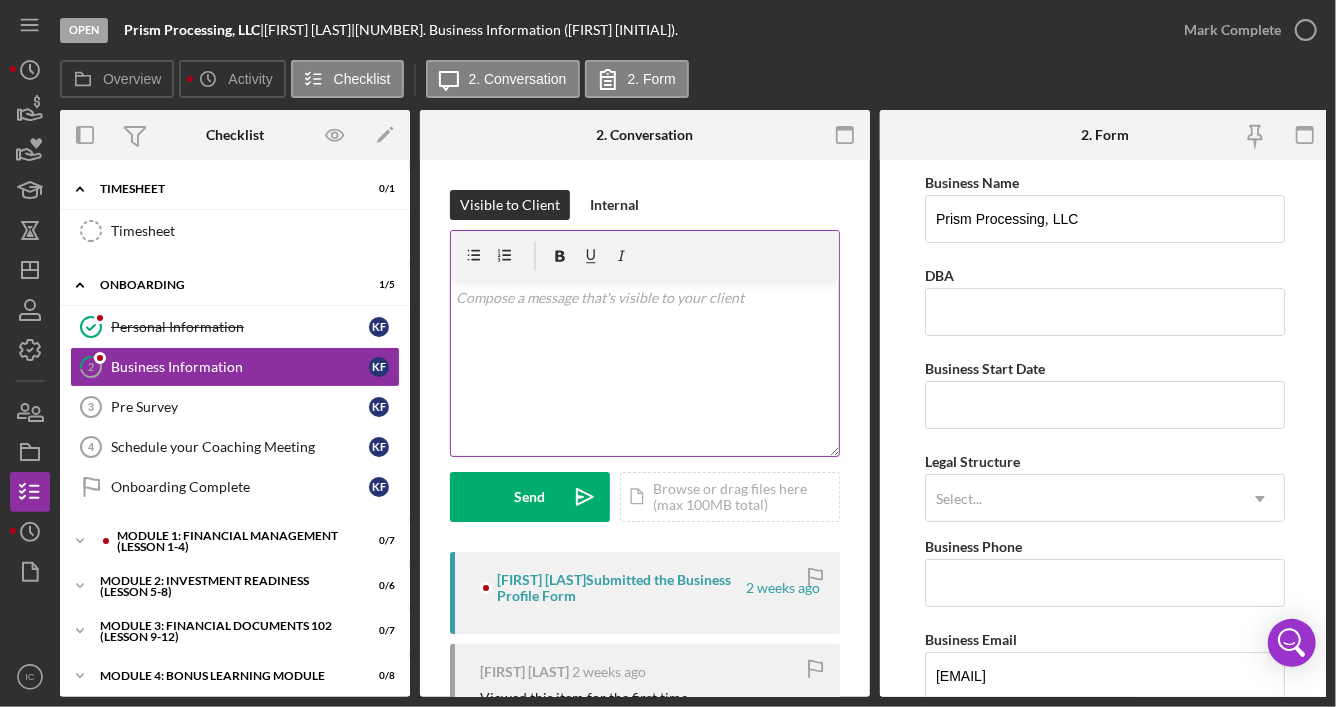 click on "v Color teal Color pink Remove color Add row above Add row below Add column before Add column after Merge cells Split cells Remove column Remove row Remove table" at bounding box center (645, 368) 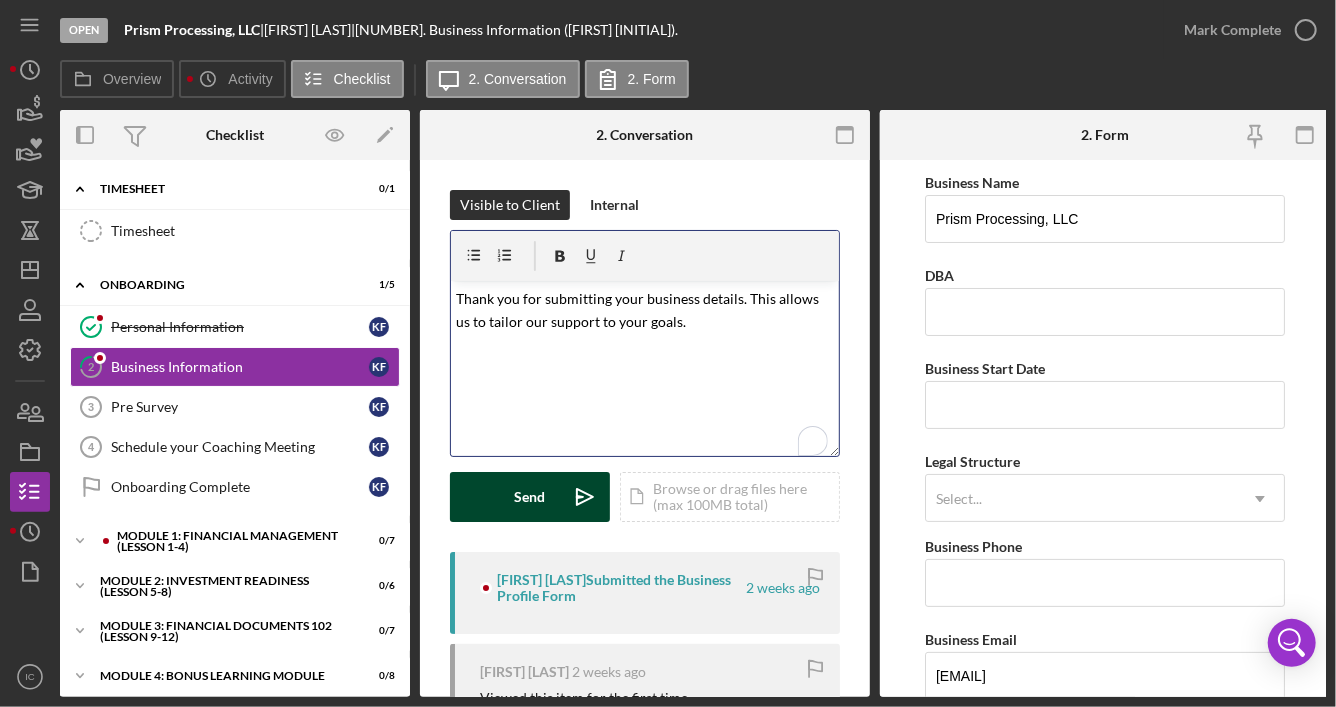 click on "Send Icon/icon-invite-send" at bounding box center [530, 497] 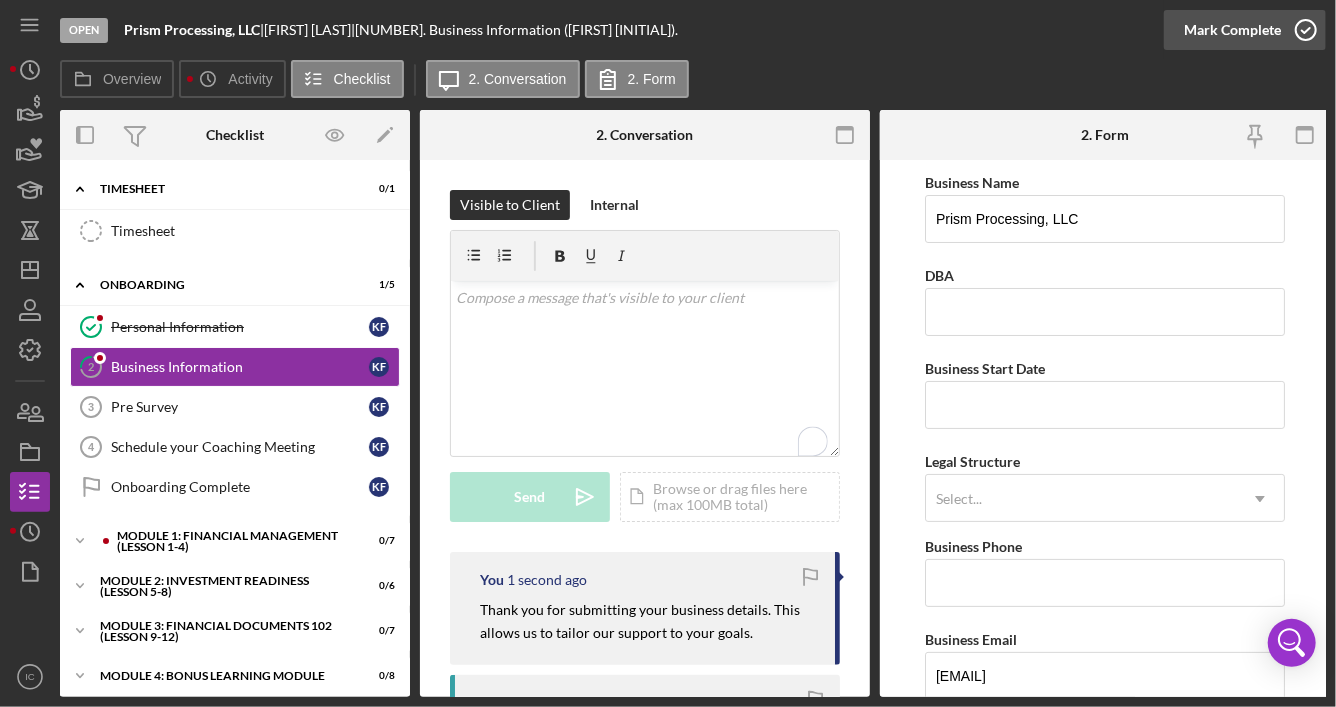 click 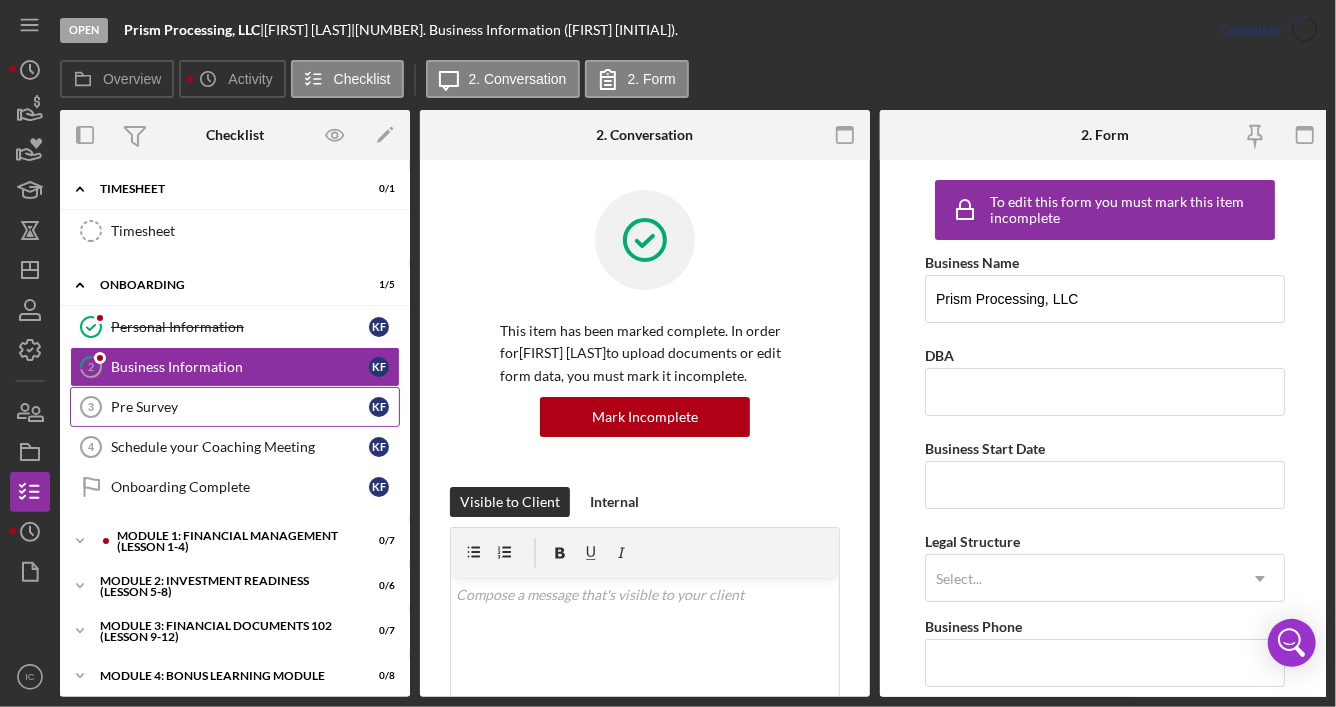 click on "Pre Survey 3 Pre Survey K F" at bounding box center (235, 407) 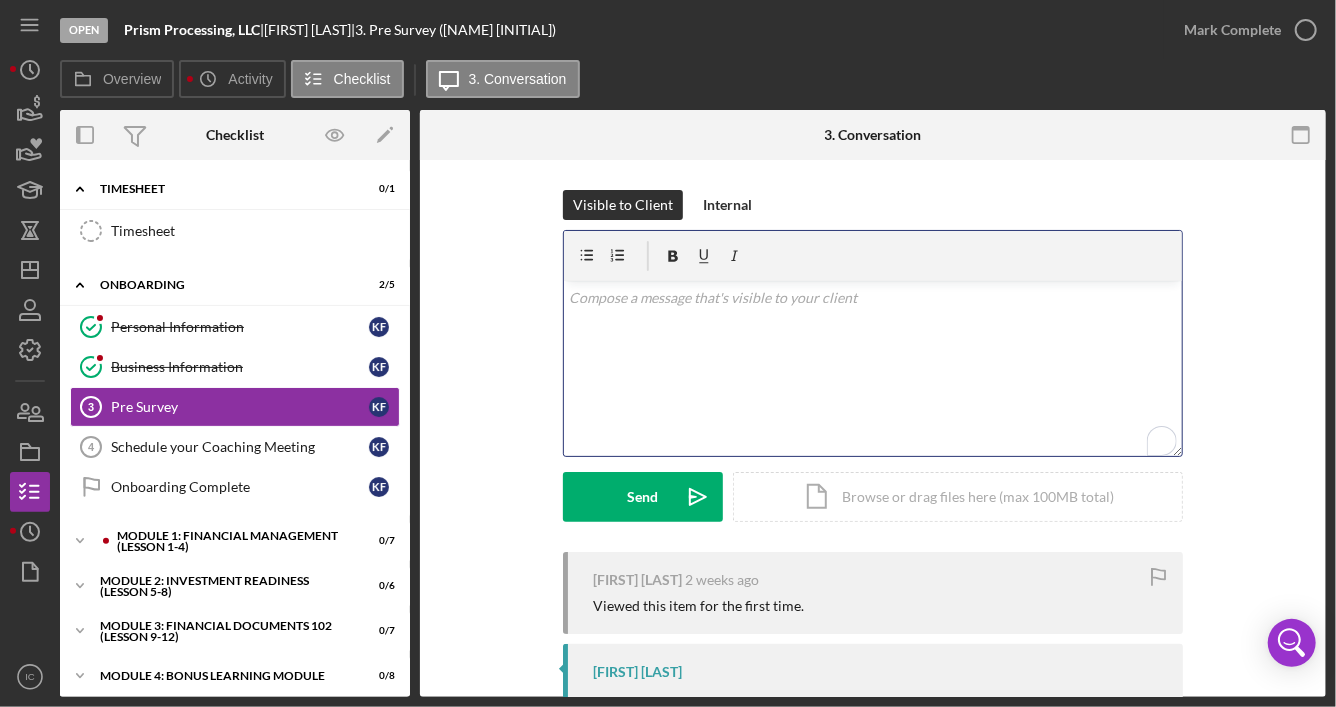 click on "v Color teal Color pink Remove color Add row above Add row below Add column before Add column after Merge cells Split cells Remove column Remove row Remove table" at bounding box center (873, 368) 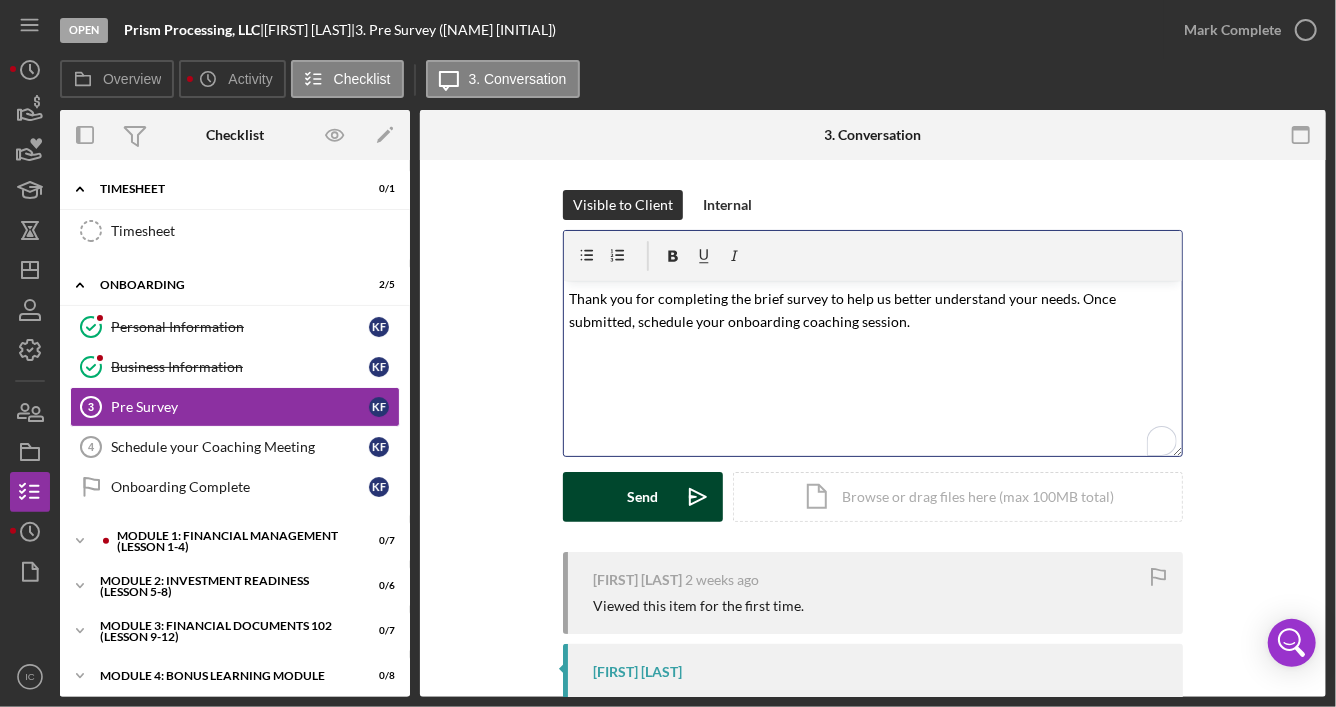 click on "Send Icon/icon-invite-send" at bounding box center (643, 497) 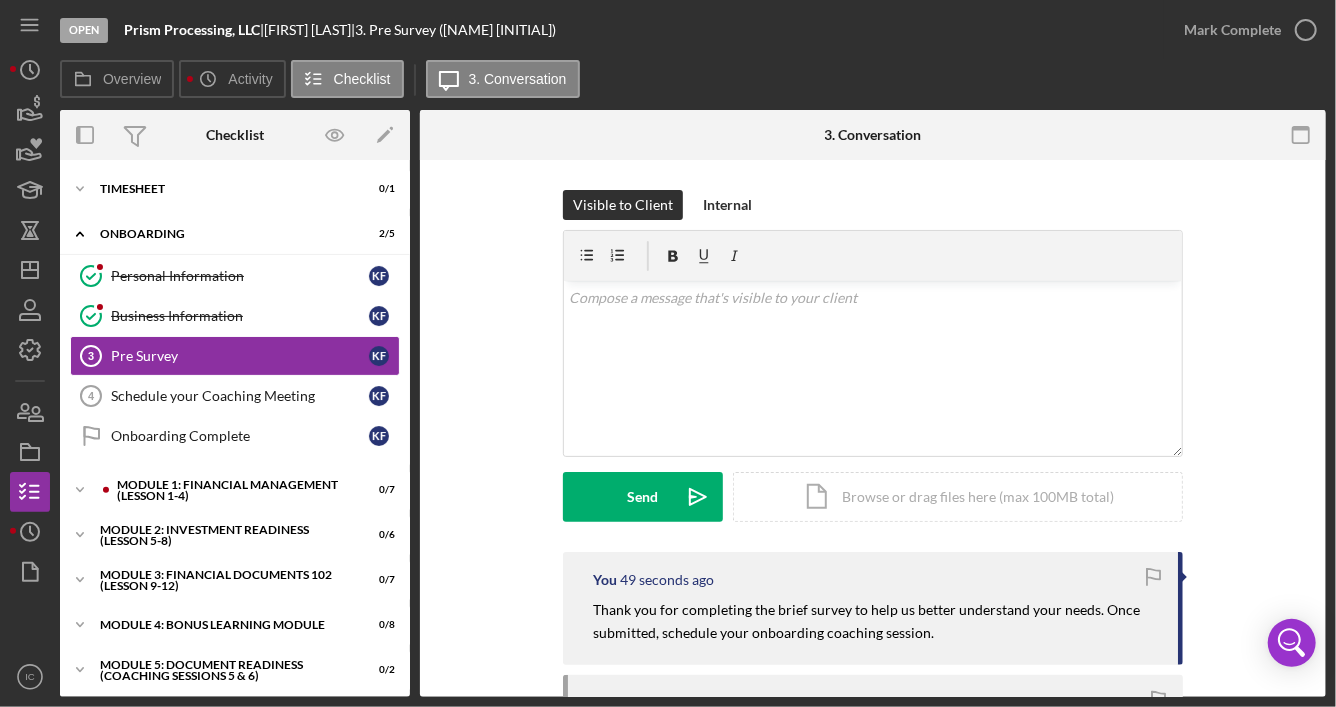 scroll, scrollTop: 0, scrollLeft: 0, axis: both 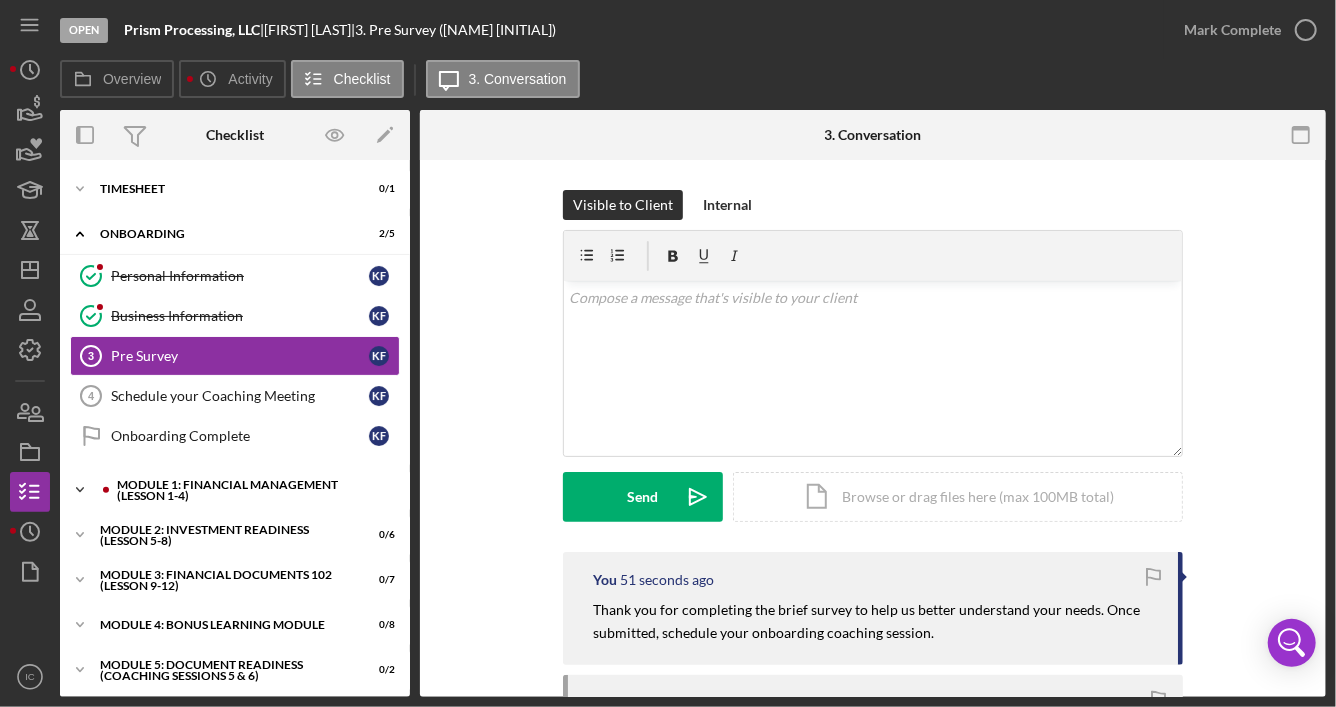 click on "Module 1: Financial Management (Lesson 1-4)" at bounding box center (251, 490) 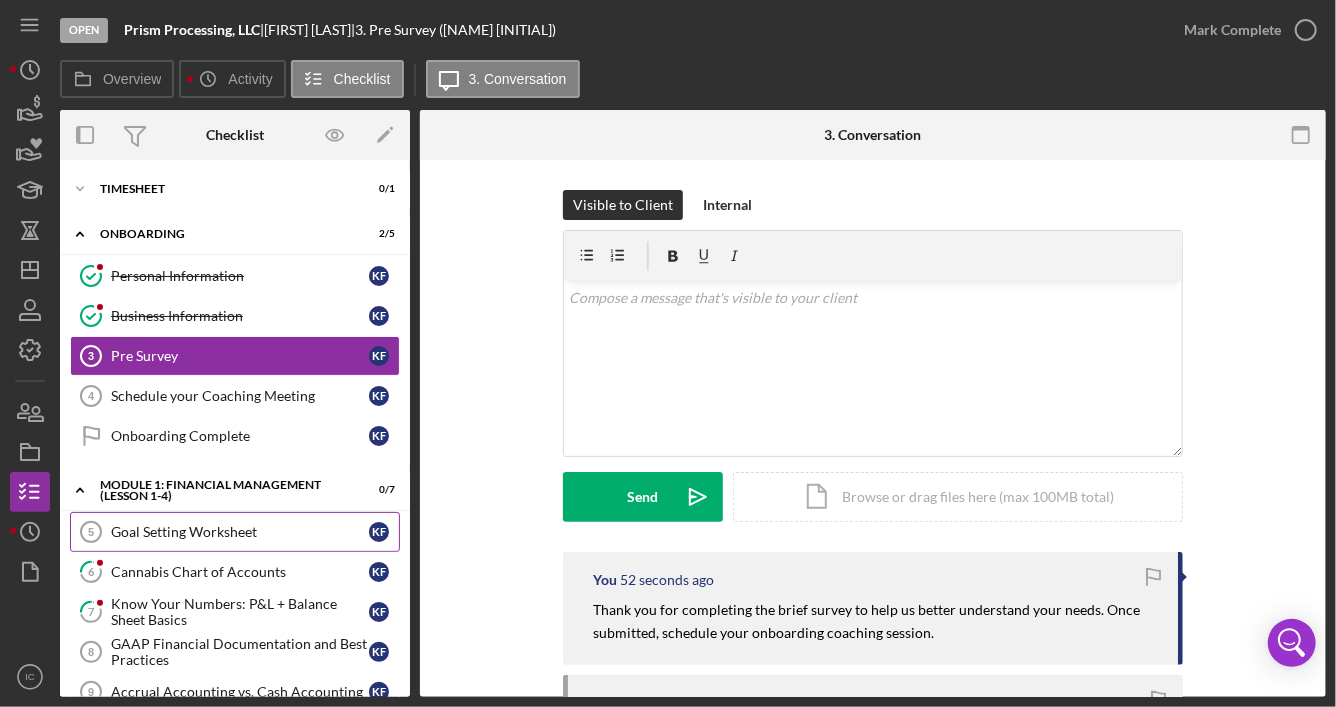 click on "Goal Setting Worksheet" at bounding box center (240, 532) 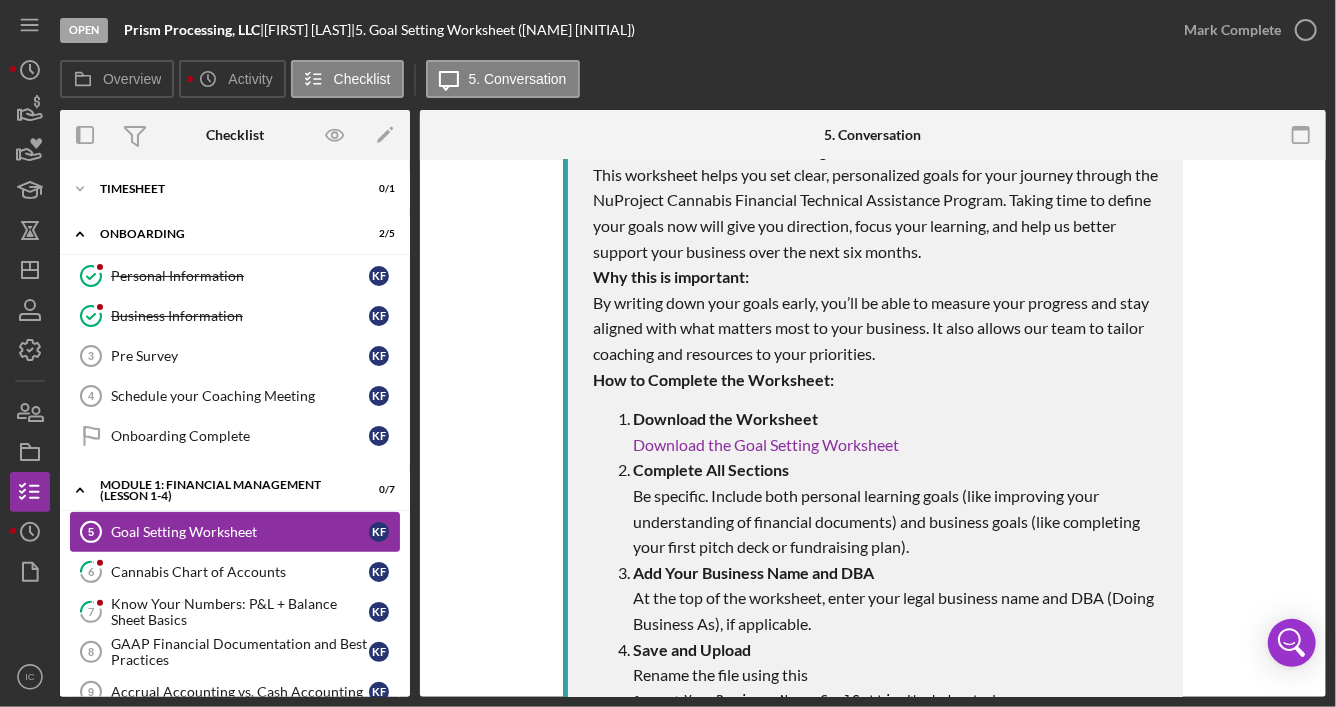 scroll, scrollTop: 600, scrollLeft: 0, axis: vertical 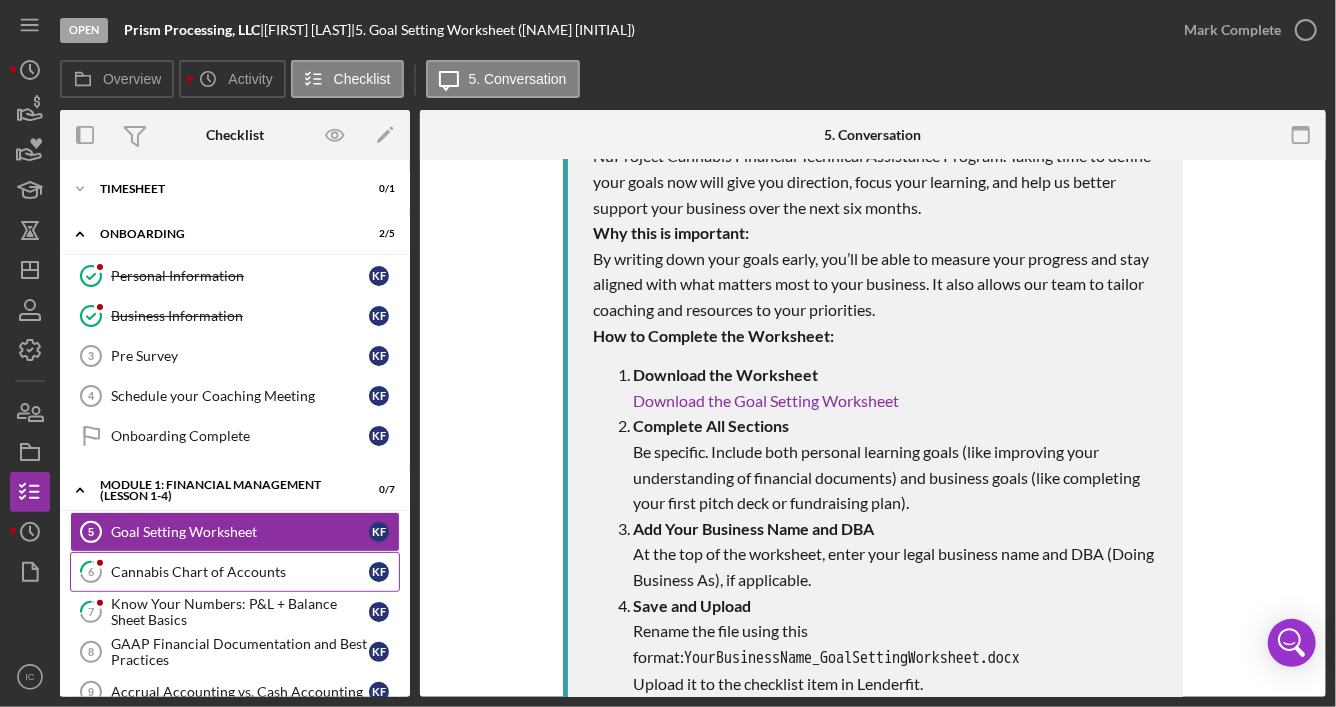 click on "Cannabis Chart of Accounts" at bounding box center (240, 572) 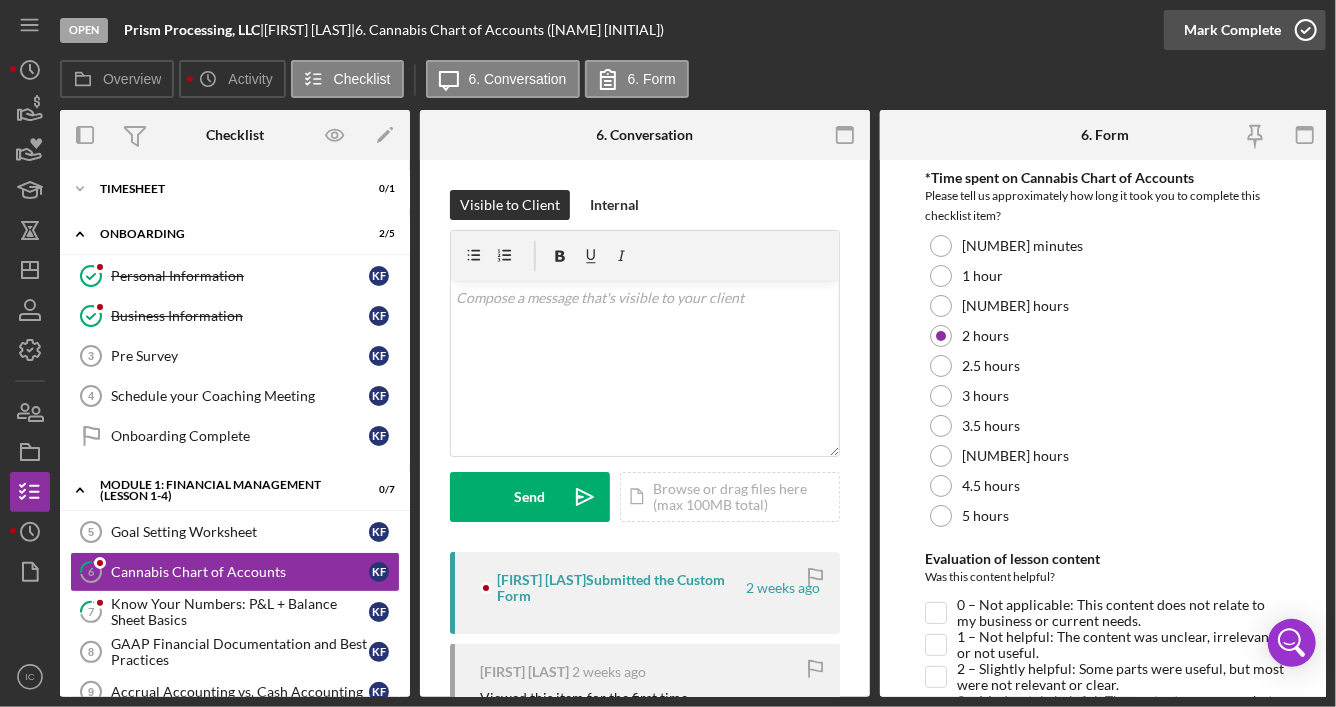 click 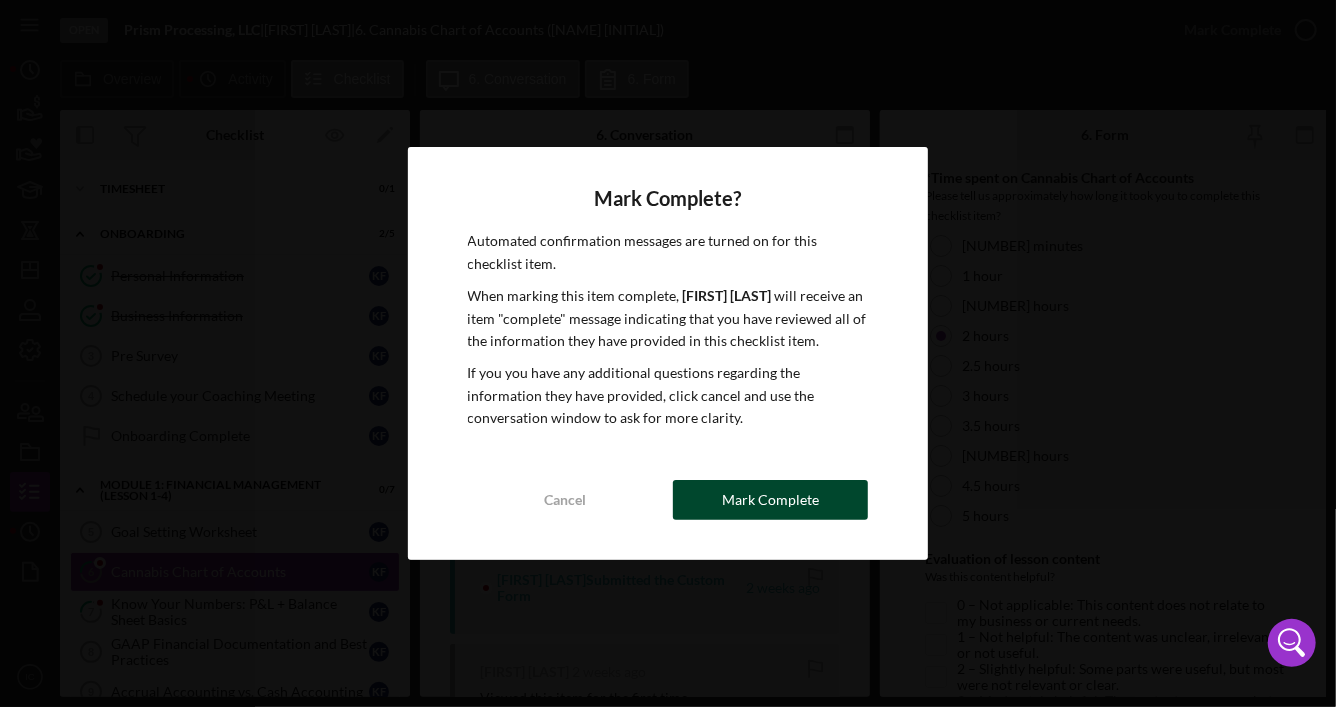 click on "Mark Complete" at bounding box center (770, 500) 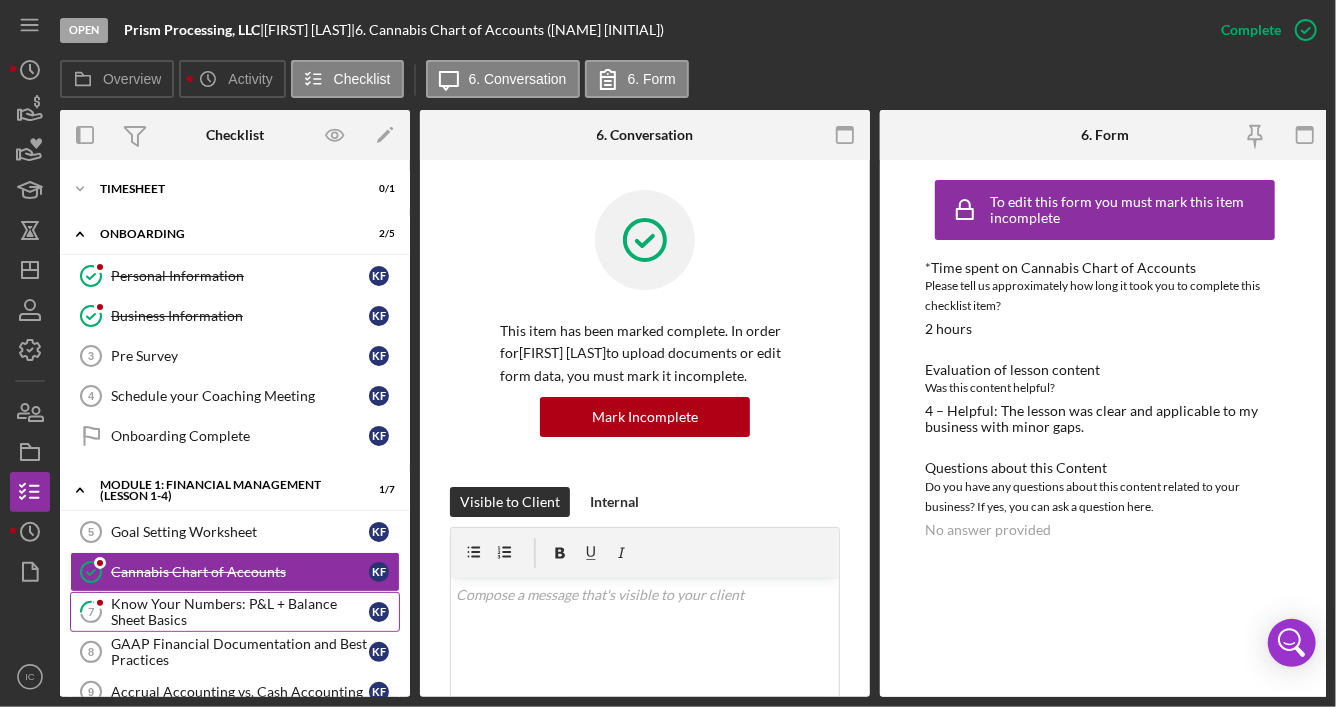 click on "Know Your Numbers: P&L + Balance Sheet Basics" at bounding box center [240, 612] 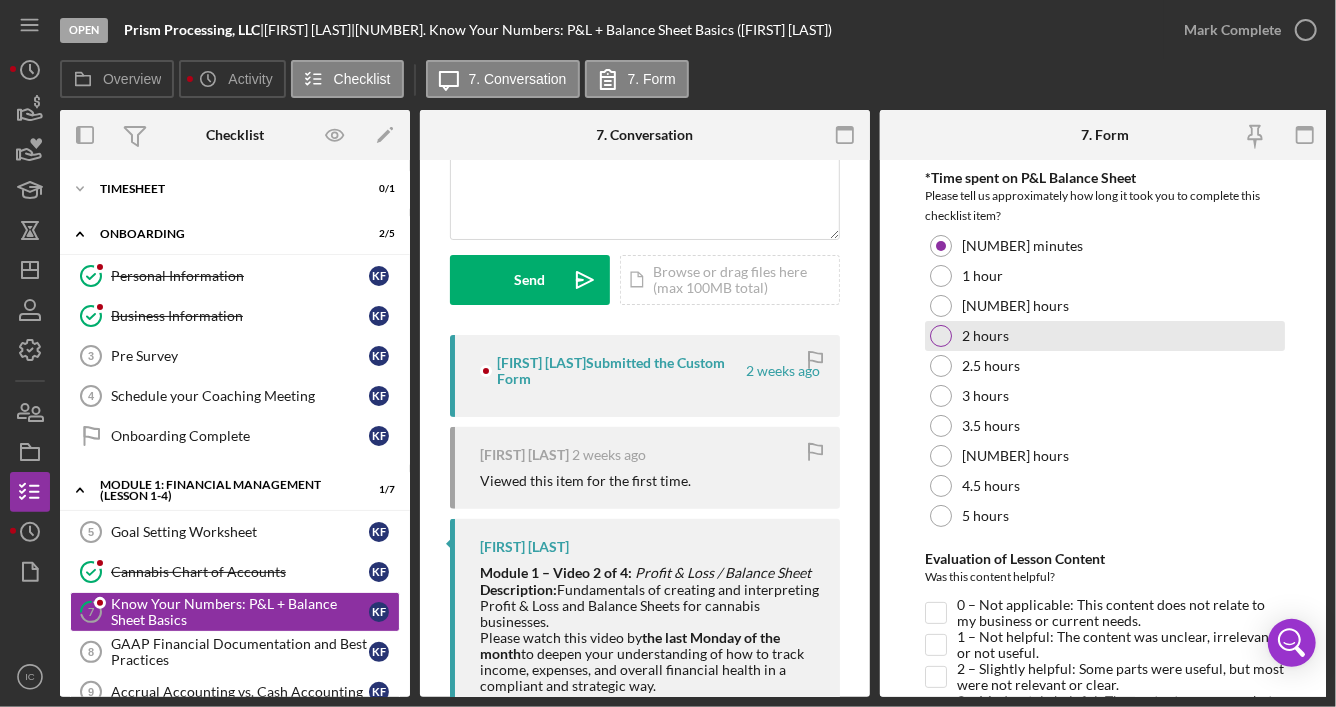 scroll, scrollTop: 299, scrollLeft: 0, axis: vertical 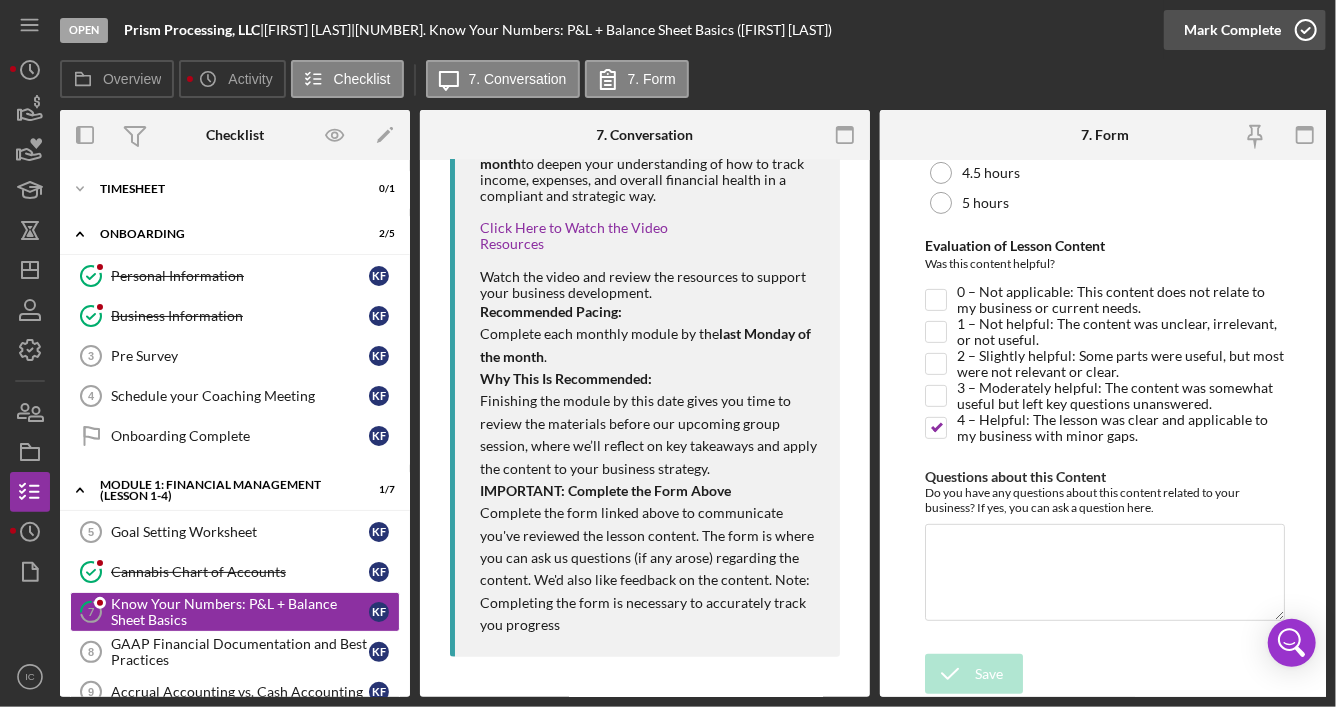 click 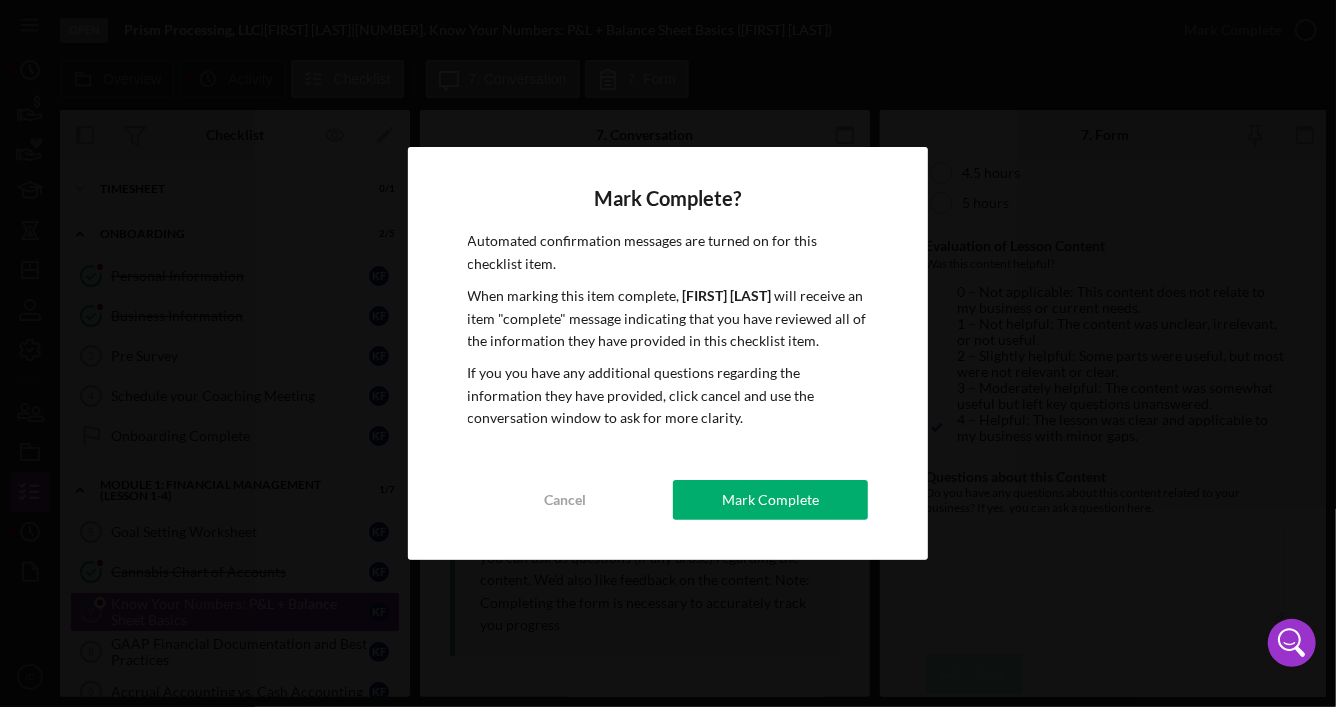 click on "Mark Complete" at bounding box center [770, 500] 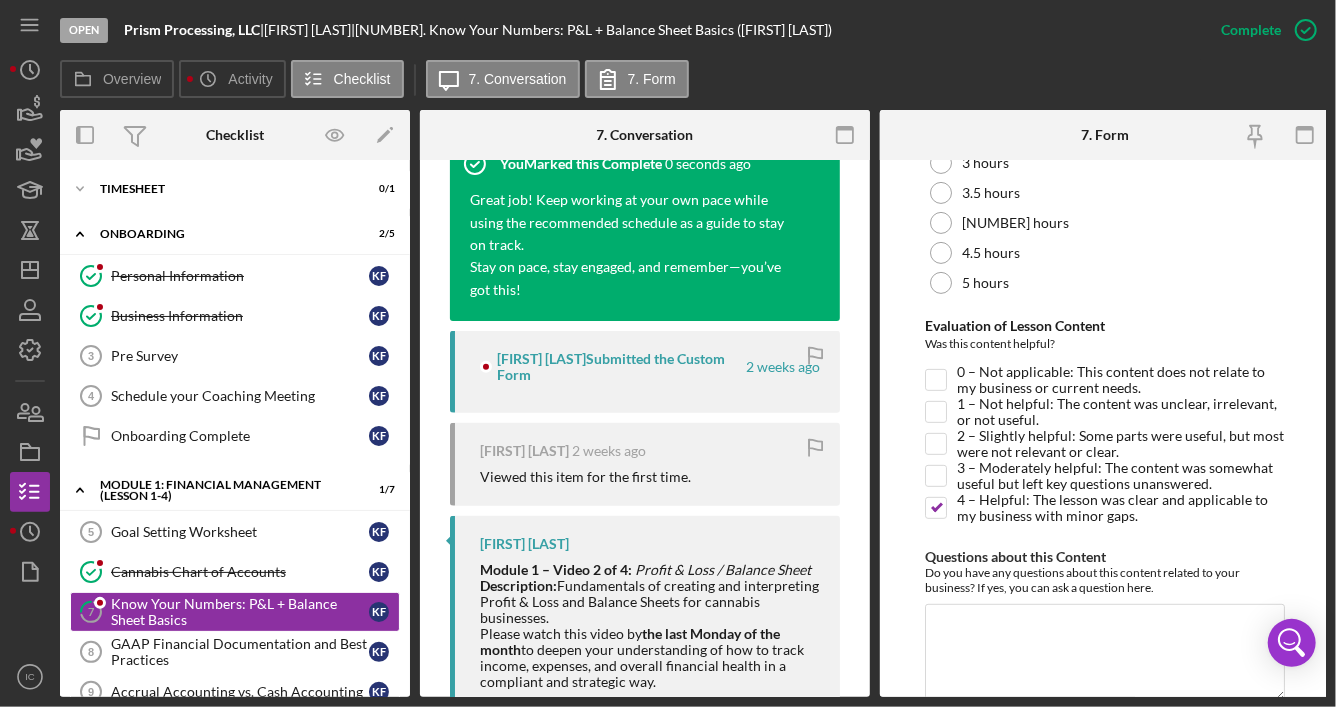 scroll, scrollTop: 1200, scrollLeft: 0, axis: vertical 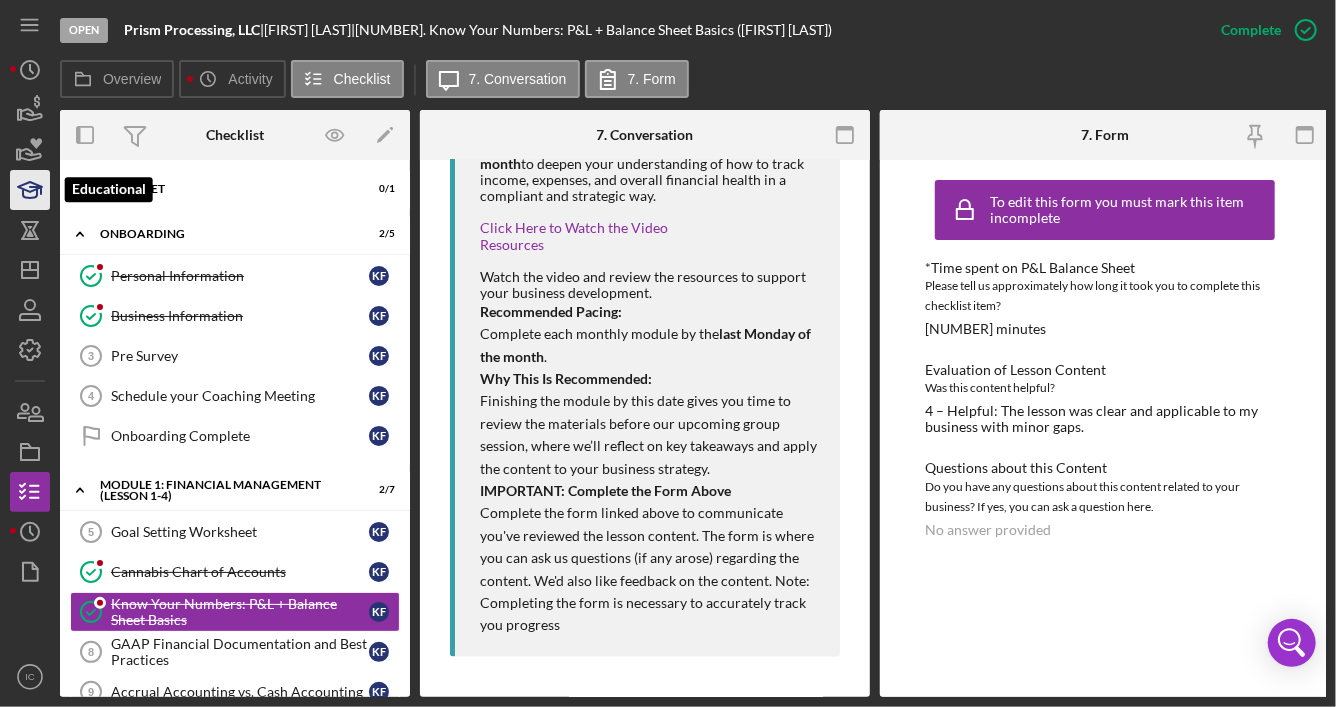 click 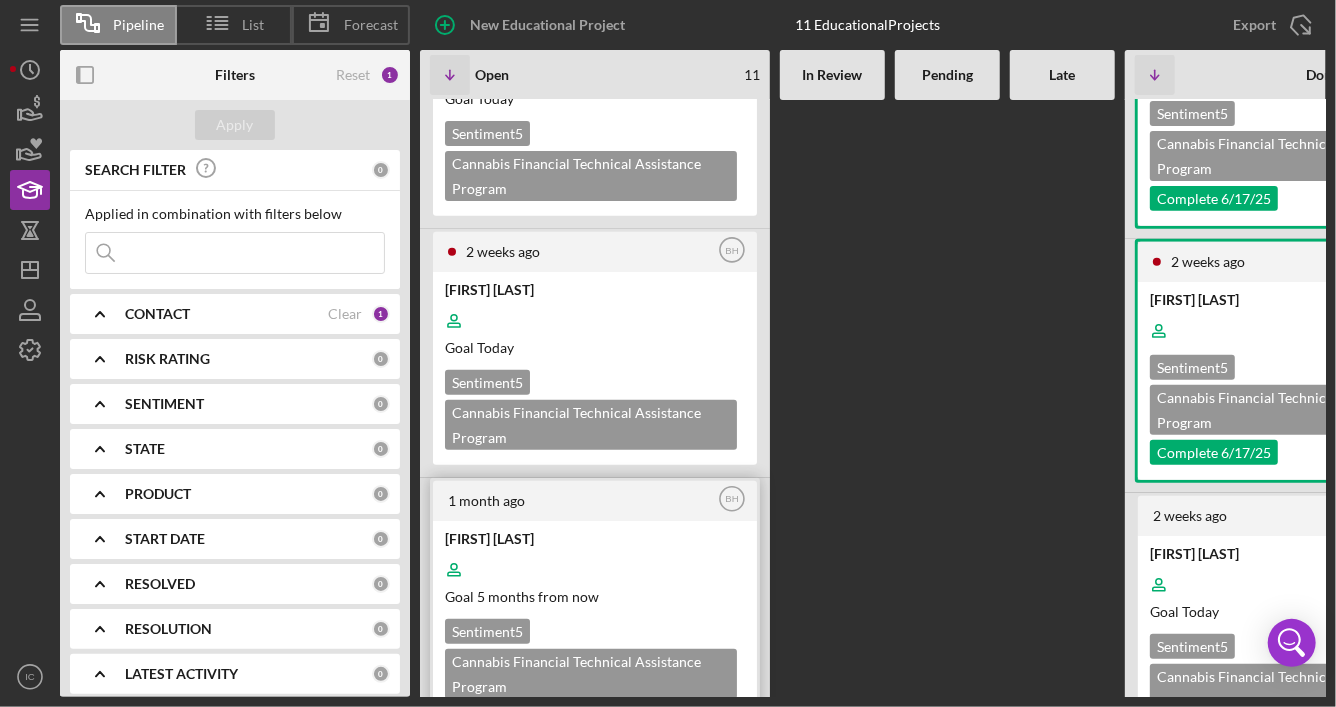 scroll, scrollTop: 500, scrollLeft: 0, axis: vertical 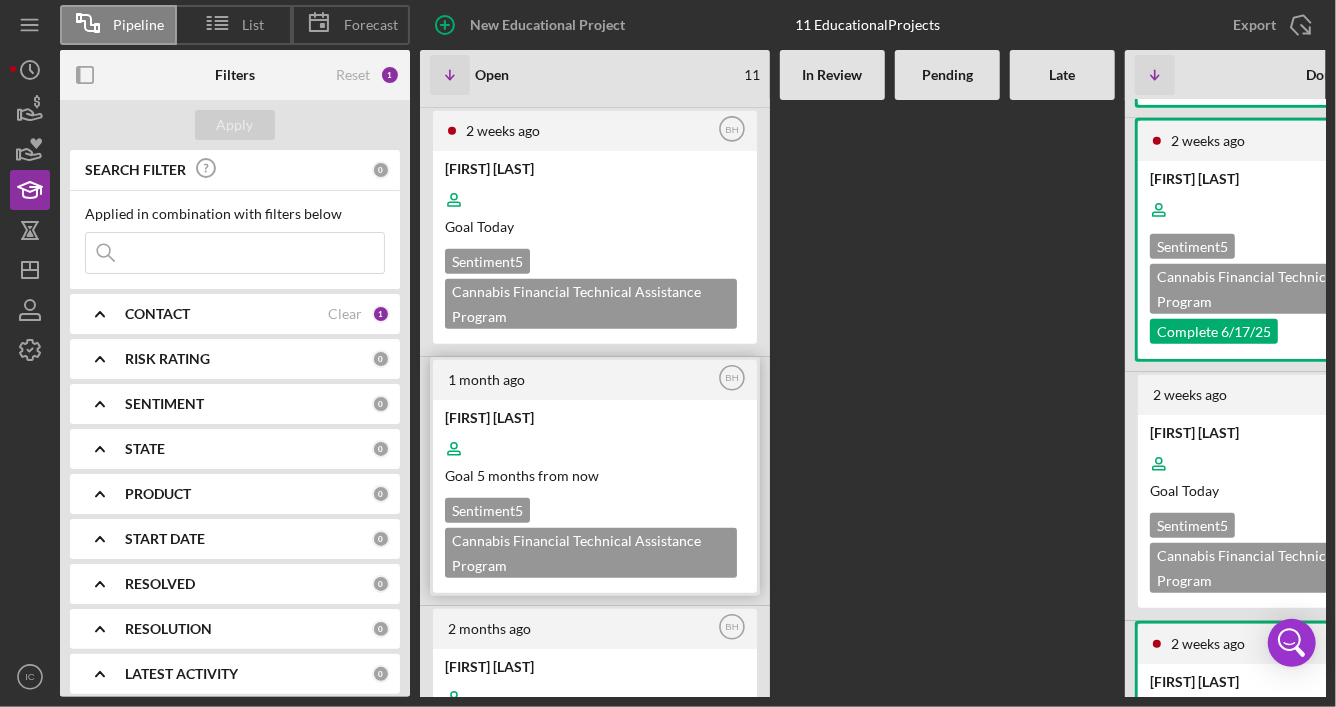 click on "Goal   5 months from now" at bounding box center [593, 475] 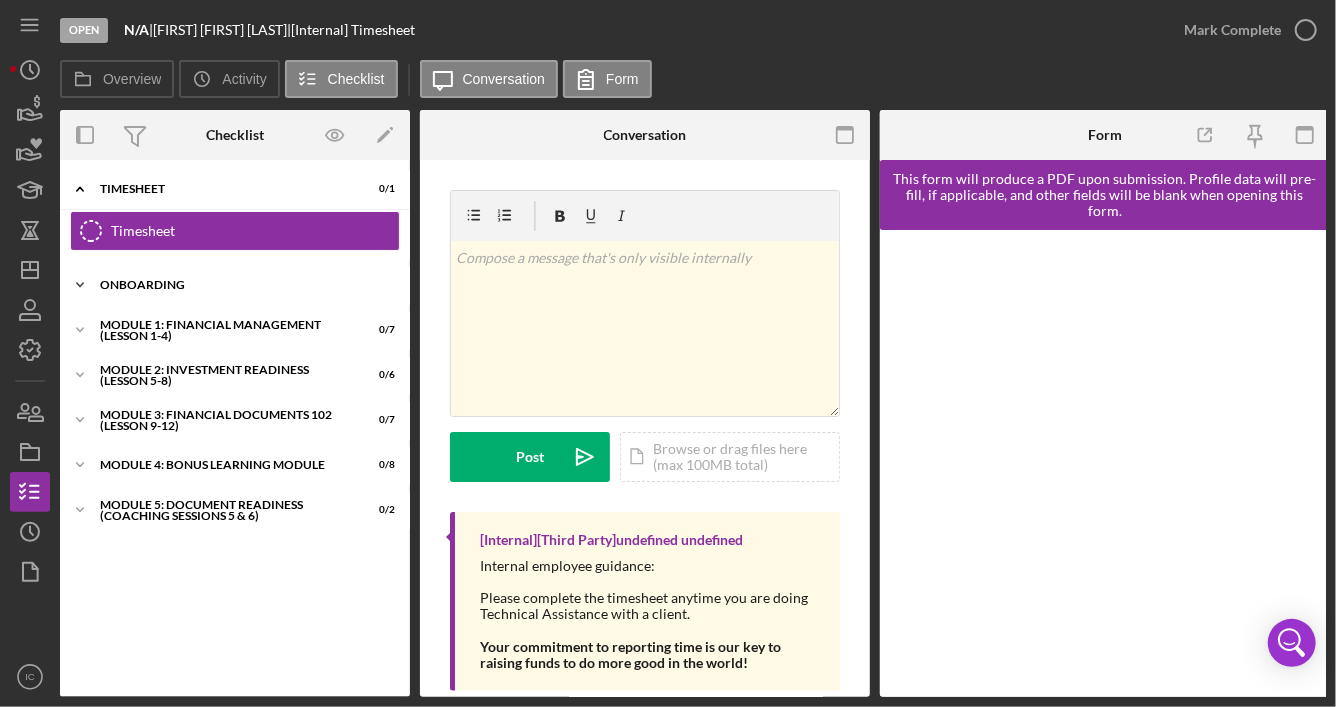 click on "Onboarding" at bounding box center [242, 285] 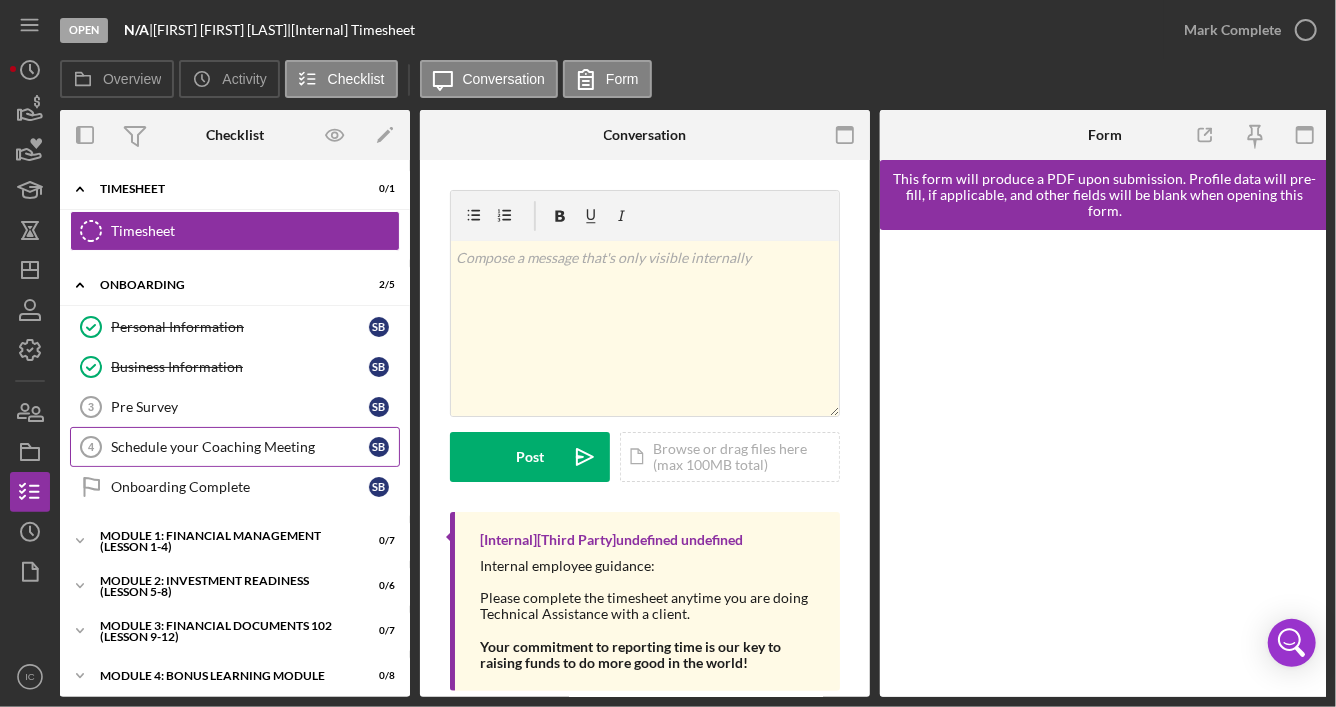 click on "Schedule your Coaching Meeting [NUMBER] Schedule your Coaching Meeting [FIRST] [LAST]" at bounding box center [235, 447] 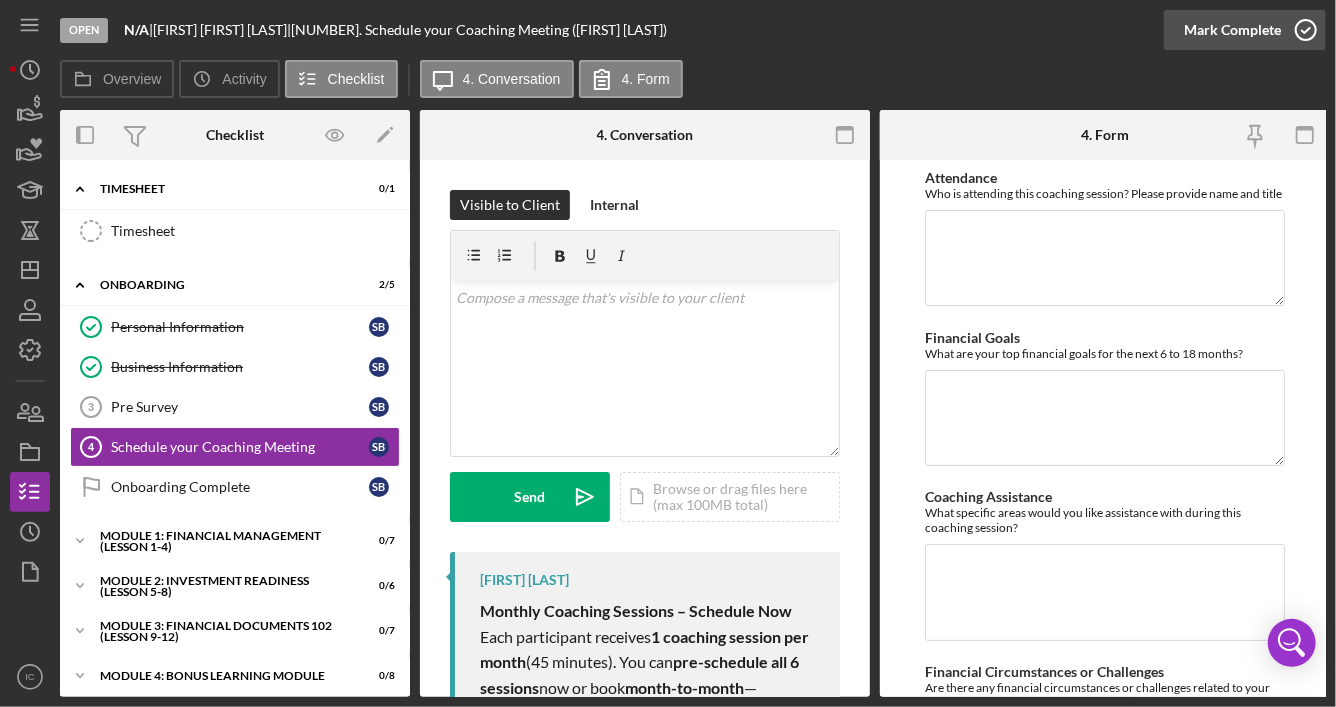 click 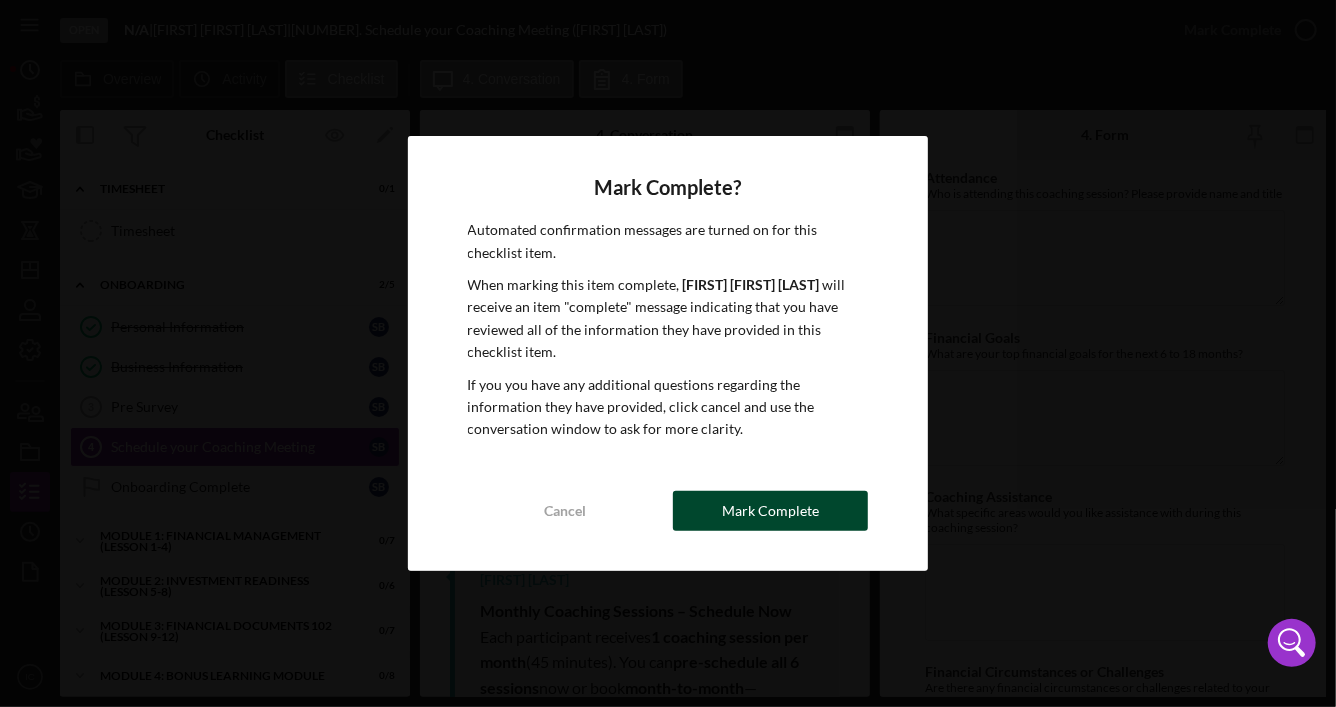 click on "Mark Complete" at bounding box center [770, 511] 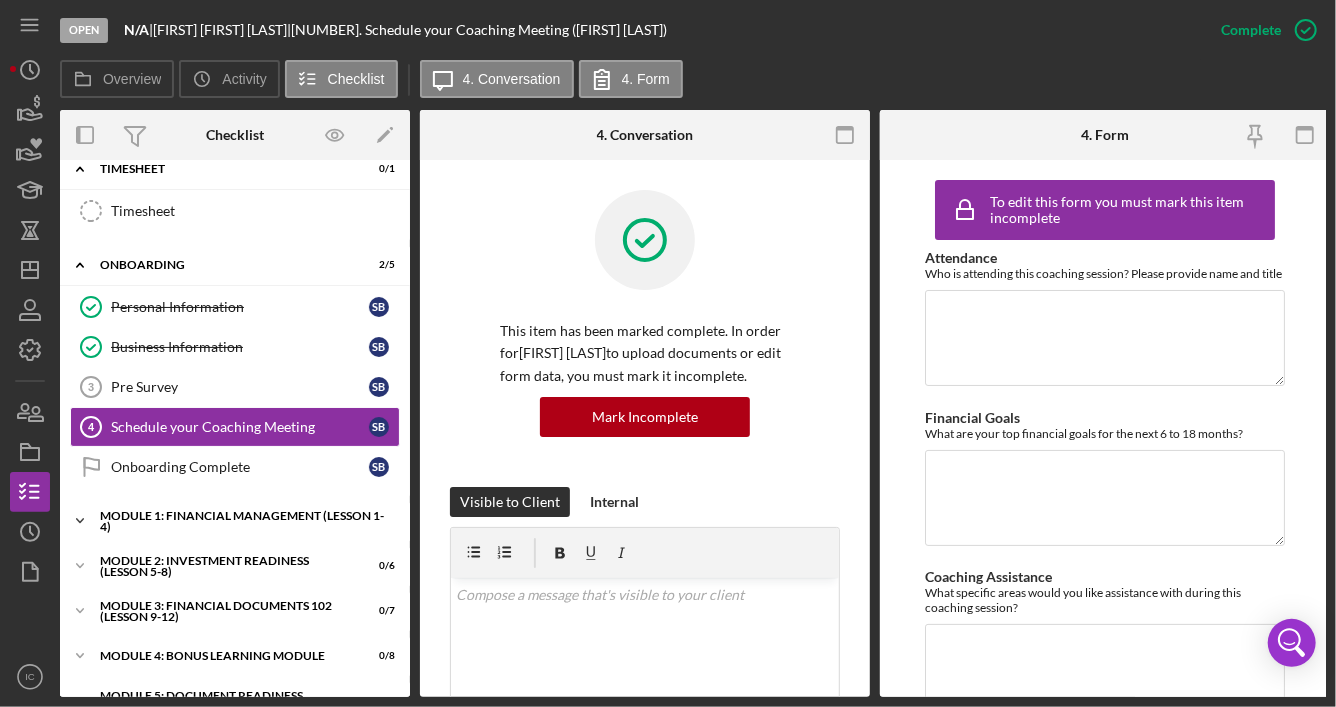 scroll, scrollTop: 55, scrollLeft: 0, axis: vertical 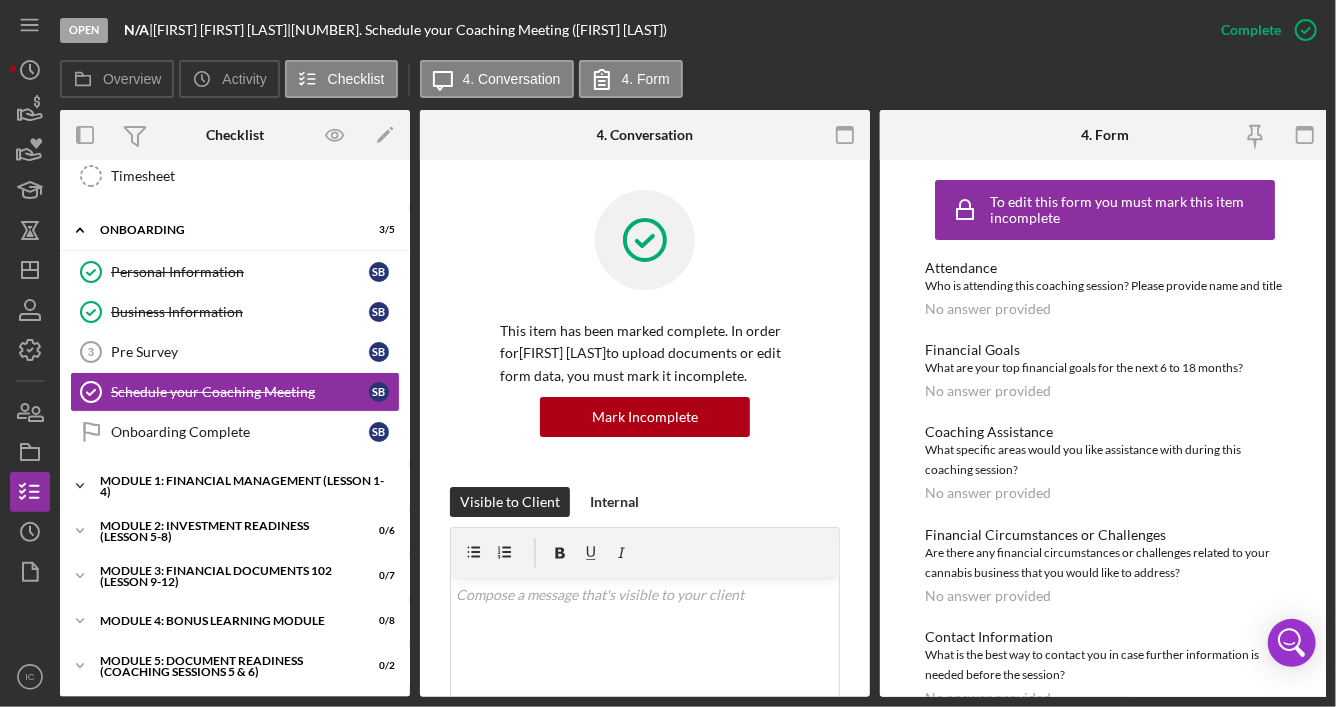 click on "Module 1: Financial Management (Lesson 1-4)" at bounding box center [242, 486] 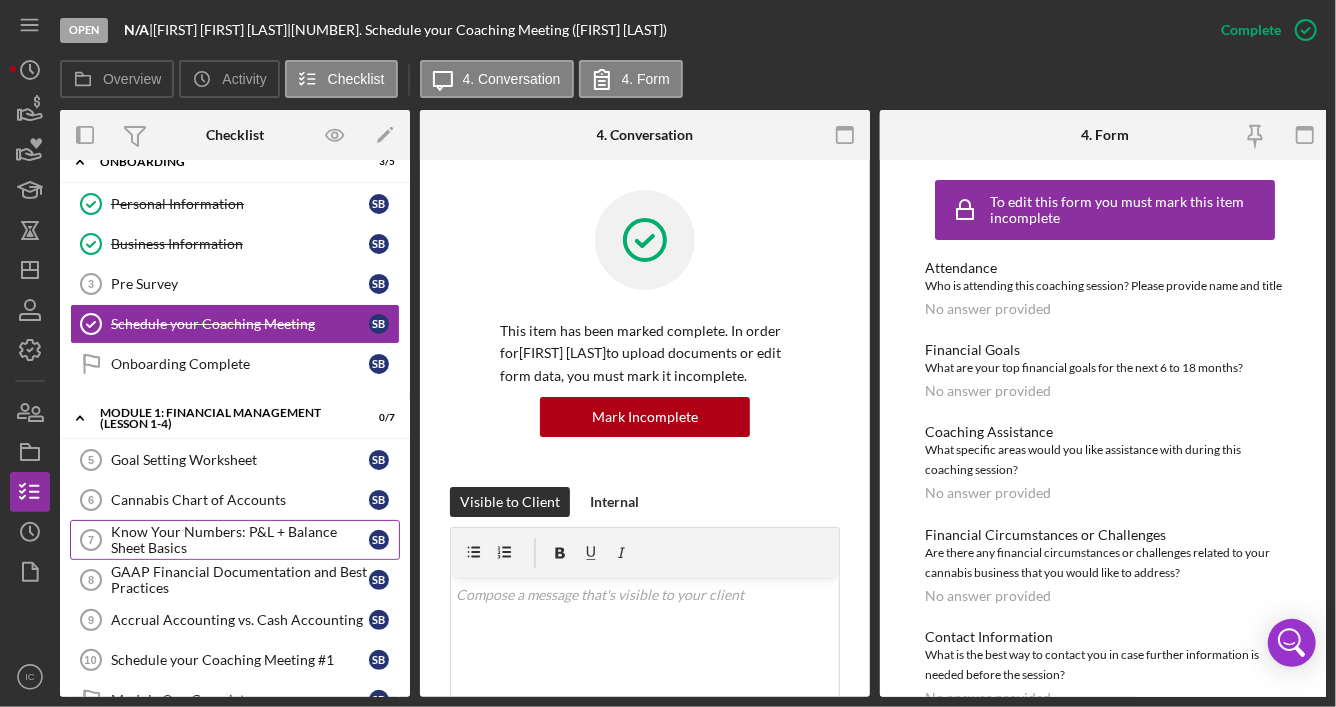 scroll, scrollTop: 155, scrollLeft: 0, axis: vertical 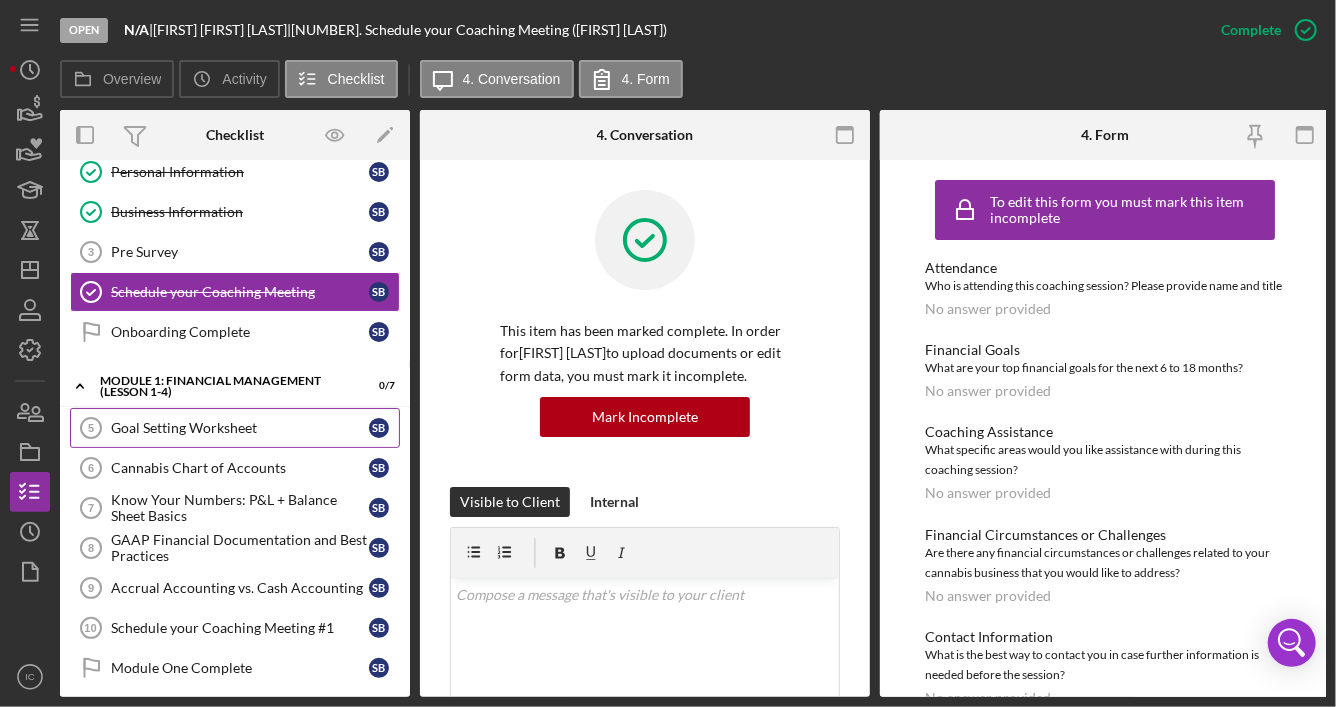 click on "Goal Setting Worksheet" at bounding box center (240, 428) 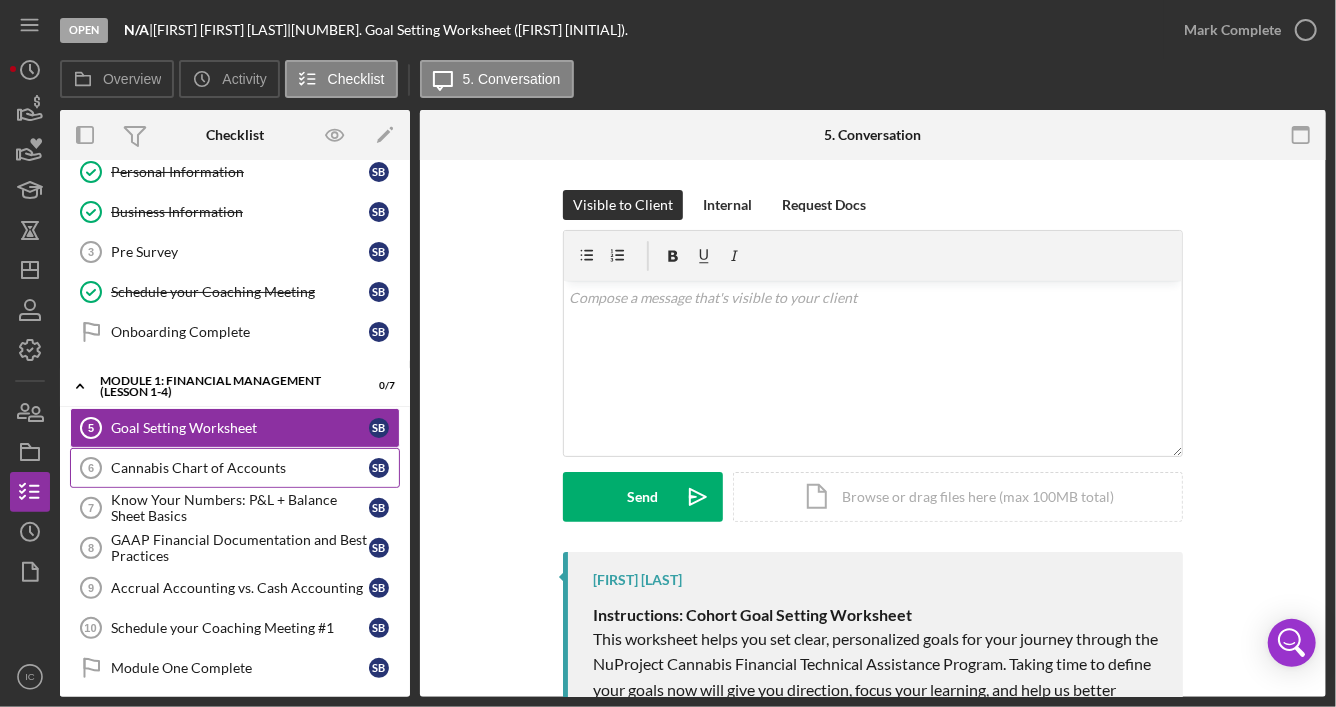 click on "Cannabis Chart of Accounts  [NUMBER] Cannabis Chart of Accounts  S B" at bounding box center [235, 468] 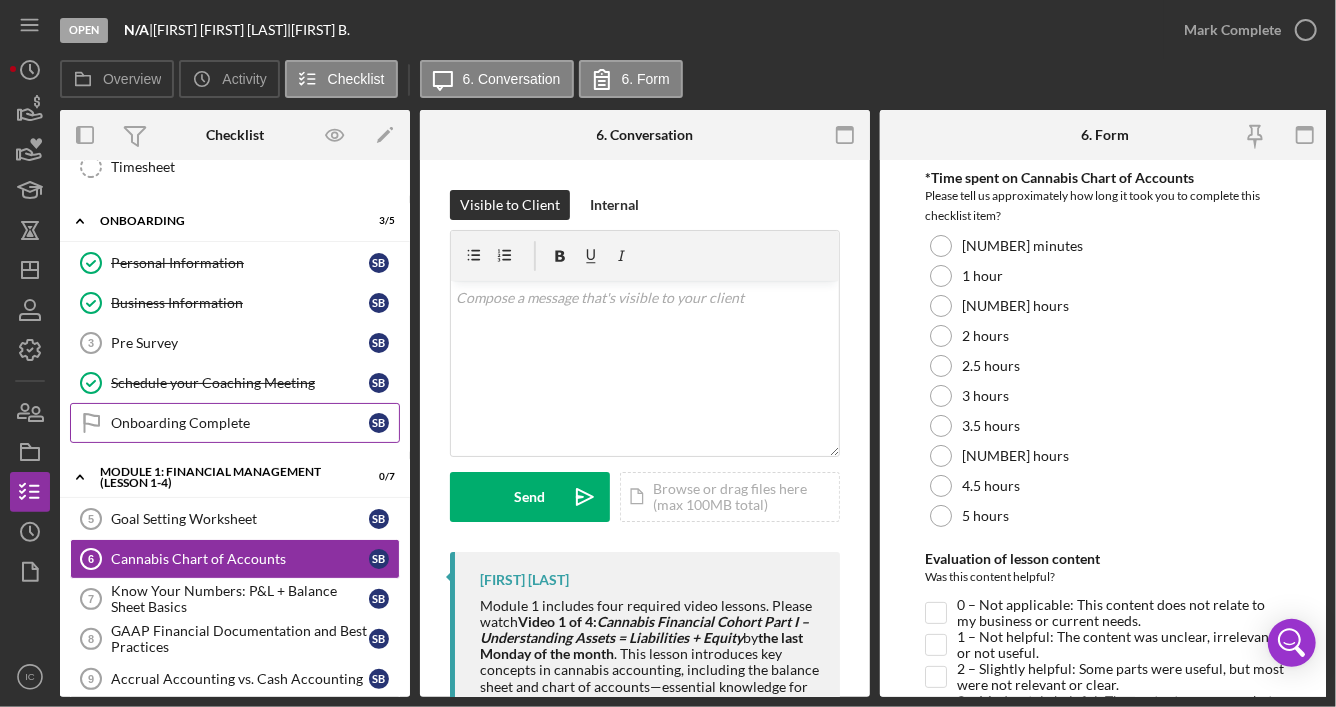 scroll, scrollTop: 0, scrollLeft: 0, axis: both 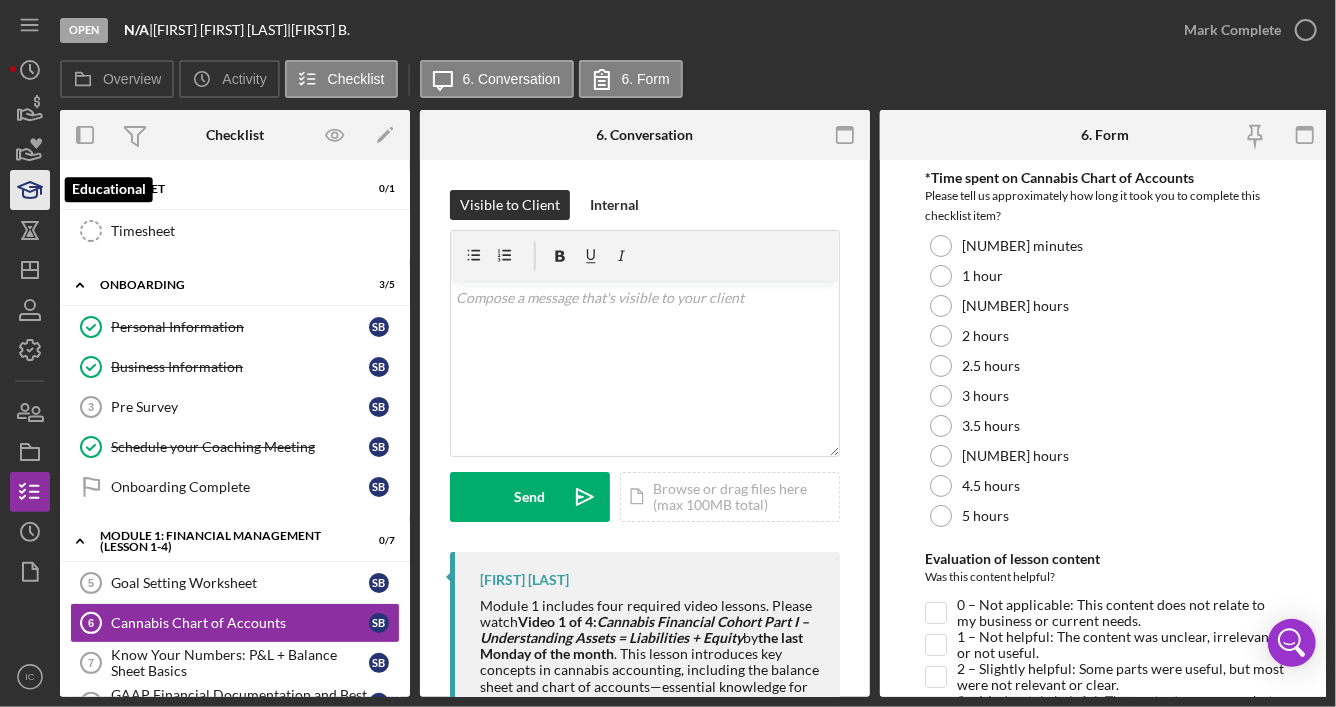 click 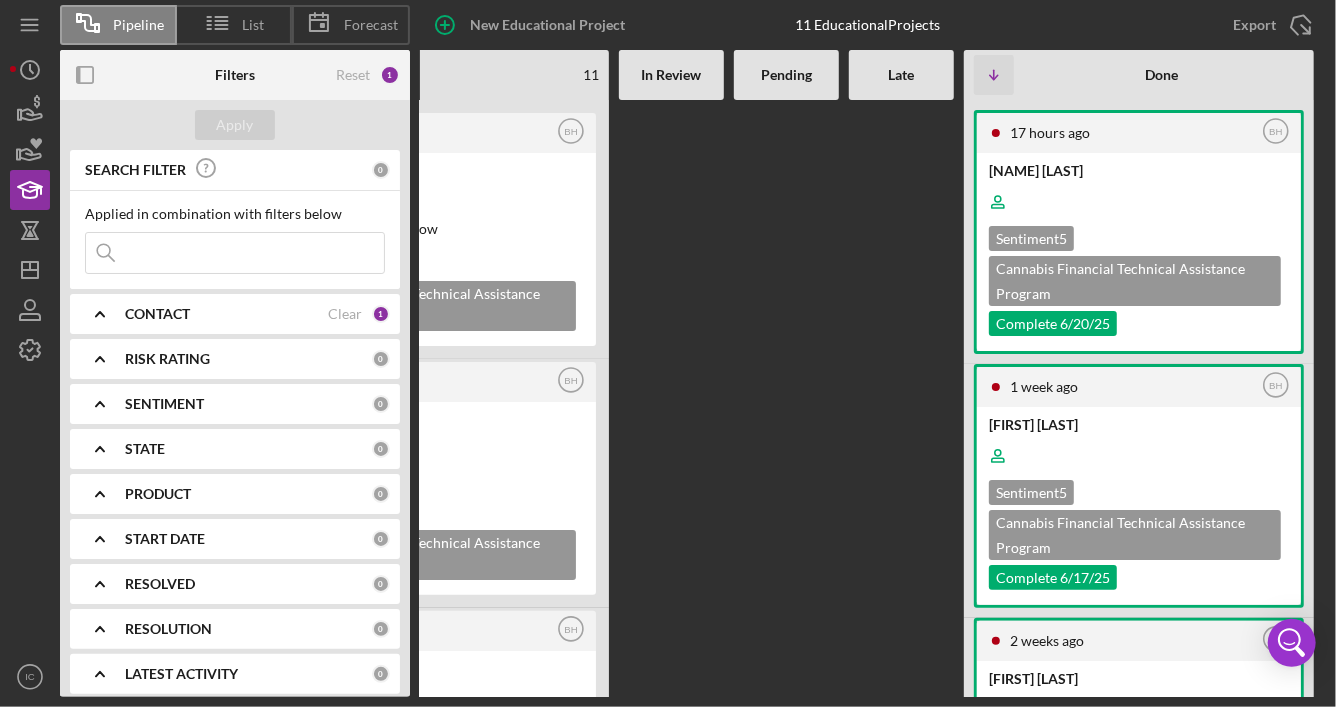 scroll, scrollTop: 0, scrollLeft: 168, axis: horizontal 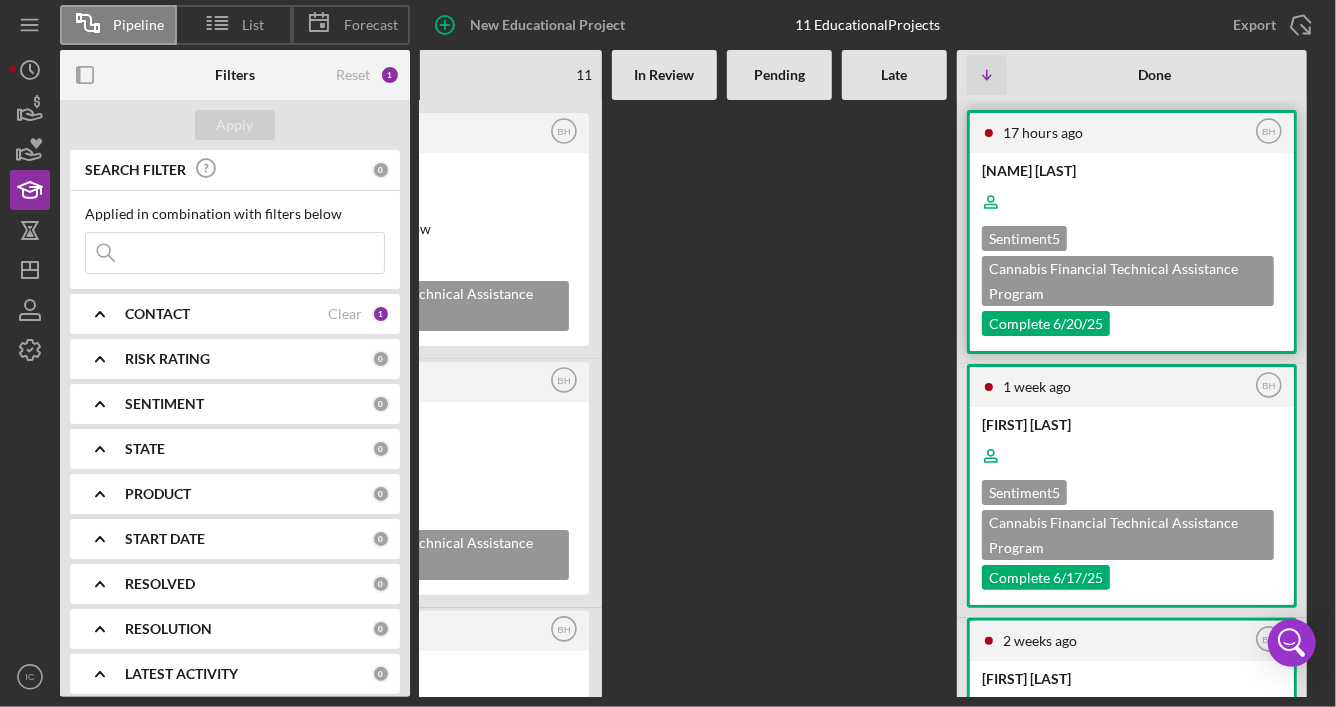 click at bounding box center (1130, 202) 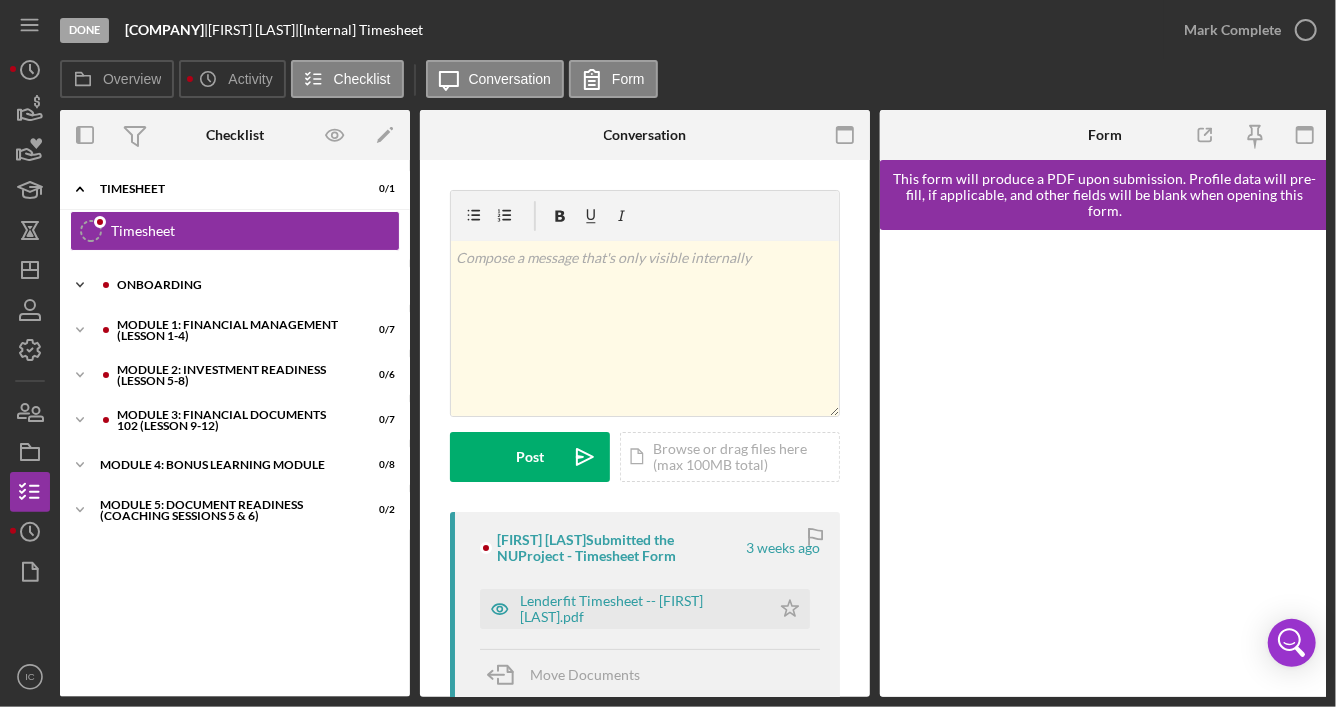 click on "Onboarding" at bounding box center [251, 285] 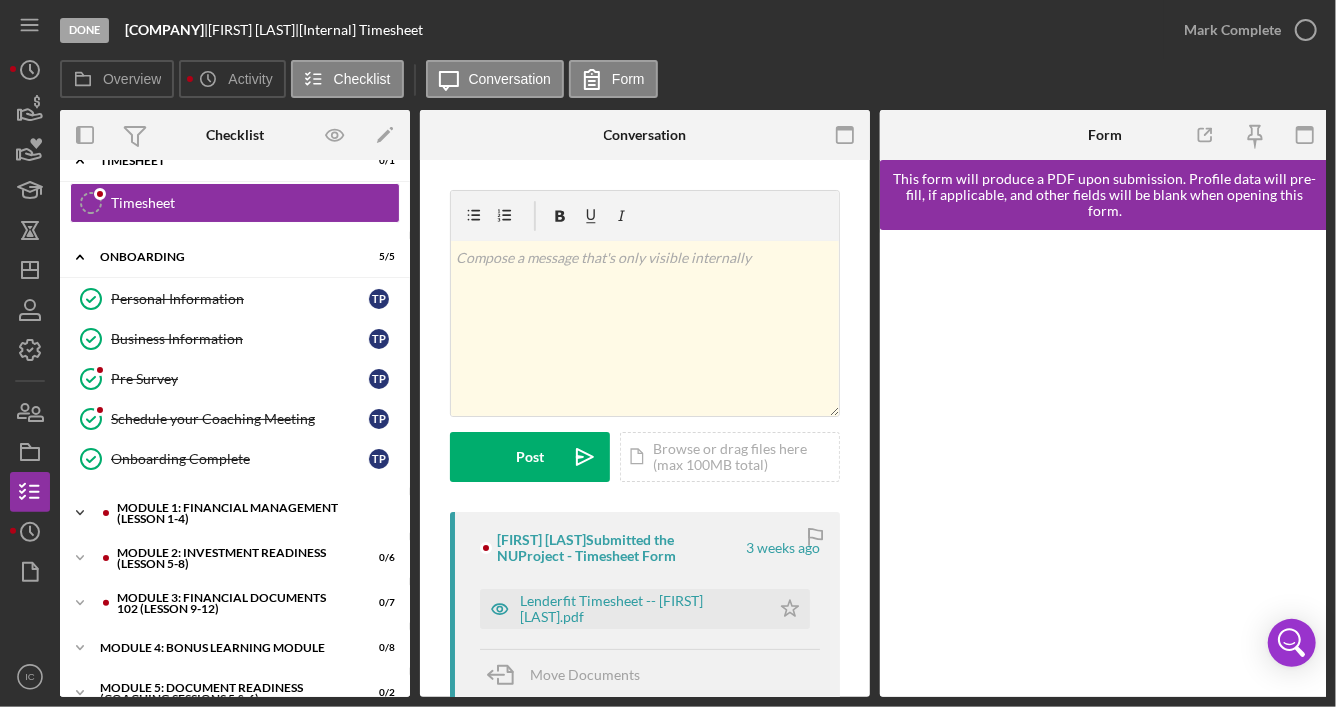 scroll, scrollTop: 55, scrollLeft: 0, axis: vertical 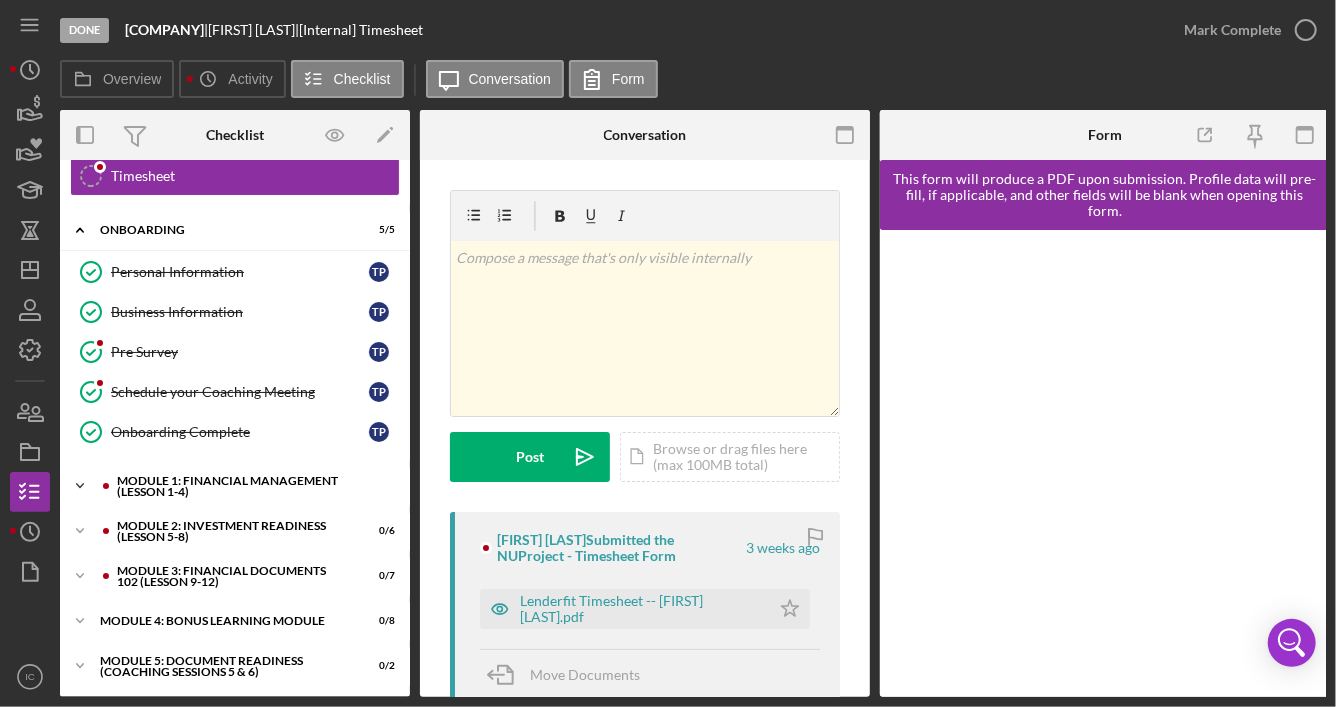 click on "Module 1: Financial Management (Lesson 1-4)" at bounding box center (251, 486) 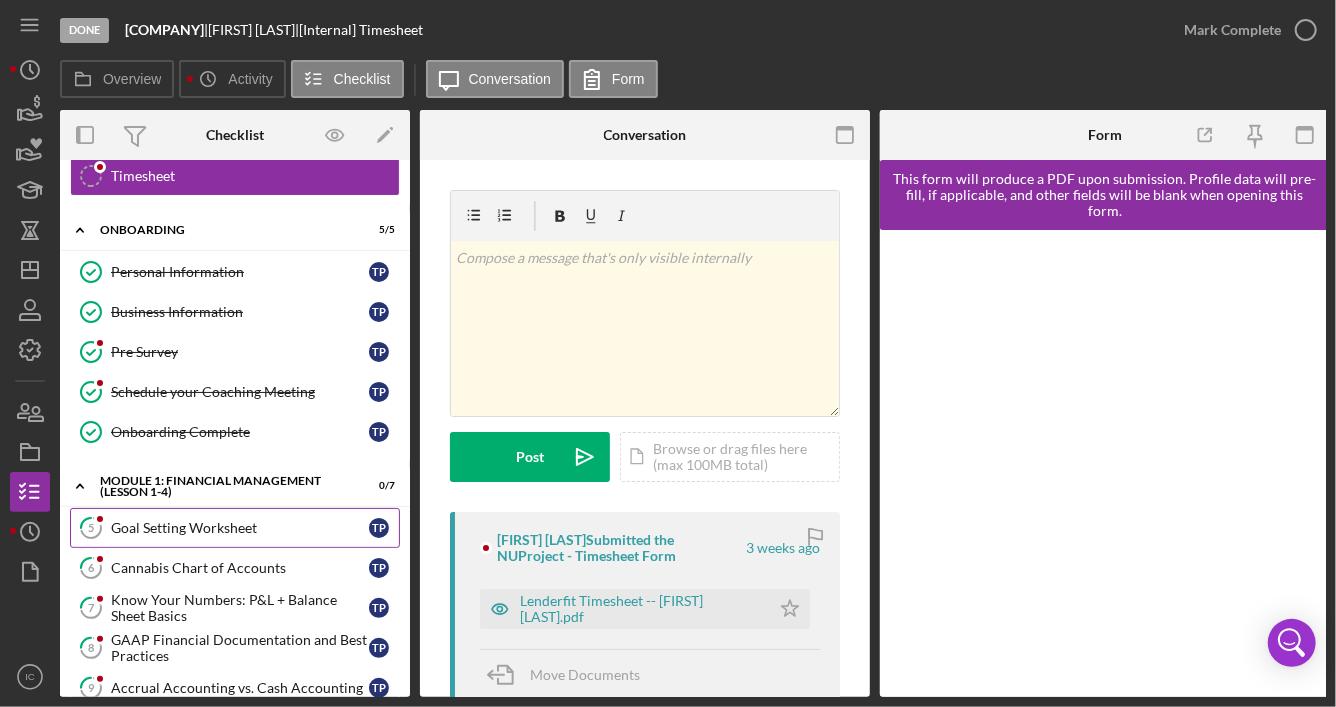 click on "Goal Setting Worksheet" at bounding box center [240, 528] 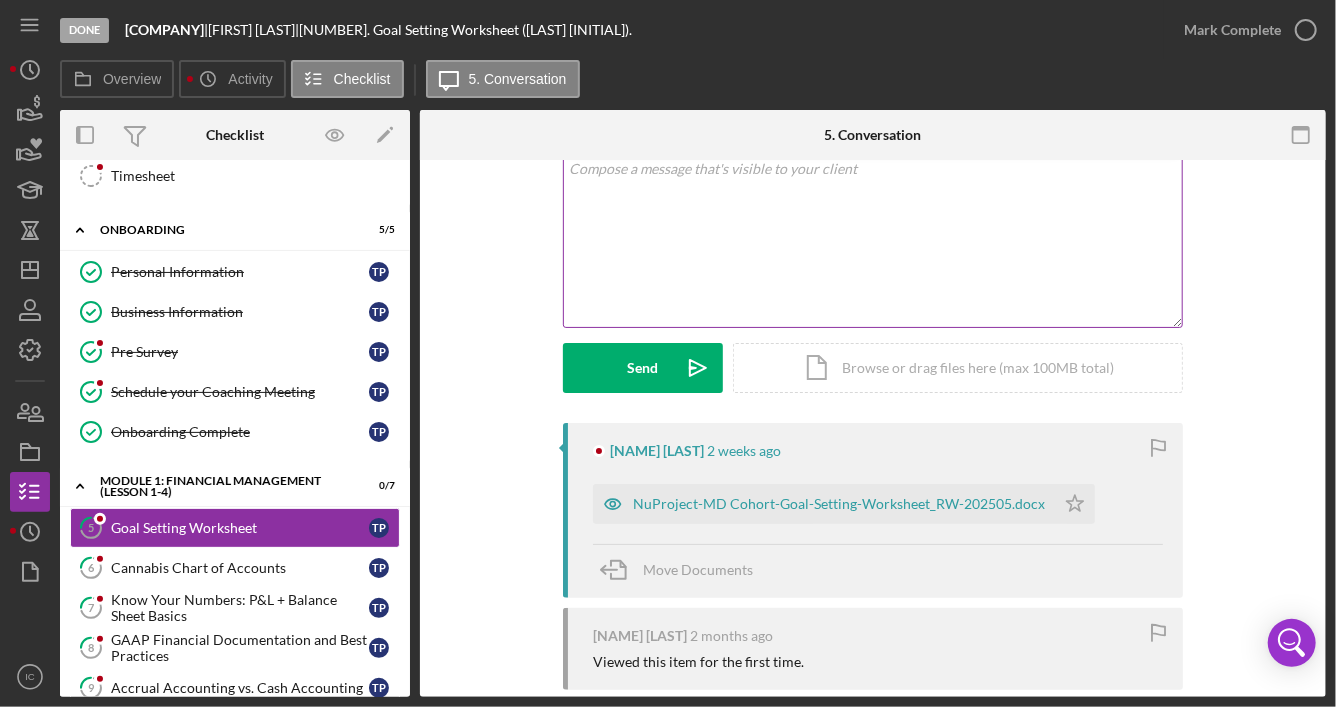 scroll, scrollTop: 0, scrollLeft: 0, axis: both 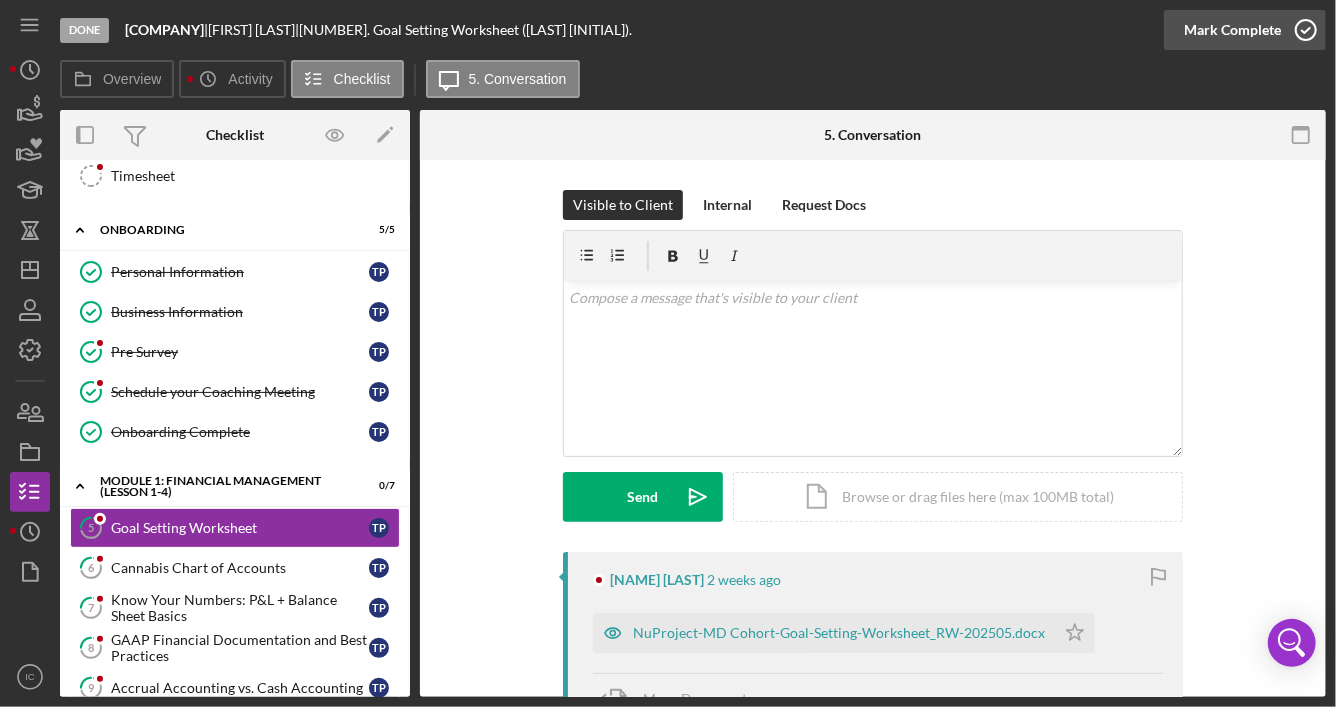 click 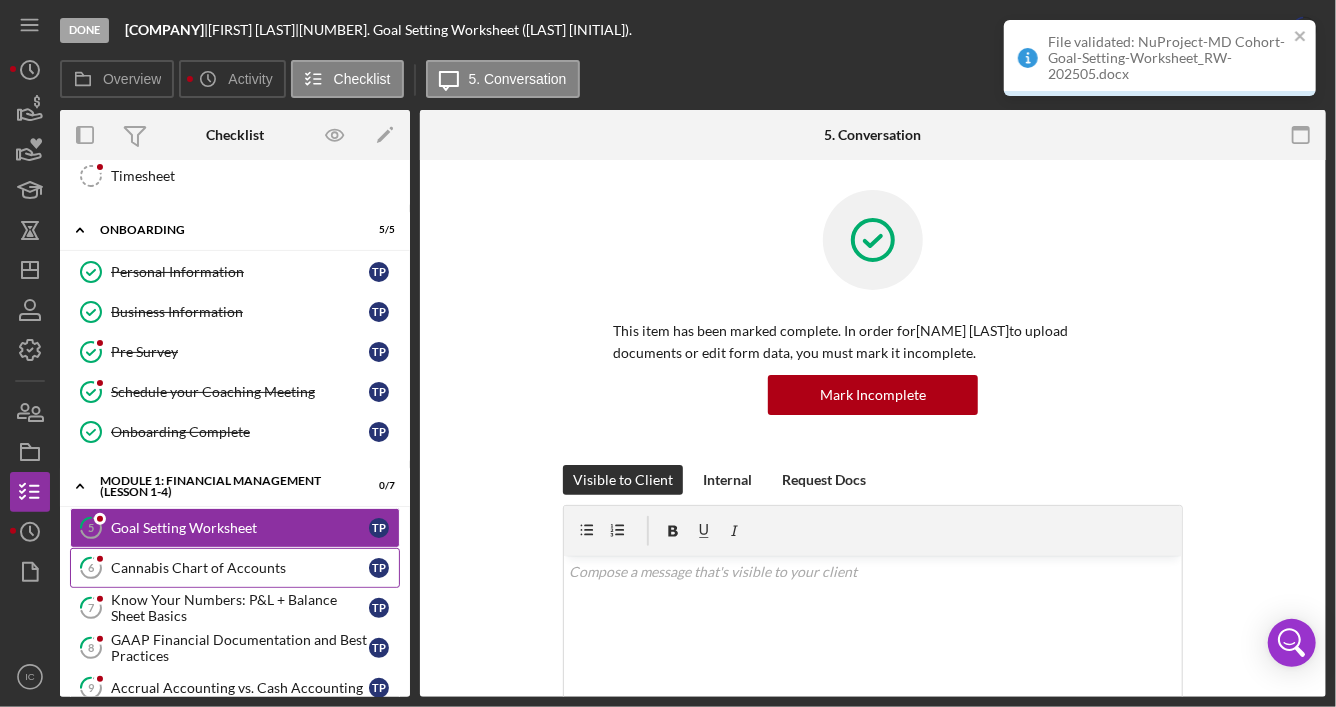 click on "Cannabis Chart of Accounts" at bounding box center [240, 568] 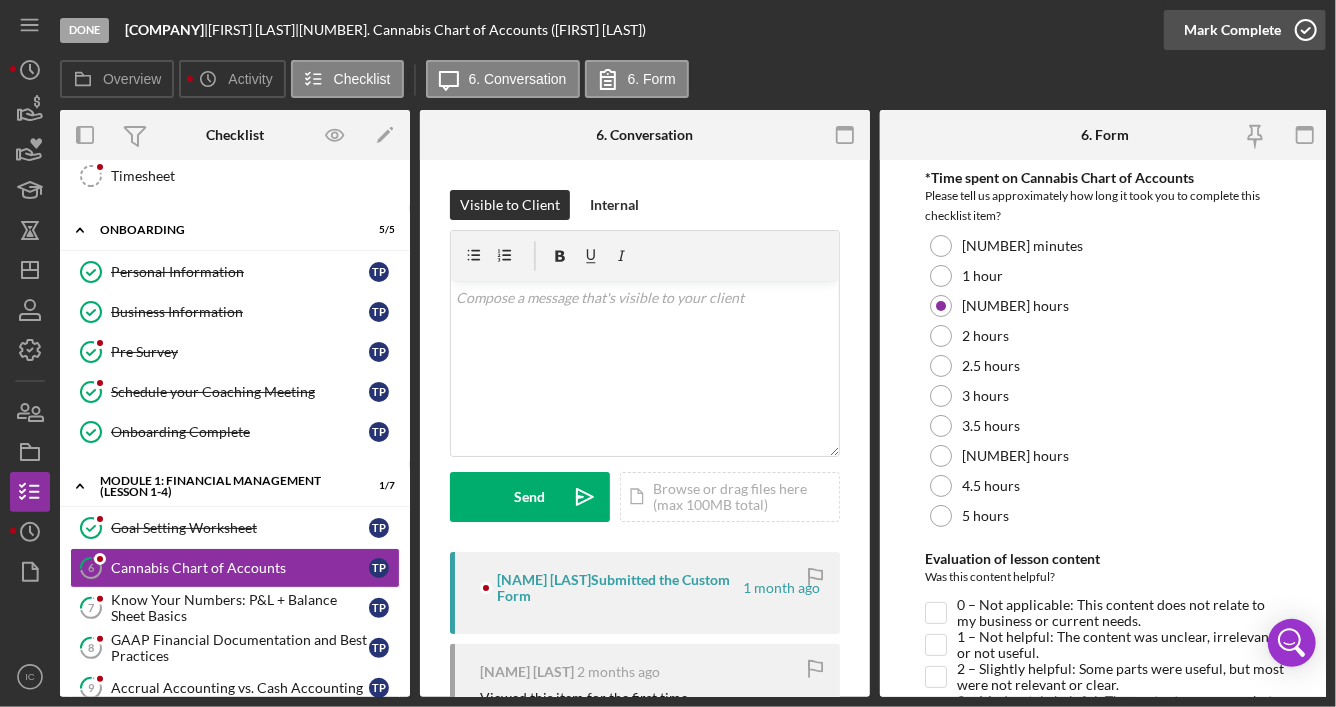 click 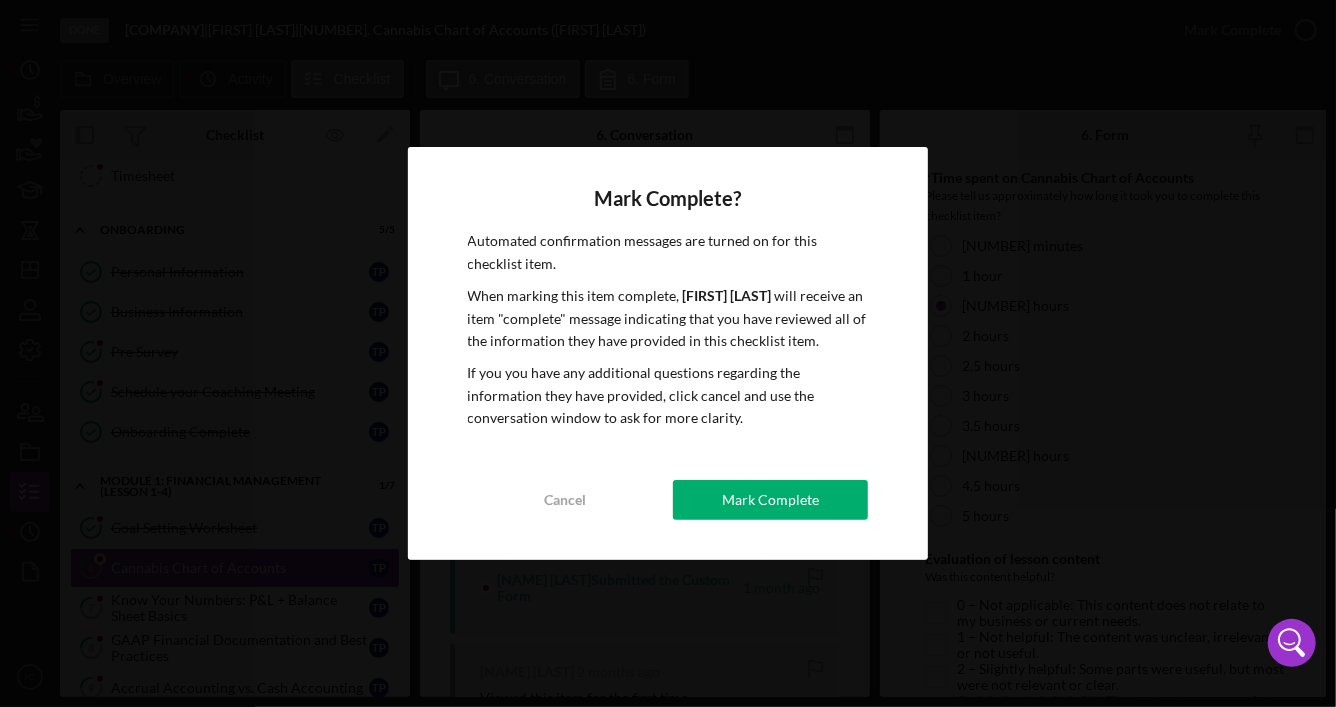 click on "Mark Complete" at bounding box center [770, 500] 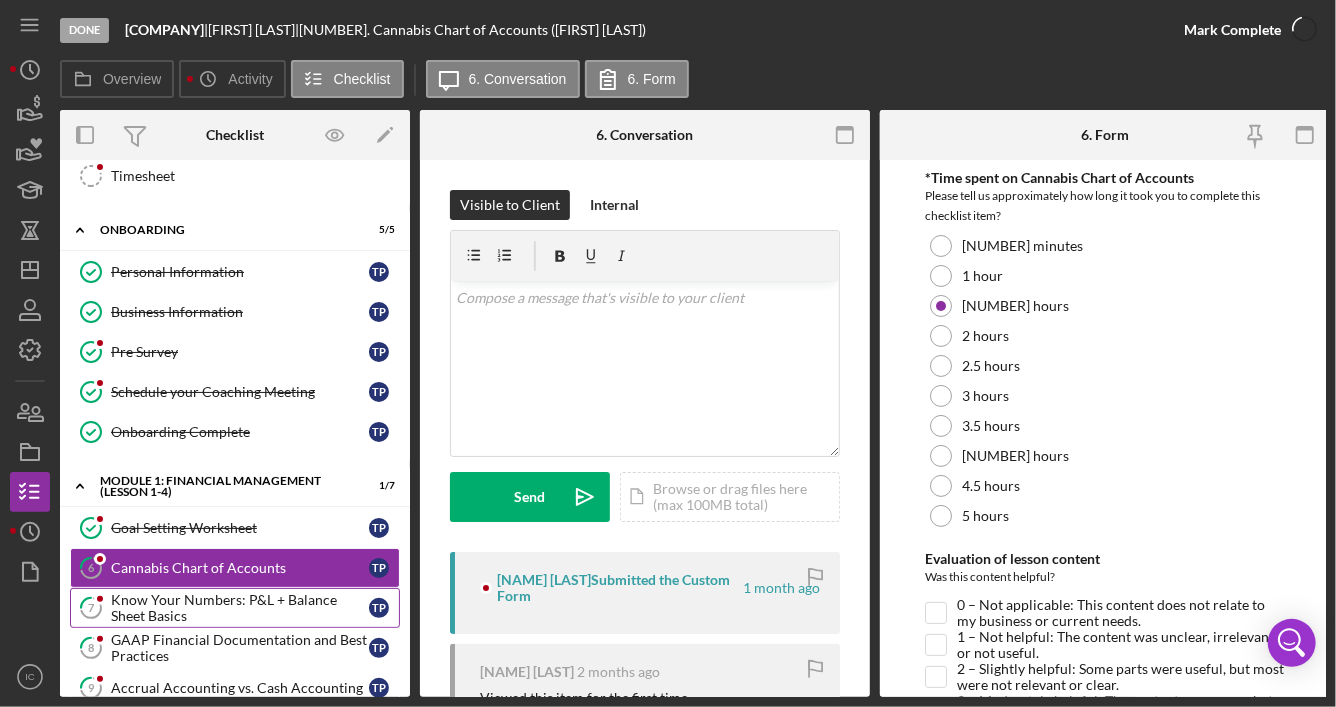 click on "Know Your Numbers: P&L + Balance Sheet Basics" at bounding box center [240, 608] 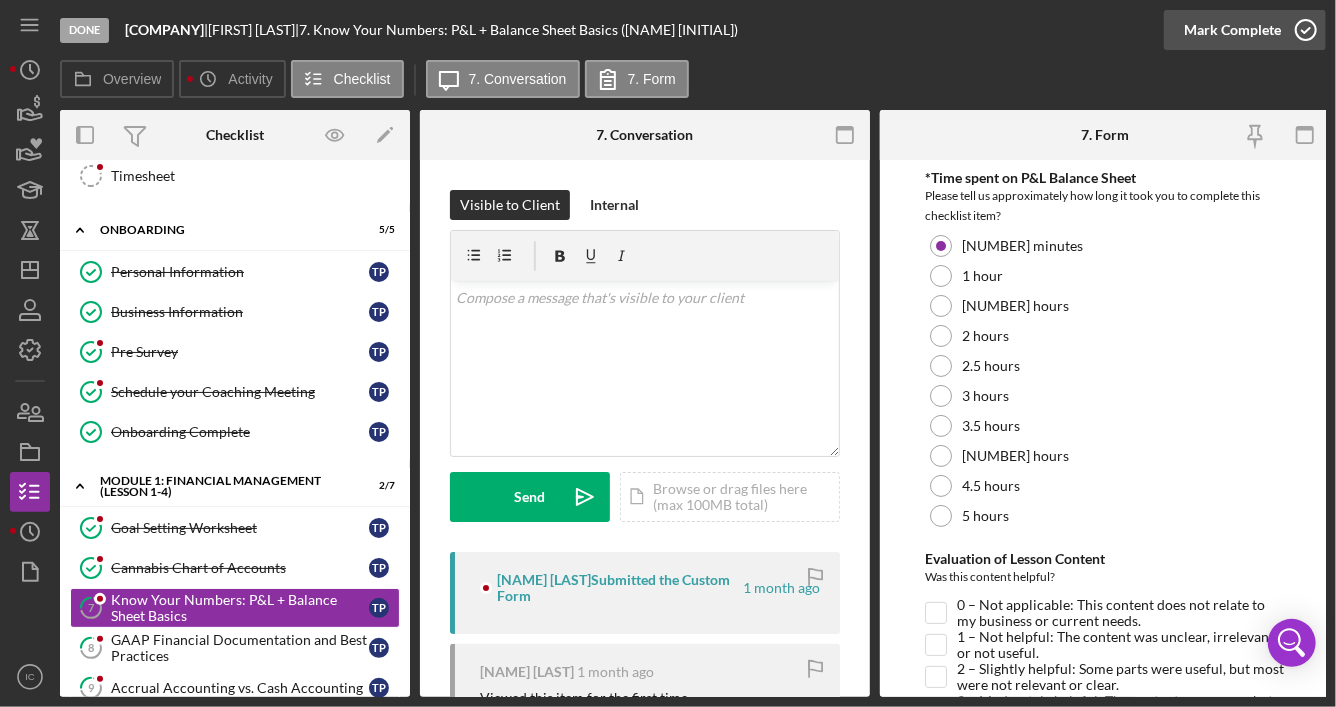 click 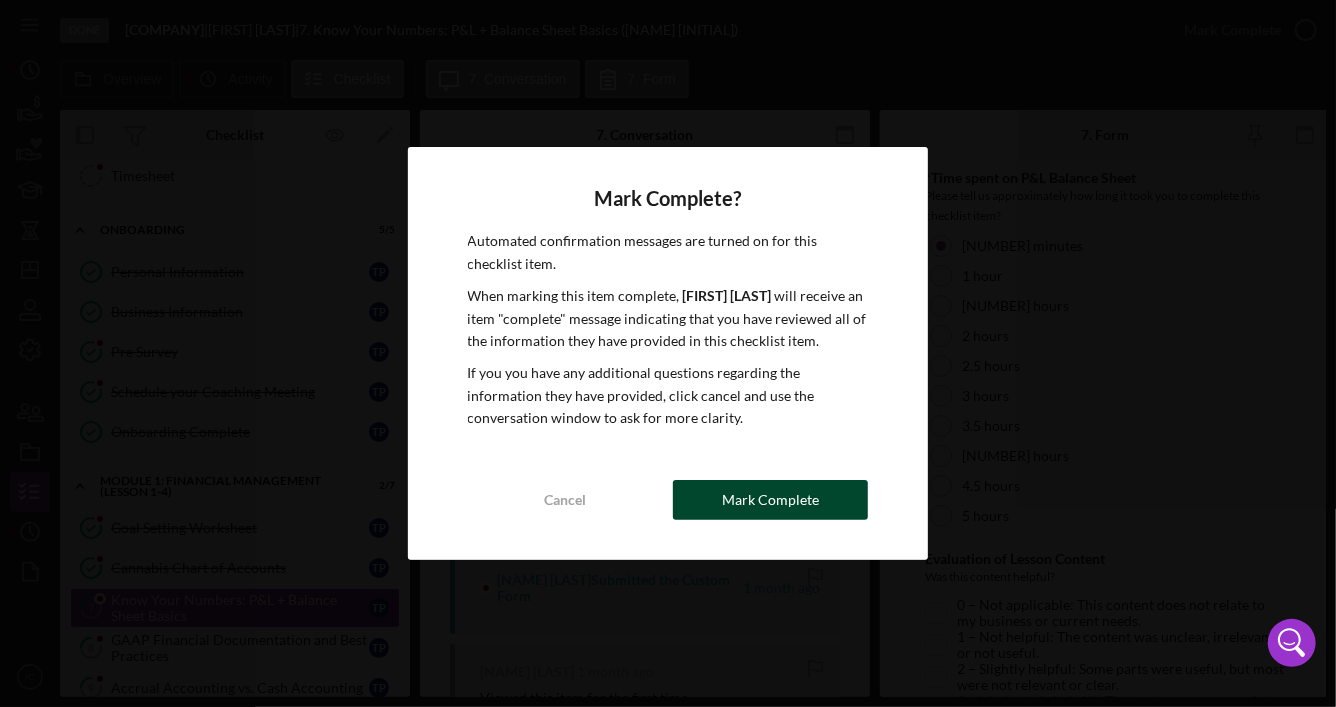 click on "Mark Complete" at bounding box center (770, 500) 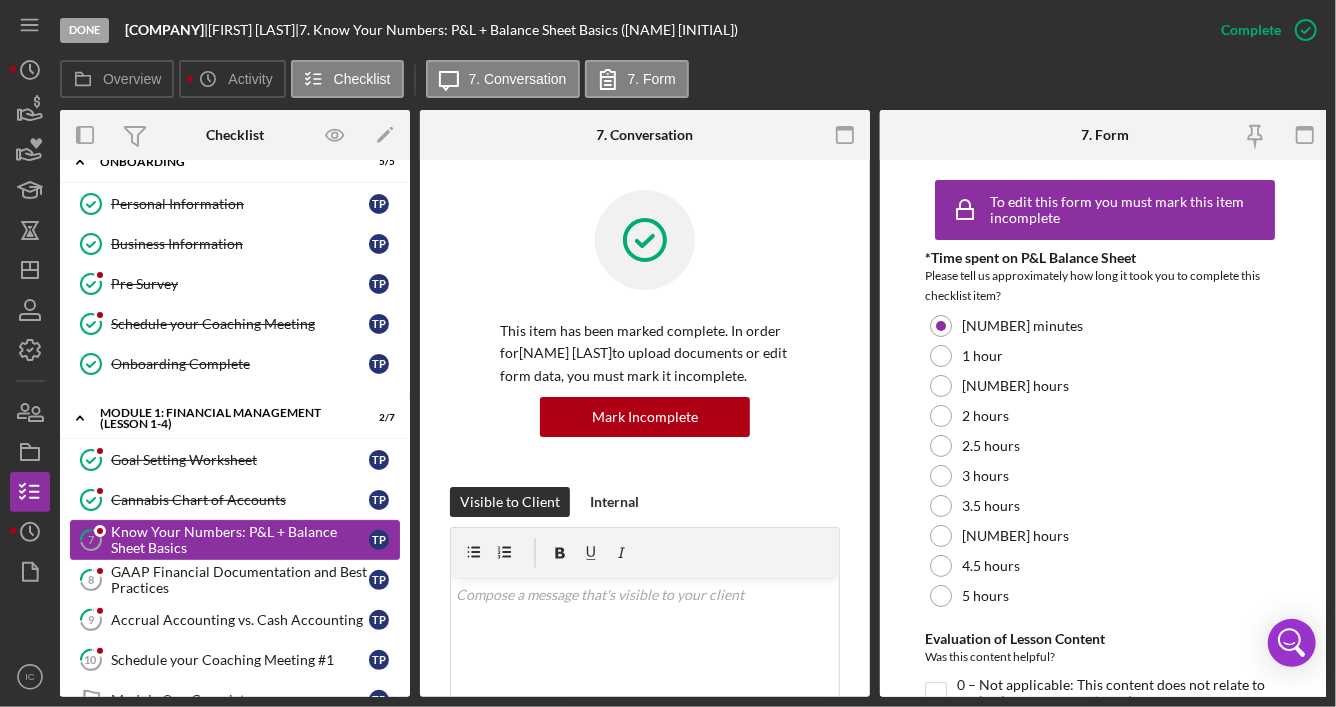scroll, scrollTop: 155, scrollLeft: 0, axis: vertical 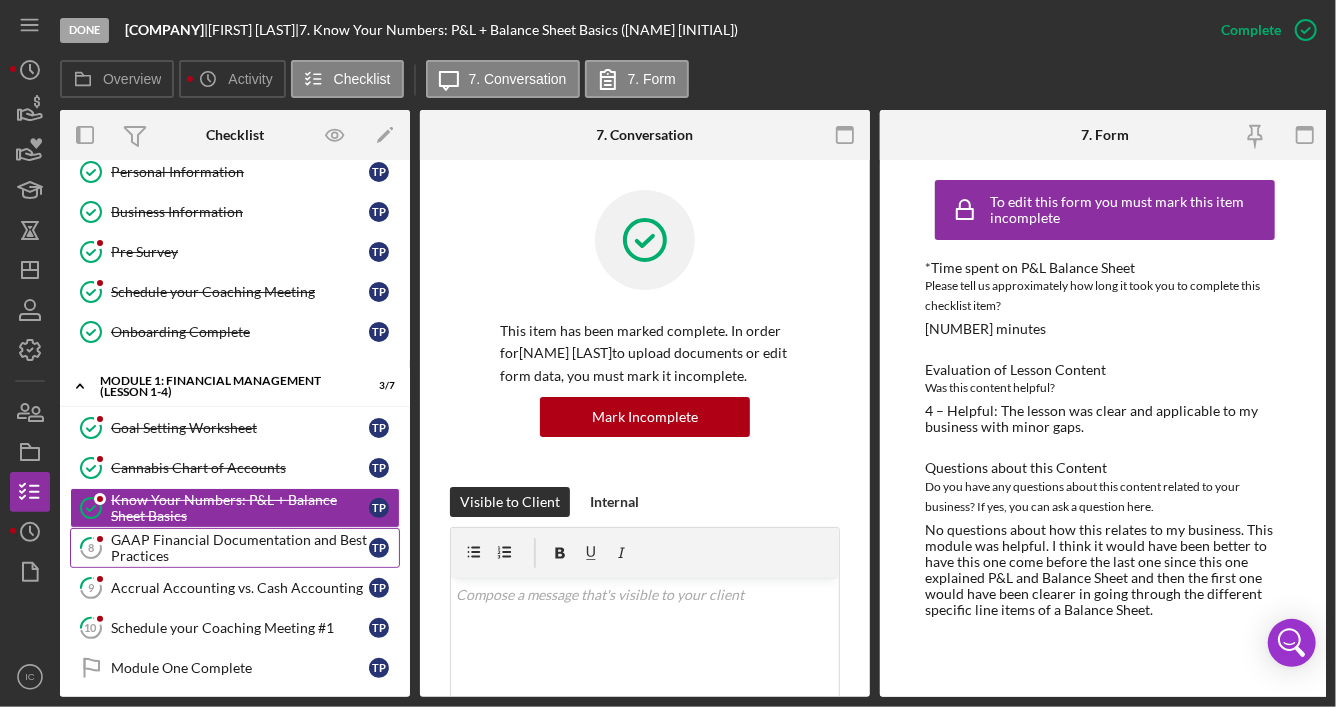 click on "GAAP Financial Documentation and Best Practices" at bounding box center [240, 548] 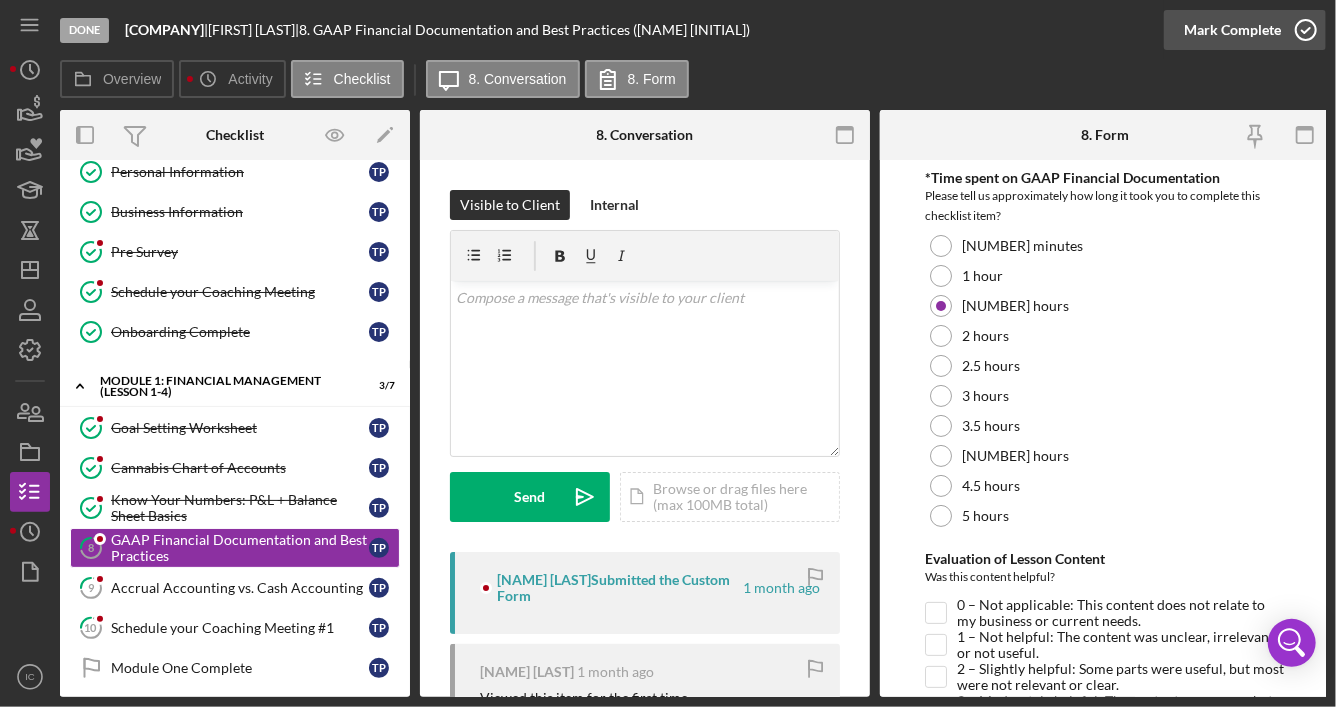 click 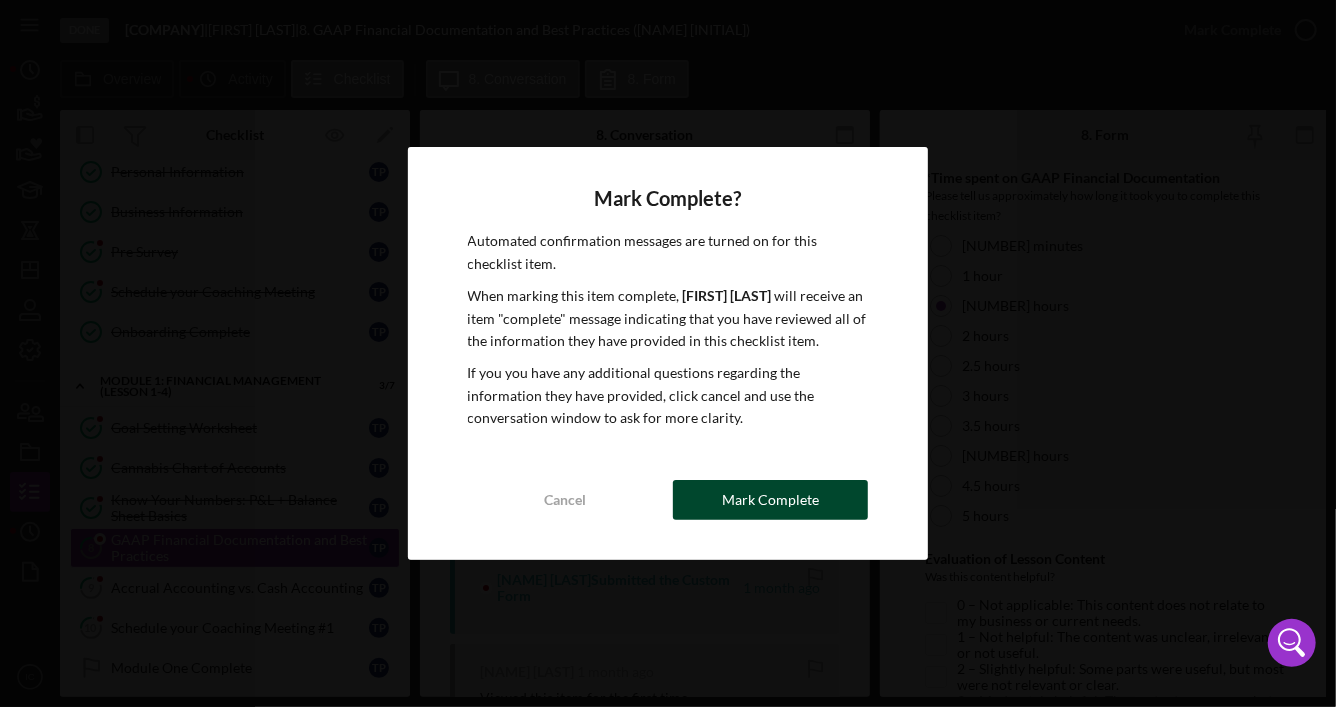 click on "Mark Complete" at bounding box center [770, 500] 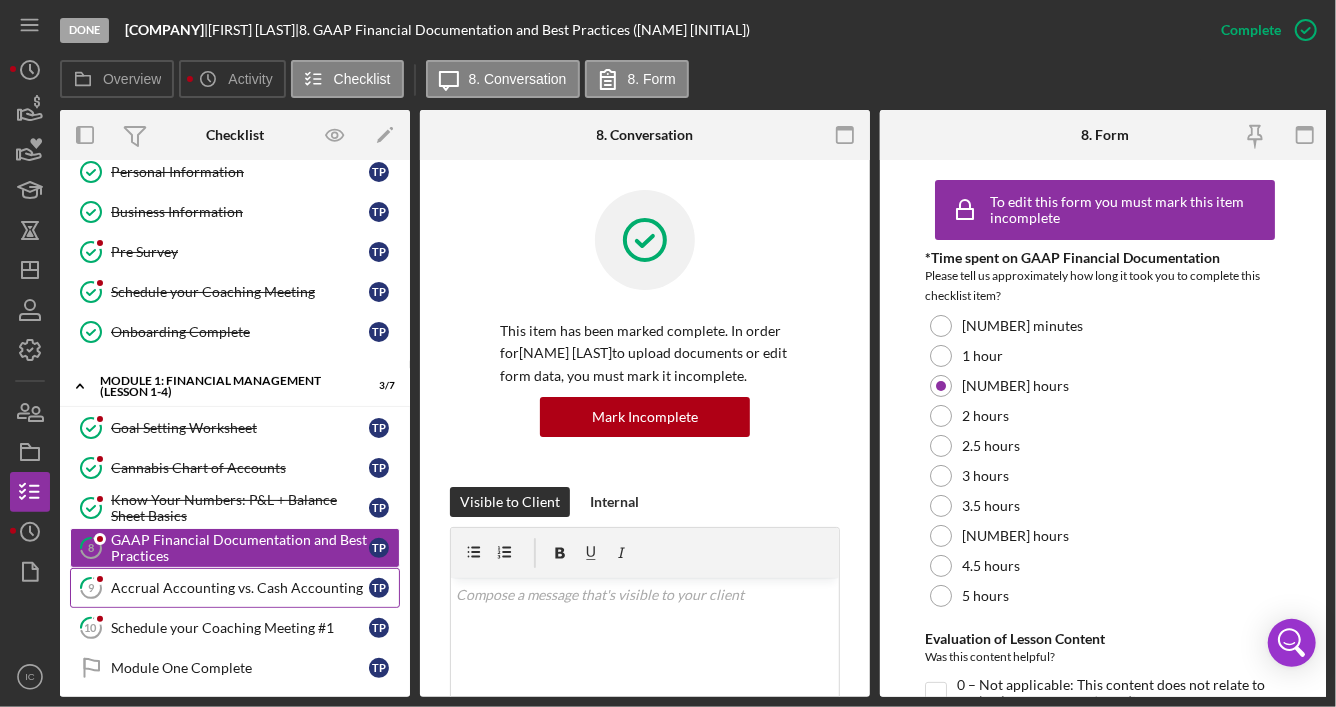 click on "[NUMBER] Accrual Accounting vs. Cash Accounting T P" at bounding box center [235, 588] 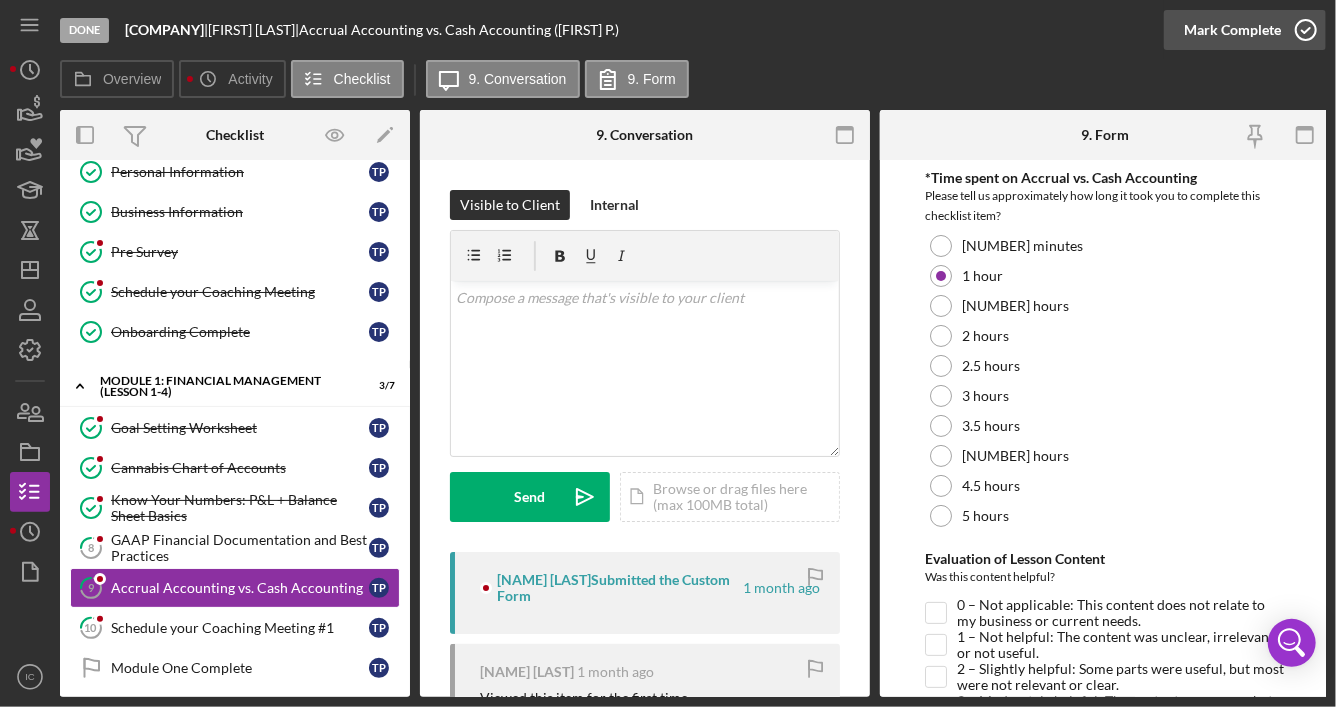 click 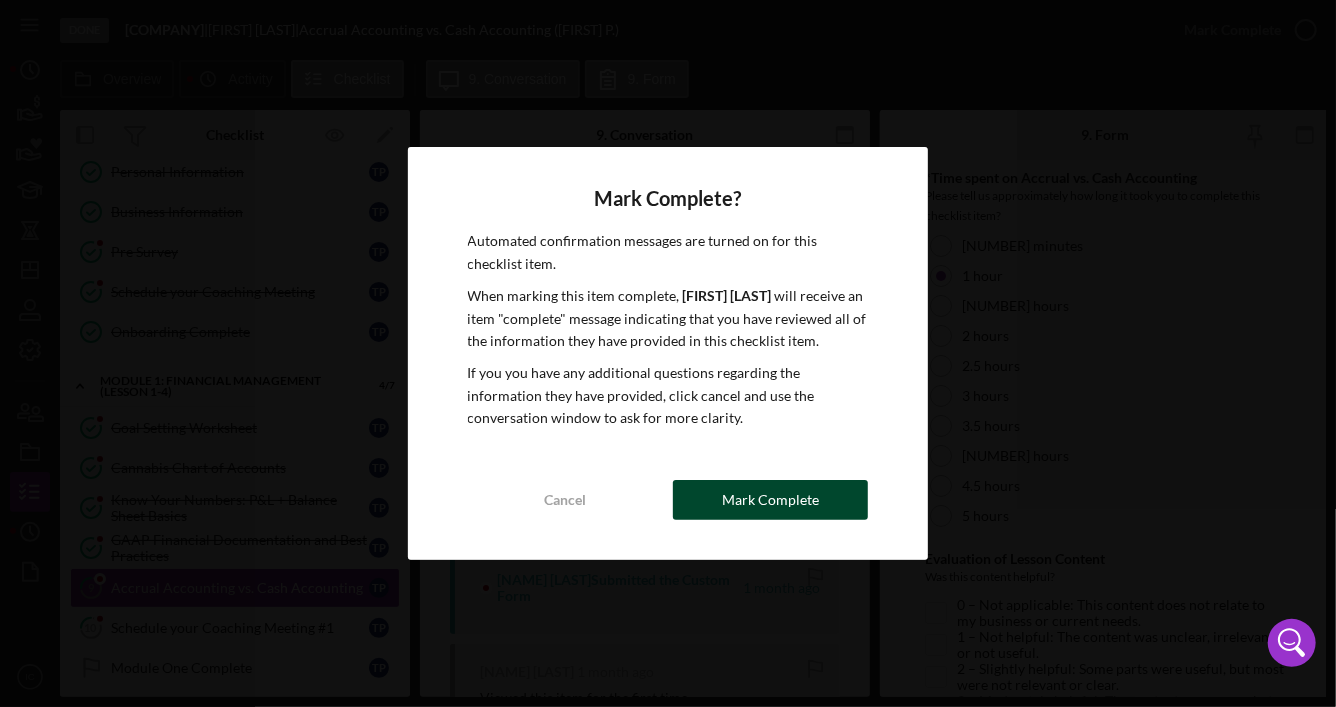 click on "Mark Complete" at bounding box center (770, 500) 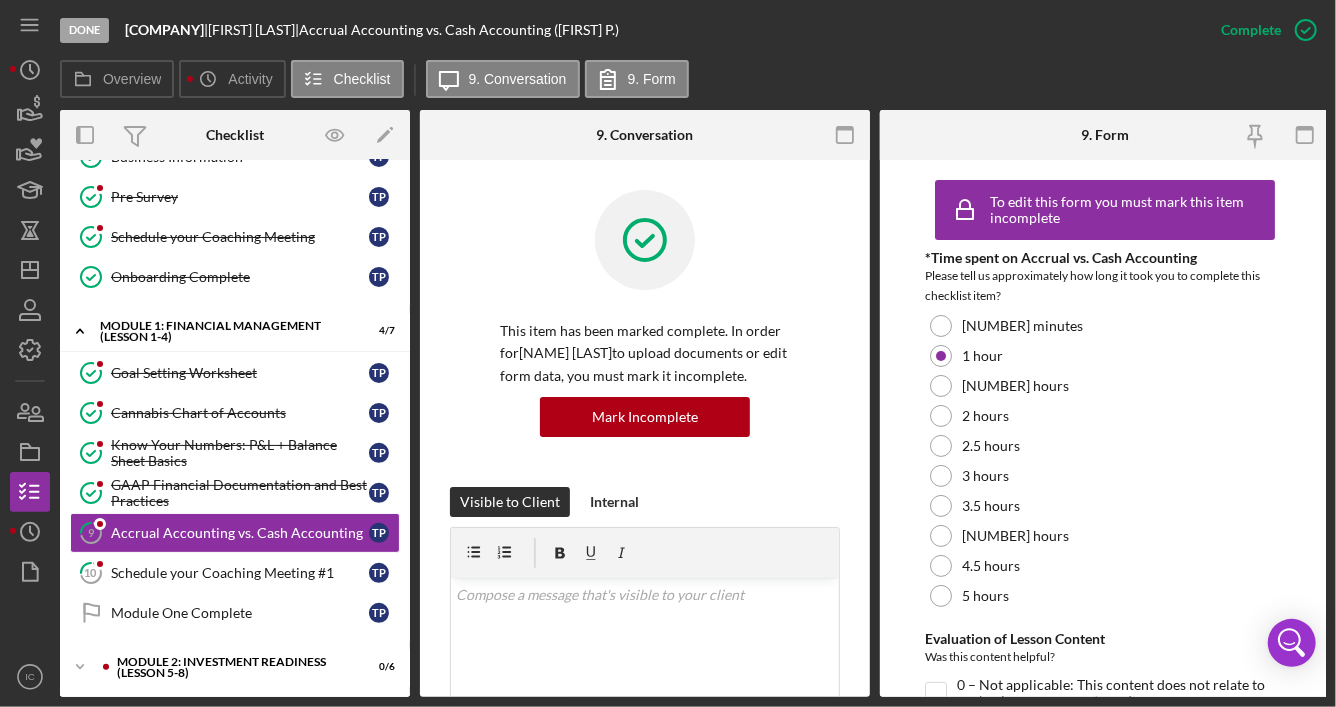 scroll, scrollTop: 342, scrollLeft: 0, axis: vertical 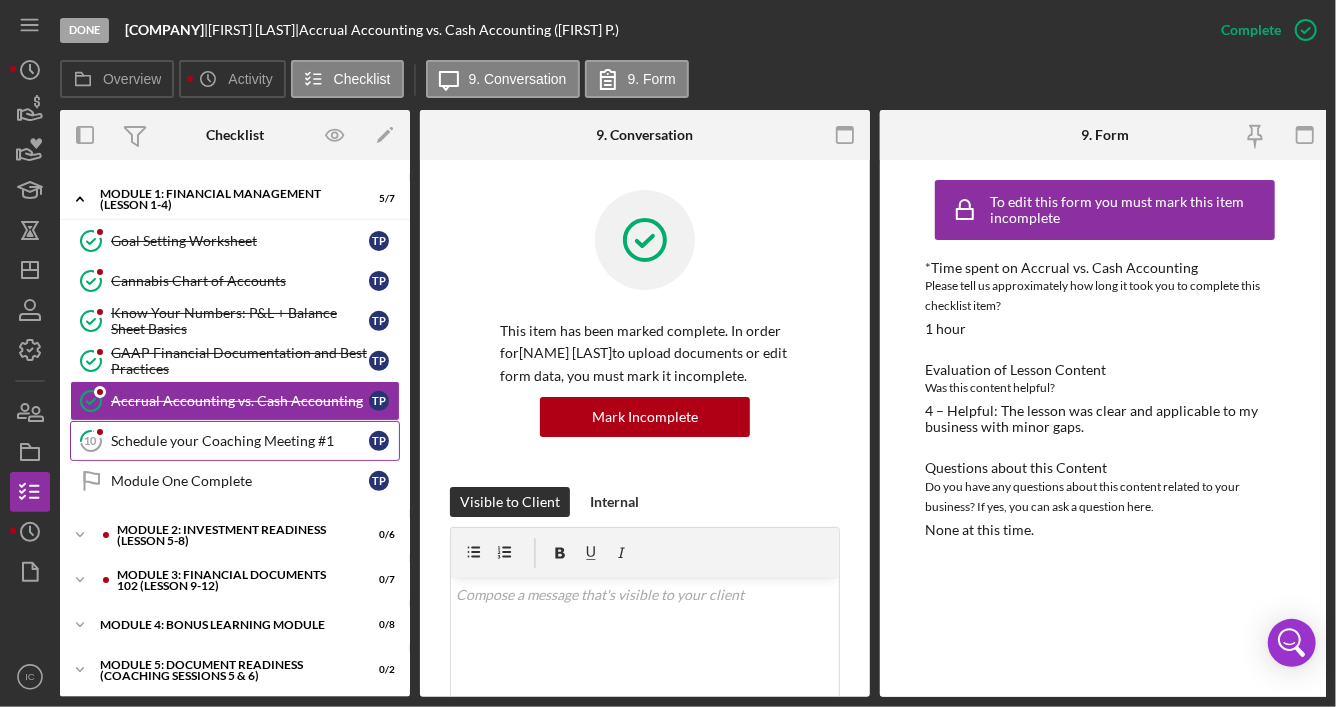 click on "Schedule your Coaching Meeting #1" at bounding box center [240, 441] 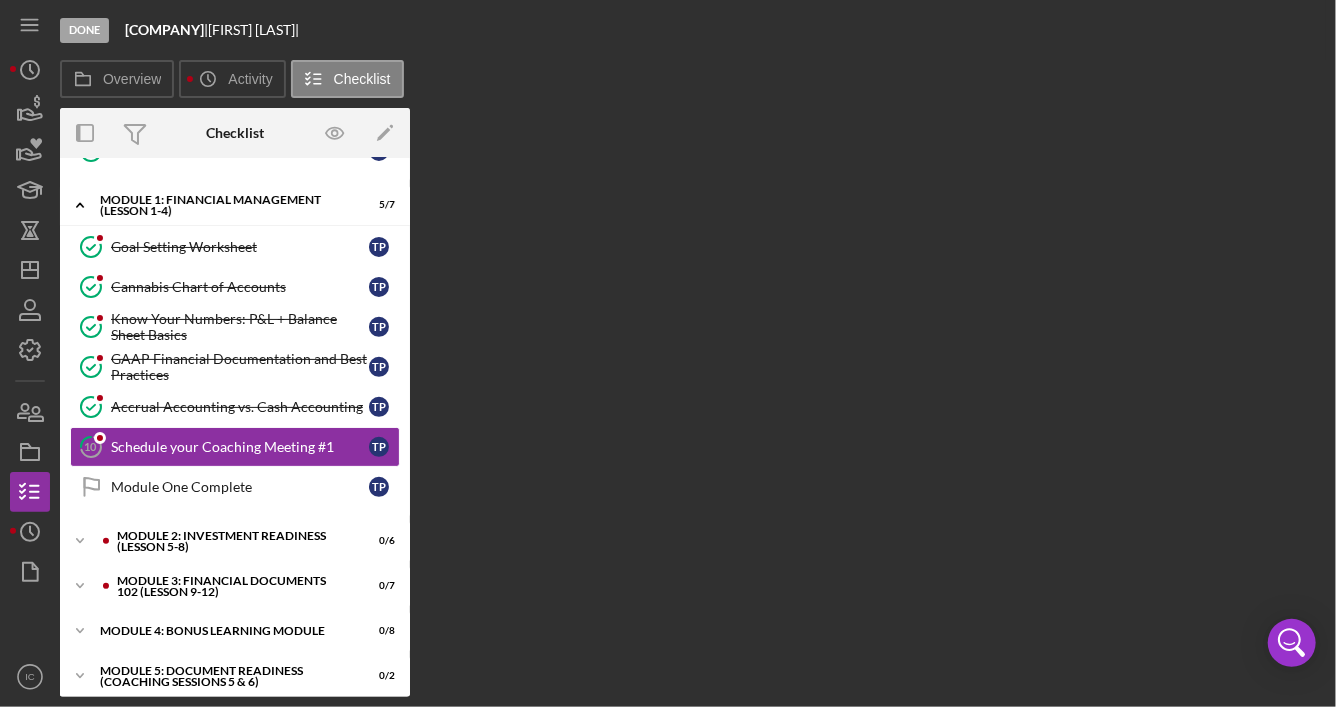 scroll, scrollTop: 342, scrollLeft: 0, axis: vertical 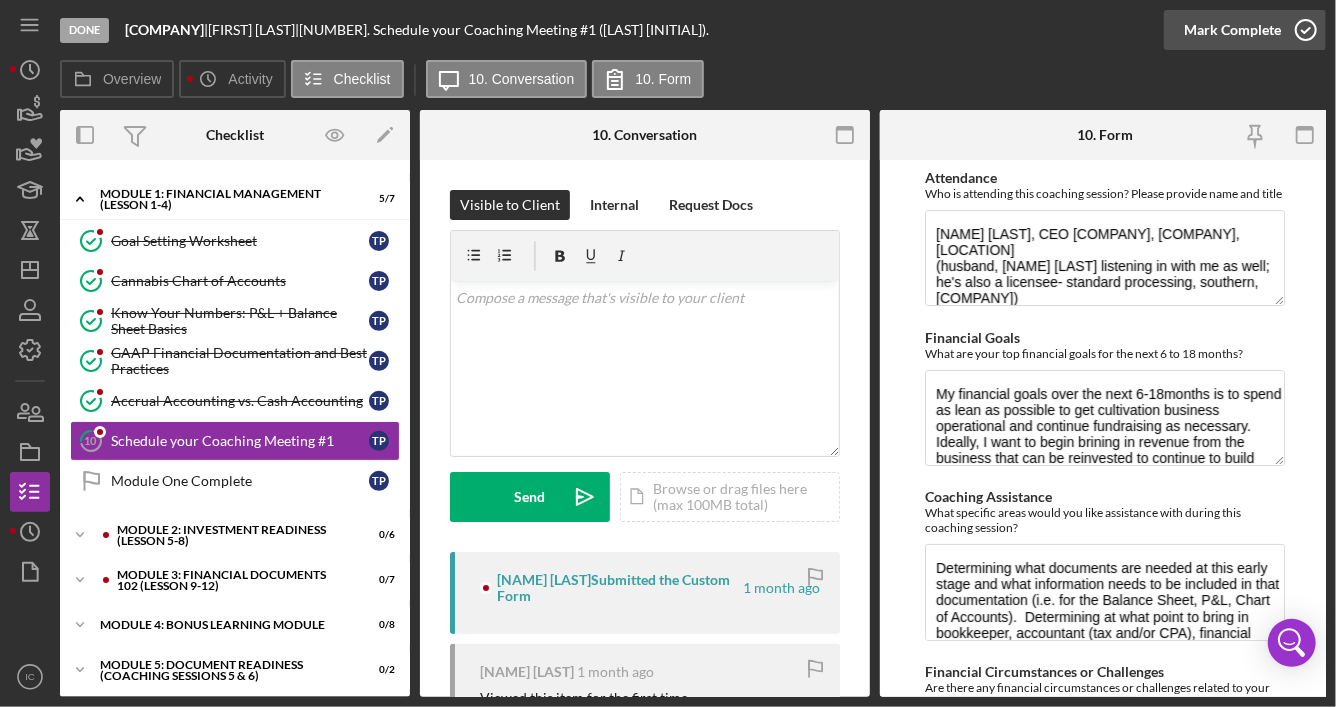 click 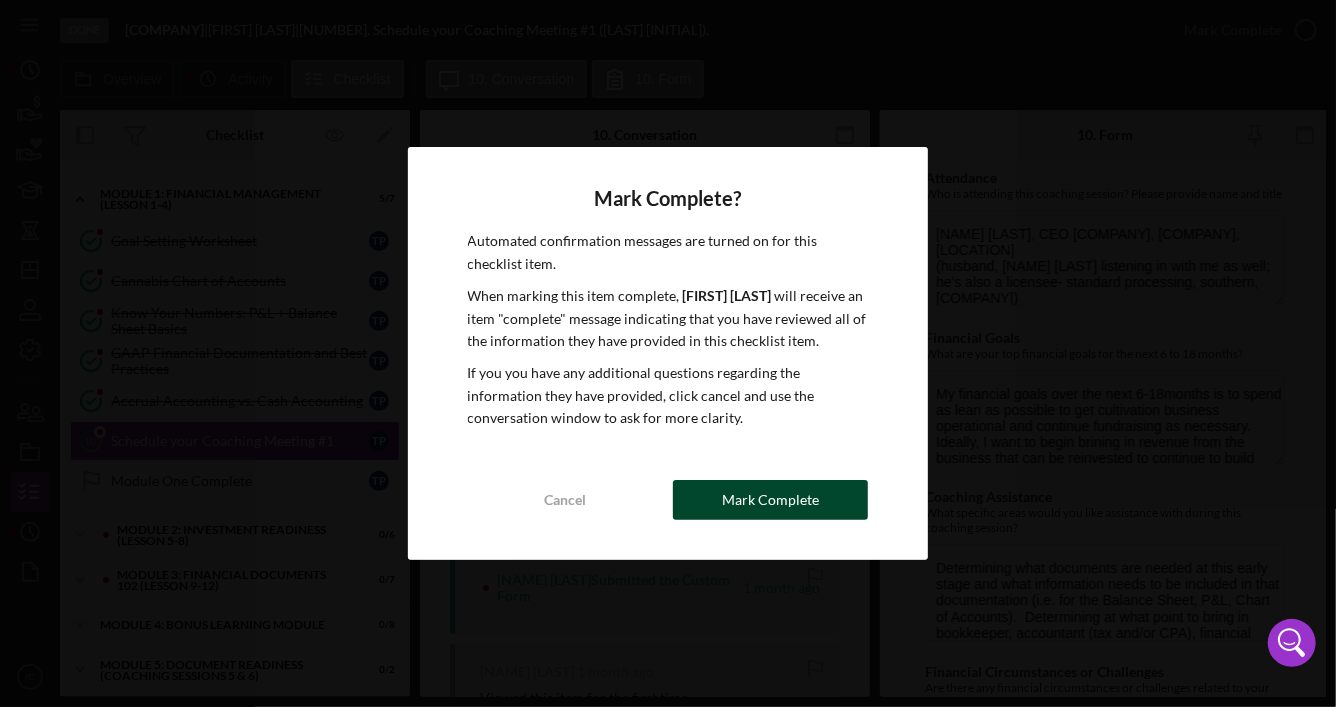 click on "Mark Complete" at bounding box center [770, 500] 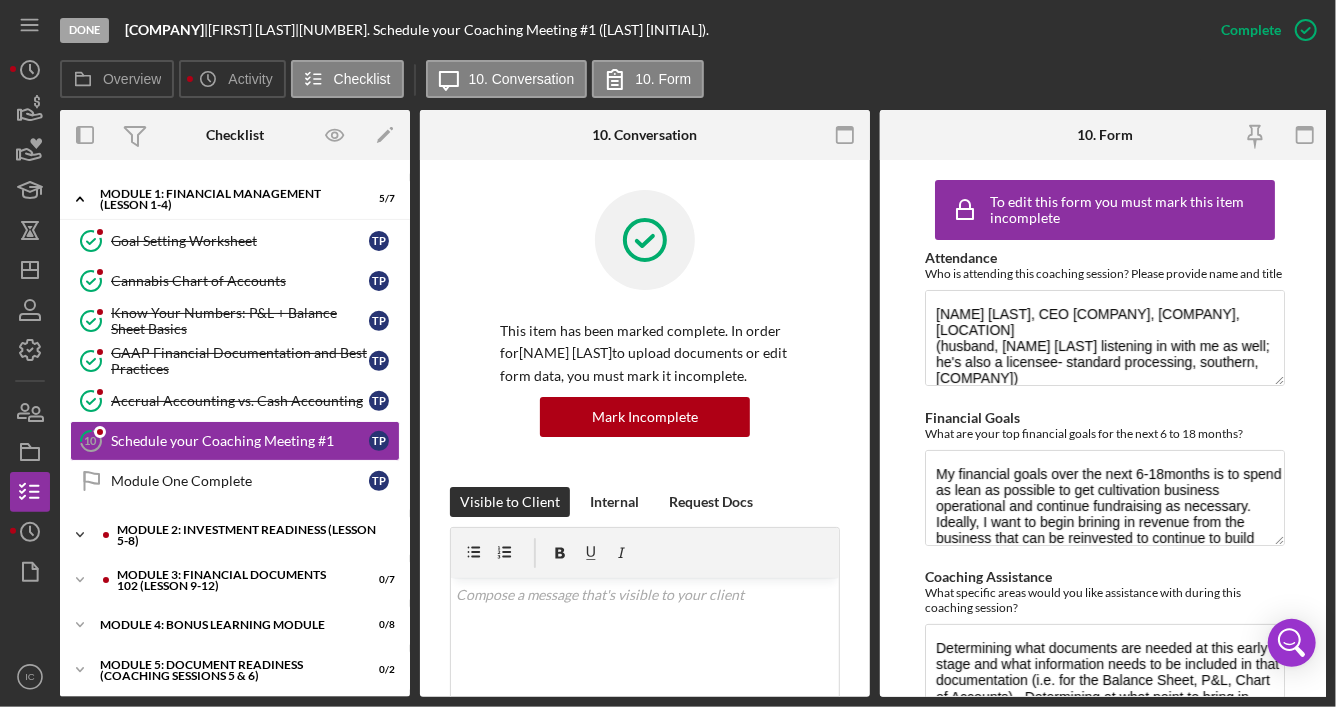 click on "Module 2: Investment Readiness (Lesson 5-8)" at bounding box center [251, 535] 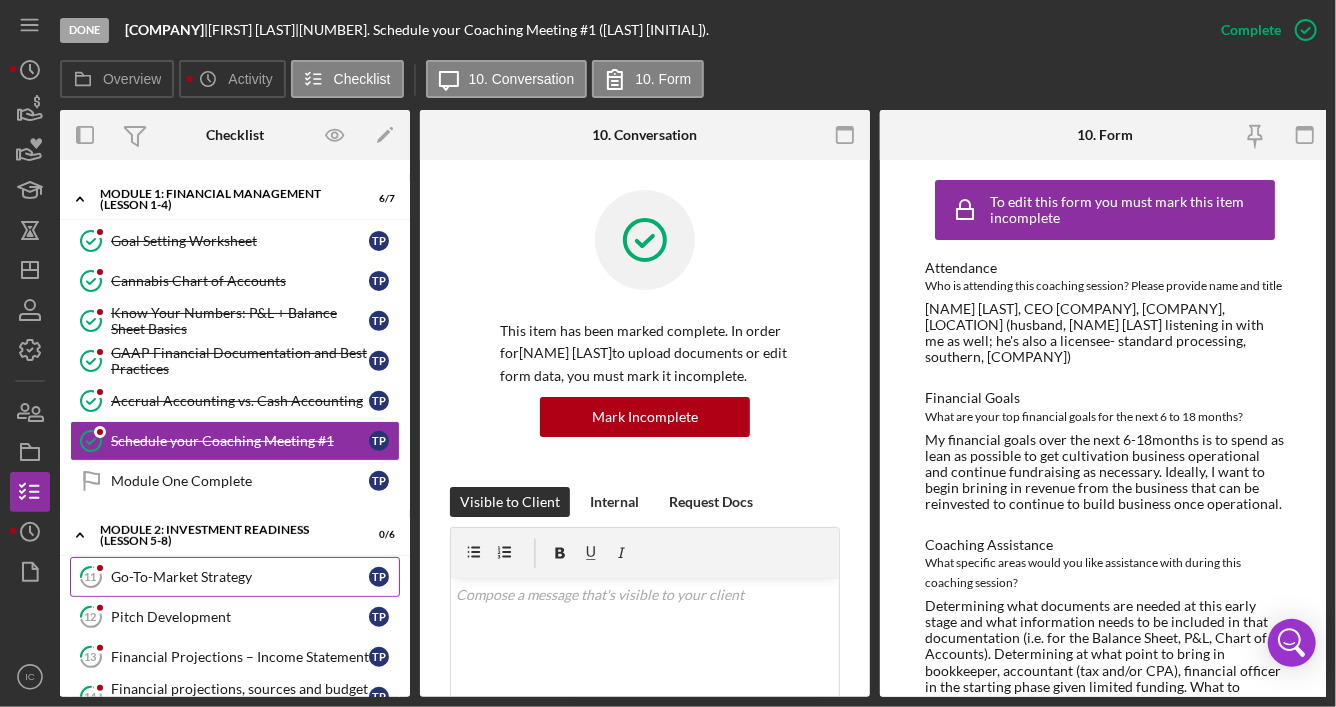 click on "Go-To-Market Strategy" at bounding box center (240, 577) 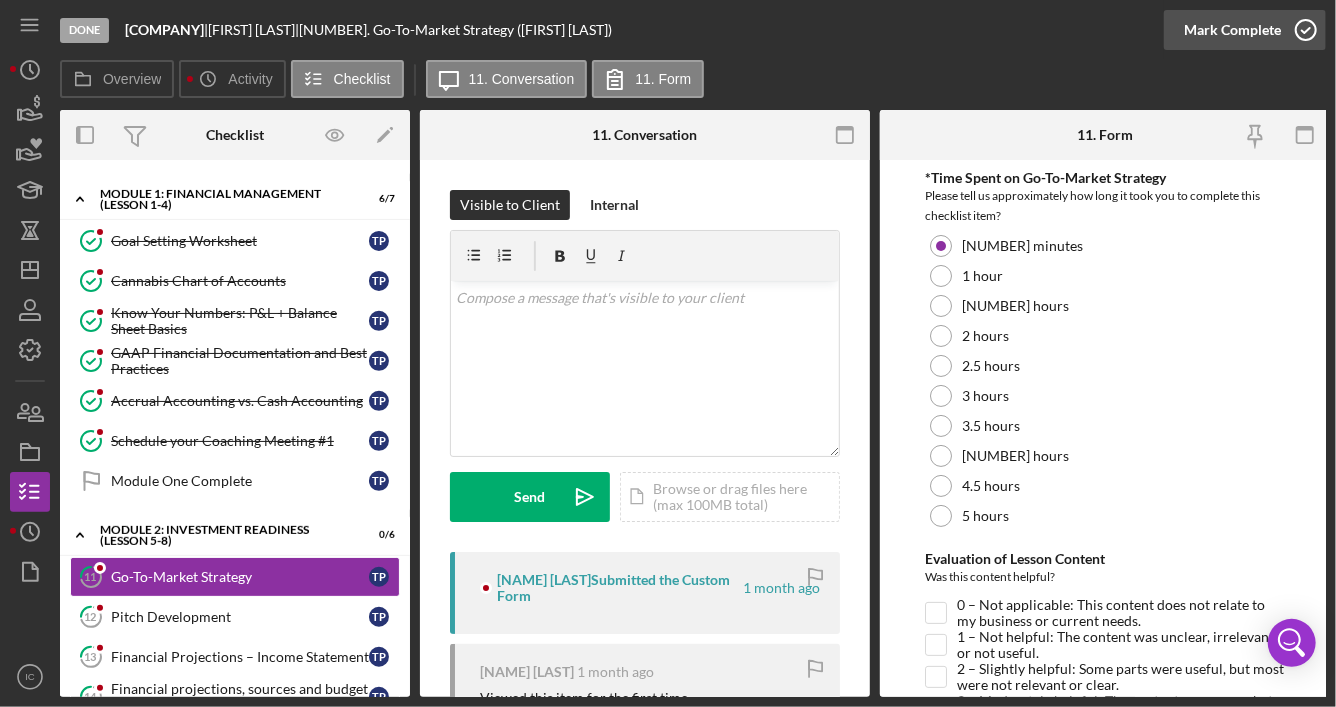 click 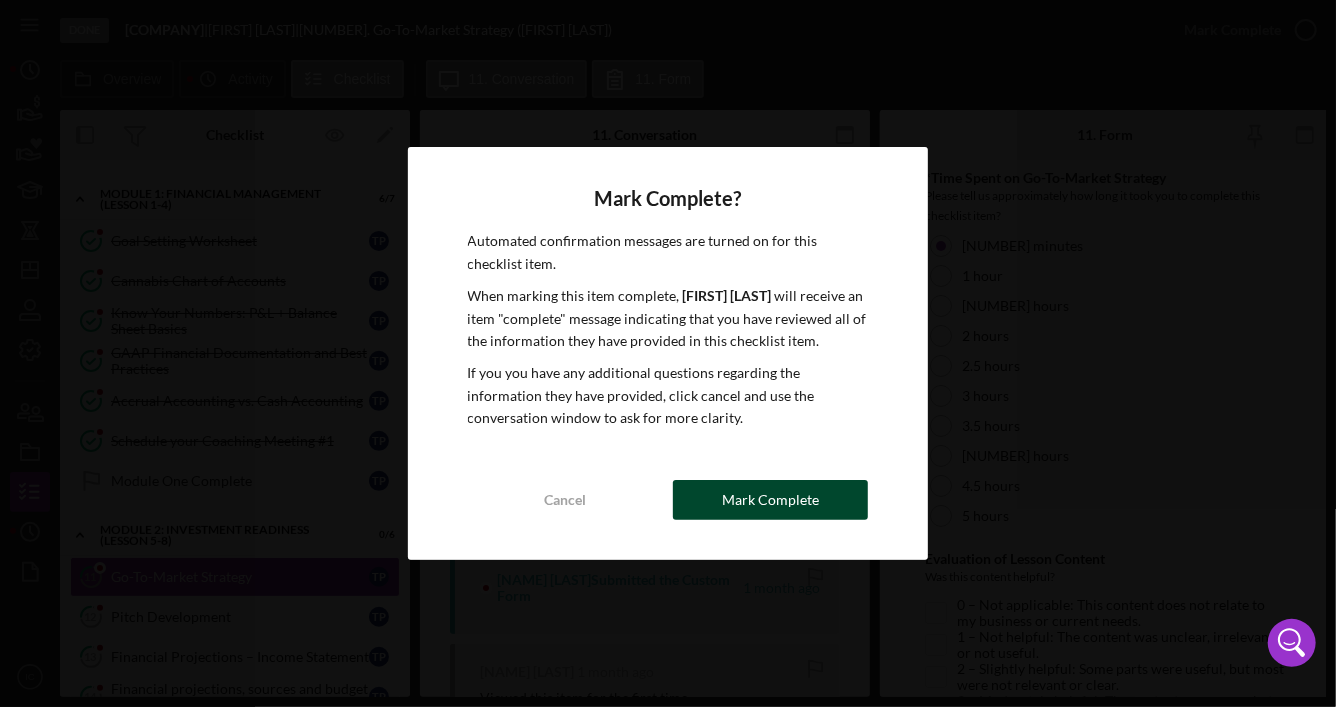 click on "Mark Complete" at bounding box center (770, 500) 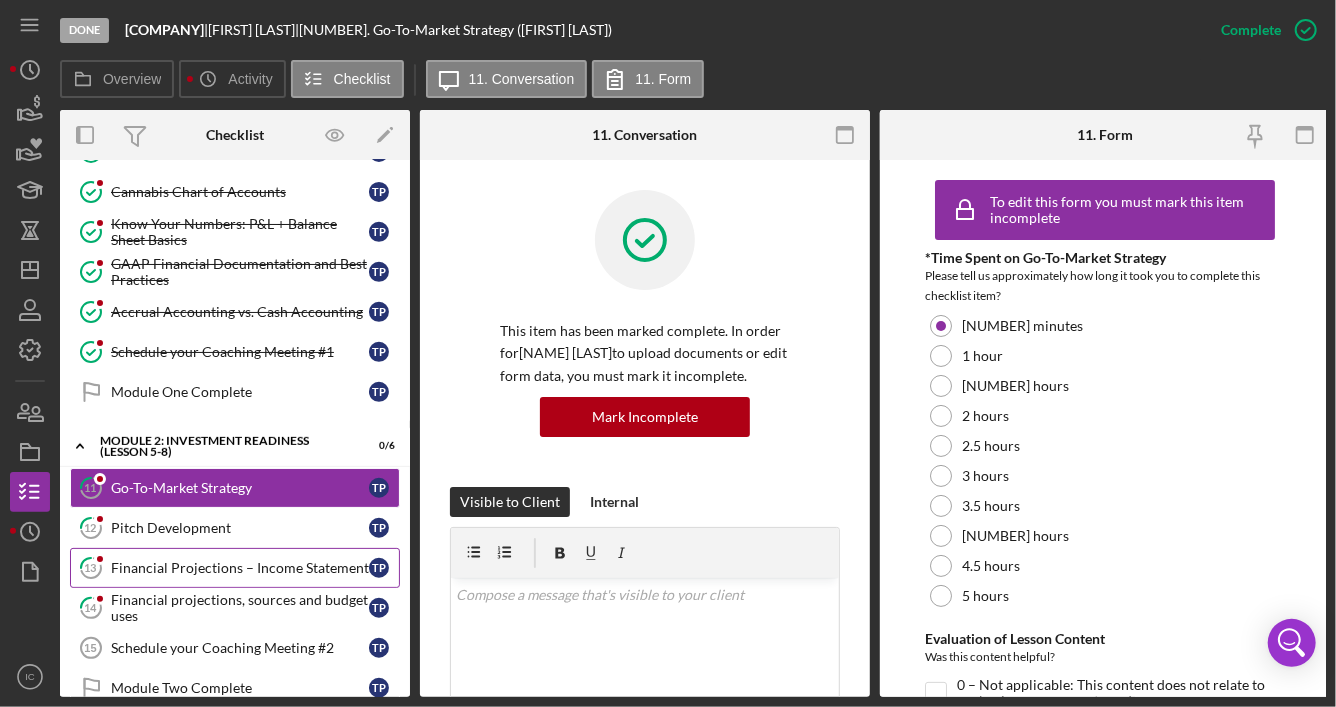 scroll, scrollTop: 542, scrollLeft: 0, axis: vertical 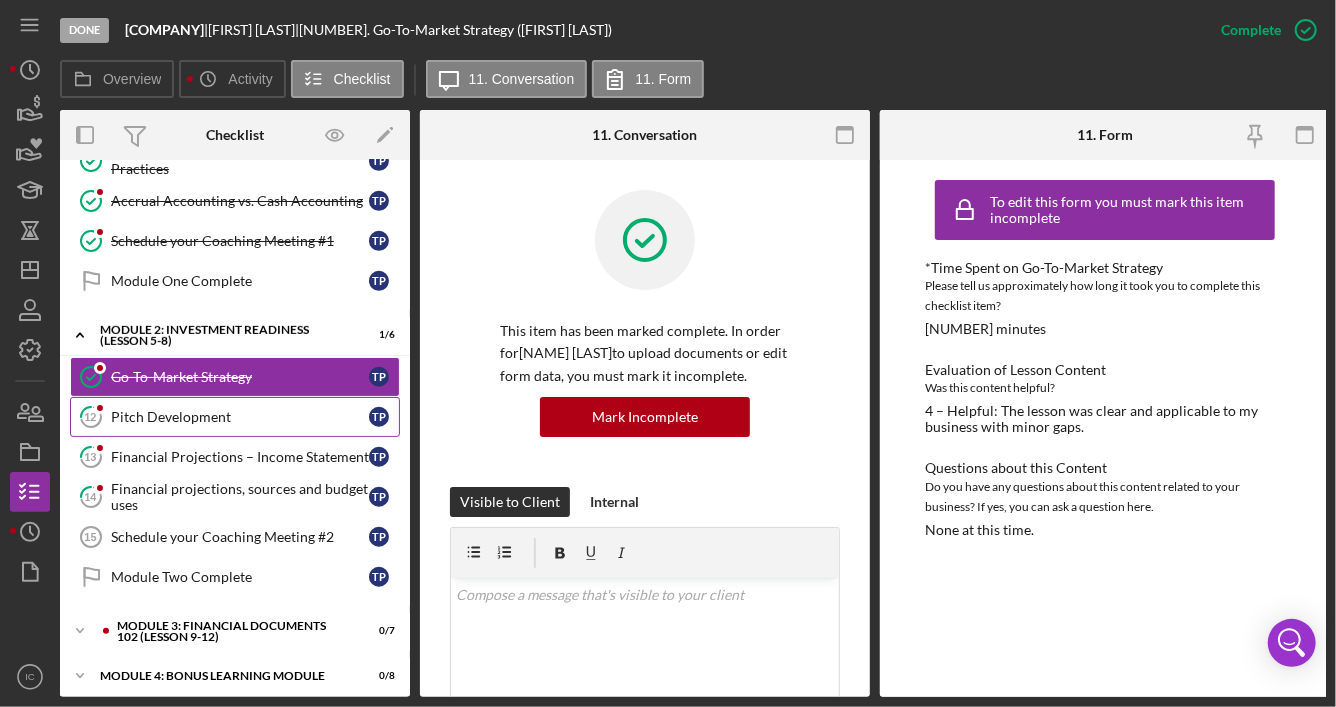 click on "Pitch Development" at bounding box center (240, 417) 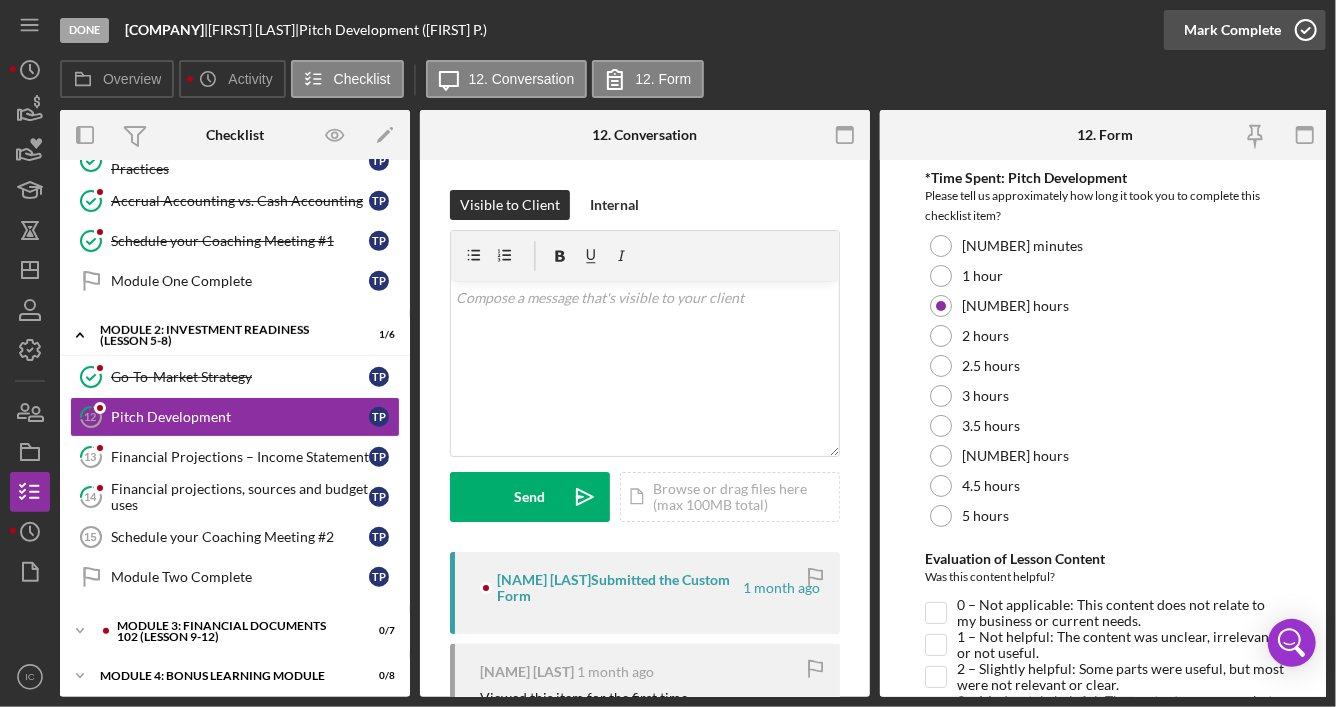 click 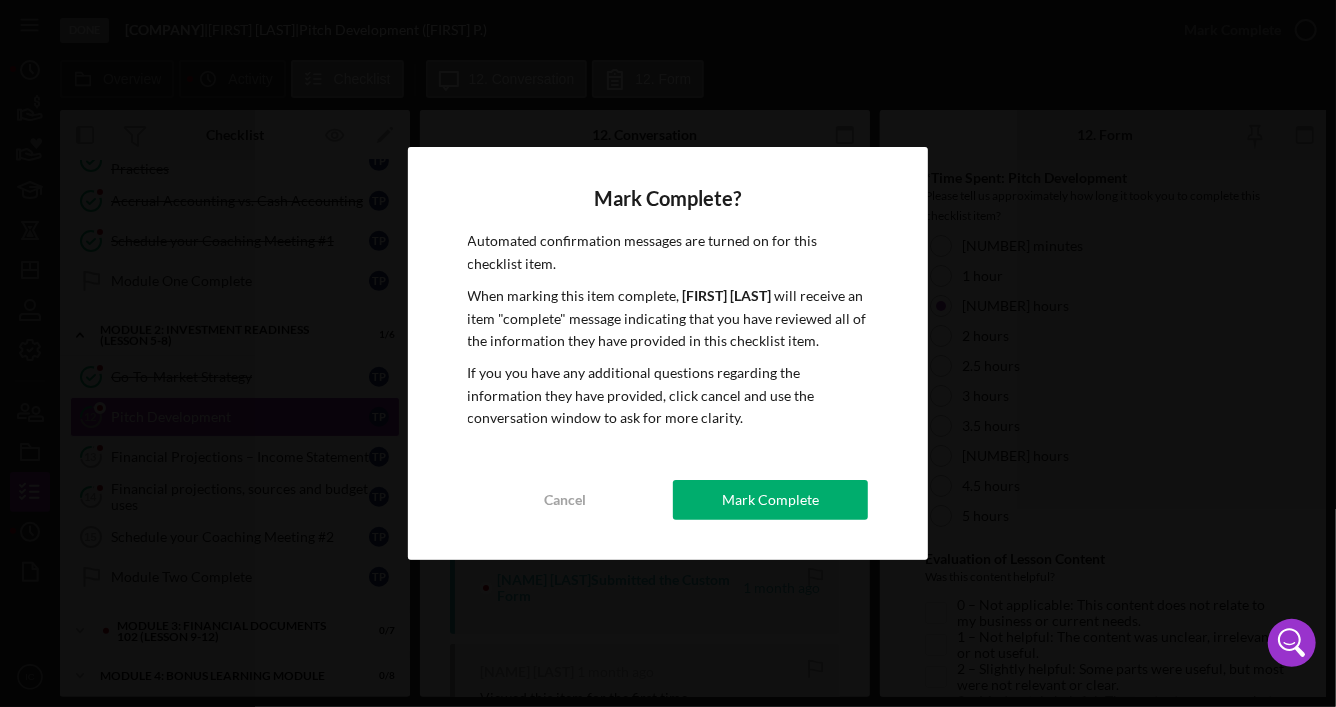 click on "Mark Complete" at bounding box center (770, 500) 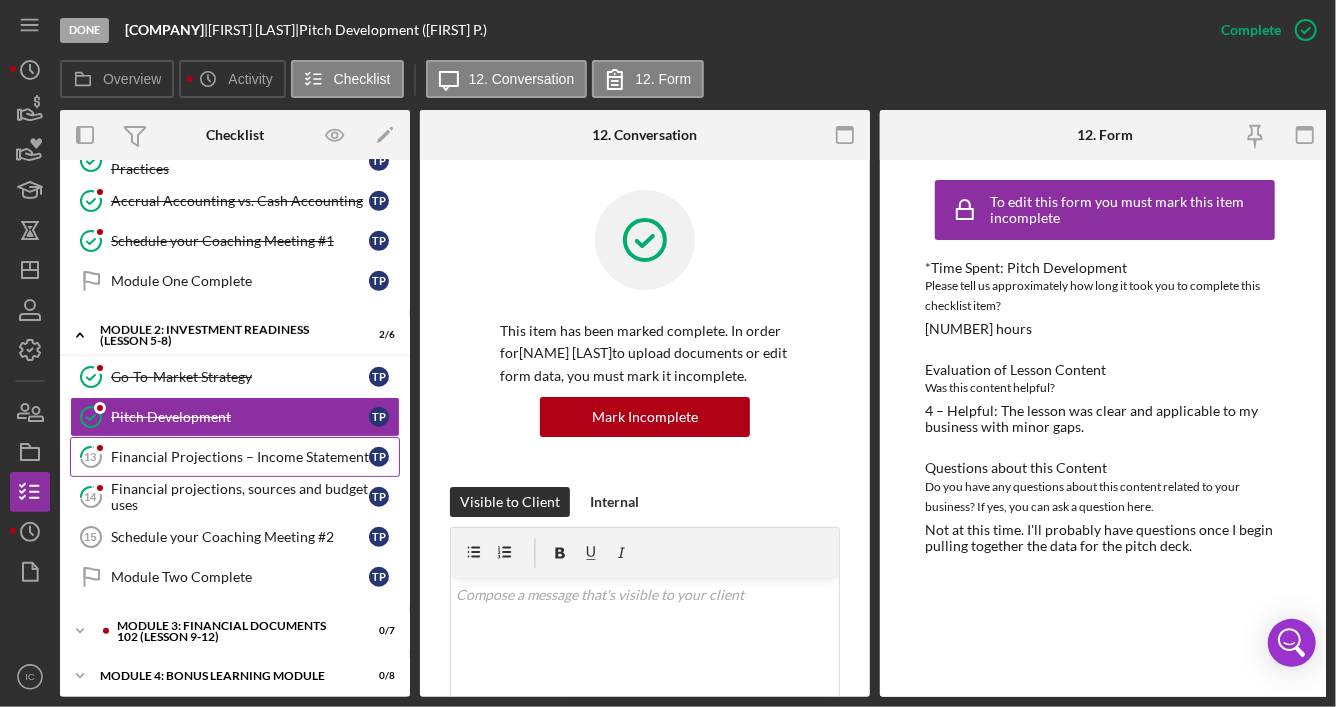 click on "Financial Projections – Income Statement" at bounding box center (240, 457) 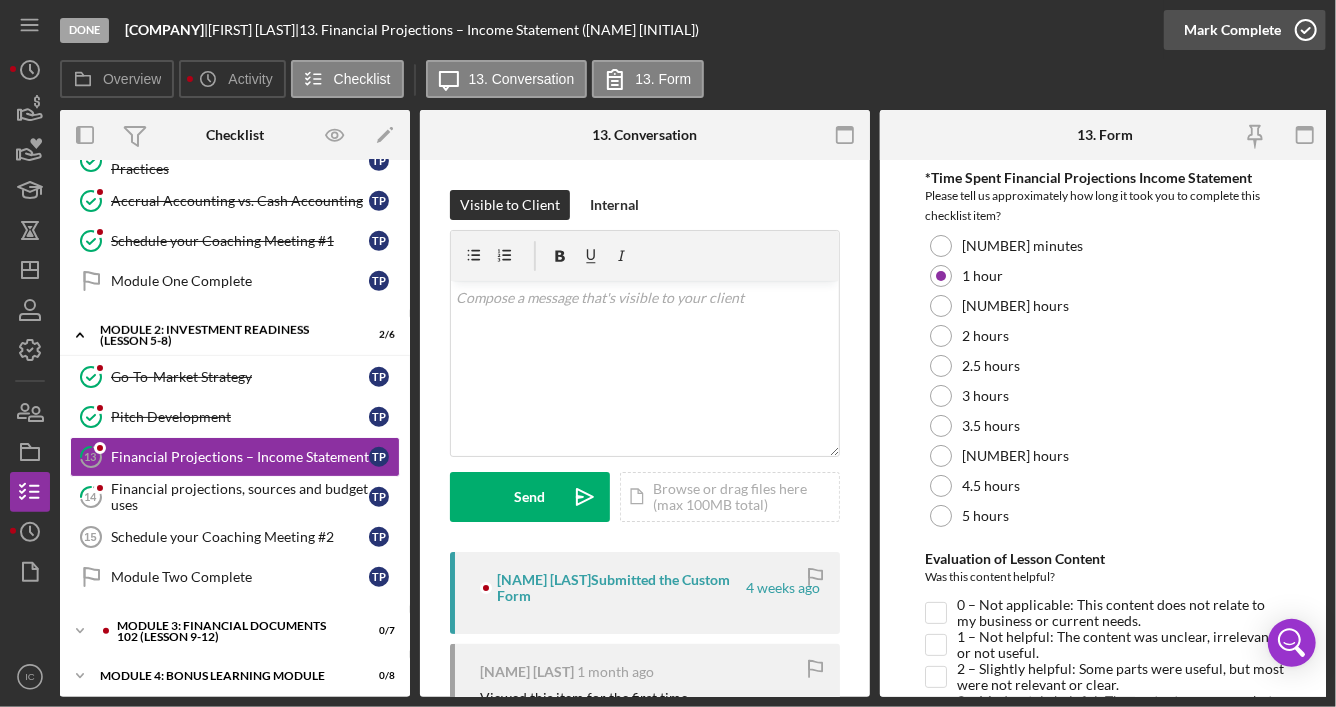 click 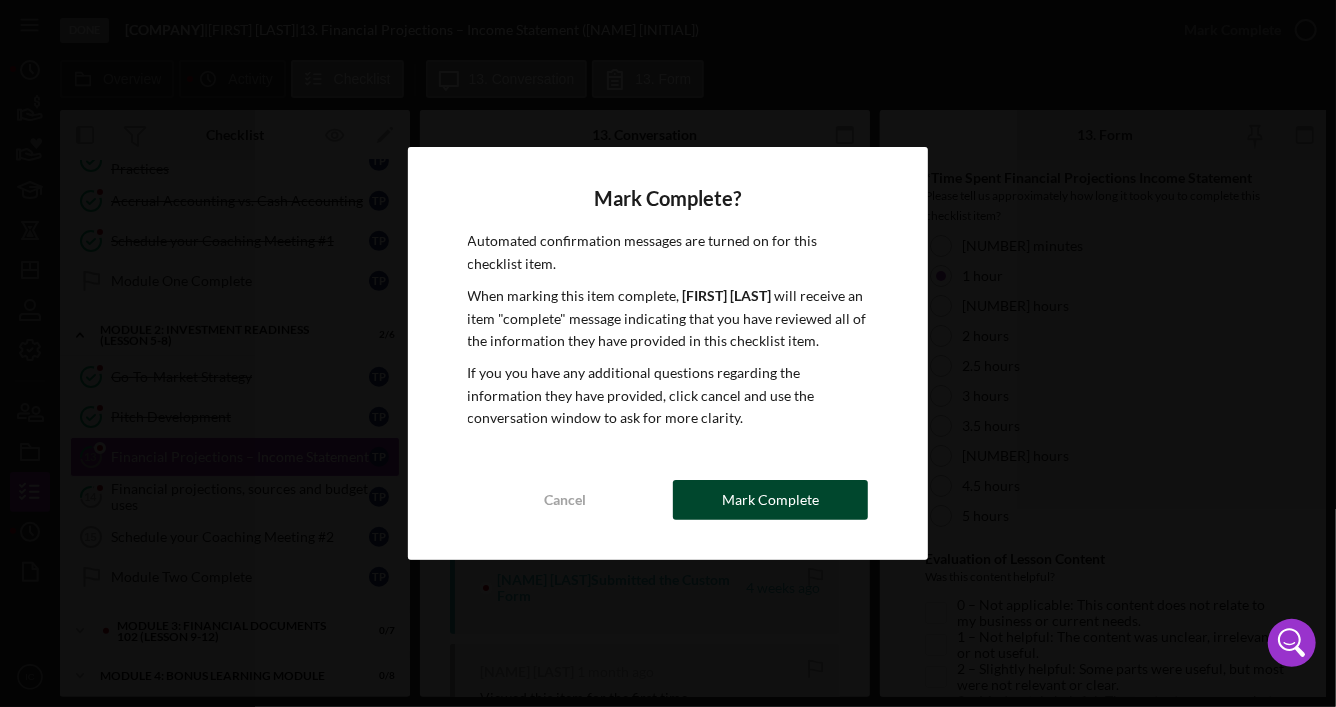 click on "Mark Complete" at bounding box center (770, 500) 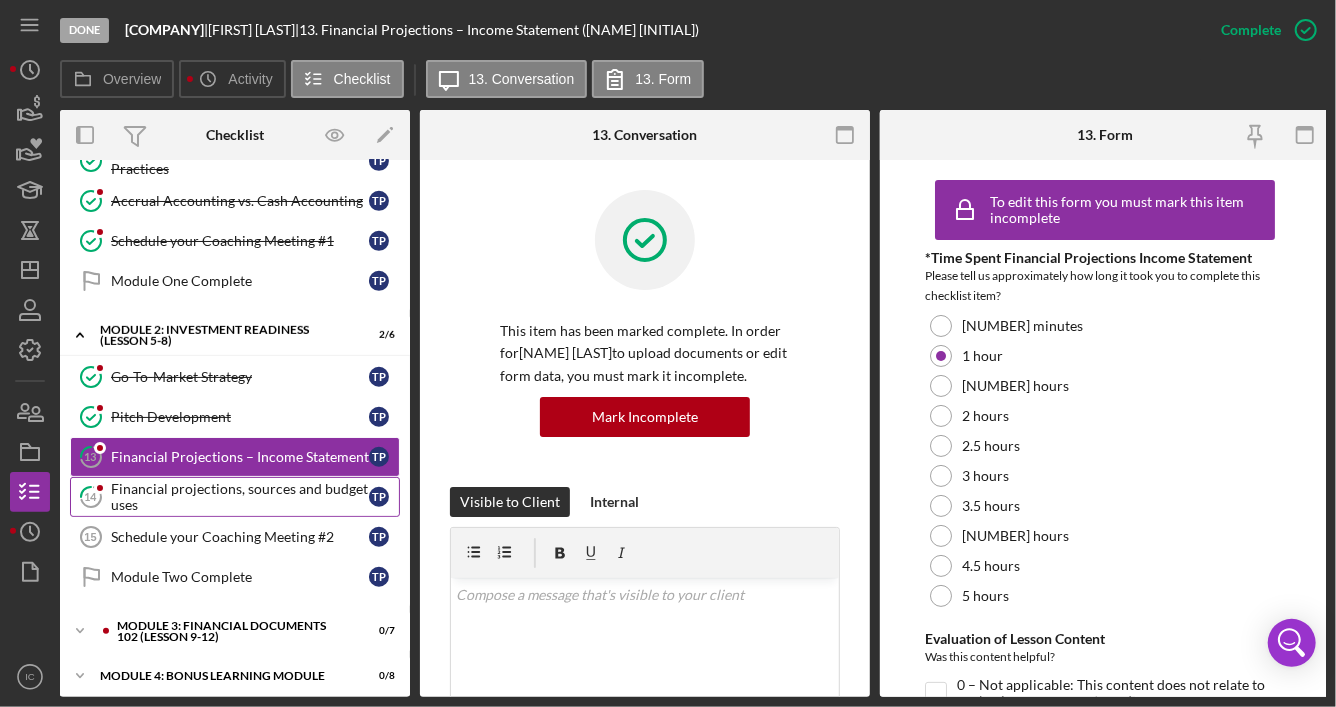 click on "Financial projections, sources and budget uses" at bounding box center [240, 497] 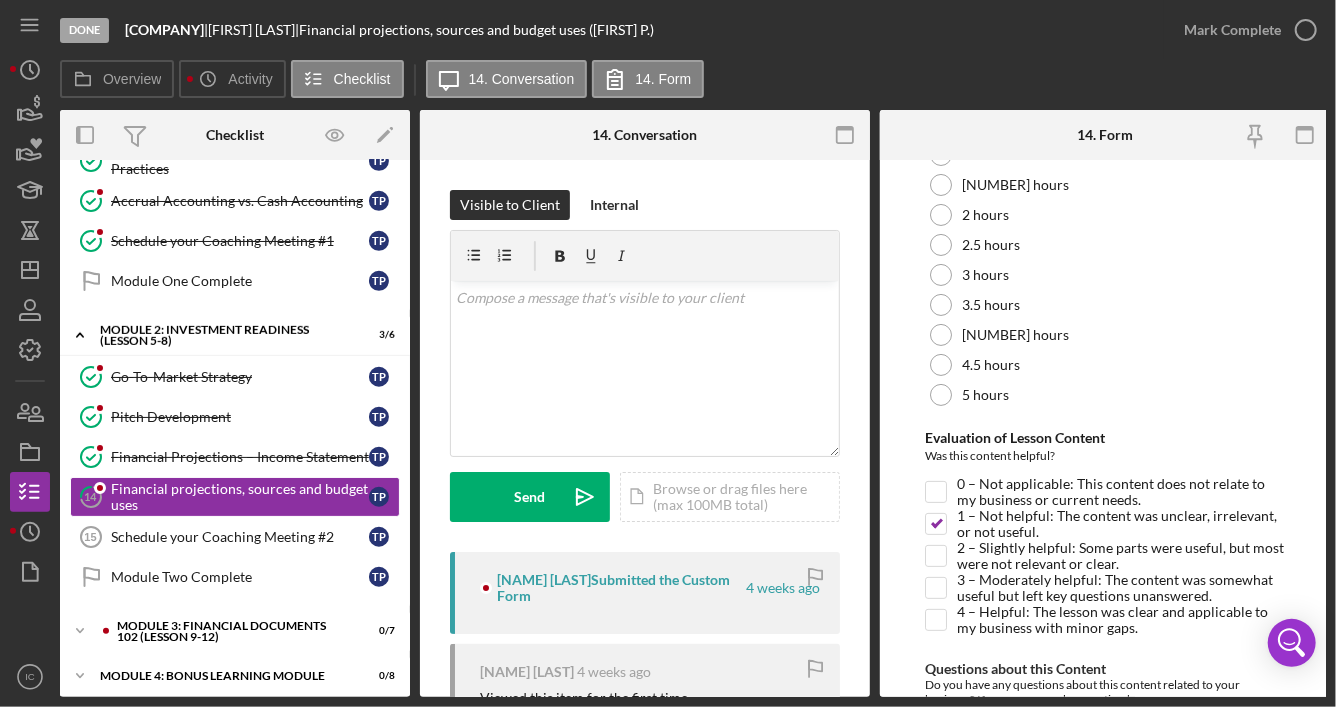 scroll, scrollTop: 114, scrollLeft: 0, axis: vertical 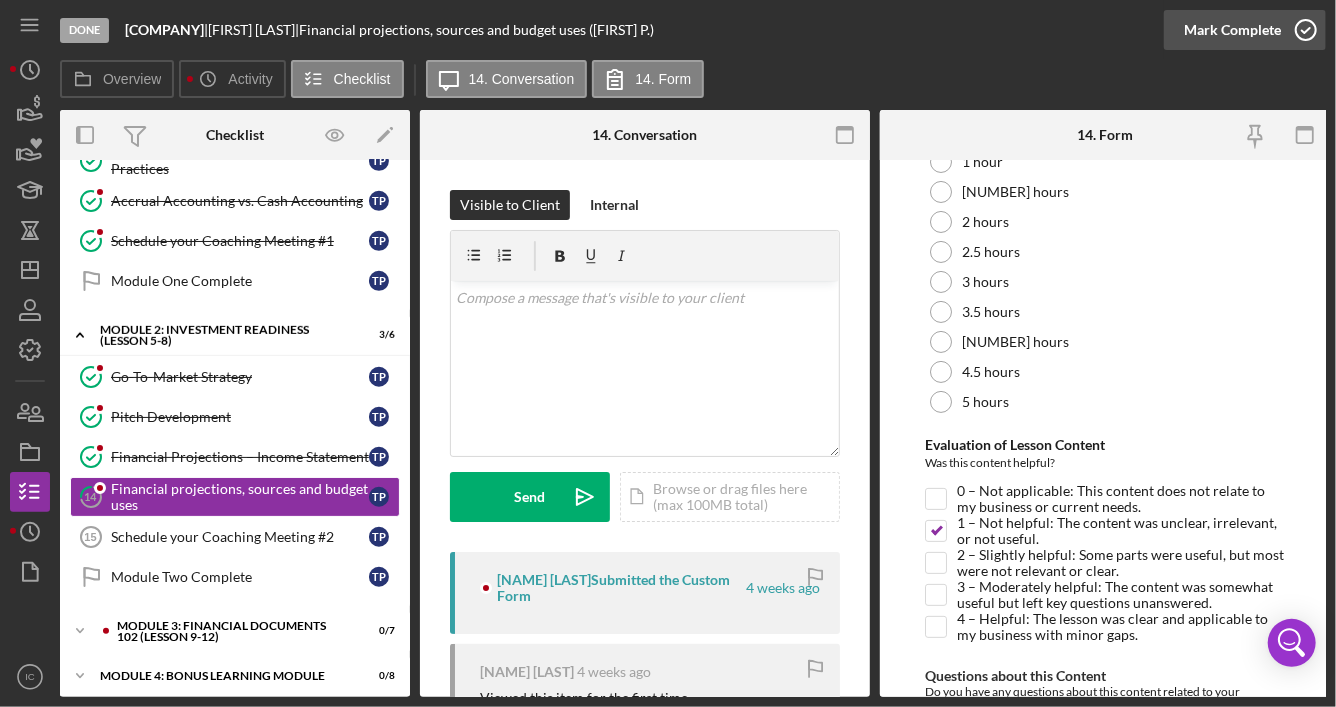 click 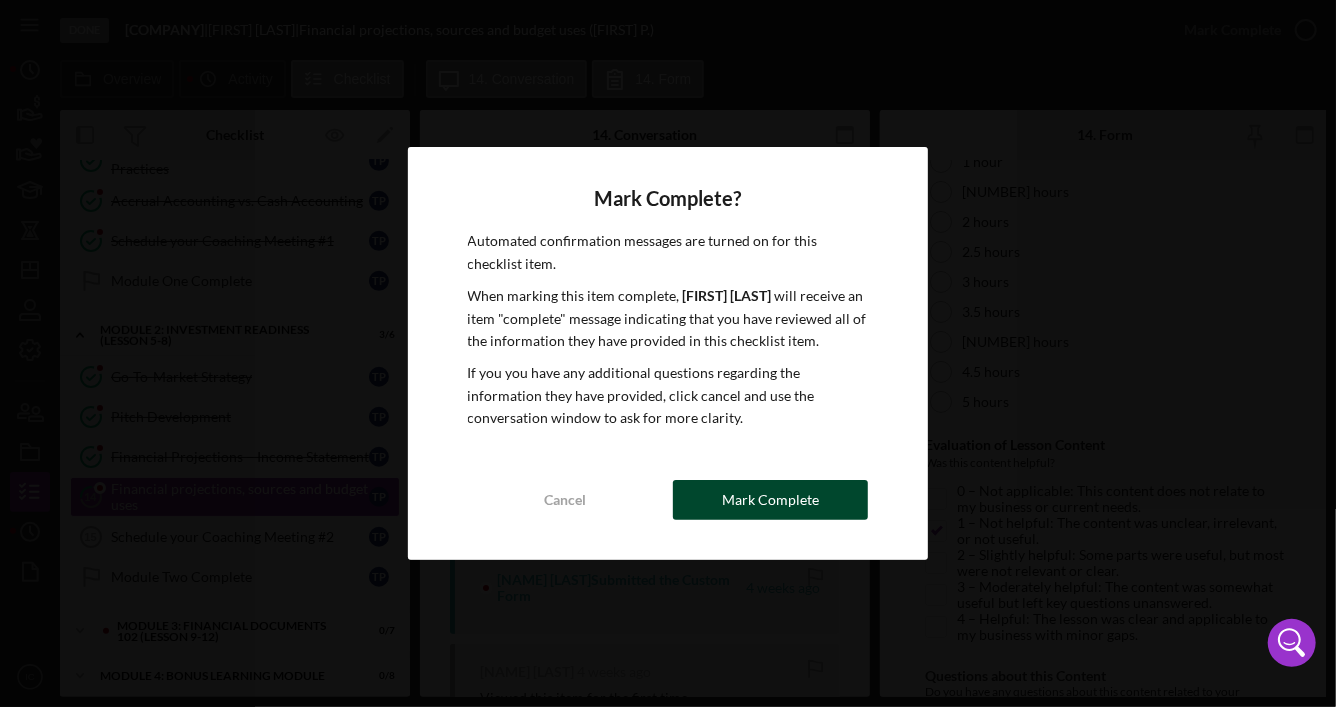 click on "Mark Complete" at bounding box center [770, 500] 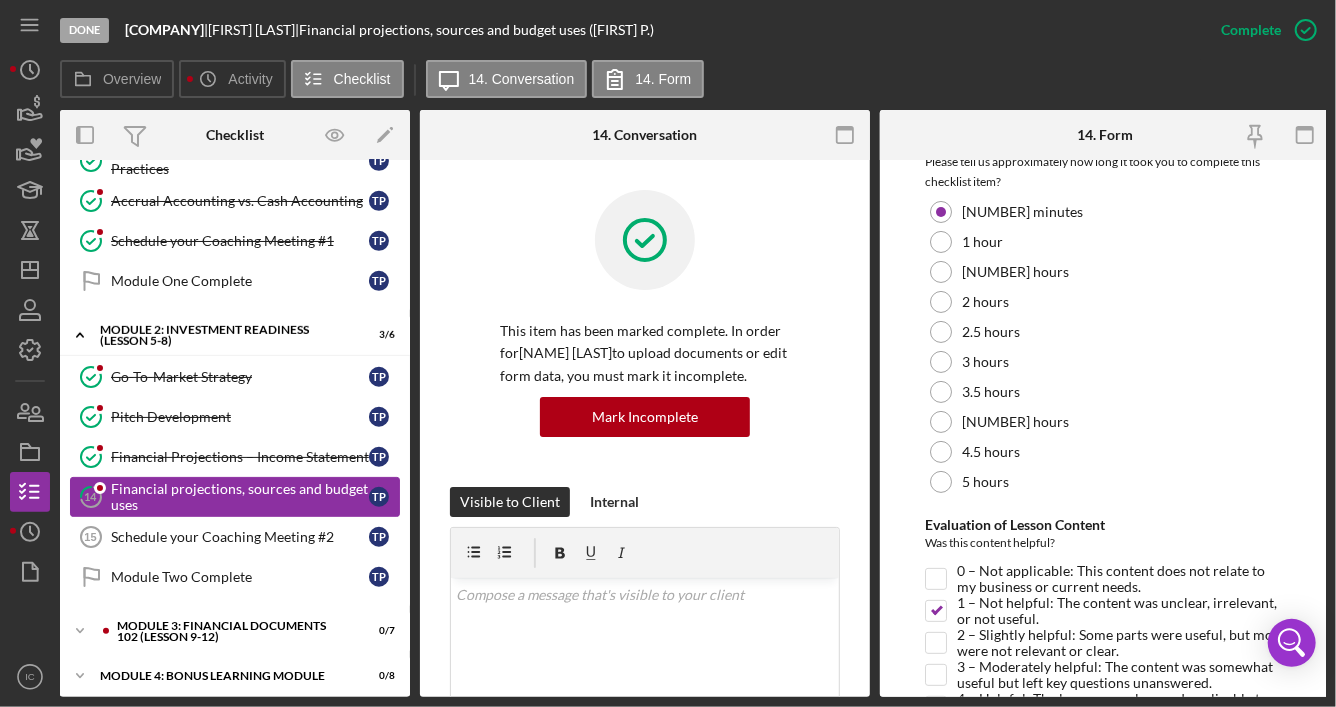 scroll, scrollTop: 194, scrollLeft: 0, axis: vertical 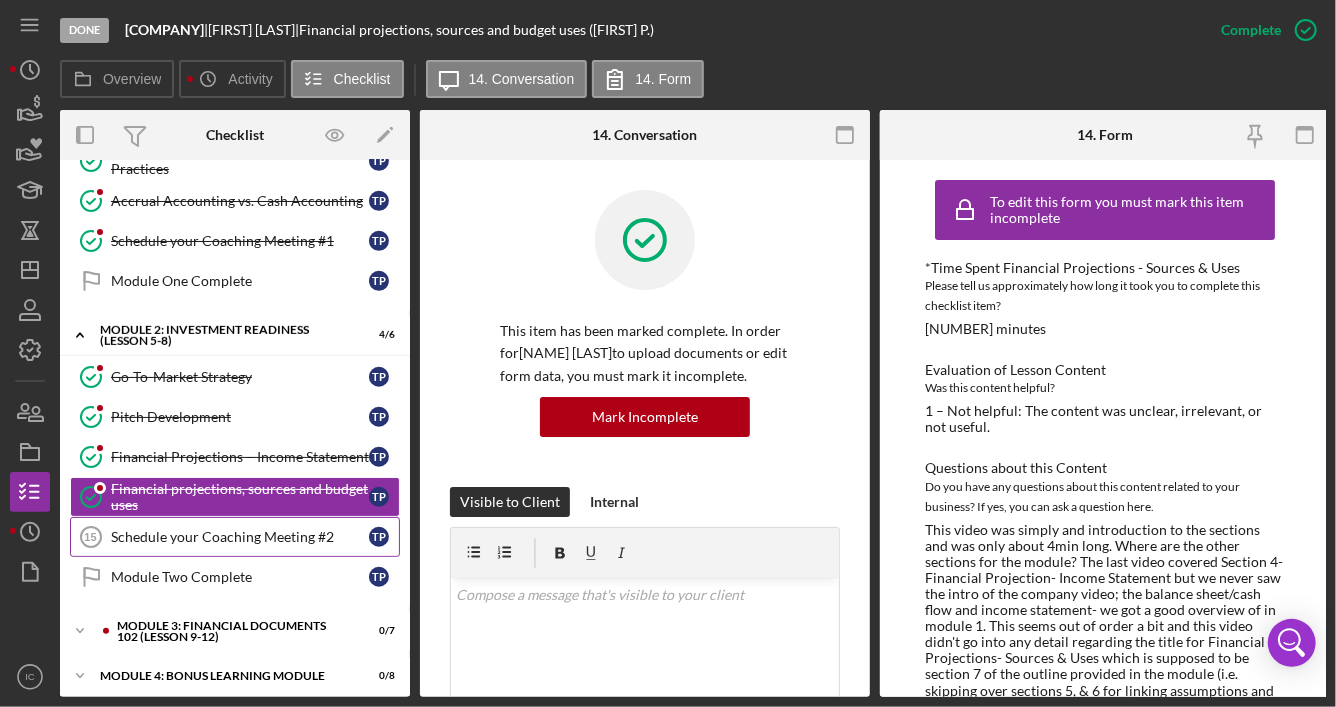 click on "Schedule your Coaching Meeting #2" at bounding box center (240, 537) 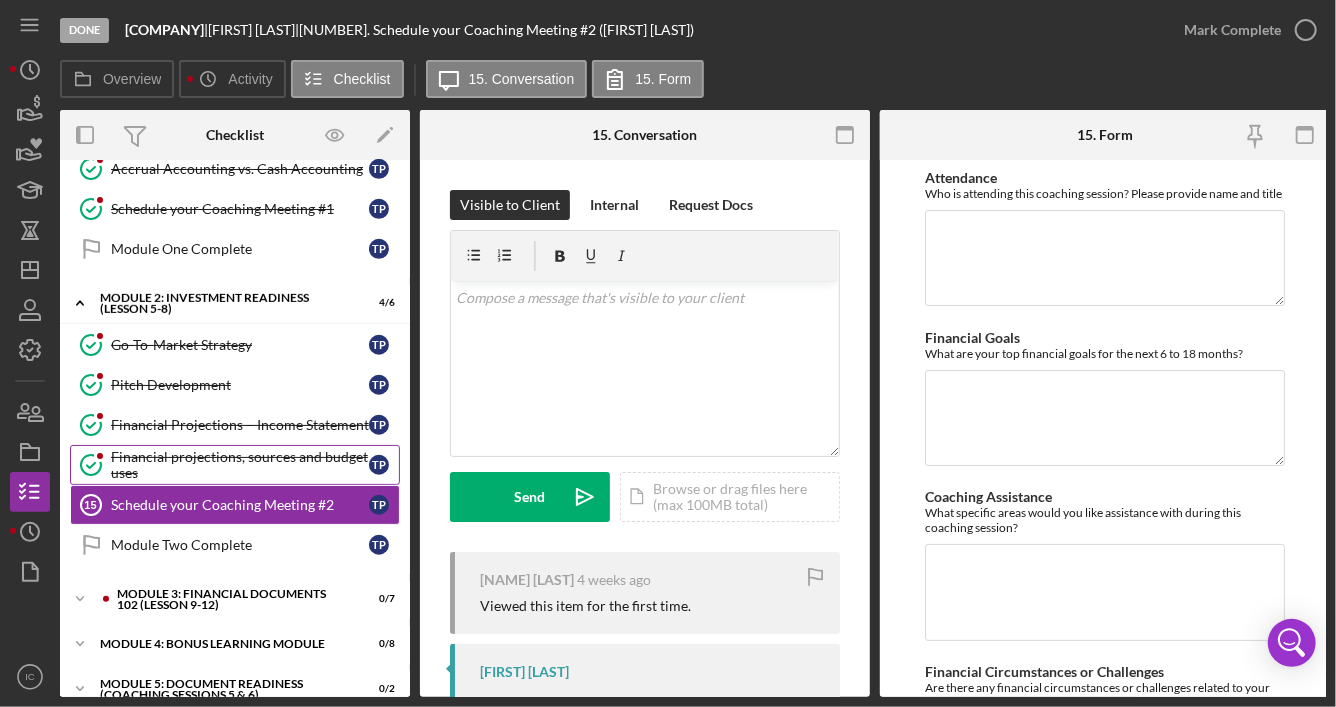 scroll, scrollTop: 589, scrollLeft: 0, axis: vertical 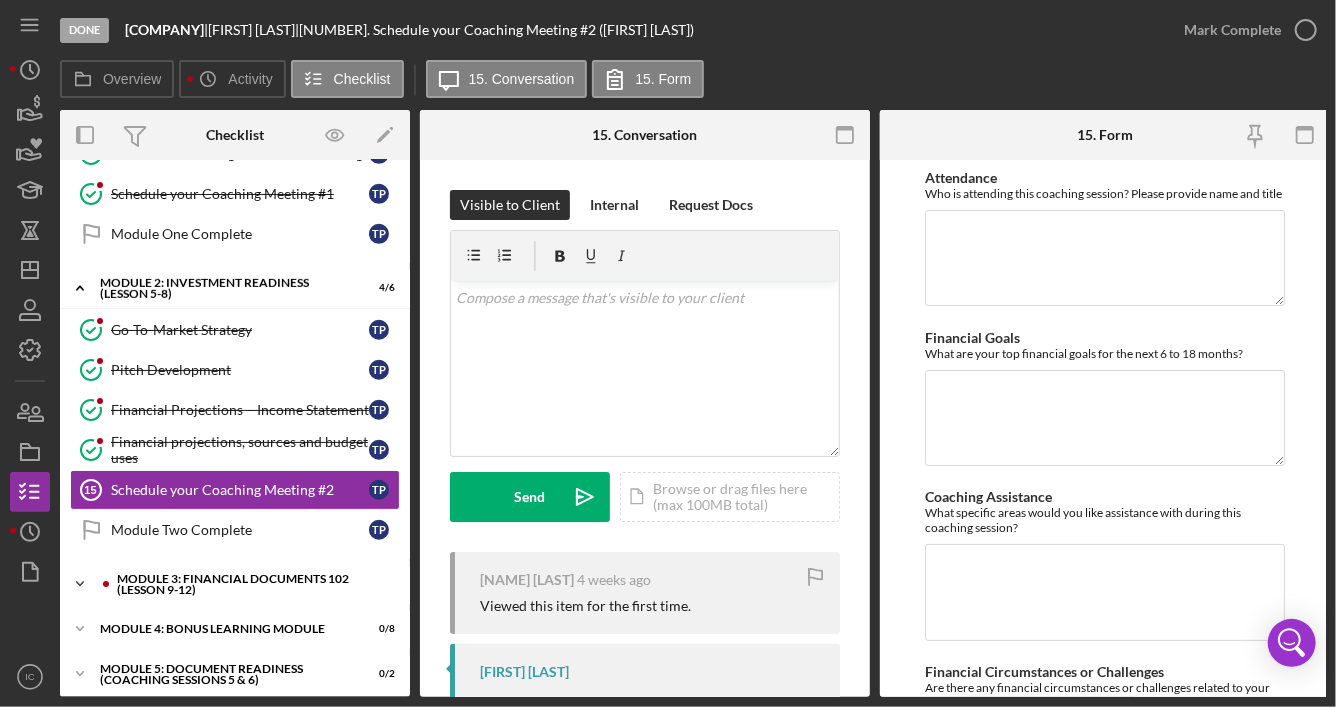 click on "Module 3: Financial Documents 102 (Lesson 9-12)" at bounding box center [251, 584] 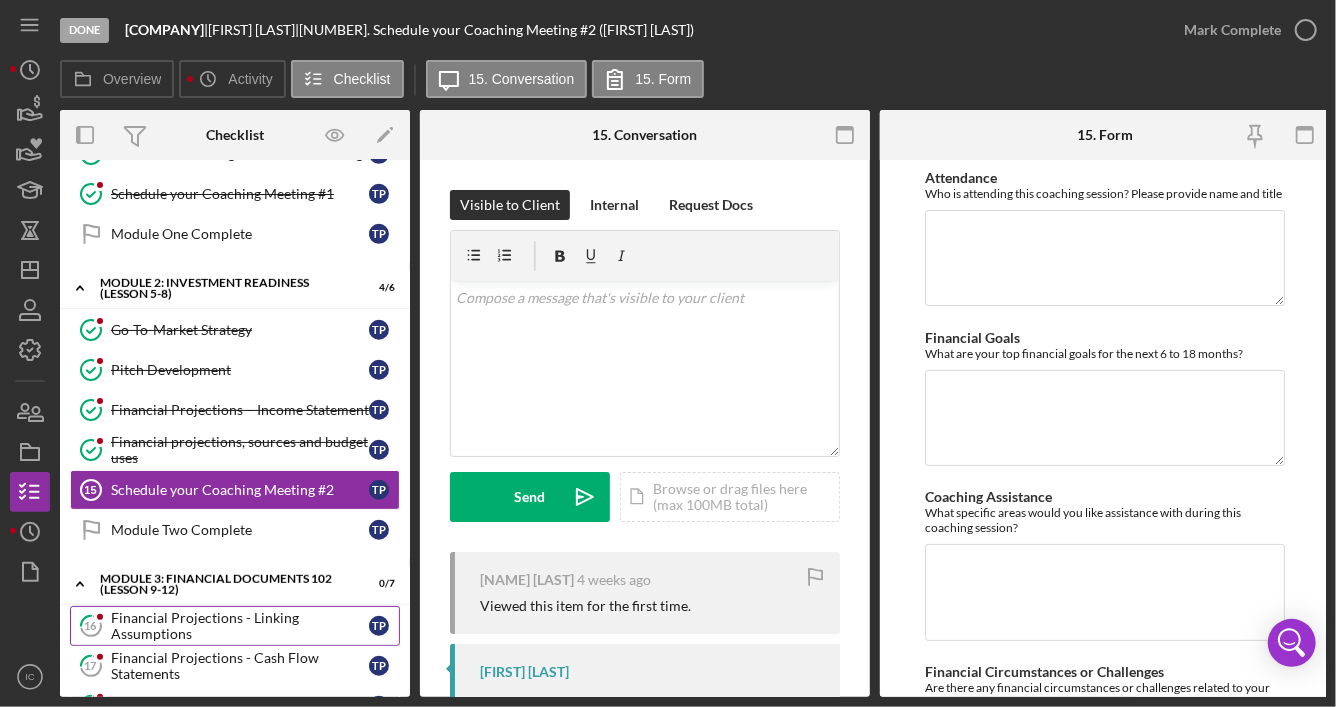 click on "Financial Projections - Linking Assumptions" at bounding box center [240, 626] 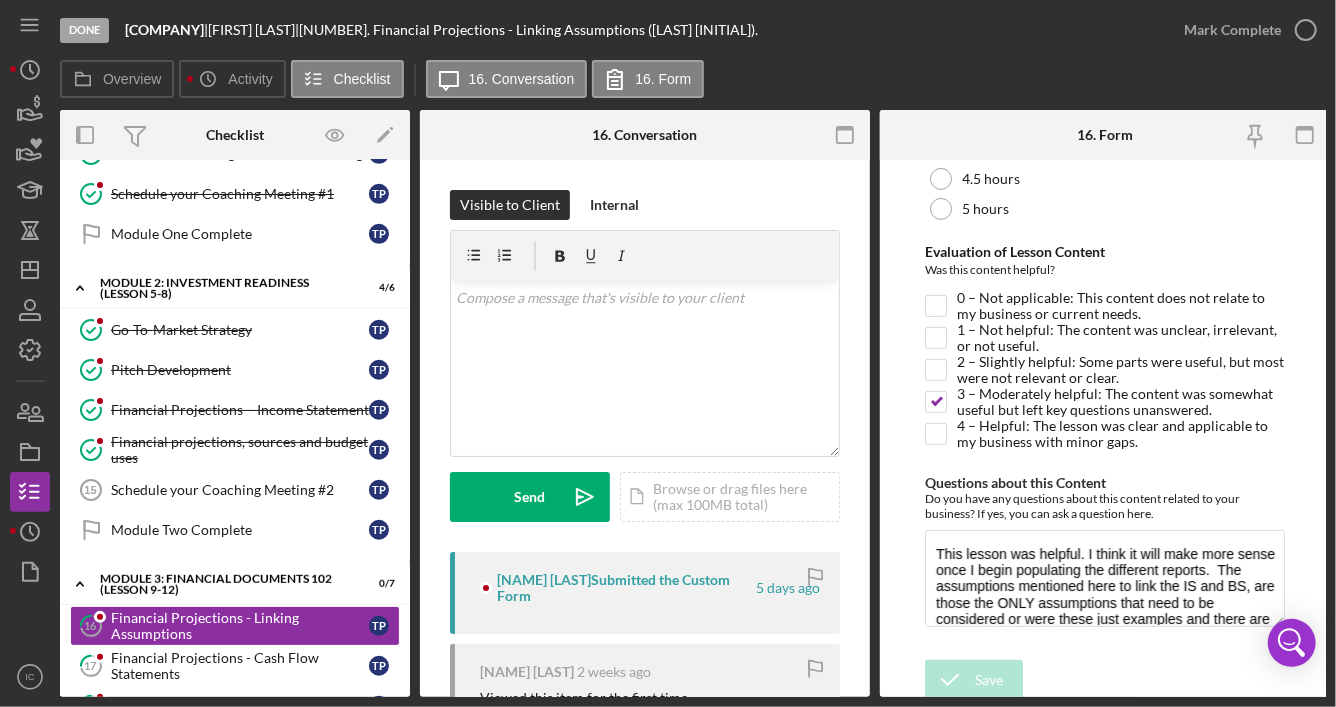 scroll, scrollTop: 313, scrollLeft: 0, axis: vertical 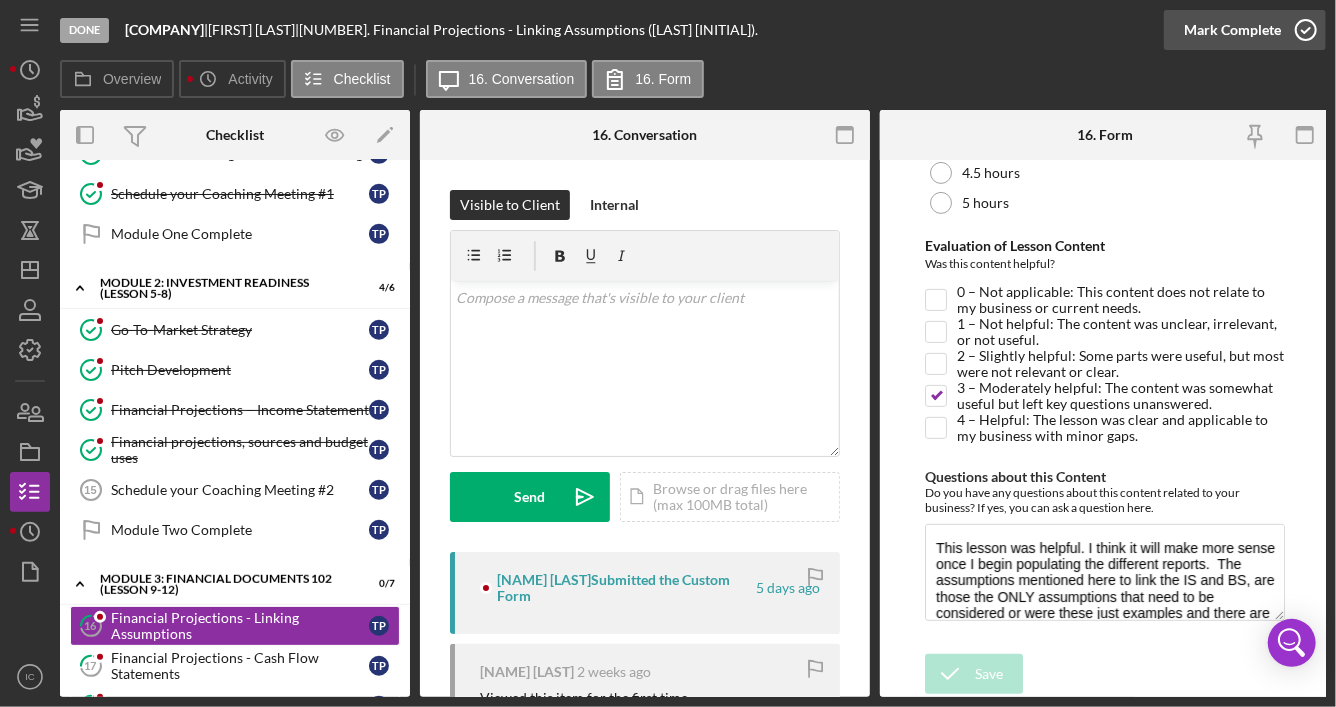 click 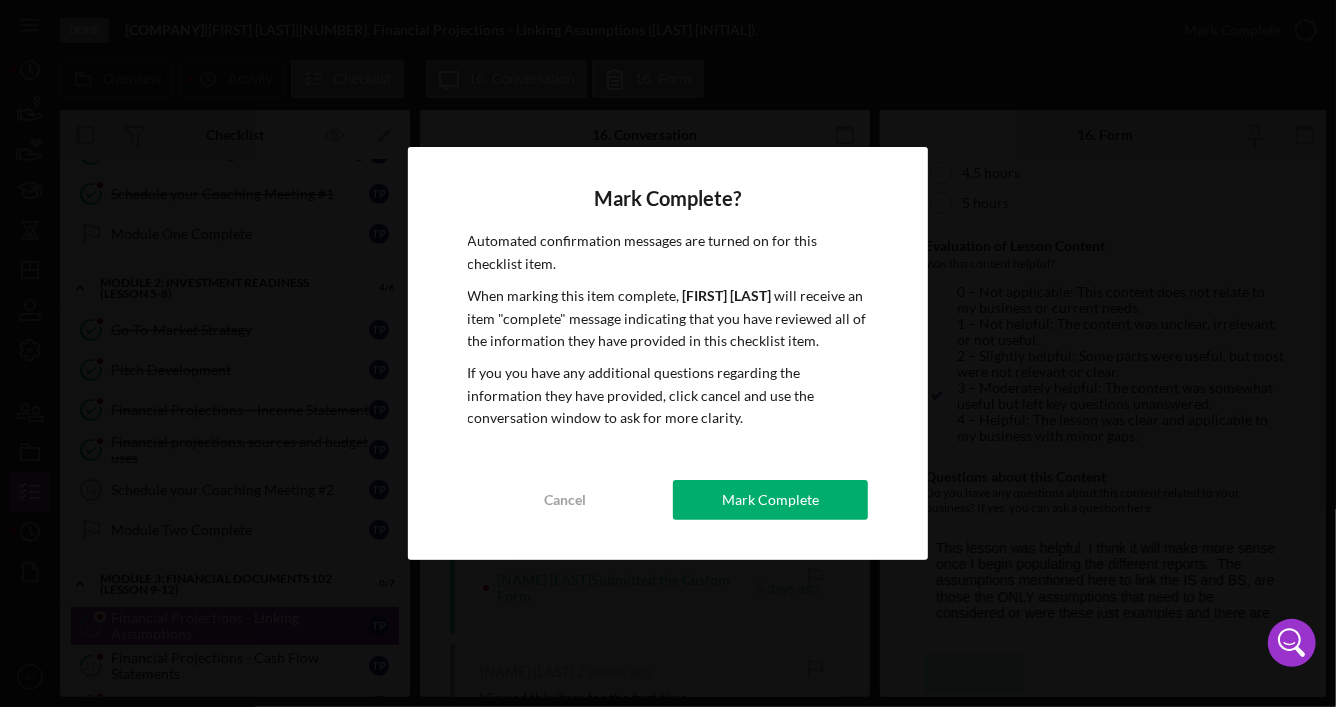 drag, startPoint x: 729, startPoint y: 497, endPoint x: 719, endPoint y: 503, distance: 11.661903 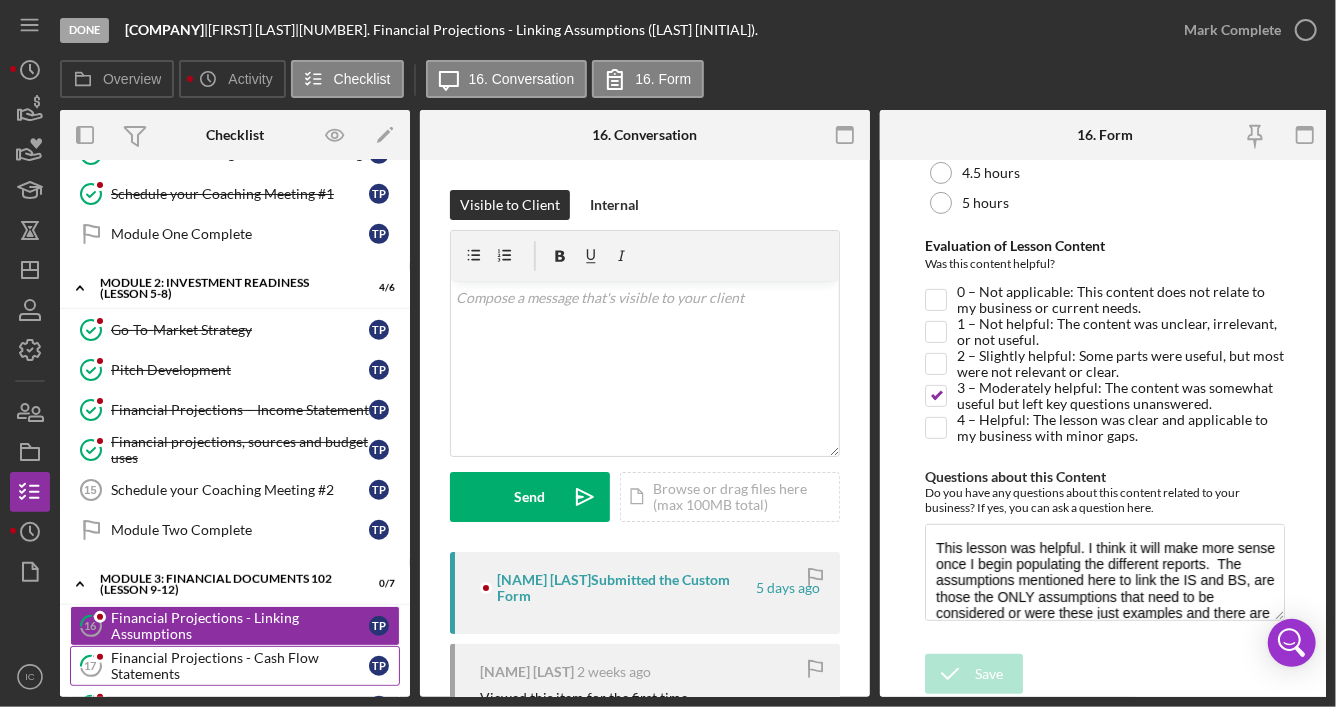 scroll, scrollTop: 393, scrollLeft: 0, axis: vertical 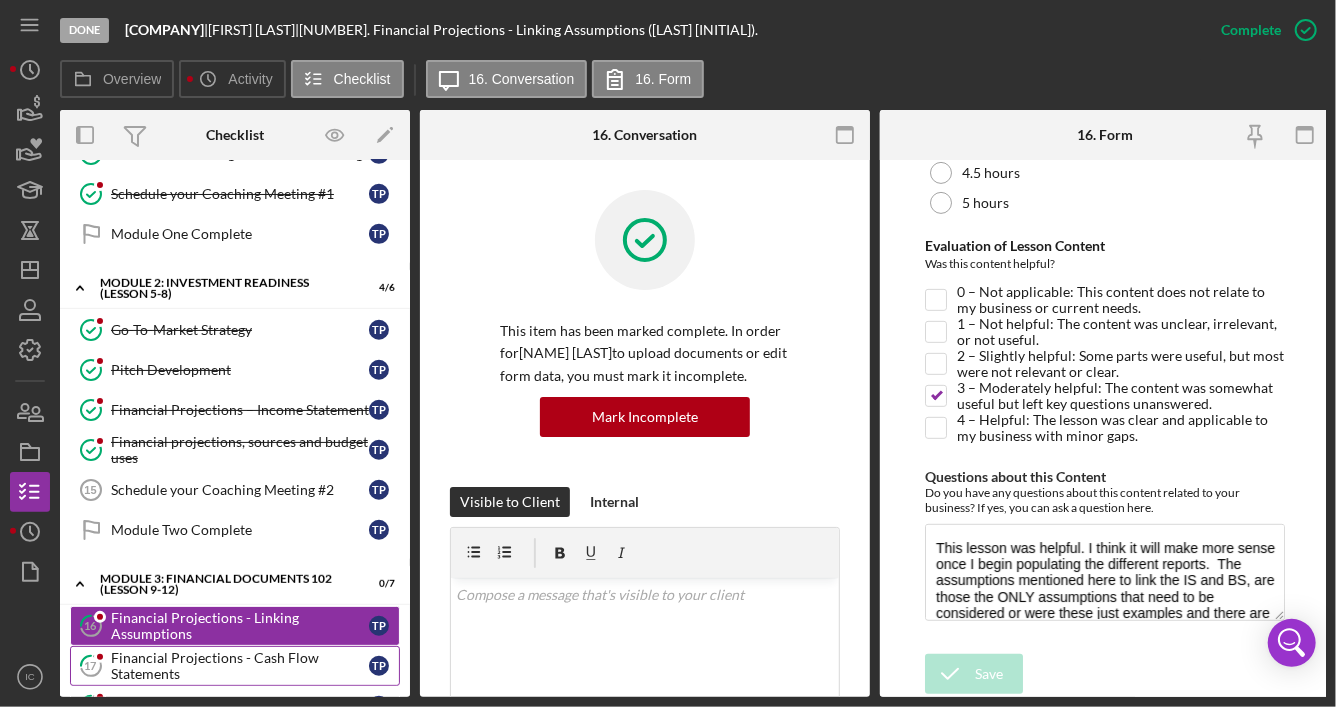 click on "Financial Projections - Cash Flow Statements" at bounding box center (240, 666) 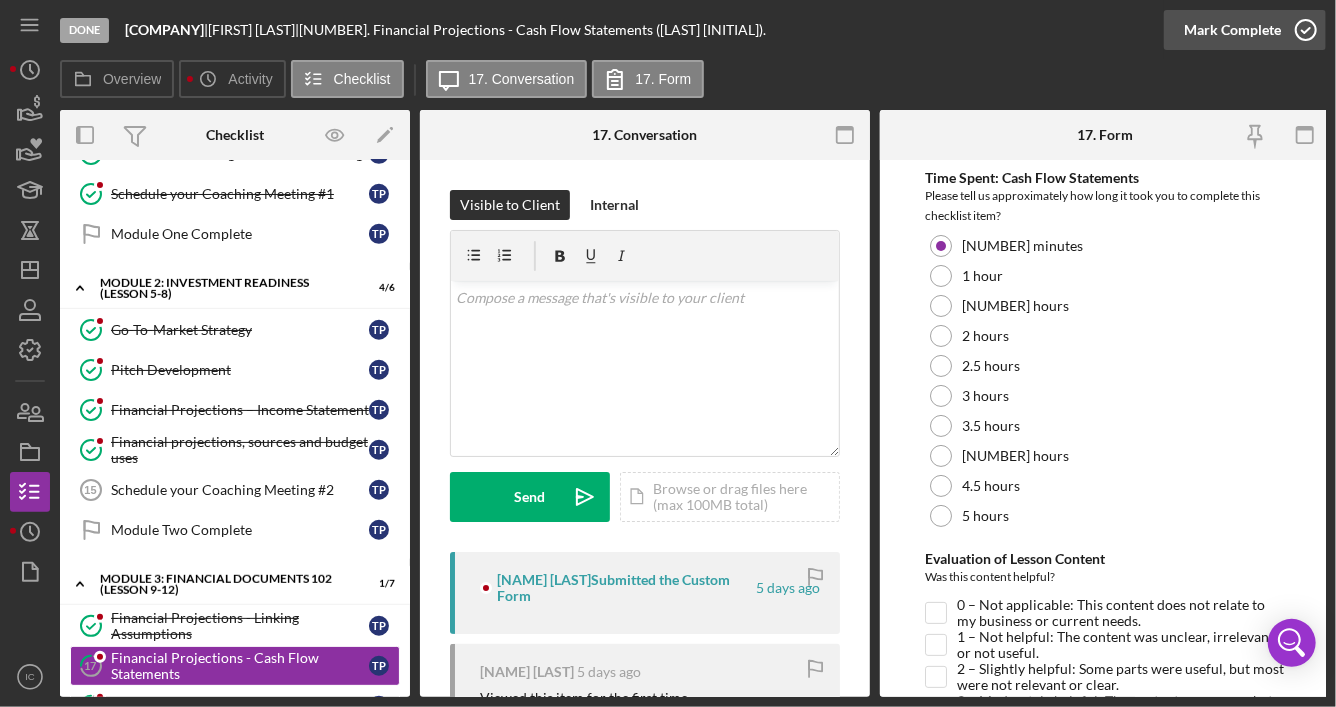 click 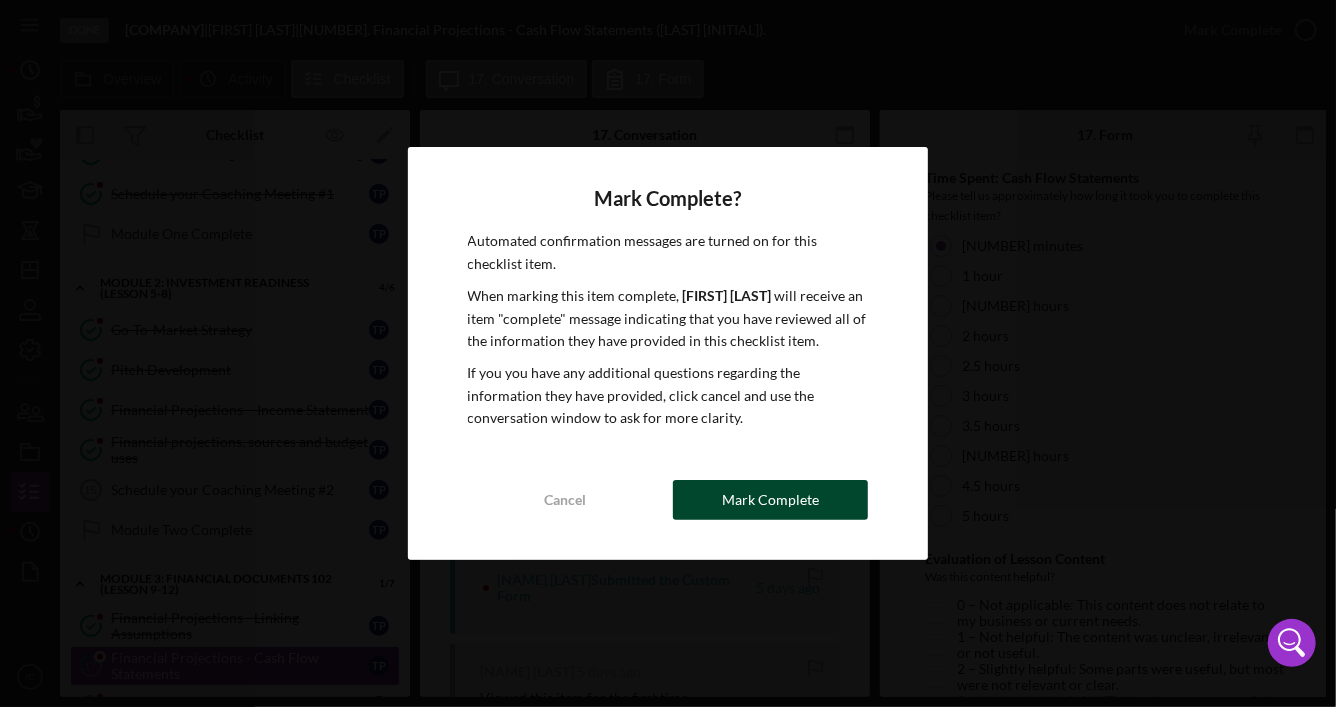 click on "Mark Complete" at bounding box center (770, 500) 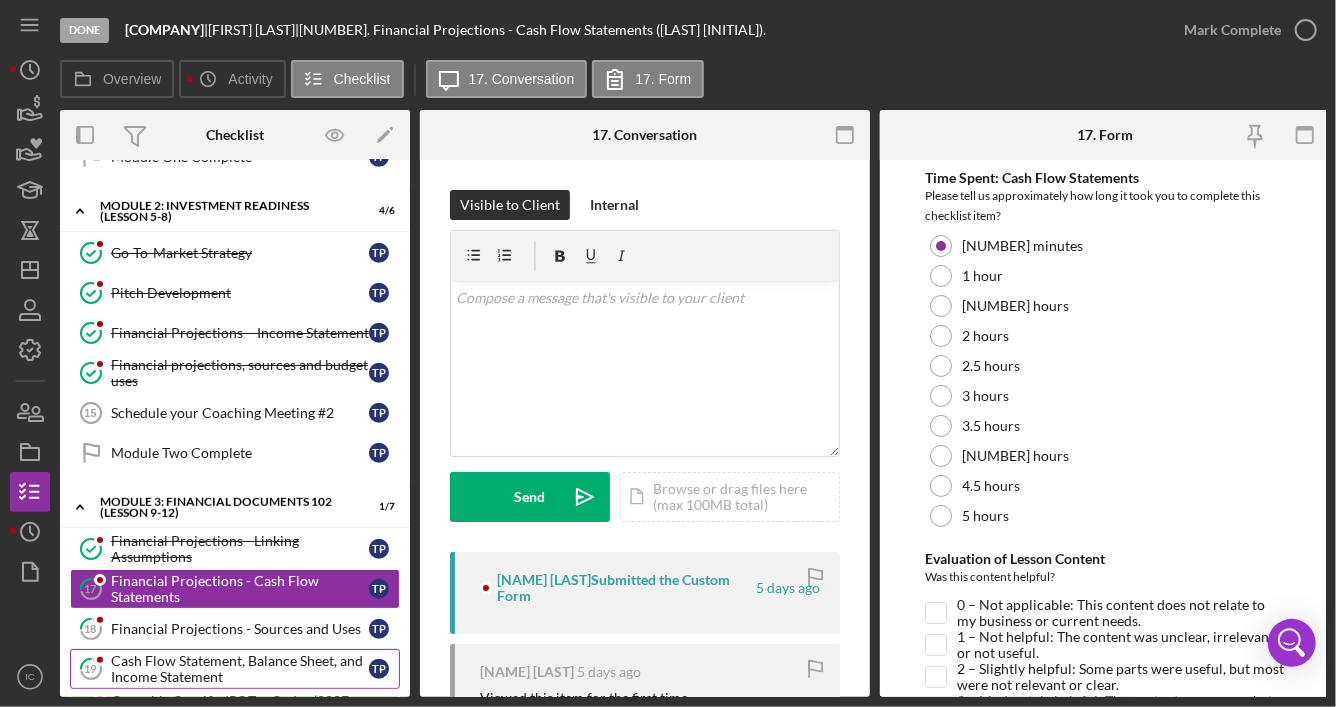 scroll, scrollTop: 789, scrollLeft: 0, axis: vertical 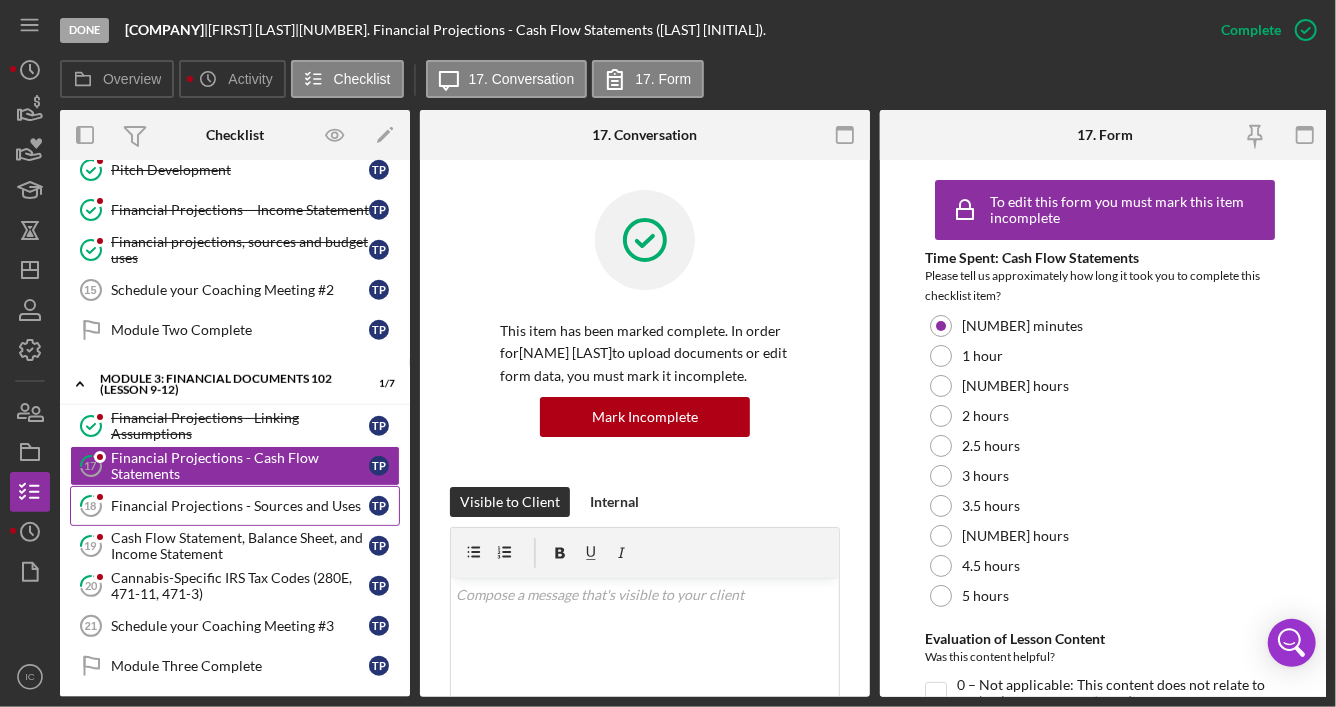 click on "Financial Projections - Sources and Uses" at bounding box center [240, 506] 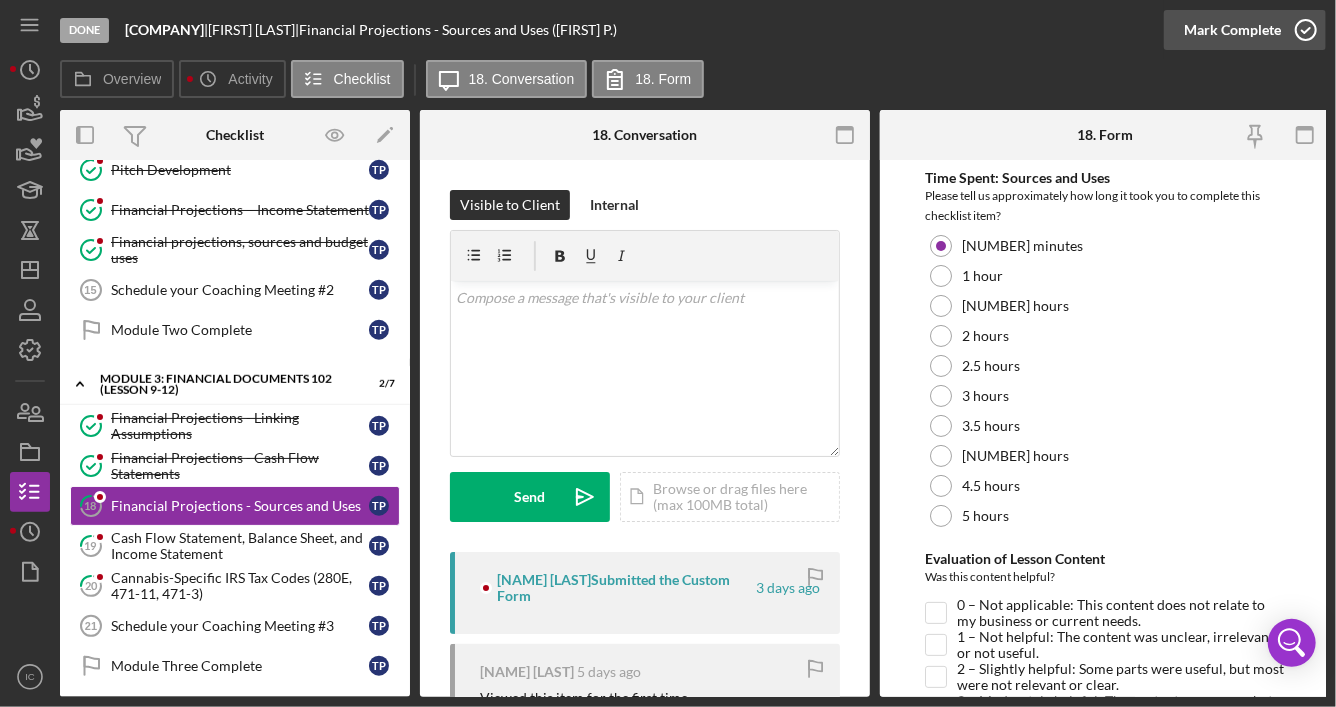 click 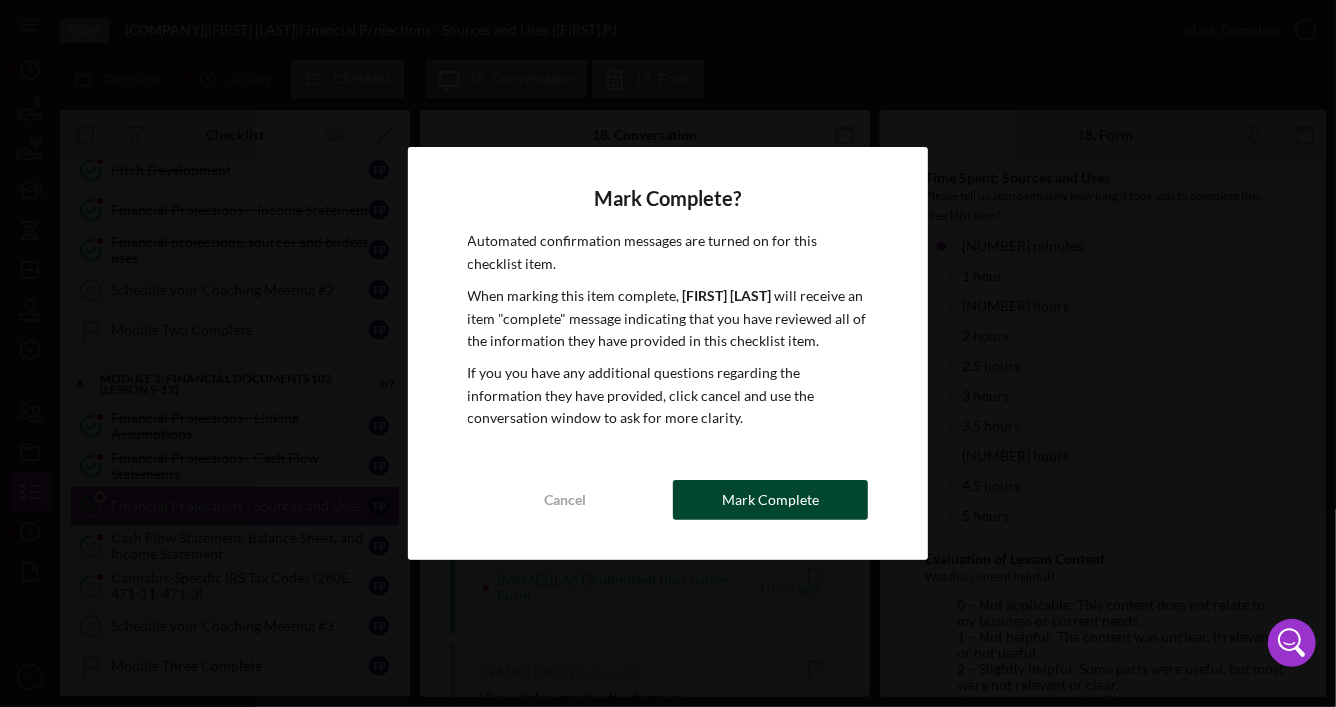 click on "Mark Complete" at bounding box center (770, 500) 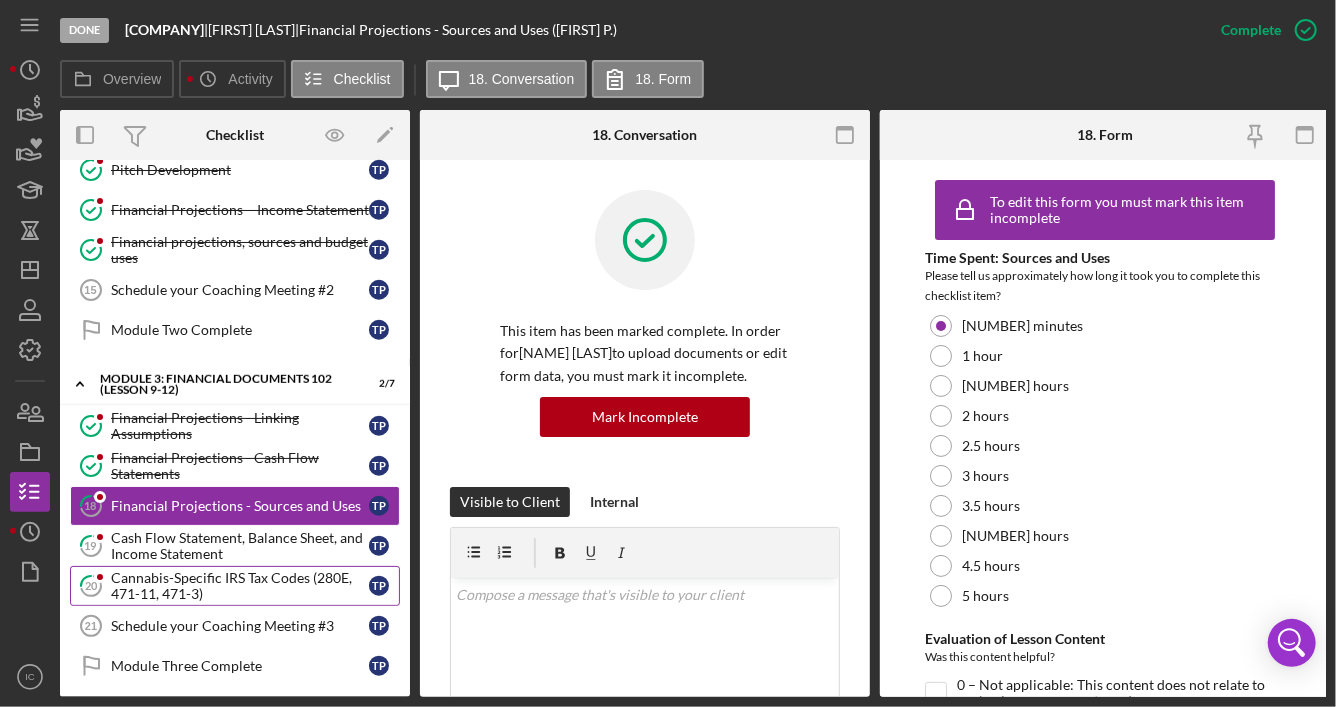 click on "Cannabis-Specific IRS Tax Codes (280E, 471-11, 471-3)" at bounding box center [240, 586] 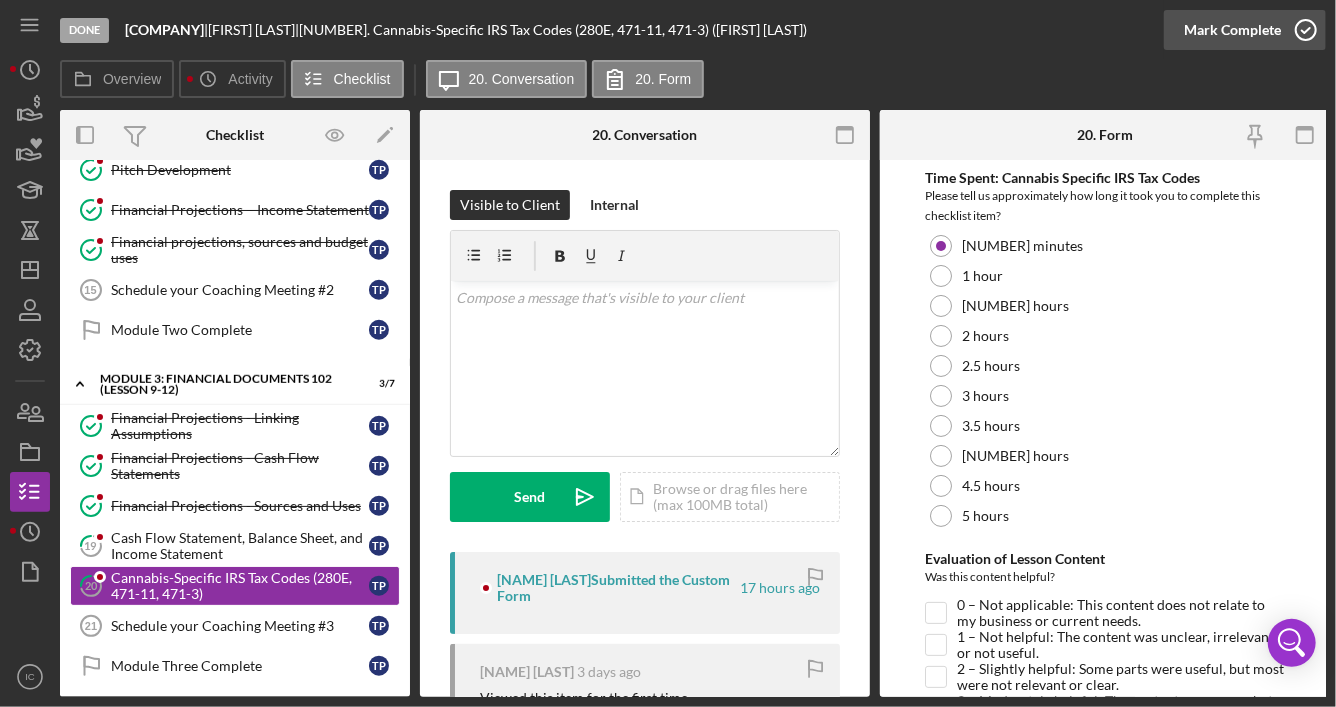 click 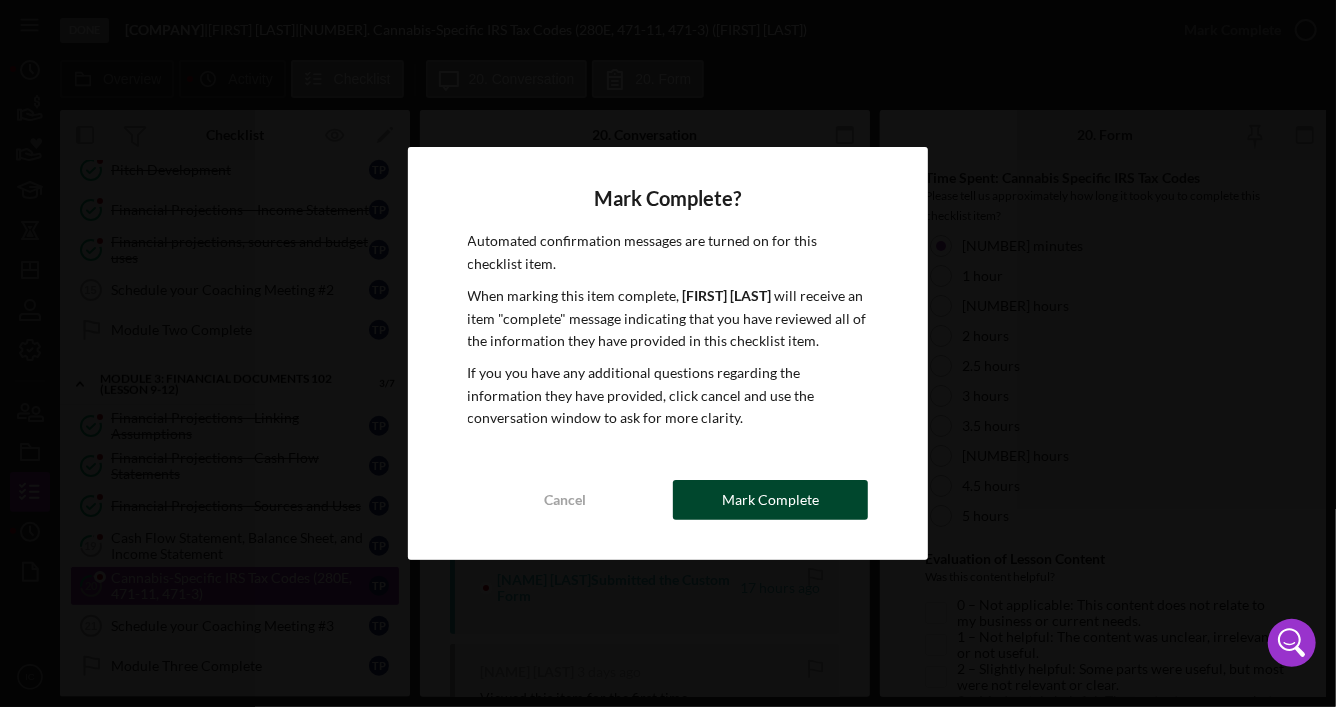 click on "Mark Complete" at bounding box center (770, 500) 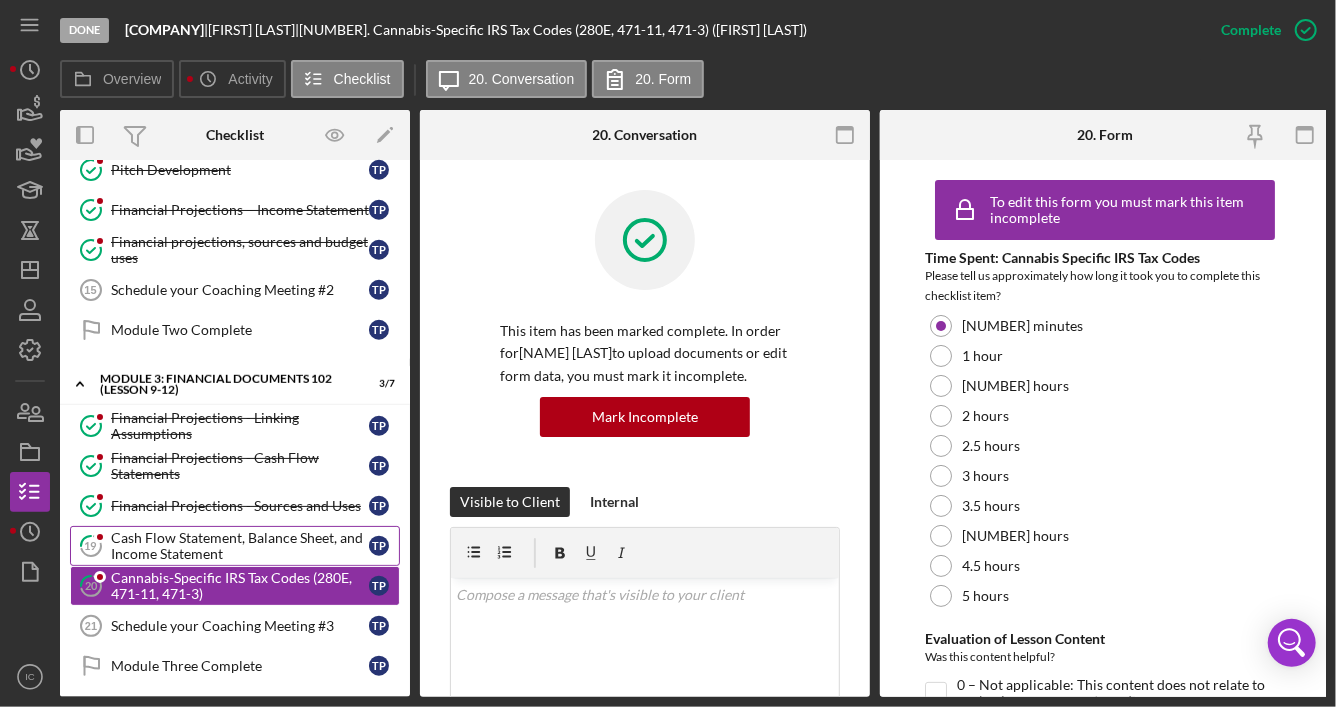 click on "Cash Flow Statement, Balance Sheet, and Income Statement" at bounding box center (240, 546) 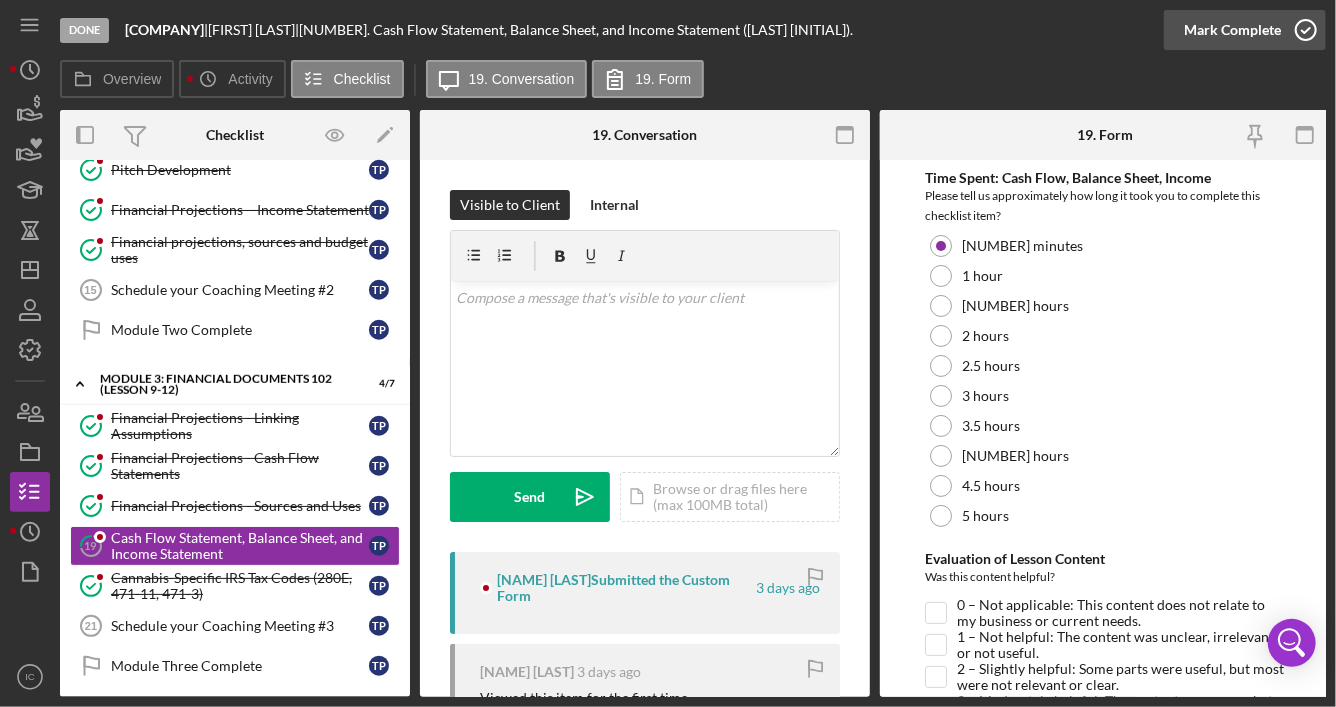 click 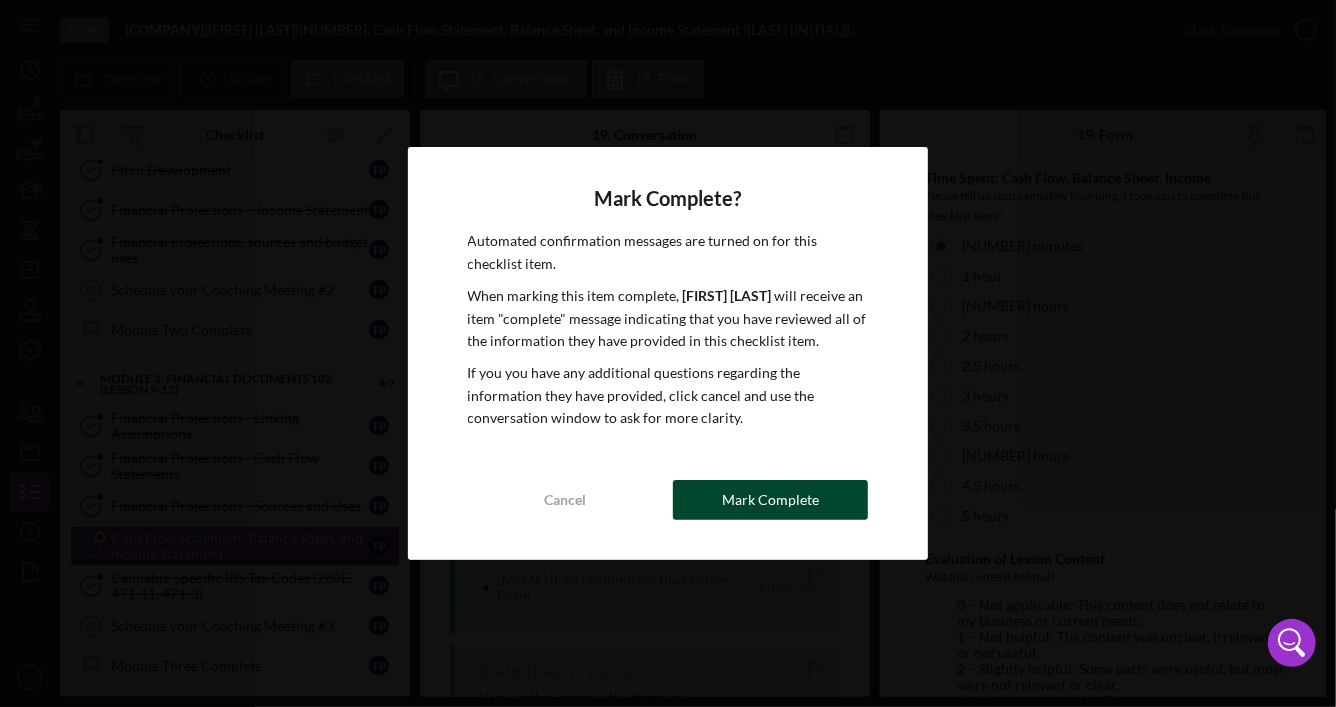 click on "Mark Complete" at bounding box center [770, 500] 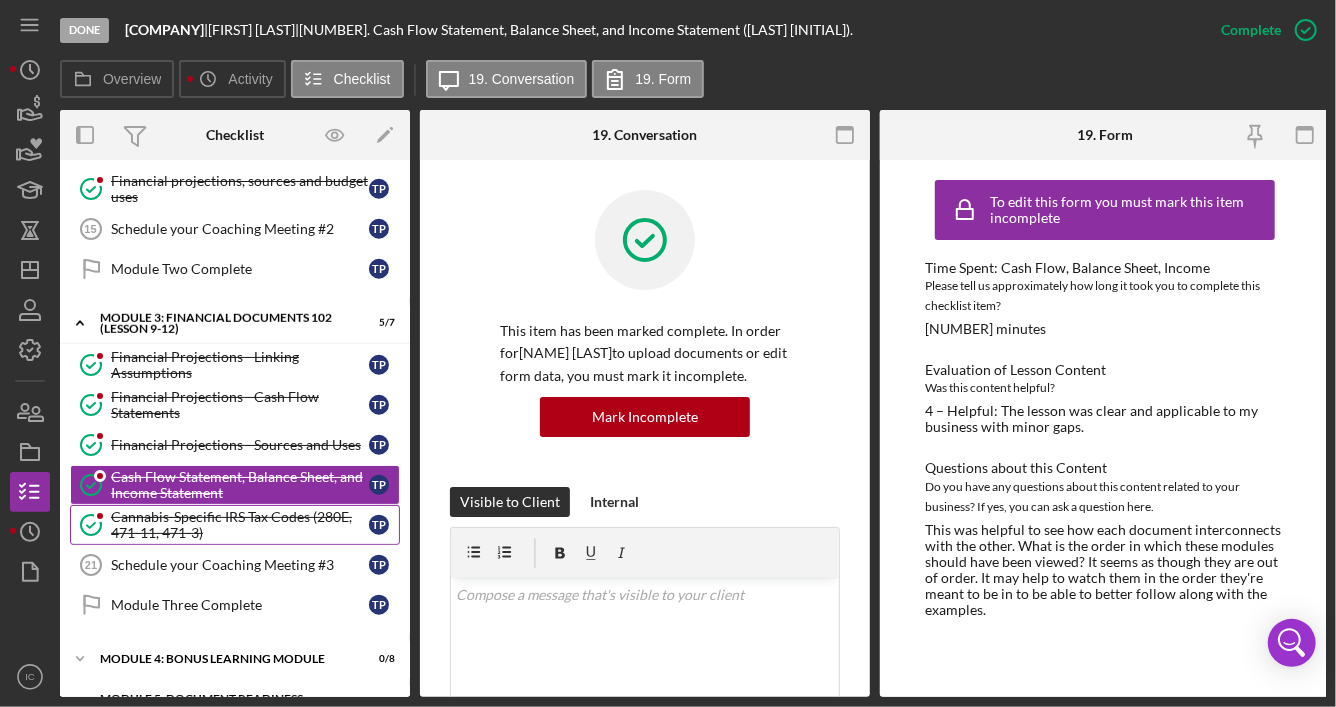 scroll, scrollTop: 875, scrollLeft: 0, axis: vertical 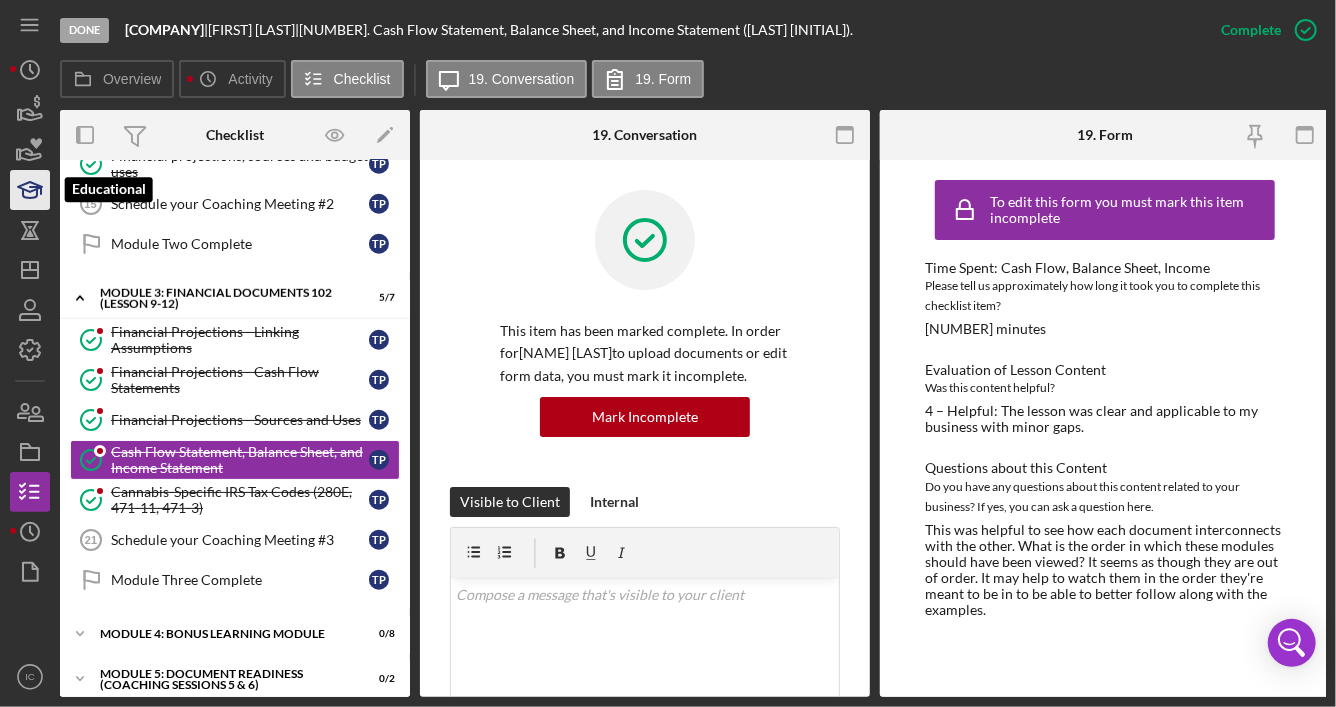 click 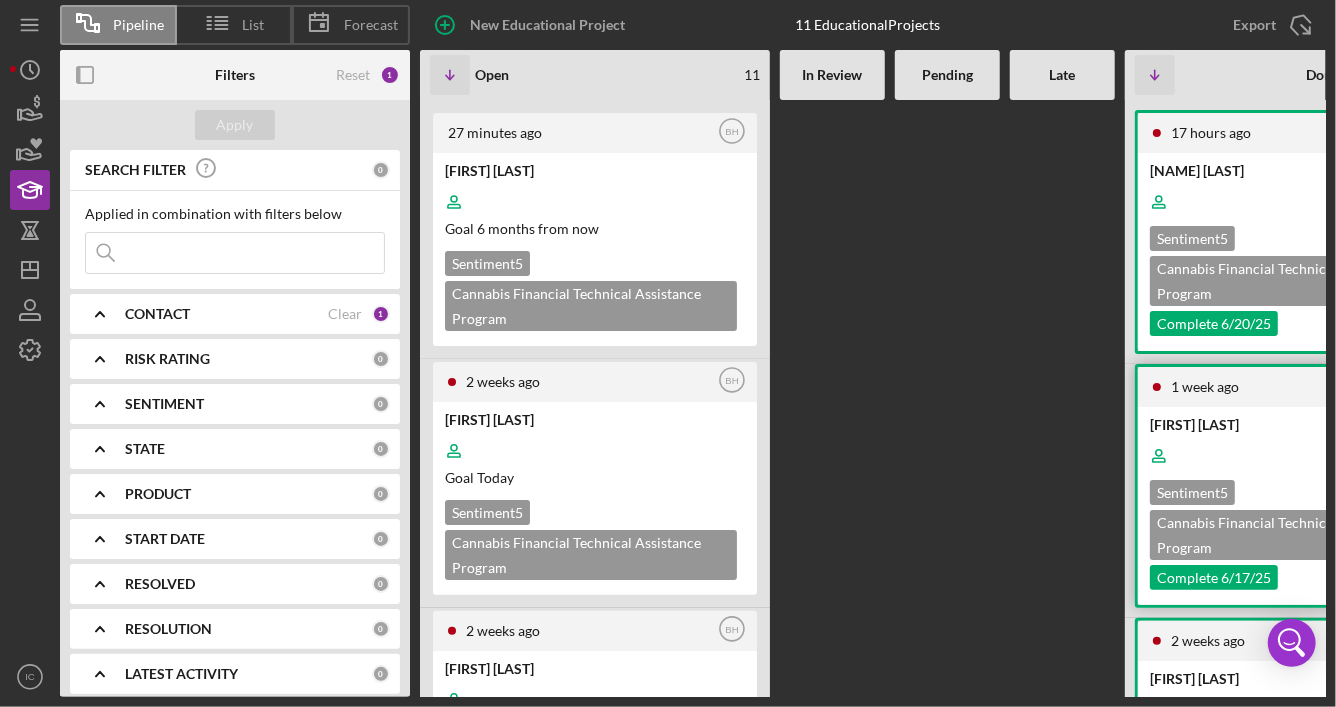 click at bounding box center [1298, 456] 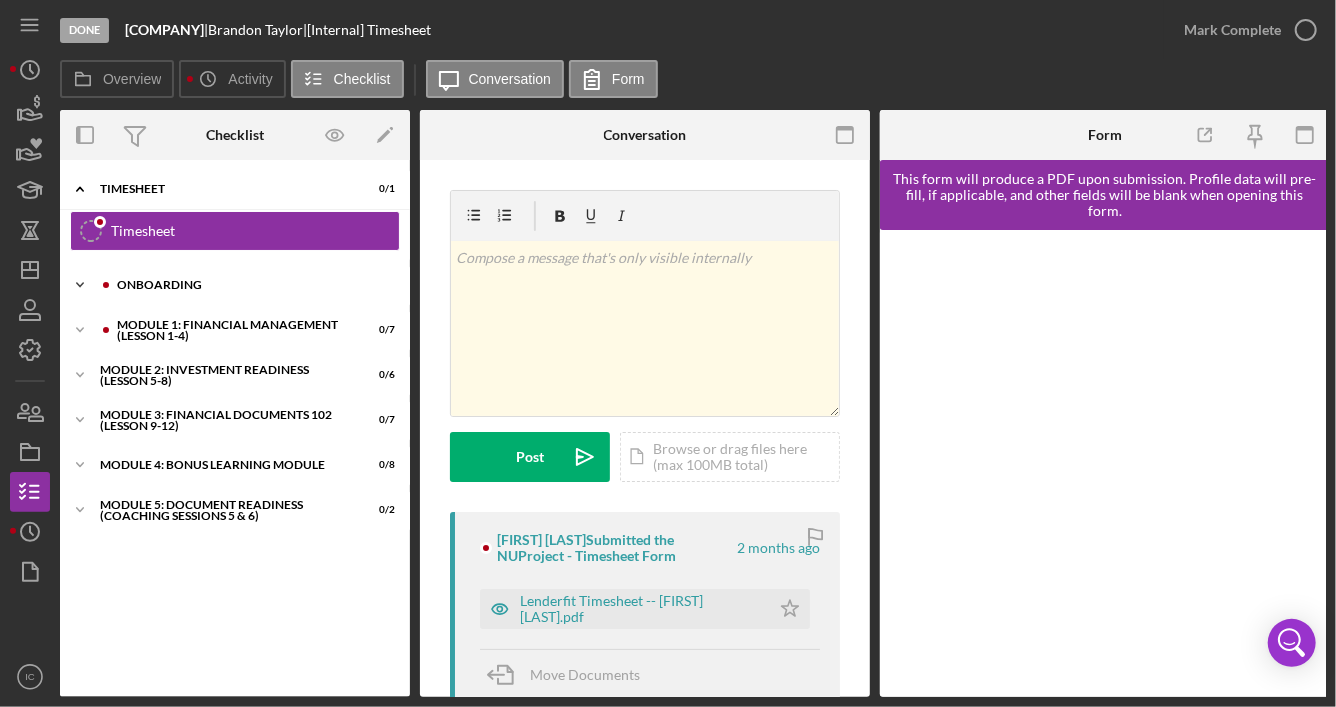 click on "Onboarding" at bounding box center (251, 285) 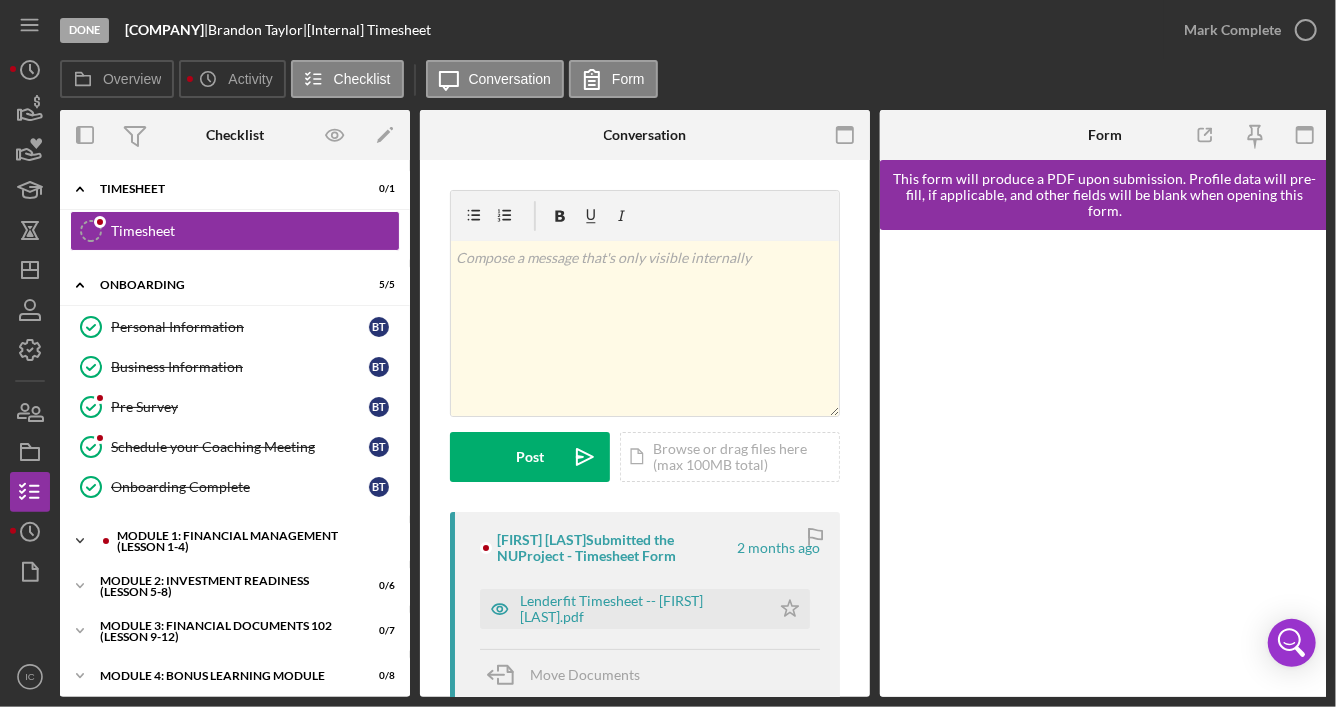 click on "Module 1: Financial Management (Lesson 1-4)" at bounding box center [251, 541] 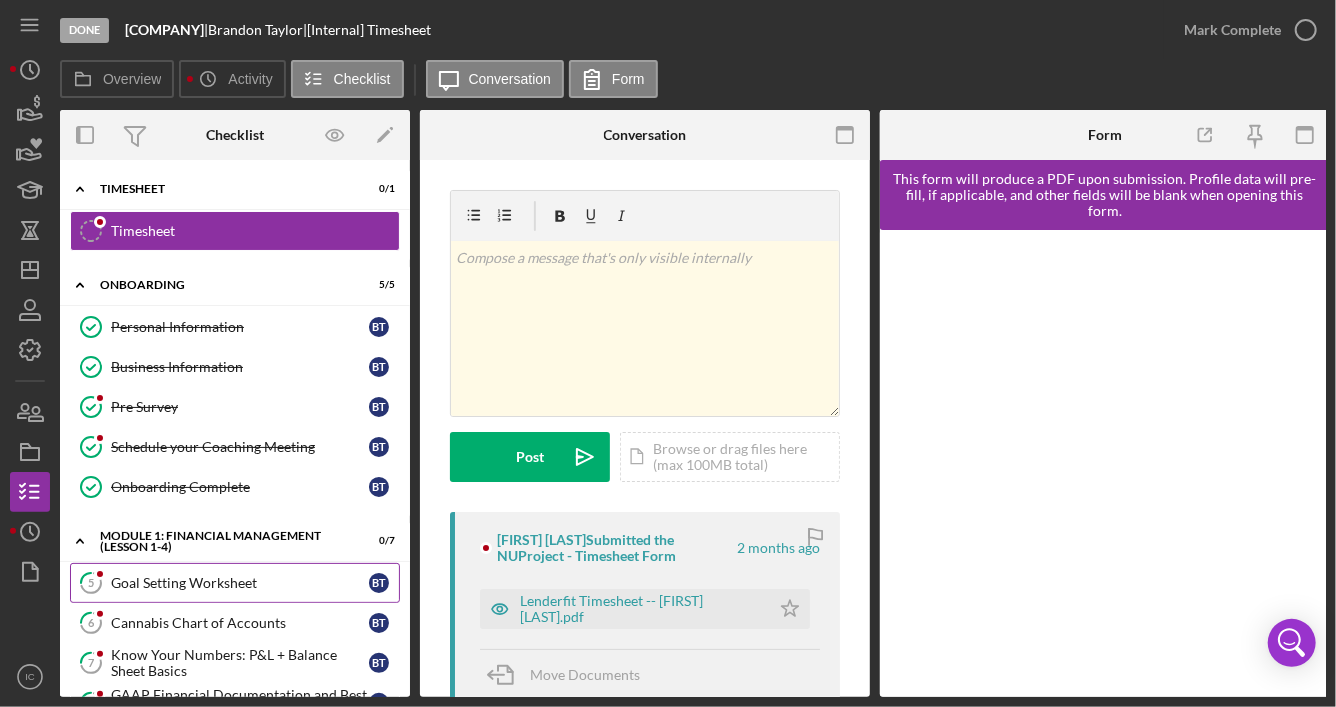 click on "Goal Setting Worksheet" at bounding box center (240, 583) 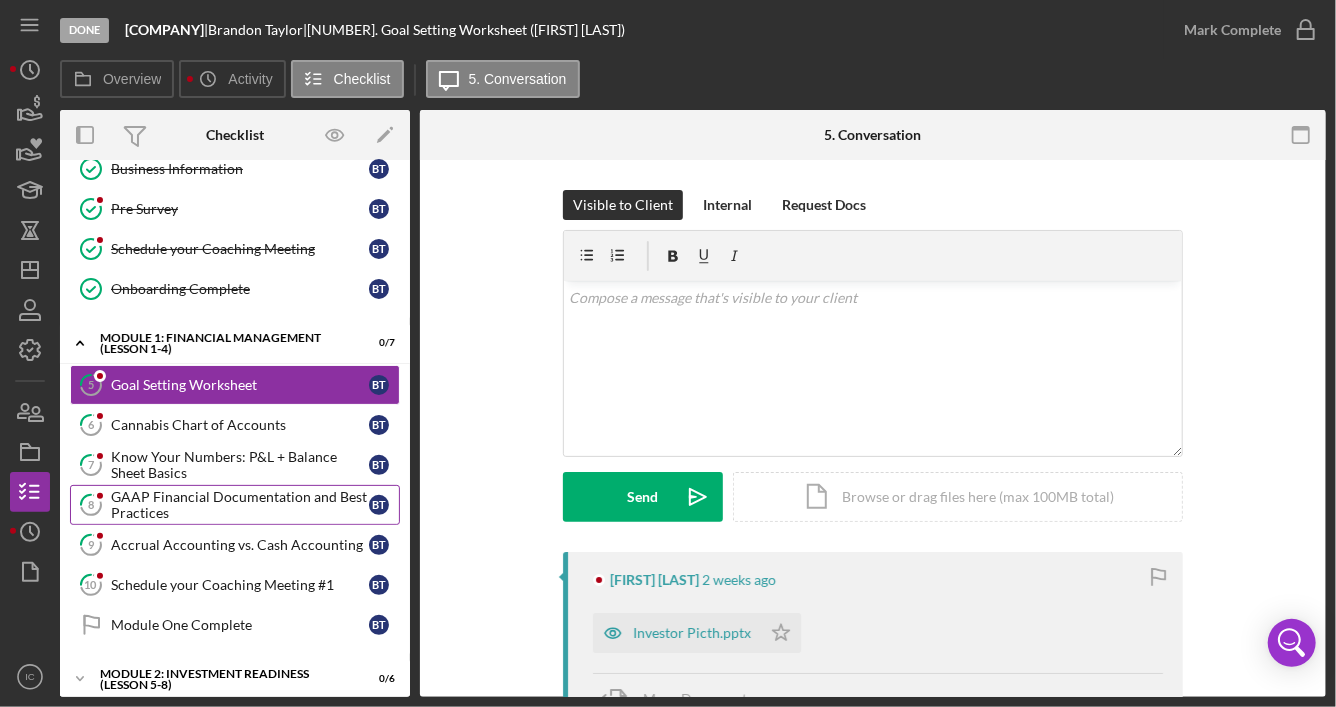 scroll, scrollTop: 200, scrollLeft: 0, axis: vertical 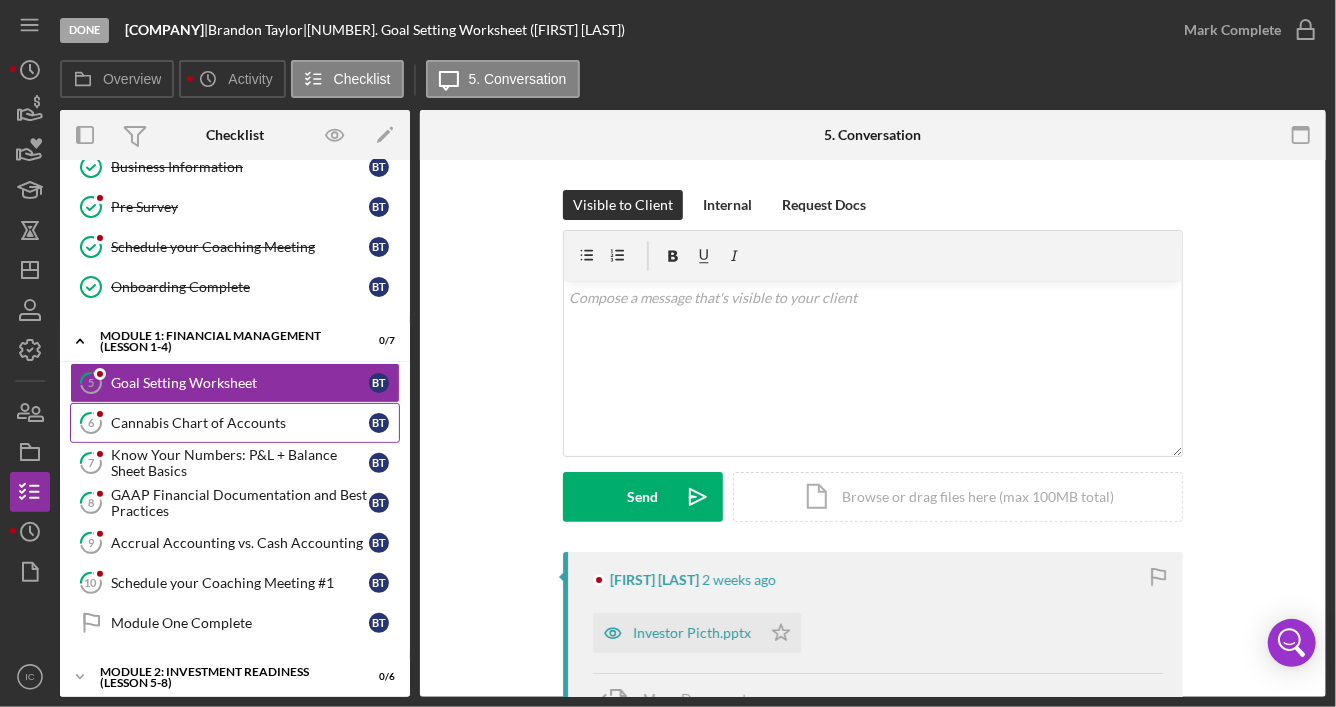 click on "Cannabis Chart of Accounts" at bounding box center [240, 423] 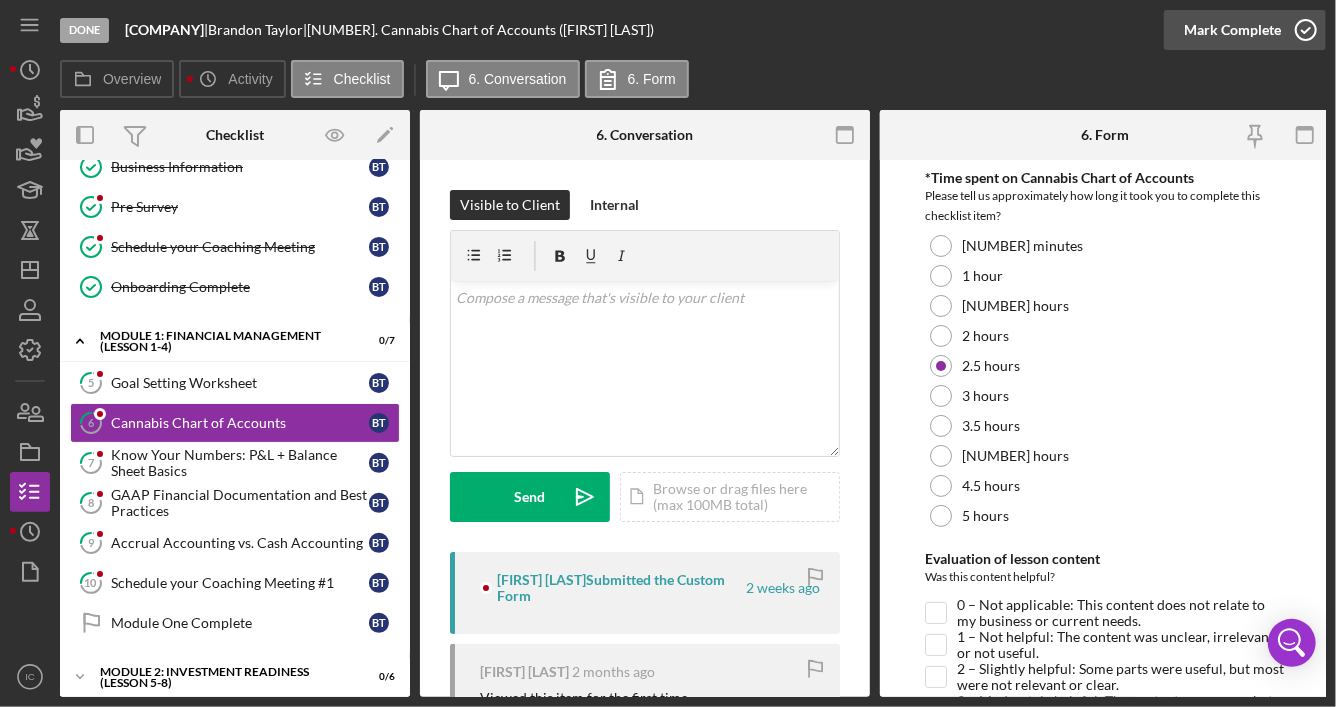 click 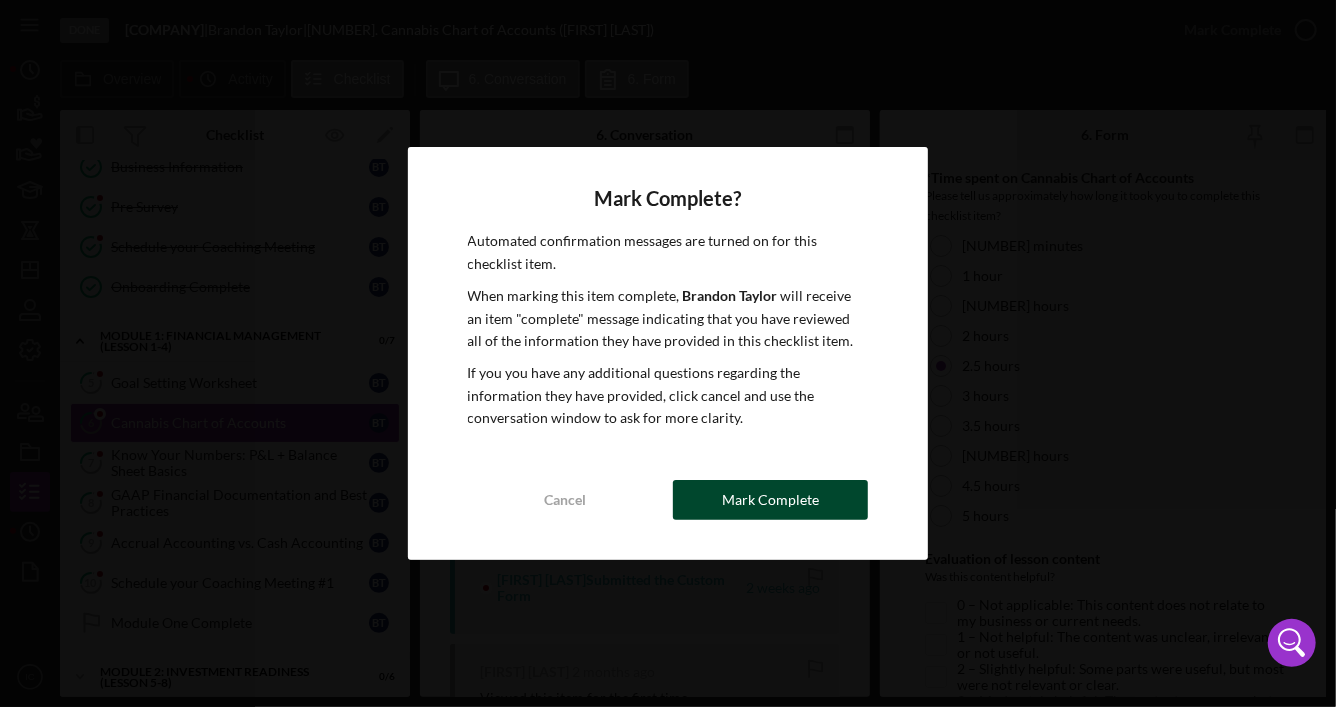 click on "Mark Complete" at bounding box center [770, 500] 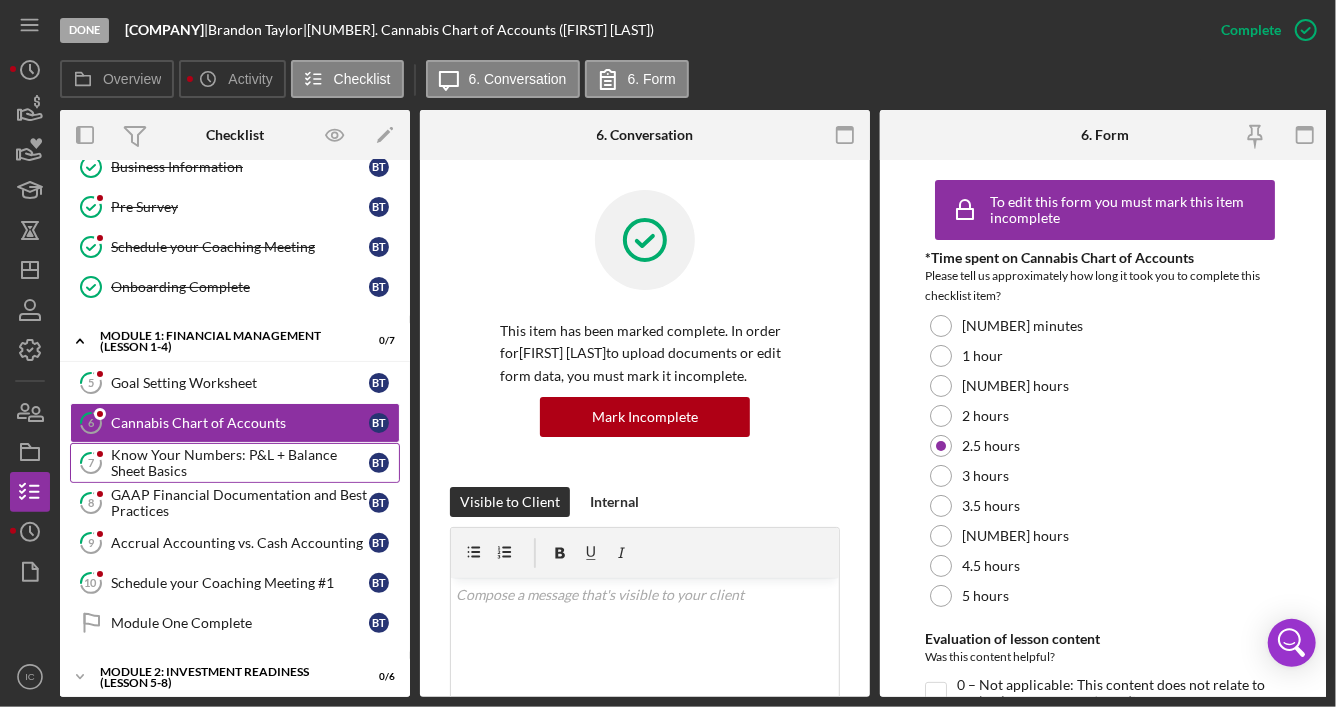 click on "Know Your Numbers: P&L + Balance Sheet Basics" at bounding box center [240, 463] 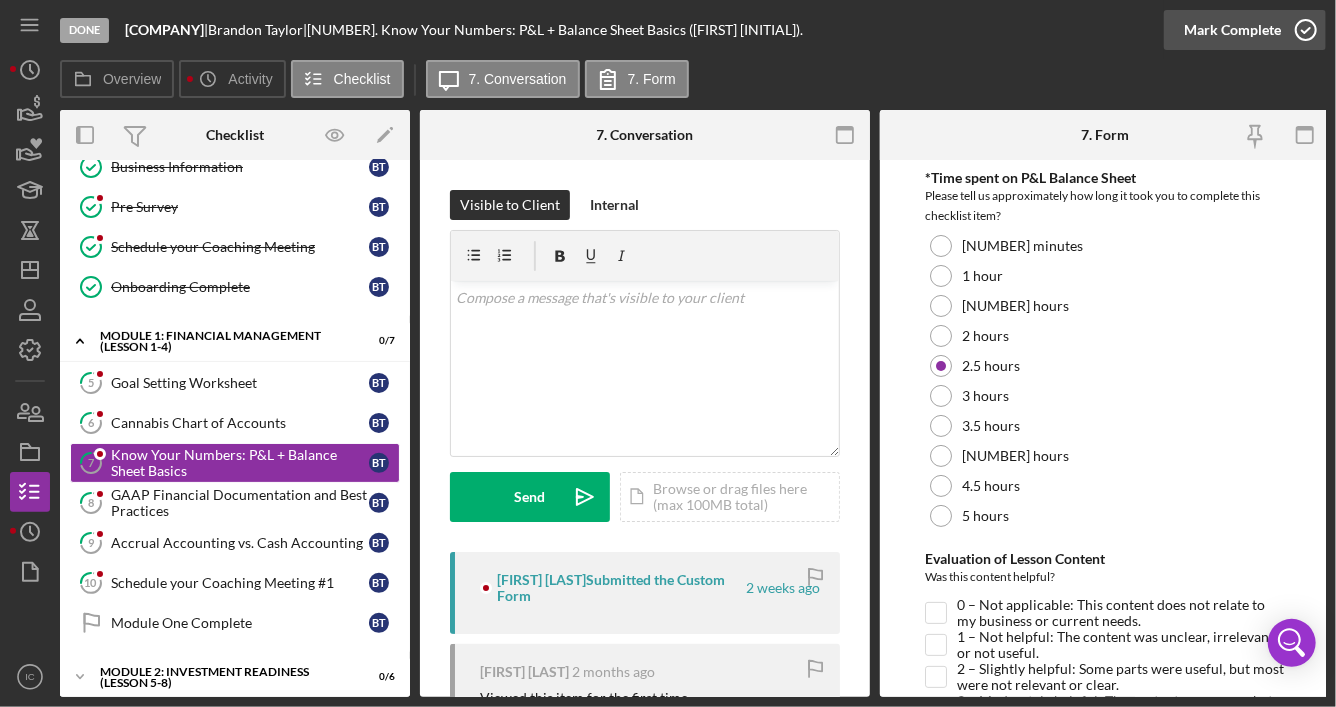 click 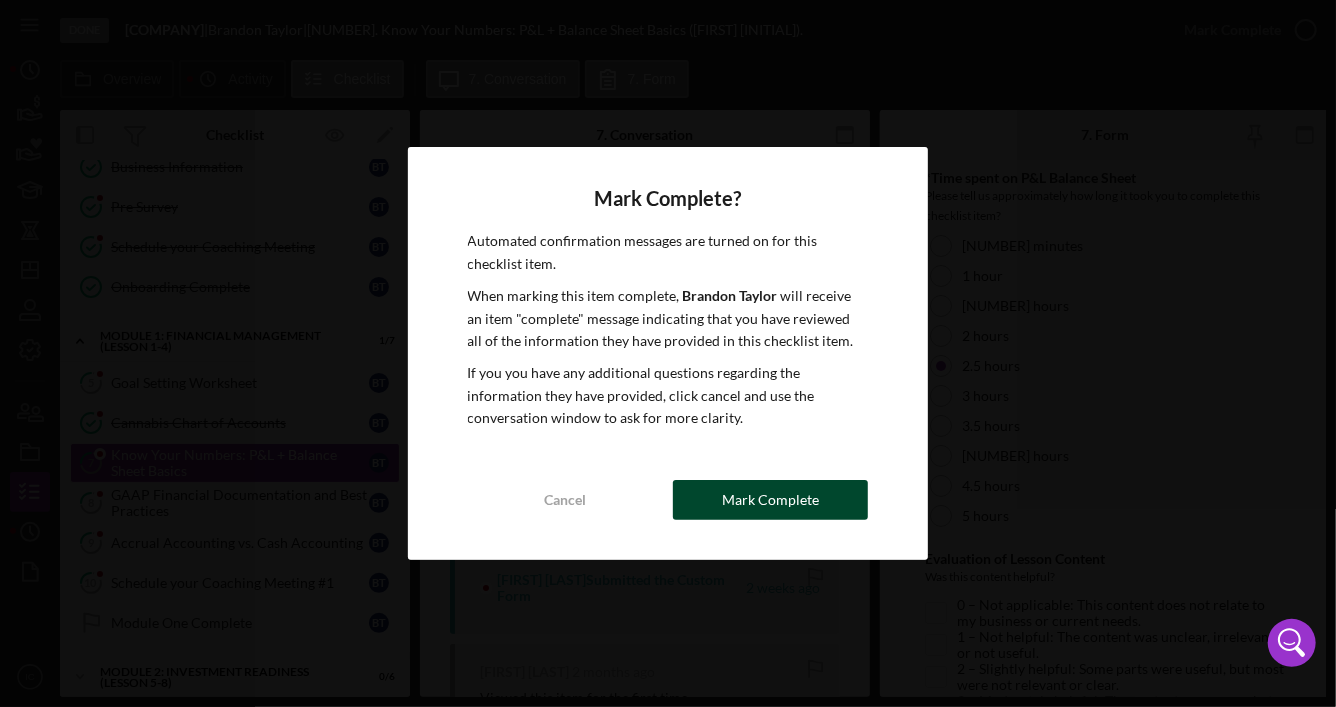 click on "Mark Complete" at bounding box center [770, 500] 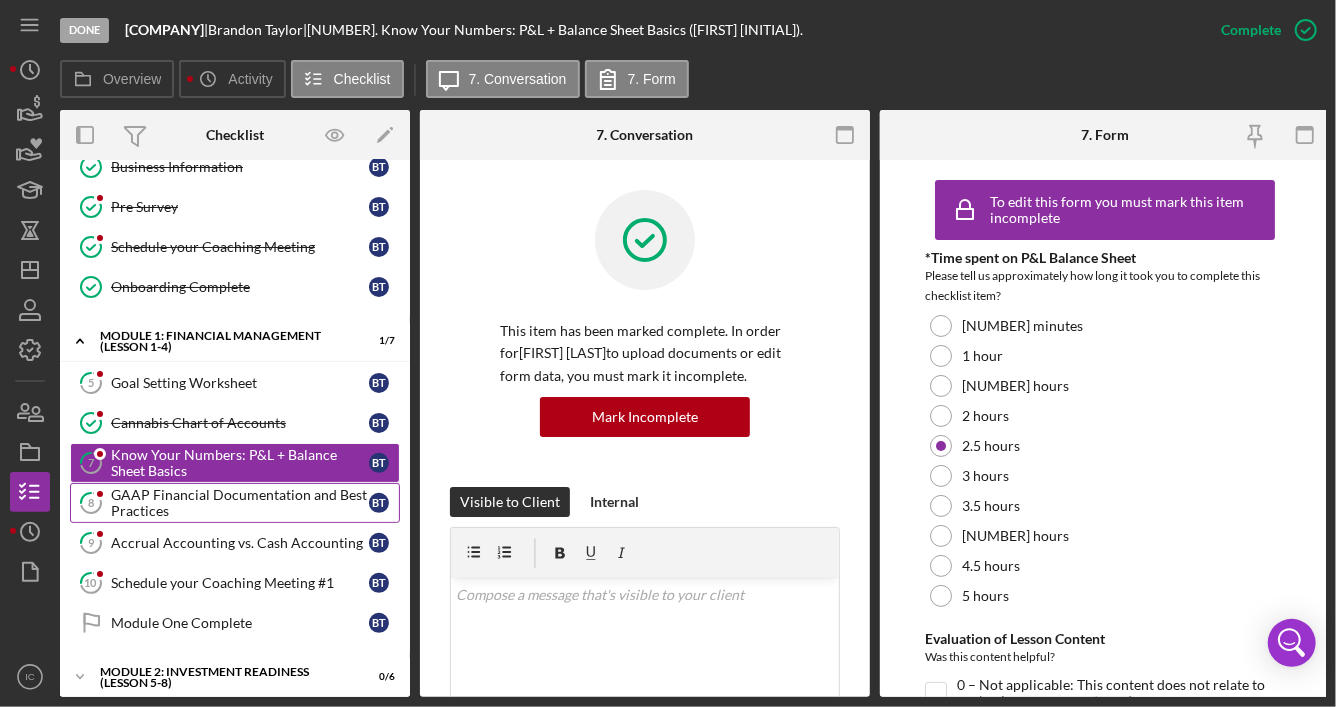 click on "GAAP Financial Documentation and Best Practices" at bounding box center (240, 503) 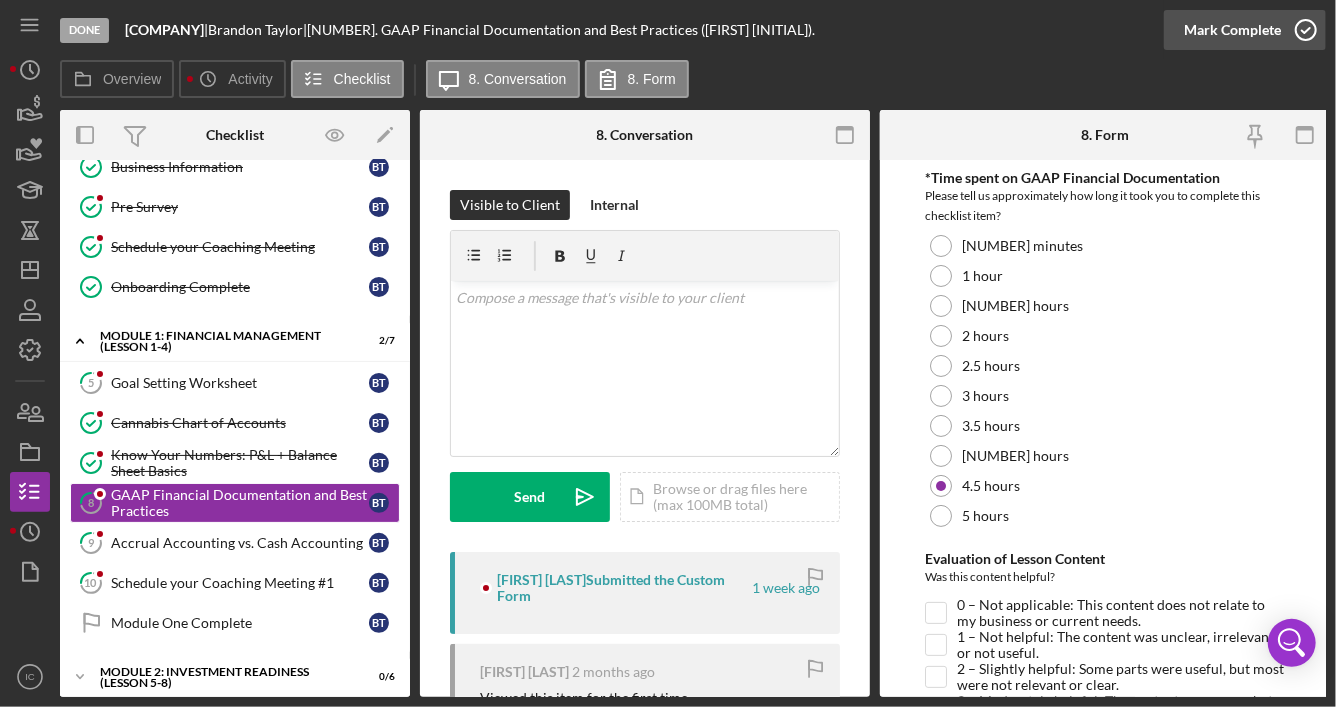 click 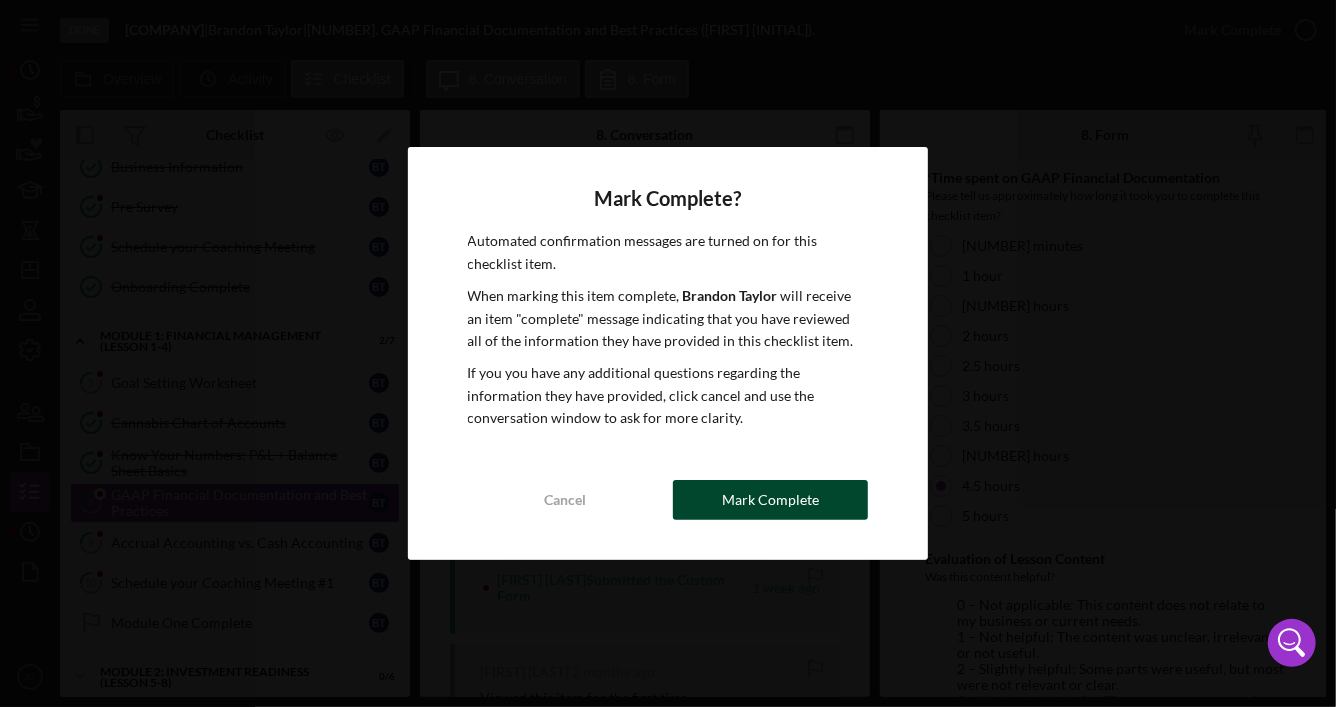 click on "Mark Complete" at bounding box center [770, 500] 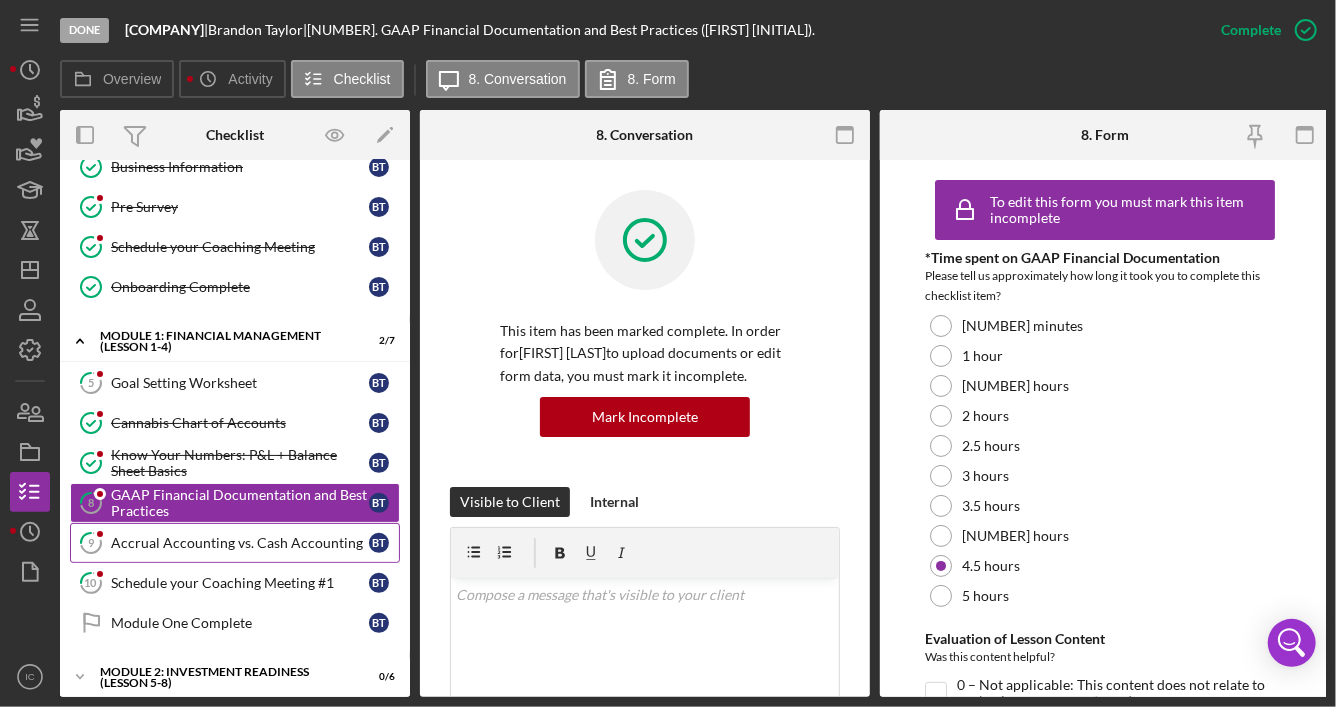 click on "Accrual Accounting vs. Cash Accounting" at bounding box center (240, 543) 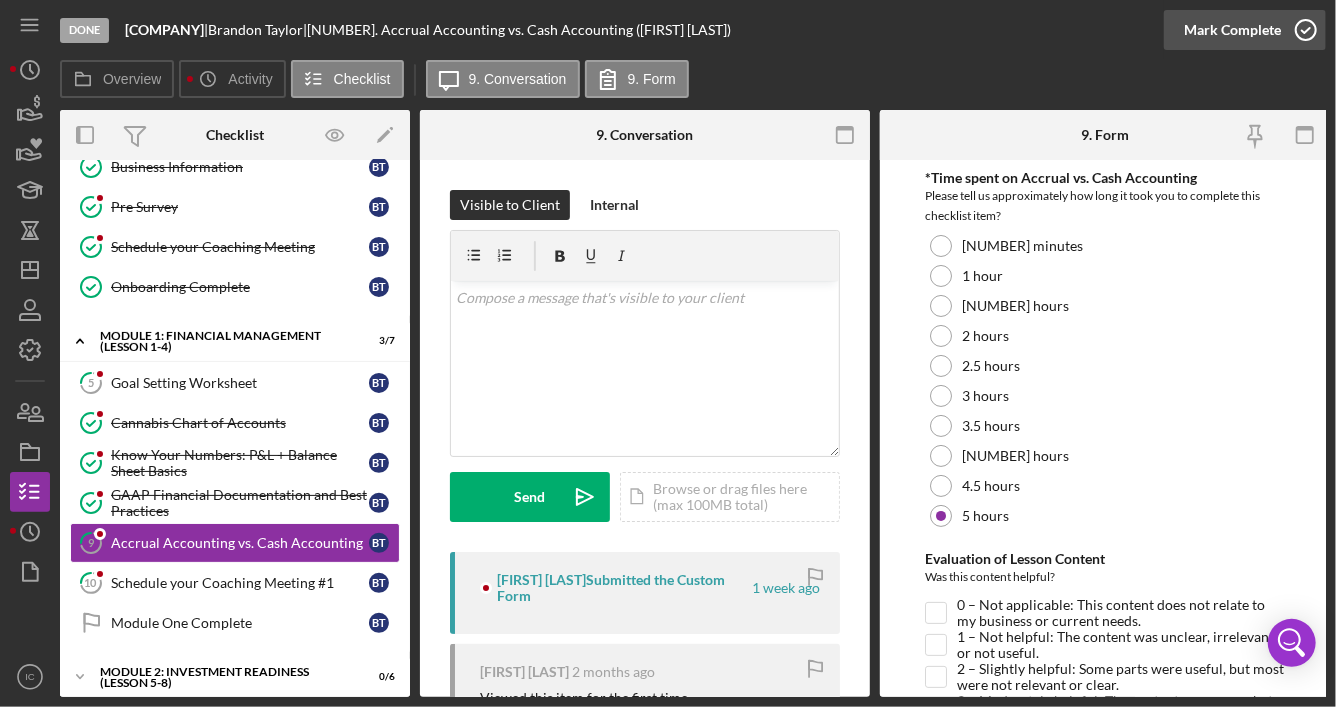 click 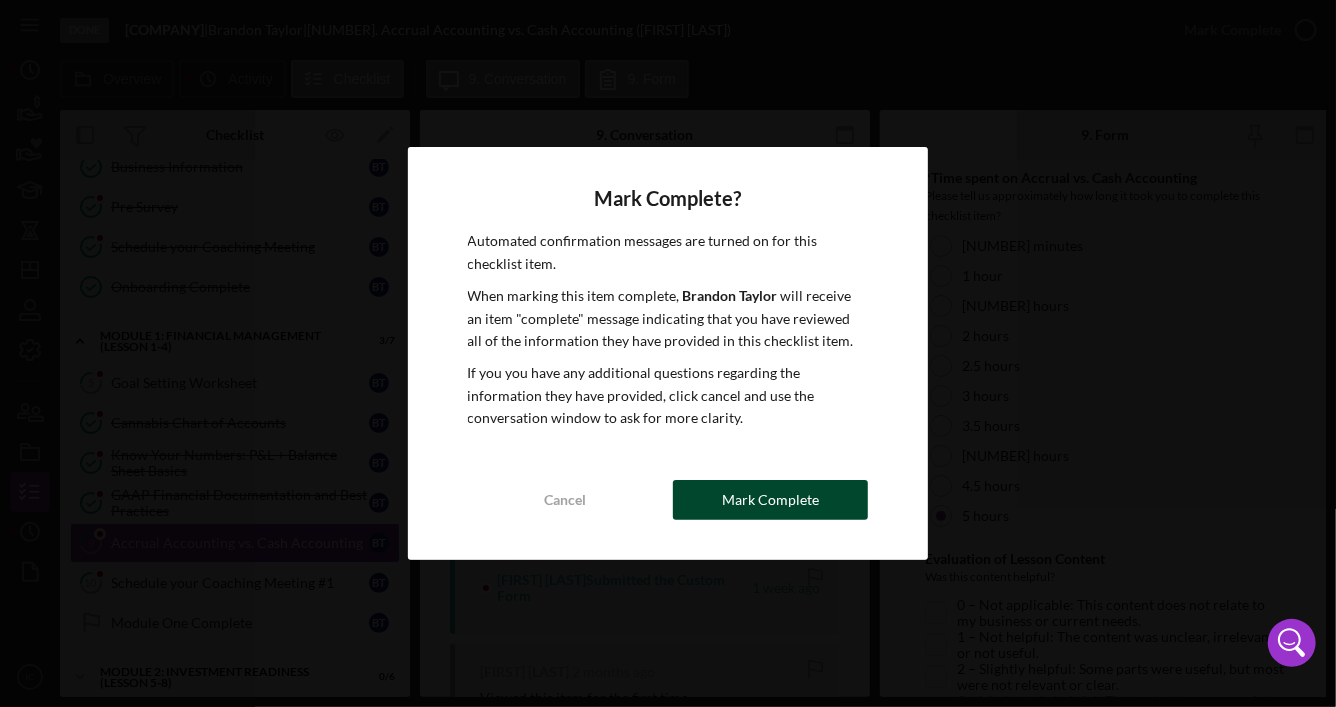click on "Mark Complete" at bounding box center (770, 500) 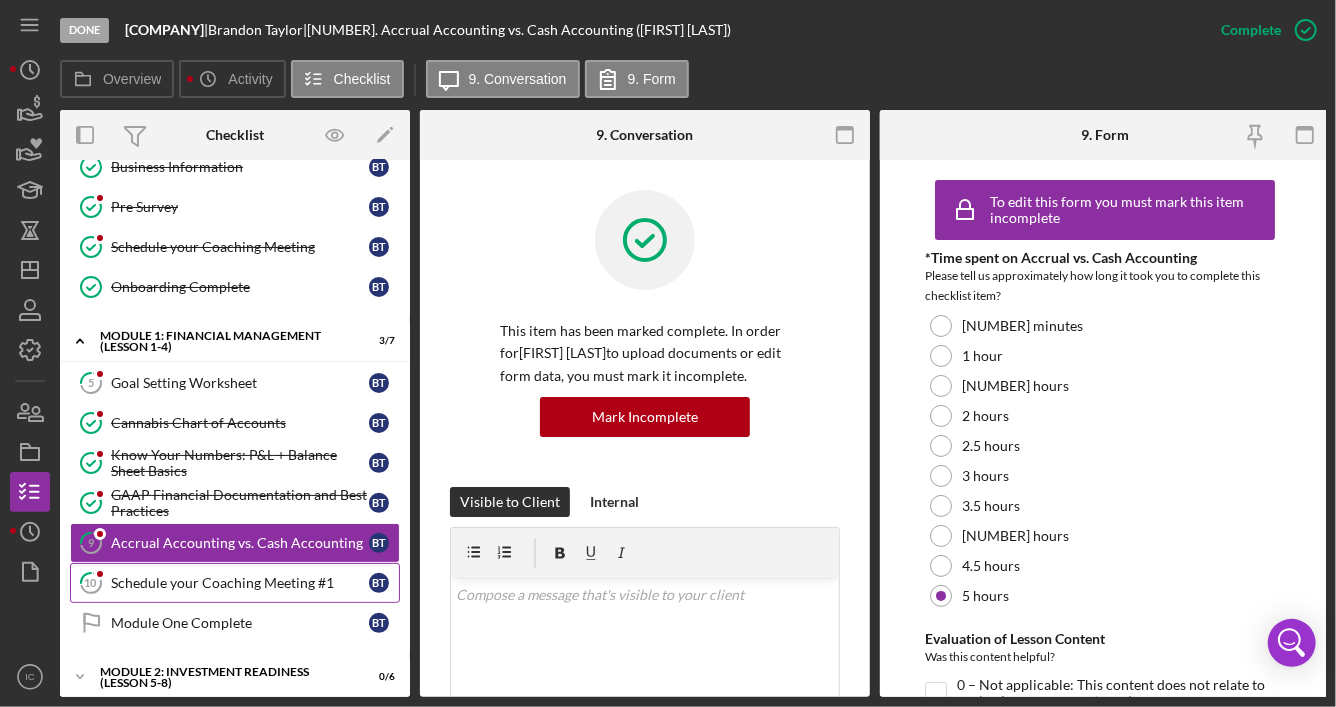 click on "Schedule your Coaching Meeting #1" at bounding box center [240, 583] 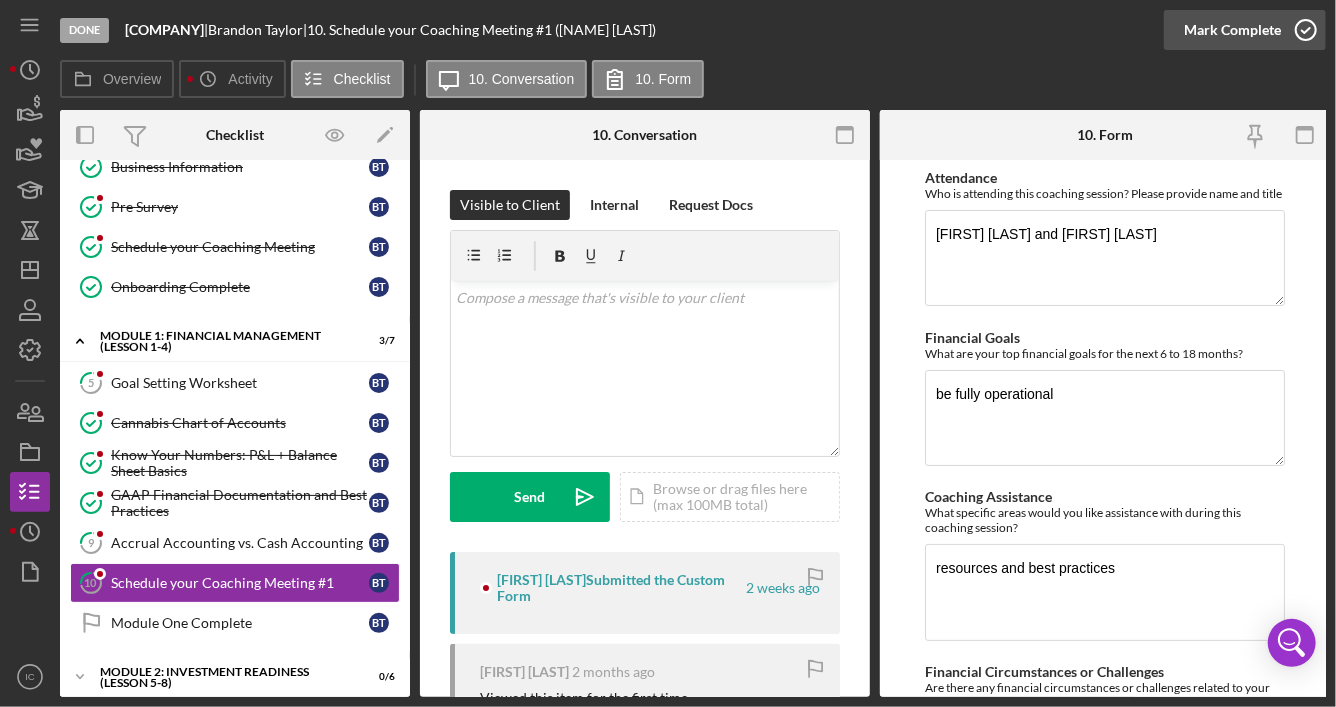 click 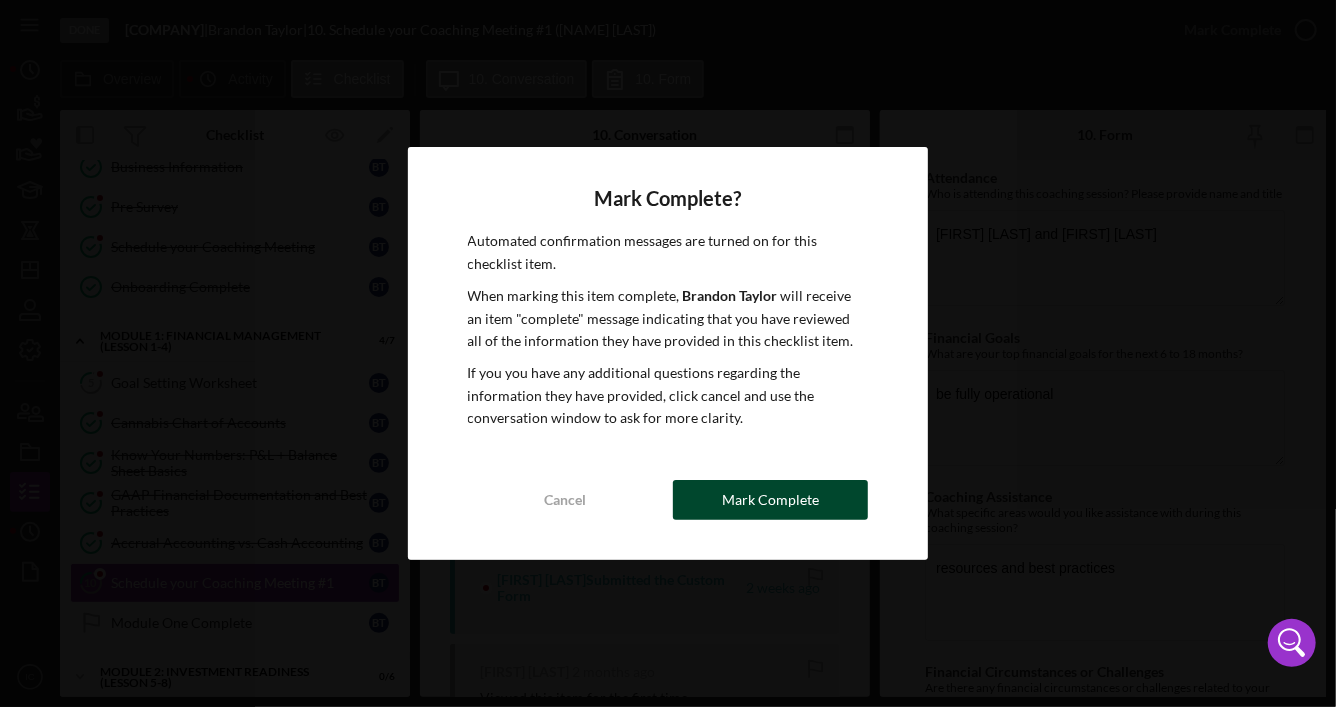 click on "Mark Complete" at bounding box center (770, 500) 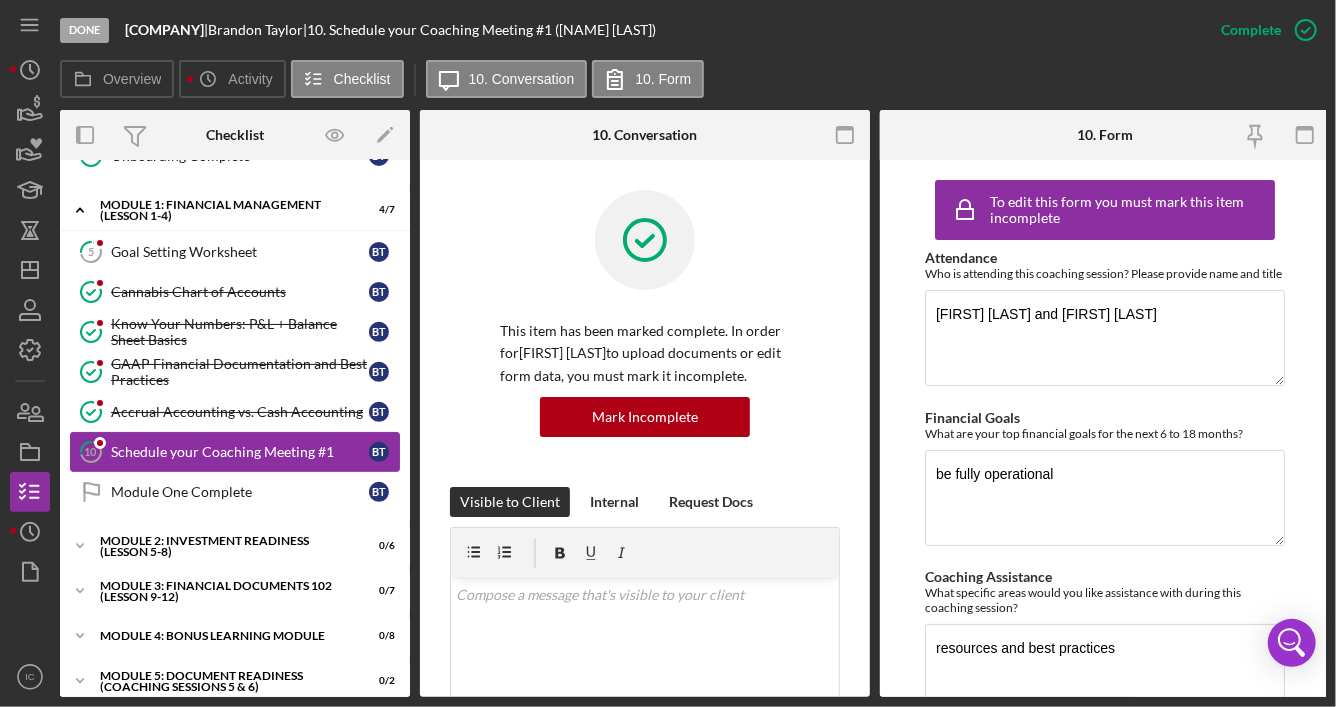 scroll, scrollTop: 342, scrollLeft: 0, axis: vertical 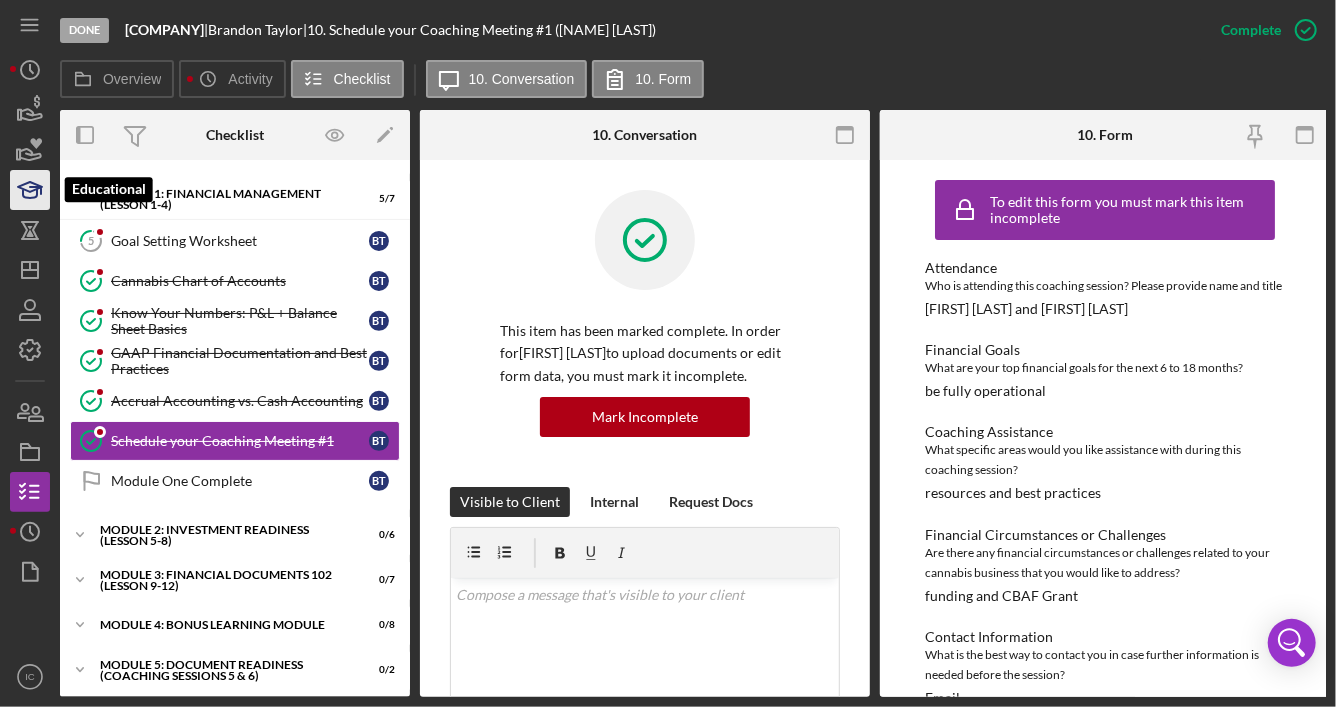 click 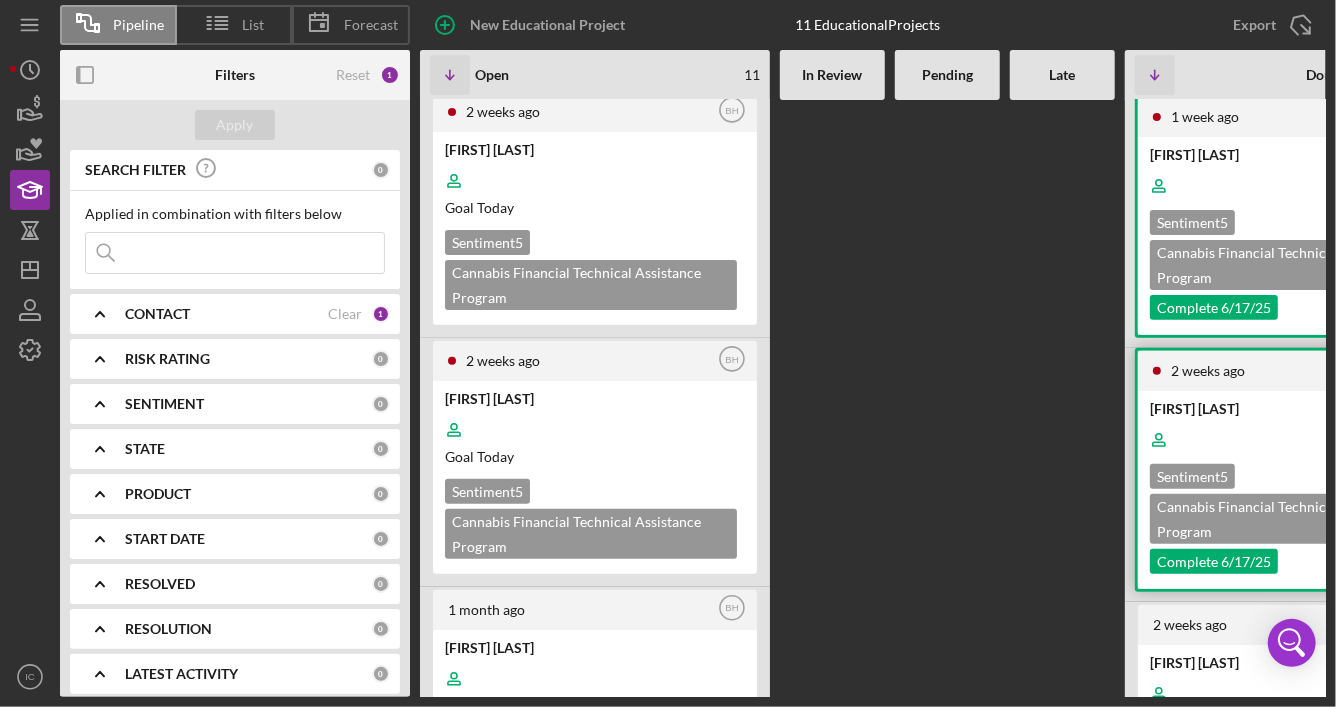 scroll, scrollTop: 299, scrollLeft: 0, axis: vertical 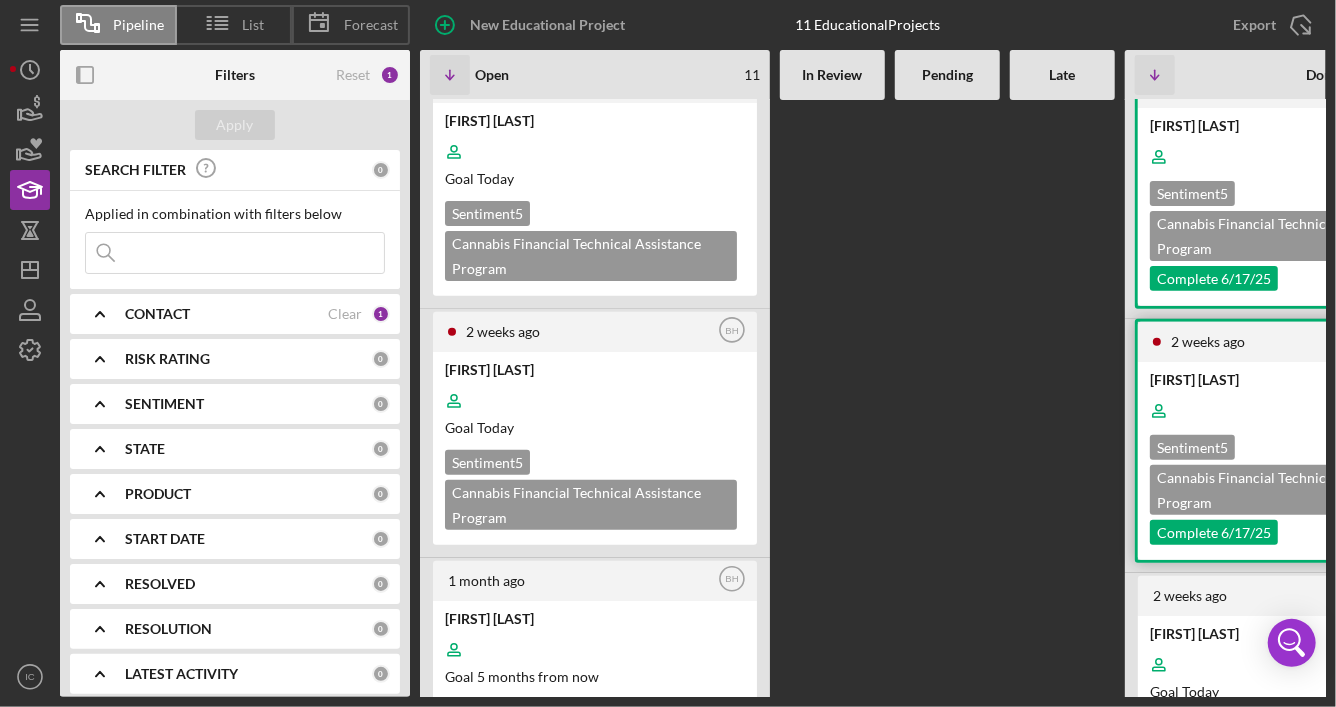 click on "Sentiment  5  Cannabis Financial Technical Assistance Program Complete   6/17/25" at bounding box center (1298, 492) 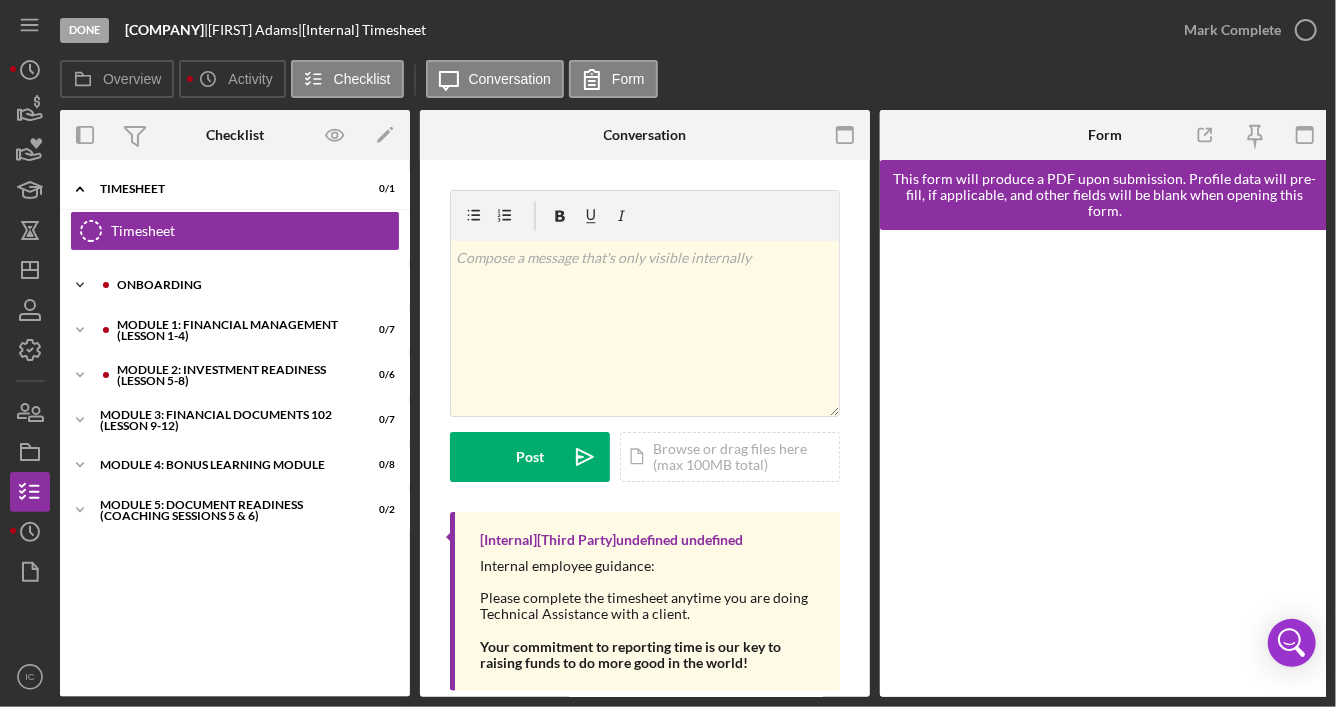 click on "Onboarding" at bounding box center [251, 285] 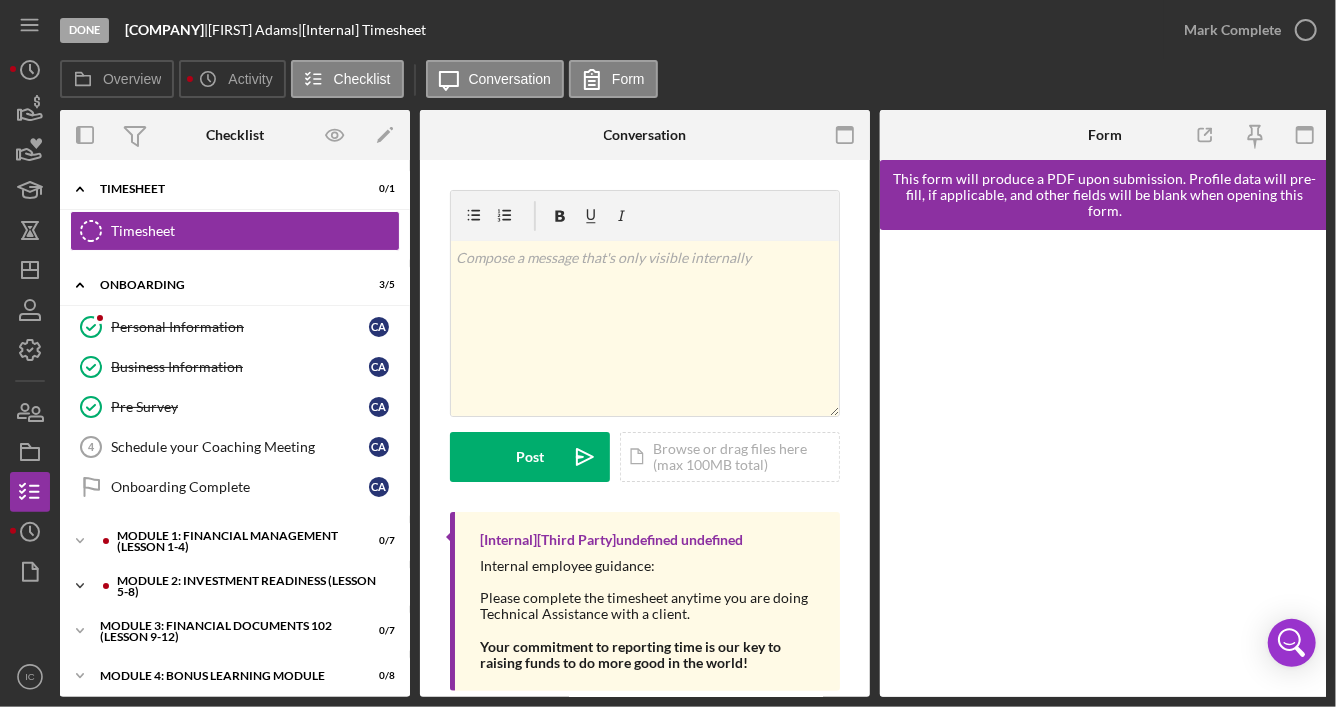 scroll, scrollTop: 55, scrollLeft: 0, axis: vertical 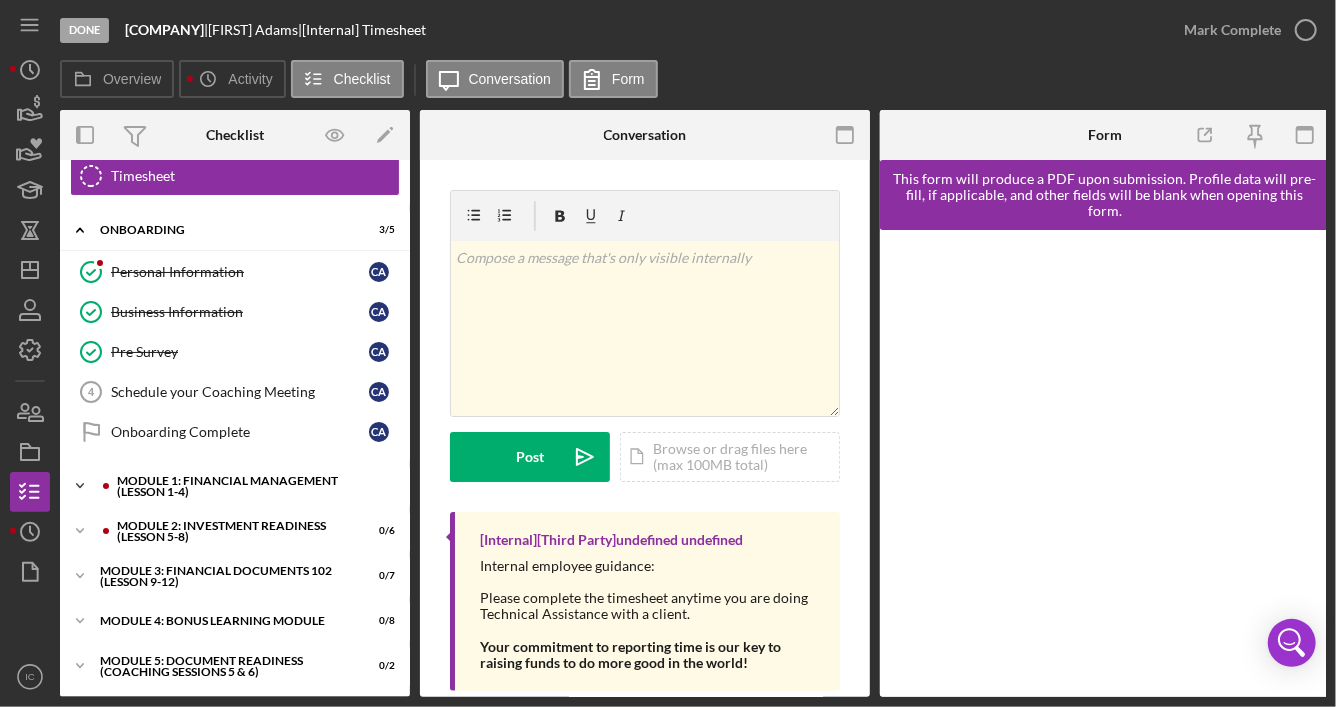 click on "Module 1: Financial Management (Lesson 1-4)" at bounding box center [251, 486] 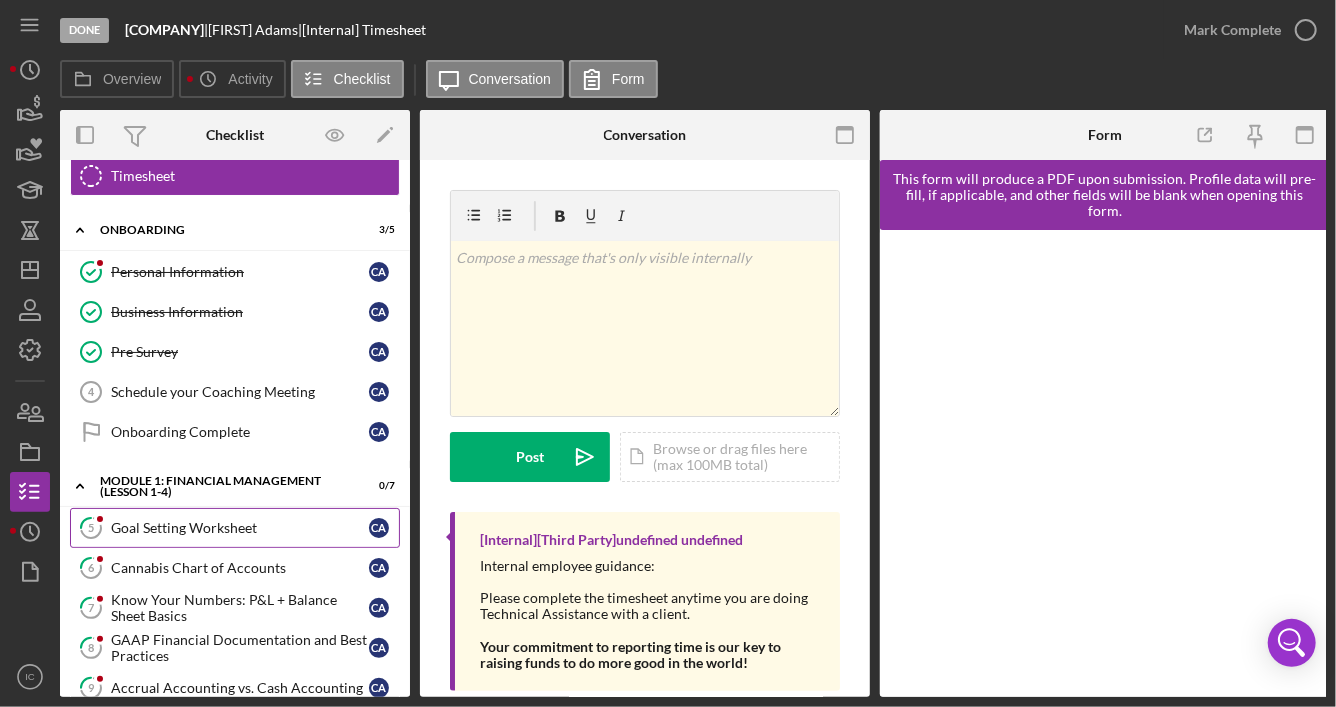 click on "Goal Setting Worksheet" at bounding box center (240, 528) 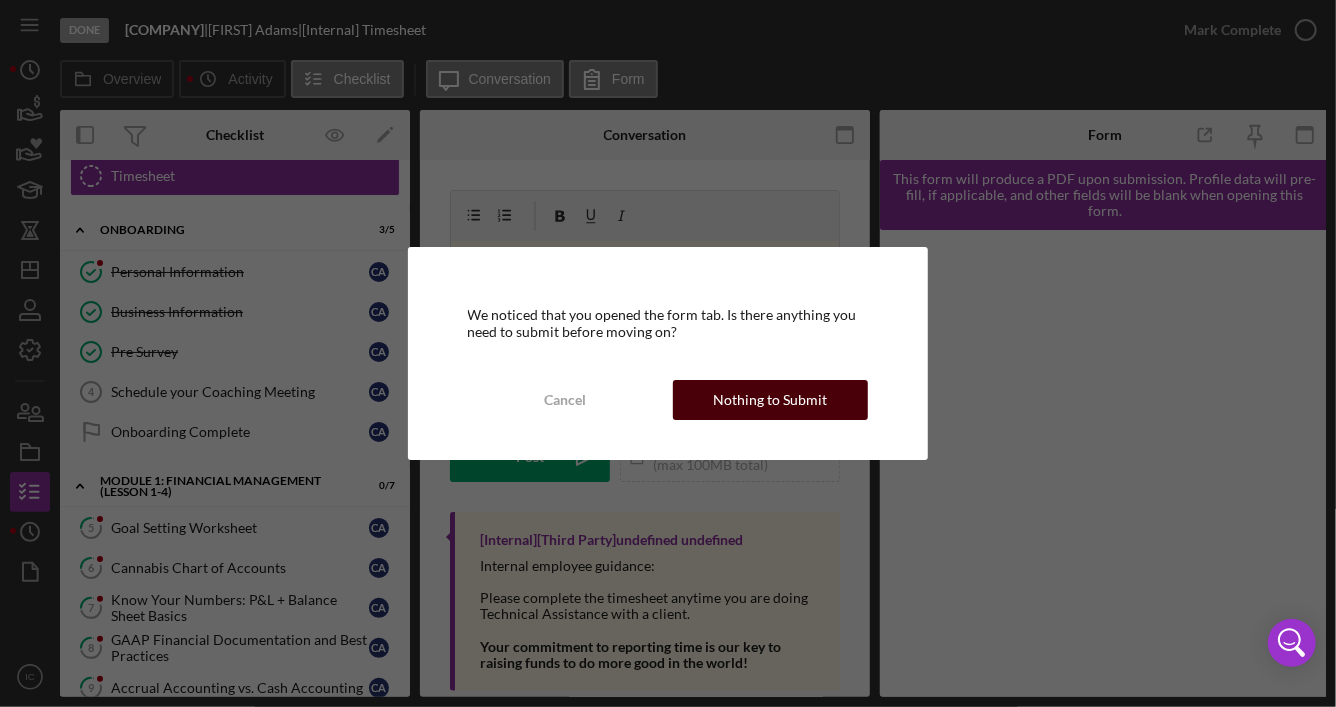 click on "Nothing to Submit" at bounding box center [771, 400] 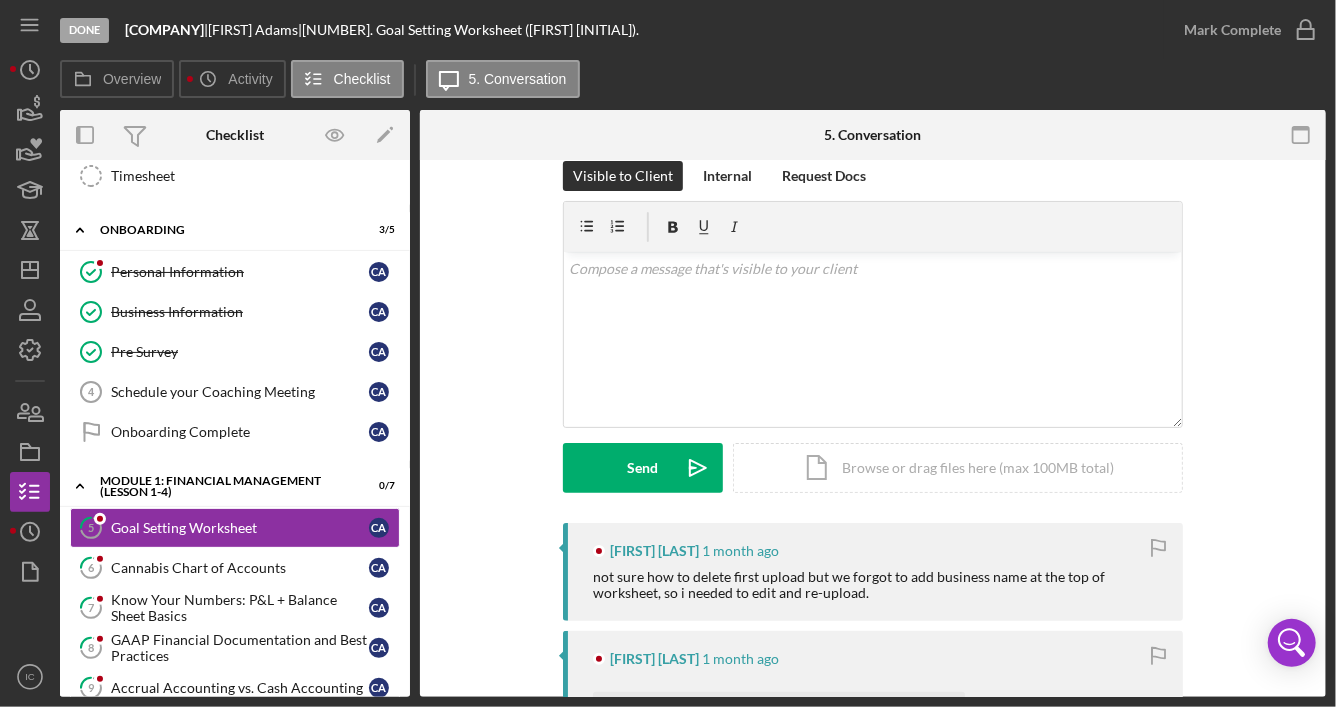 scroll, scrollTop: 0, scrollLeft: 0, axis: both 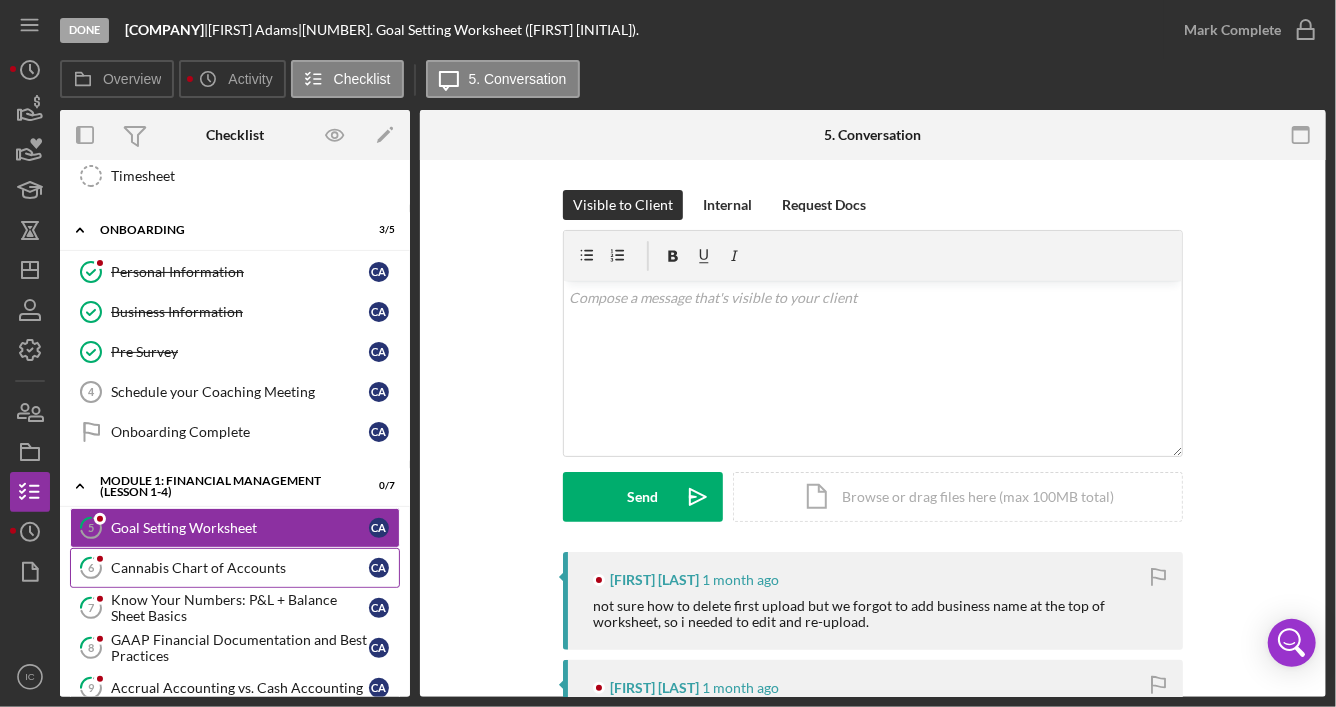 click on "Cannabis Chart of Accounts" at bounding box center [240, 568] 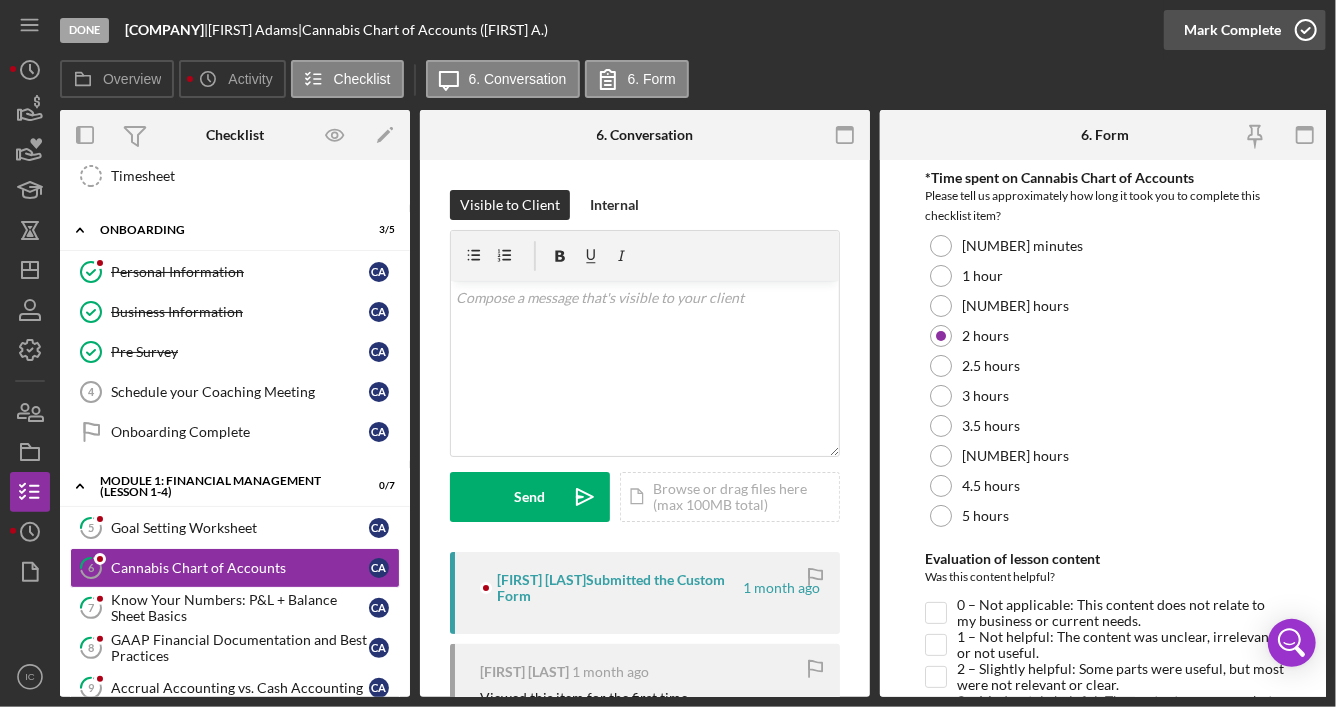 click 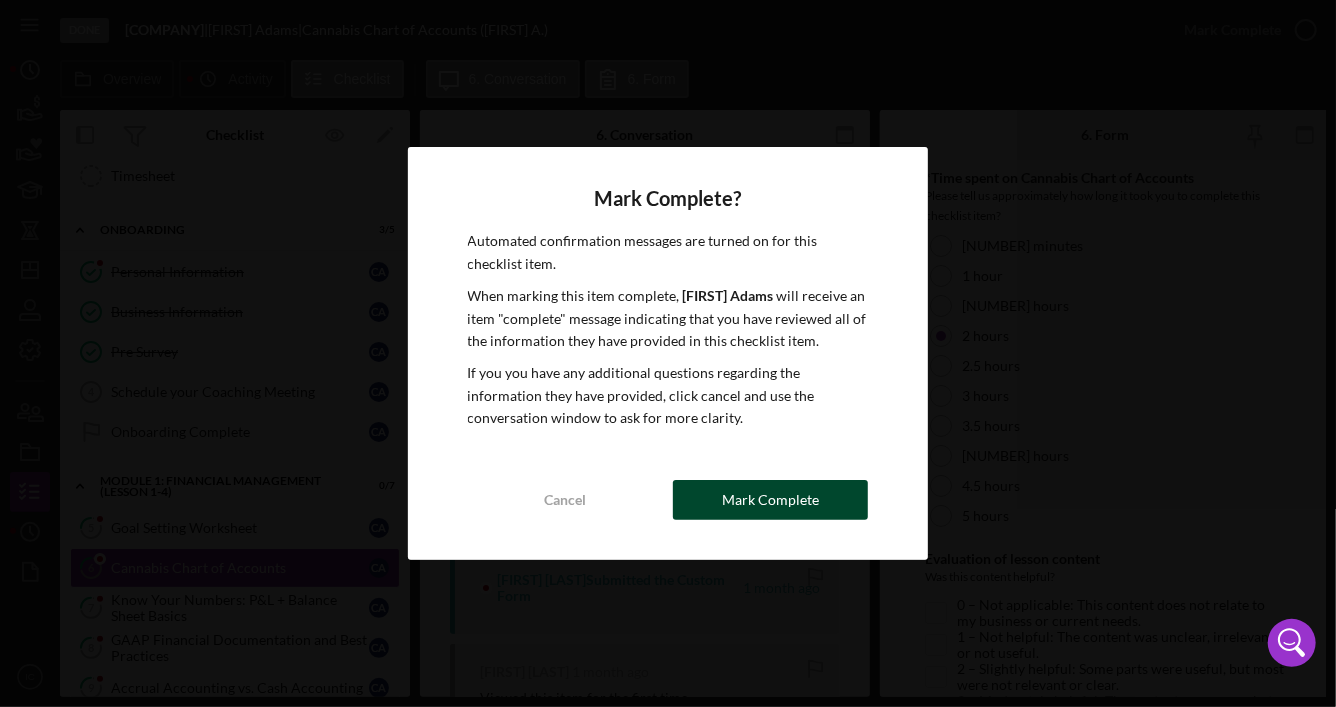 click on "Mark Complete" at bounding box center [770, 500] 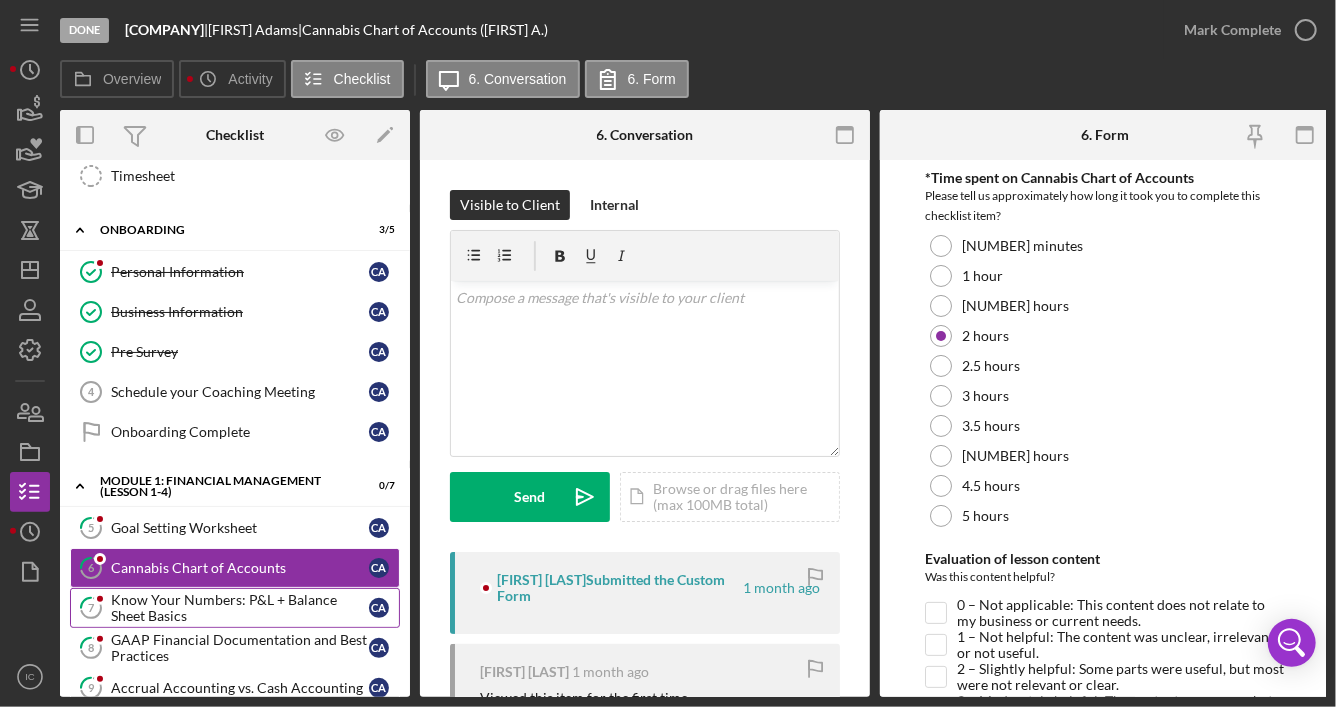 click on "Know Your Numbers: P&L + Balance Sheet Basics" at bounding box center (240, 608) 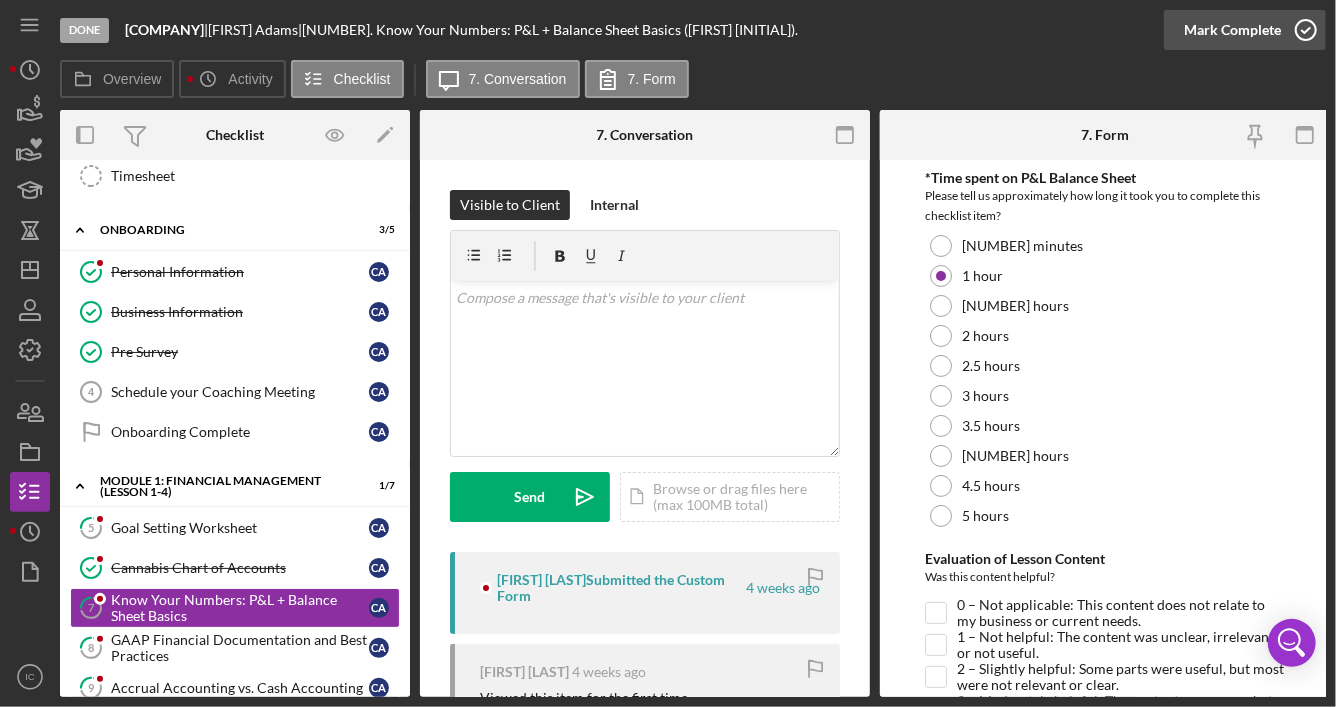 click 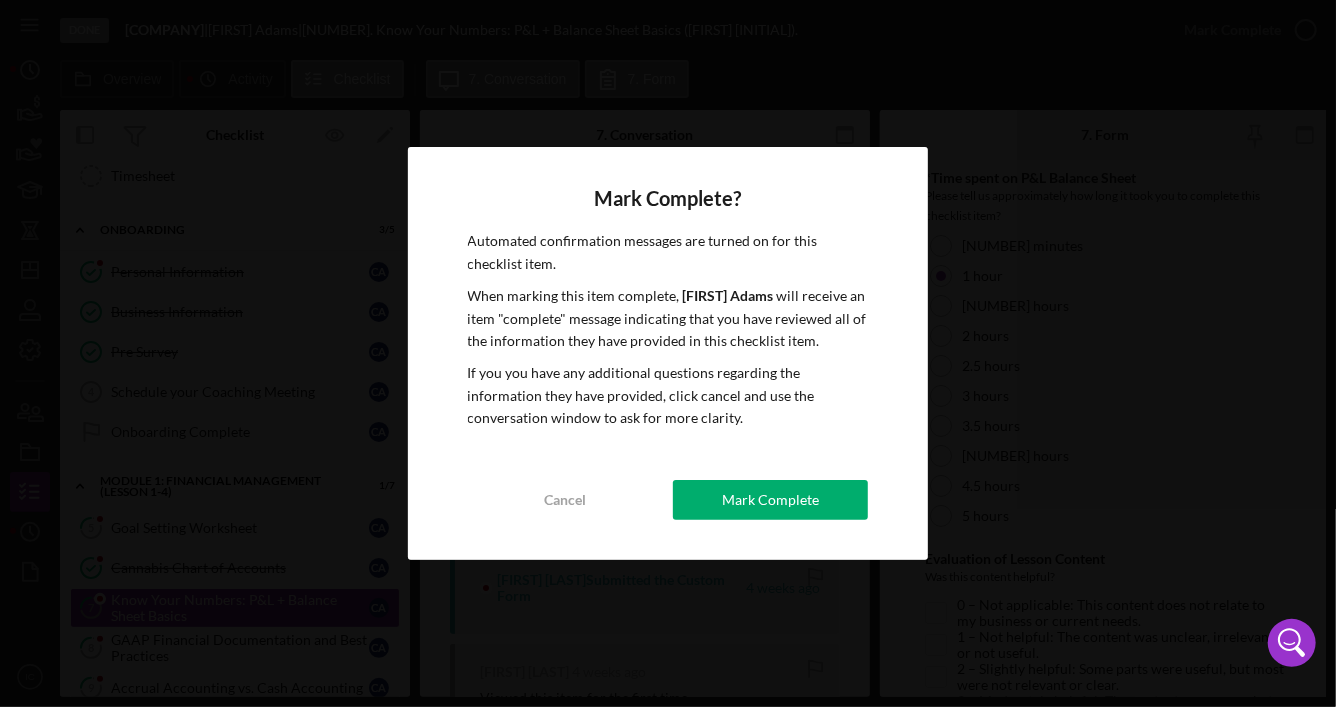 drag, startPoint x: 814, startPoint y: 506, endPoint x: 829, endPoint y: 504, distance: 15.132746 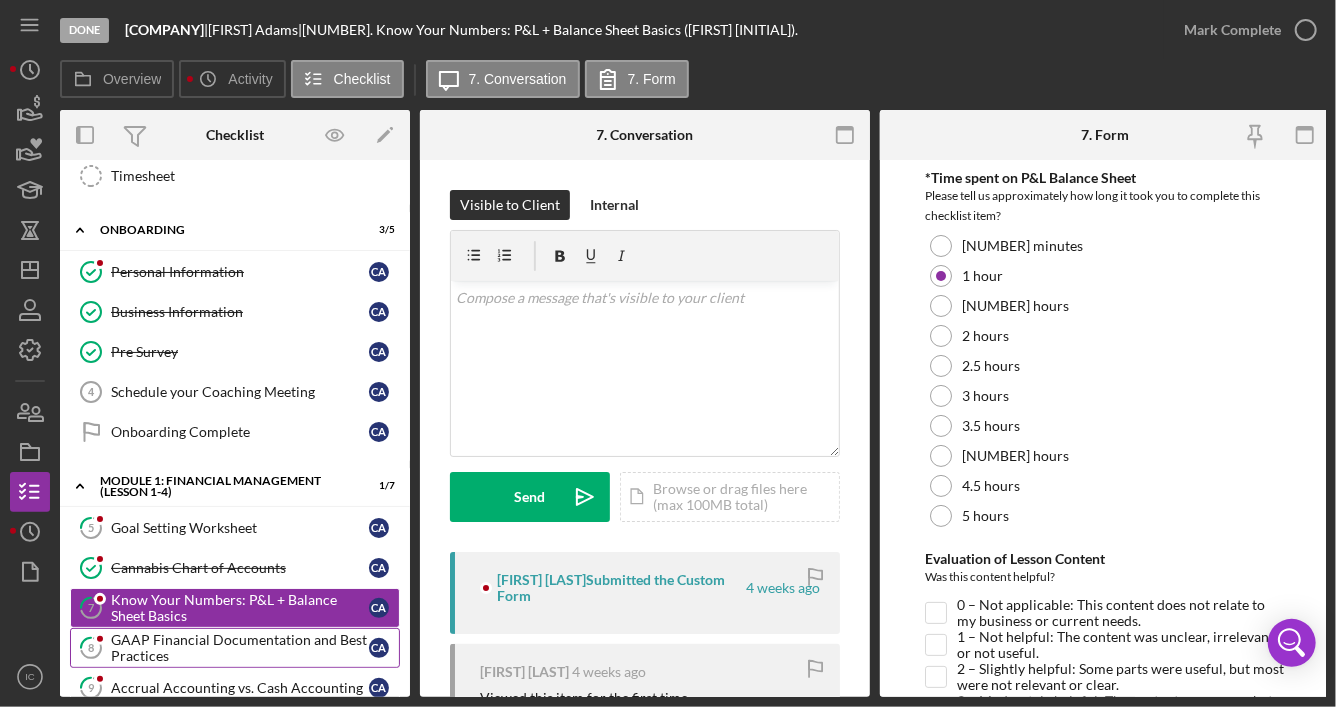 click on "GAAP Financial Documentation and Best Practices" at bounding box center [240, 648] 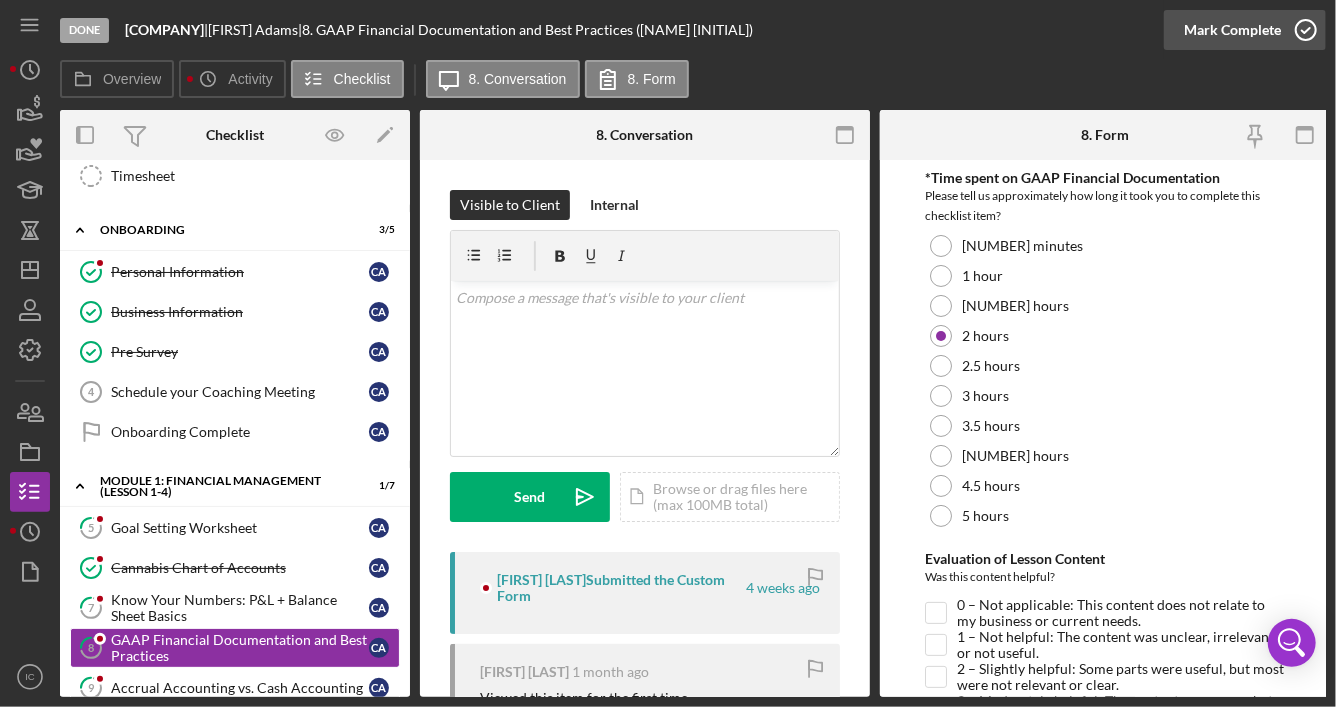 click 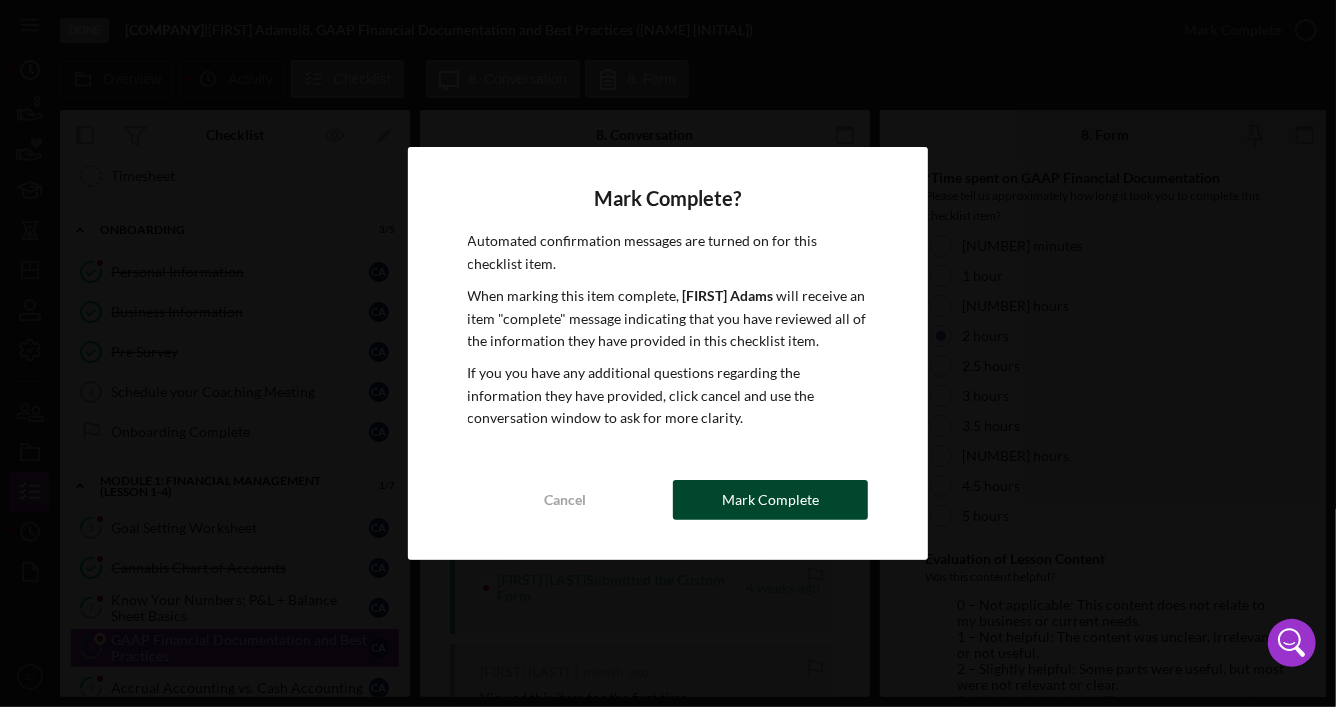 click on "Mark Complete" at bounding box center (770, 500) 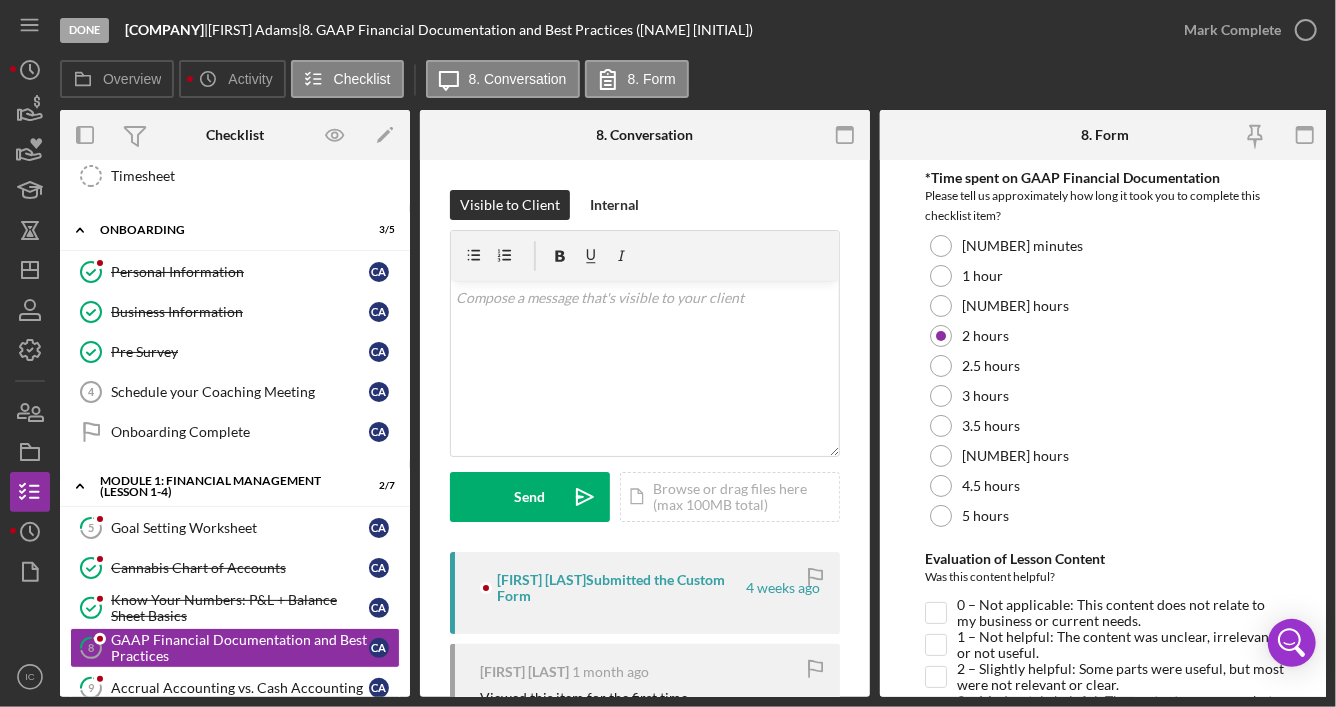 scroll, scrollTop: 256, scrollLeft: 0, axis: vertical 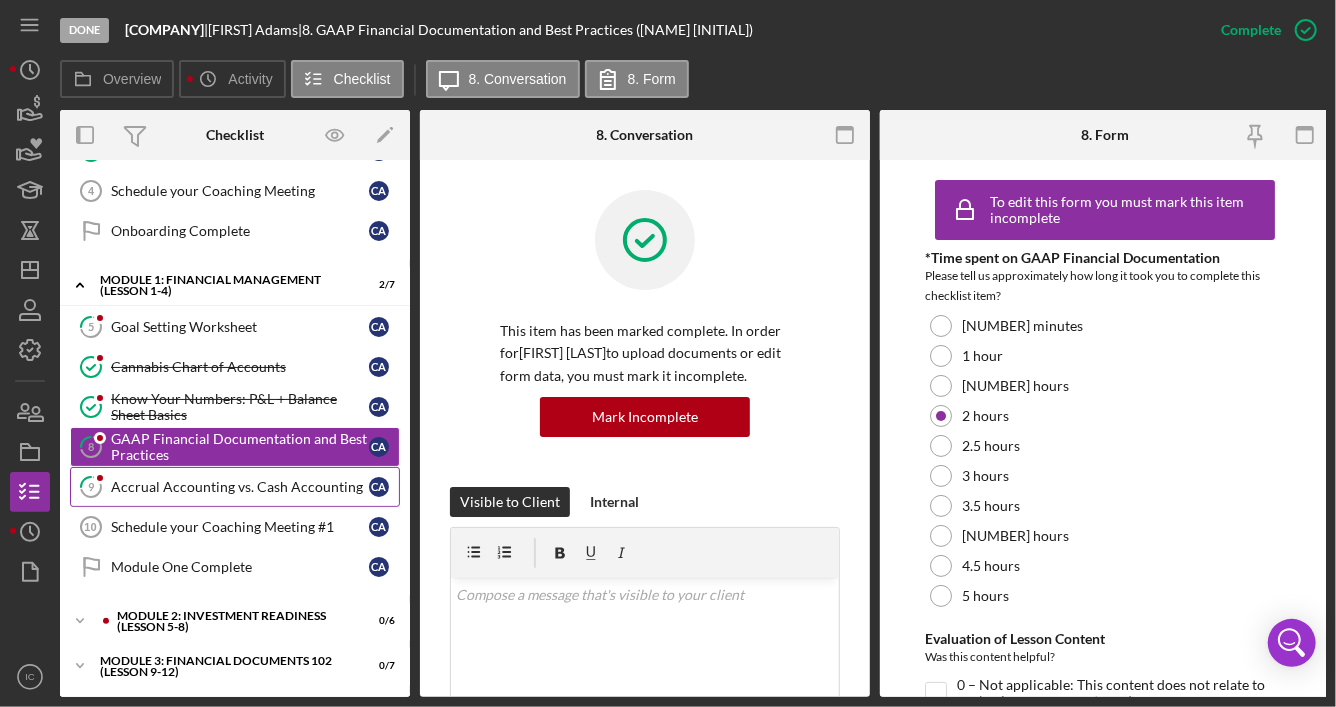 click on "[NUMBER] Accrual Accounting vs. Cash Accounting C A" at bounding box center [235, 487] 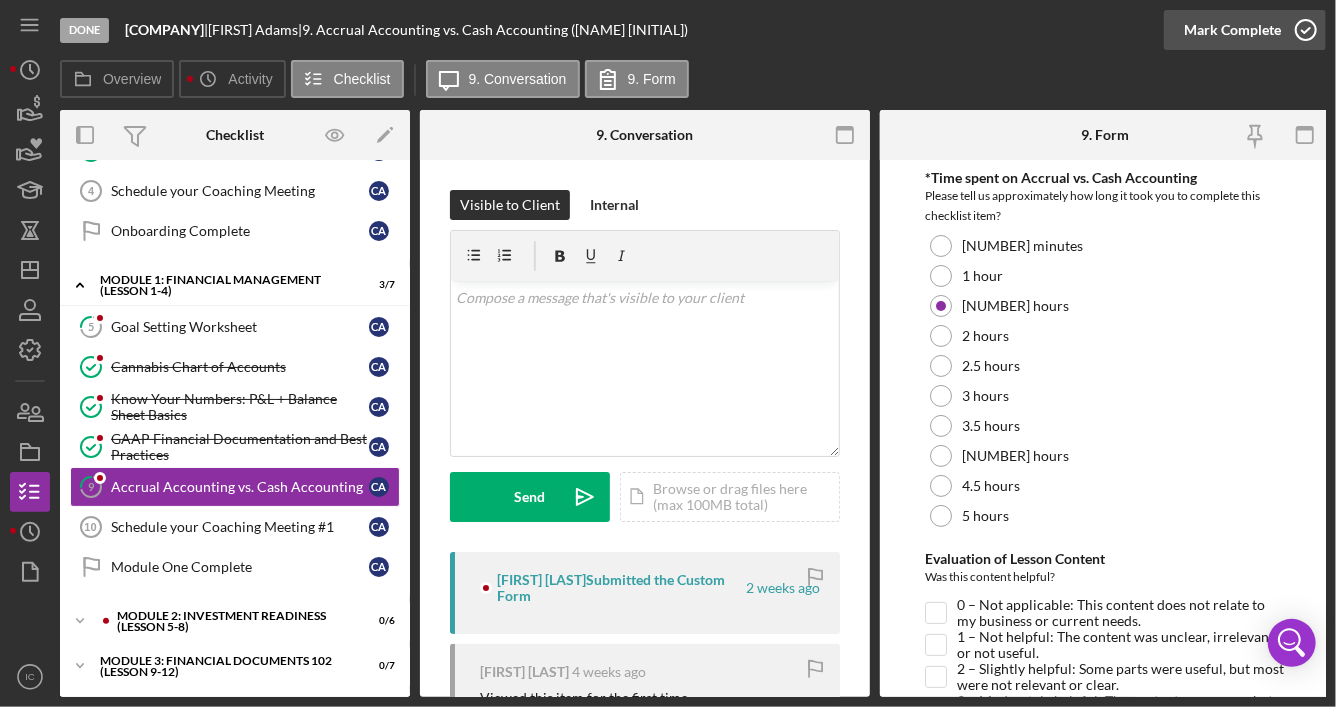 click 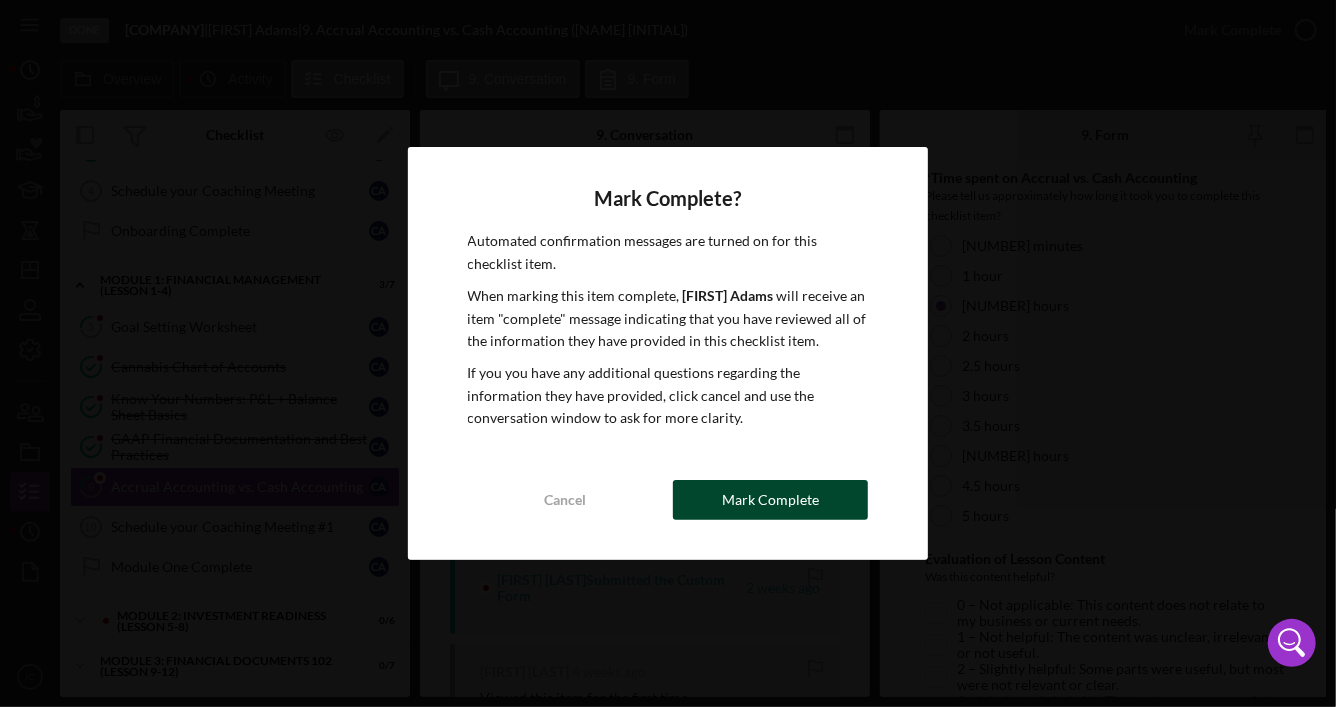 click on "Mark Complete" at bounding box center [770, 500] 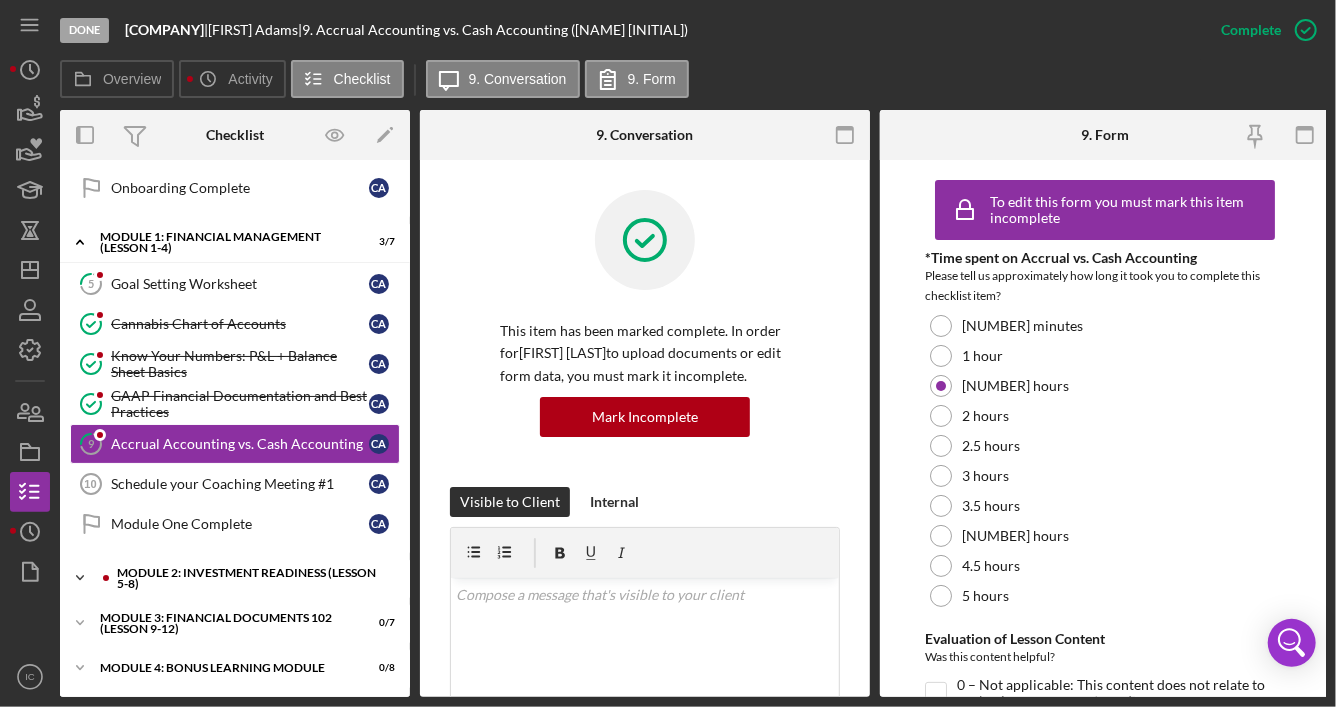 scroll, scrollTop: 342, scrollLeft: 0, axis: vertical 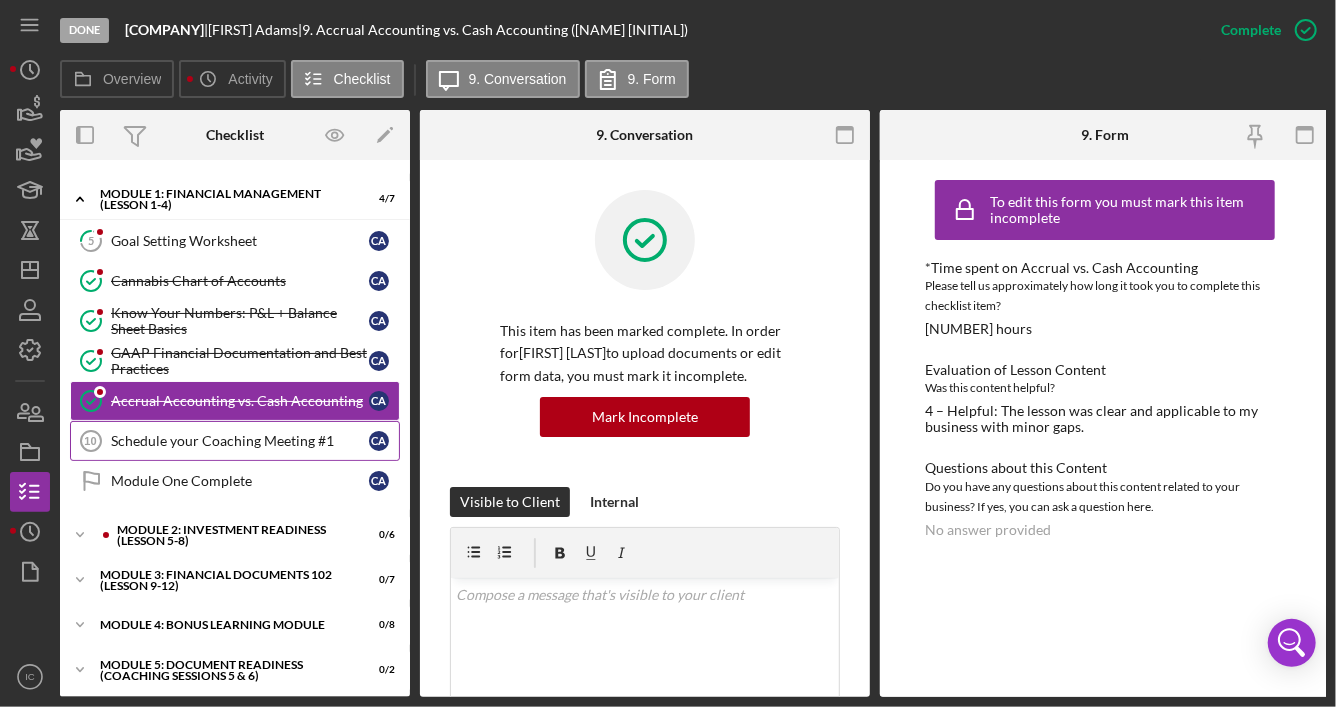 click on "Schedule your Coaching Meeting #1" at bounding box center [240, 441] 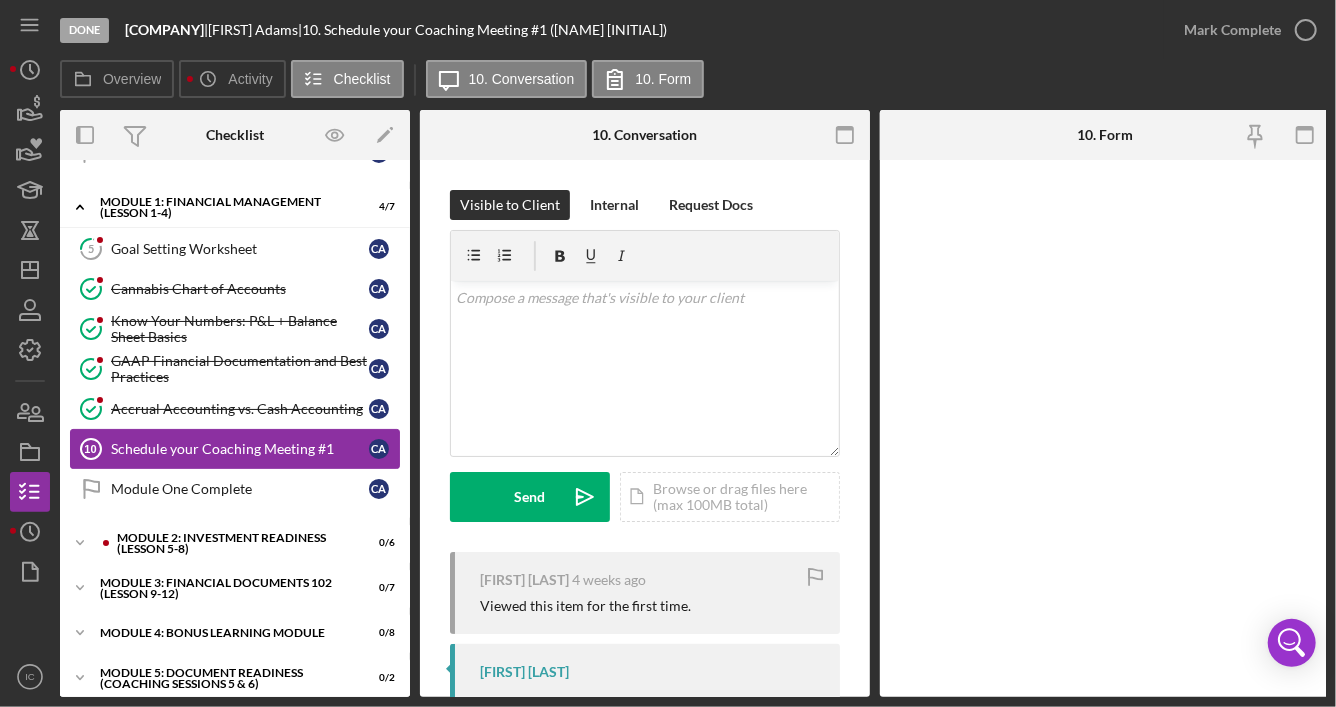scroll, scrollTop: 342, scrollLeft: 0, axis: vertical 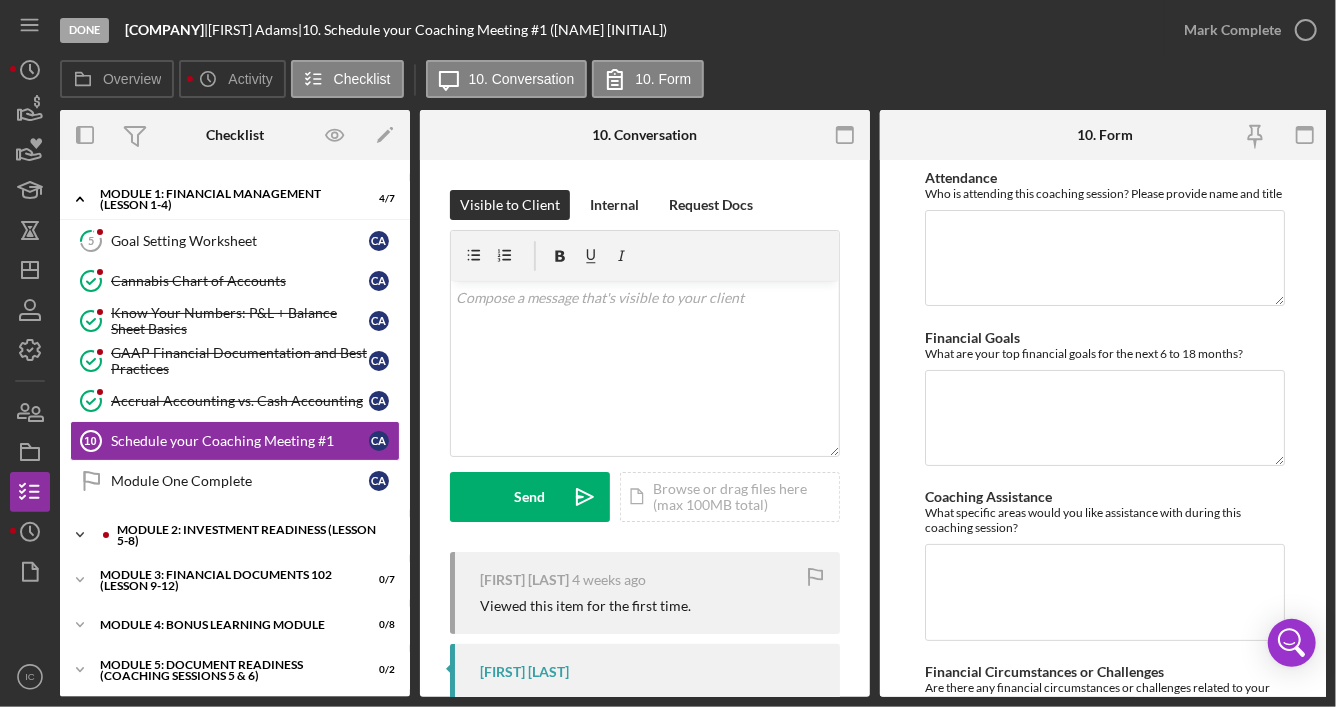click on "Module 2: Investment Readiness (Lesson 5-8)" at bounding box center (251, 535) 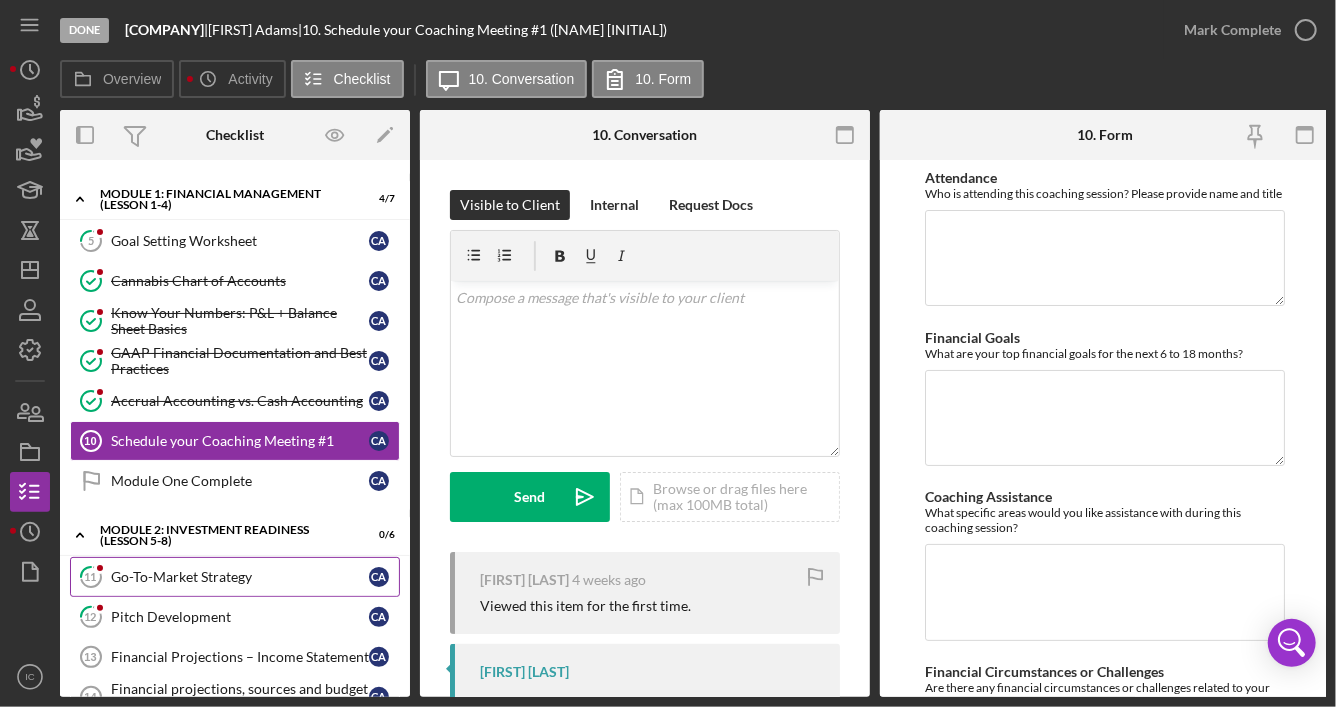 drag, startPoint x: 238, startPoint y: 575, endPoint x: 251, endPoint y: 575, distance: 13 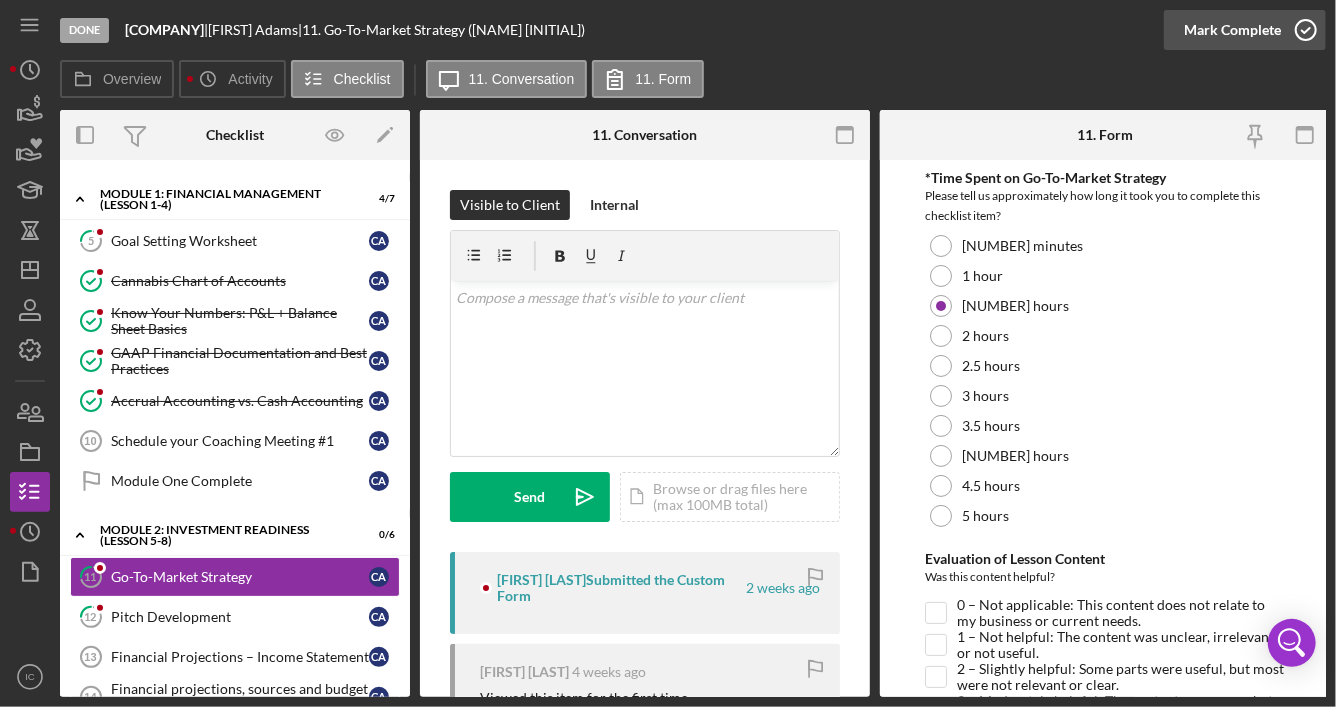 click 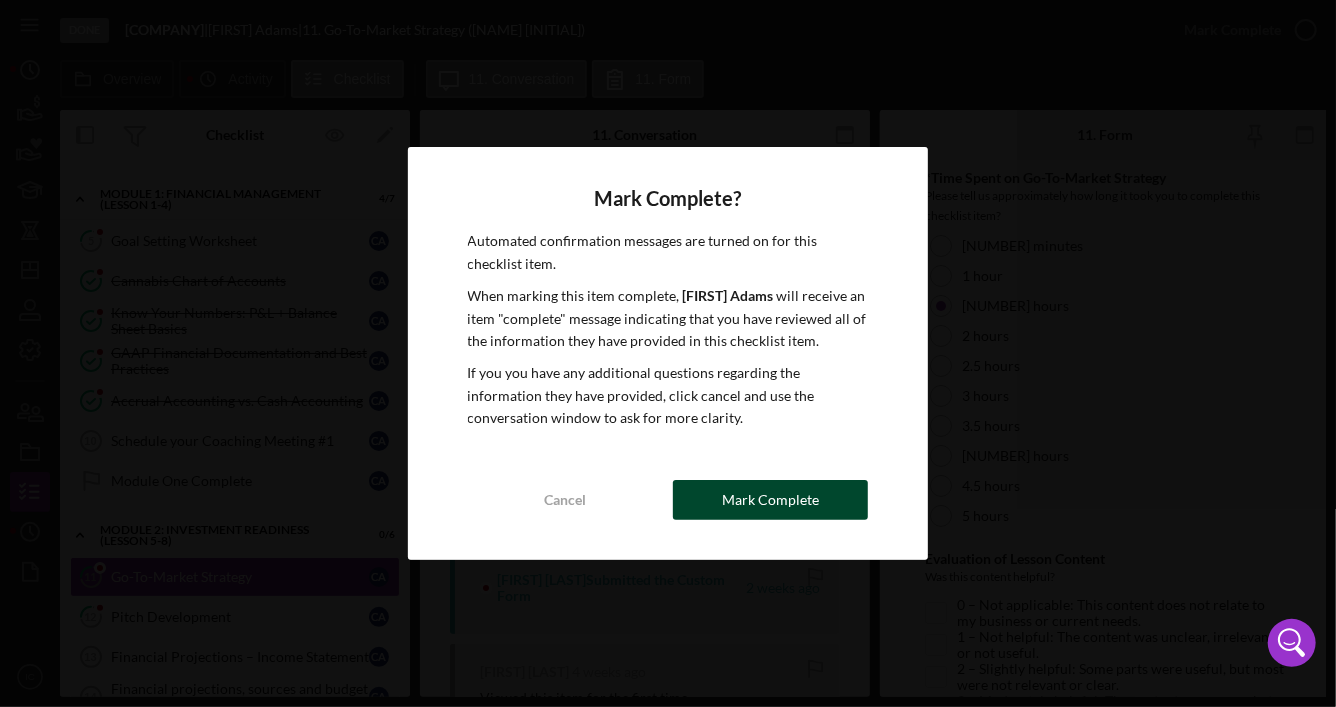 click on "Mark Complete" at bounding box center [770, 500] 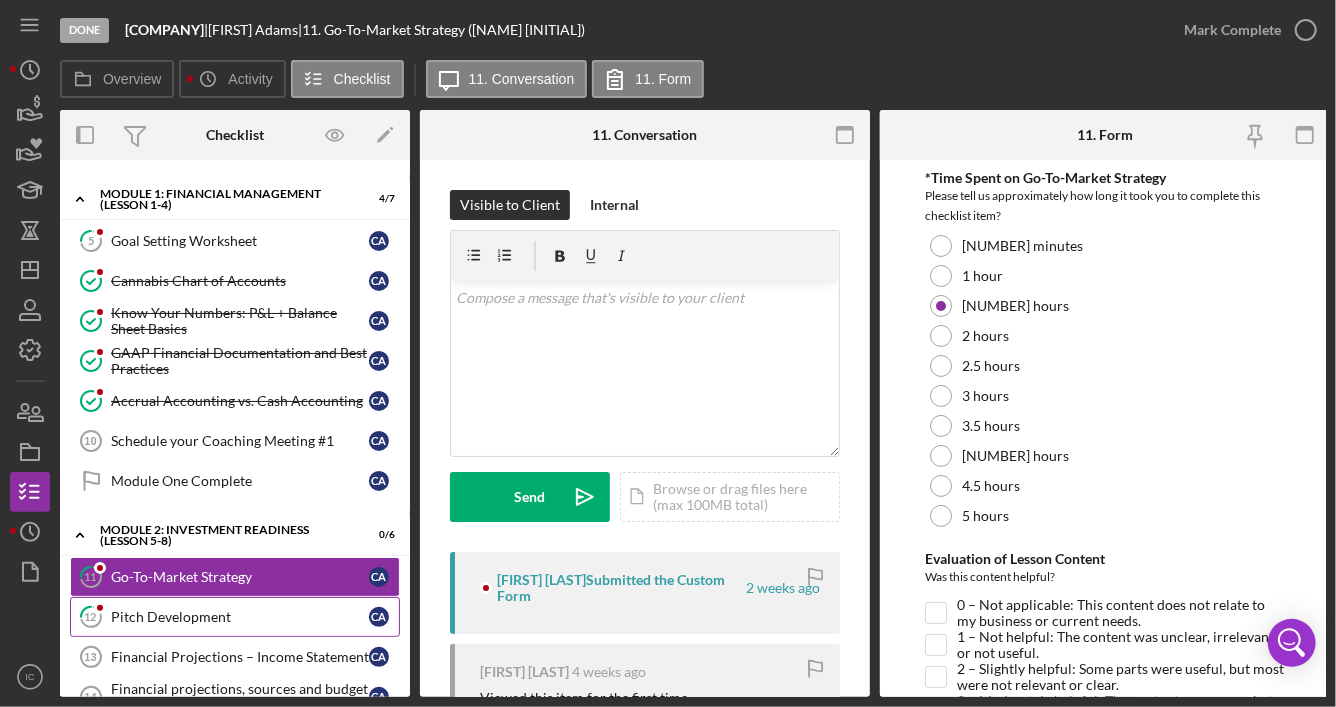 click on "Pitch Development" at bounding box center (240, 617) 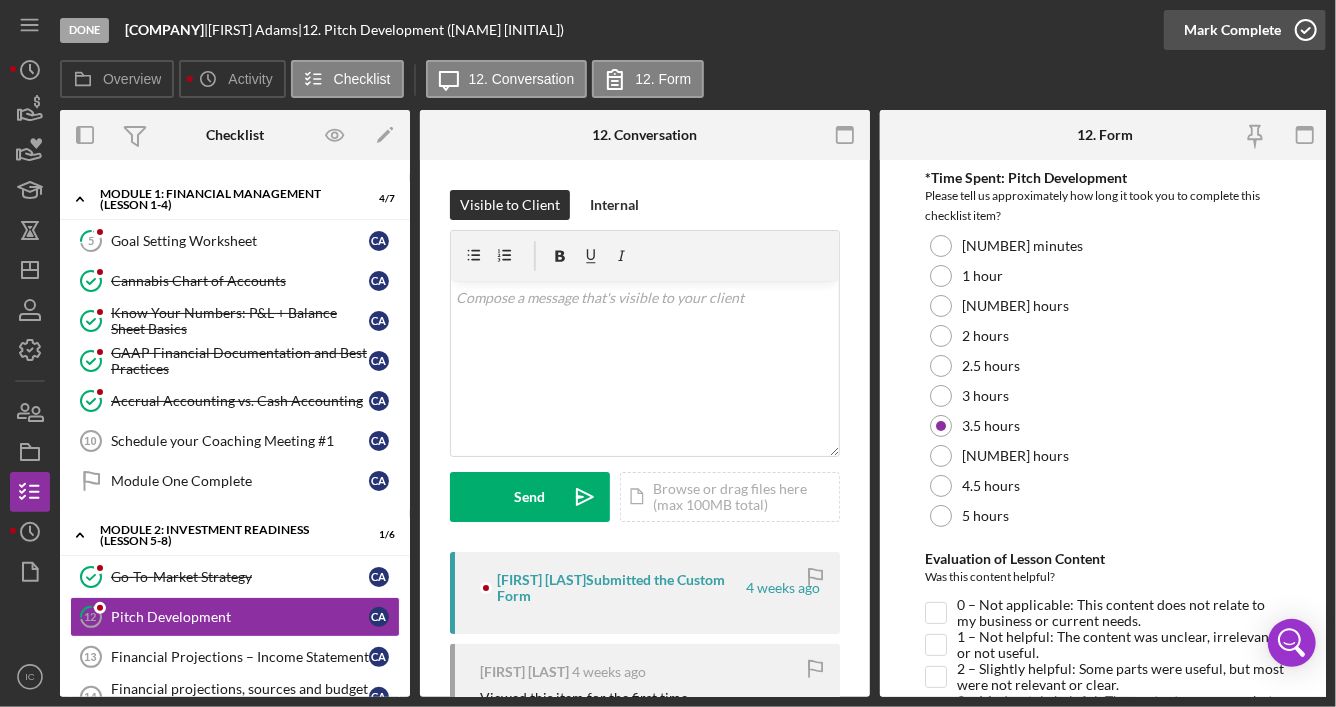 click 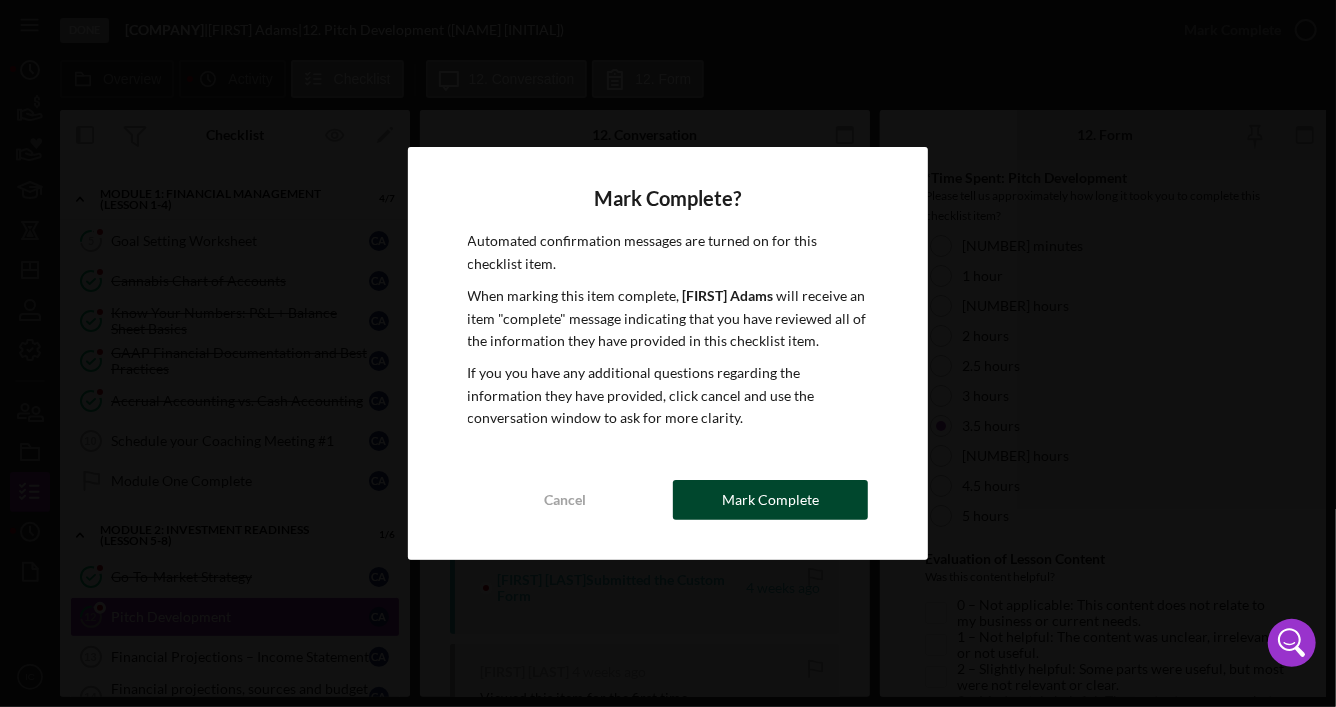 click on "Mark Complete" at bounding box center (770, 500) 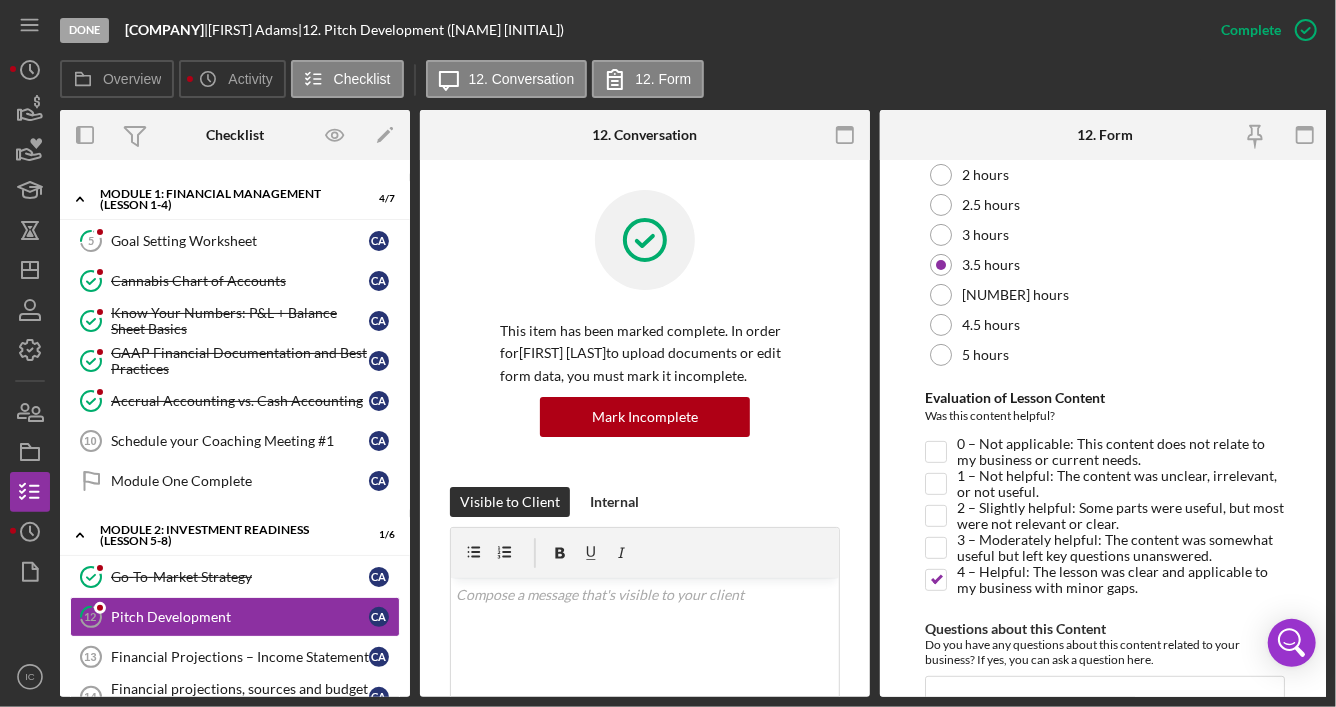 scroll, scrollTop: 299, scrollLeft: 0, axis: vertical 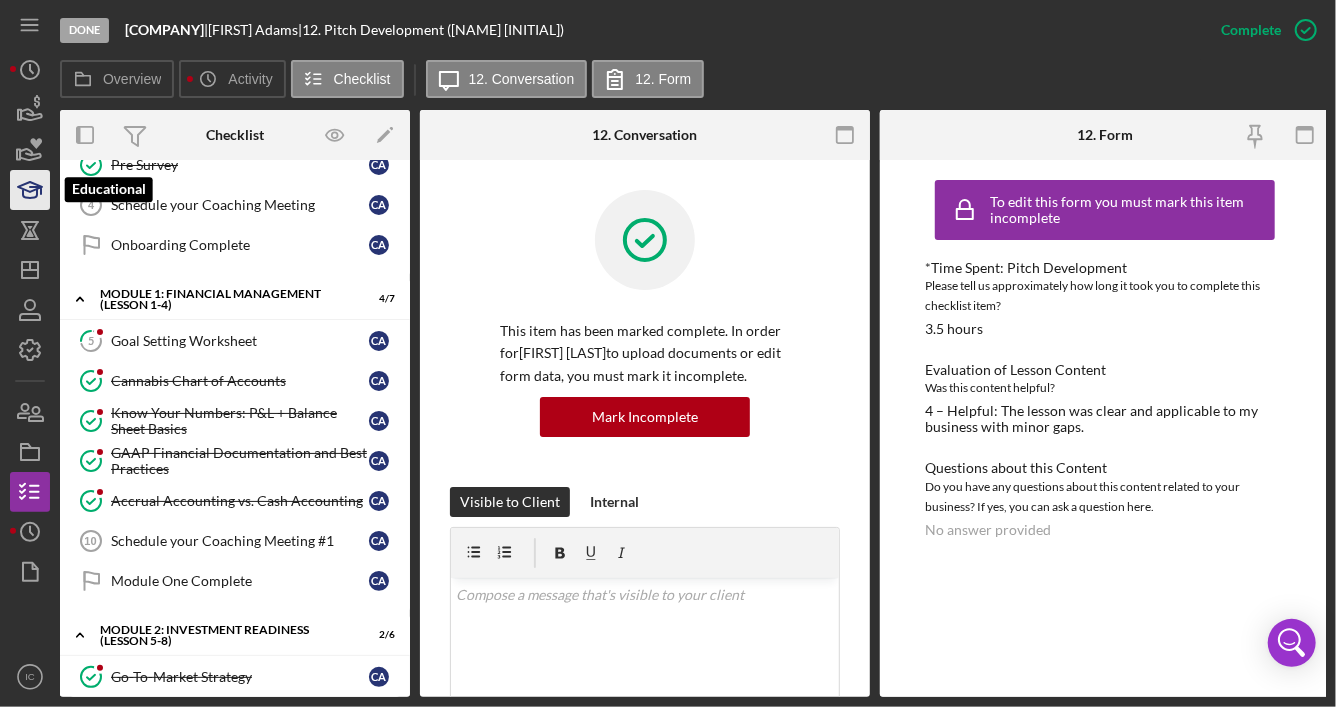 click 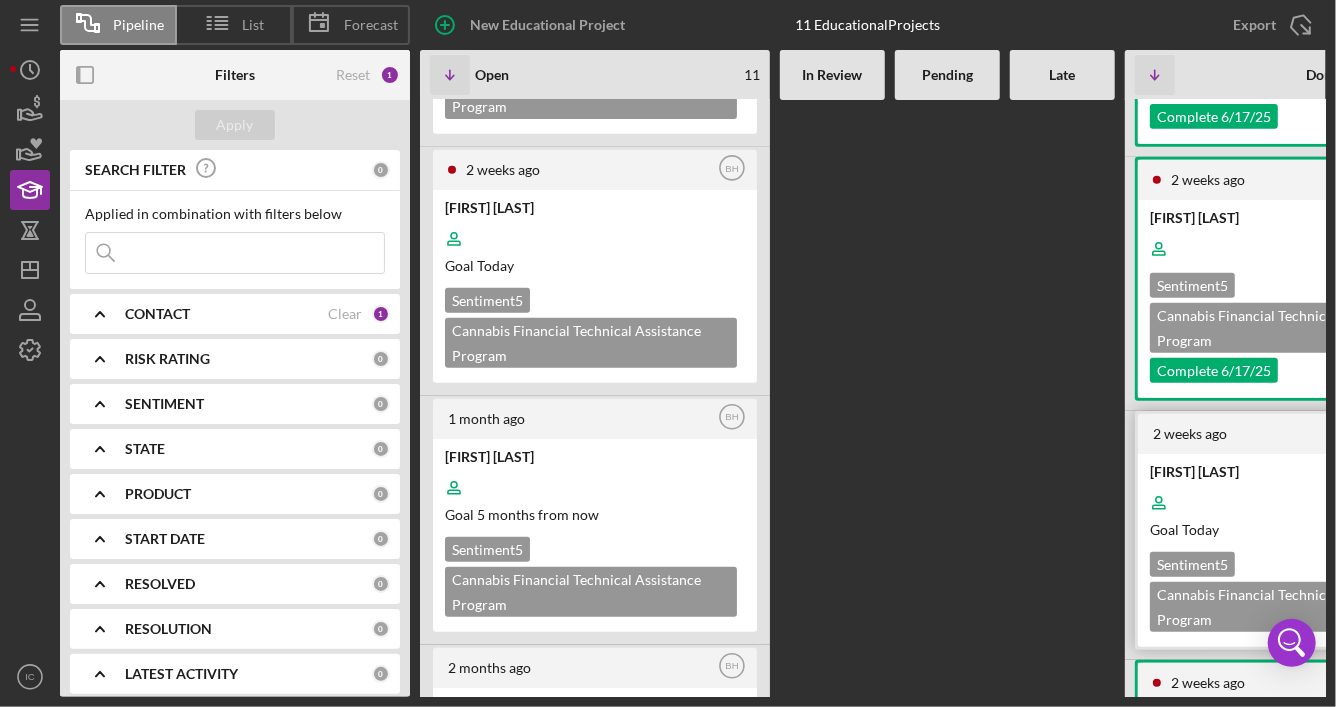 scroll, scrollTop: 500, scrollLeft: 0, axis: vertical 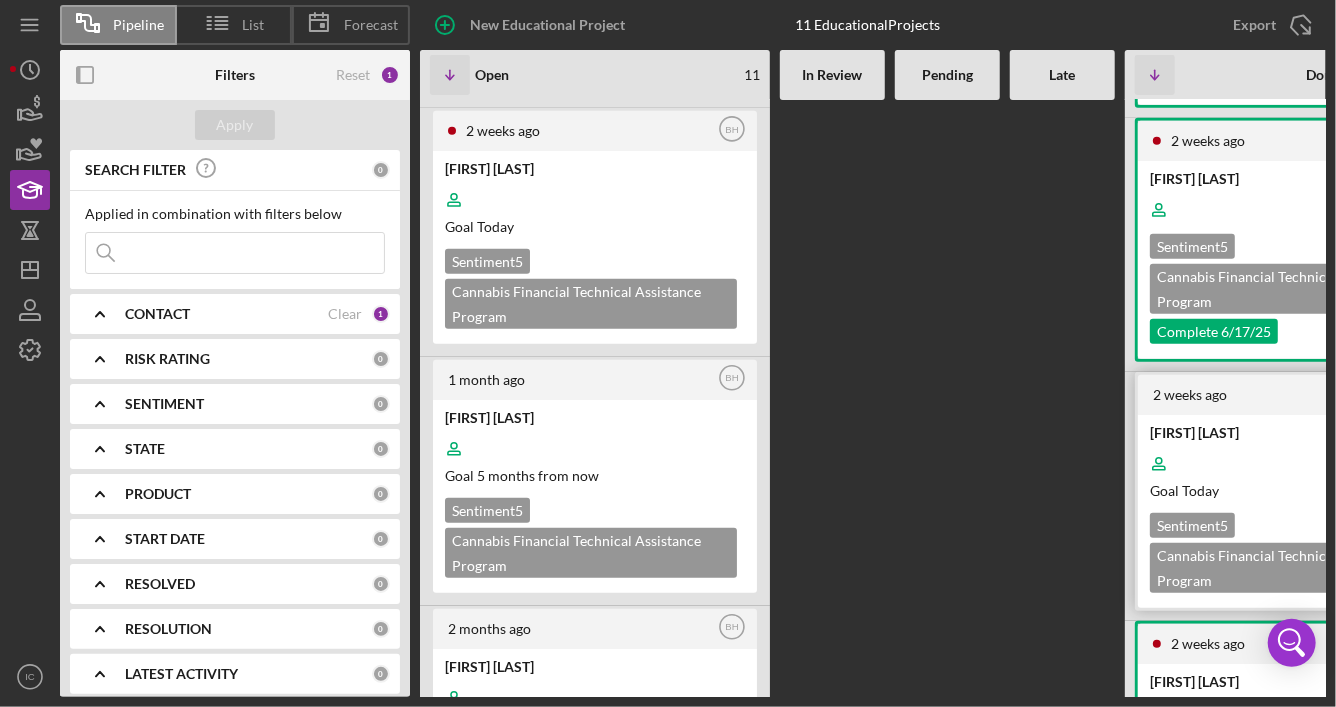 click on "Goal   Today" at bounding box center [1298, 490] 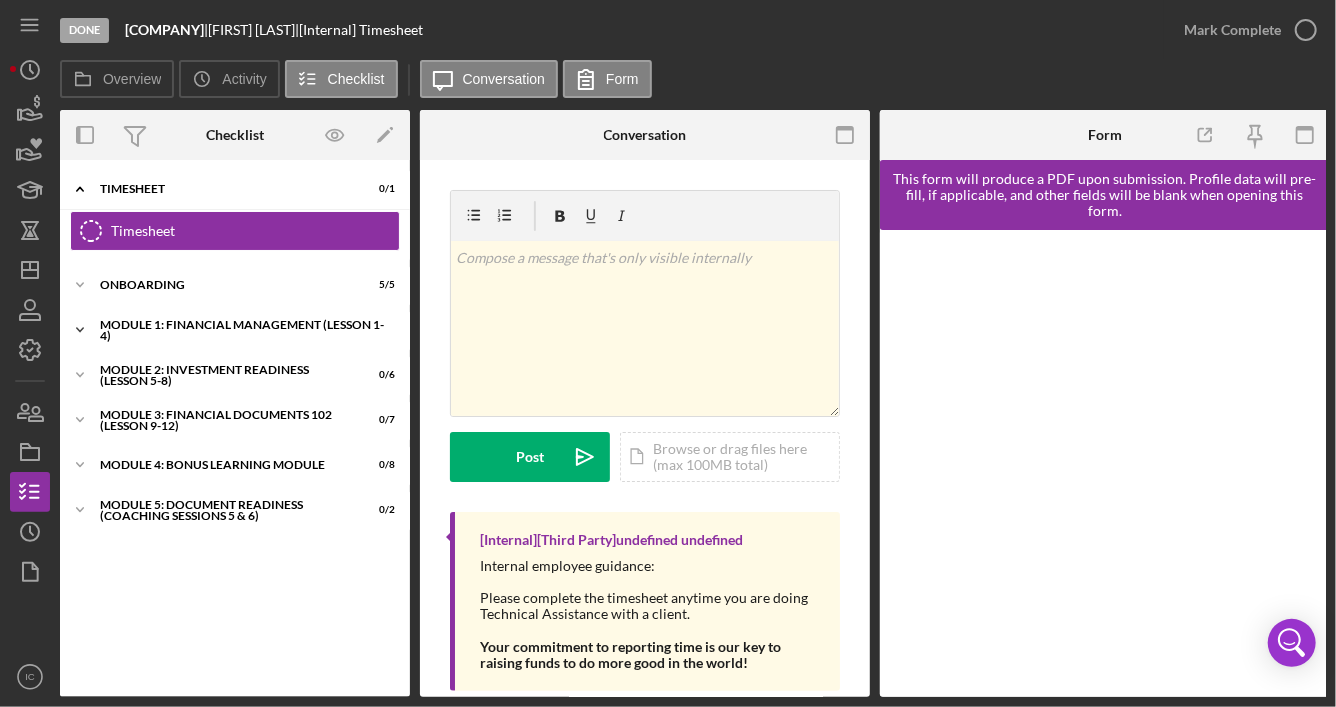 click on "Module 1: Financial Management (Lesson 1-4)" at bounding box center (242, 330) 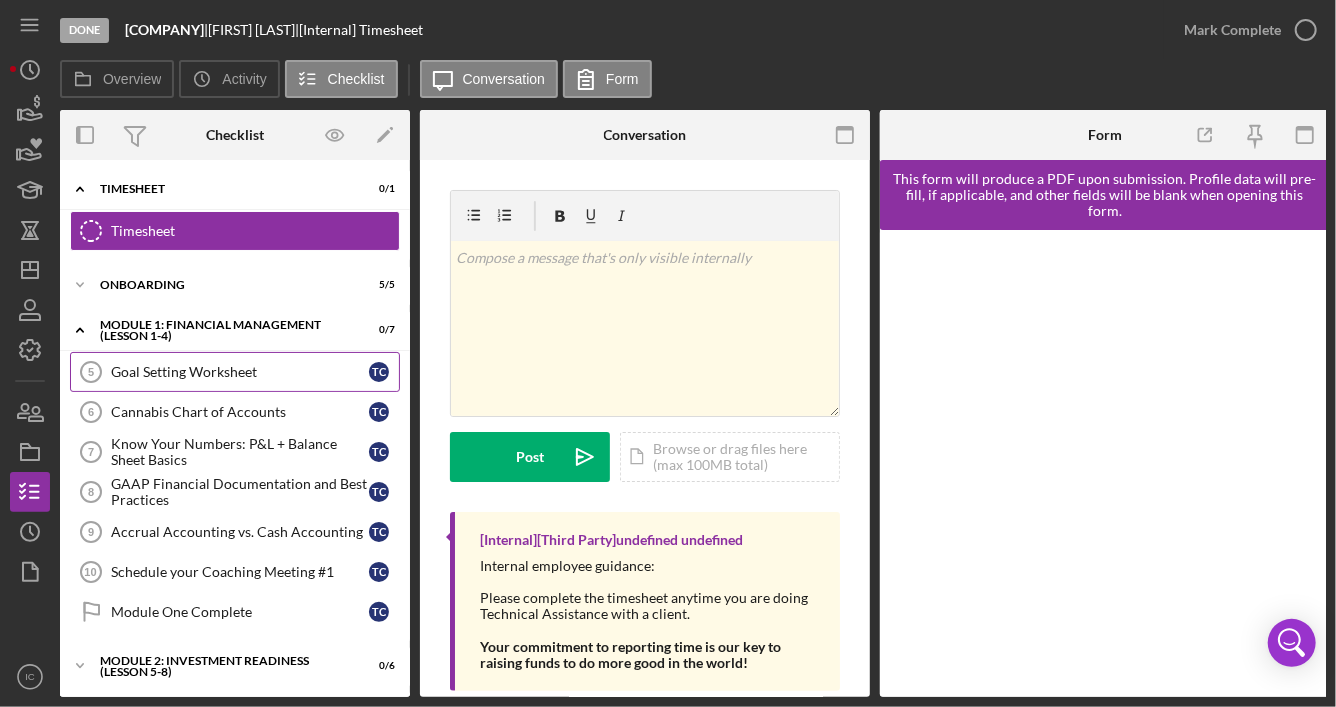 click on "Goal Setting Worksheet" at bounding box center [240, 372] 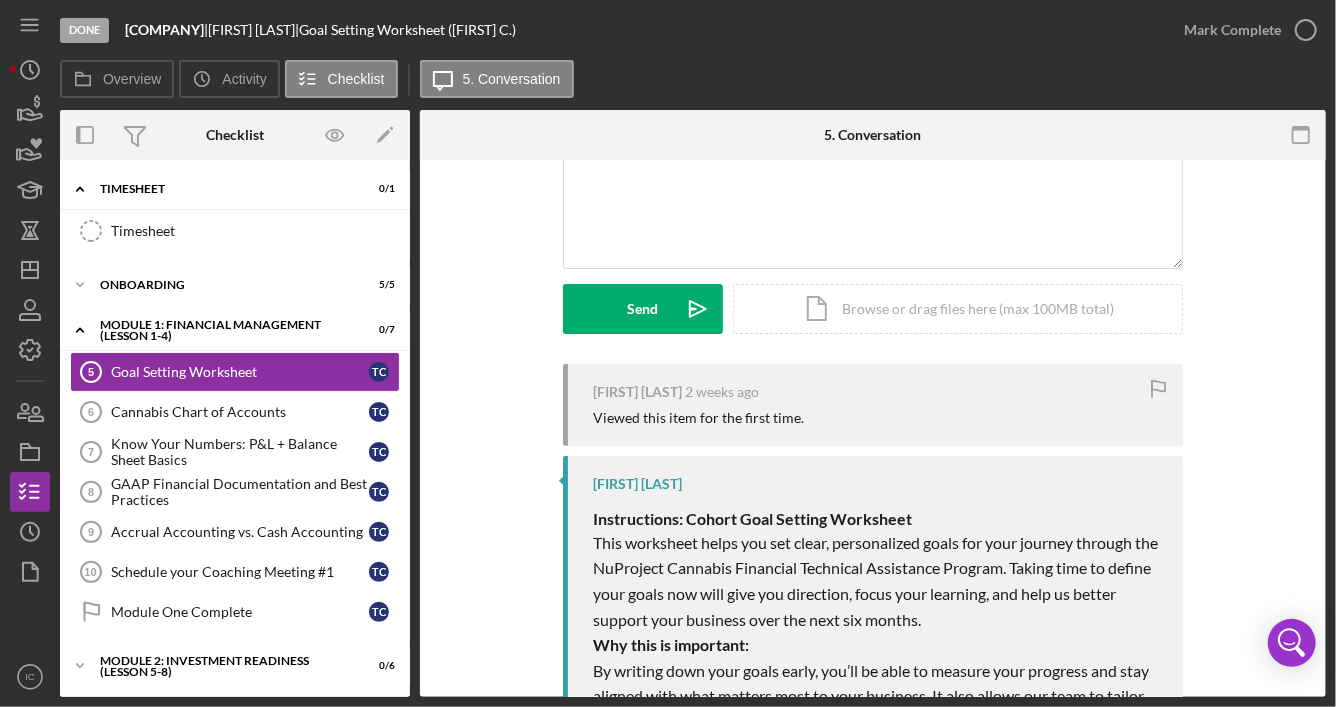 scroll, scrollTop: 400, scrollLeft: 0, axis: vertical 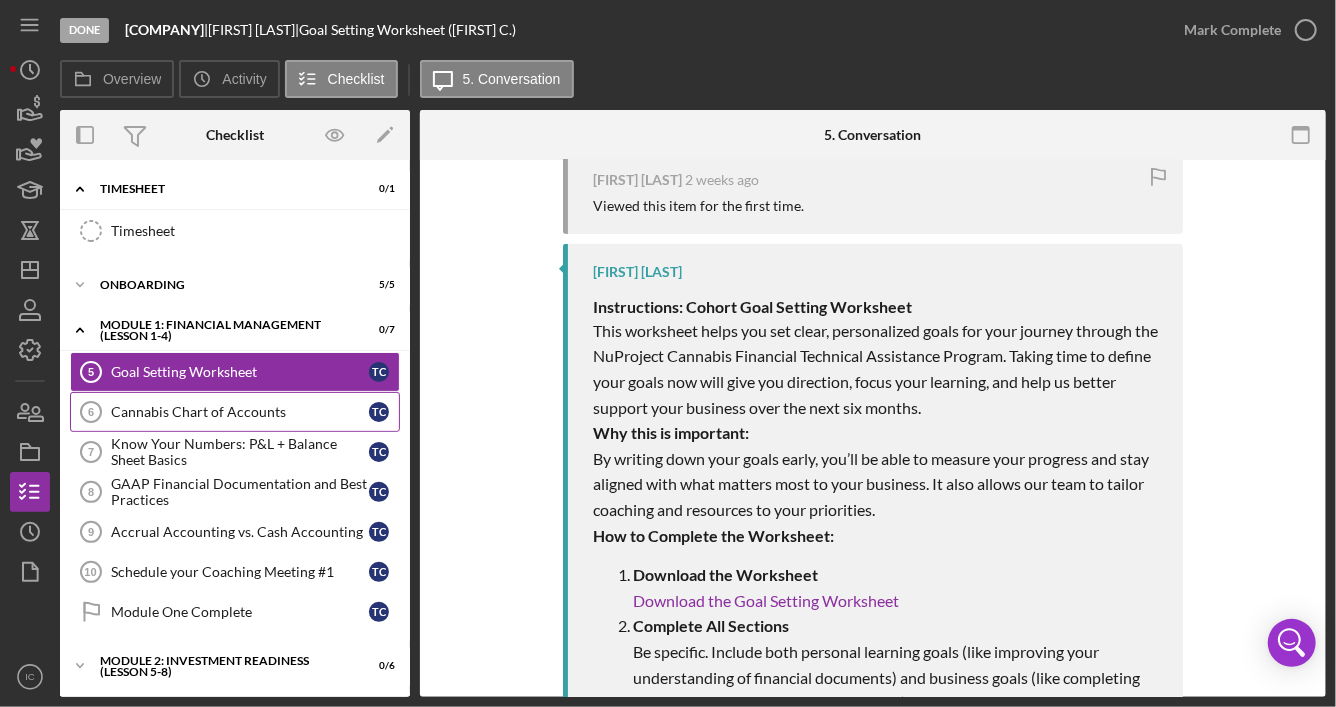 click on "Cannabis Chart of Accounts" at bounding box center (240, 412) 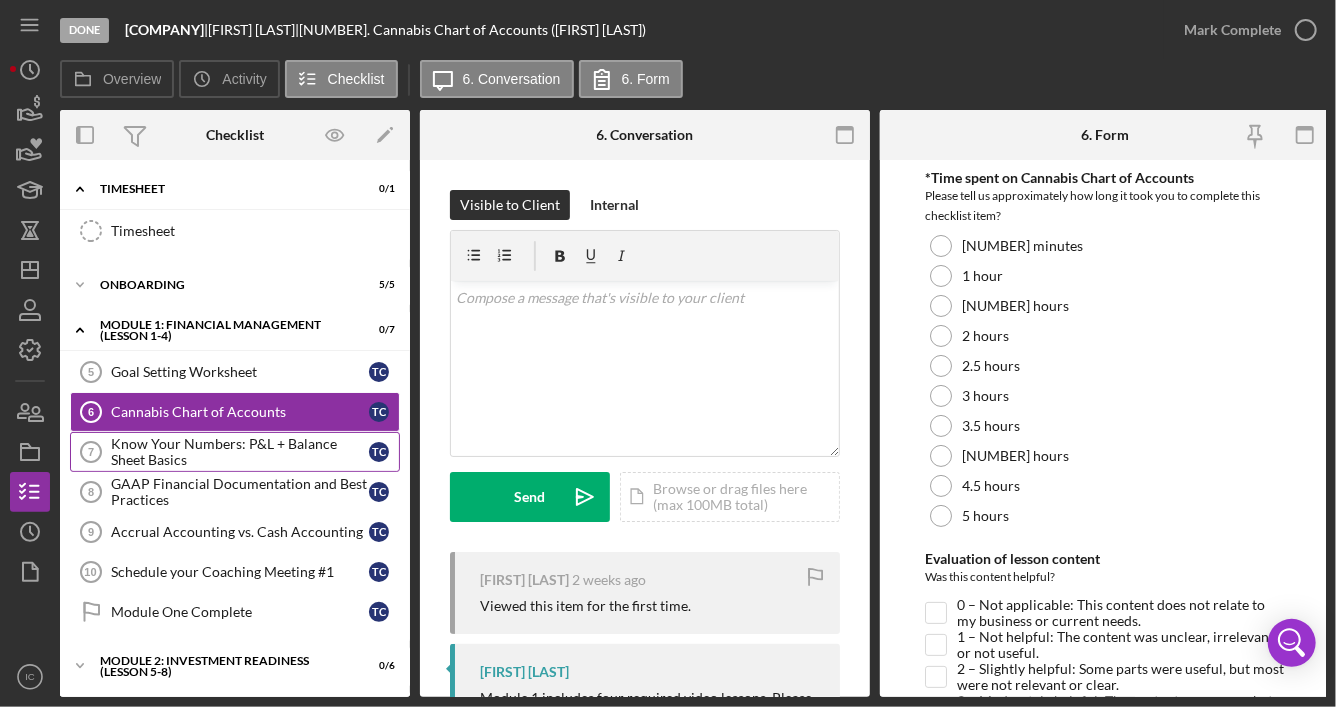 click on "Know Your Numbers: P&L + Balance Sheet Basics" at bounding box center (240, 452) 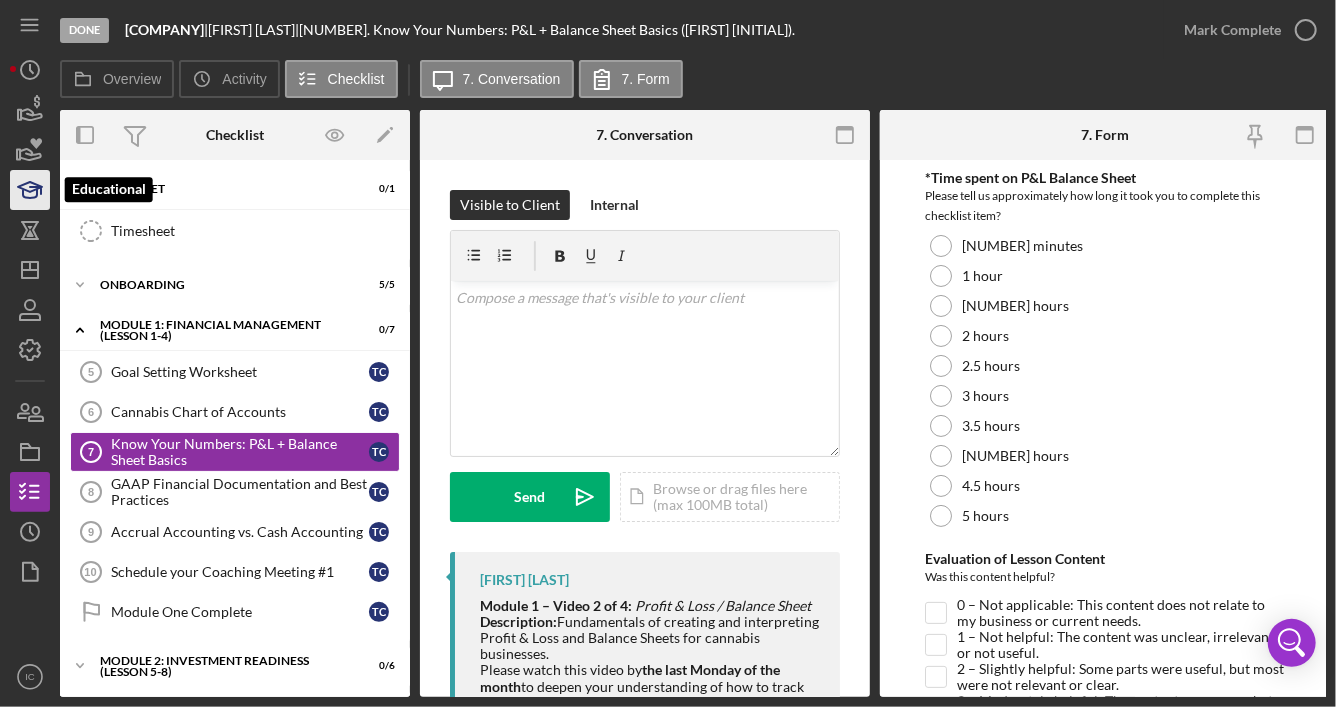 click 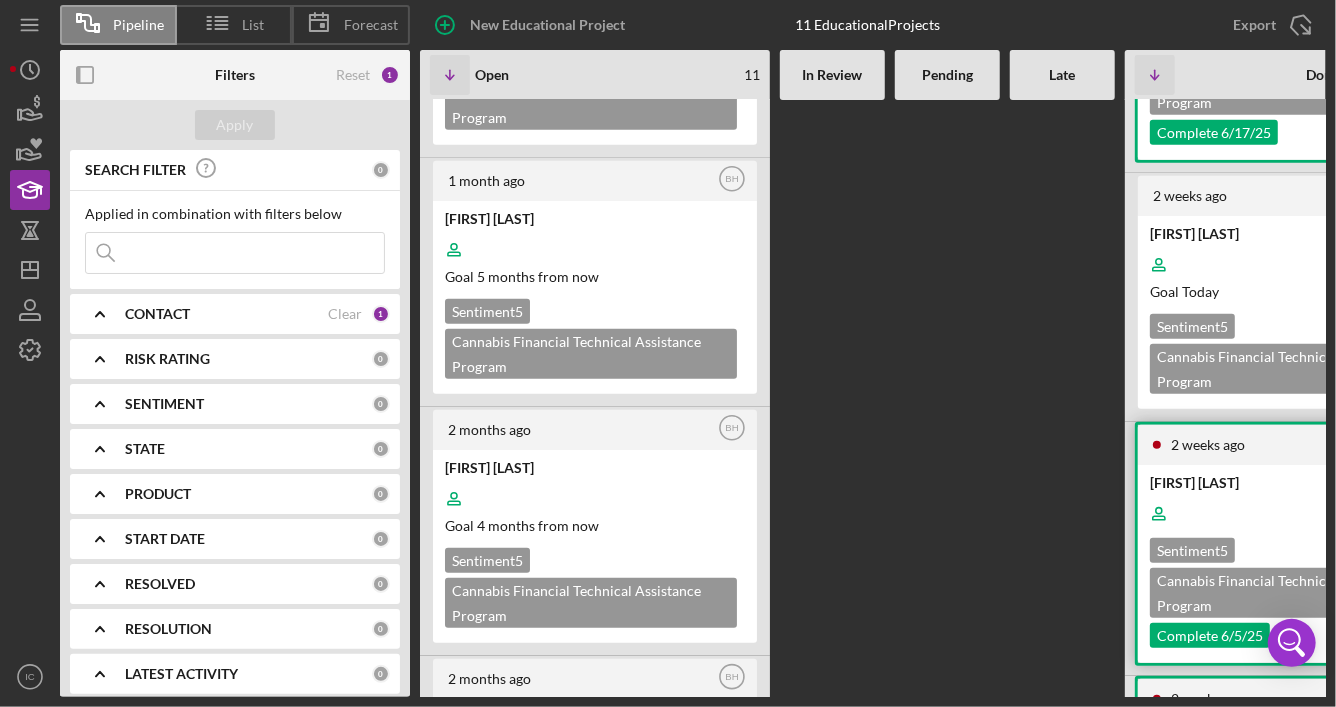 scroll, scrollTop: 800, scrollLeft: 0, axis: vertical 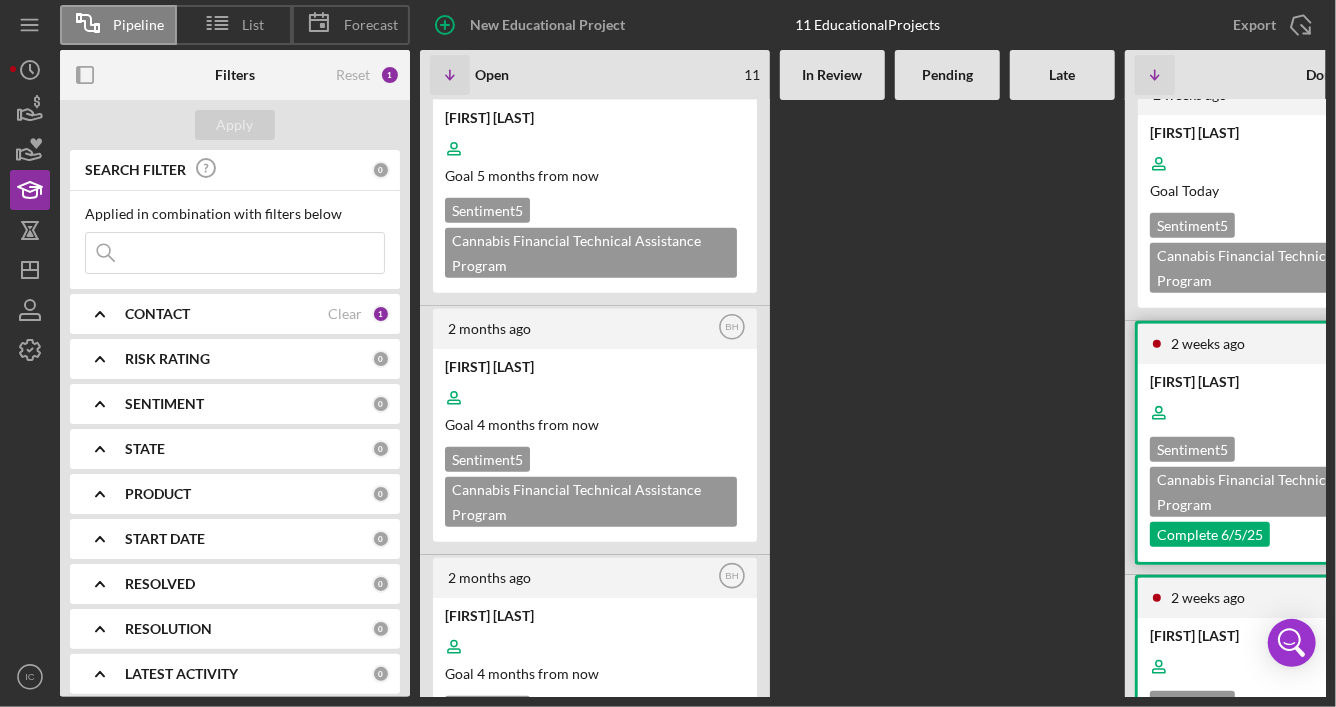 click at bounding box center [1298, 413] 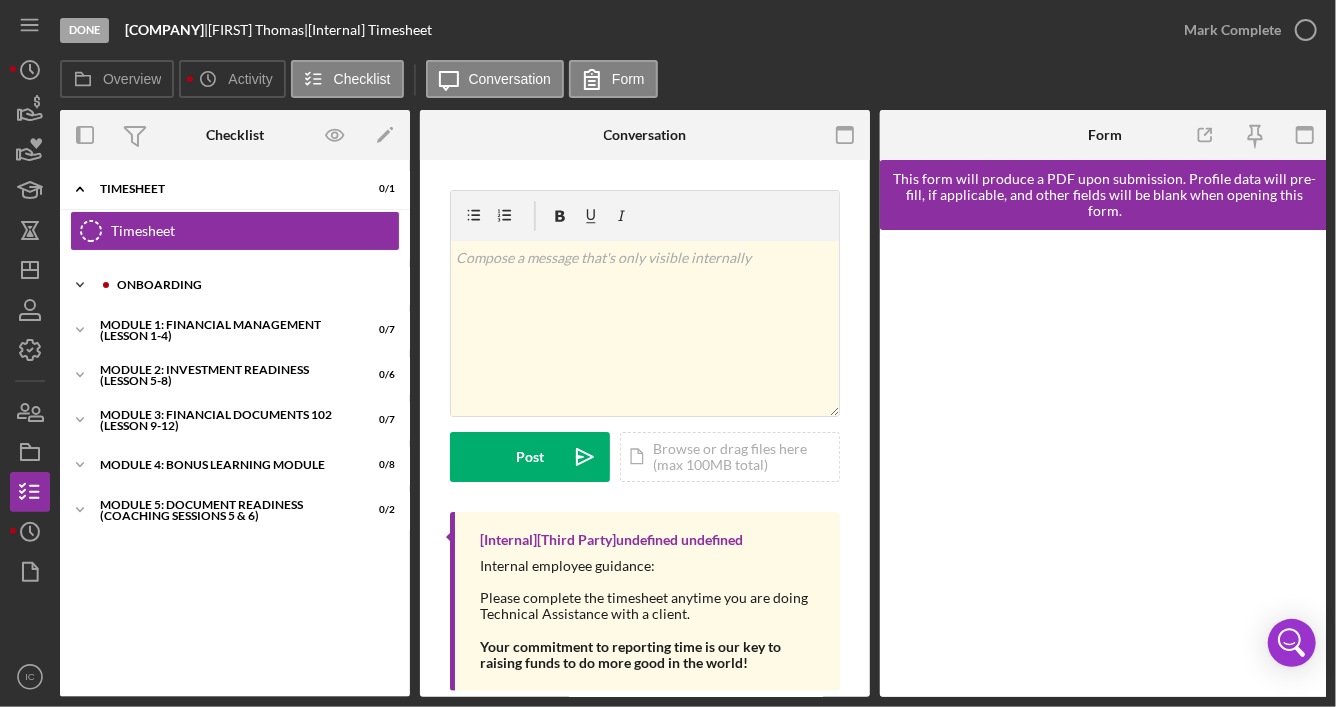 click on "Icon/Expander Onboarding 3 / 5" at bounding box center [235, 285] 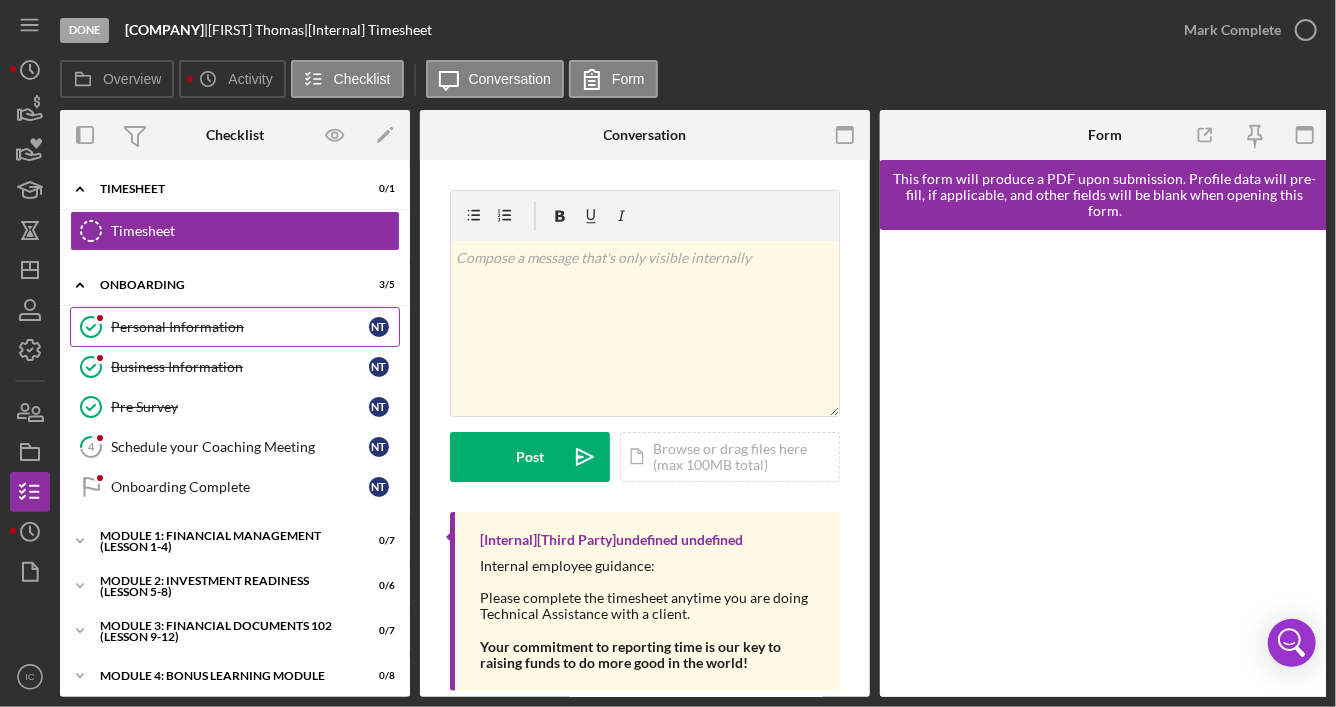 click on "Personal Information" at bounding box center [240, 327] 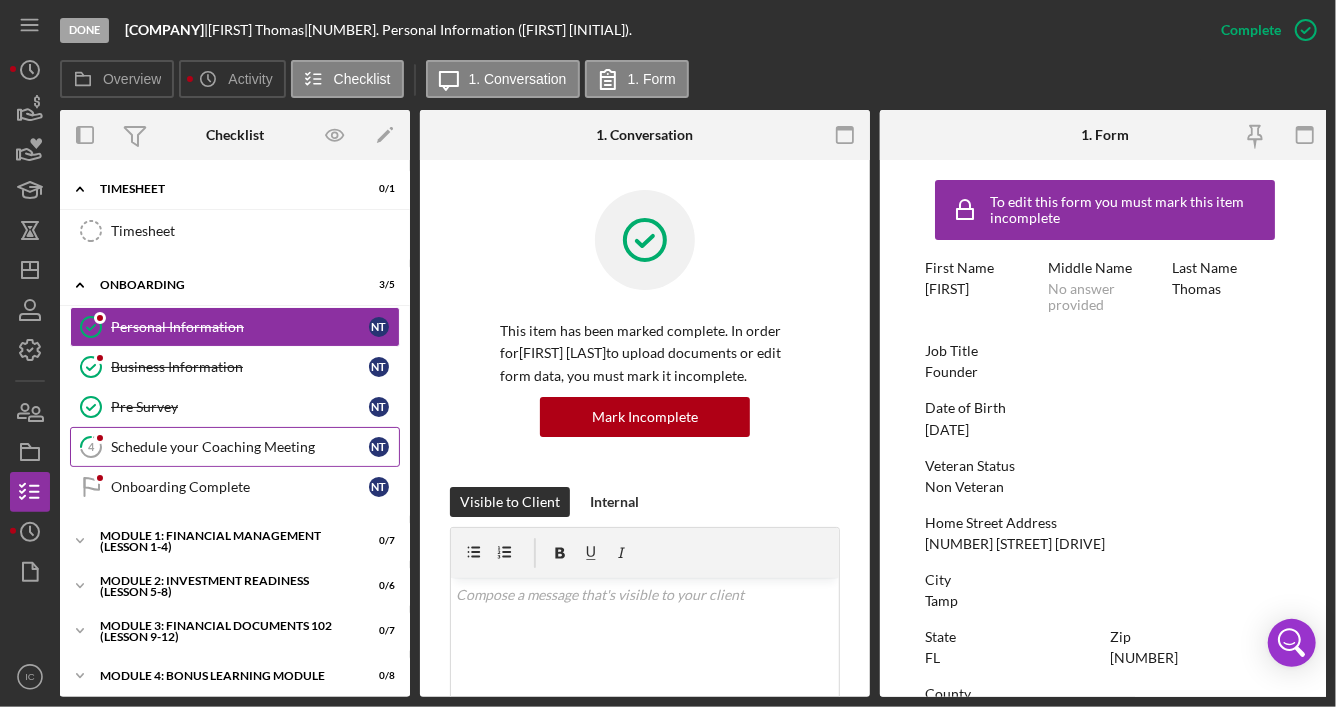 click on "Schedule your Coaching Meeting" at bounding box center [240, 447] 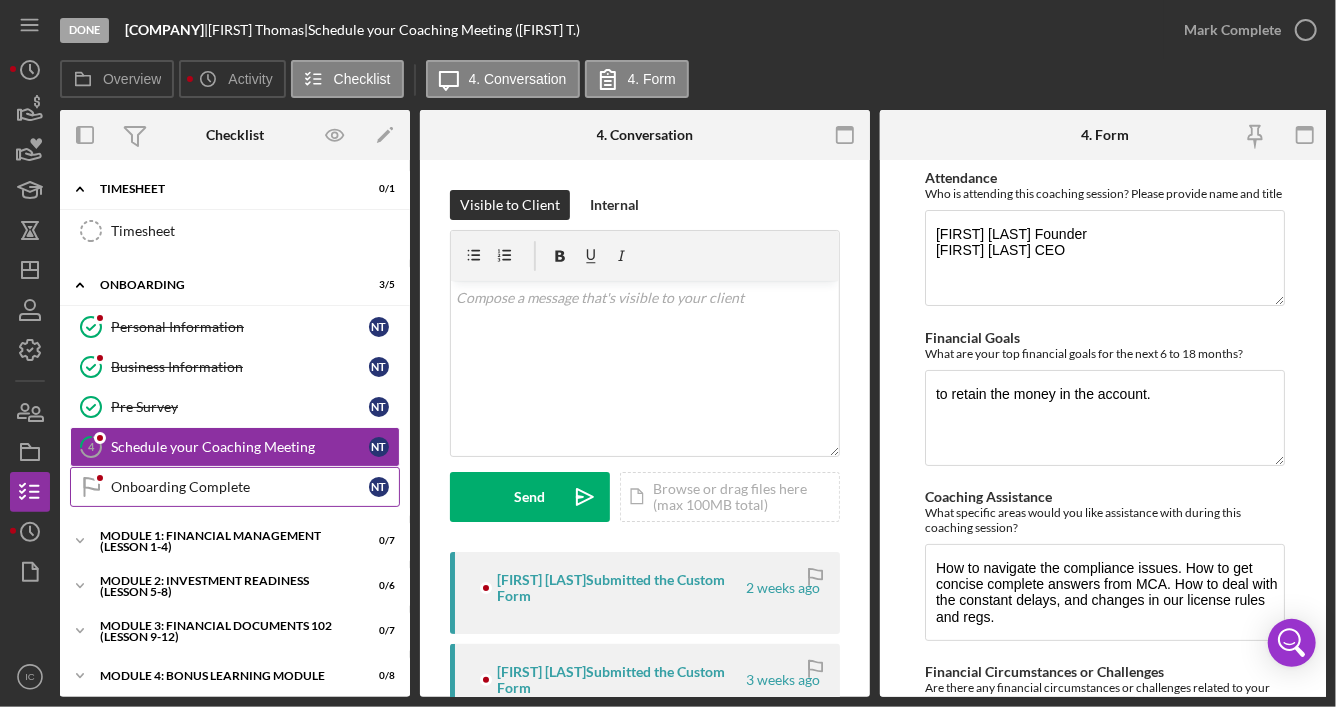 click on "Onboarding Complete Onboarding Complete [INITIAL] [INITIAL]" at bounding box center (235, 487) 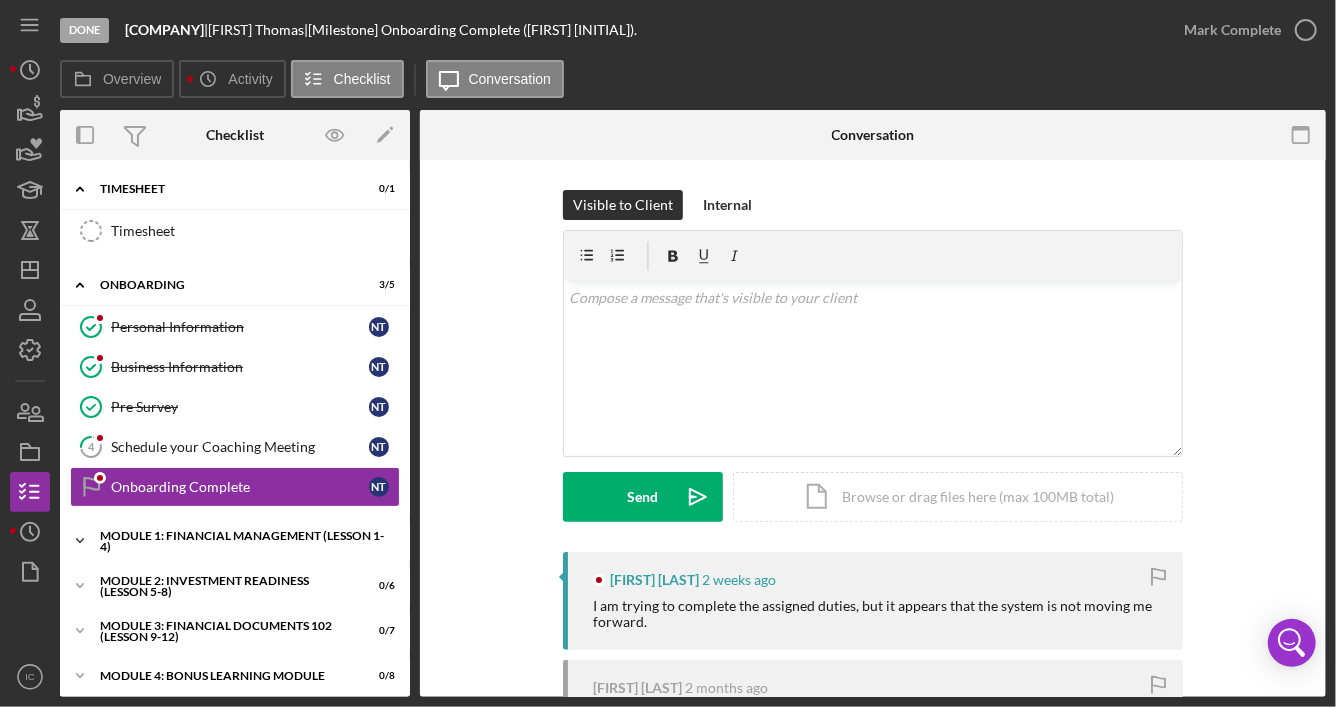 click on "Module 1: Financial Management (Lesson 1-4)" at bounding box center (242, 541) 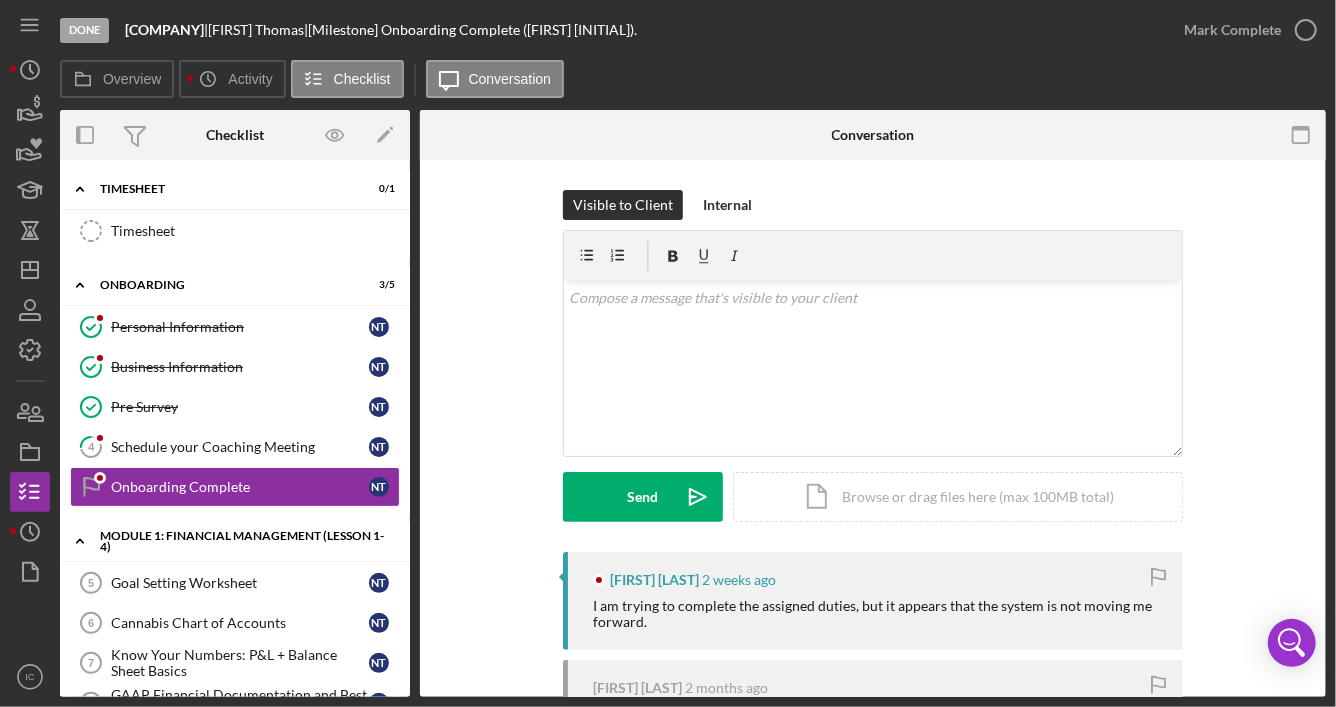 scroll, scrollTop: 100, scrollLeft: 0, axis: vertical 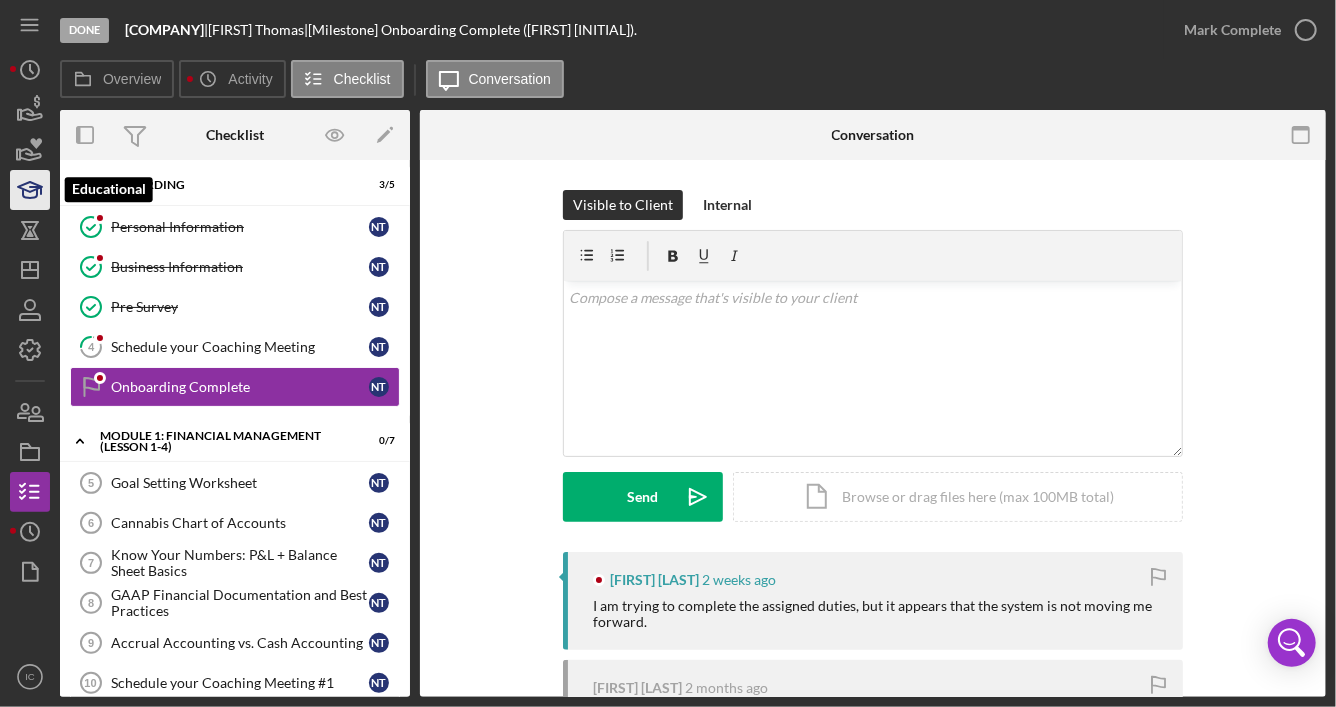 click 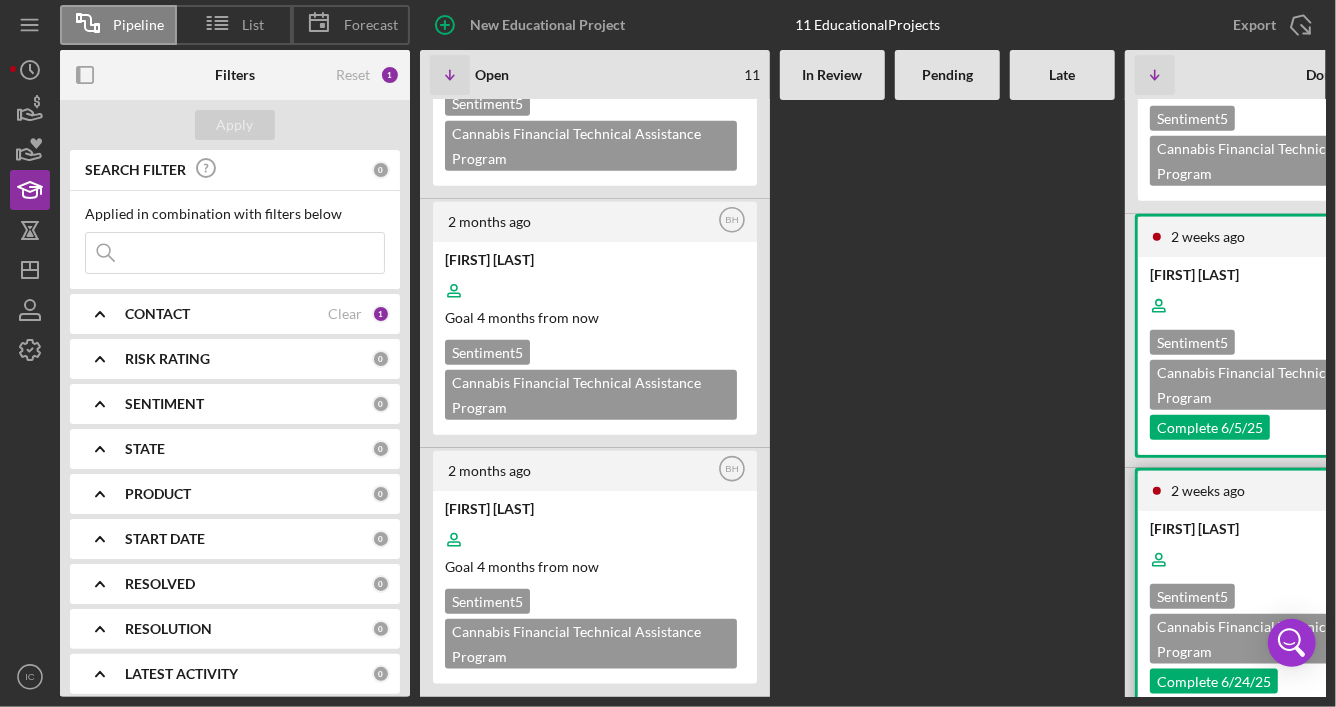 scroll, scrollTop: 1000, scrollLeft: 0, axis: vertical 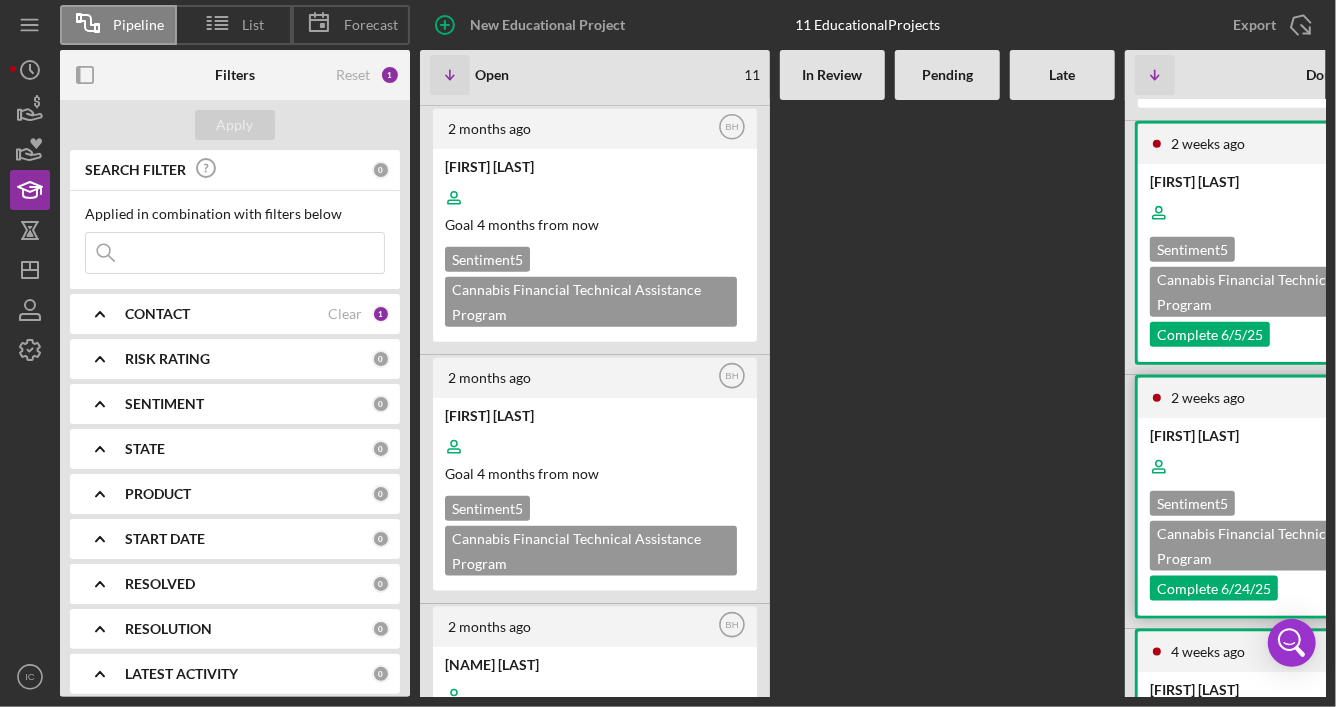 click at bounding box center (1298, 467) 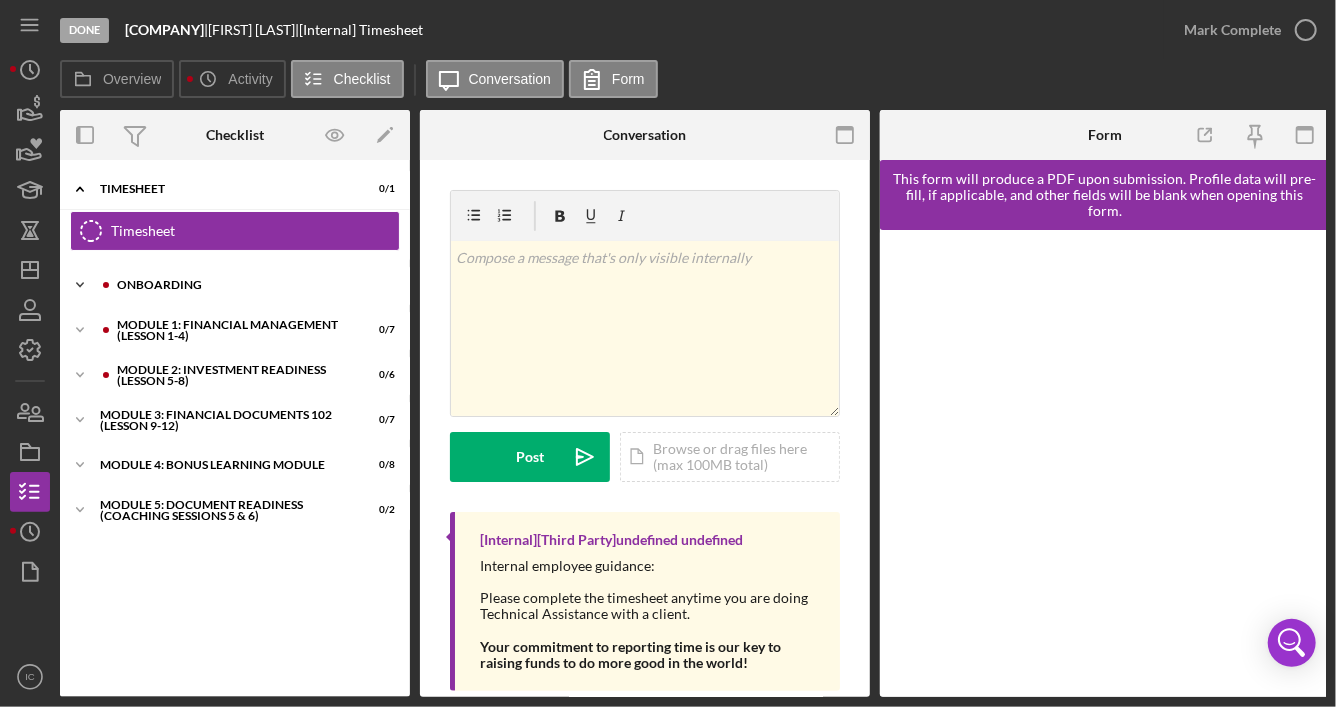 click on "Icon/Expander Onboarding 3 / 5" at bounding box center [235, 285] 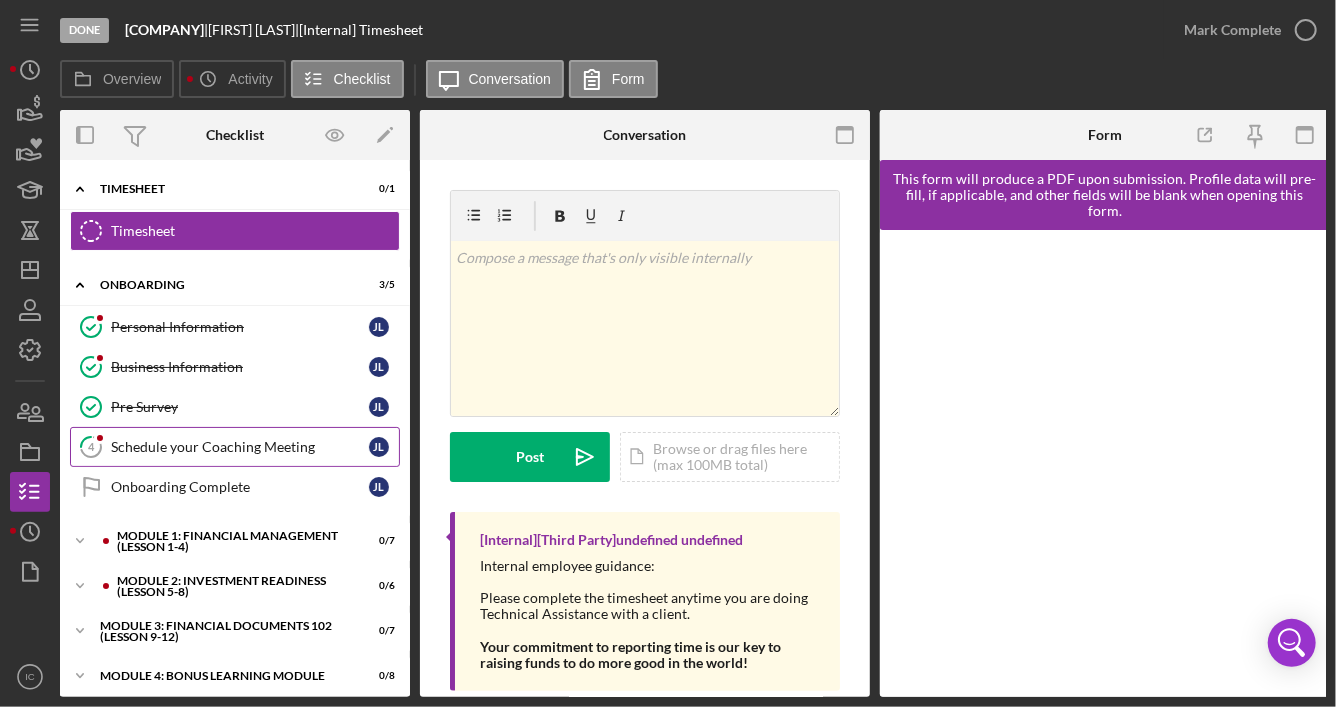 click on "Schedule your Coaching Meeting" at bounding box center (240, 447) 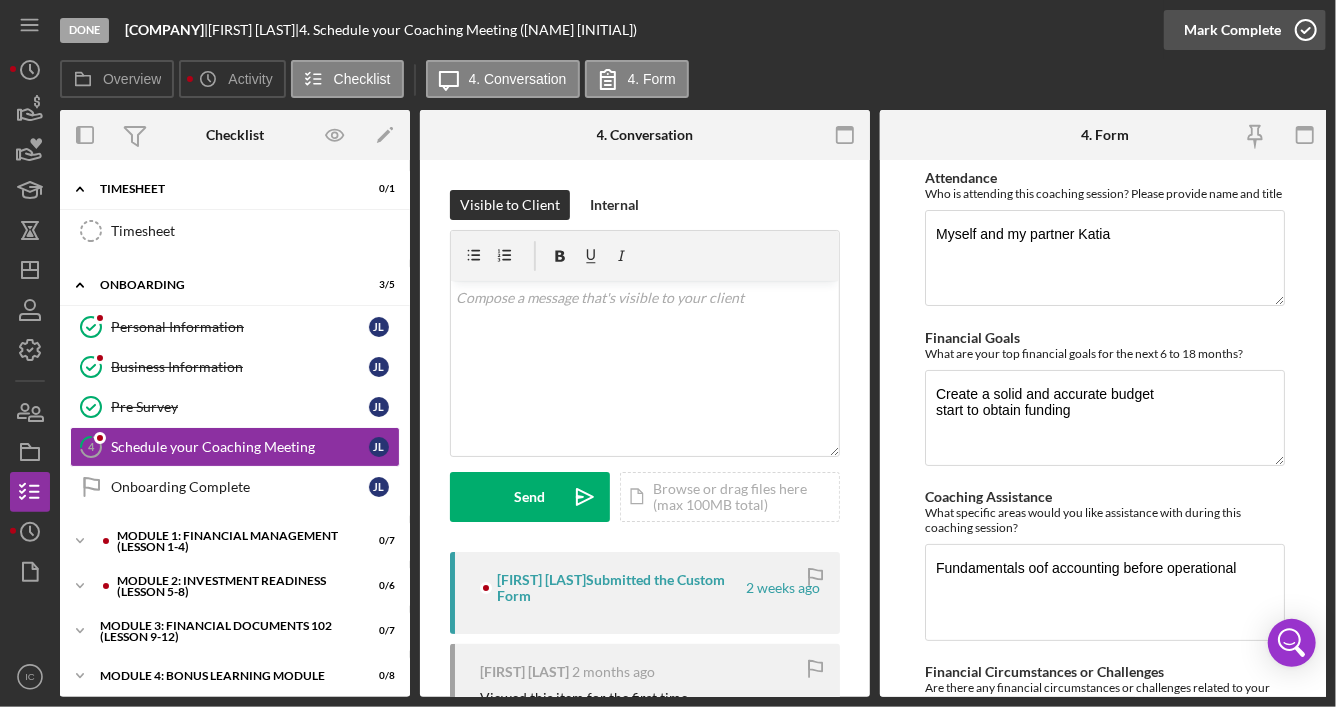 click 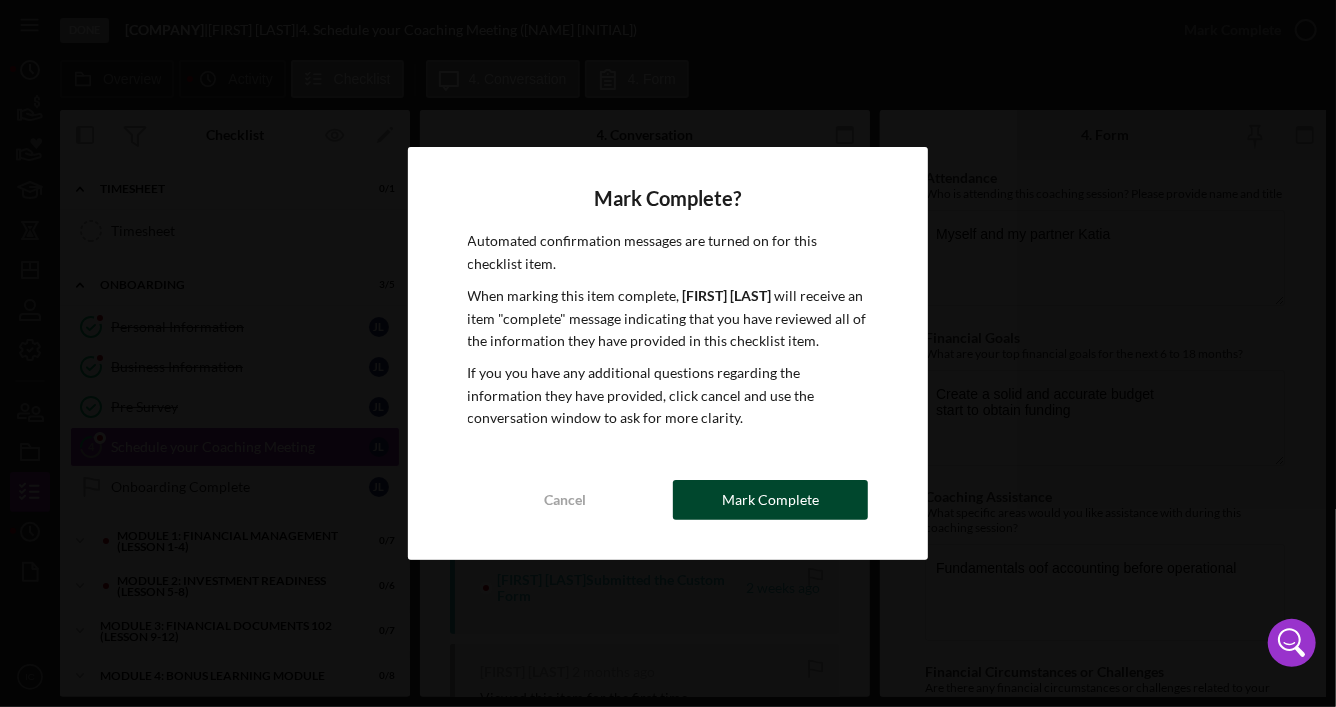 click on "Mark Complete" at bounding box center (770, 500) 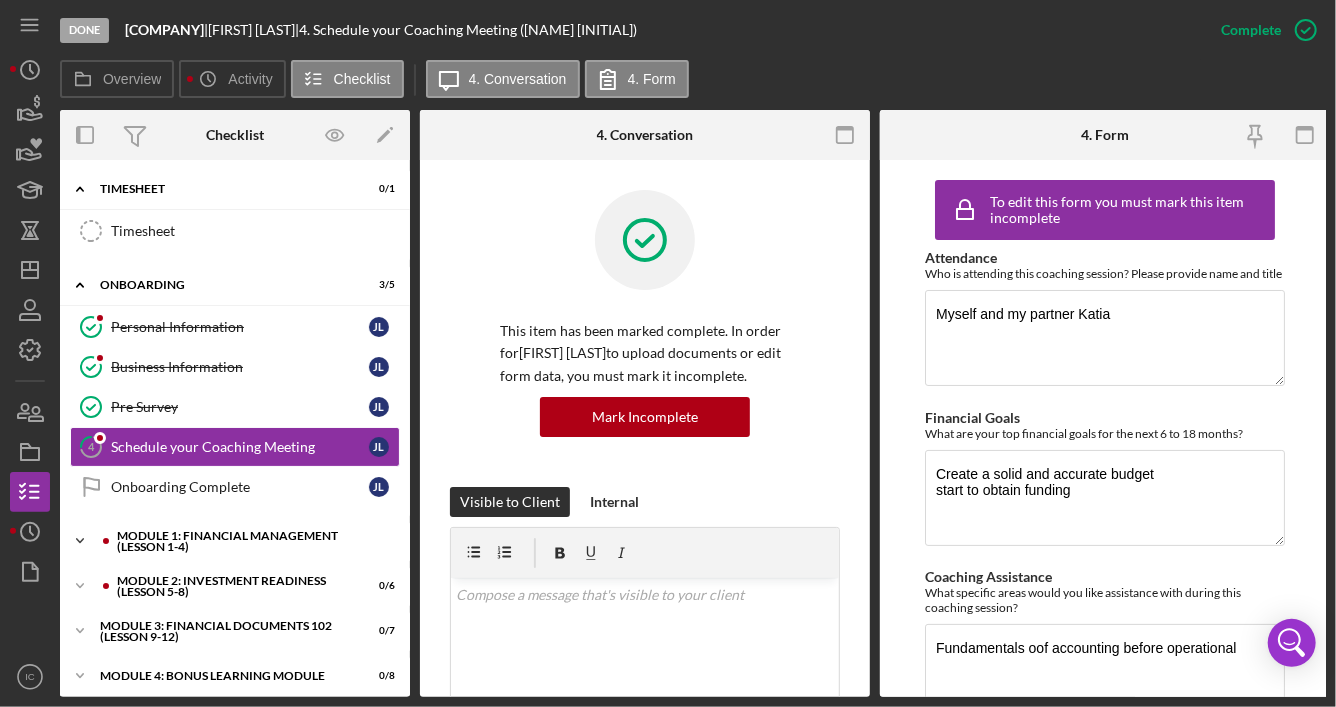 click on "Module 1: Financial Management (Lesson 1-4)" at bounding box center [251, 541] 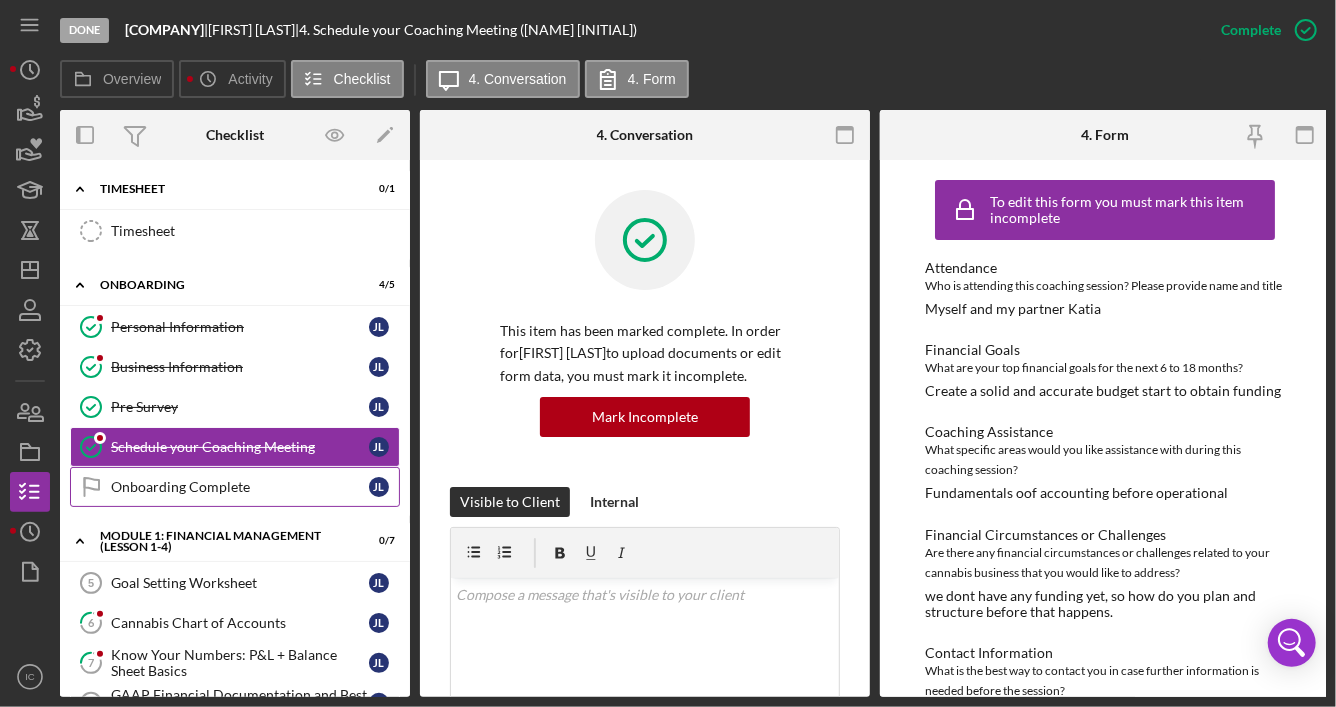 click on "Onboarding Complete" at bounding box center (240, 487) 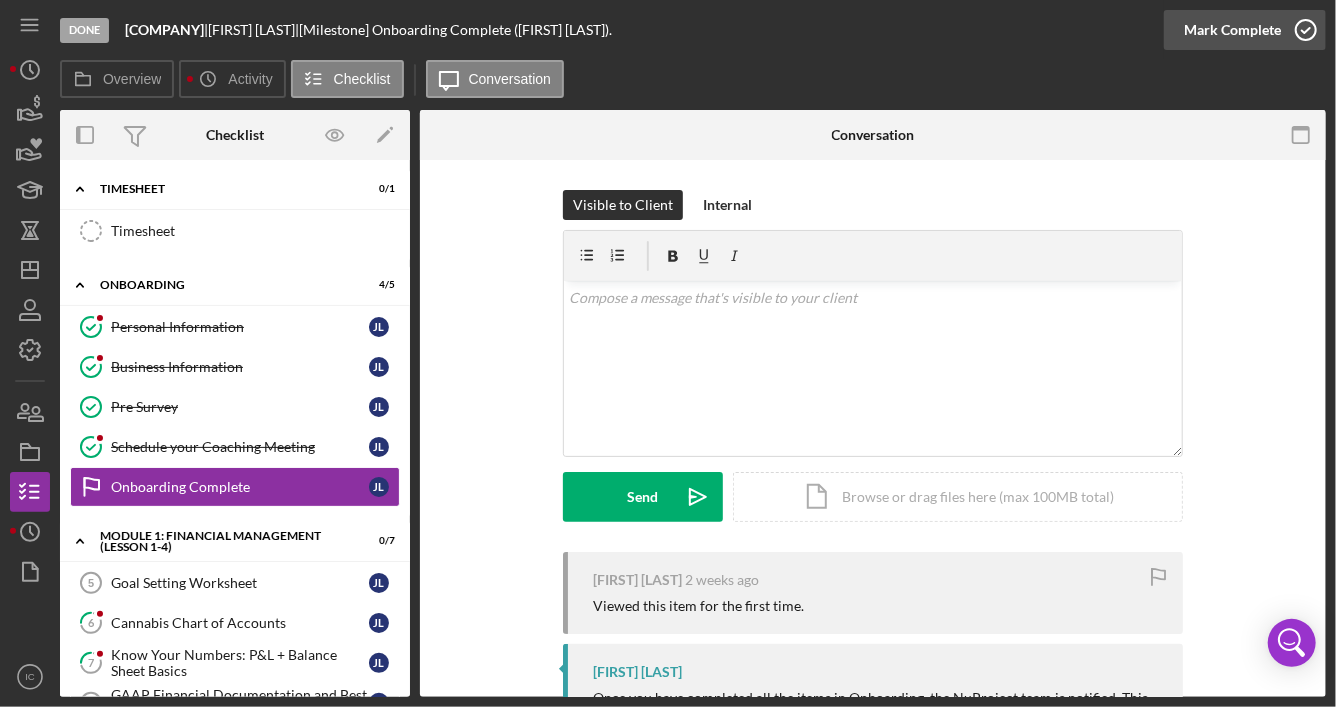 click 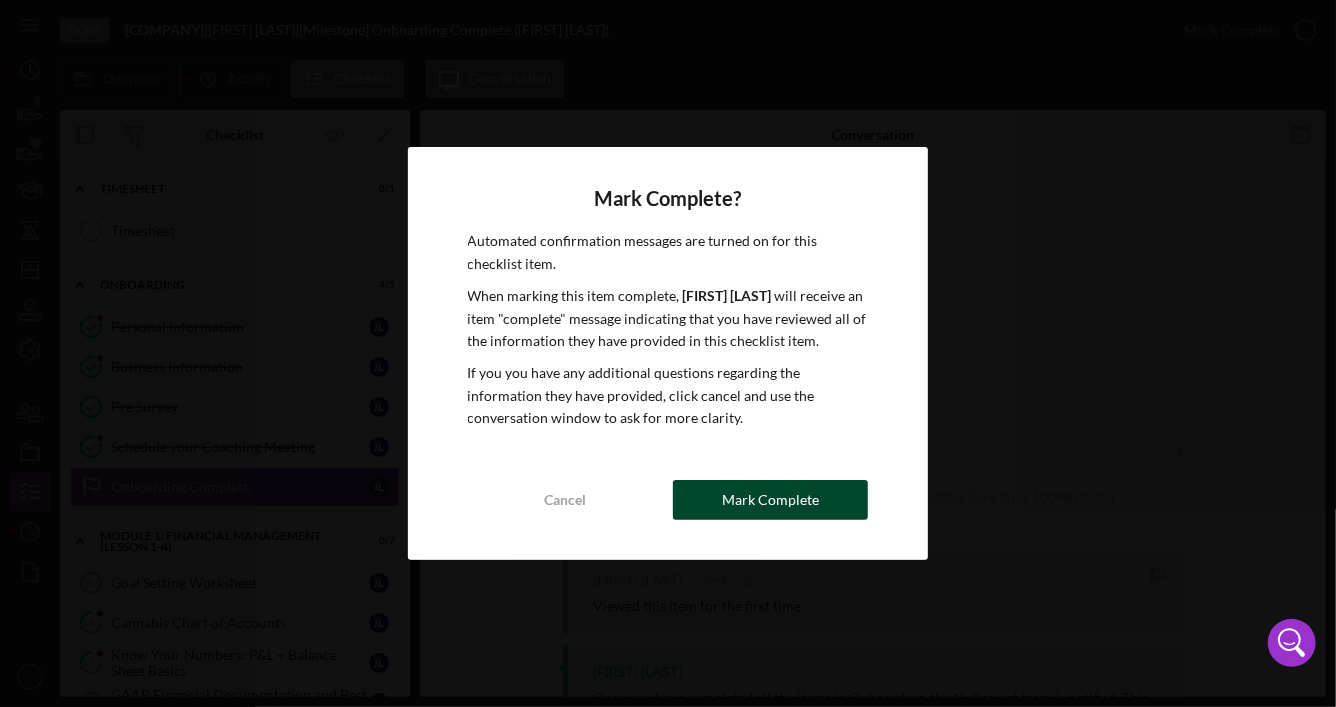 click on "Mark Complete" at bounding box center (770, 500) 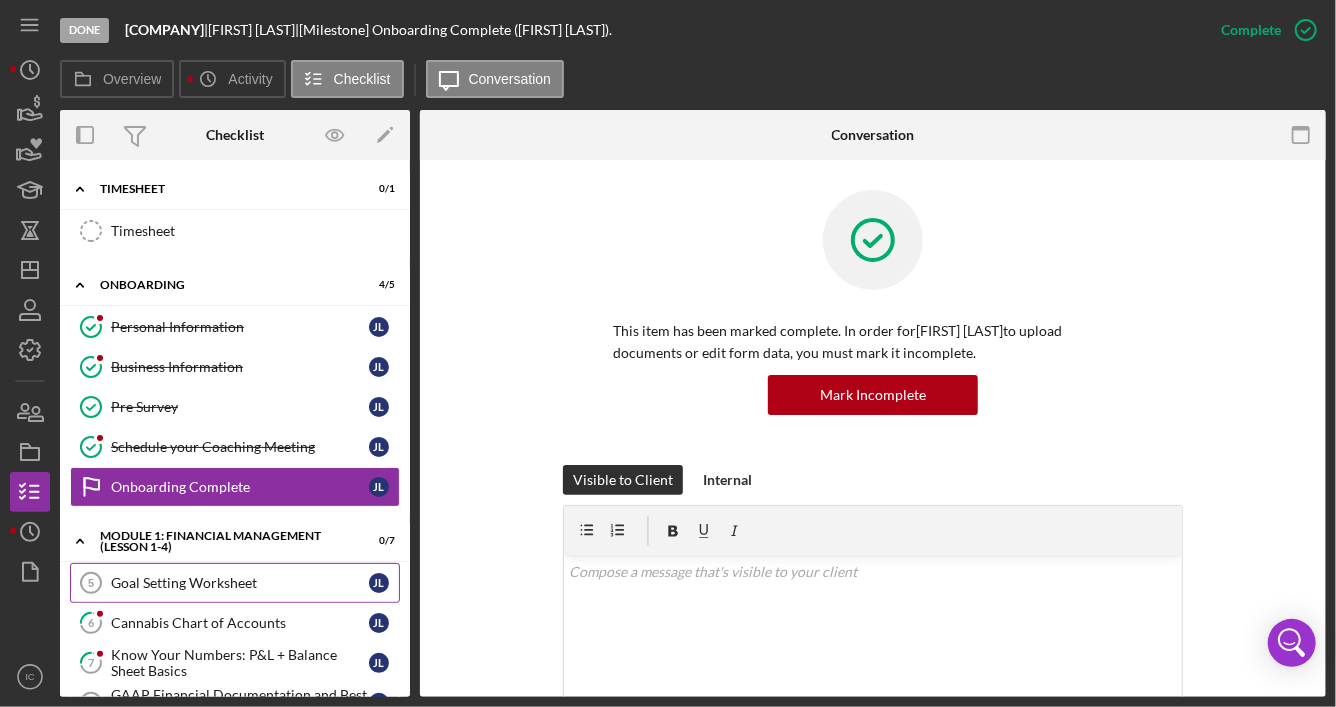 click on "Goal Setting Worksheet" at bounding box center [240, 583] 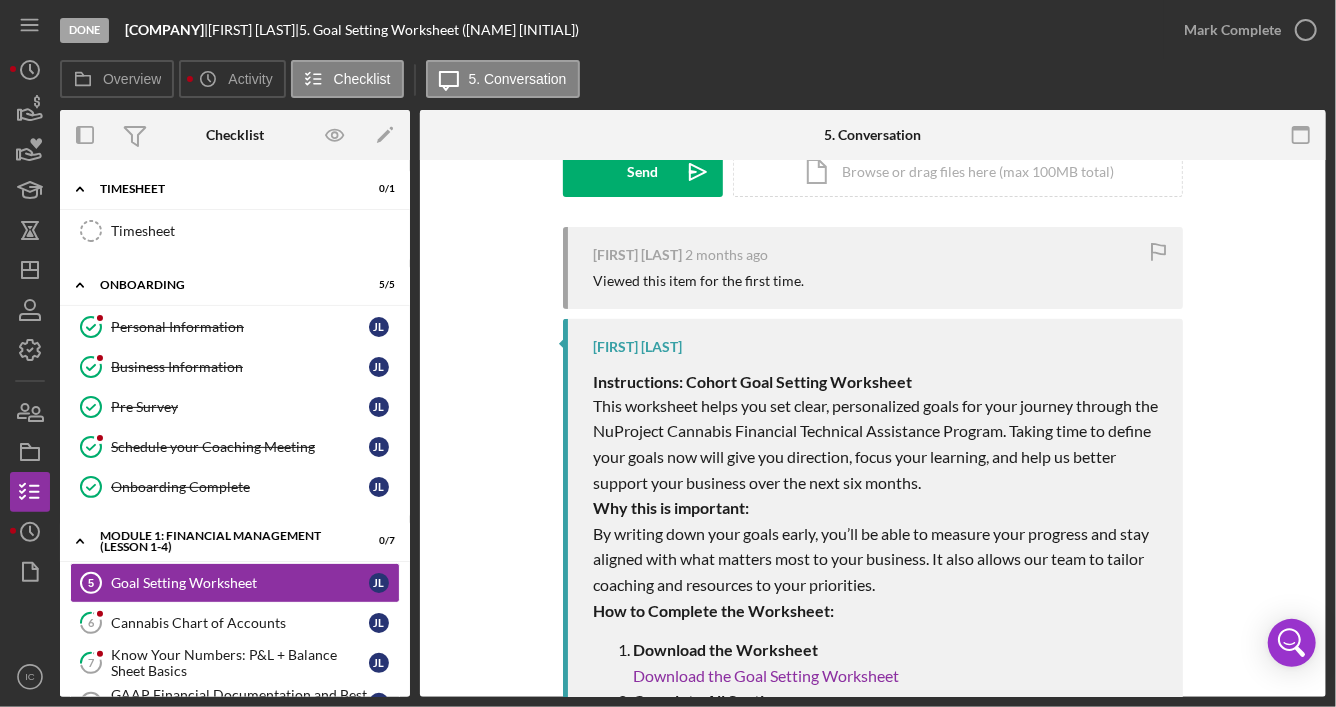 scroll, scrollTop: 400, scrollLeft: 0, axis: vertical 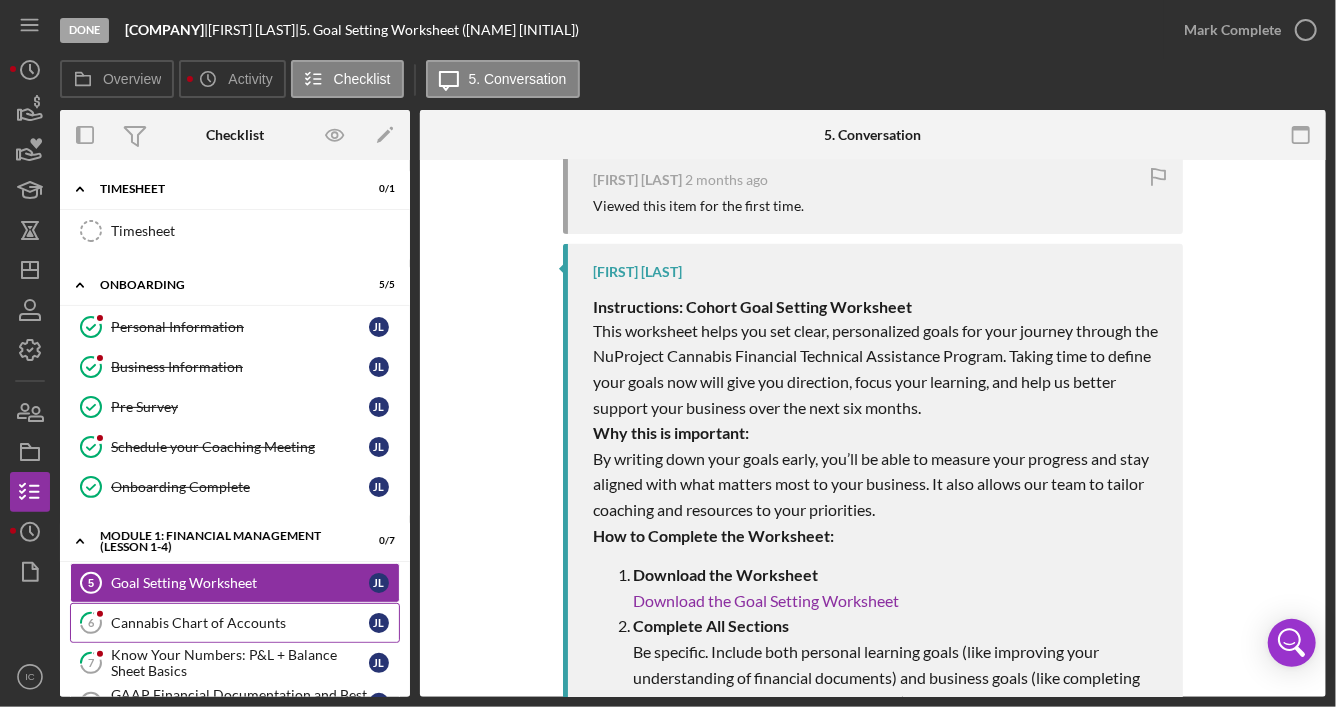 click on "Cannabis Chart of Accounts" at bounding box center [240, 623] 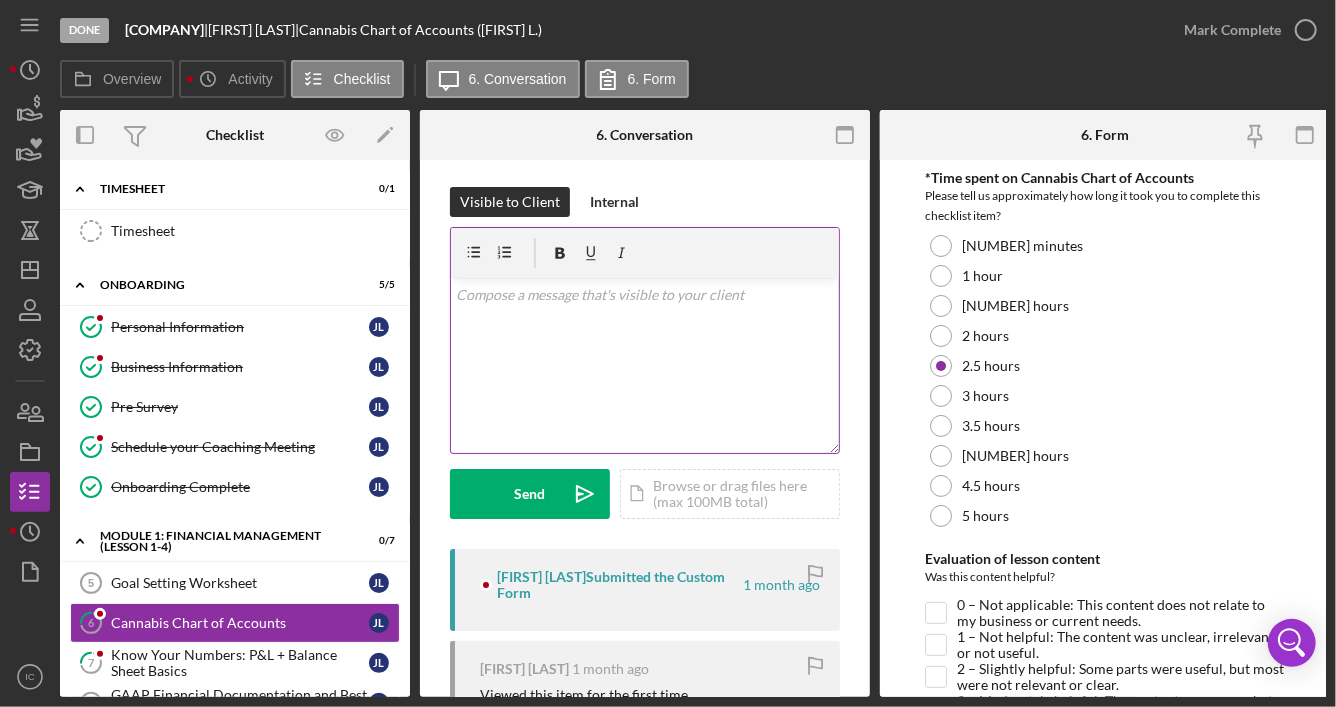 scroll, scrollTop: 0, scrollLeft: 0, axis: both 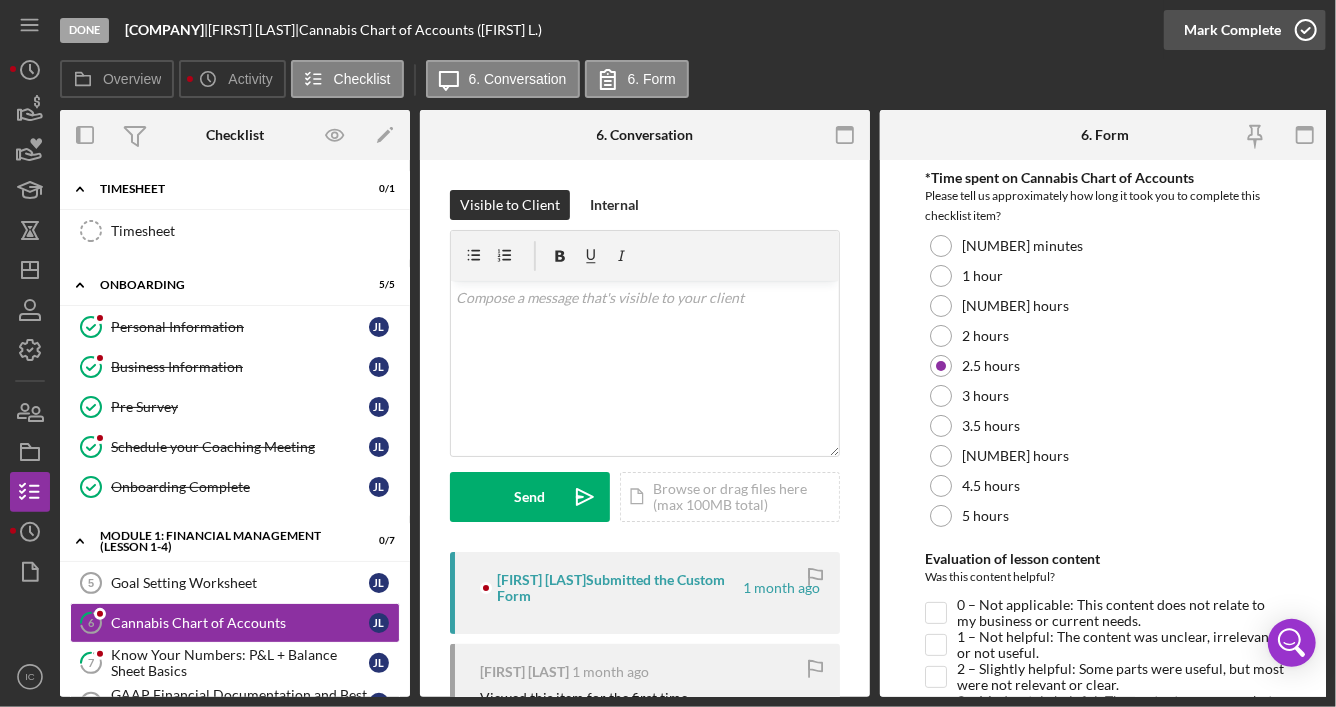 click 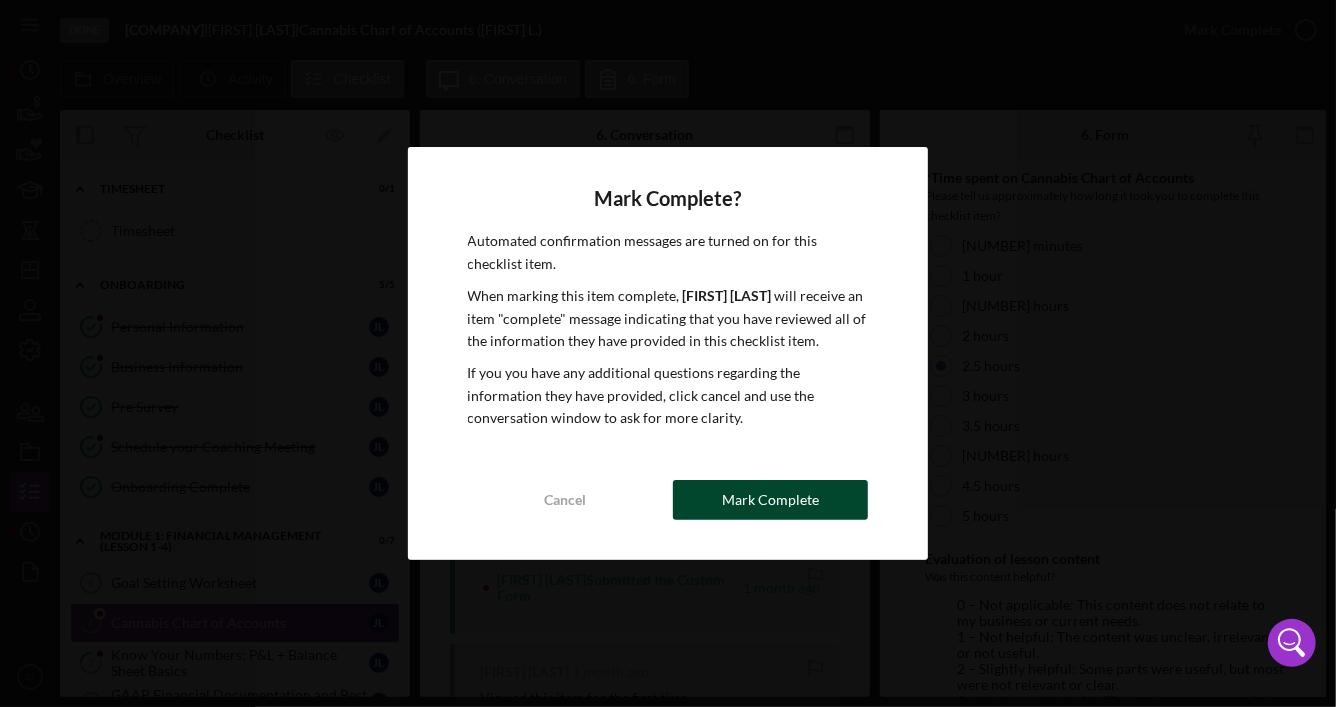 click on "Mark Complete" at bounding box center (770, 500) 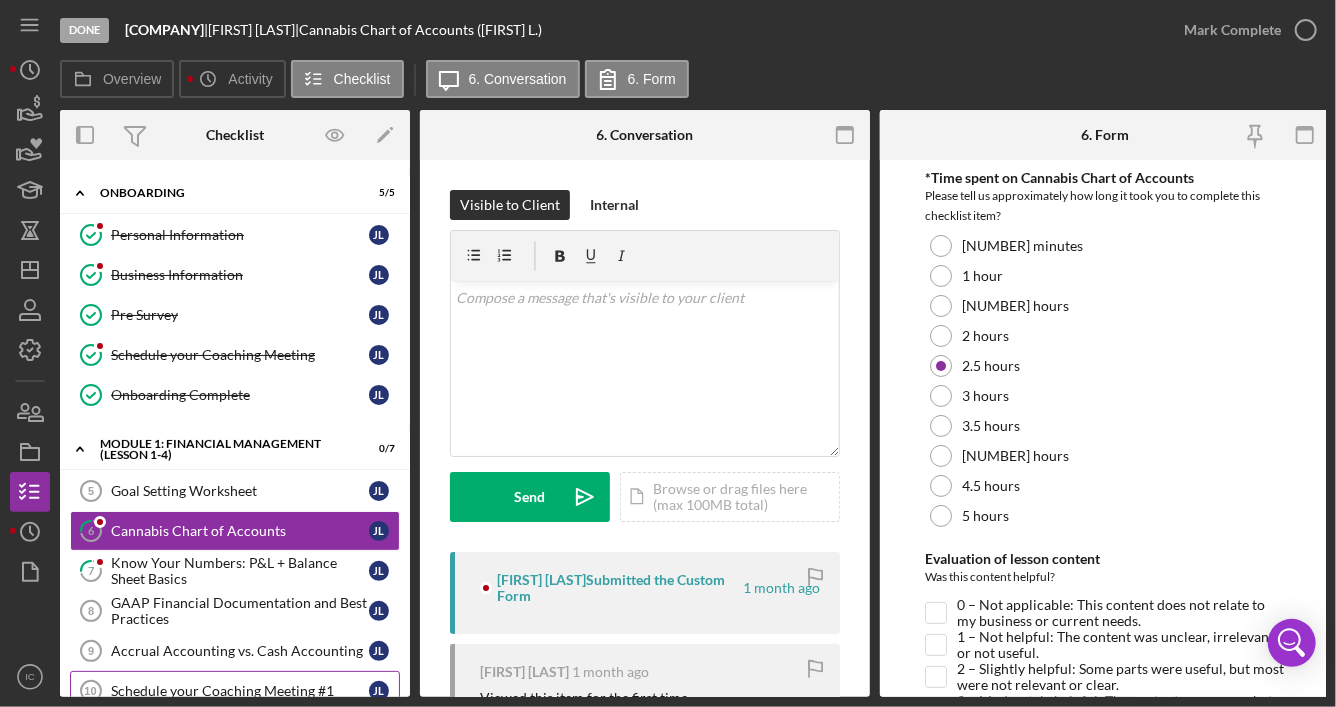 scroll, scrollTop: 200, scrollLeft: 0, axis: vertical 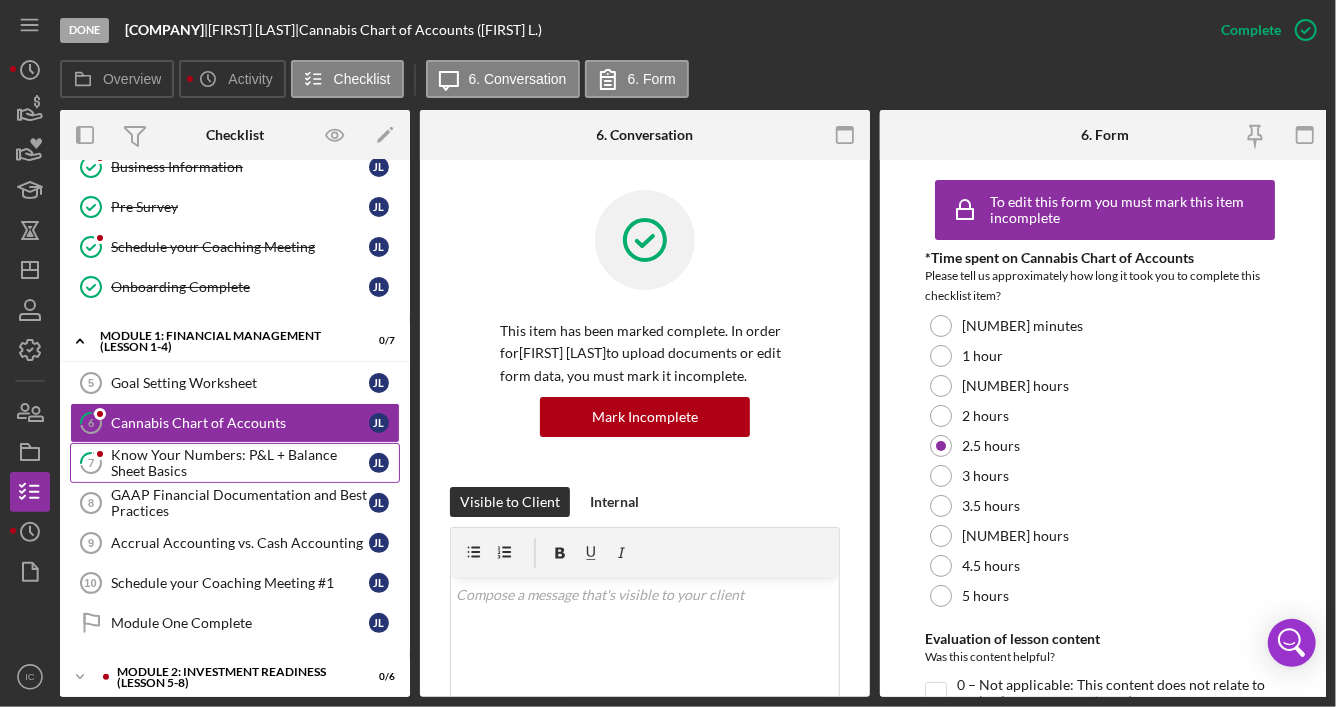 click on "Know Your Numbers: P&L + Balance Sheet Basics" at bounding box center [240, 463] 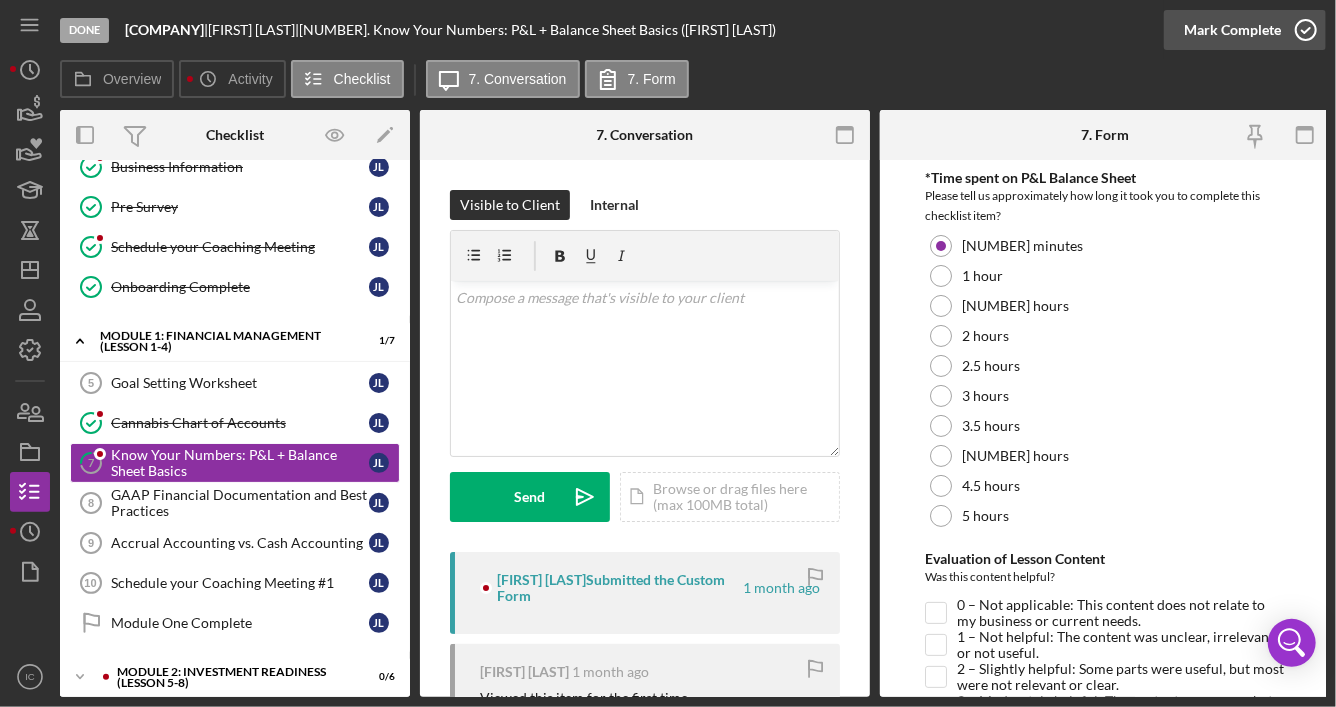 click 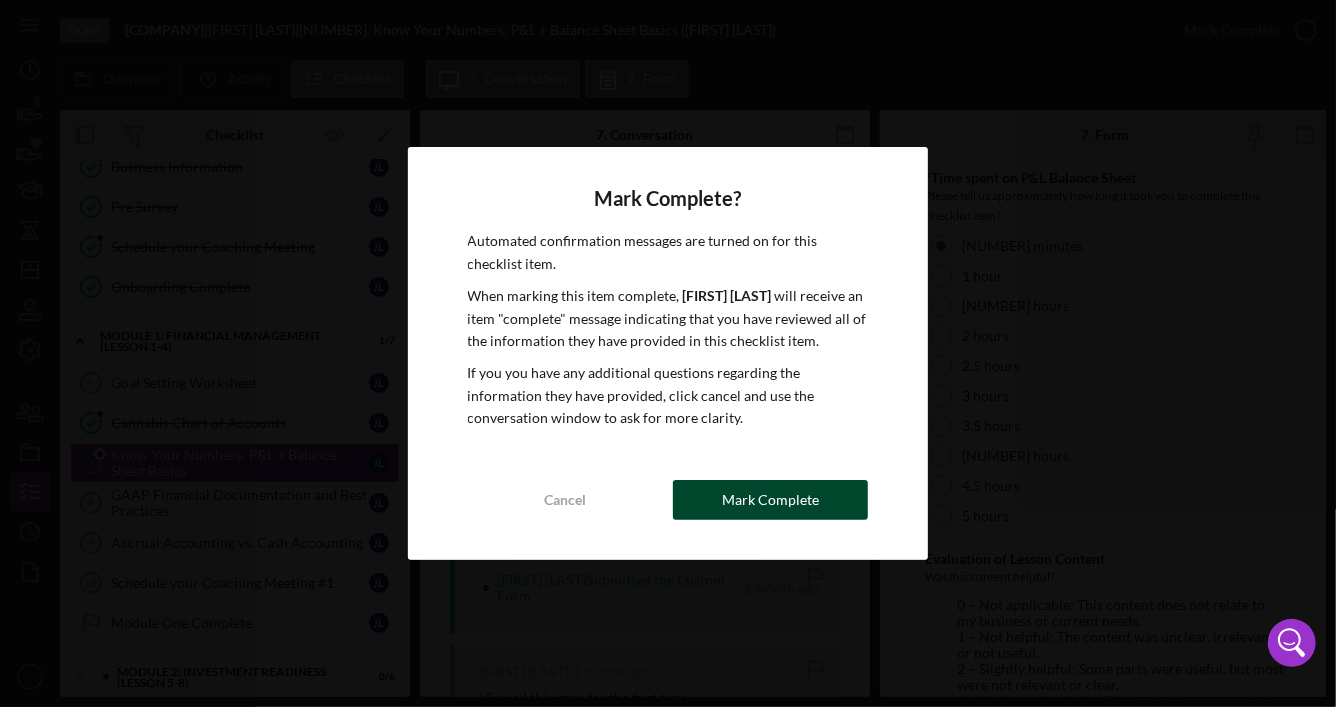 click on "Mark Complete" at bounding box center (770, 500) 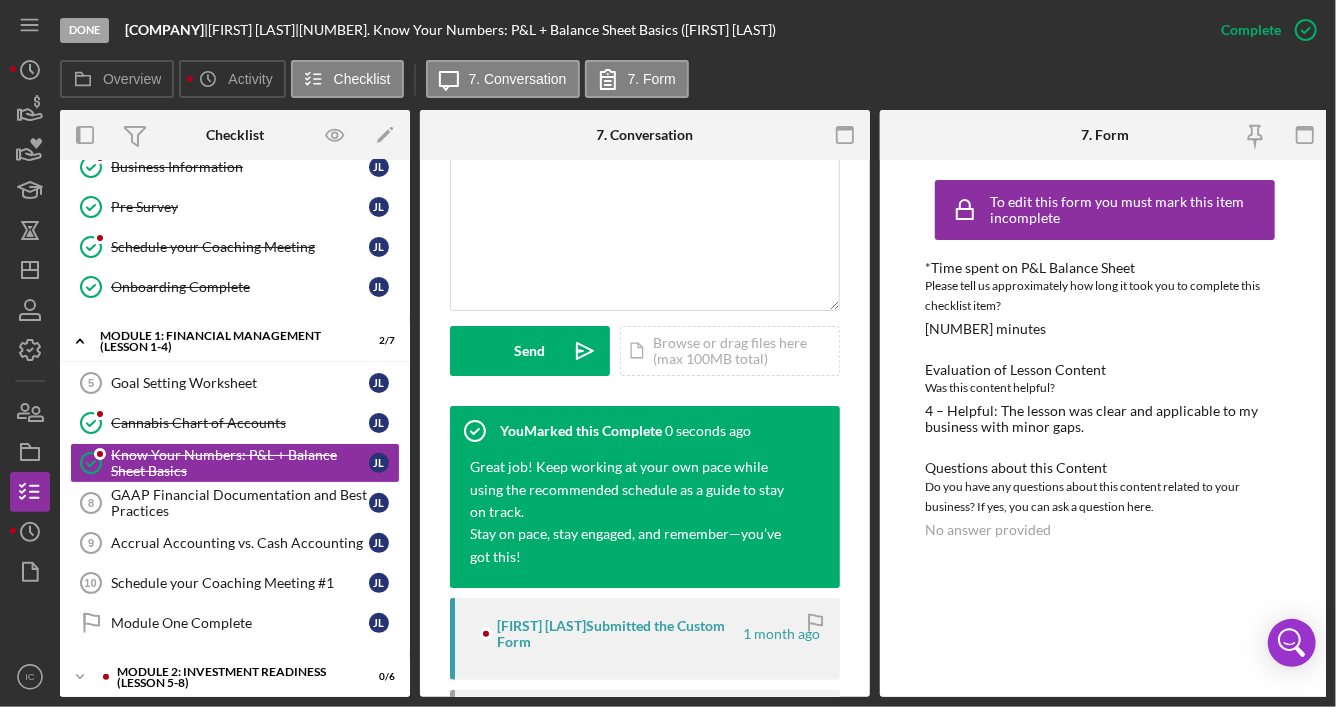 scroll, scrollTop: 600, scrollLeft: 0, axis: vertical 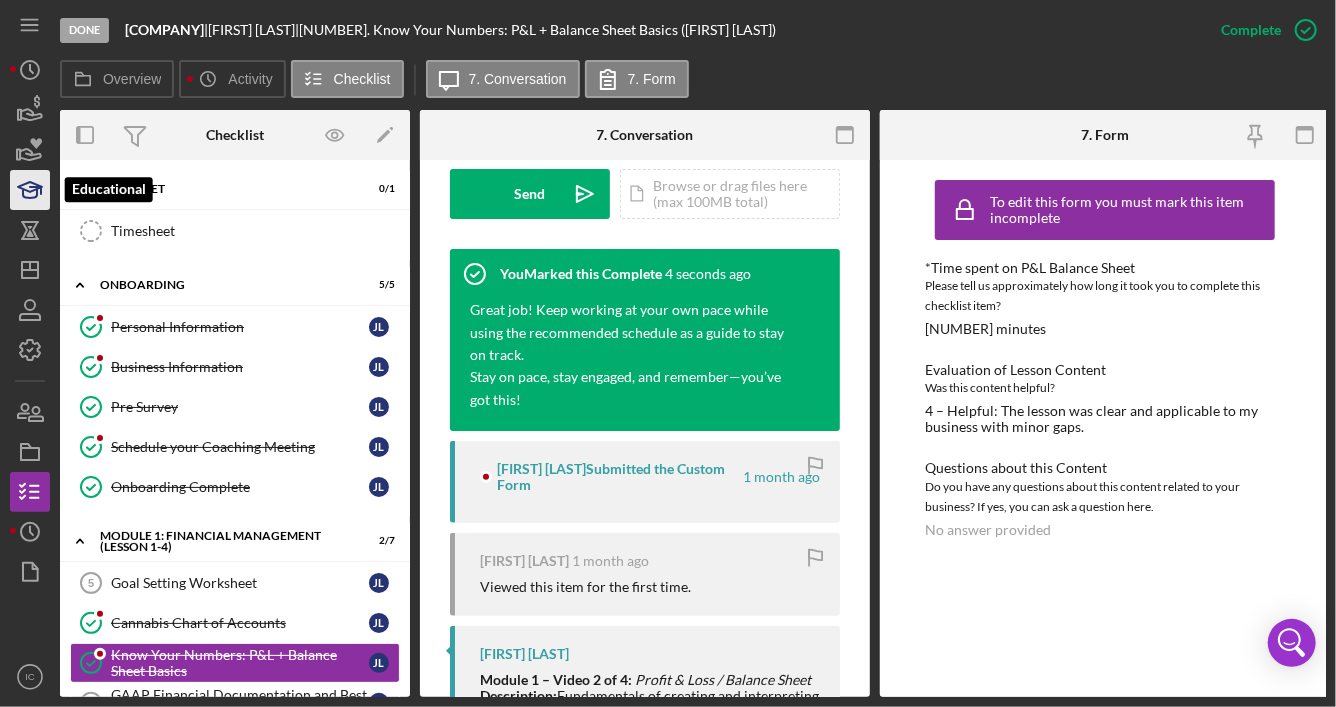 click 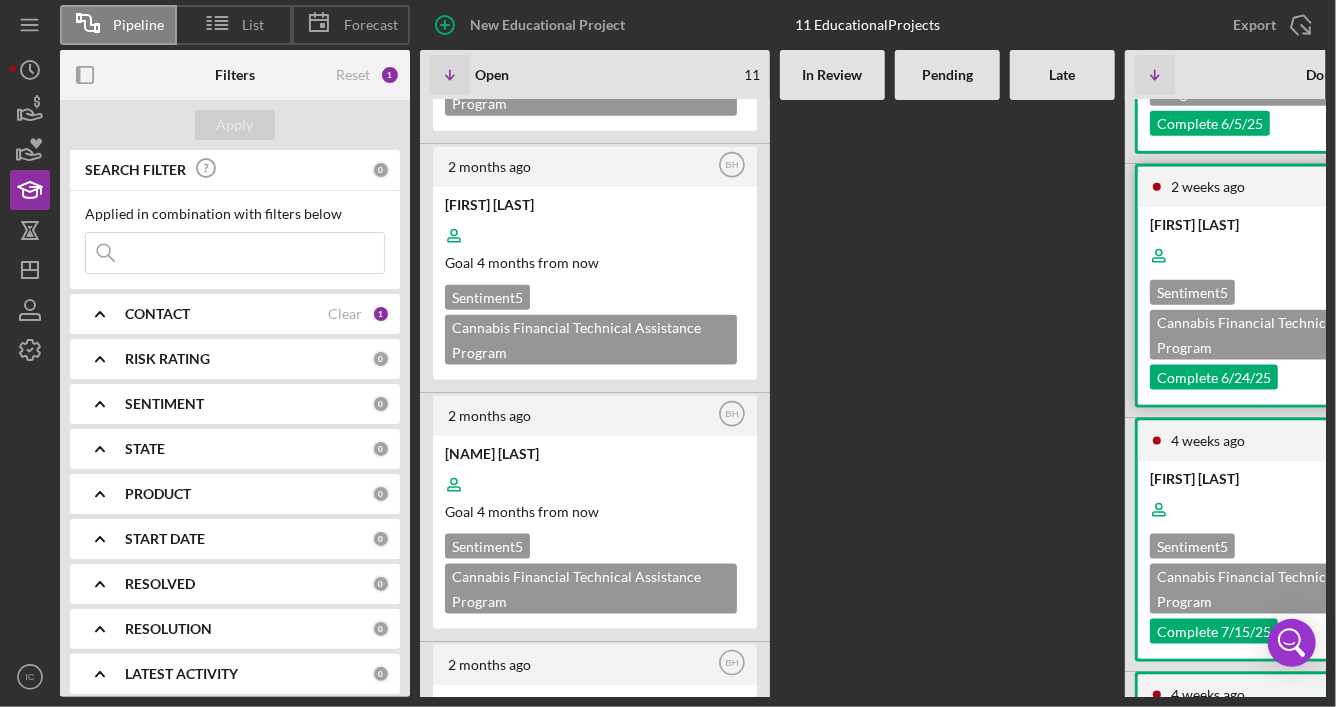 scroll, scrollTop: 1300, scrollLeft: 0, axis: vertical 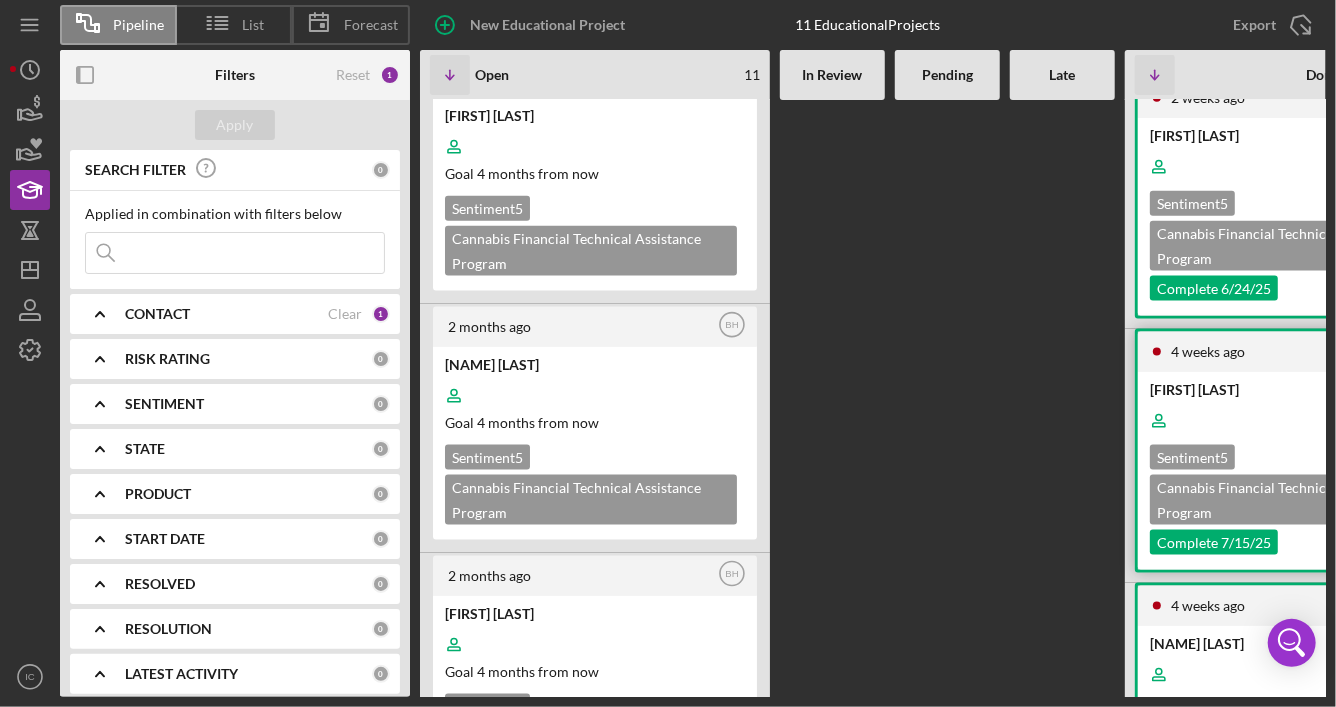 click at bounding box center [1298, 421] 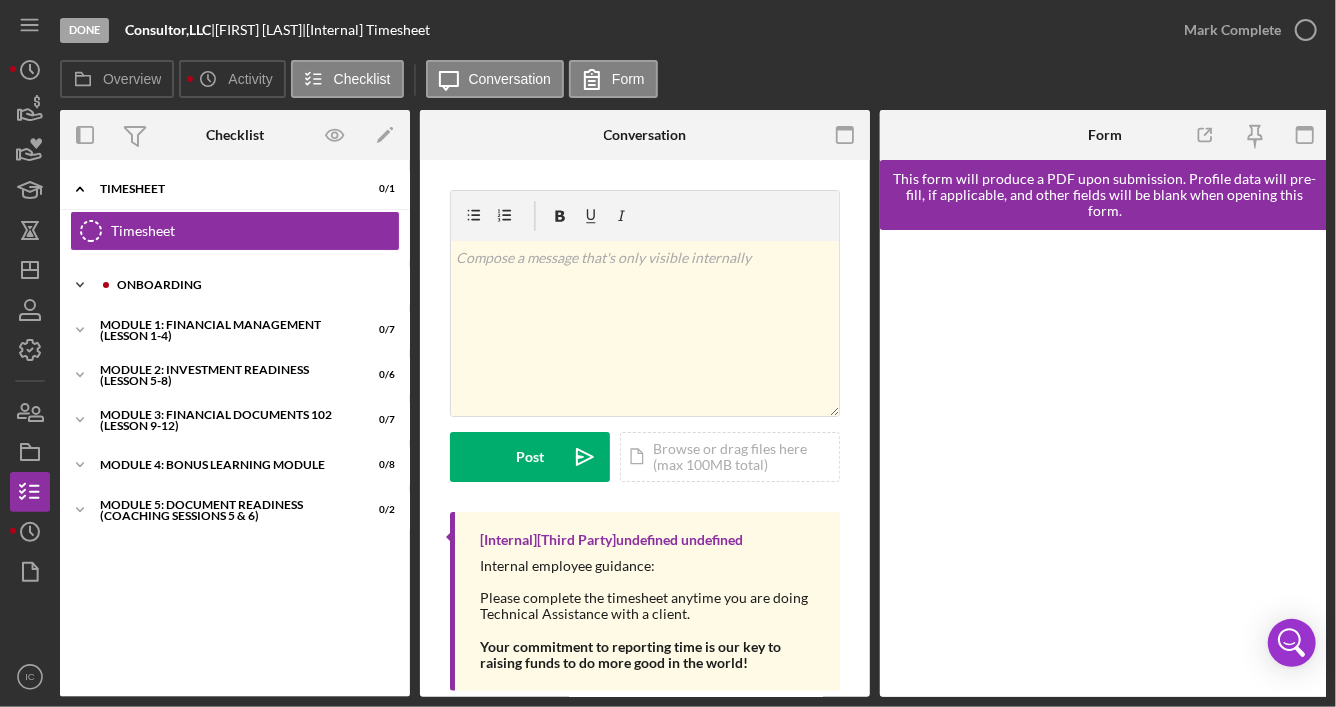 click on "Icon/Expander Onboarding 3 / 5" at bounding box center [235, 285] 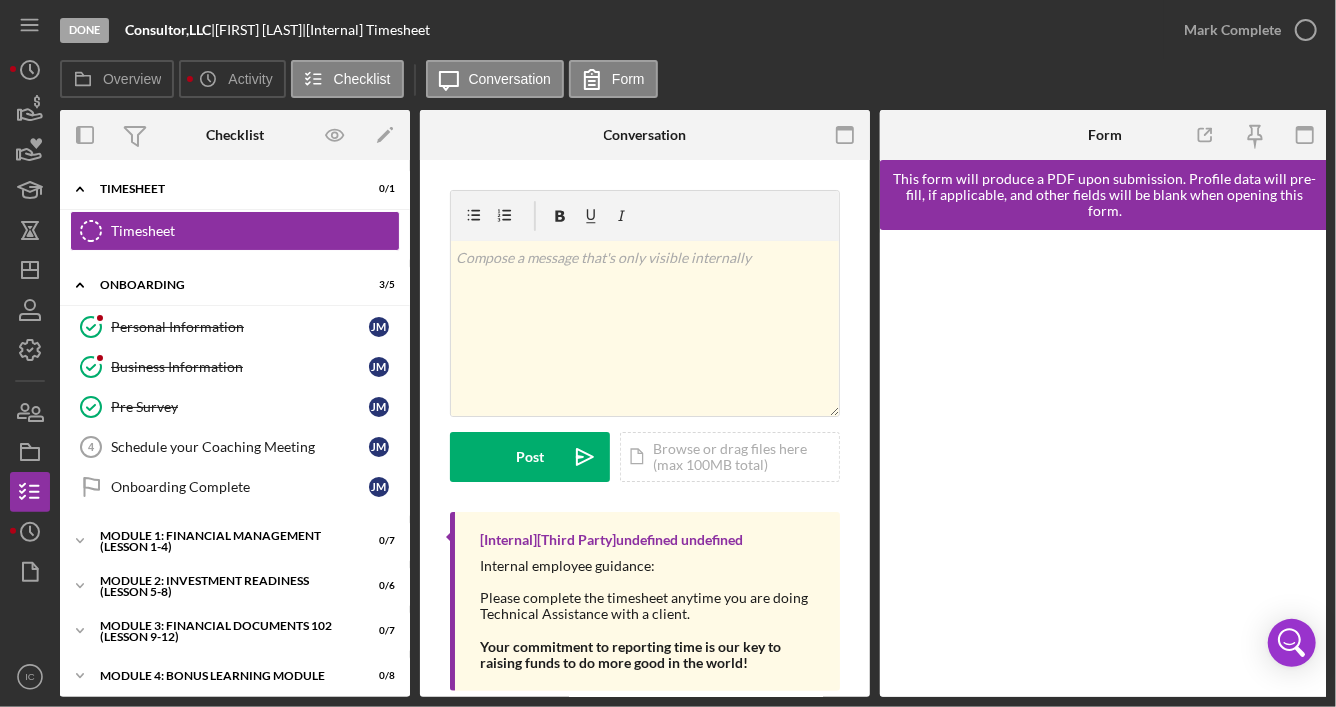 scroll, scrollTop: 55, scrollLeft: 0, axis: vertical 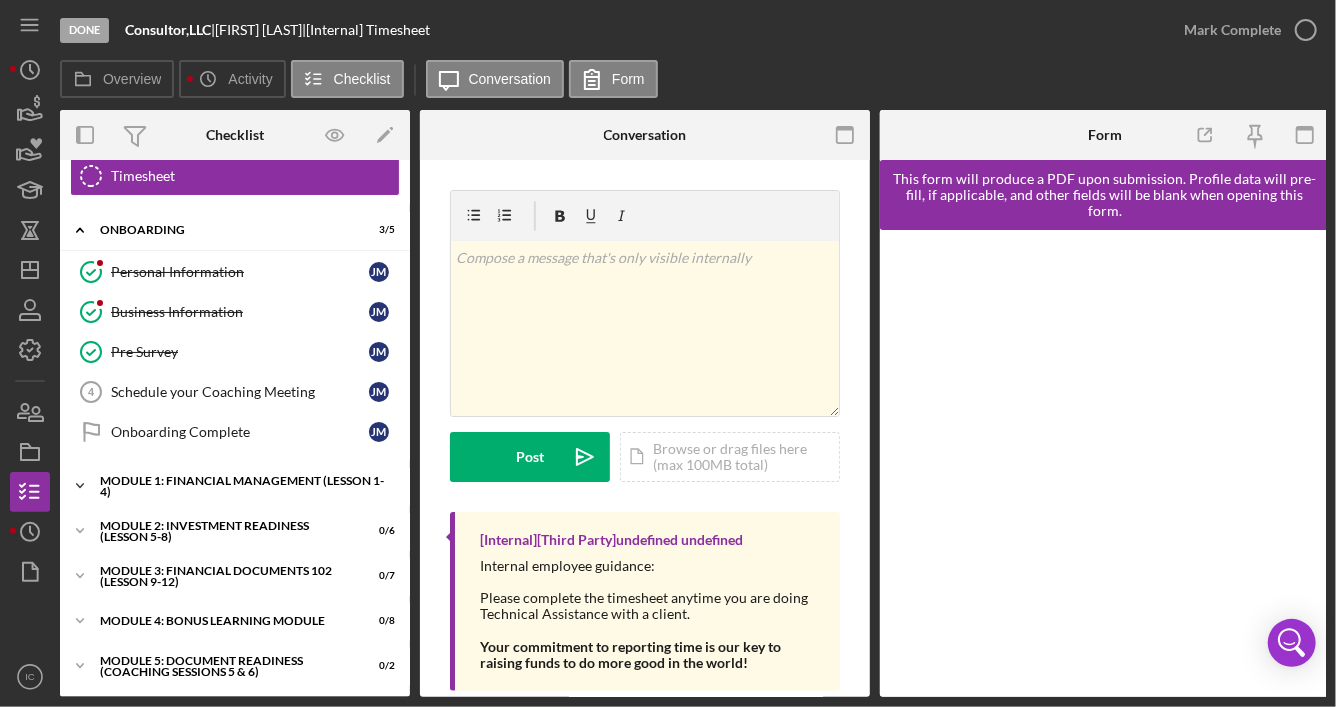 click on "Icon/Expander Module 1: Financial Management (Lesson 1-4) 0 / 7" at bounding box center [235, 486] 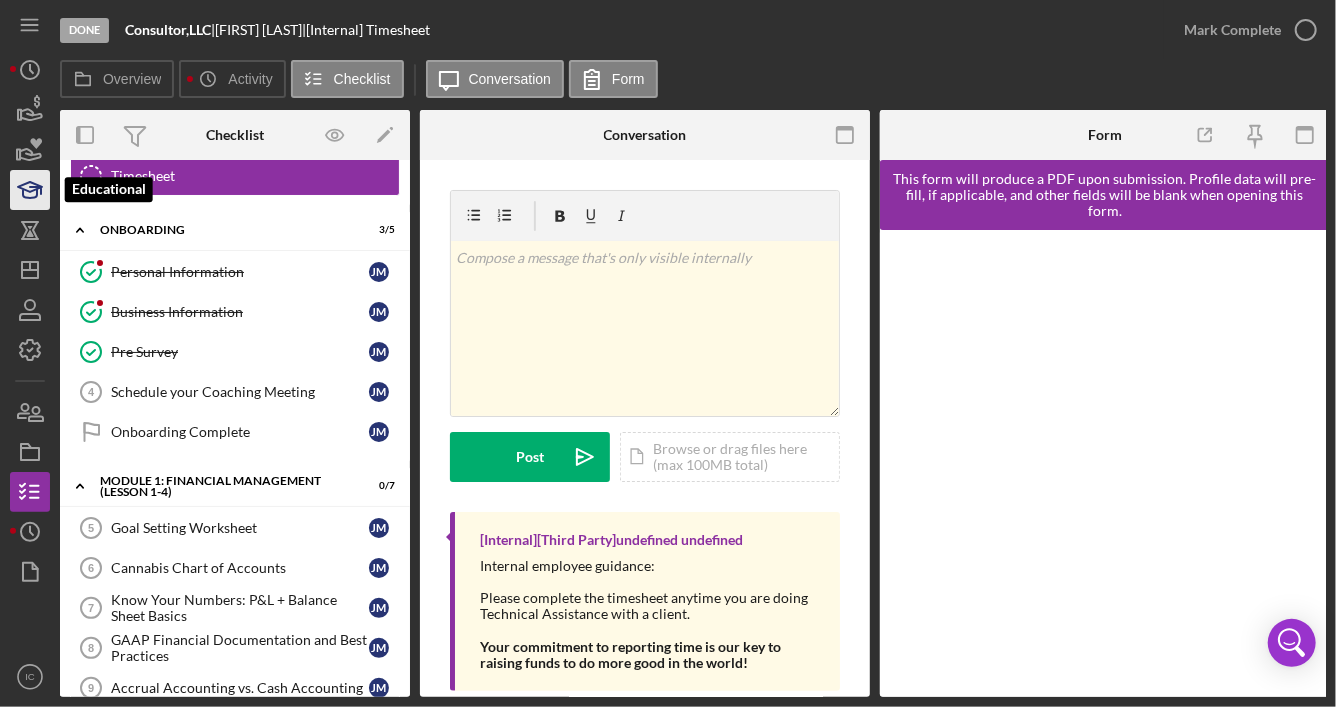 click 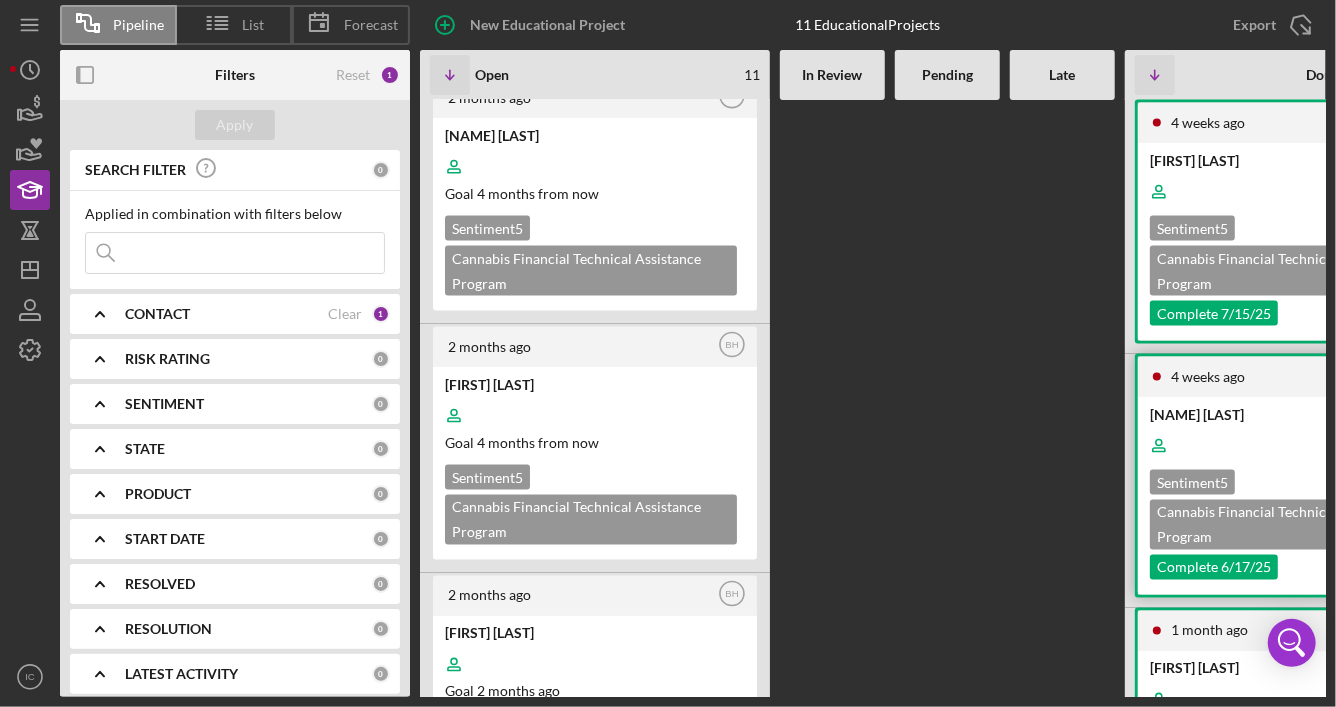 scroll, scrollTop: 1600, scrollLeft: 0, axis: vertical 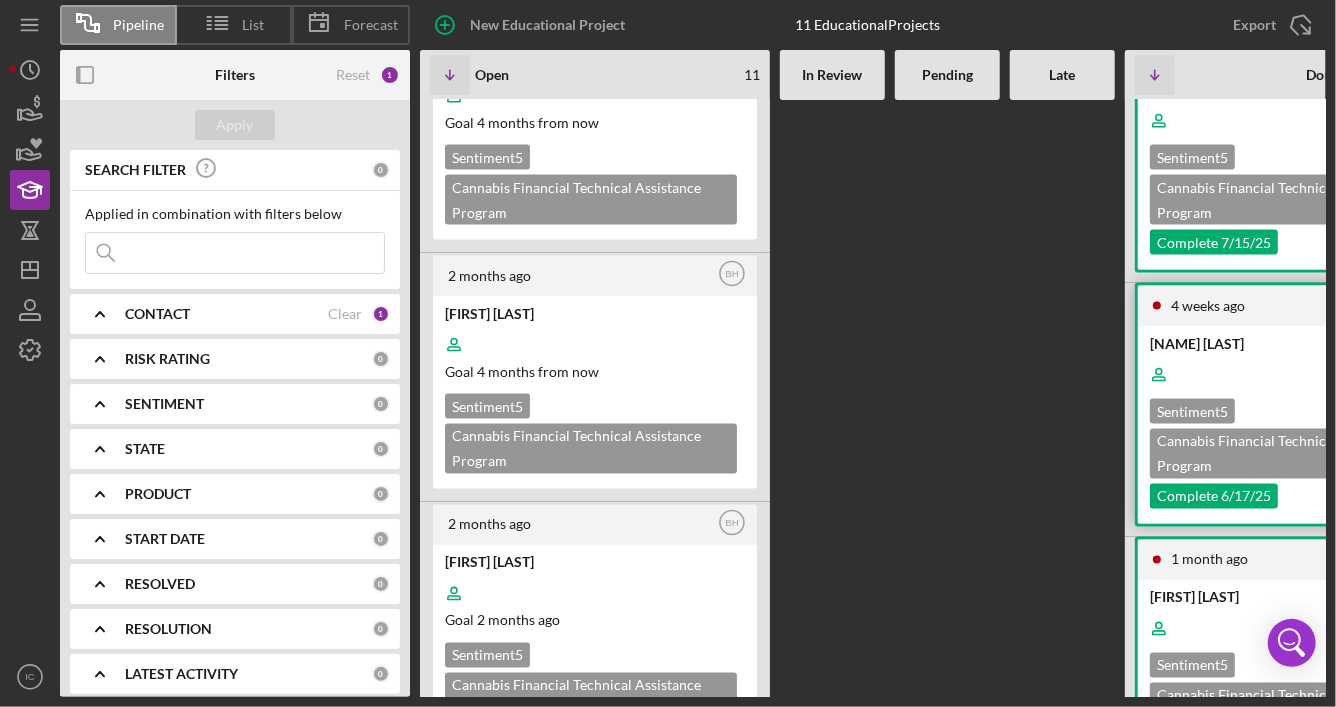 click at bounding box center [1298, 375] 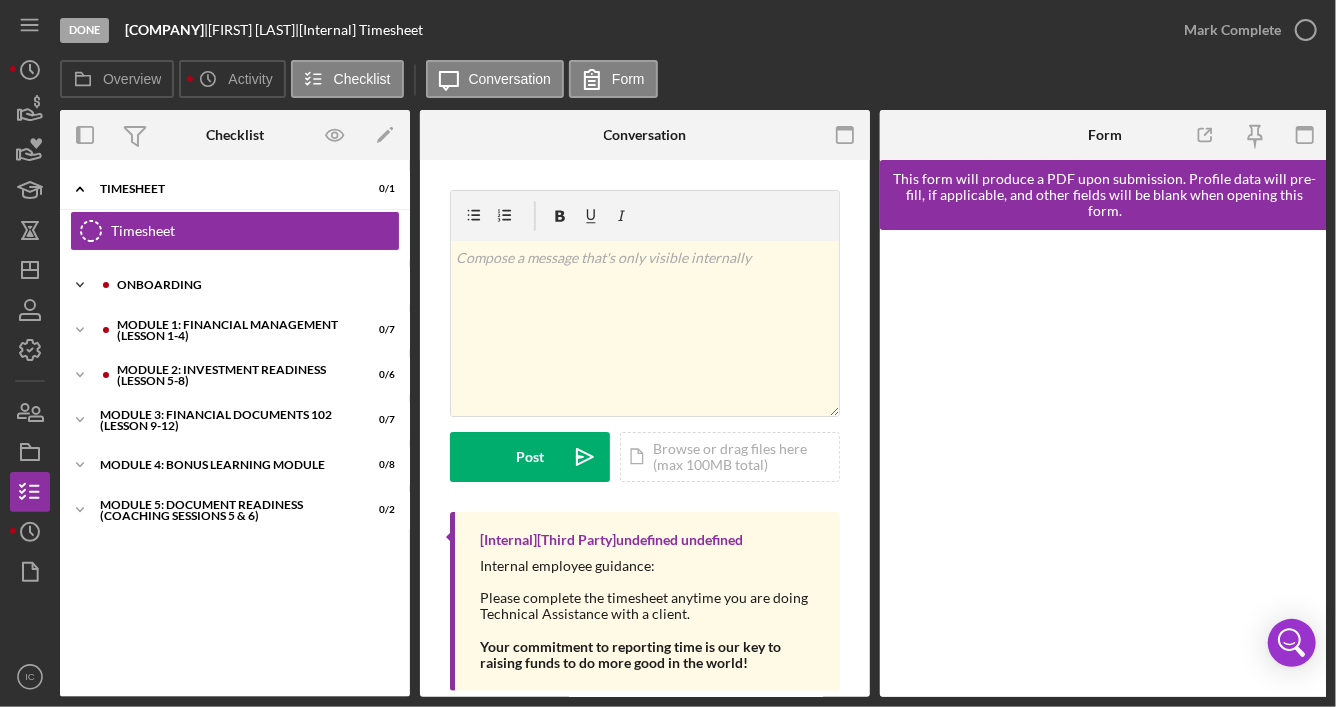 click on "Onboarding" at bounding box center (251, 285) 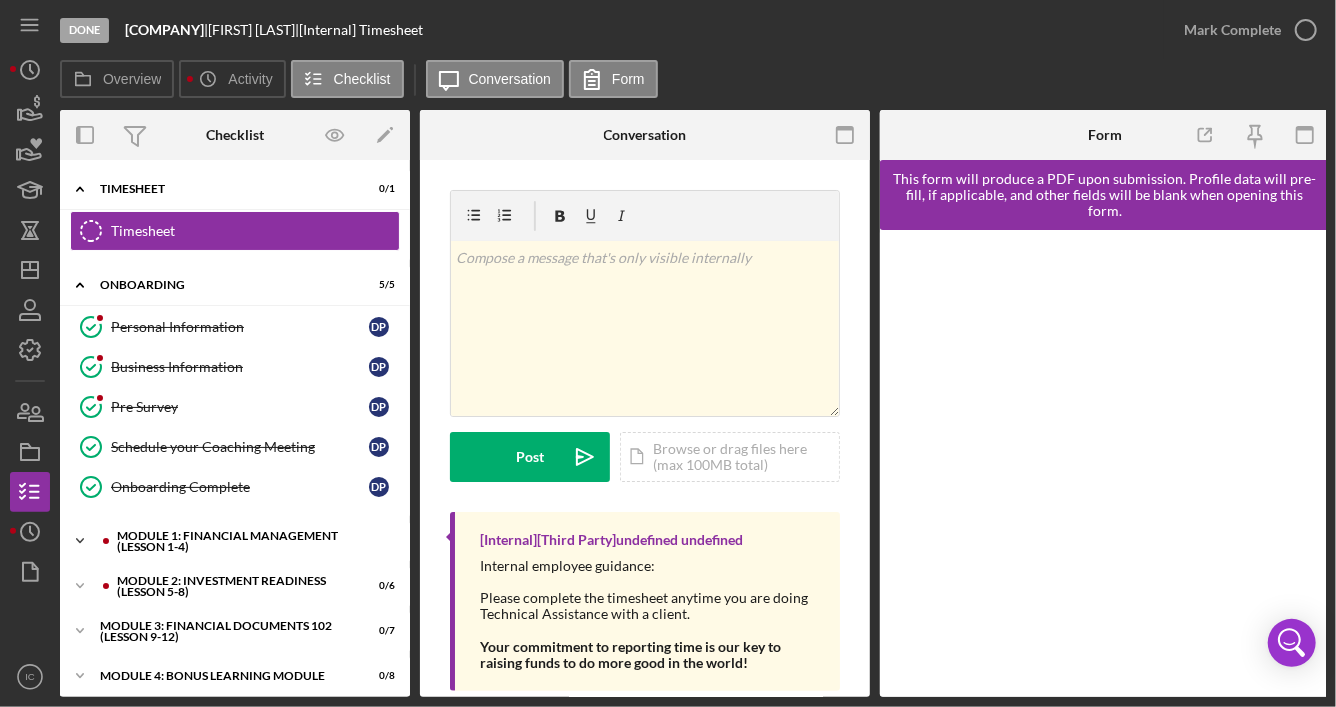 click on "Module 1: Financial Management (Lesson 1-4)" at bounding box center (251, 541) 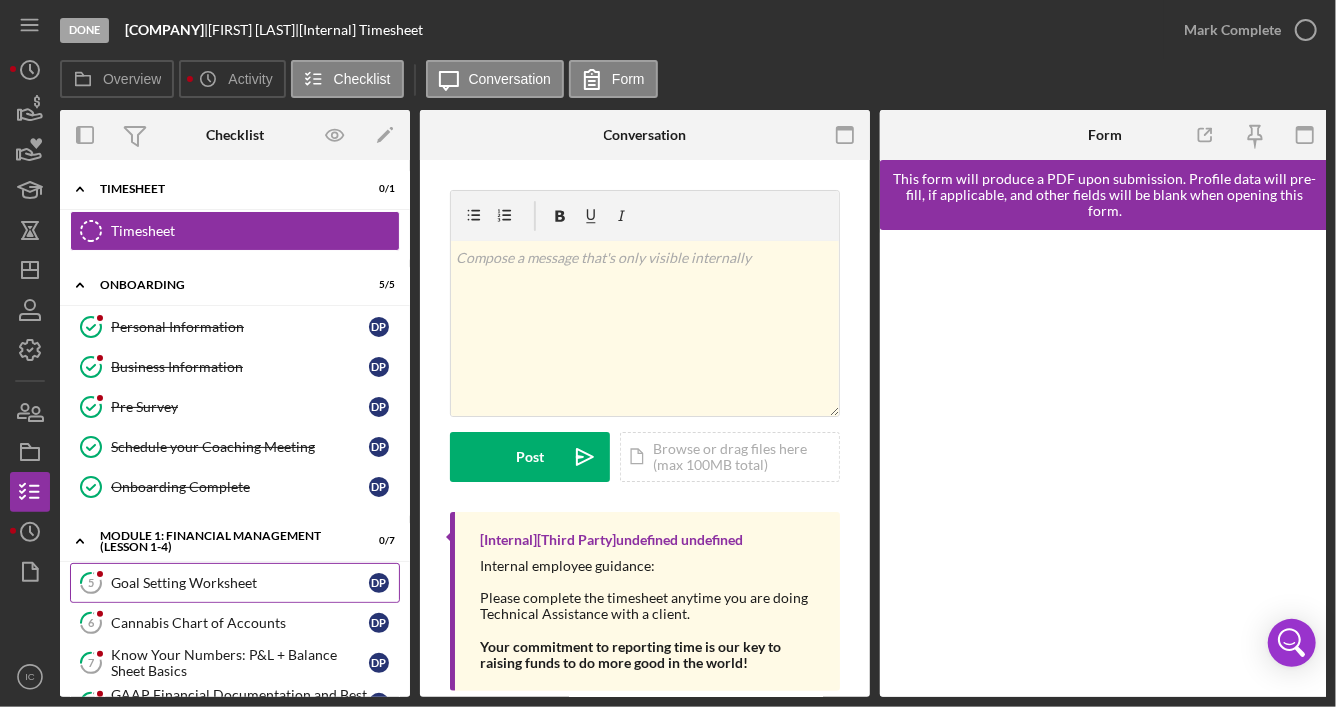 click on "Goal Setting Worksheet" at bounding box center (240, 583) 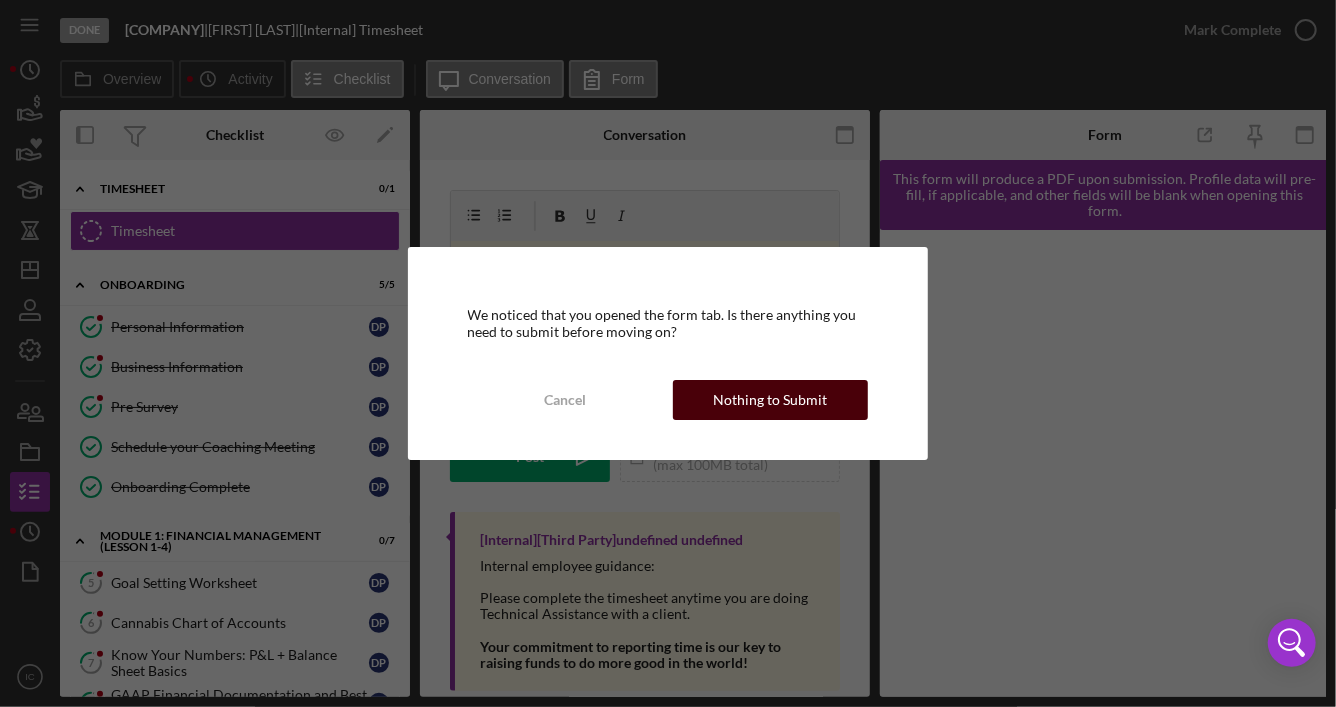 click on "Nothing to Submit" at bounding box center (771, 400) 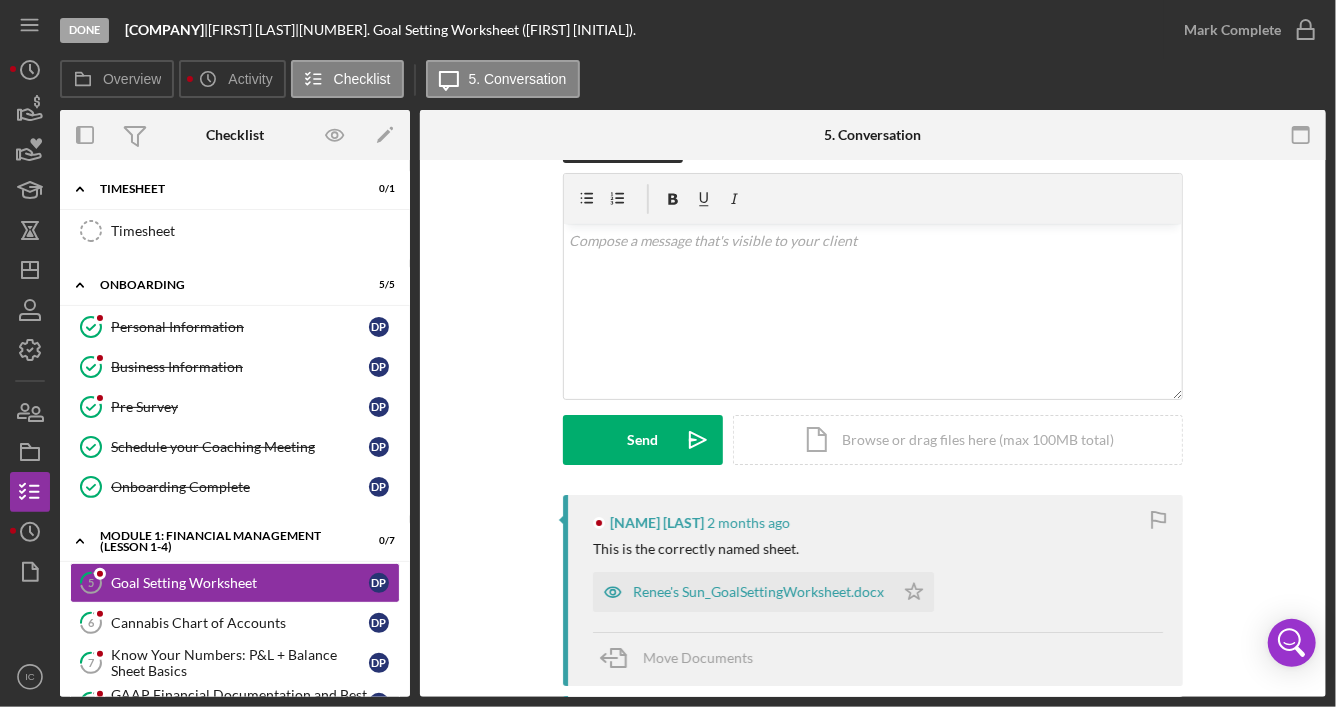 scroll, scrollTop: 200, scrollLeft: 0, axis: vertical 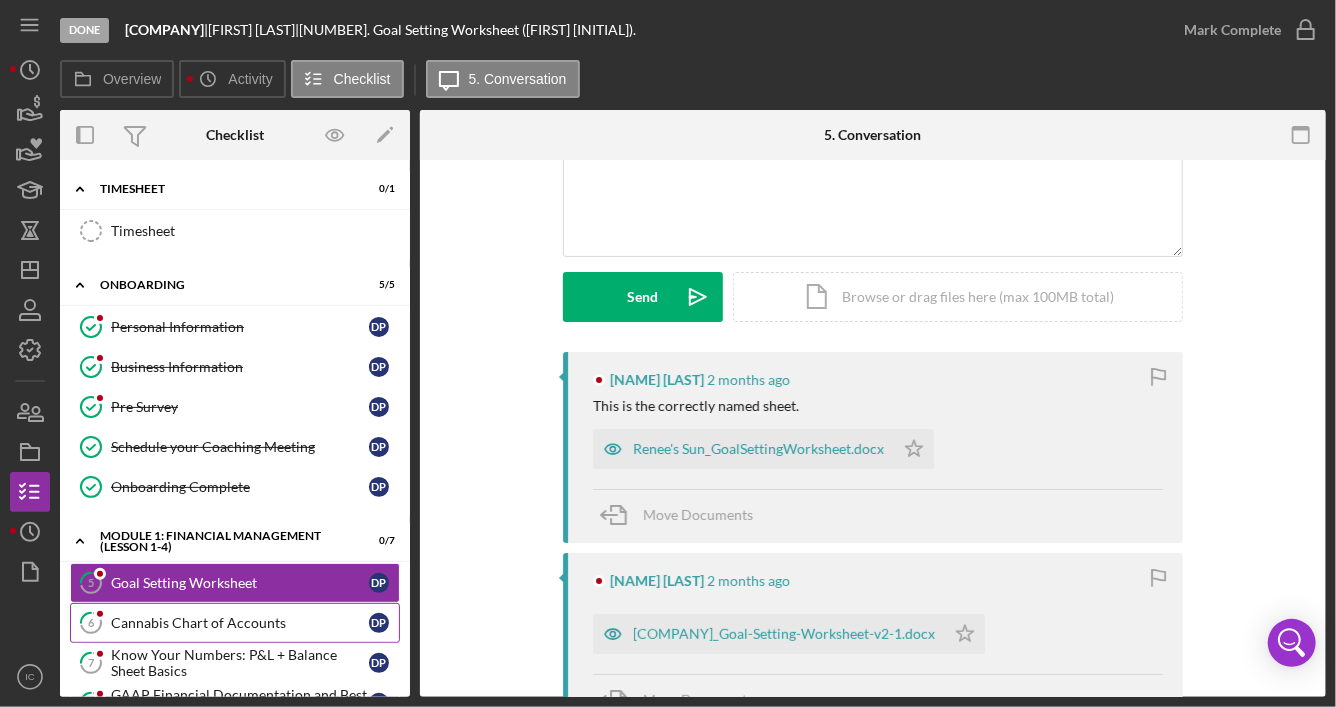 drag, startPoint x: 292, startPoint y: 623, endPoint x: 388, endPoint y: 602, distance: 98.270035 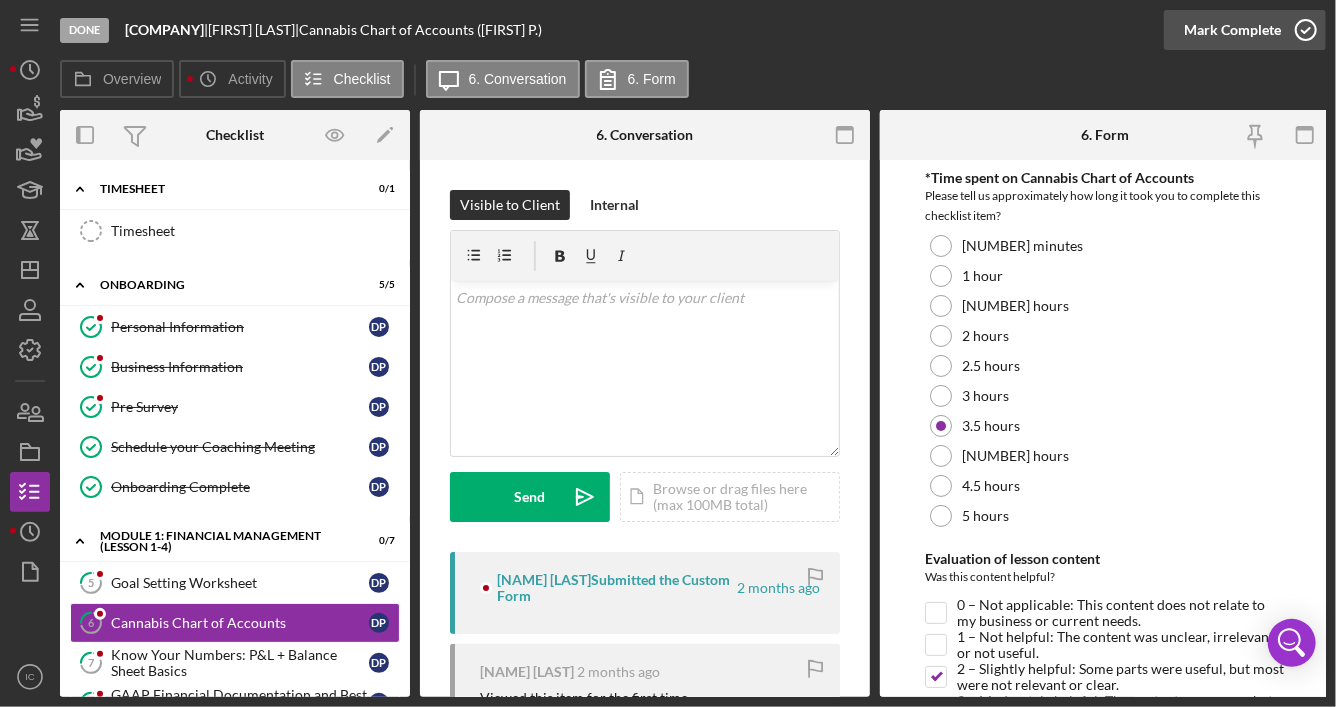 click 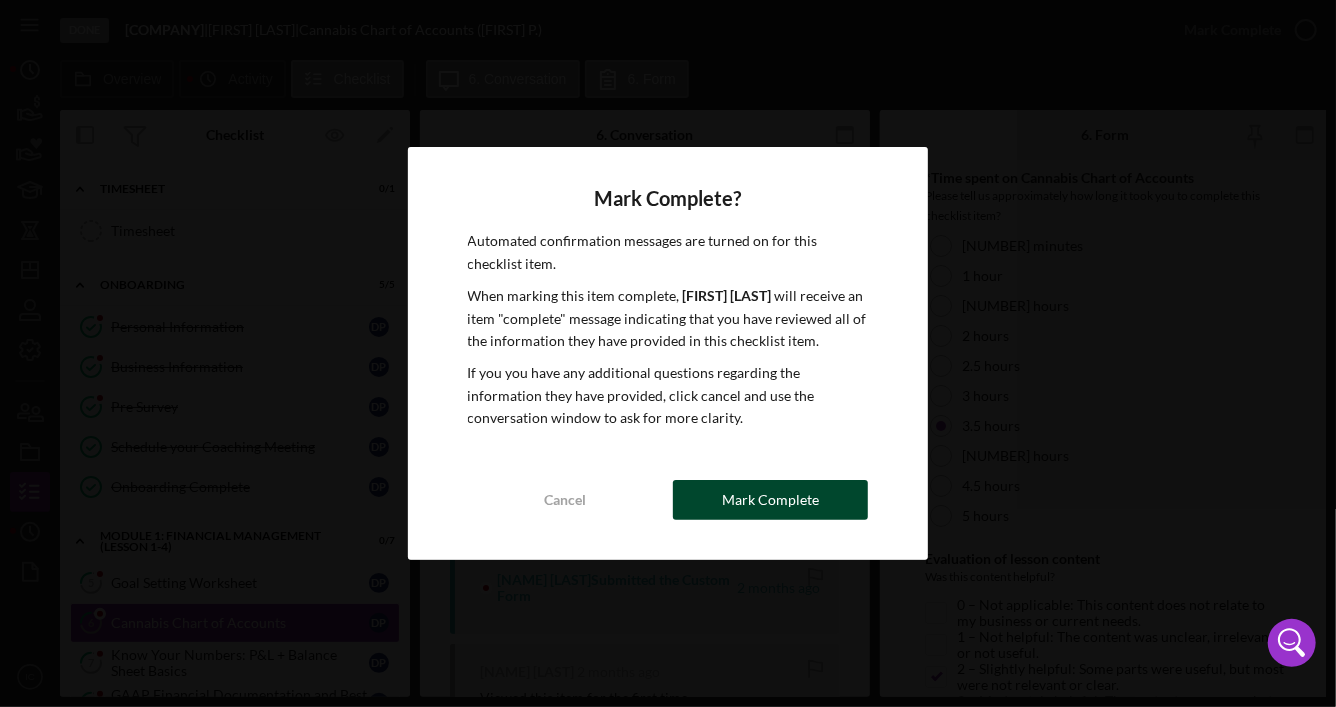 drag, startPoint x: 817, startPoint y: 506, endPoint x: 816, endPoint y: 492, distance: 14.035668 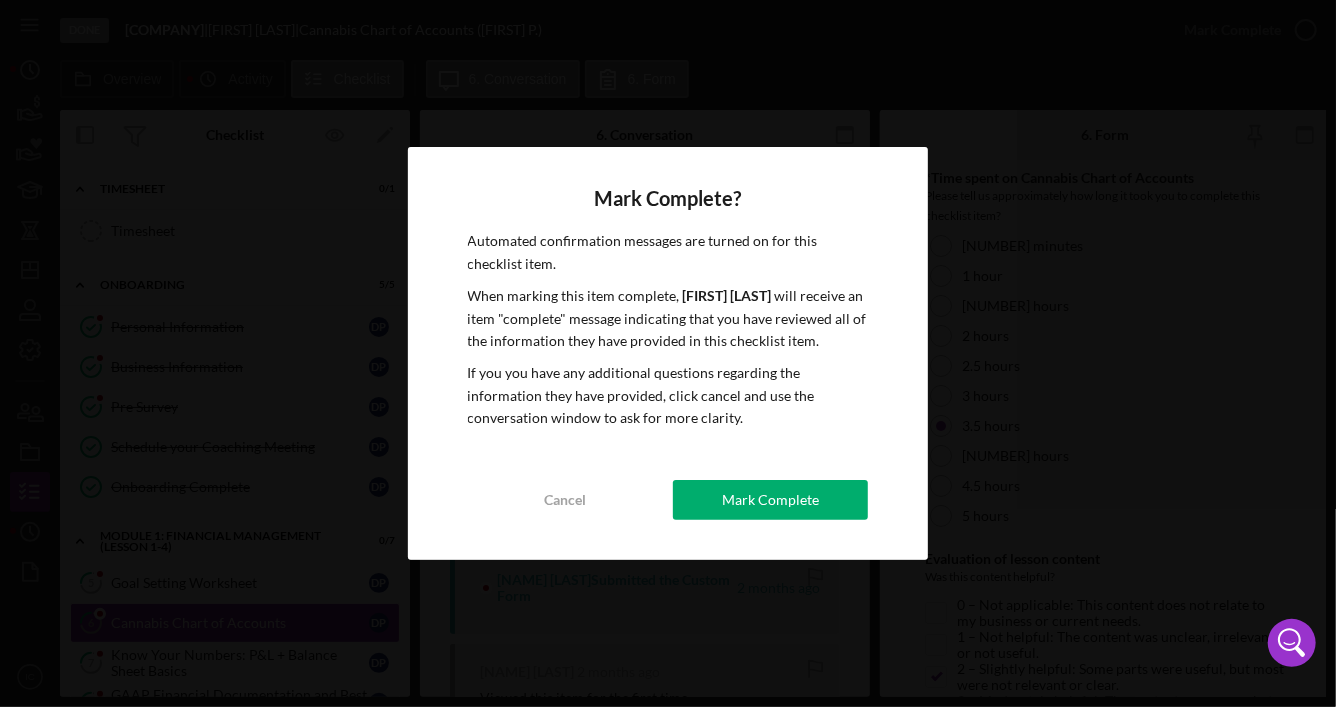 click on "Mark Complete" at bounding box center [770, 500] 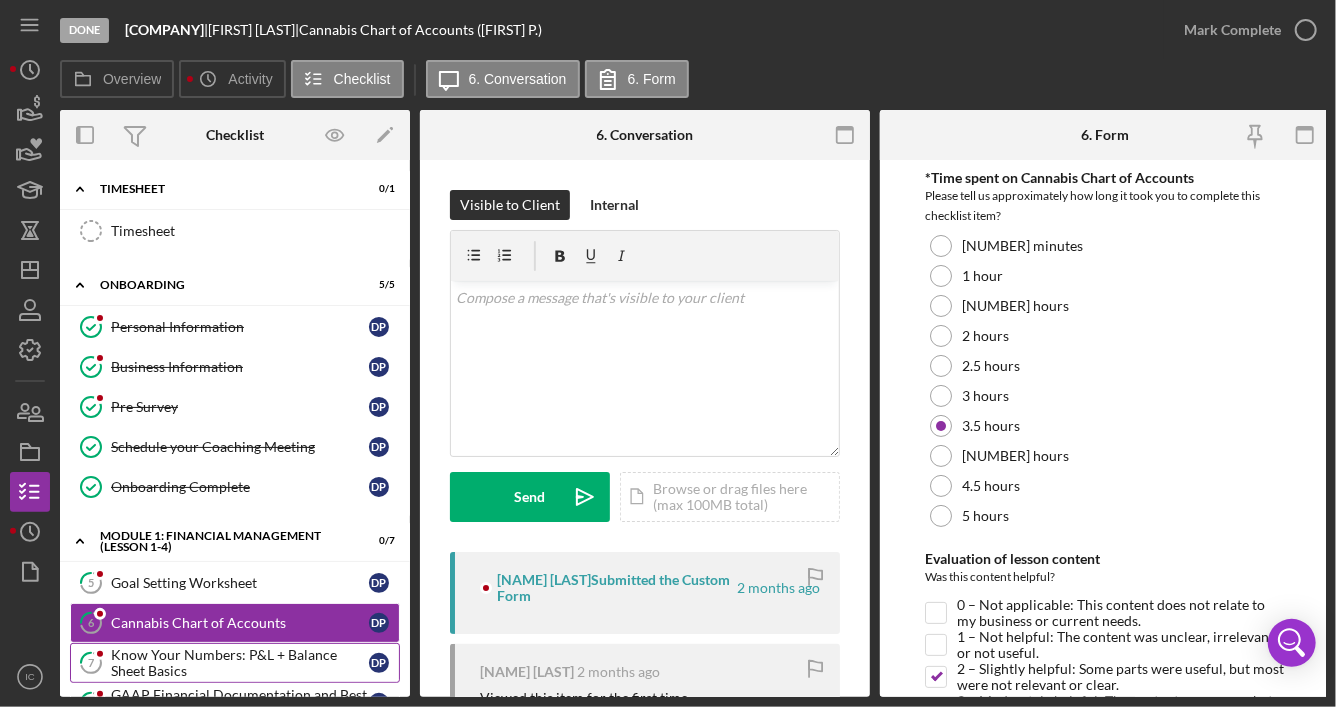 click on "Know Your Numbers: P&L + Balance Sheet Basics" at bounding box center [240, 663] 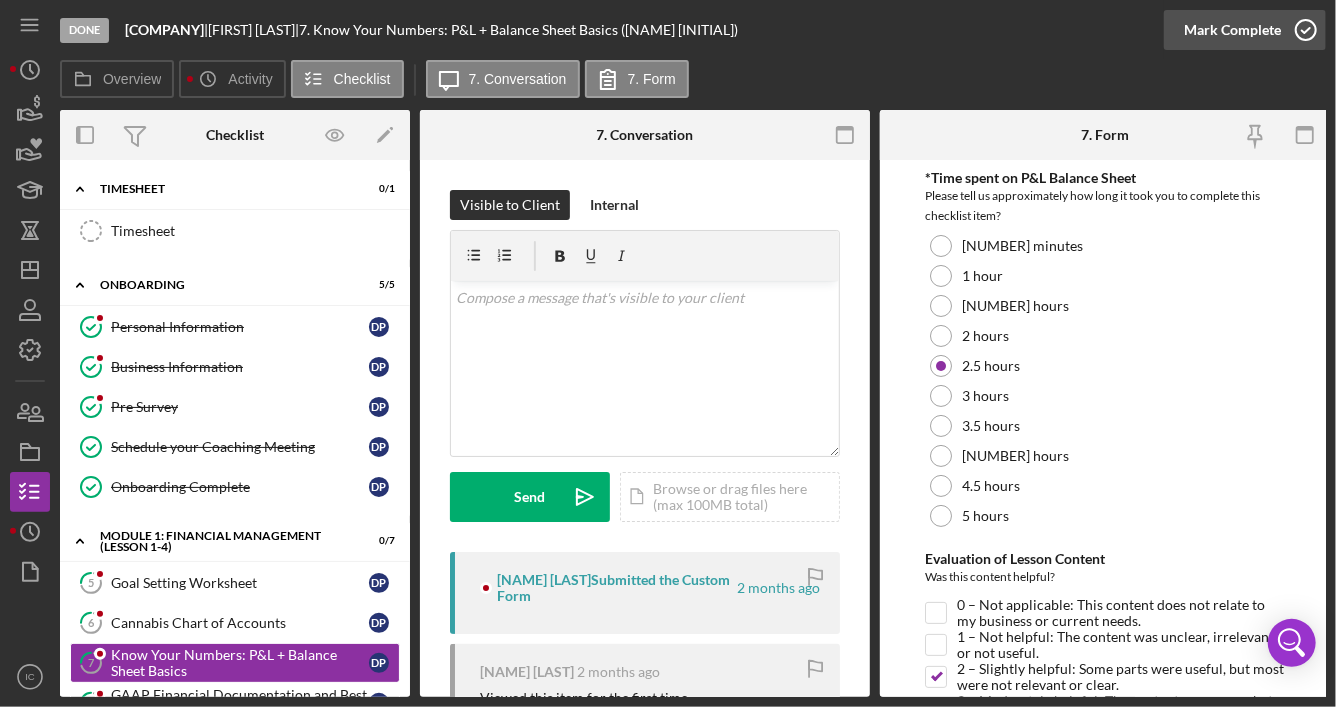 click 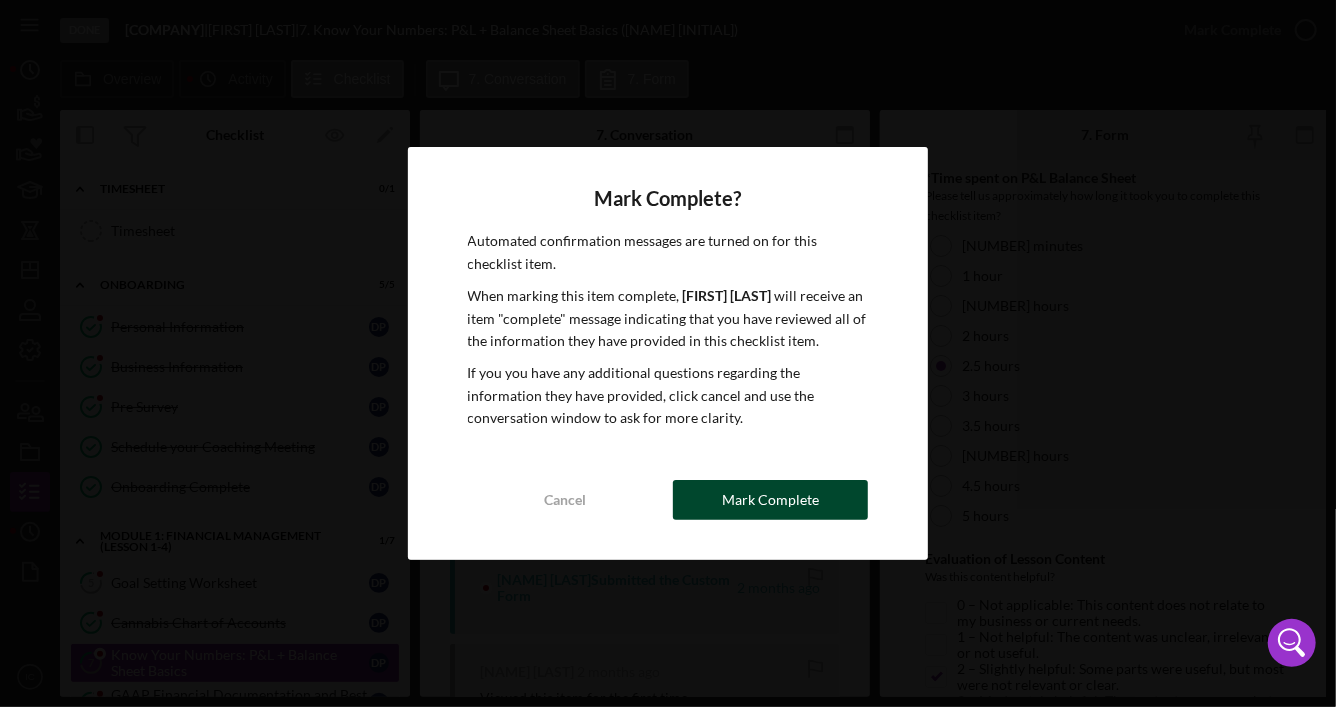 click on "Mark Complete" at bounding box center (770, 500) 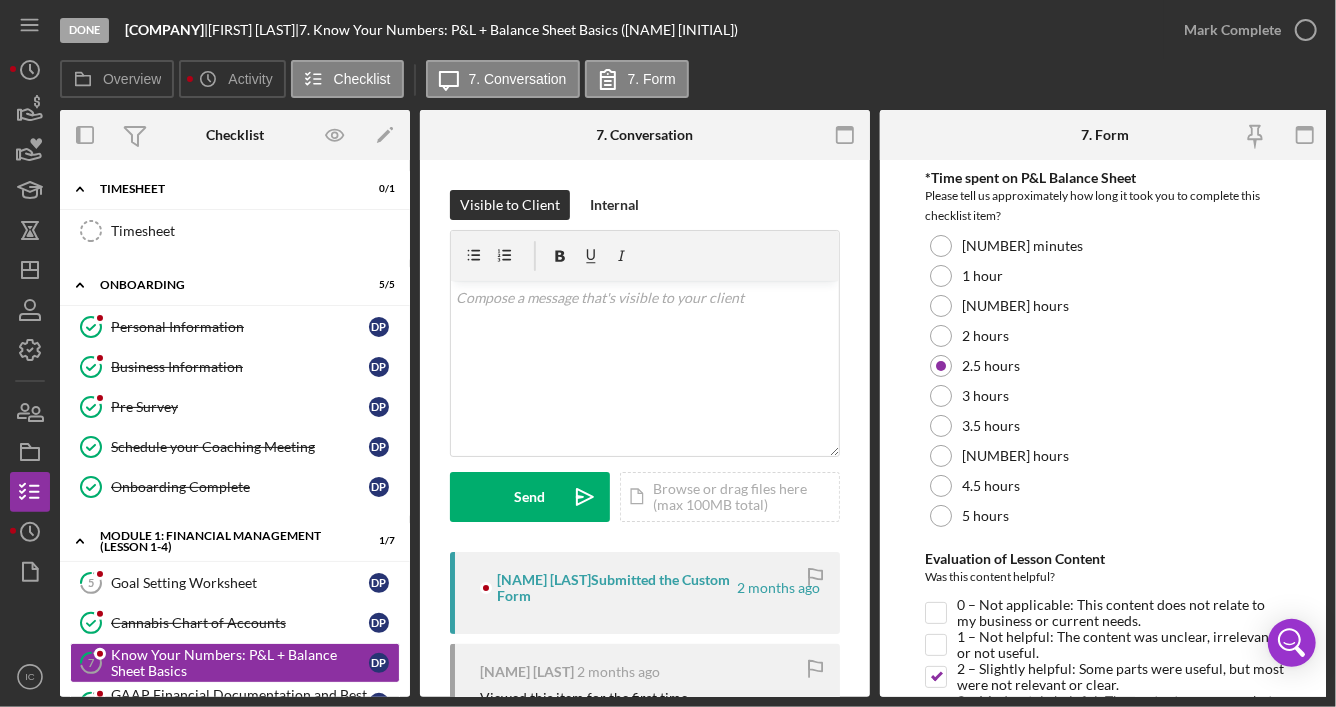 scroll, scrollTop: 200, scrollLeft: 0, axis: vertical 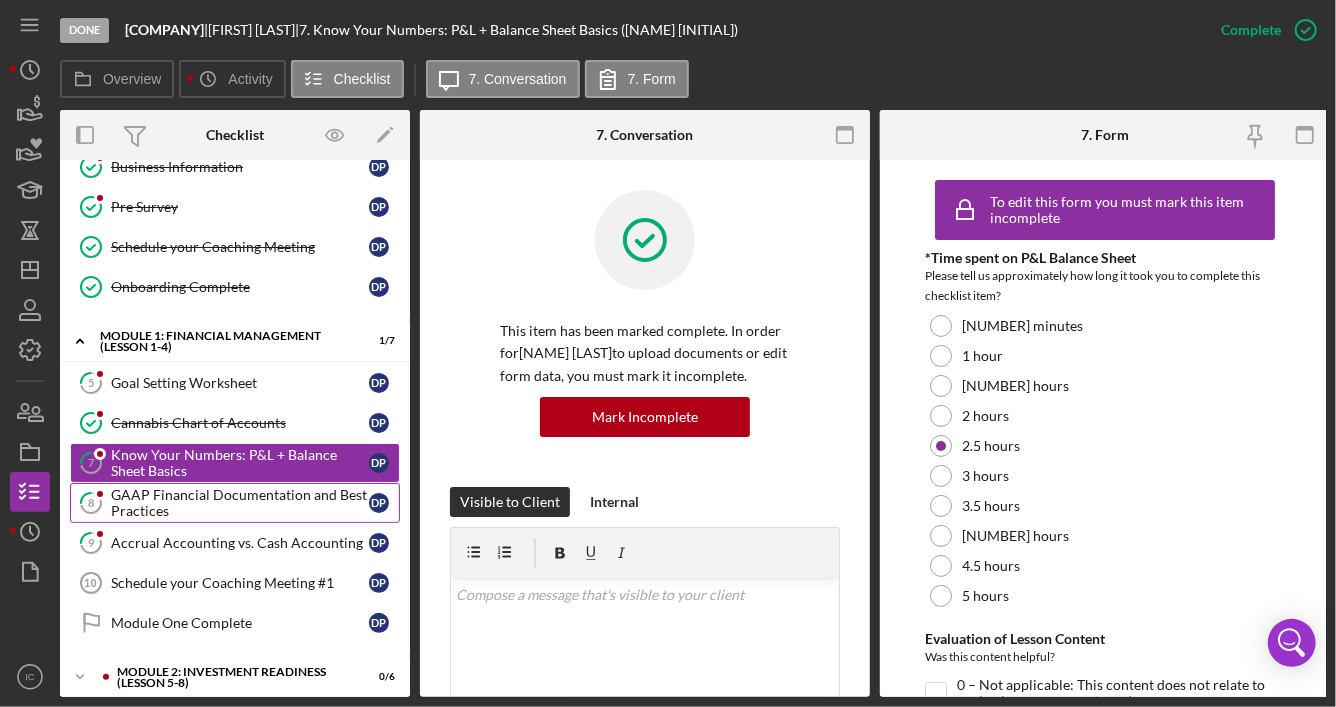click on "GAAP Financial Documentation and Best Practices" at bounding box center (240, 503) 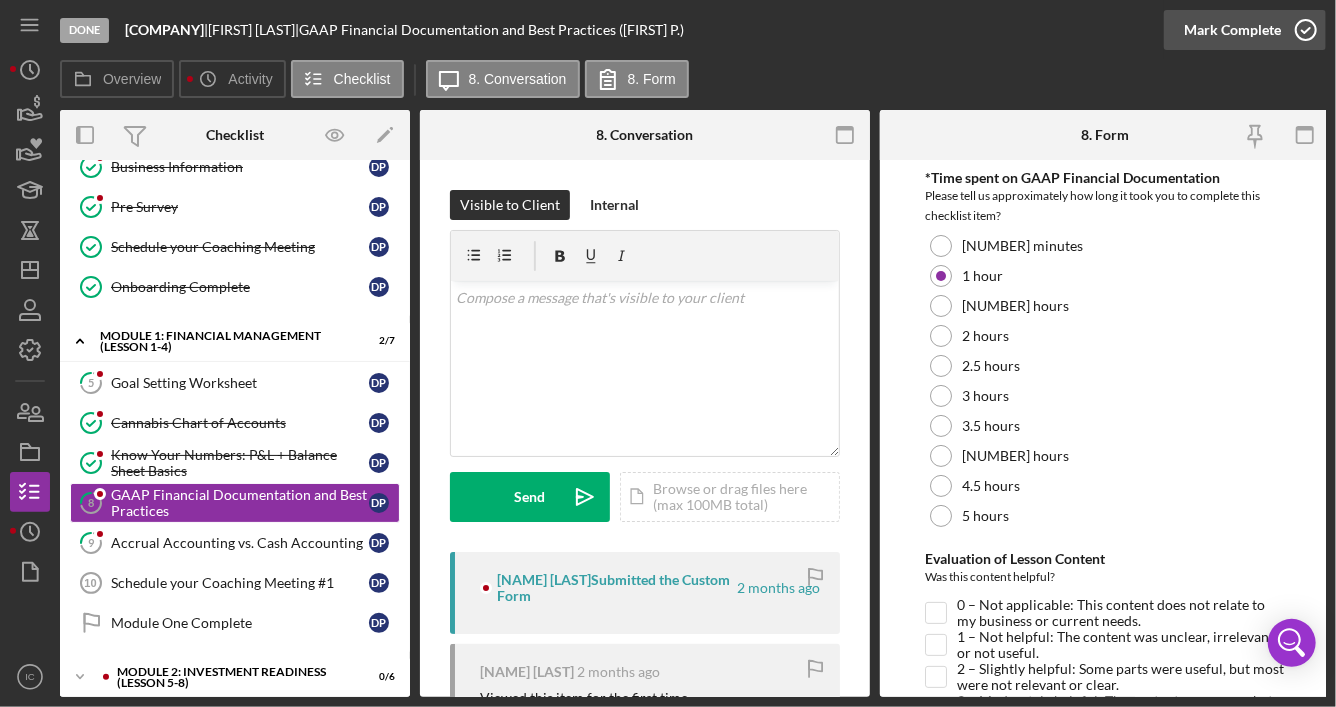 click 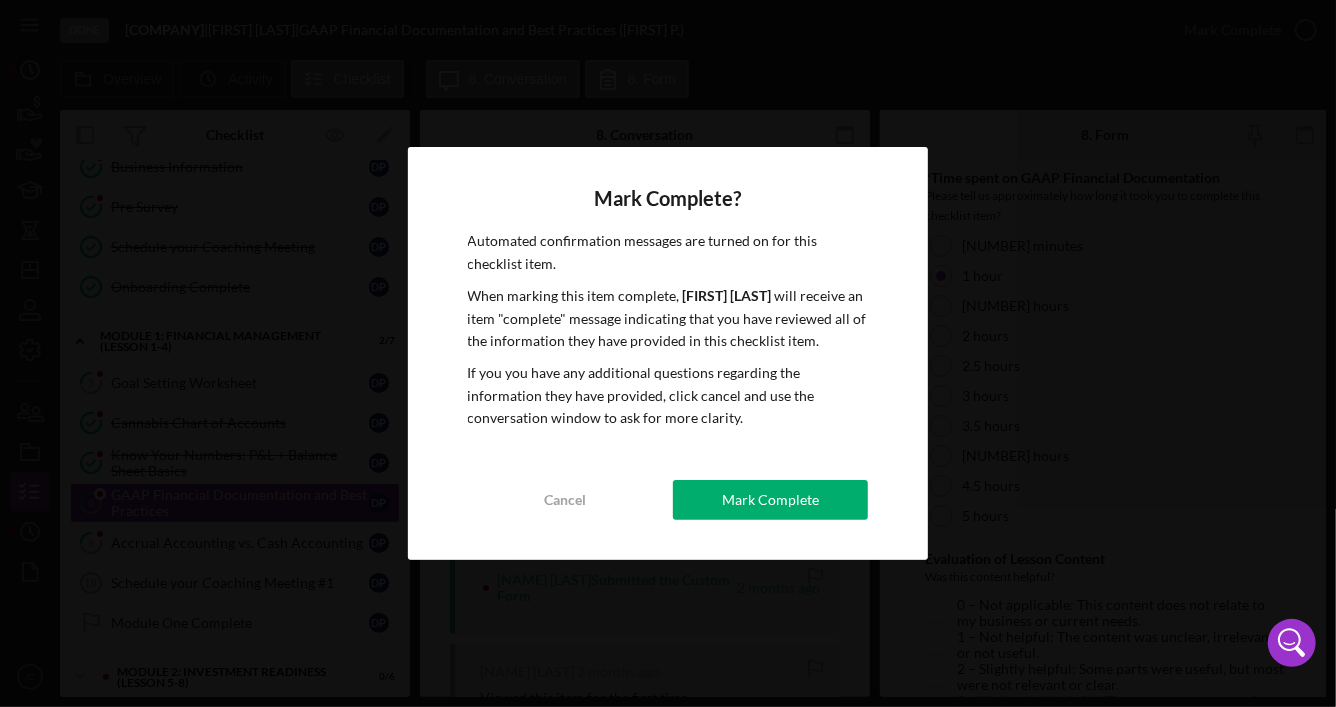 click on "Mark Complete" at bounding box center (770, 500) 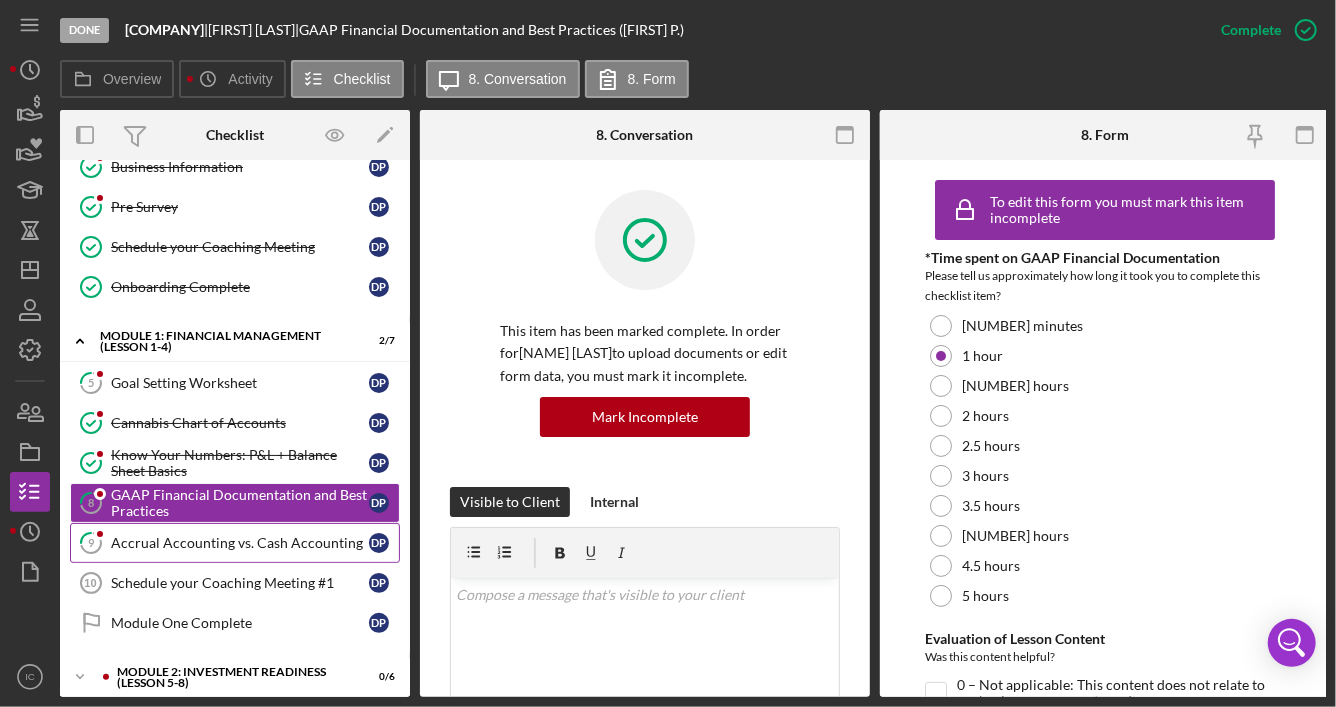 click on "[NUMBER] Accrual Accounting vs. Cash Accounting [INITIAL] [INITIAL]" at bounding box center [235, 543] 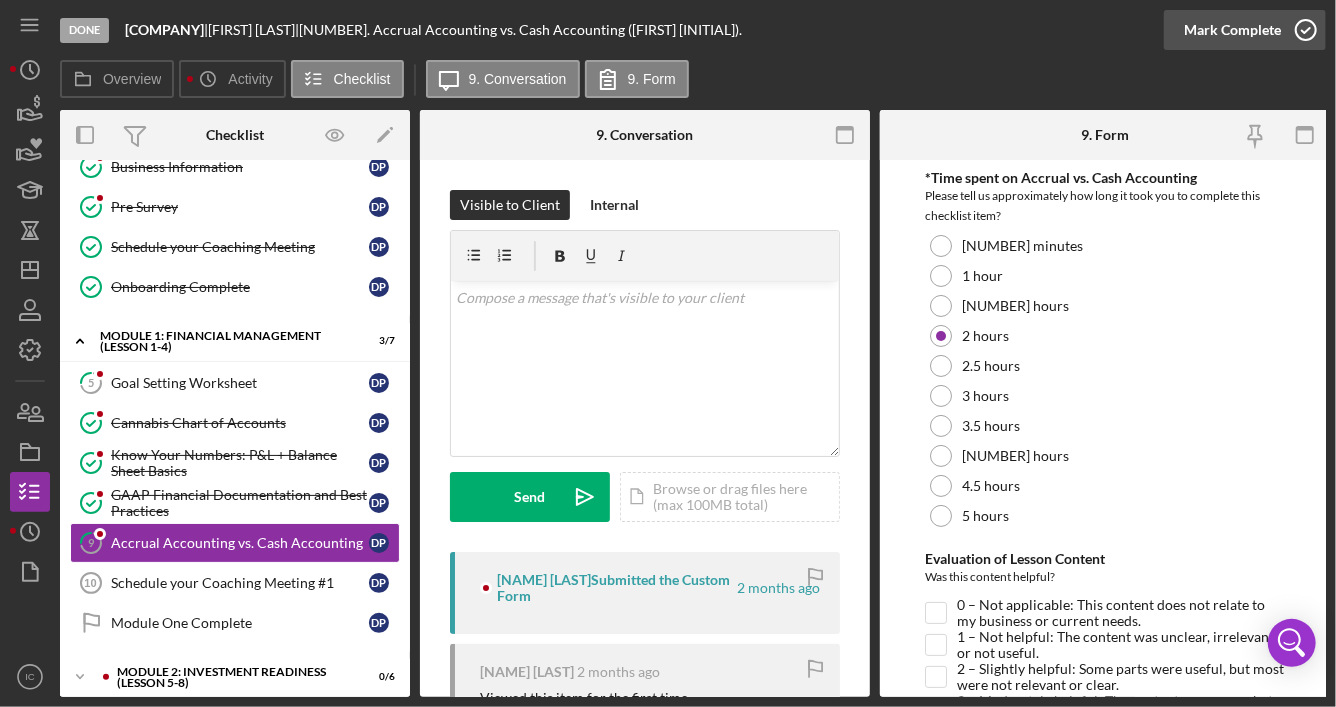 click 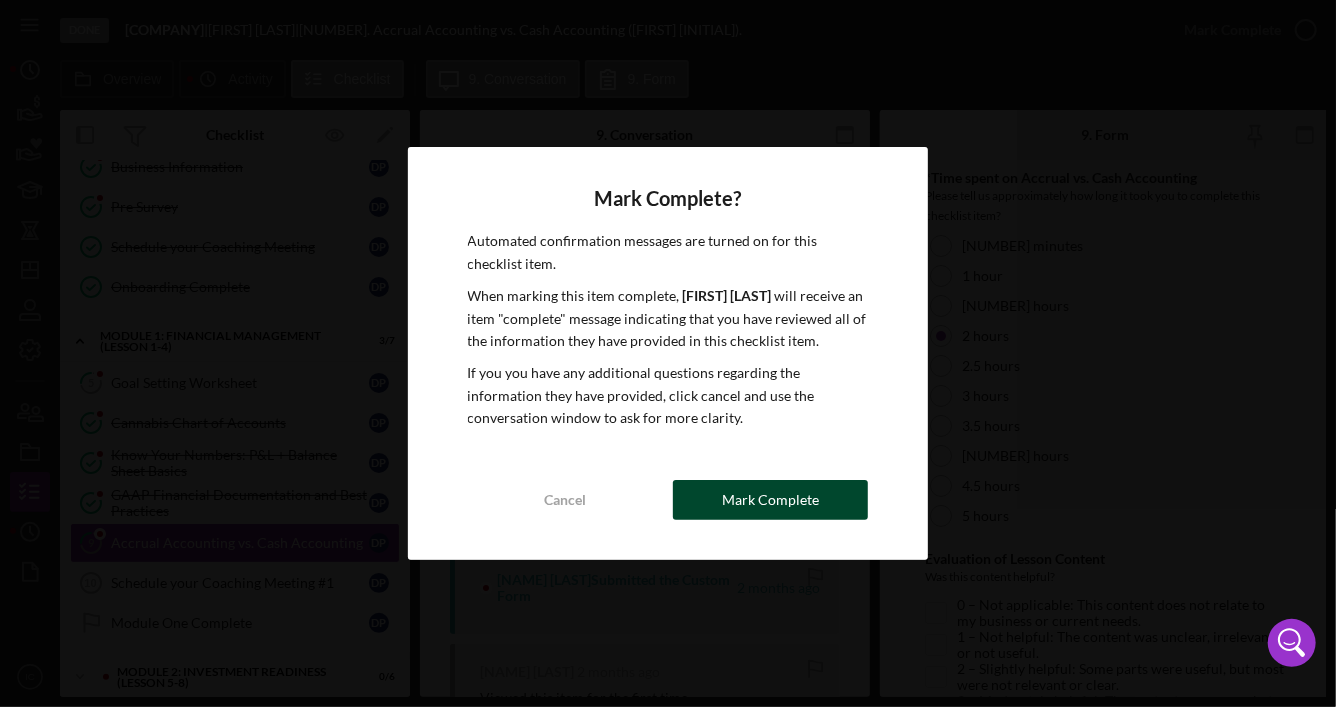 click on "Mark Complete" at bounding box center [770, 500] 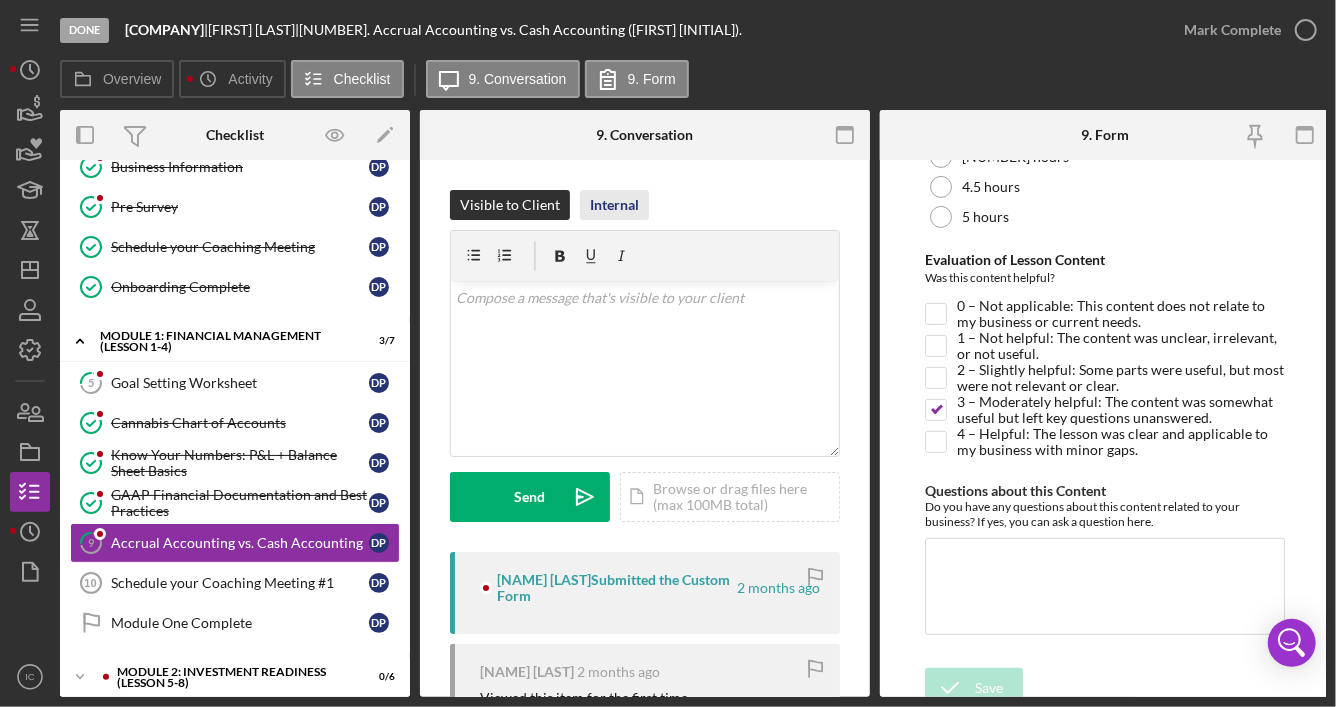 scroll, scrollTop: 379, scrollLeft: 0, axis: vertical 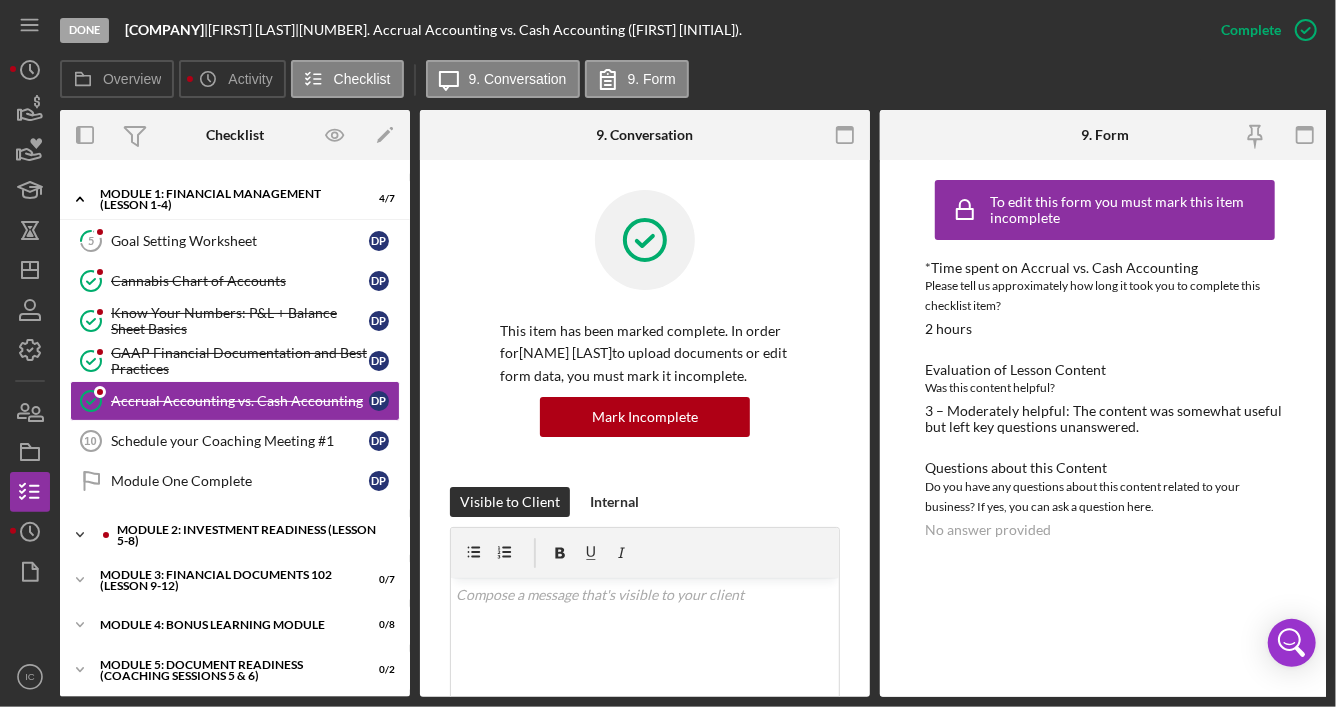 click on "Module 2: Investment Readiness (Lesson 5-8)" at bounding box center [251, 535] 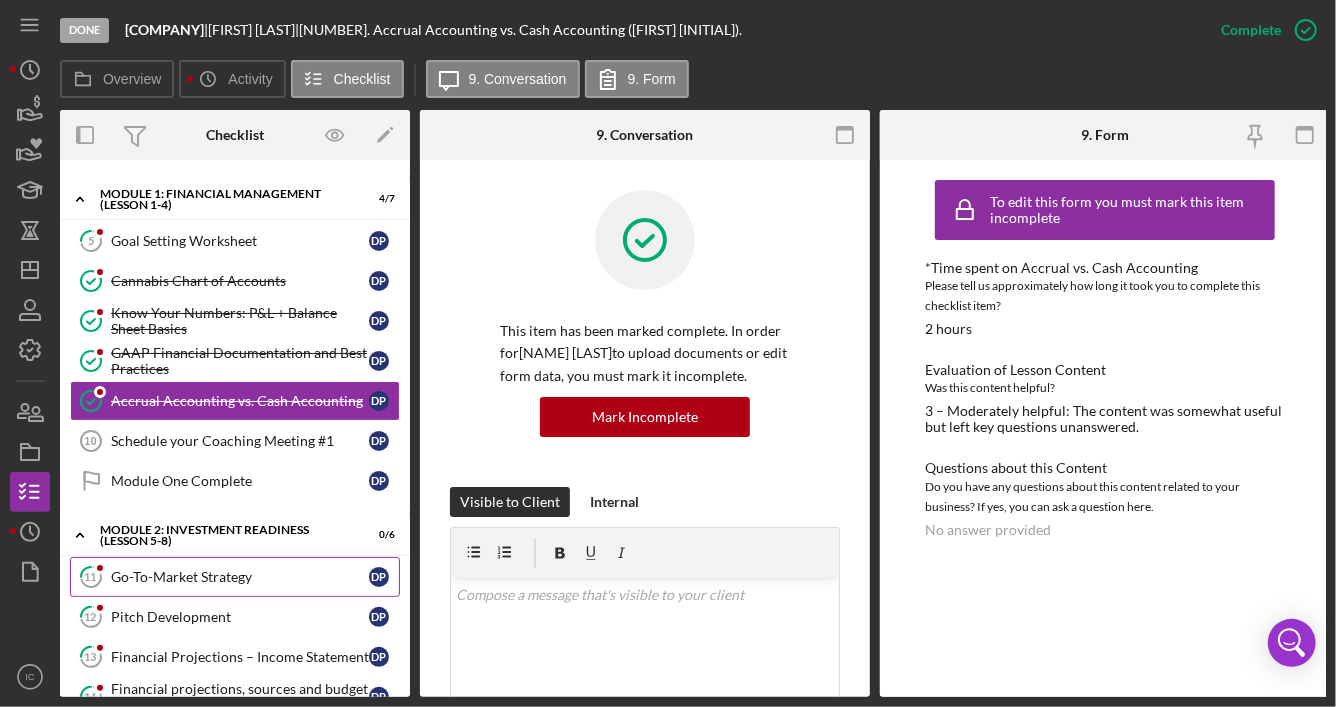 drag, startPoint x: 331, startPoint y: 571, endPoint x: 347, endPoint y: 569, distance: 16.124516 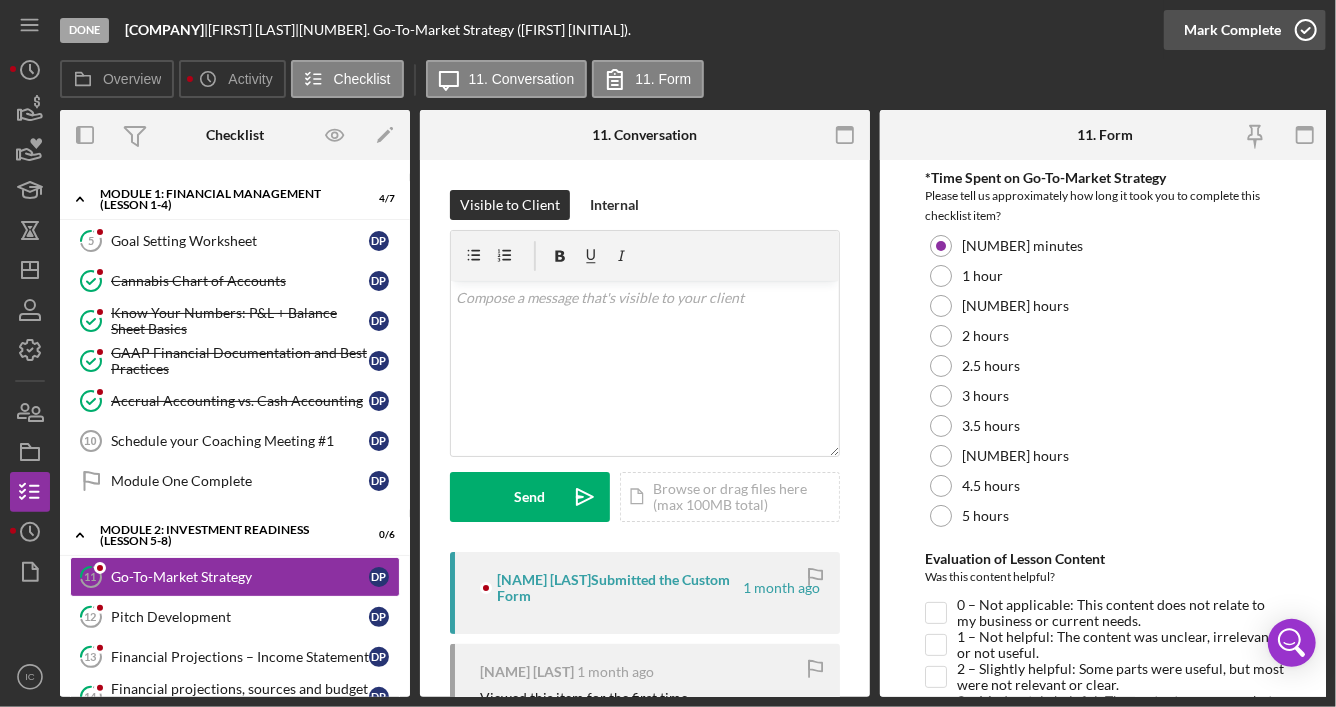 click 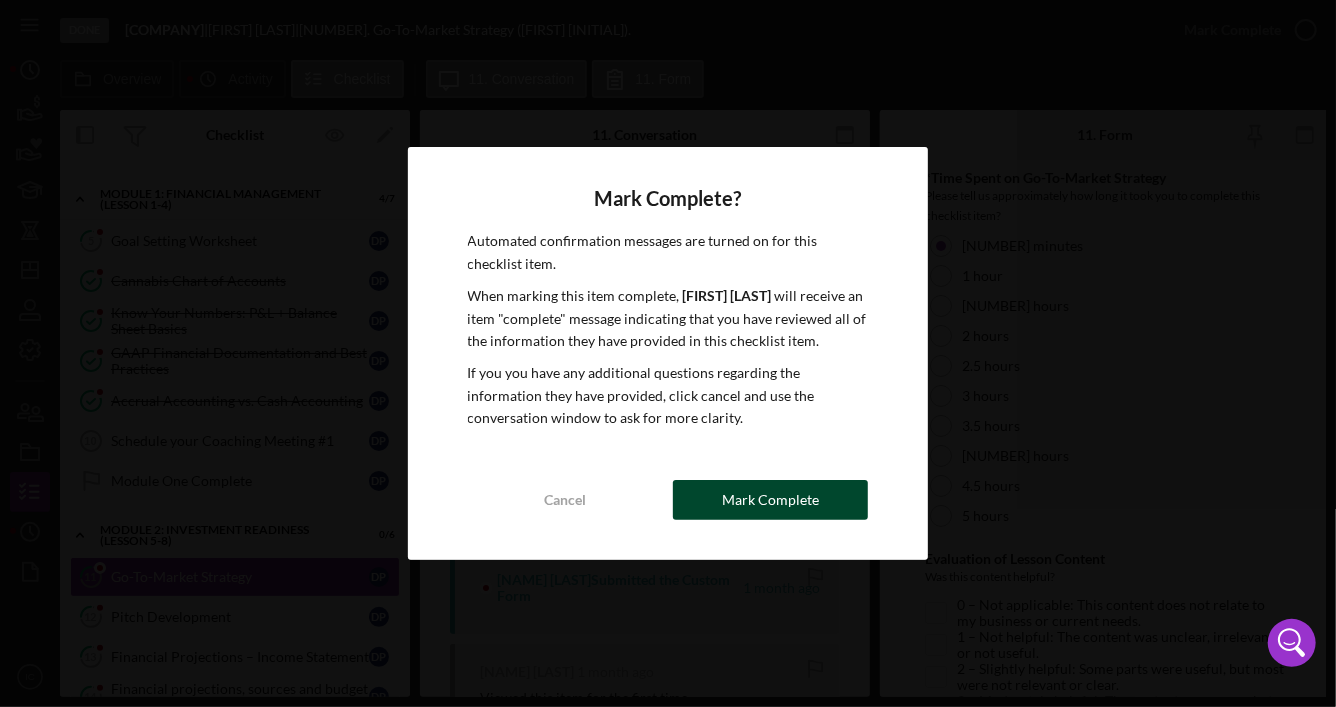 click on "Mark Complete" at bounding box center [770, 500] 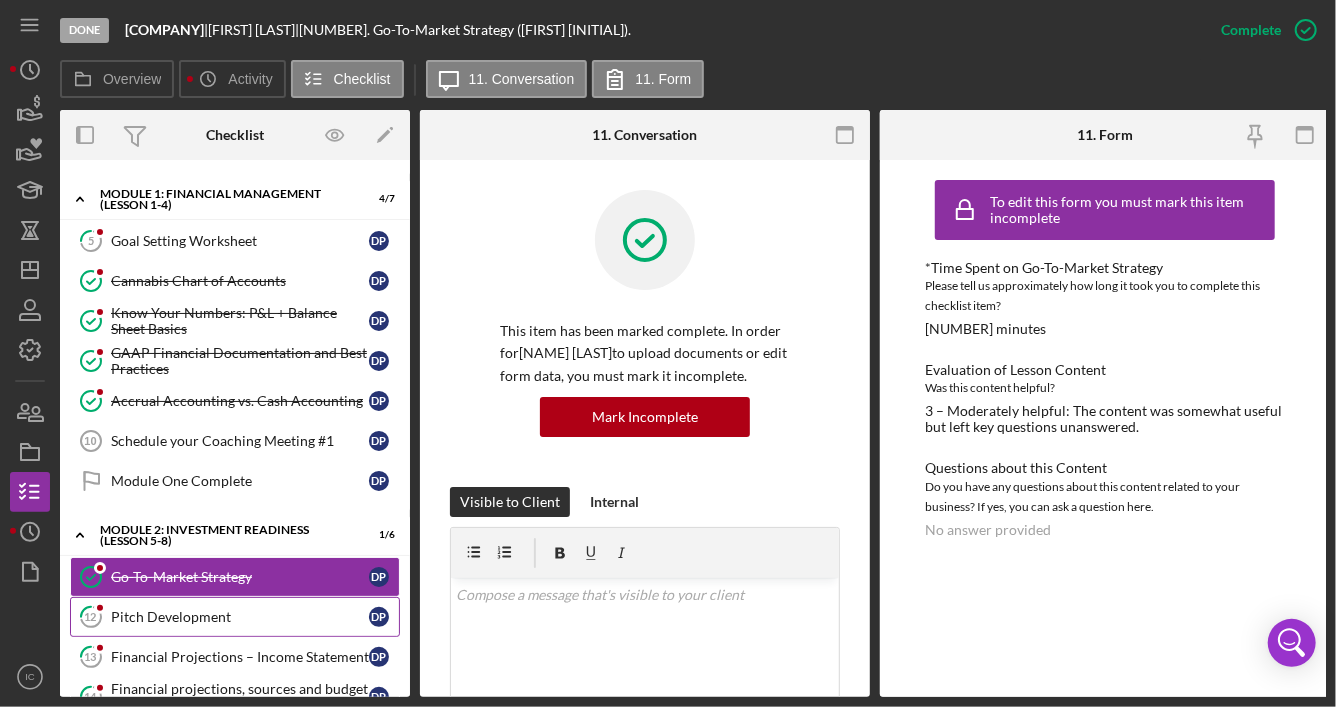 click on "Pitch Development [FIRST] P." at bounding box center (235, 617) 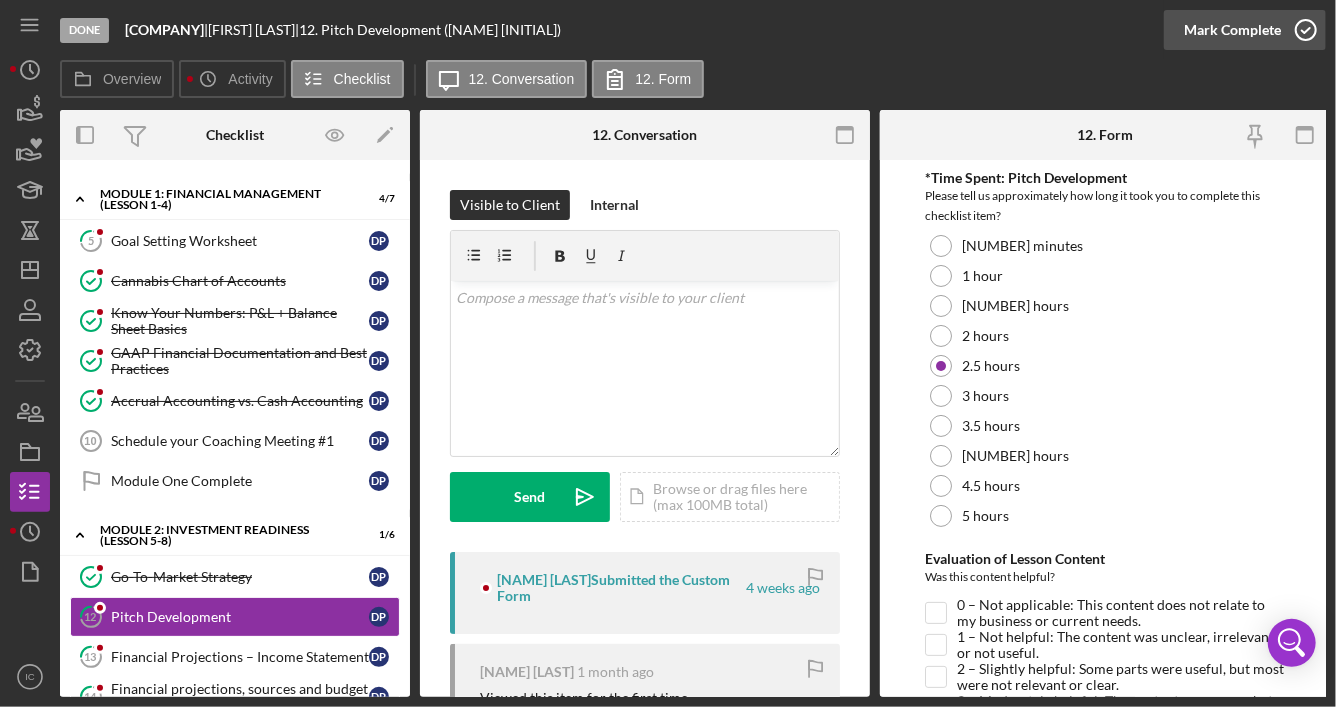 click 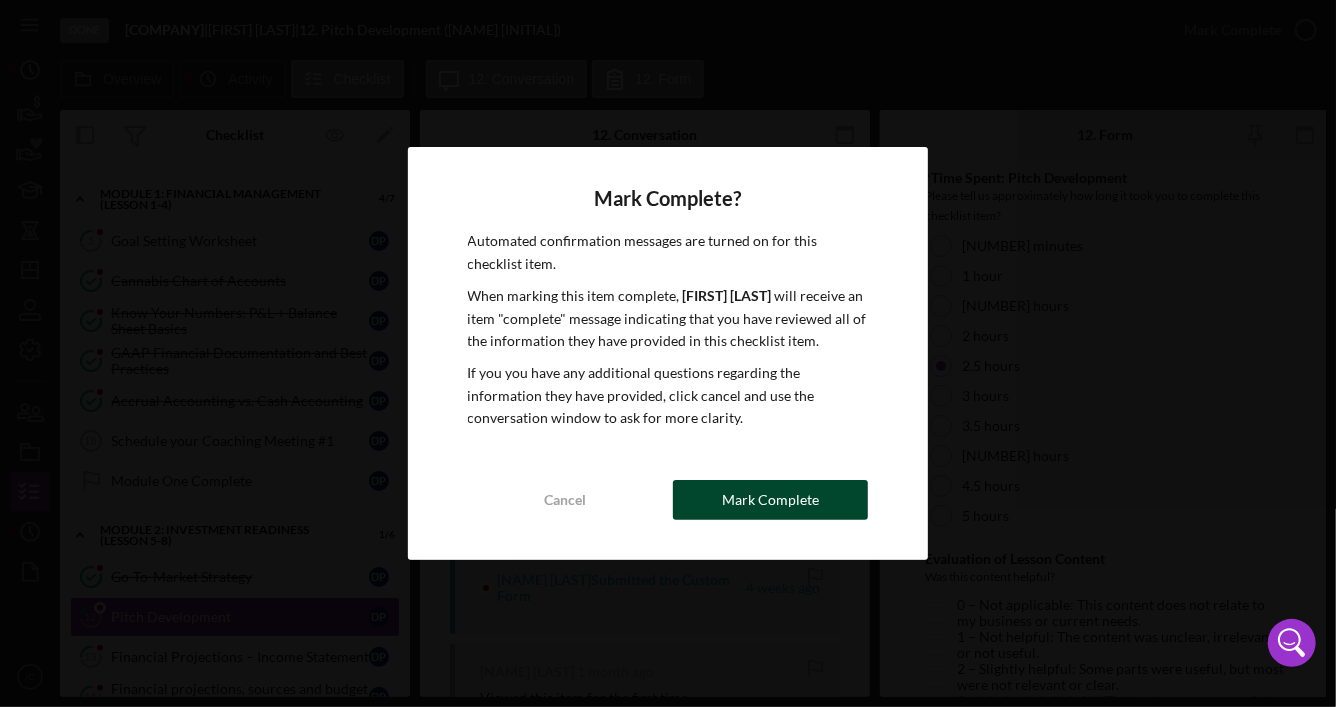 click on "Mark Complete" at bounding box center [770, 500] 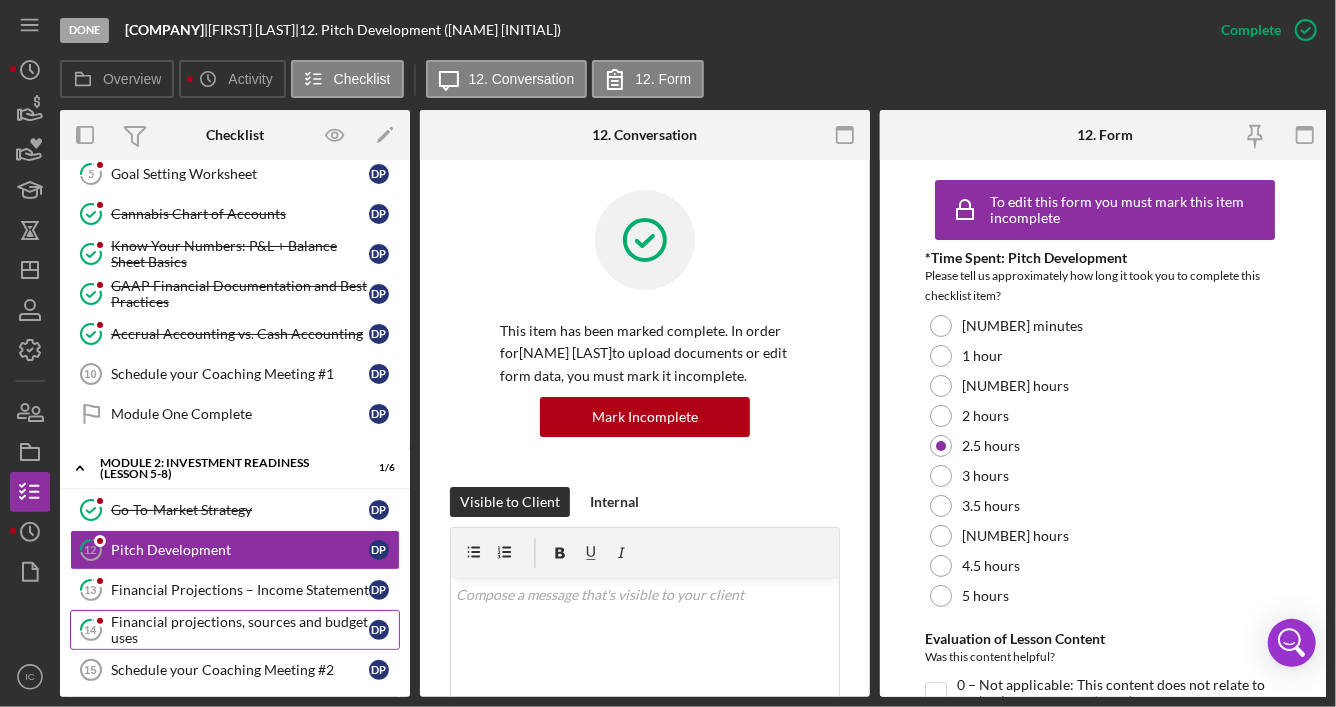 scroll, scrollTop: 442, scrollLeft: 0, axis: vertical 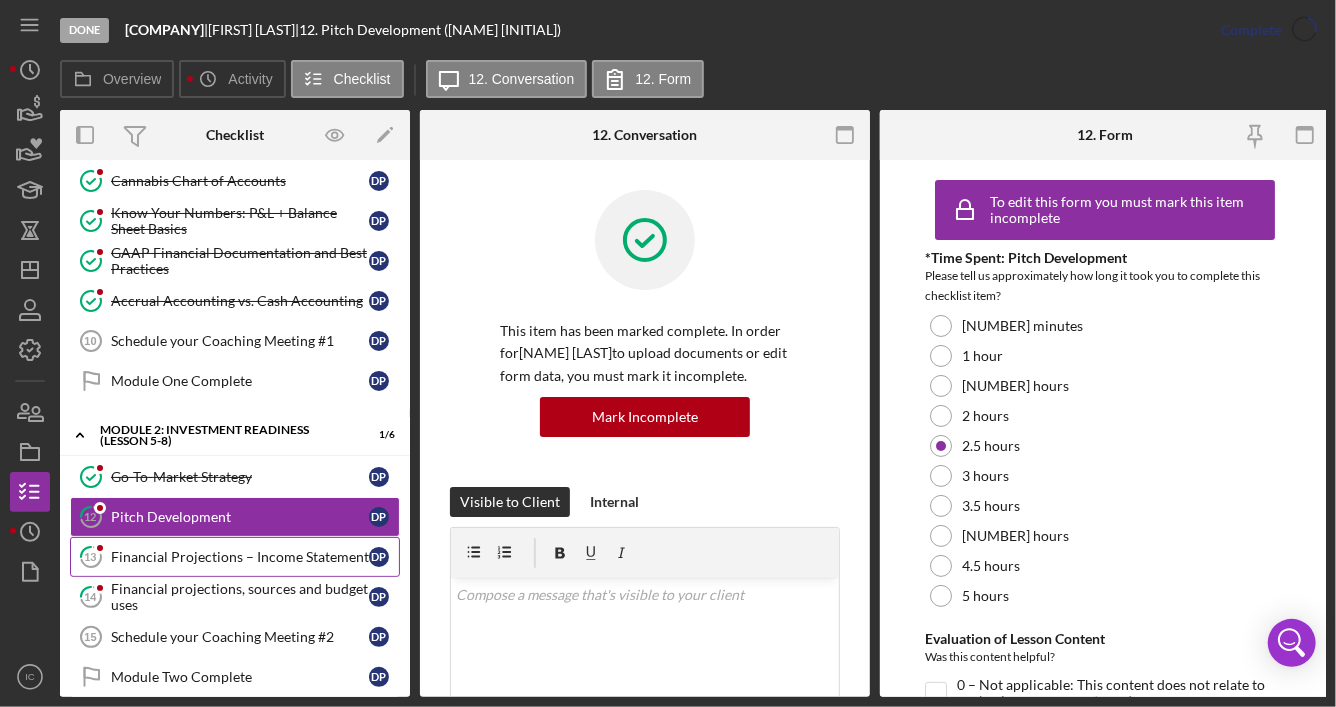 drag, startPoint x: 248, startPoint y: 553, endPoint x: 348, endPoint y: 535, distance: 101.607086 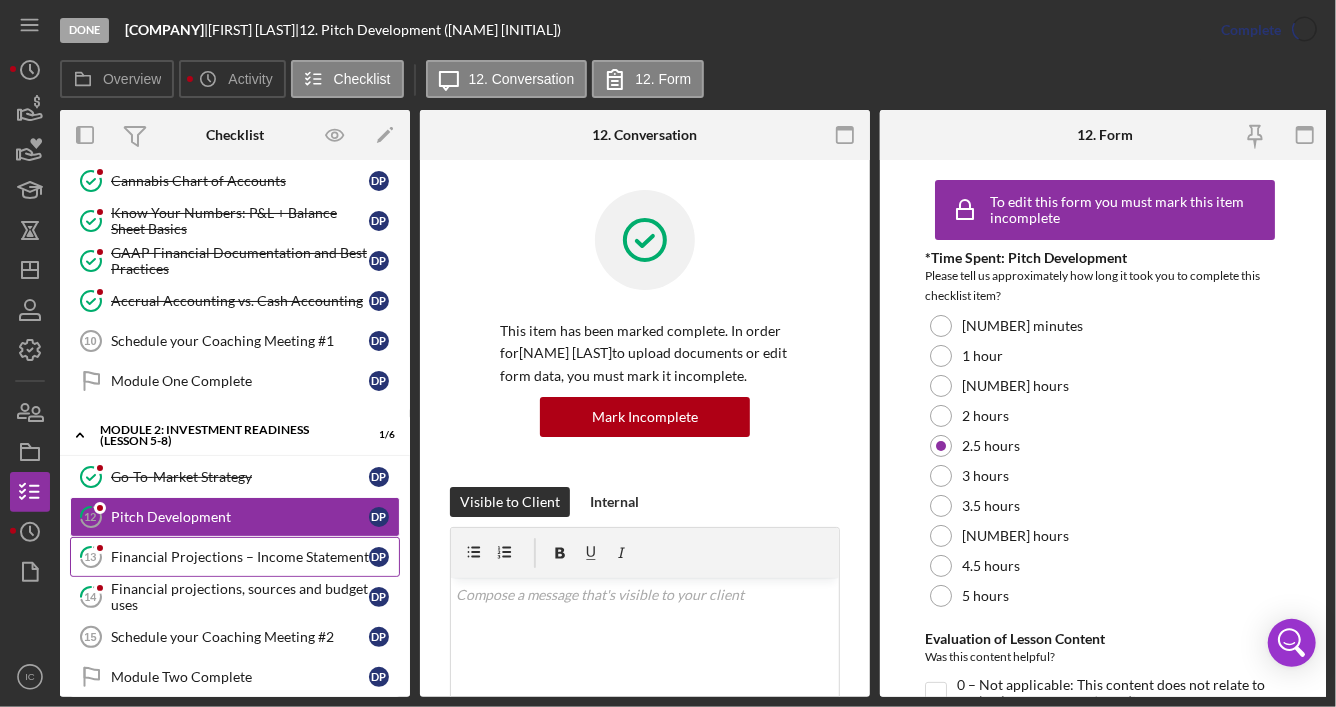 click on "Financial Projections – Income Statement" at bounding box center (240, 557) 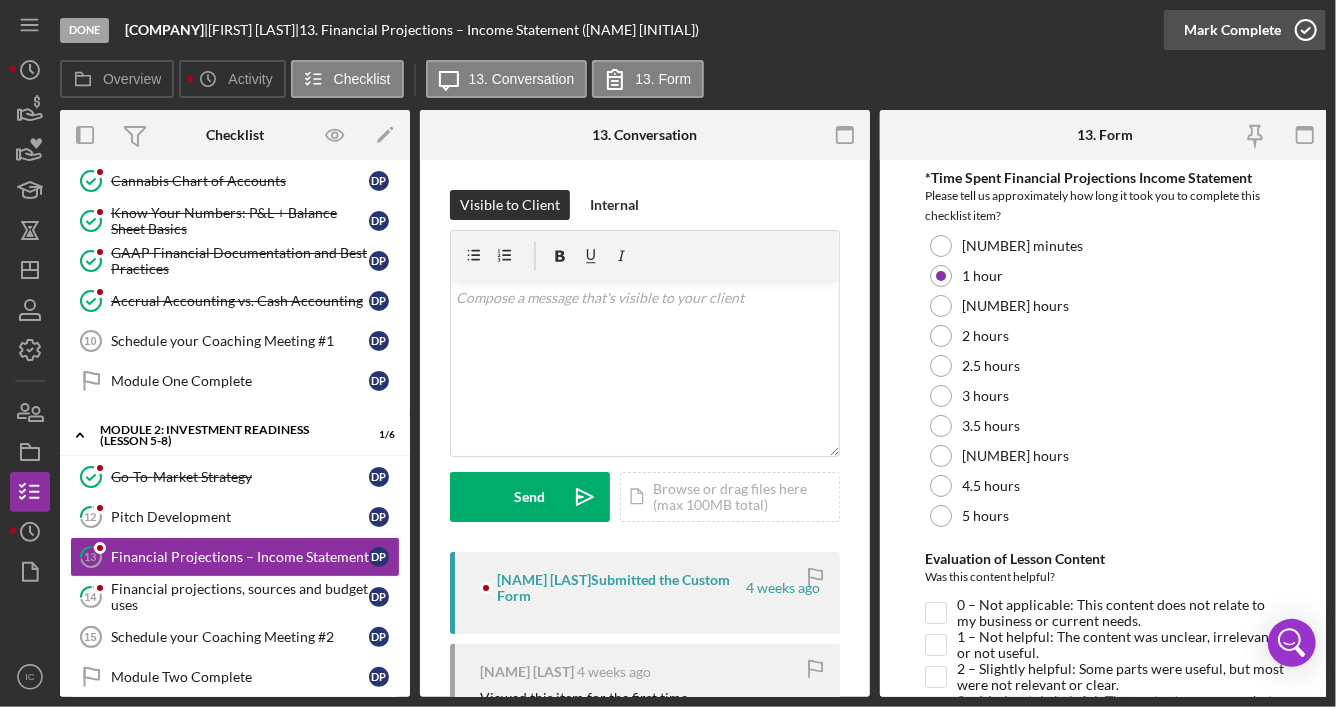 click 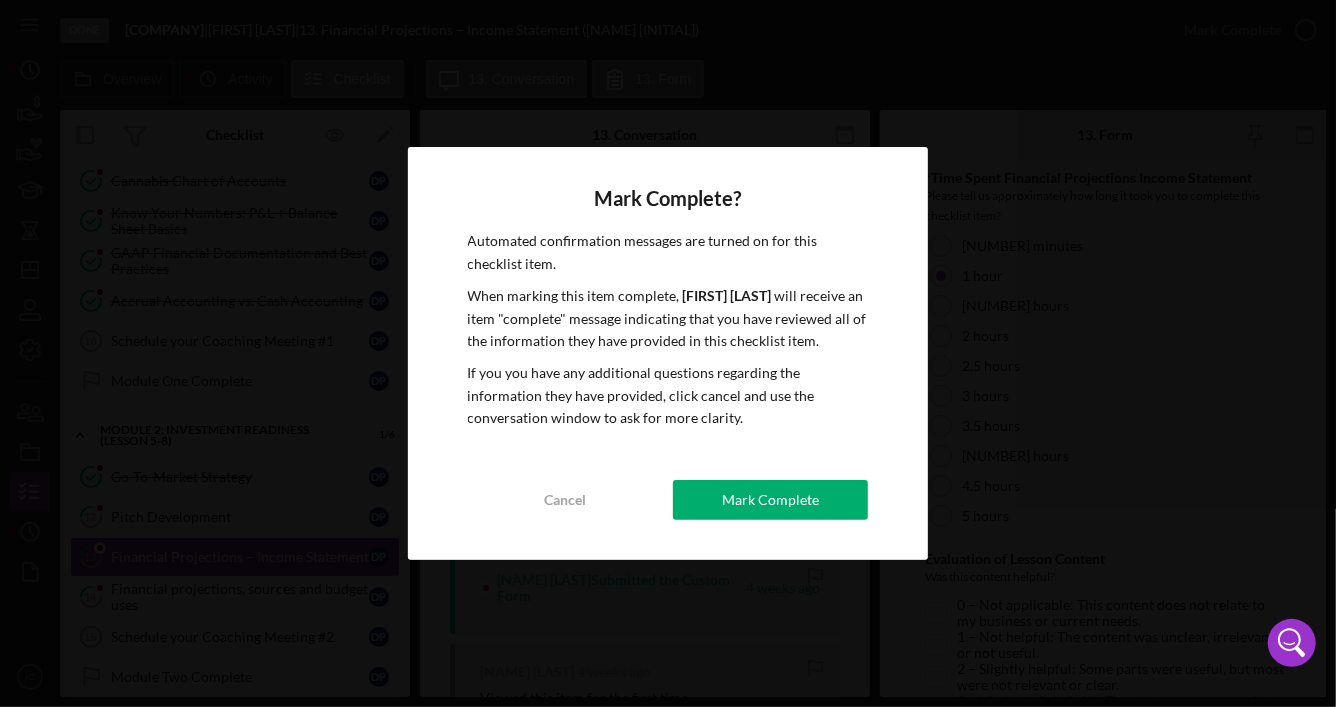 click on "Mark Complete" at bounding box center (770, 500) 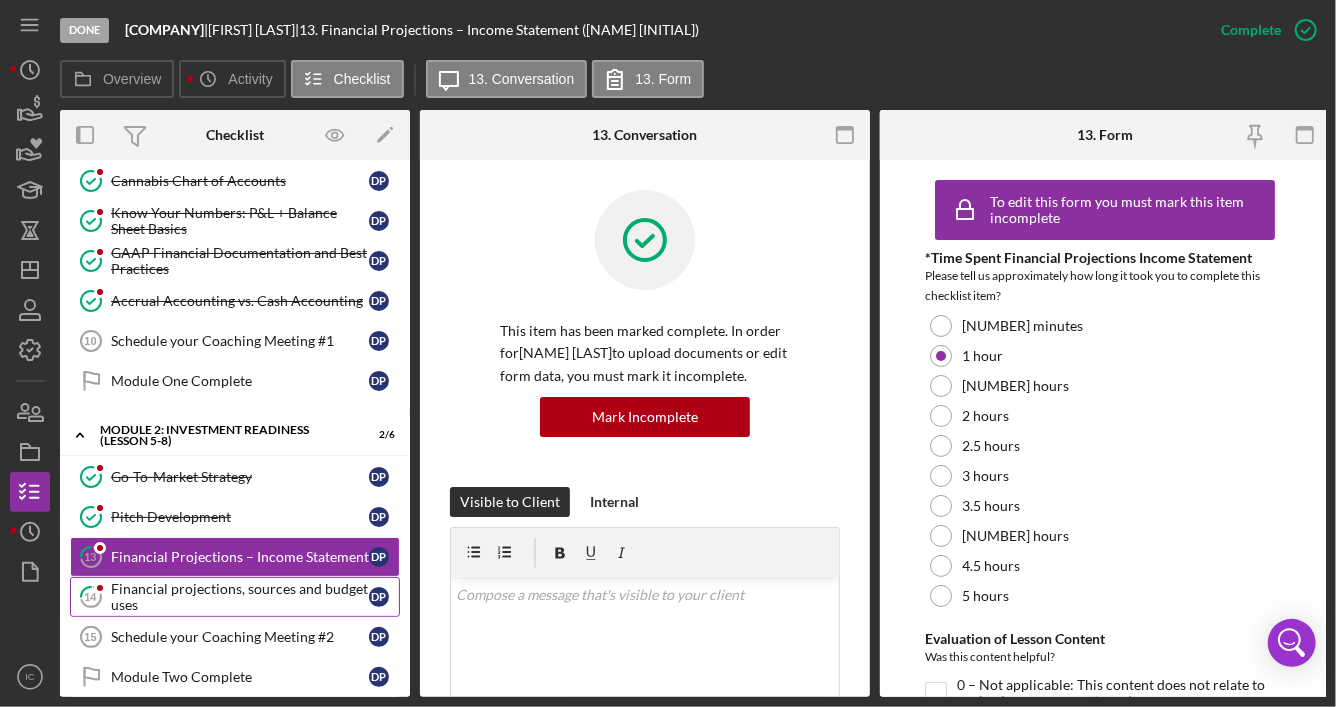 click on "Financial projections, sources and budget uses" at bounding box center (240, 597) 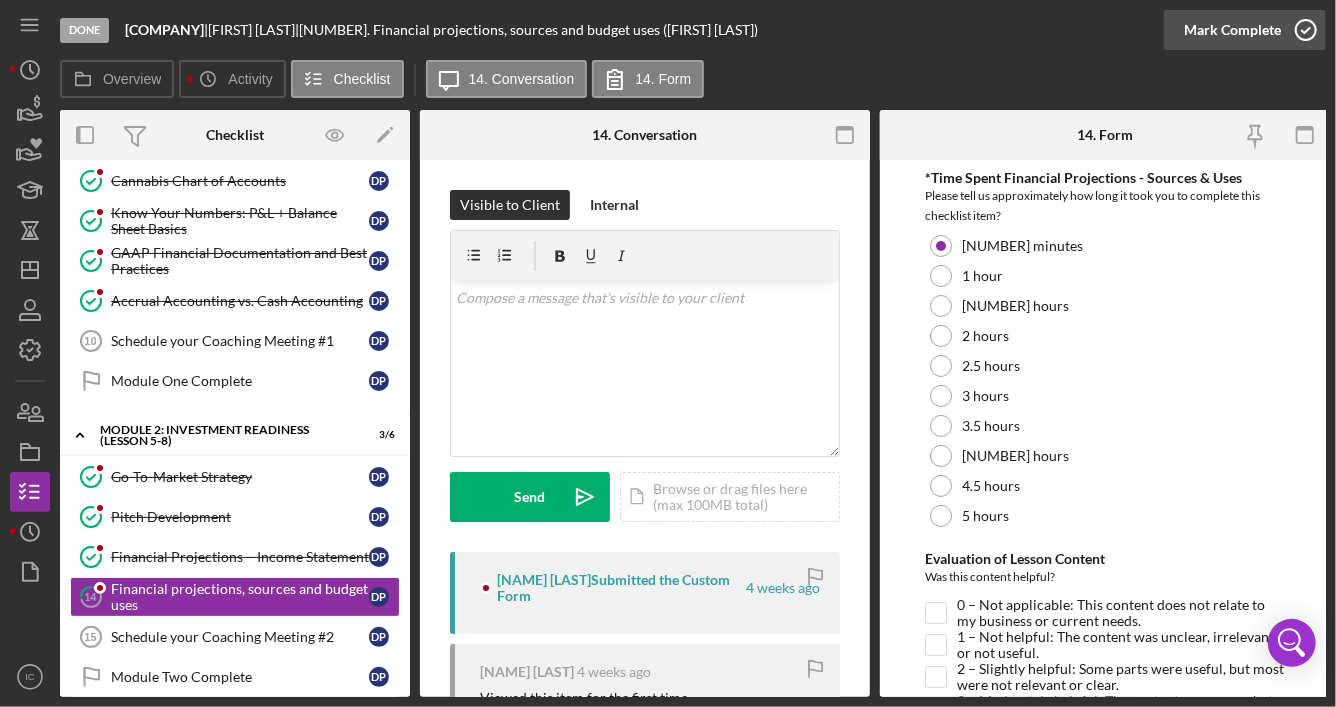 click 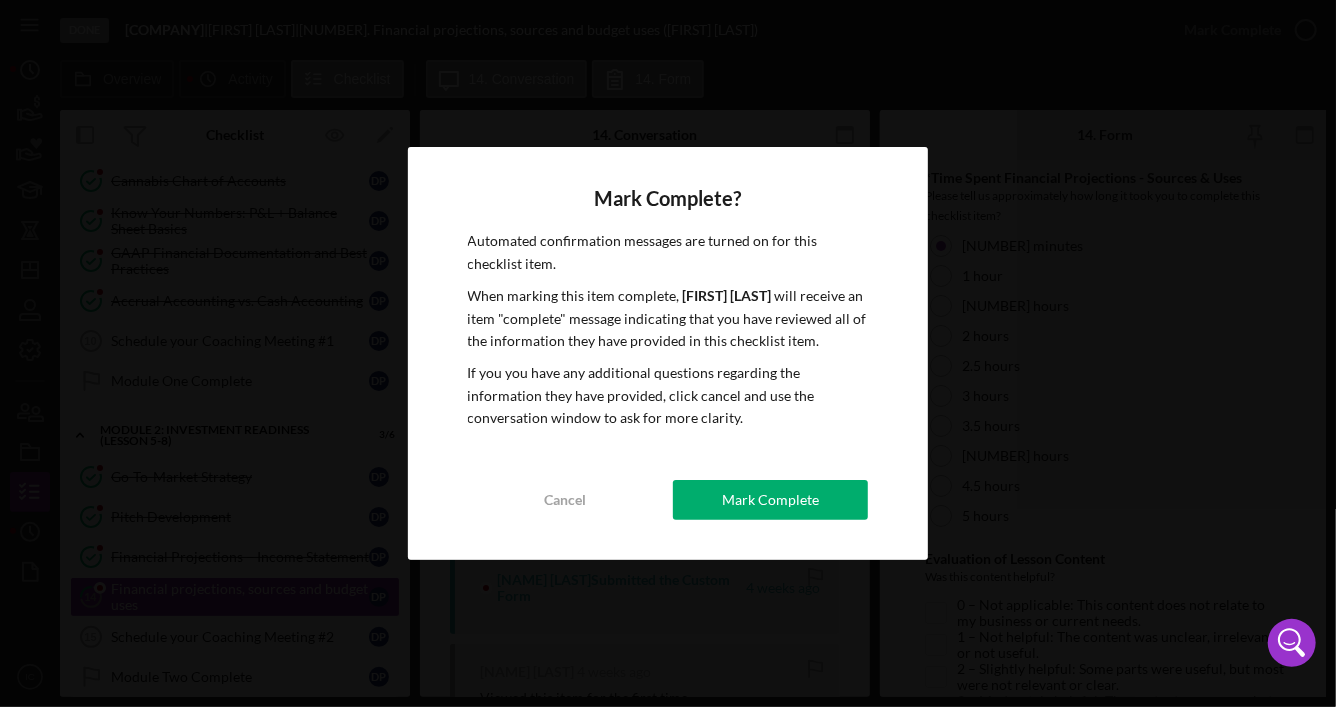 click on "Mark Complete" at bounding box center (770, 500) 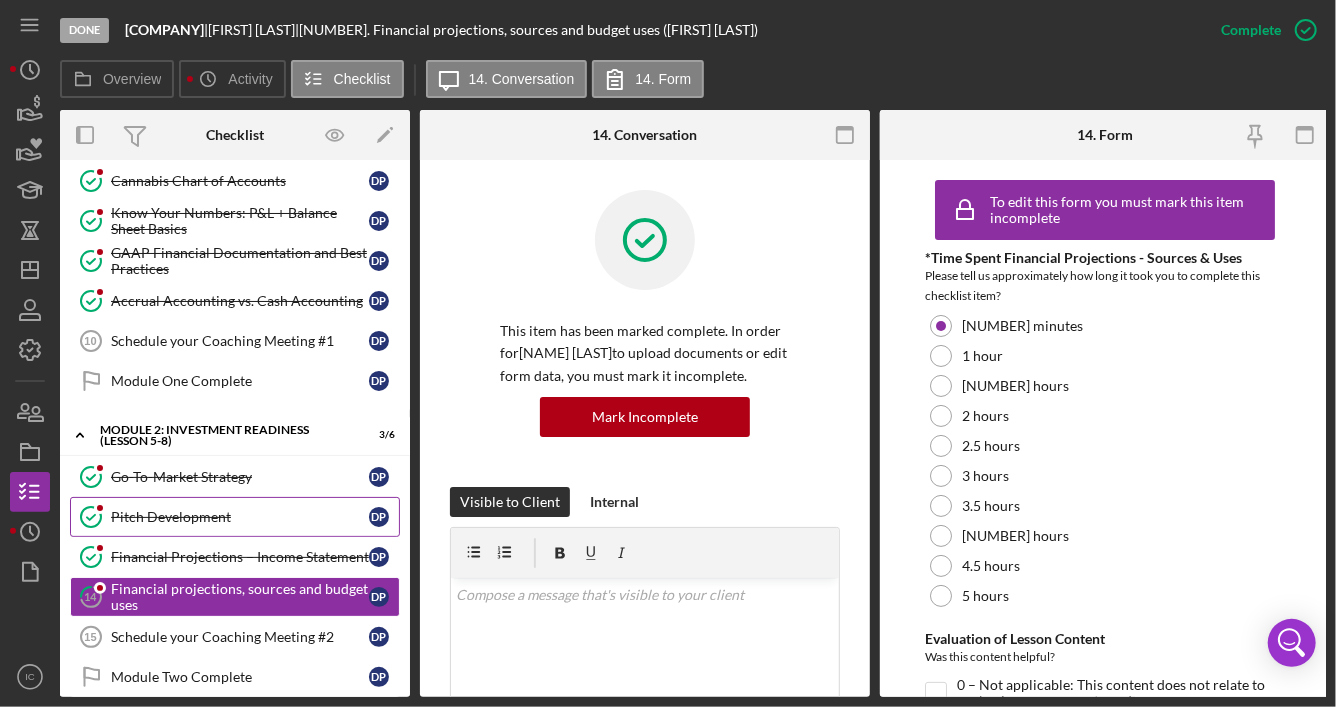 scroll, scrollTop: 589, scrollLeft: 0, axis: vertical 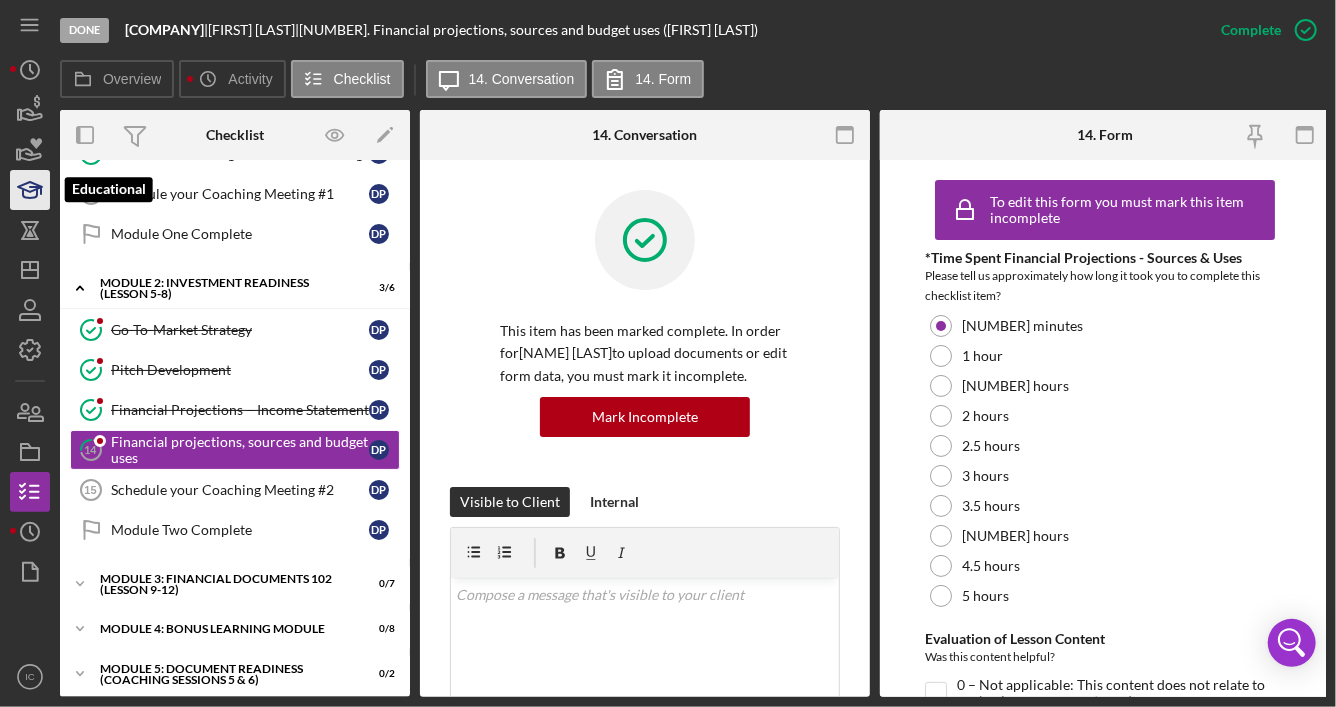 click 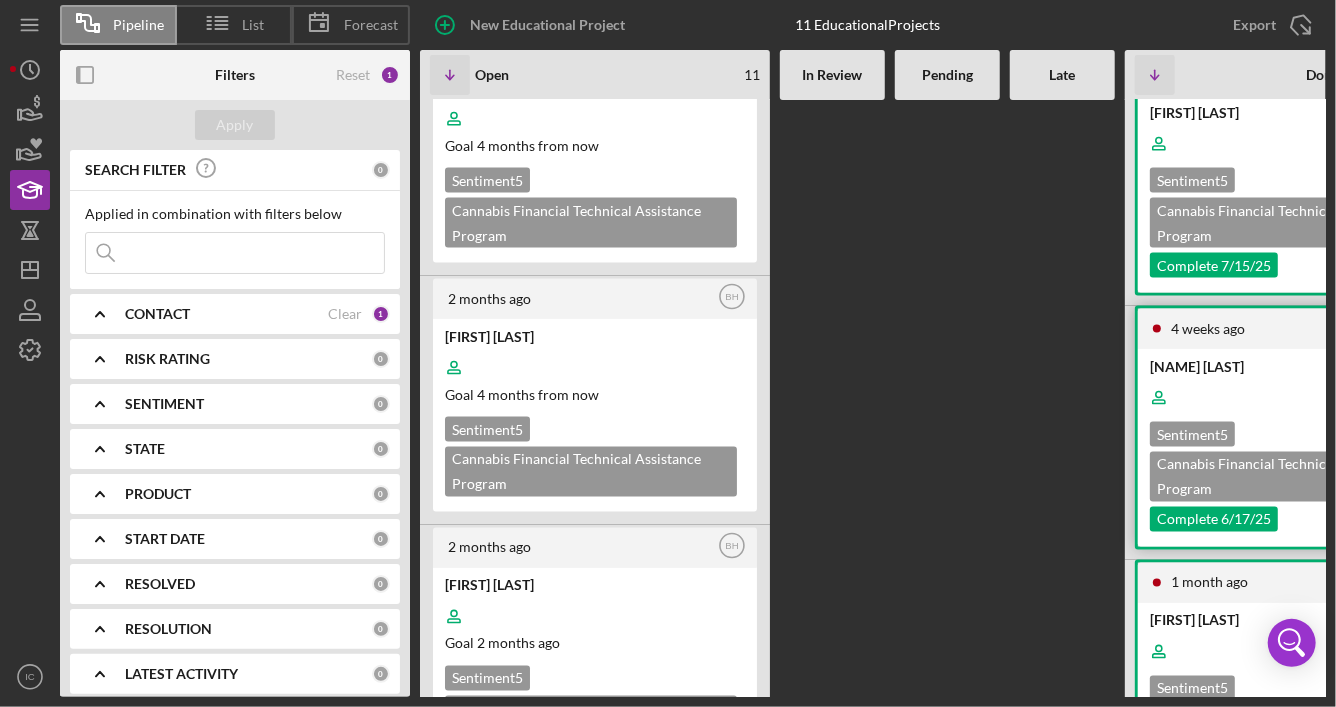 scroll, scrollTop: 1800, scrollLeft: 0, axis: vertical 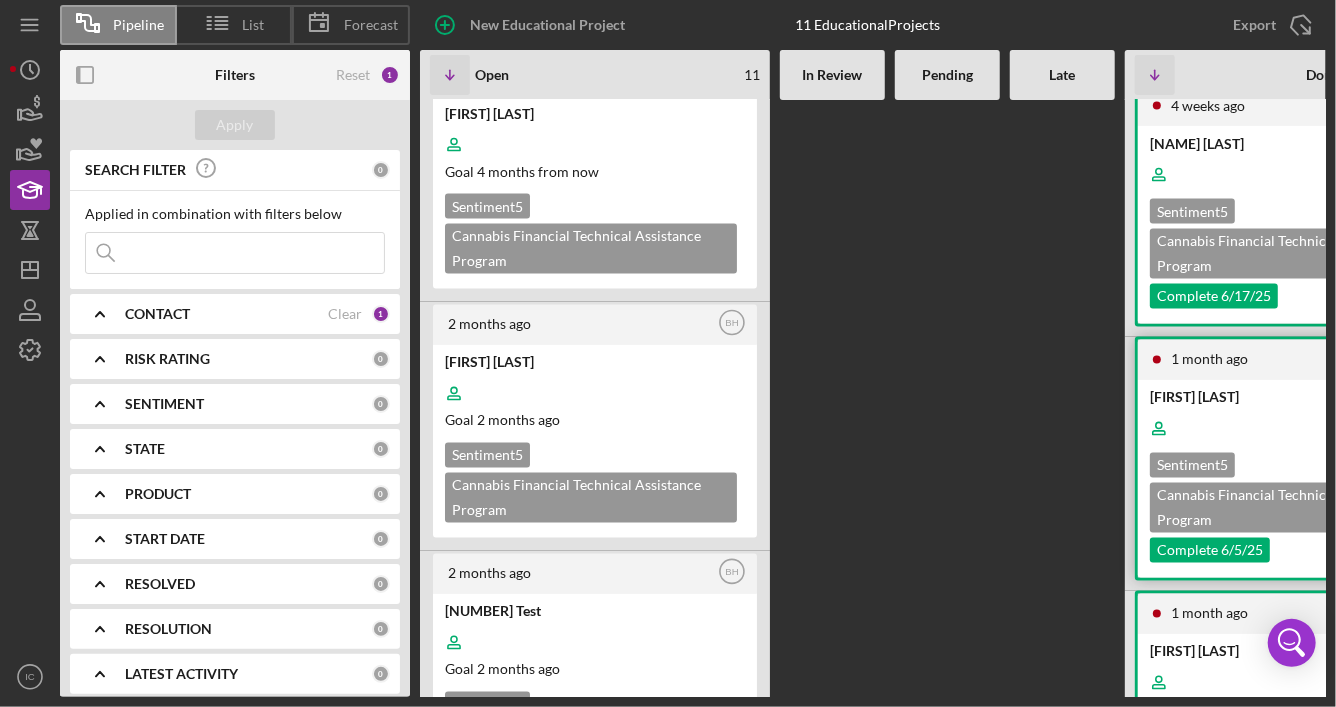 click at bounding box center [1298, 429] 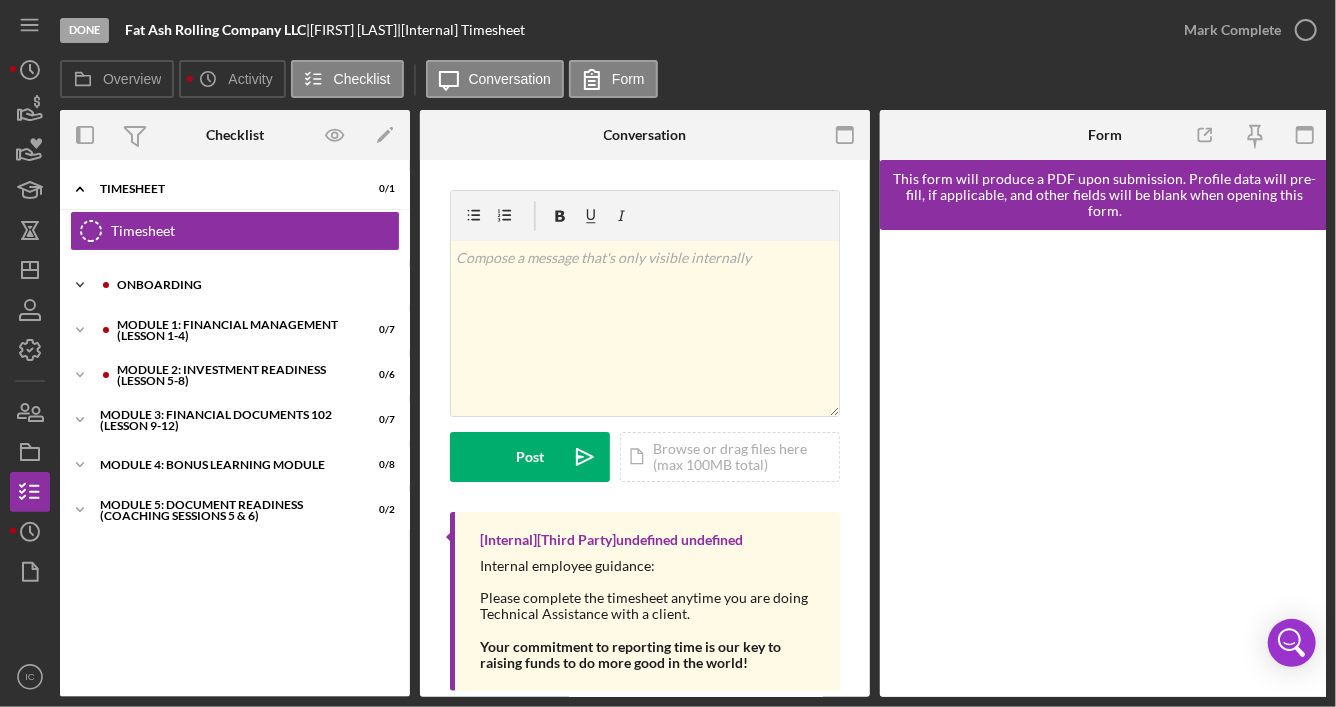 click on "Onboarding" at bounding box center (251, 285) 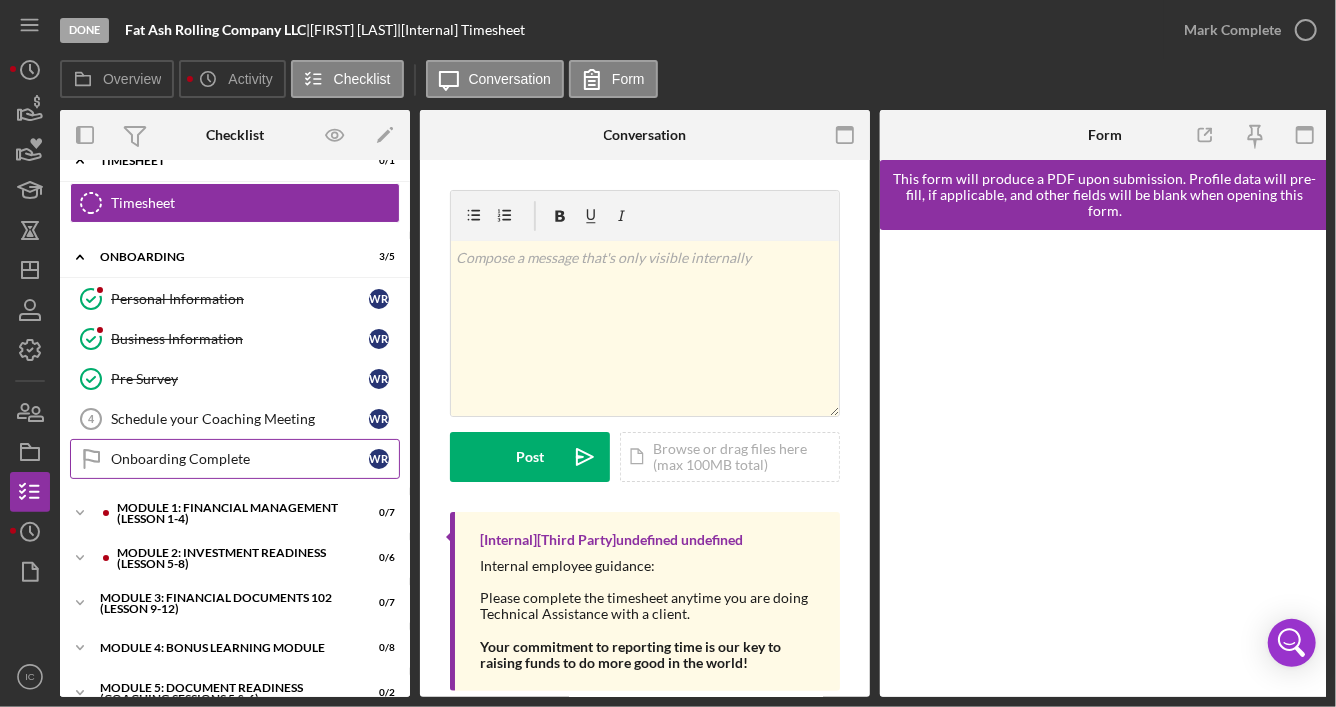 scroll, scrollTop: 55, scrollLeft: 0, axis: vertical 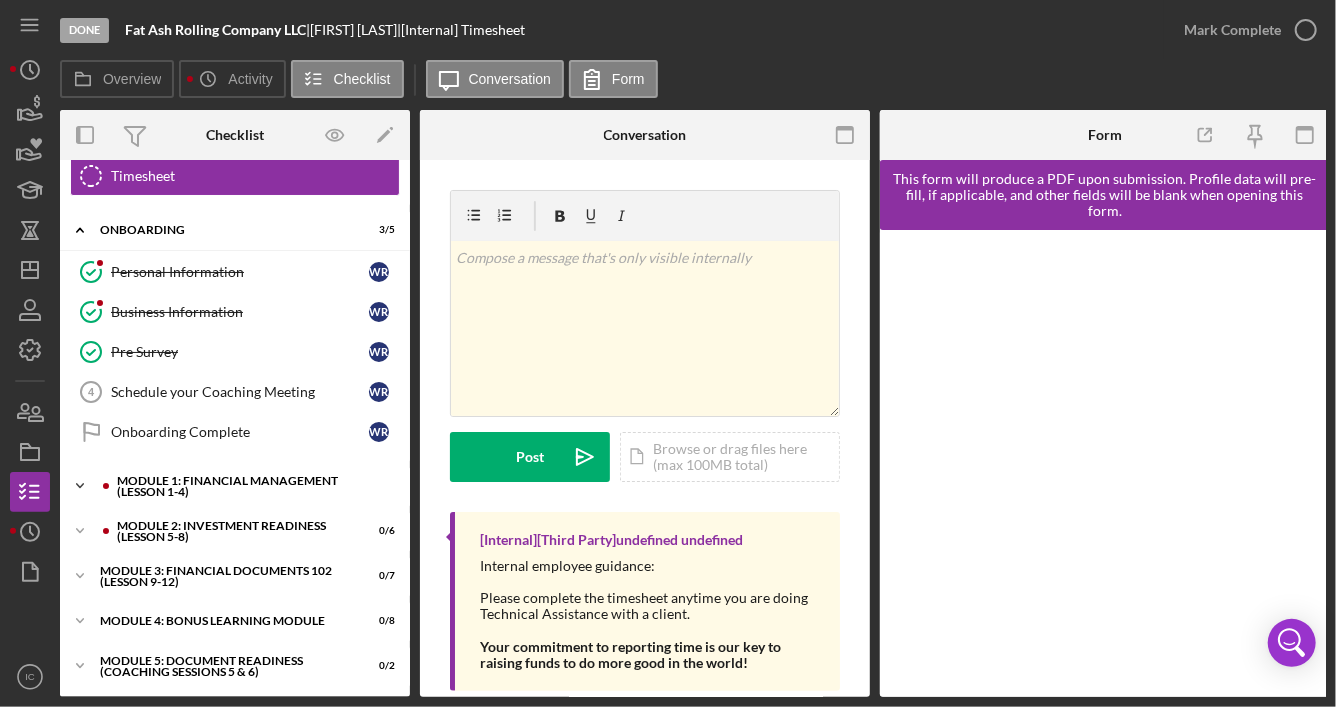 click on "Module 1: Financial Management (Lesson 1-4)" at bounding box center (251, 486) 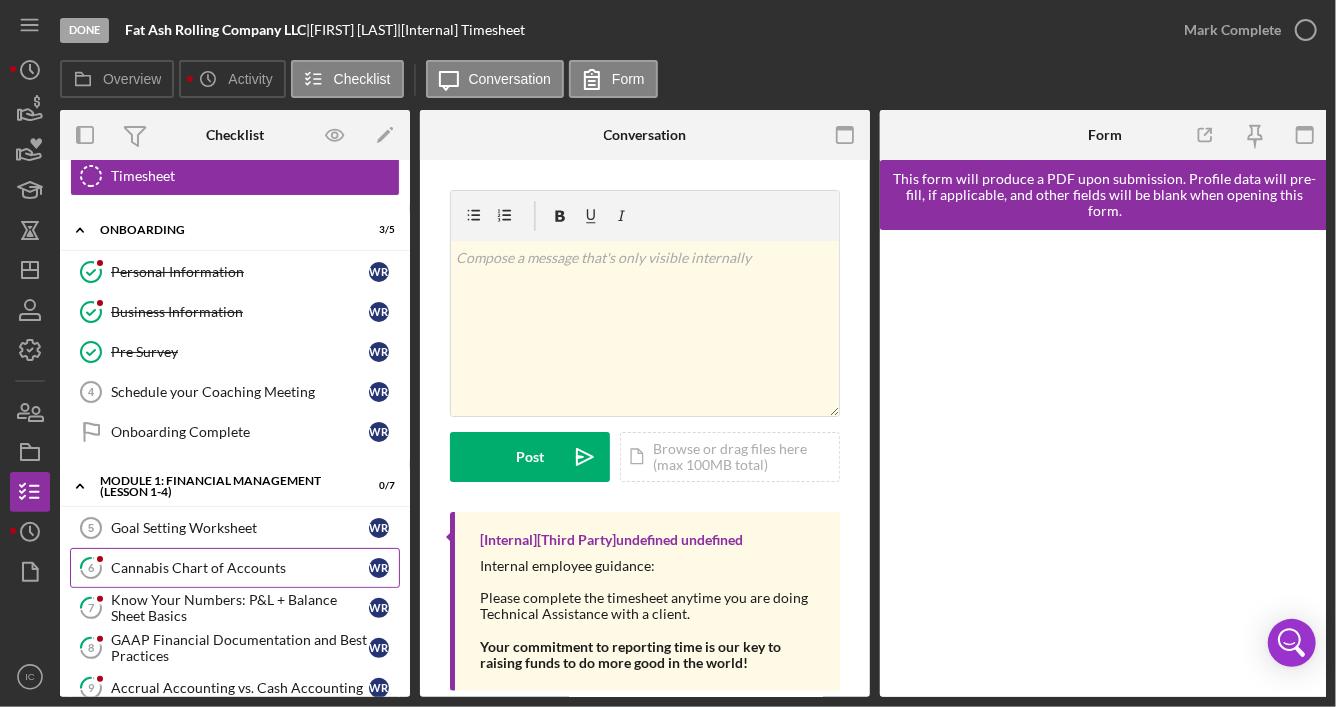 click on "Cannabis Chart of Accounts" at bounding box center [240, 568] 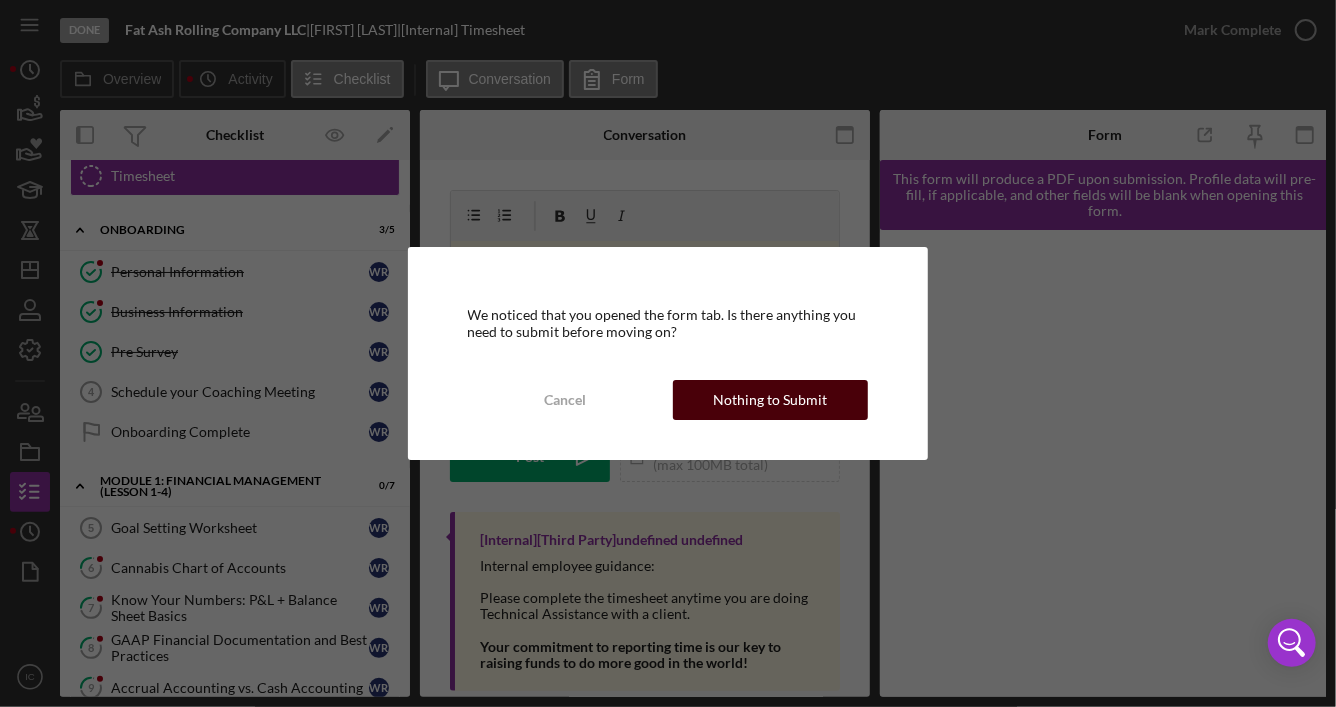 click on "Nothing to Submit" at bounding box center [770, 400] 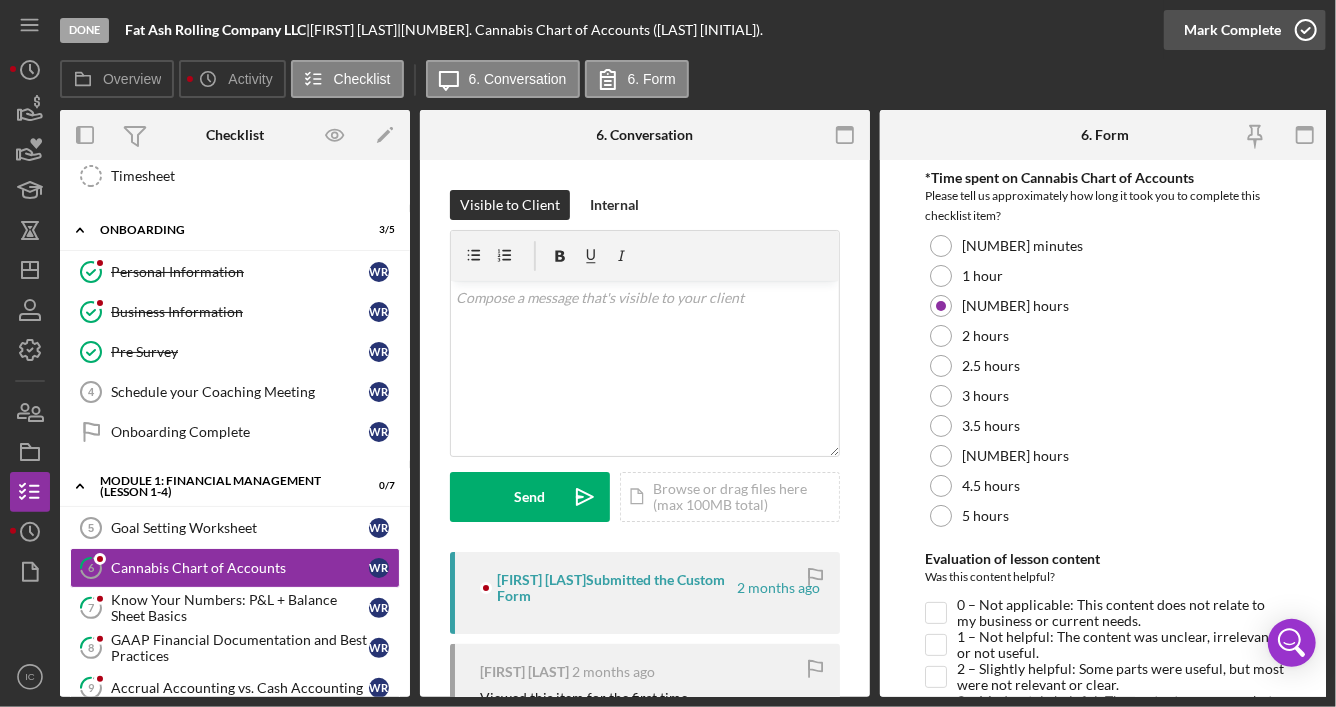 click 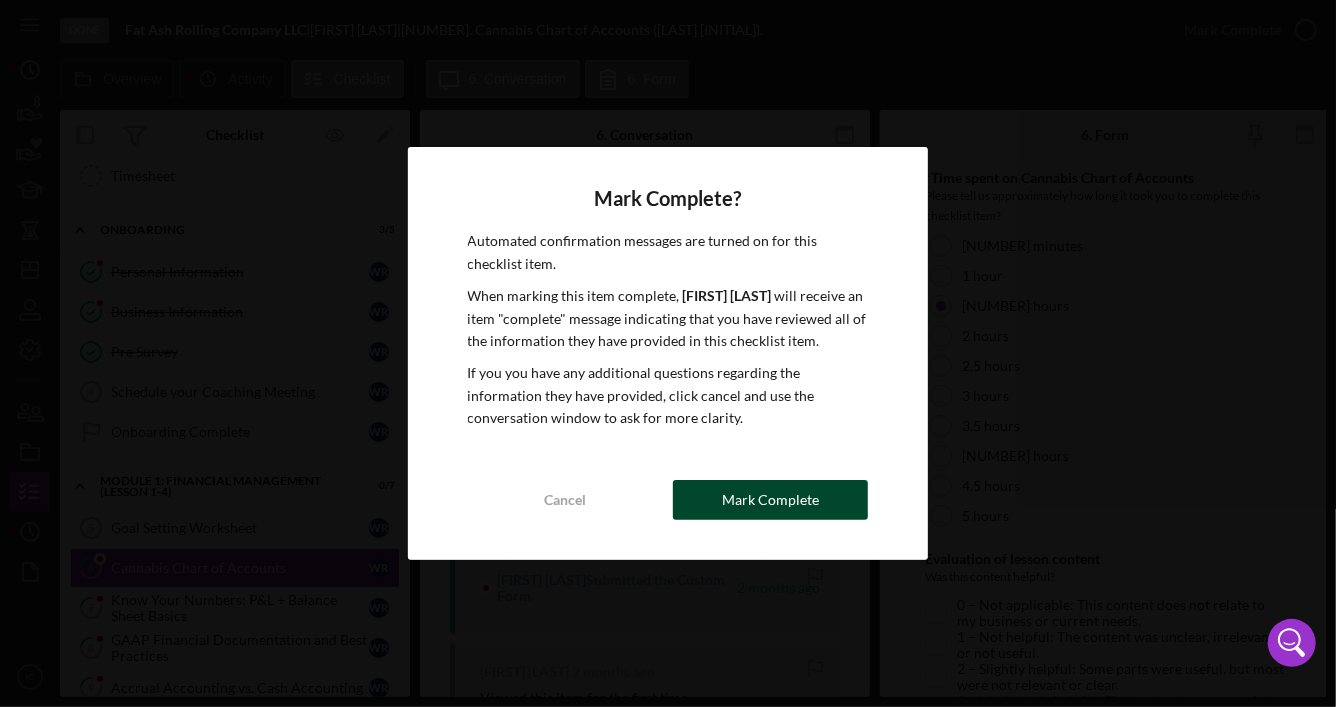 click on "Mark Complete" at bounding box center (770, 500) 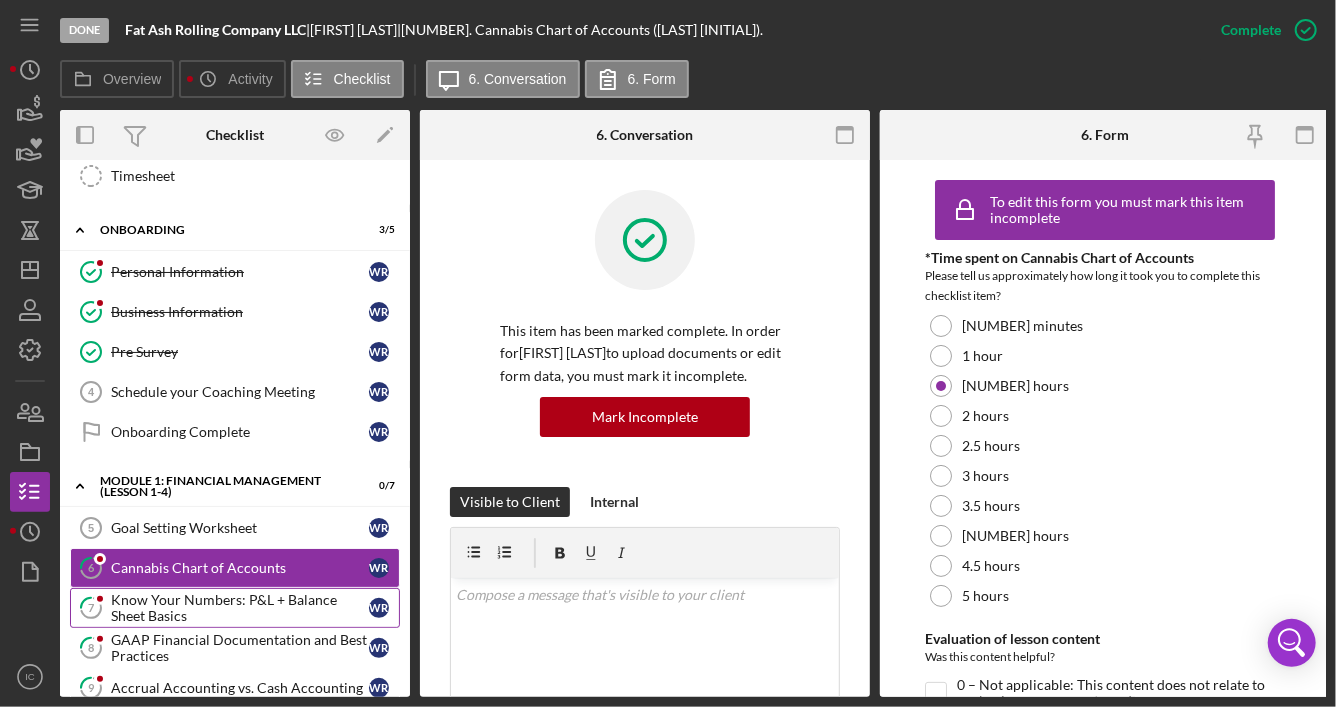 click on "Know Your Numbers: P&L + Balance Sheet Basics" at bounding box center (240, 608) 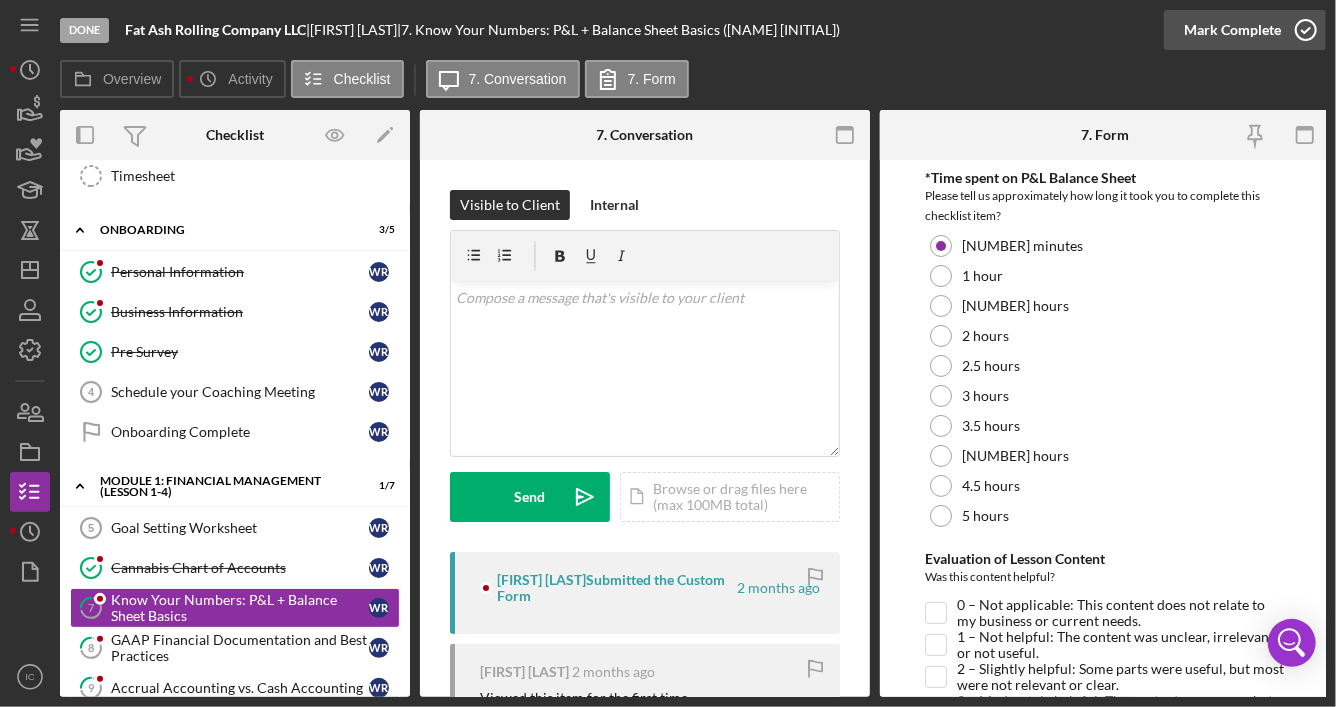 click 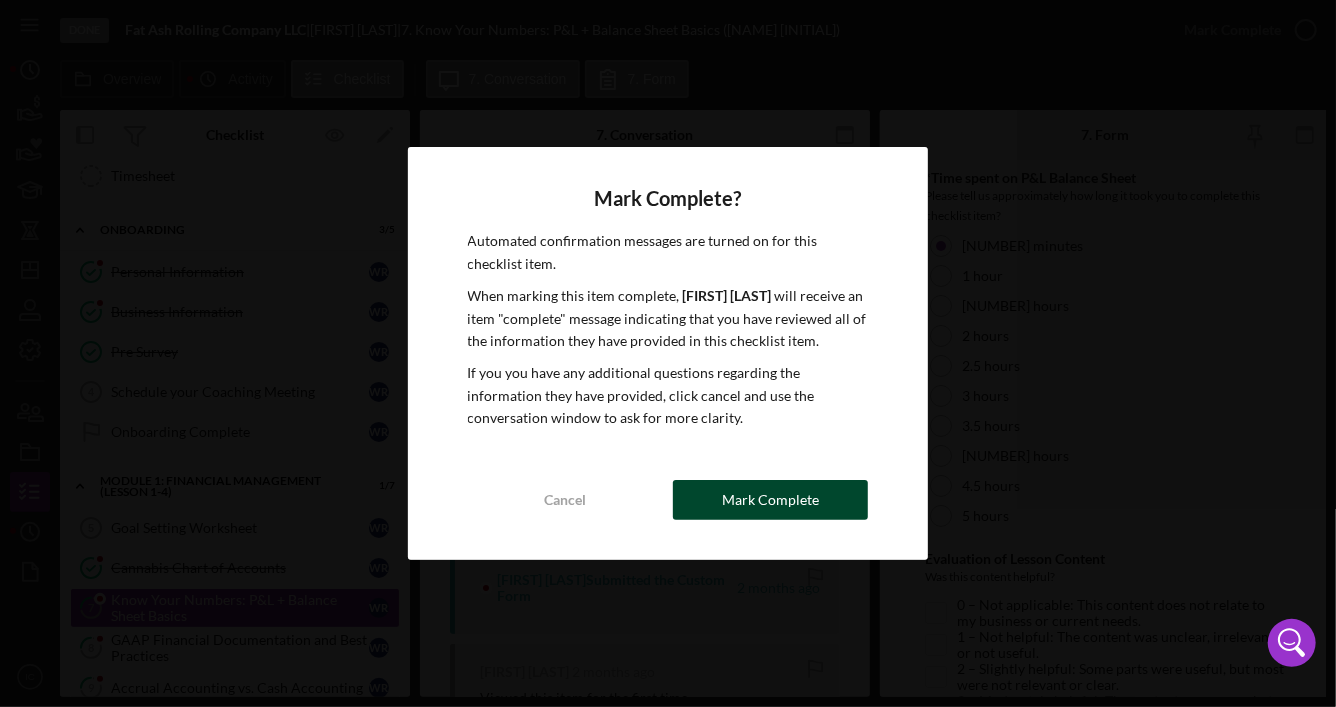 click on "Mark Complete" at bounding box center [770, 500] 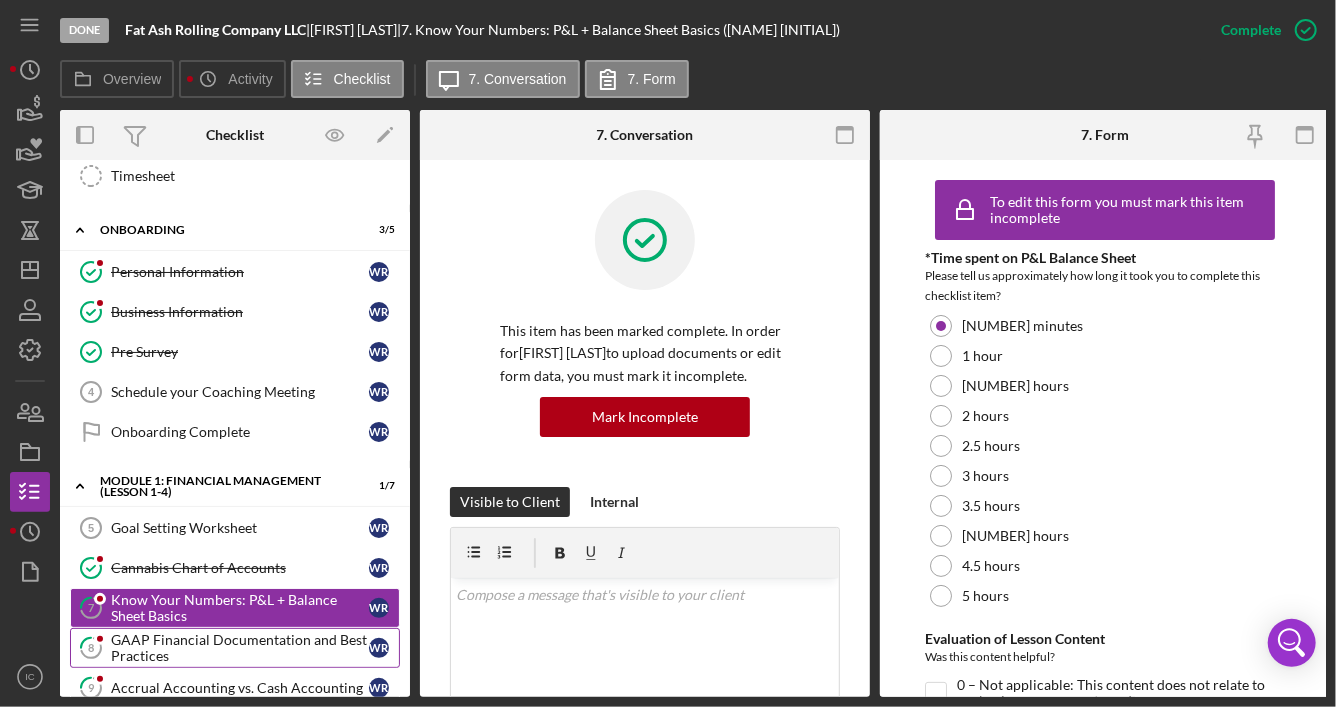 click on "GAAP Financial Documentation and Best Practices" at bounding box center (240, 648) 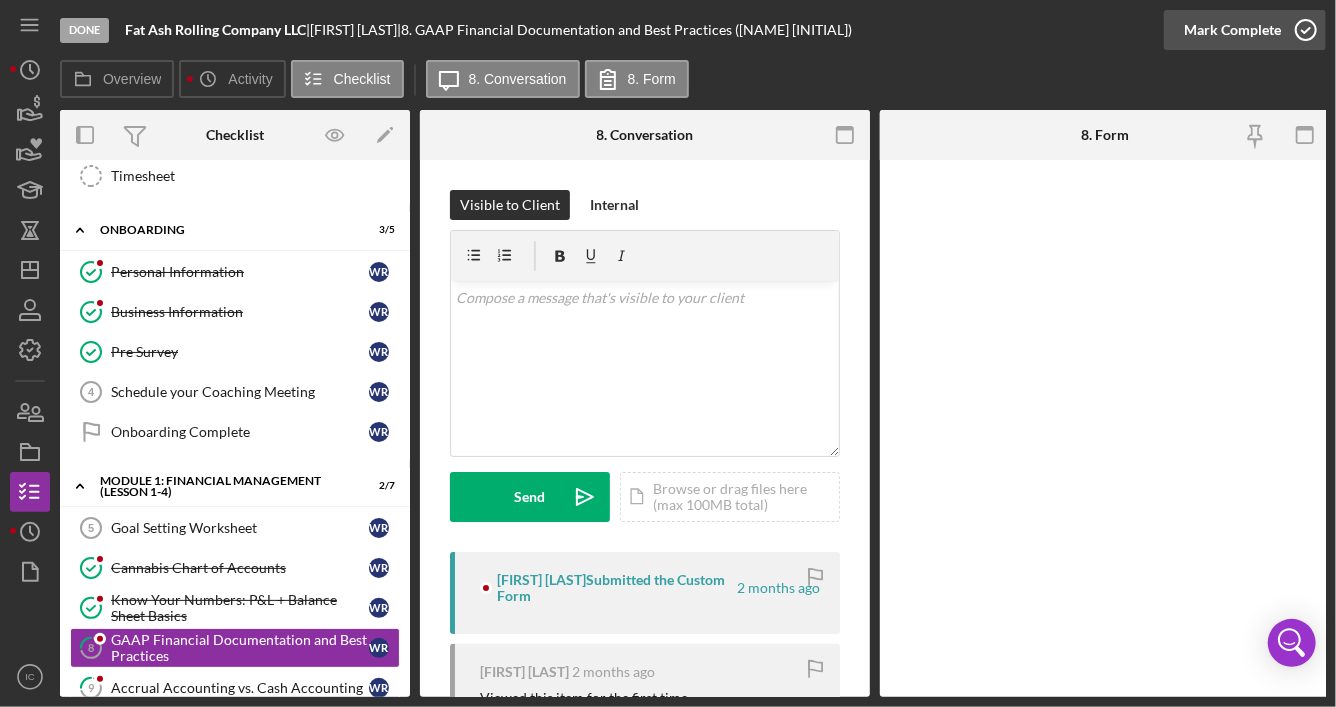 click 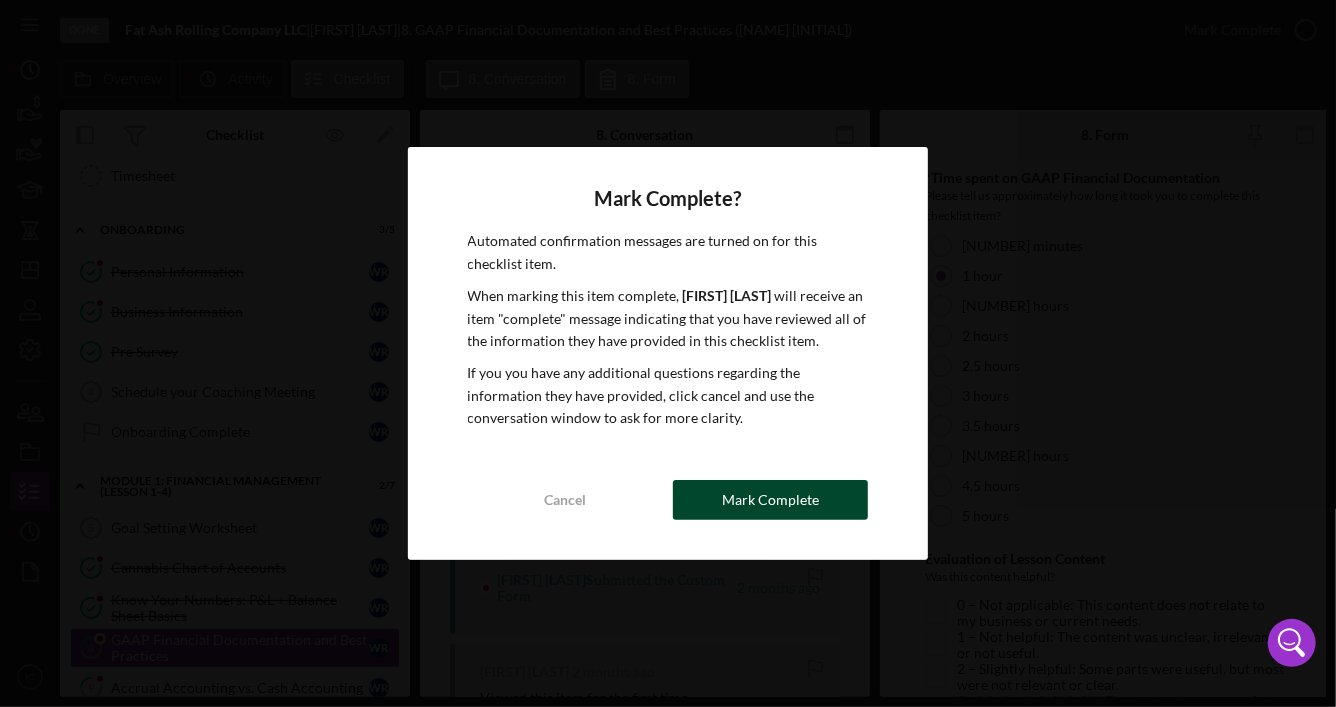 click on "Mark Complete" at bounding box center [770, 500] 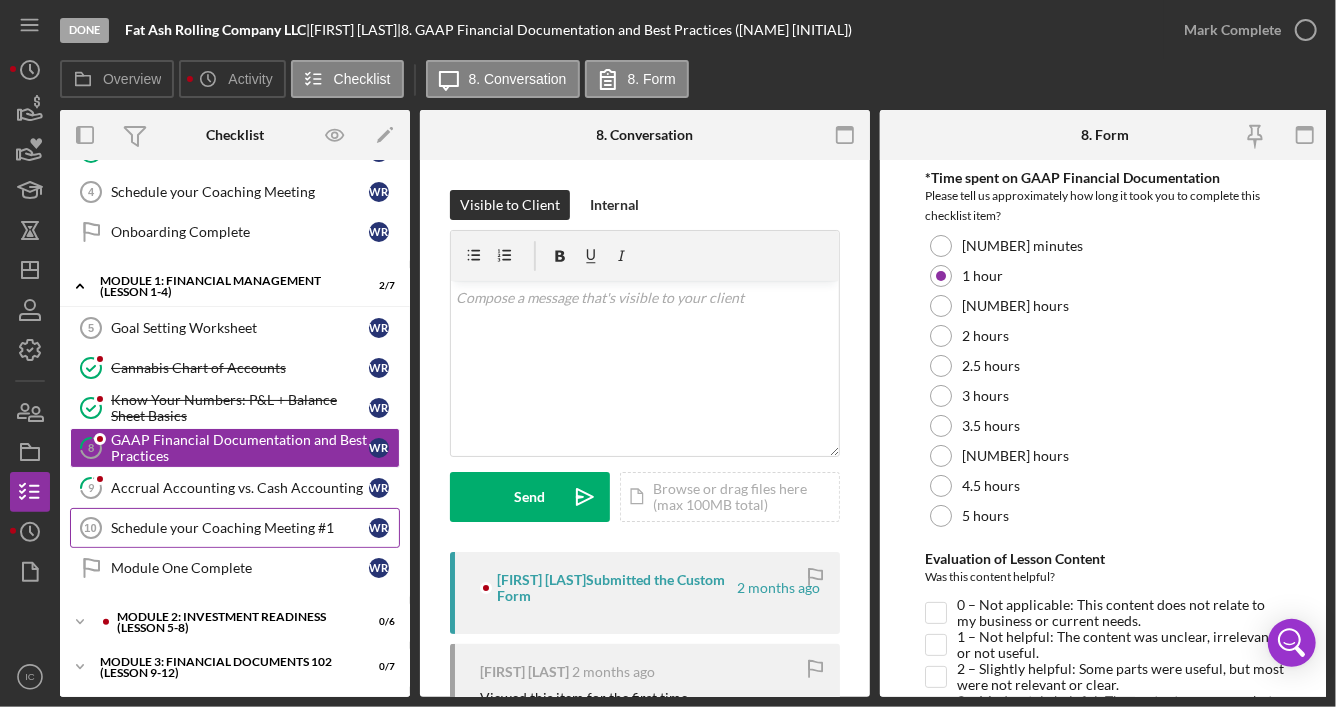 scroll, scrollTop: 256, scrollLeft: 0, axis: vertical 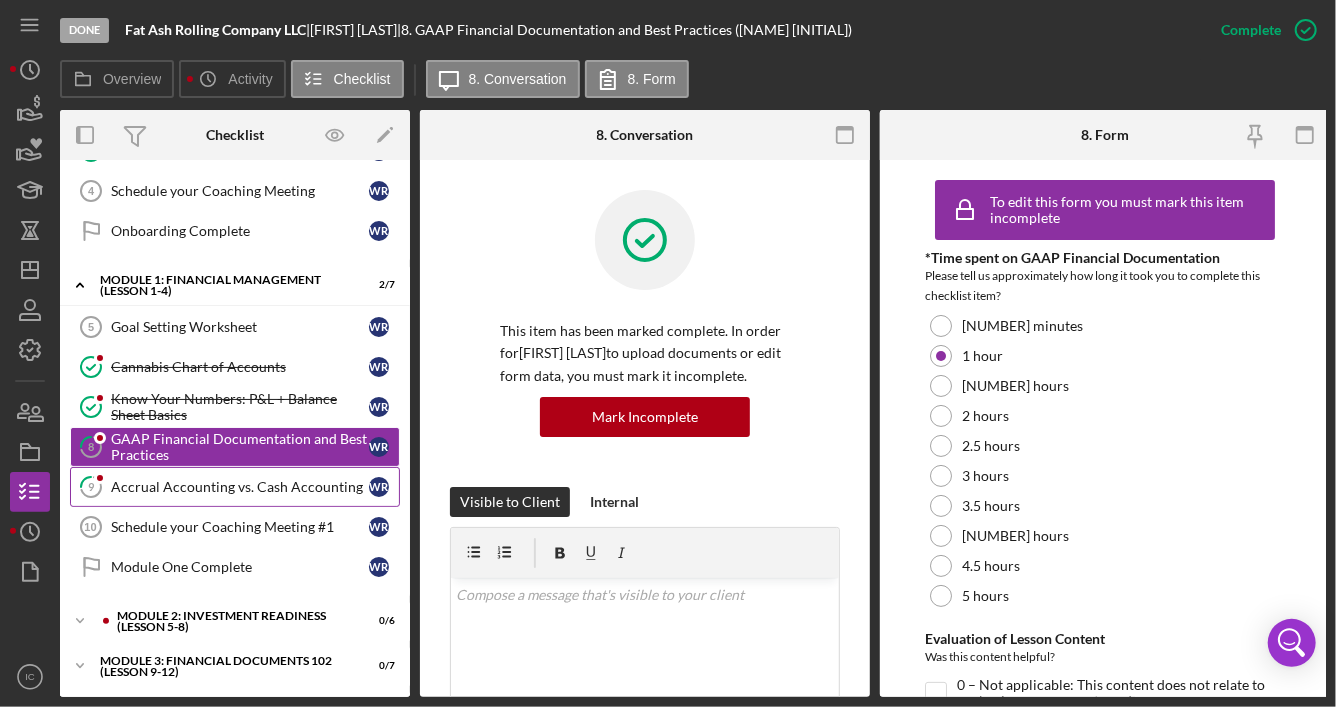 drag, startPoint x: 168, startPoint y: 471, endPoint x: 191, endPoint y: 473, distance: 23.086792 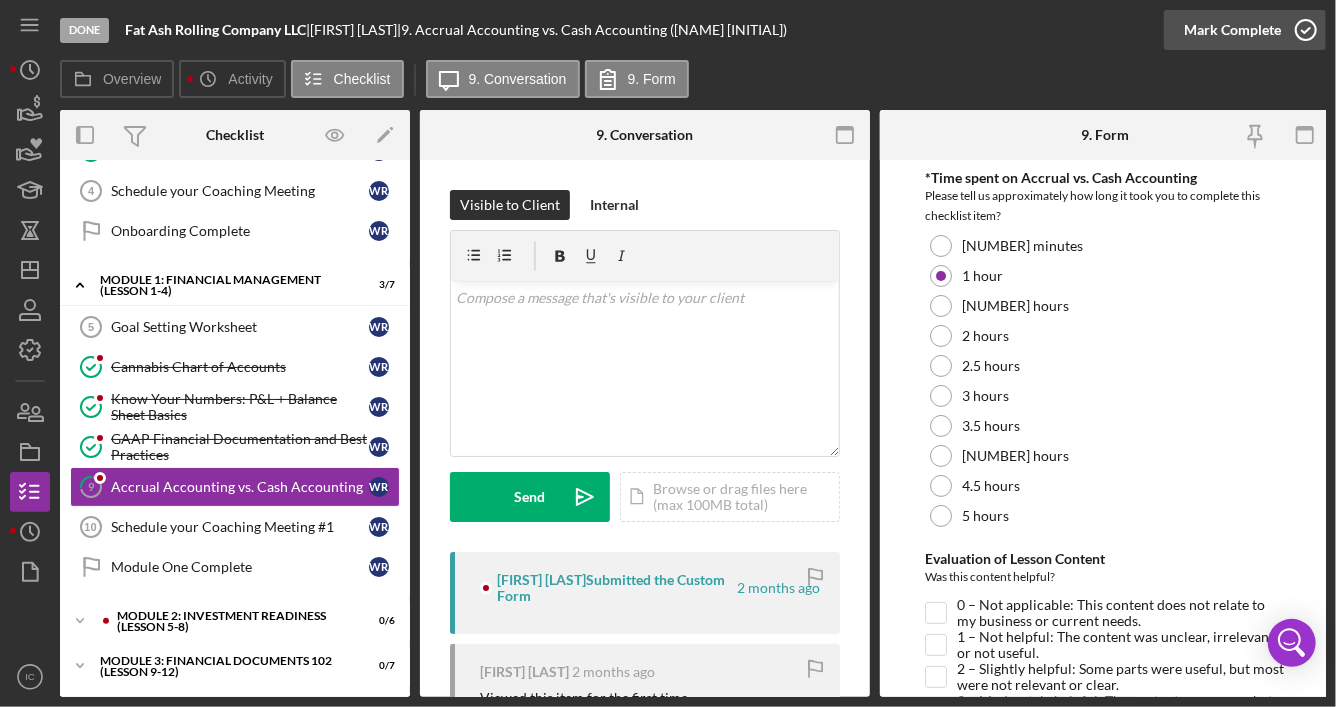 click 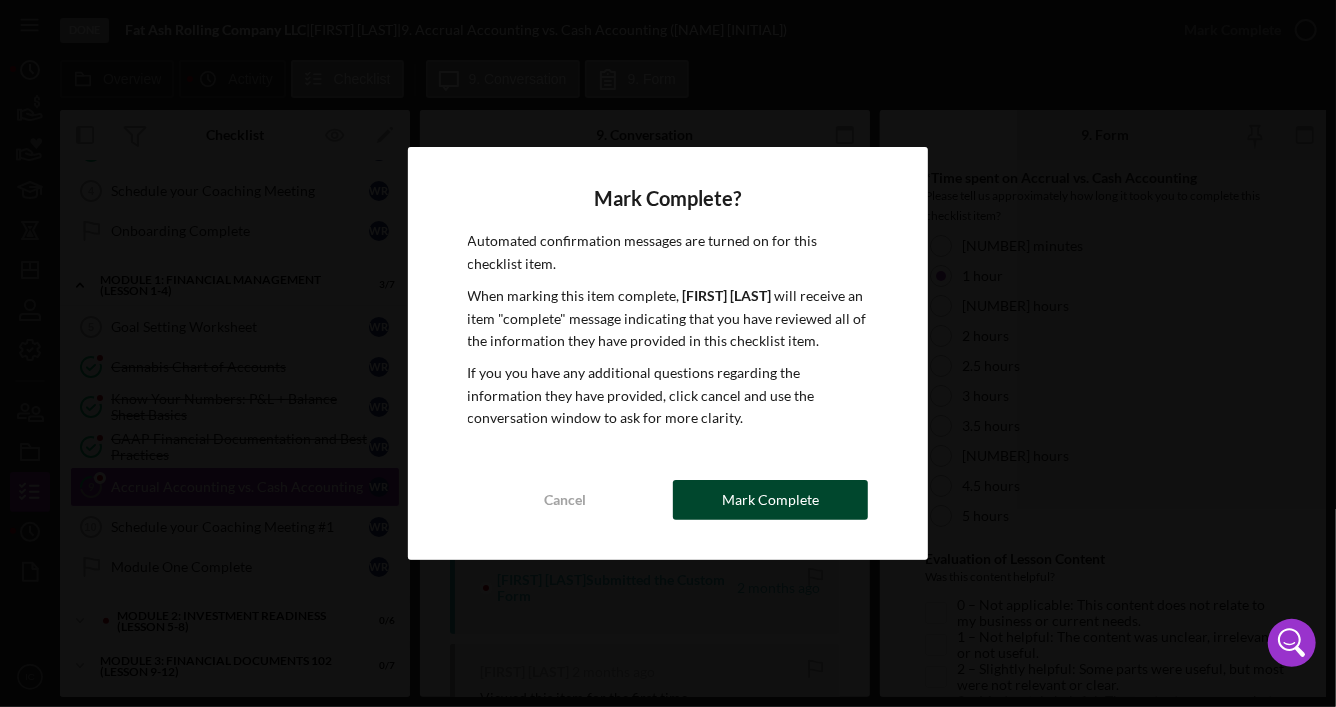 click on "Mark Complete" at bounding box center (770, 500) 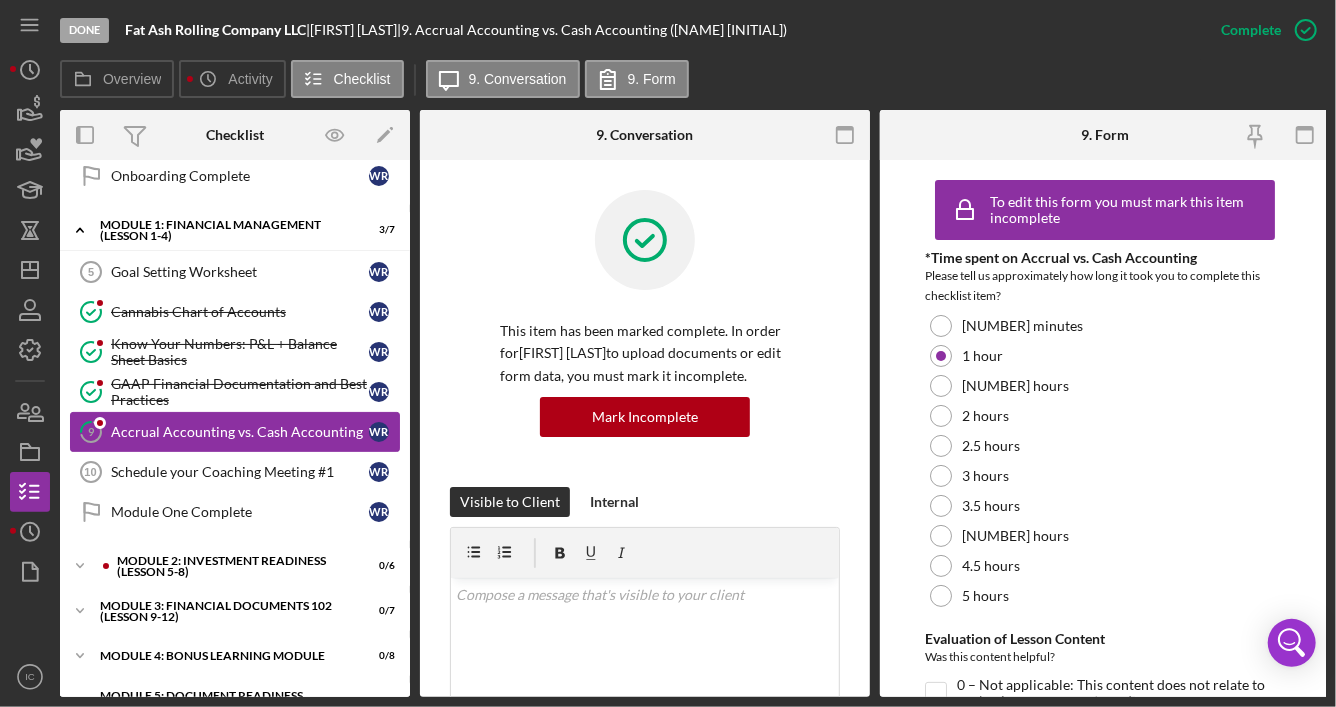 scroll, scrollTop: 342, scrollLeft: 0, axis: vertical 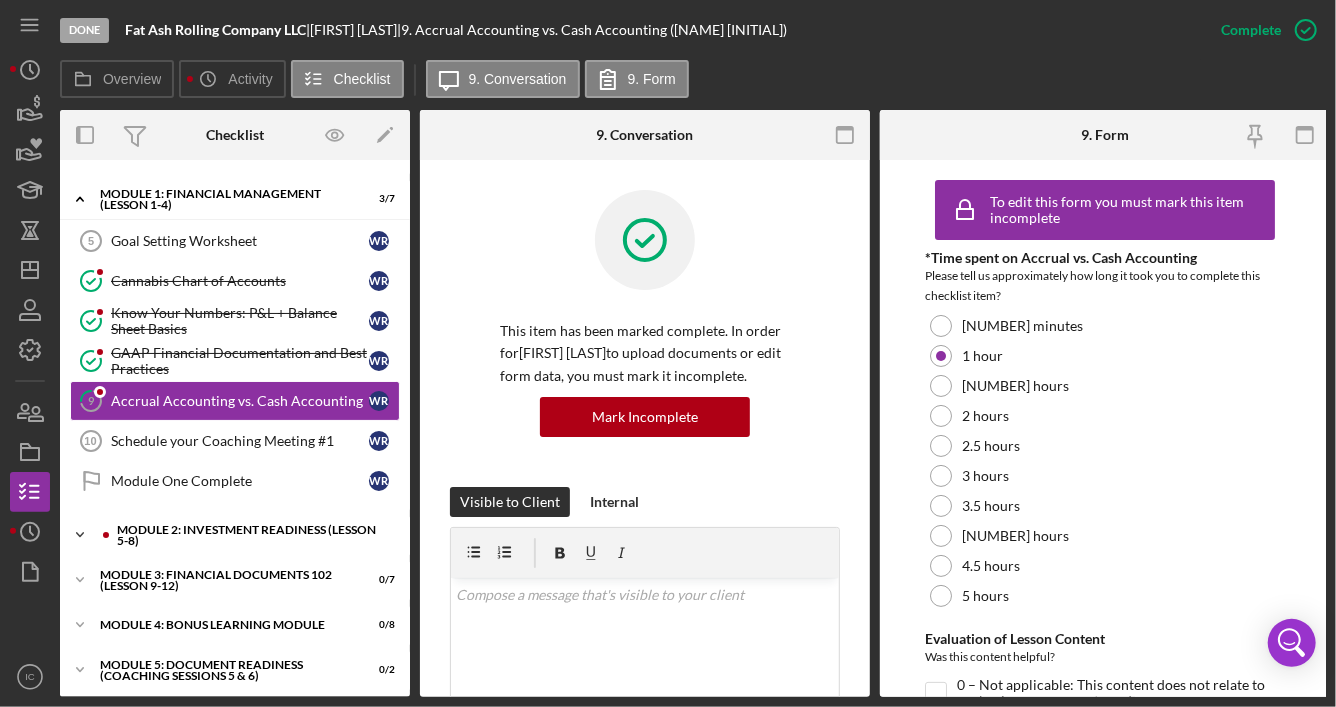 click on "Module 2: Investment Readiness (Lesson 5-8)" at bounding box center [251, 535] 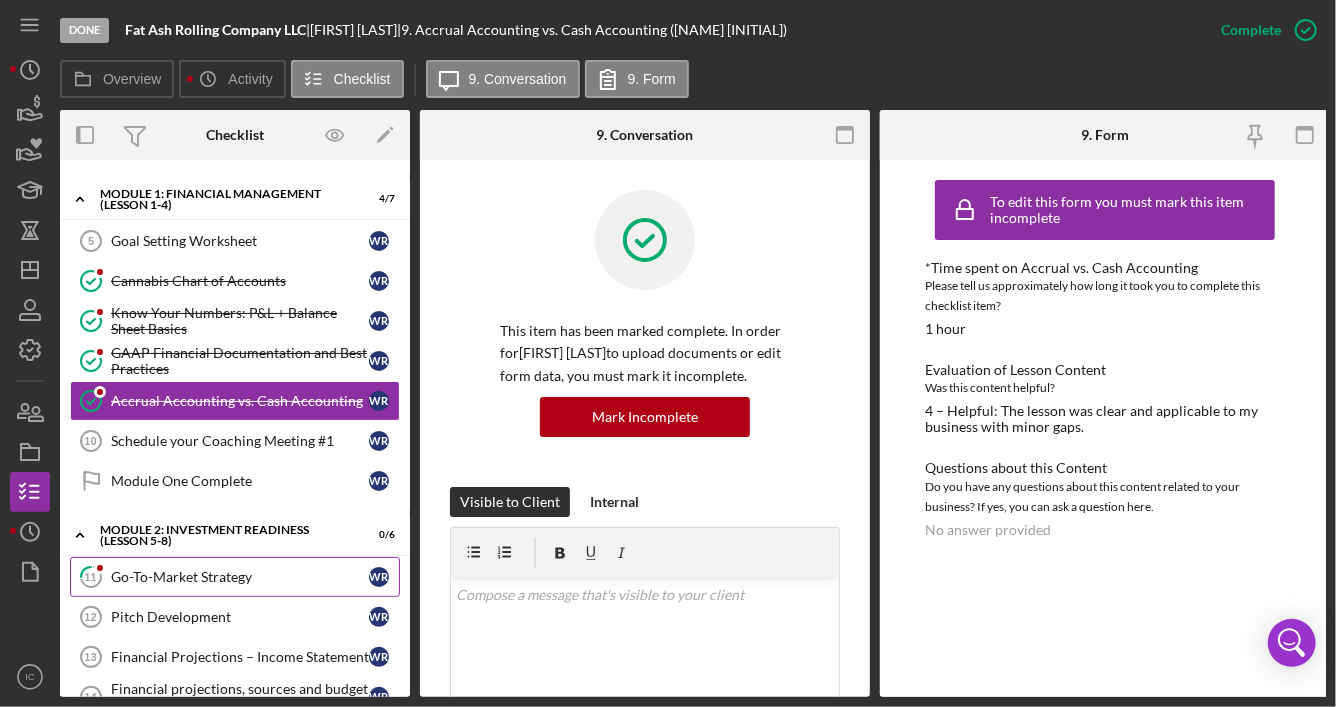 click on "[NUMBER] Go-To-Market Strategy  w r" at bounding box center [235, 577] 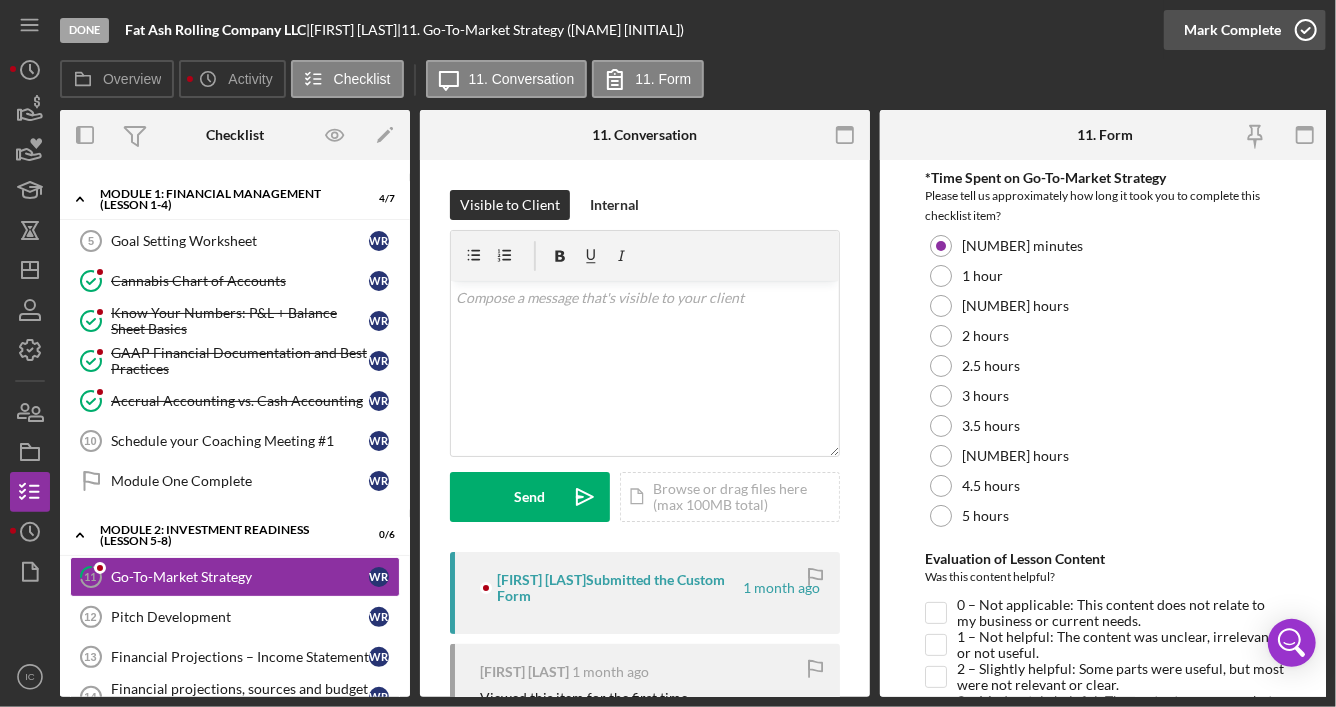 click 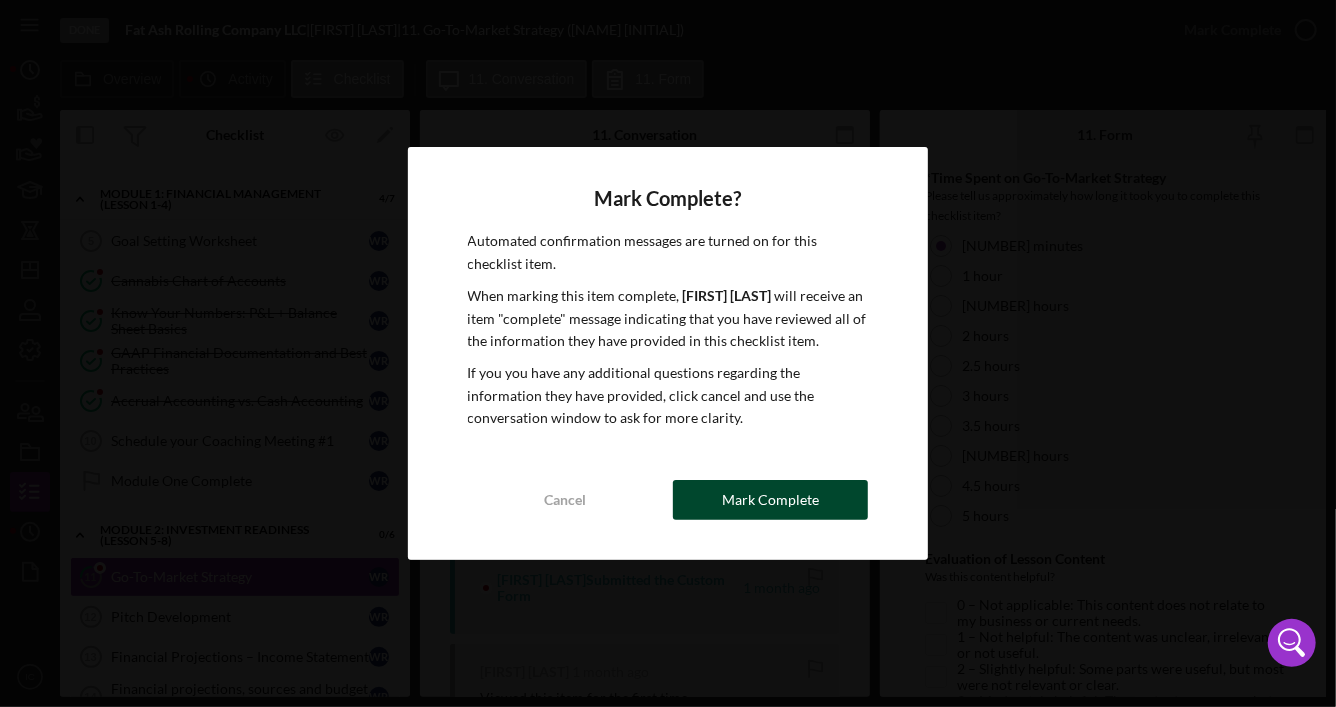 click on "Mark Complete" at bounding box center (770, 500) 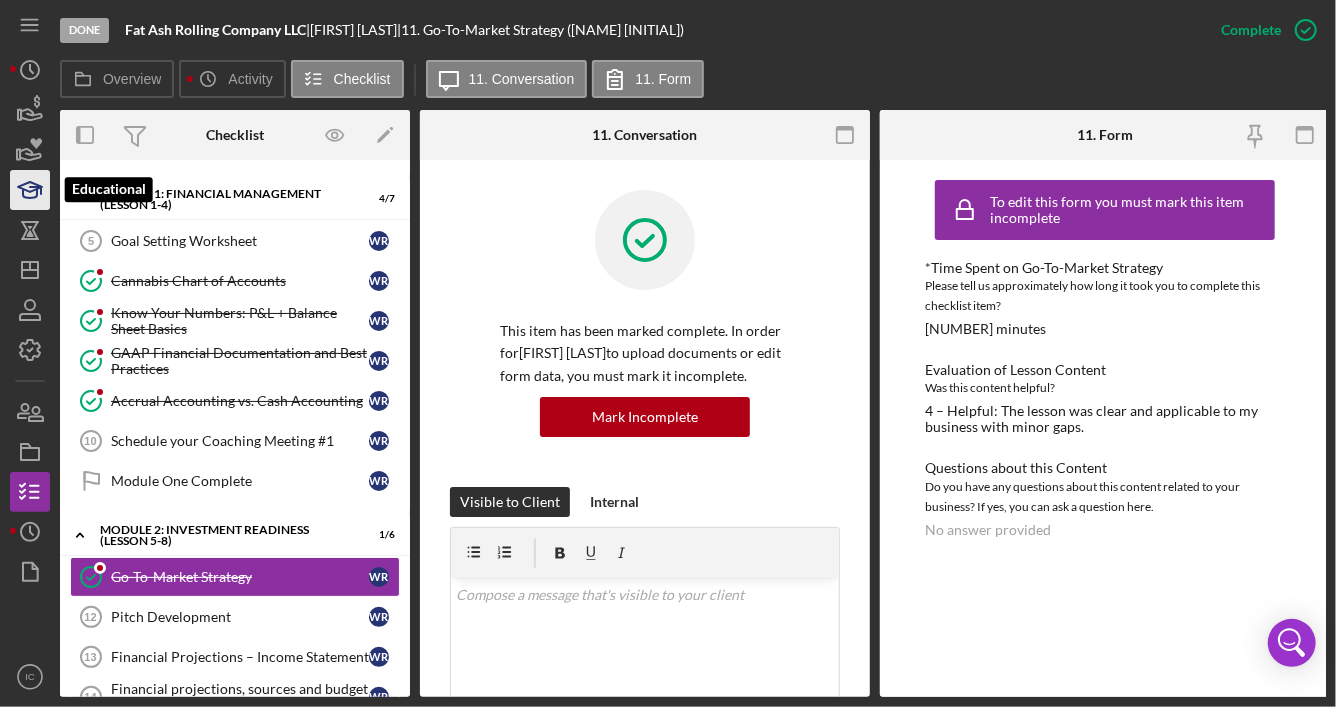 click 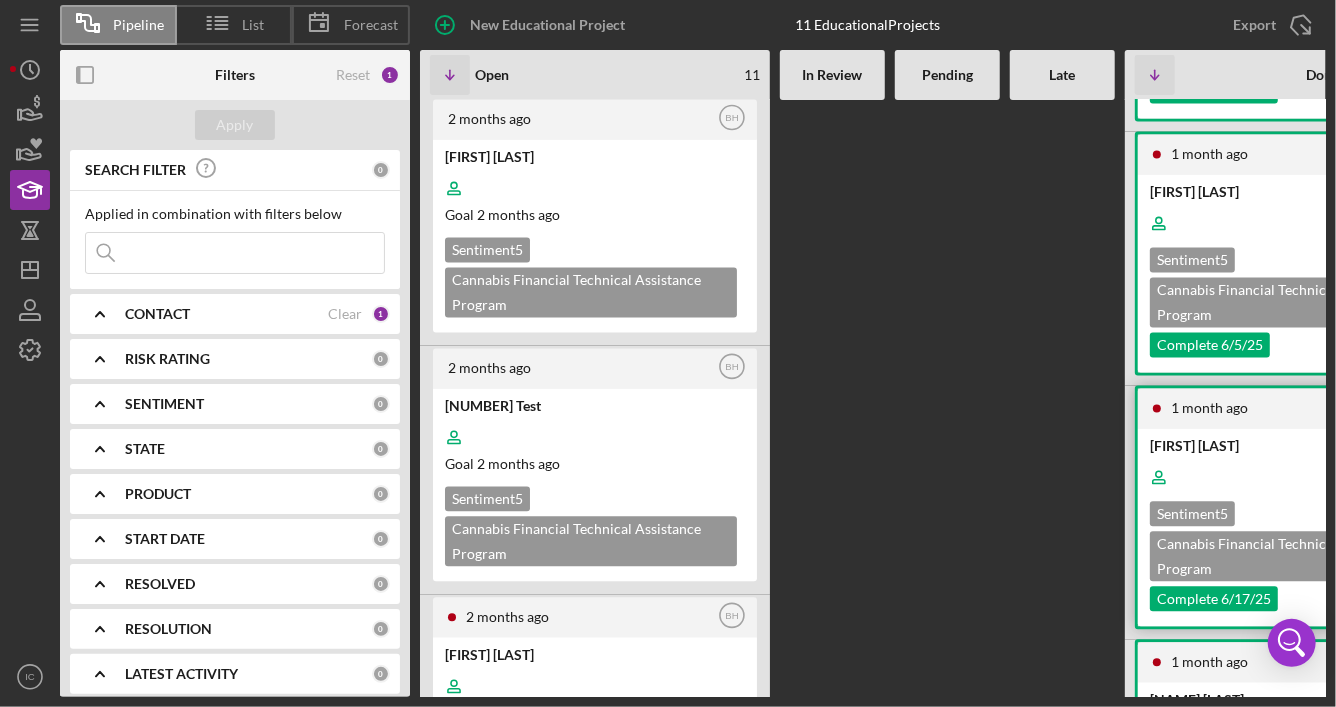 scroll, scrollTop: 2100, scrollLeft: 0, axis: vertical 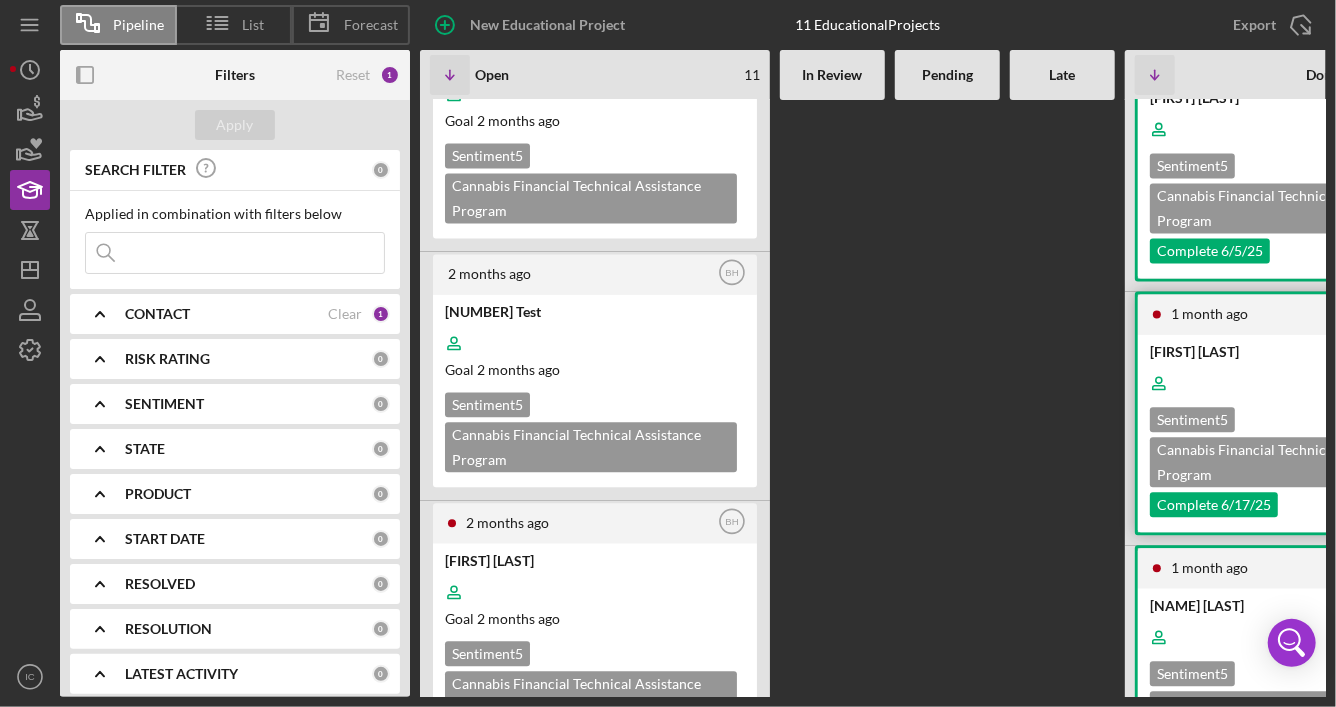 click at bounding box center (1298, 383) 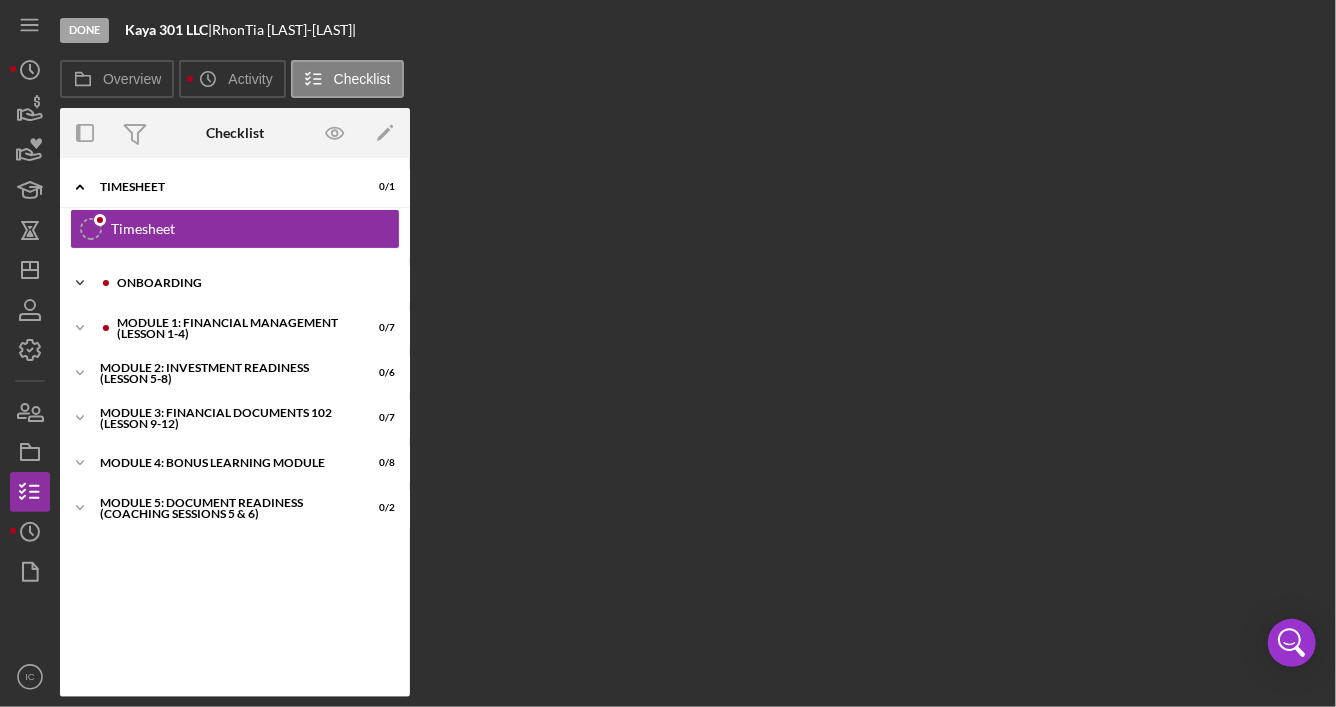 click on "Onboarding" at bounding box center [251, 283] 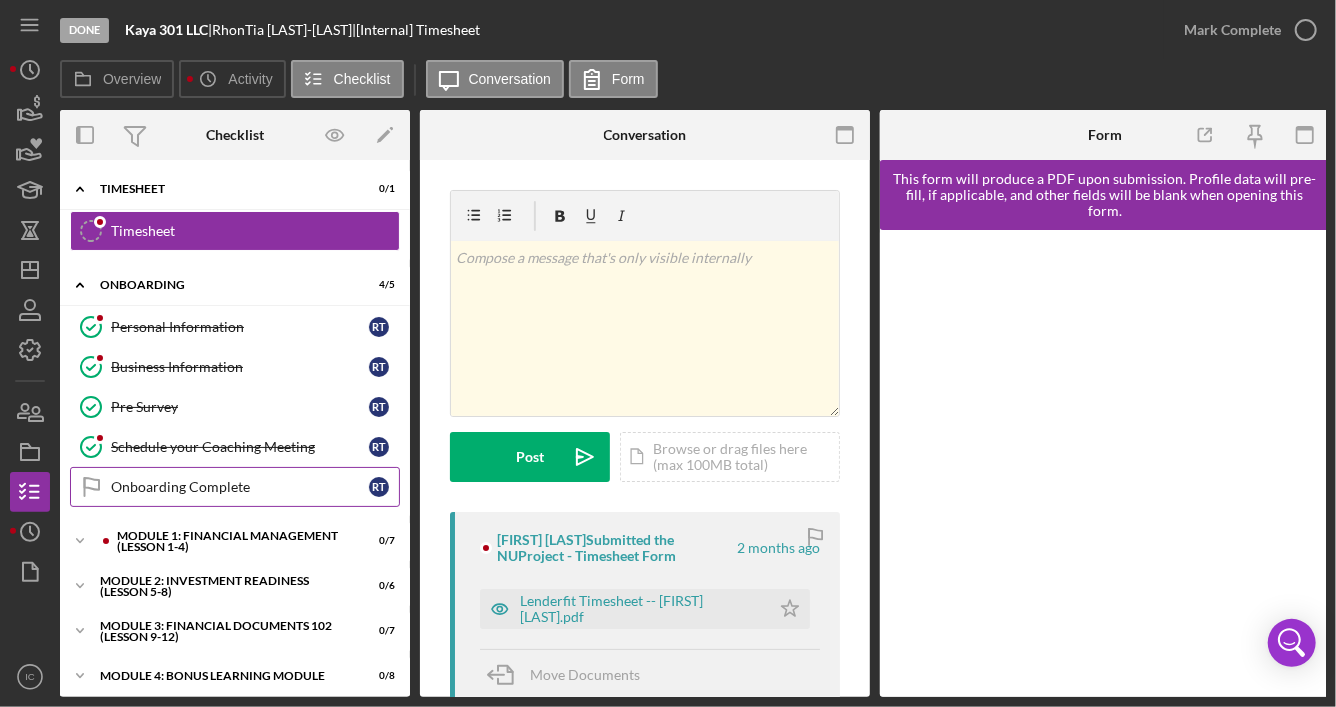 click on "Onboarding Complete" at bounding box center (240, 487) 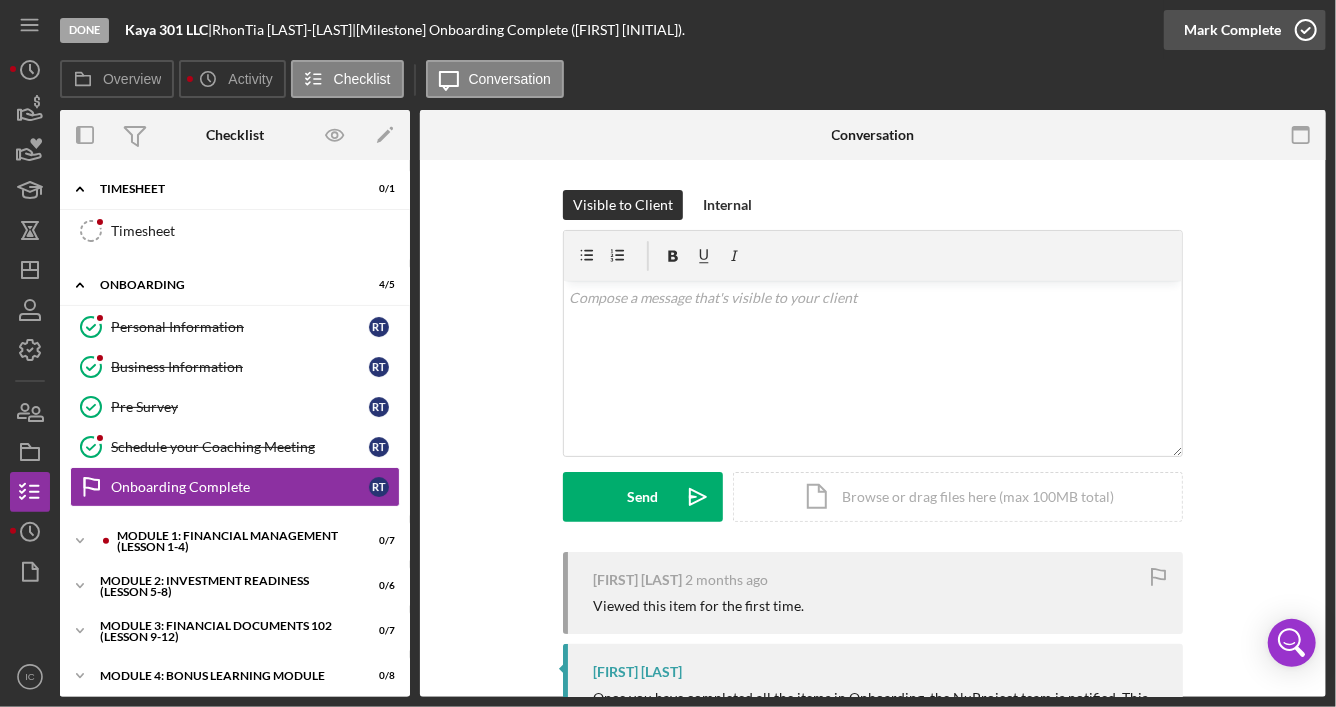 click 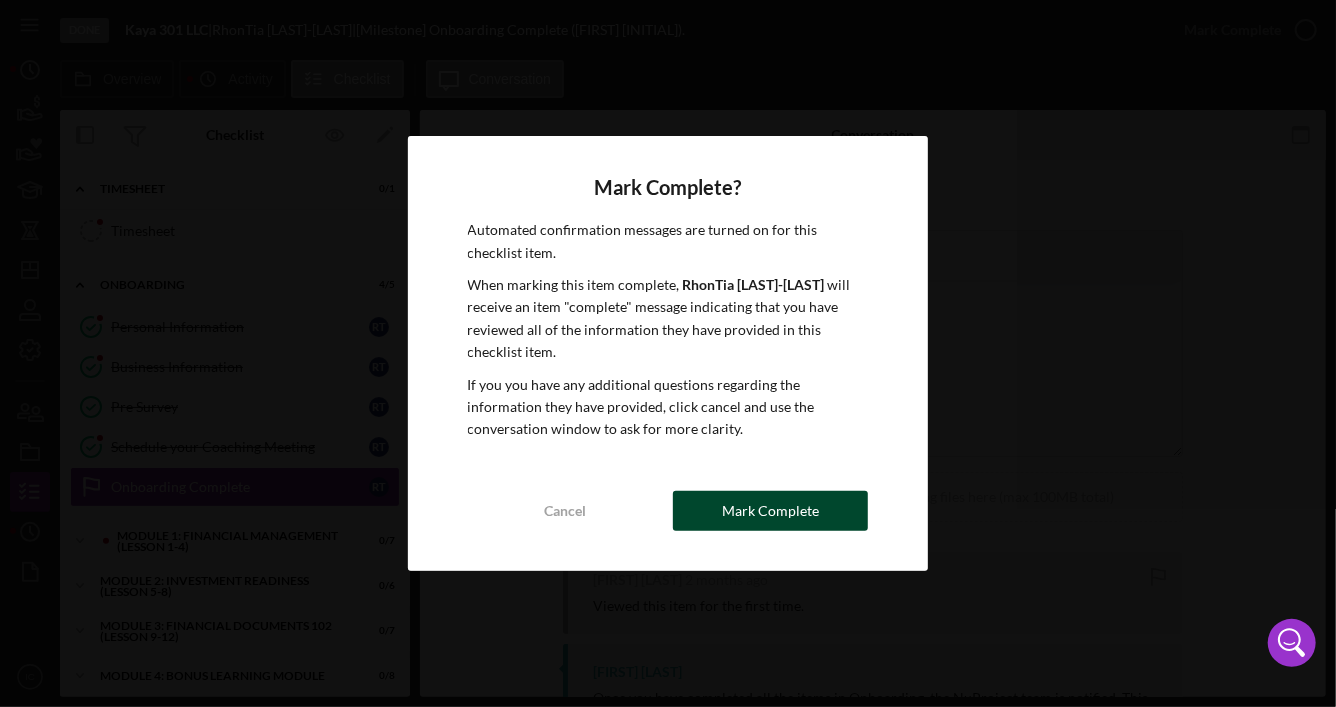 click on "Mark Complete" at bounding box center [770, 511] 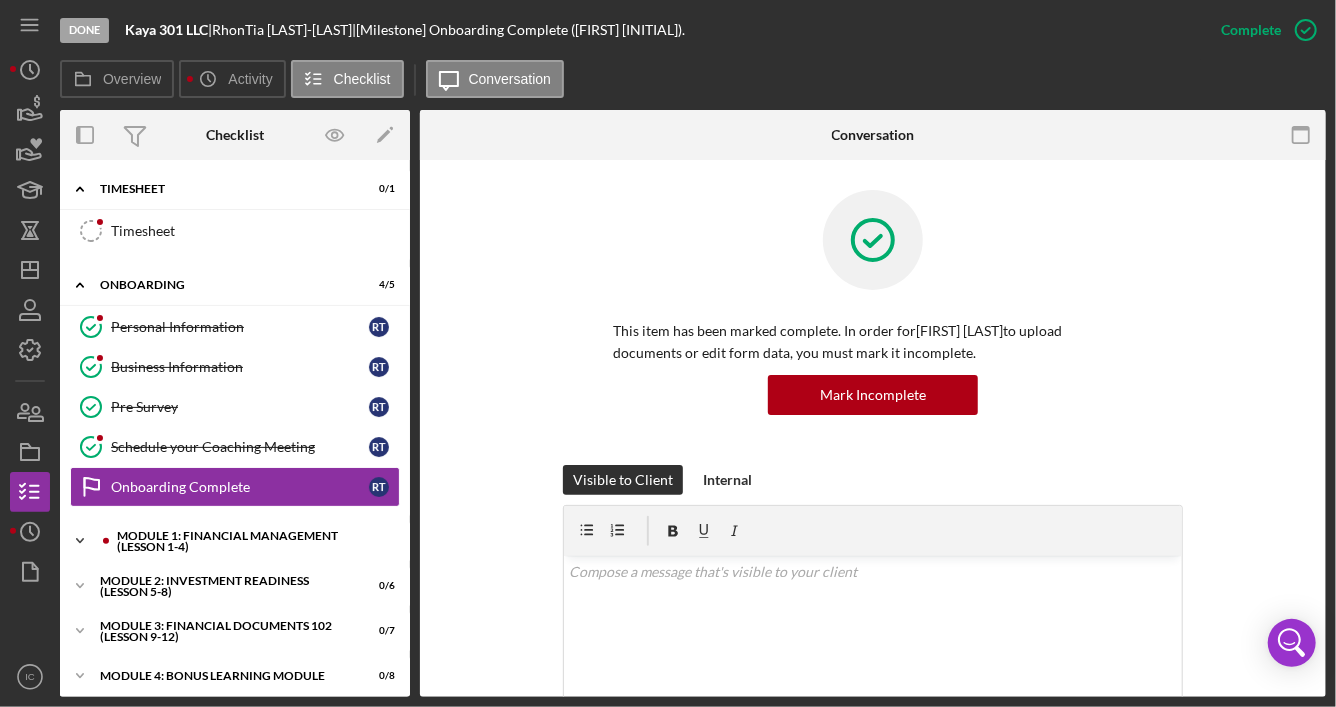 click on "Module 1: Financial Management (Lesson 1-4)" at bounding box center (251, 541) 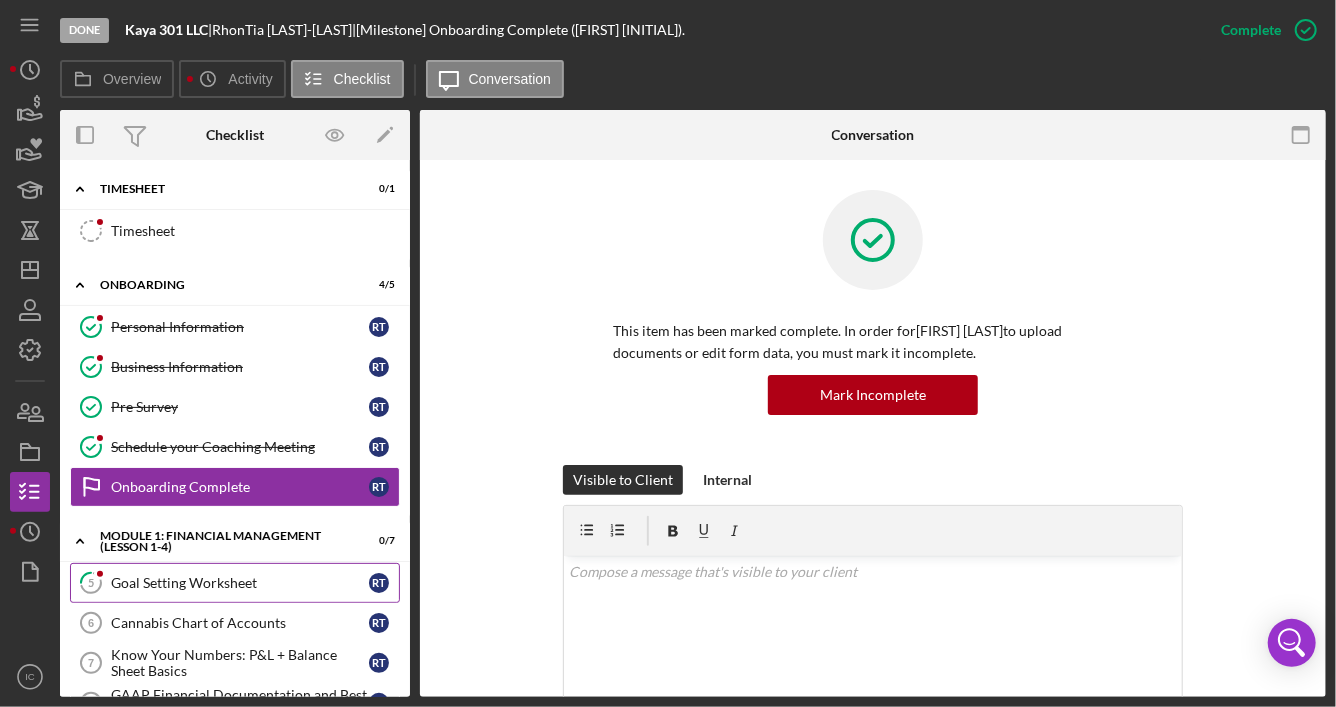 click on "Goal Setting Worksheet" at bounding box center (240, 583) 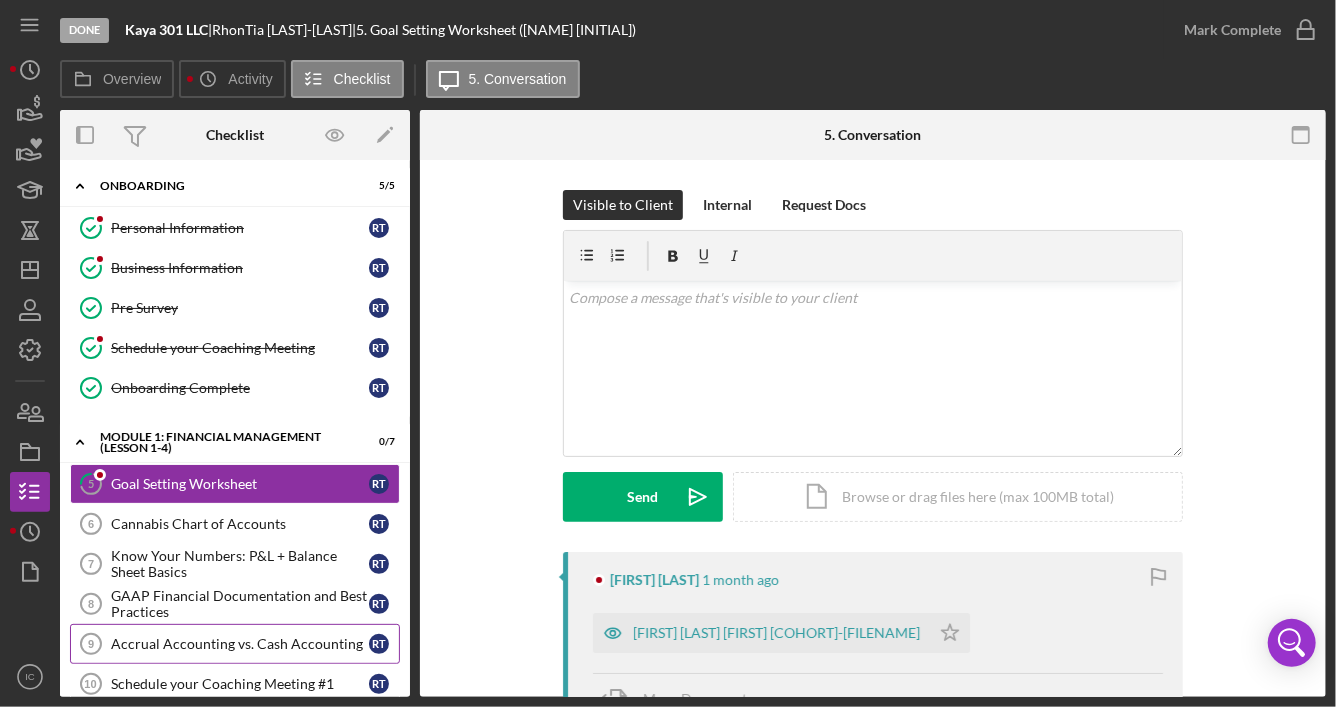 scroll, scrollTop: 200, scrollLeft: 0, axis: vertical 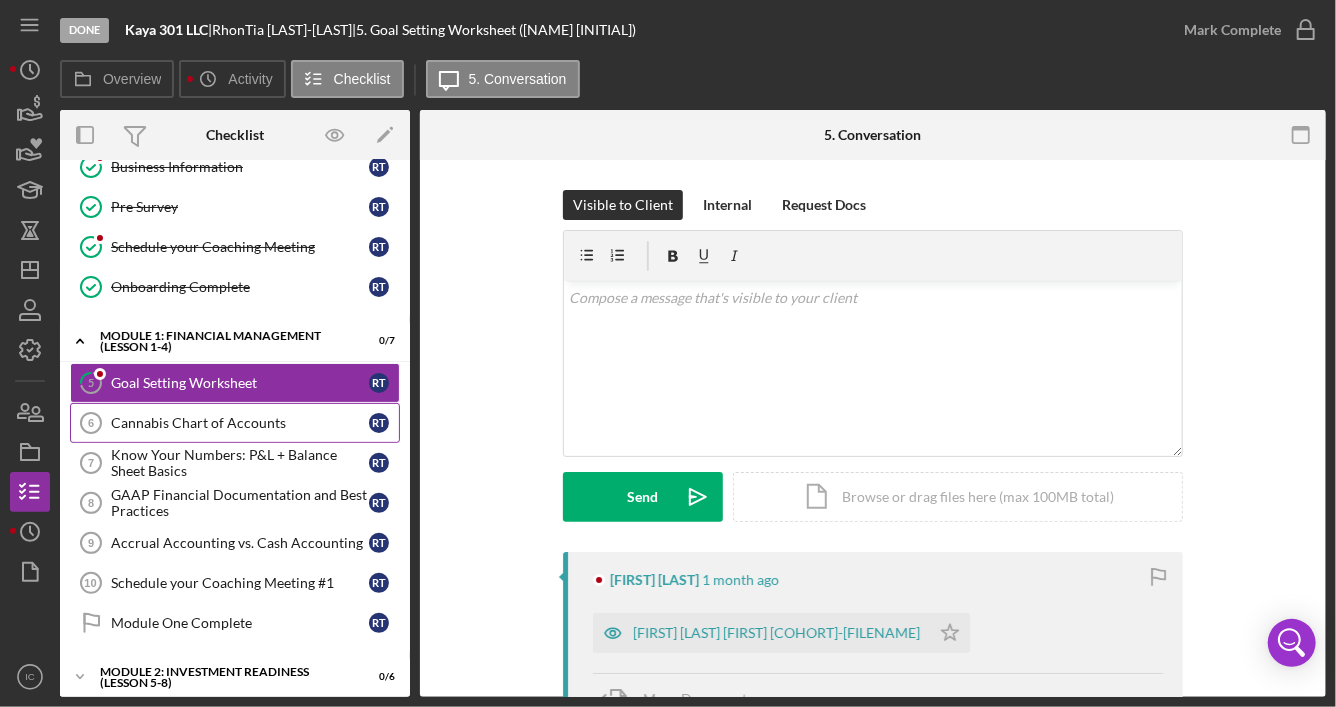 click on "Cannabis Chart of Accounts  [NUMBER] Cannabis Chart of Accounts  [INITIAL] [INITIAL]" at bounding box center [235, 423] 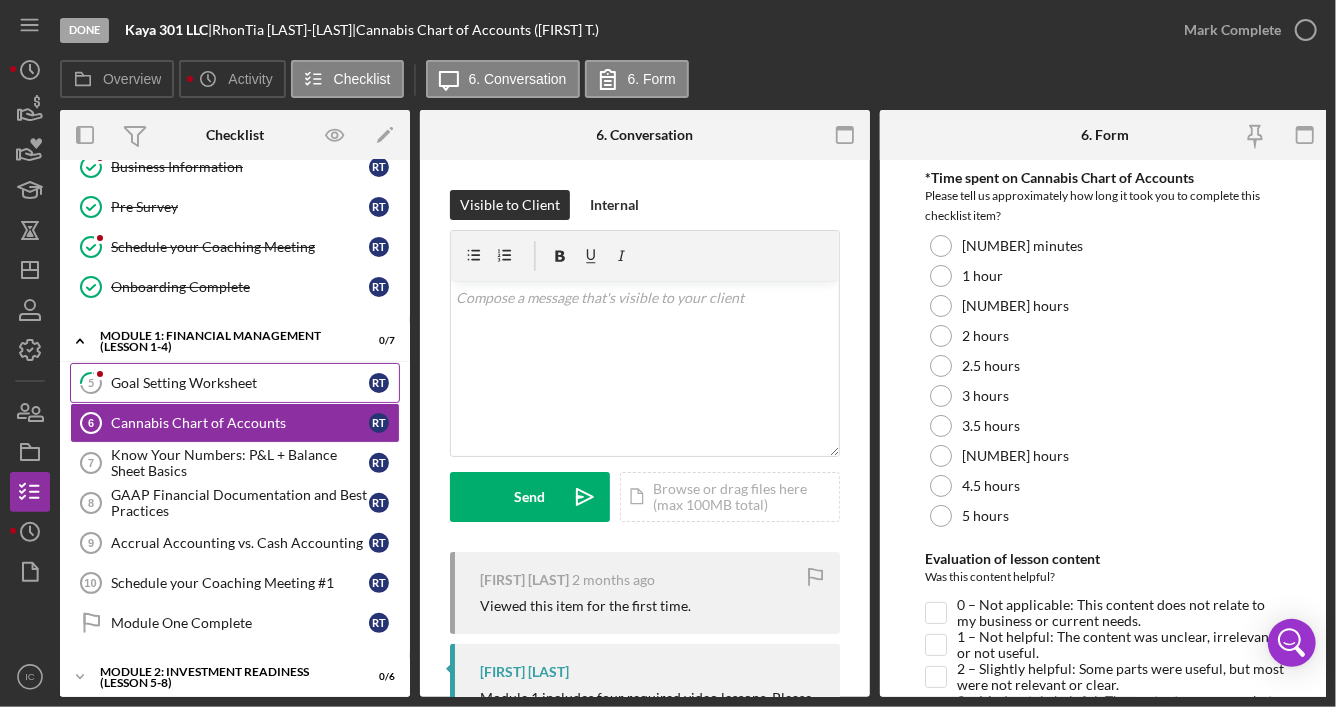 click on "Goal Setting Worksheet" at bounding box center [240, 383] 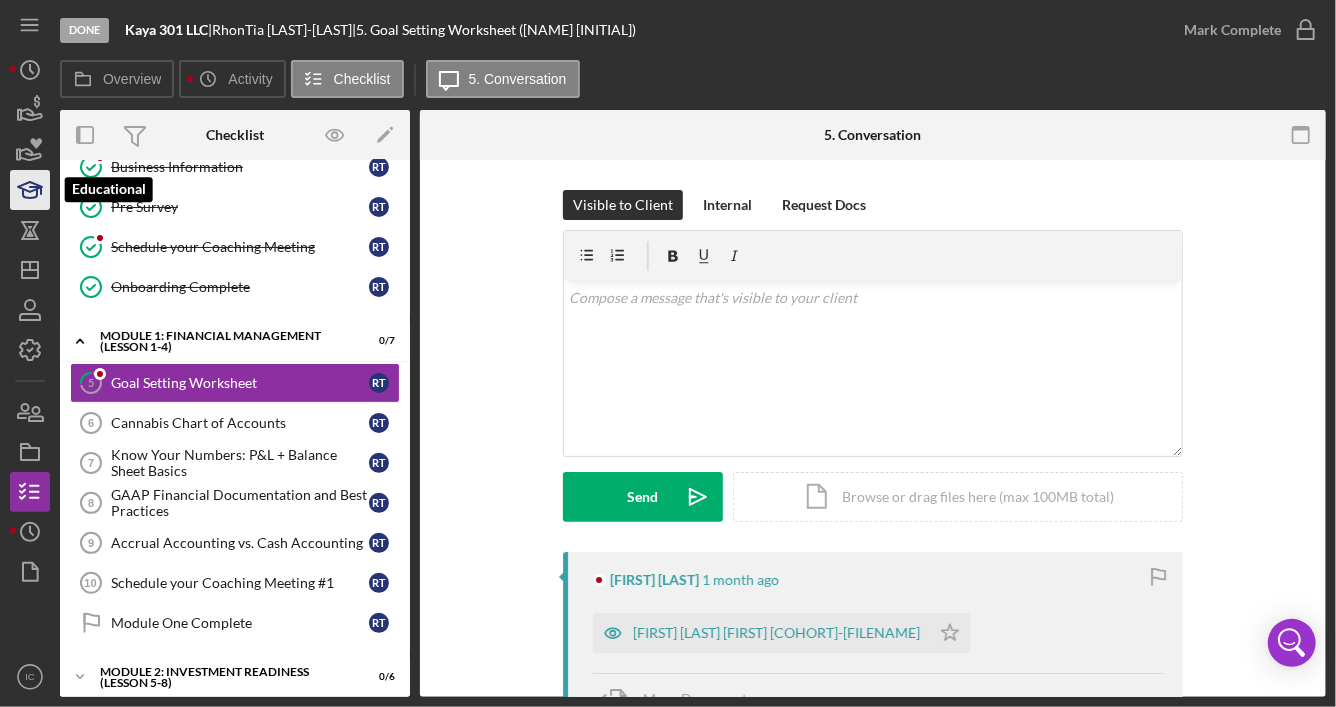 click 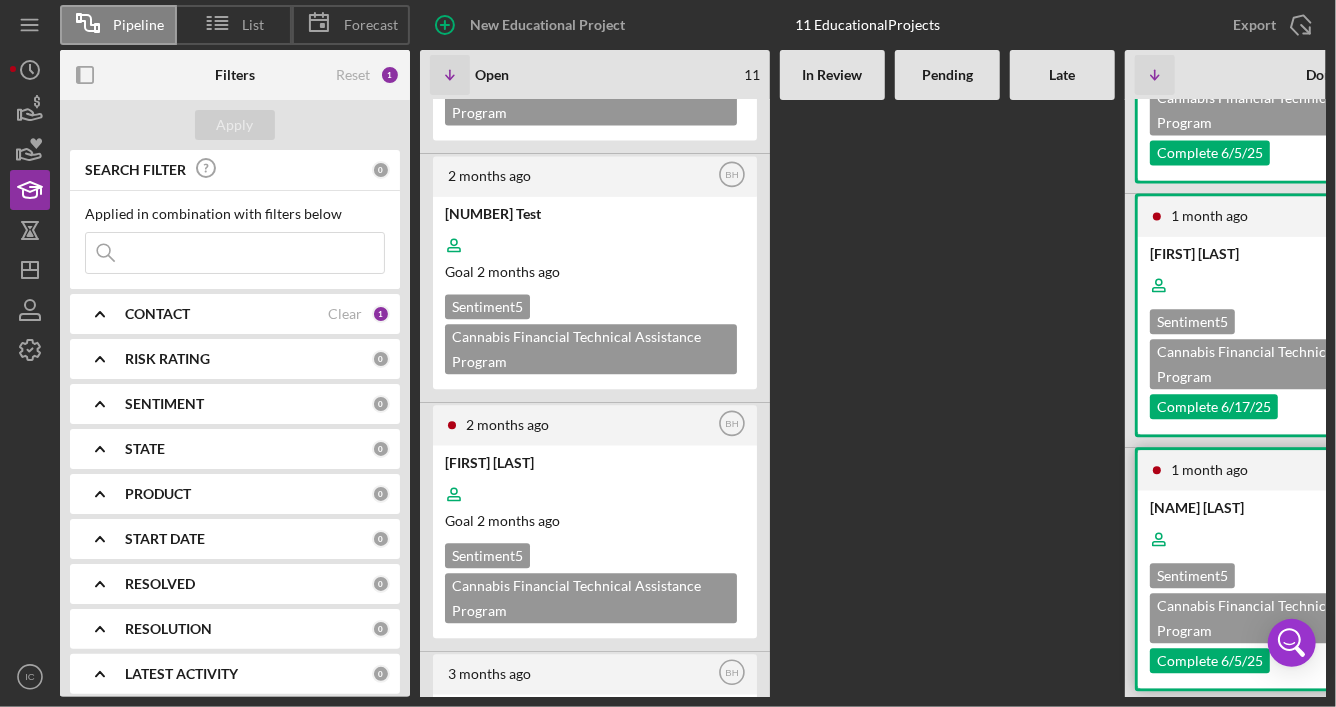 scroll, scrollTop: 2299, scrollLeft: 0, axis: vertical 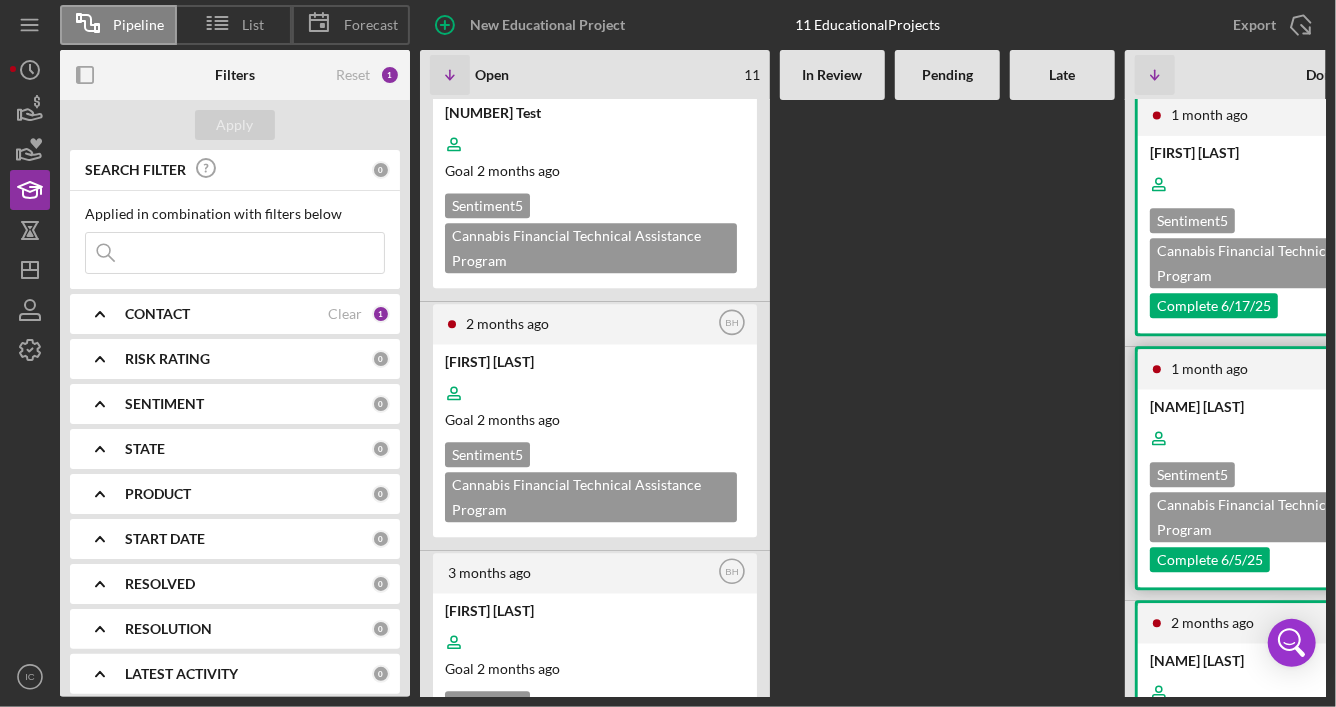 click at bounding box center [1298, 438] 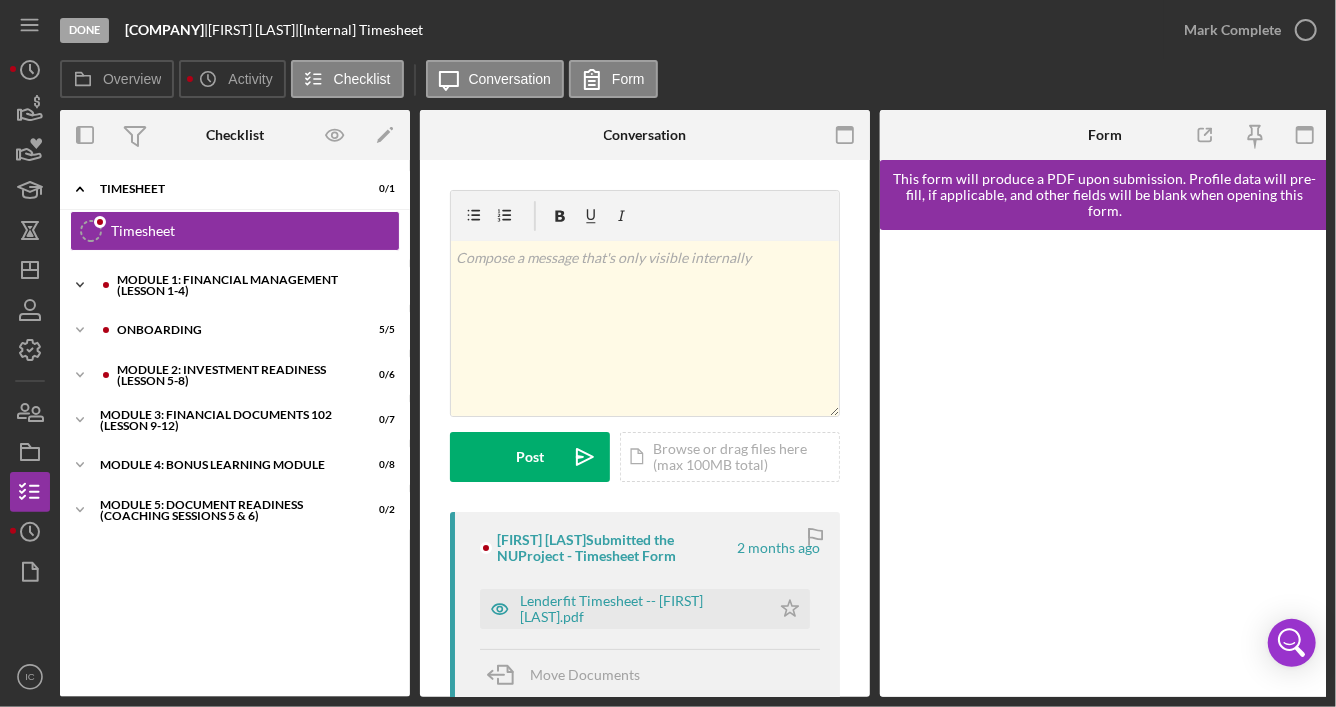 click on "Module 1: Financial Management (Lesson 1-4)" at bounding box center (251, 285) 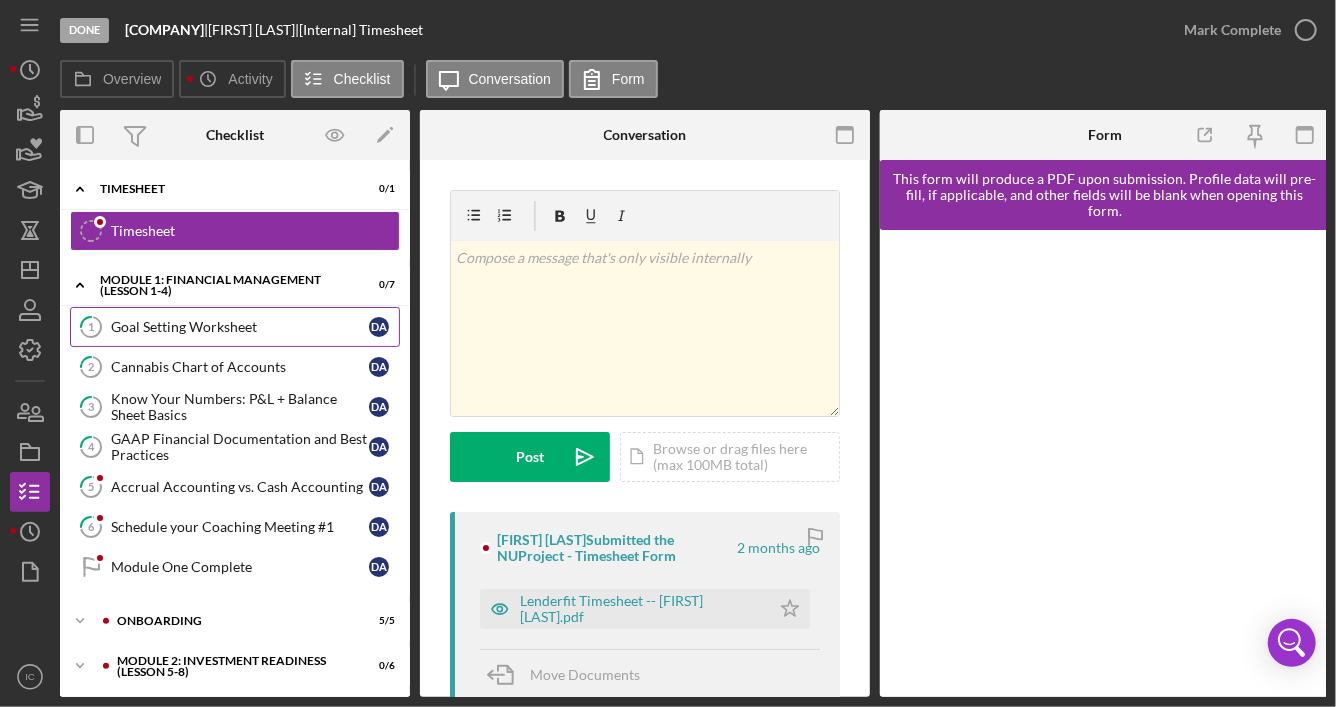 click on "Goal Setting Worksheet" at bounding box center [240, 327] 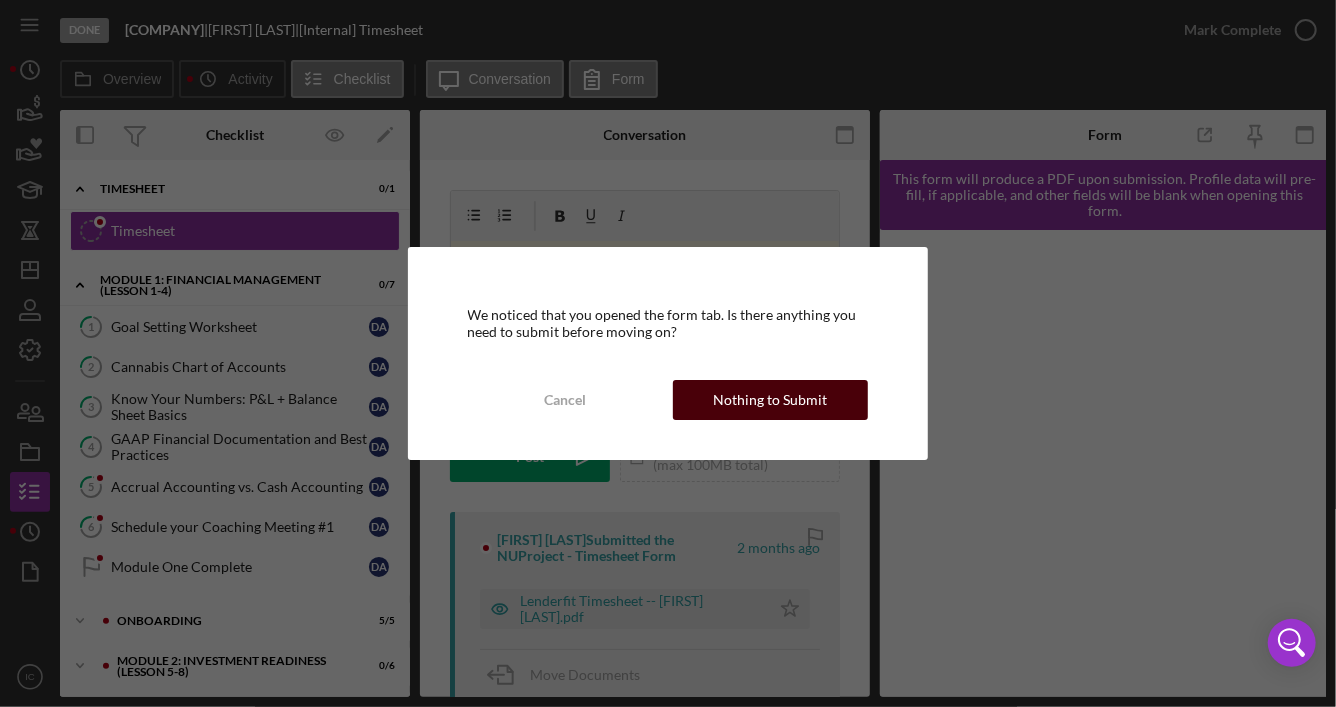 click on "Nothing to Submit" at bounding box center (771, 400) 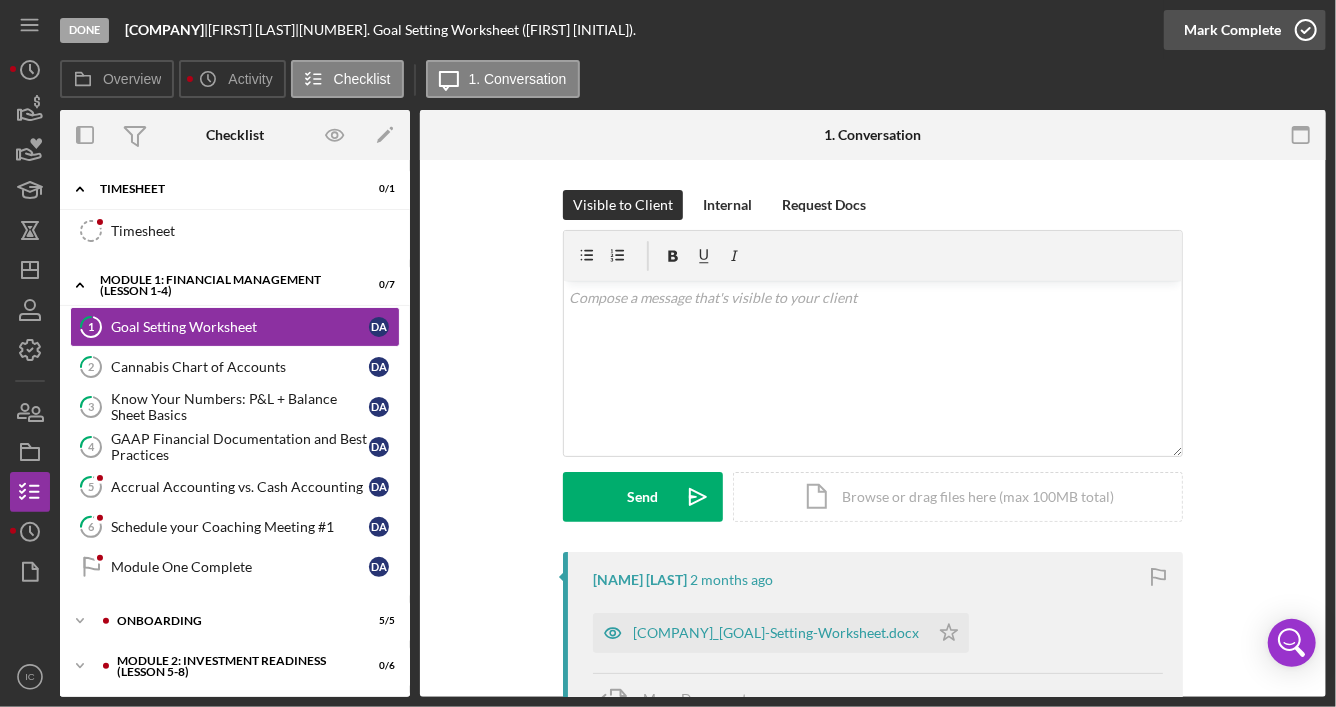 click 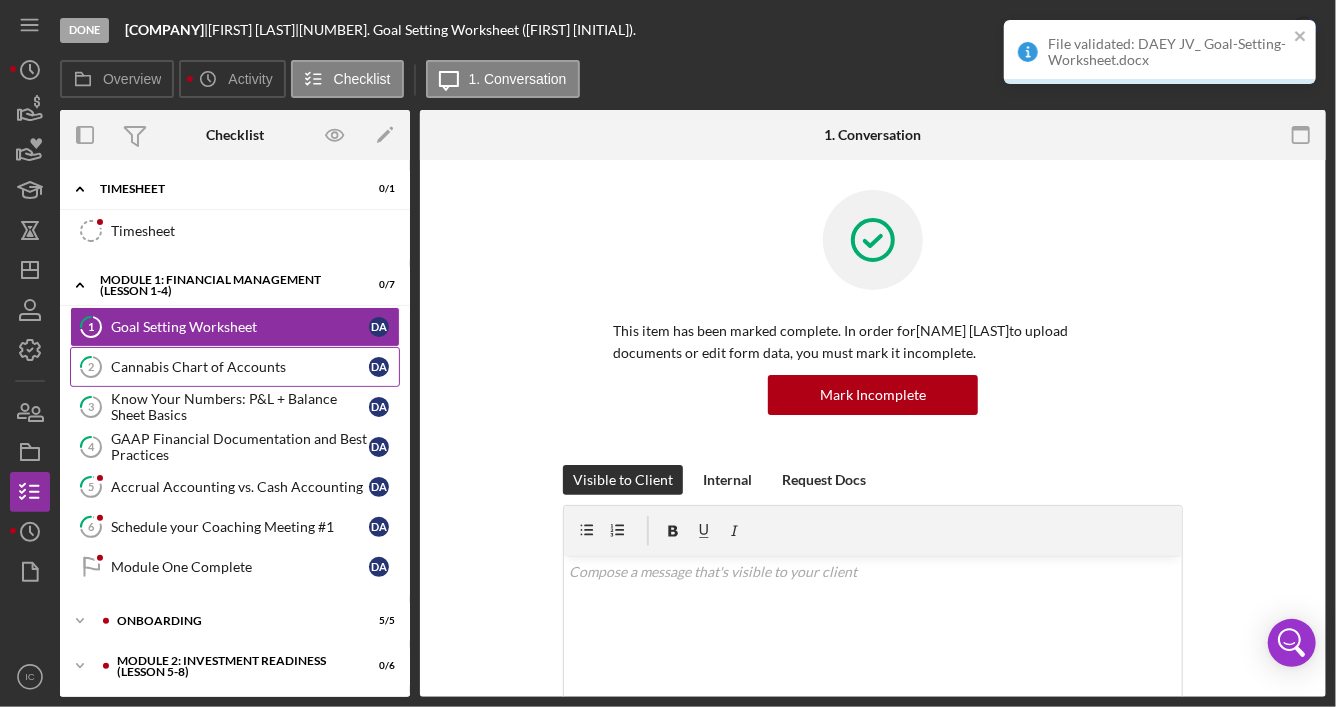 click on "Cannabis Chart of Accounts" at bounding box center (240, 367) 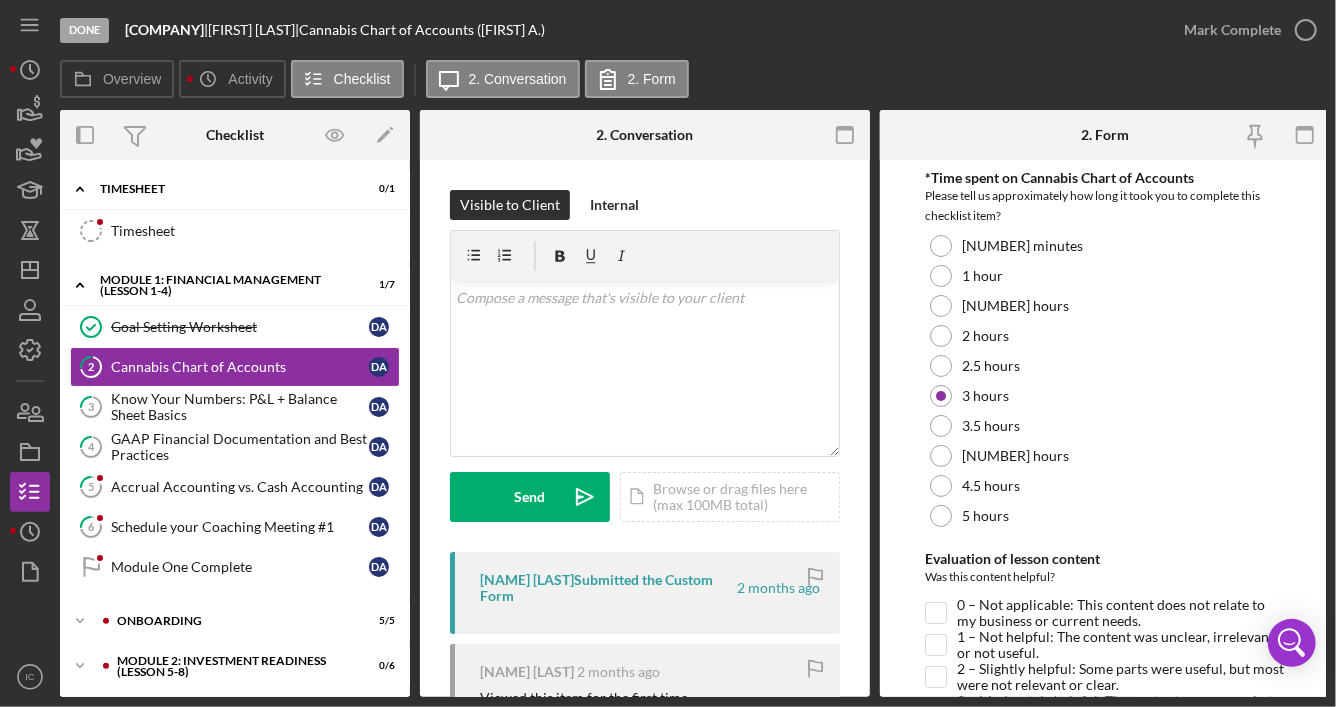 click 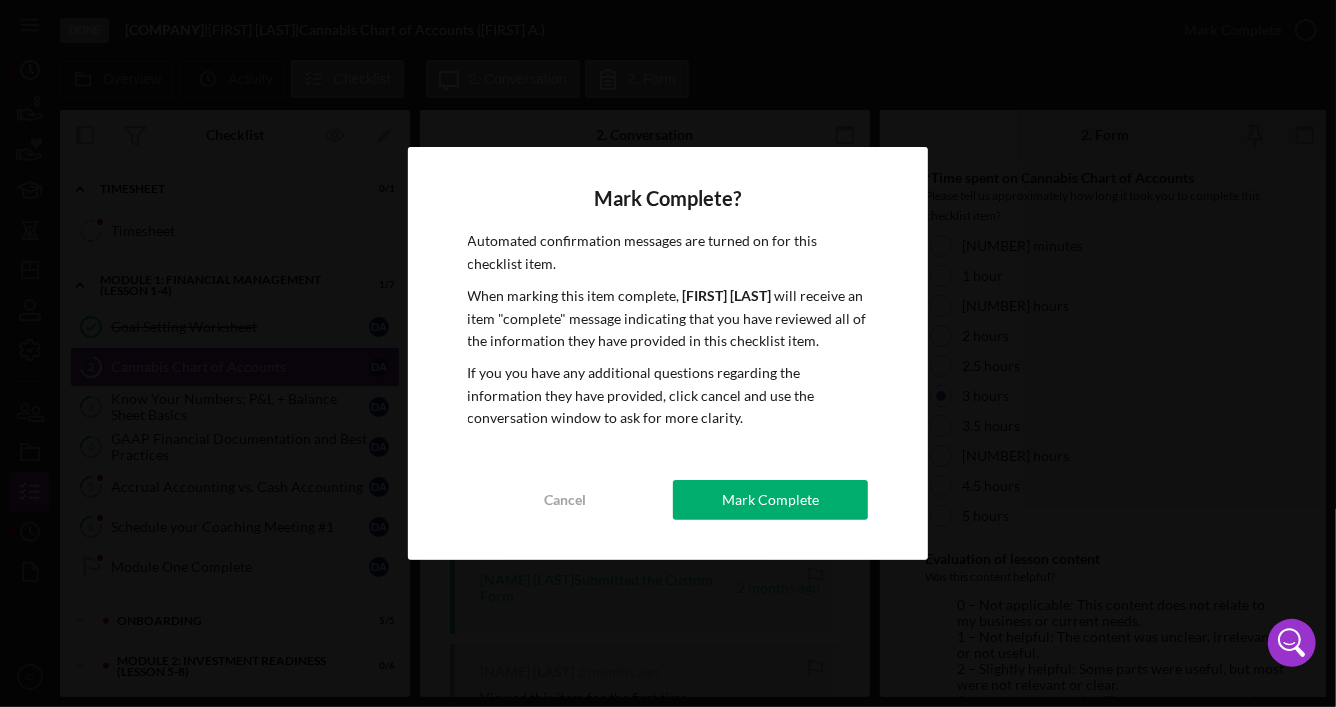 drag, startPoint x: 780, startPoint y: 510, endPoint x: 692, endPoint y: 496, distance: 89.106674 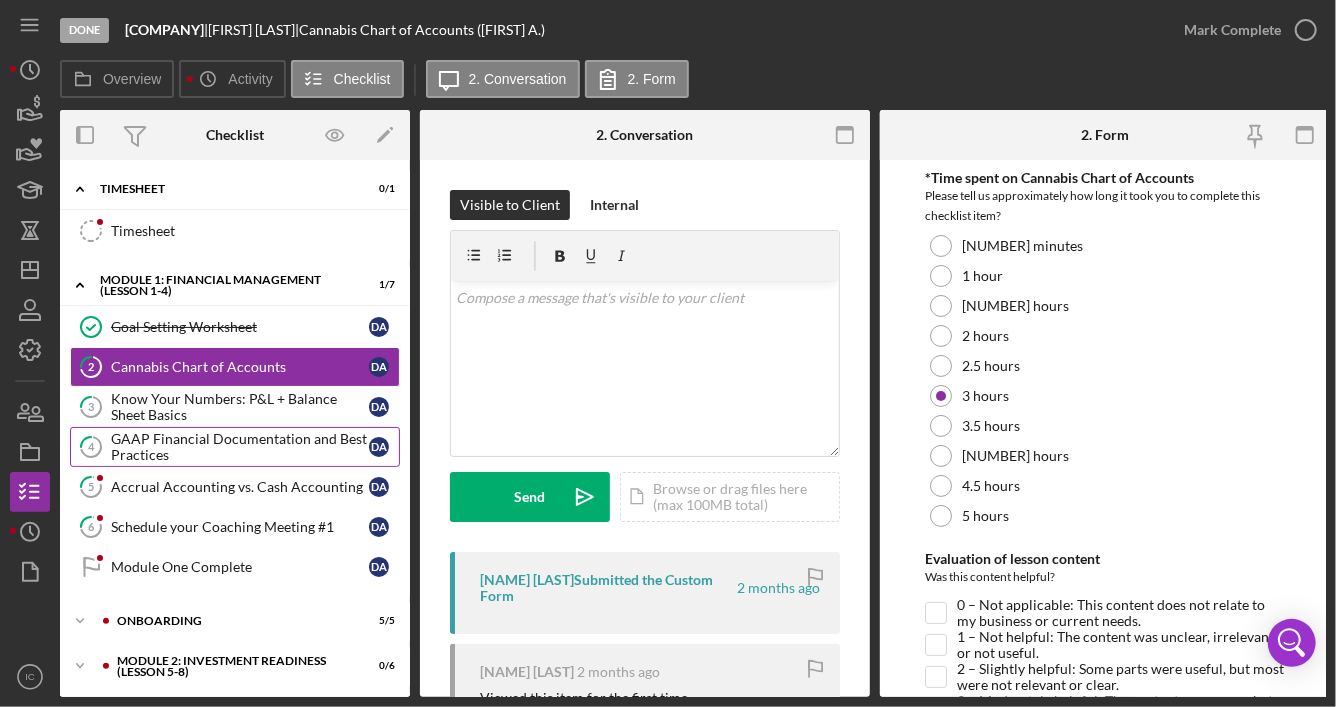 click on "GAAP Financial Documentation and Best Practices" at bounding box center (240, 447) 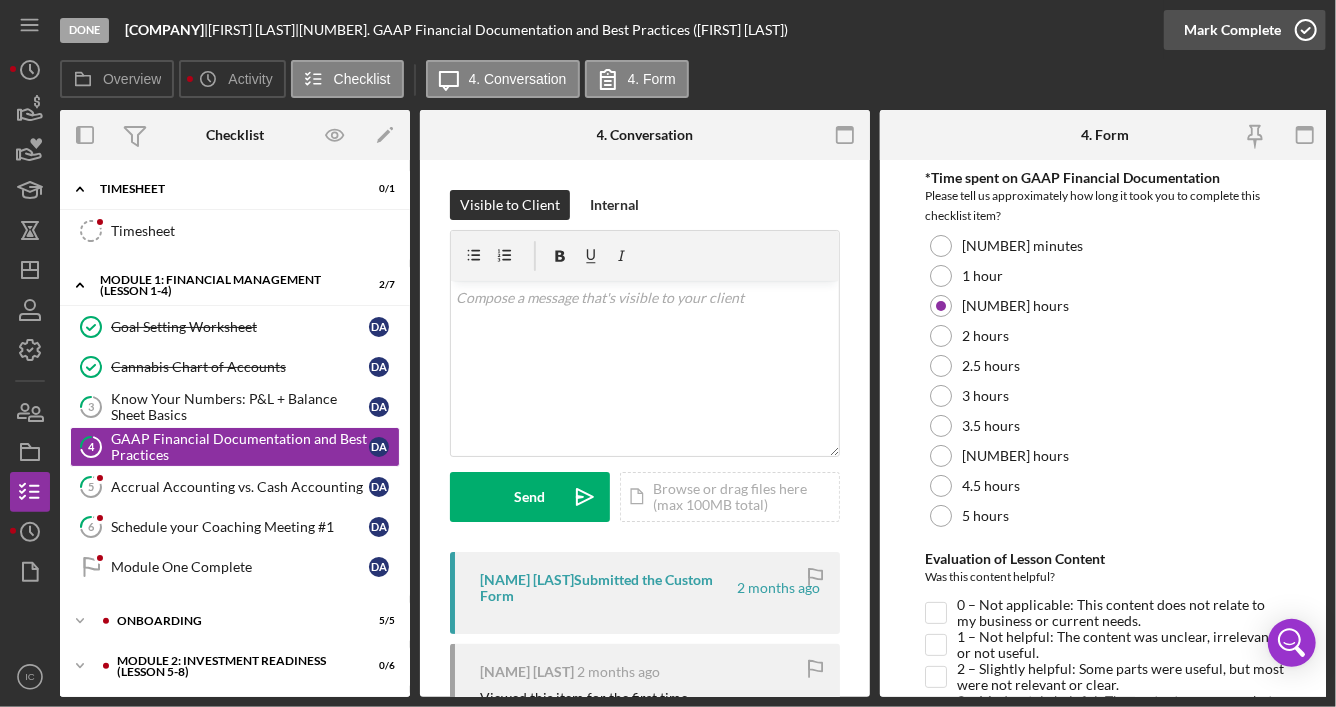 click 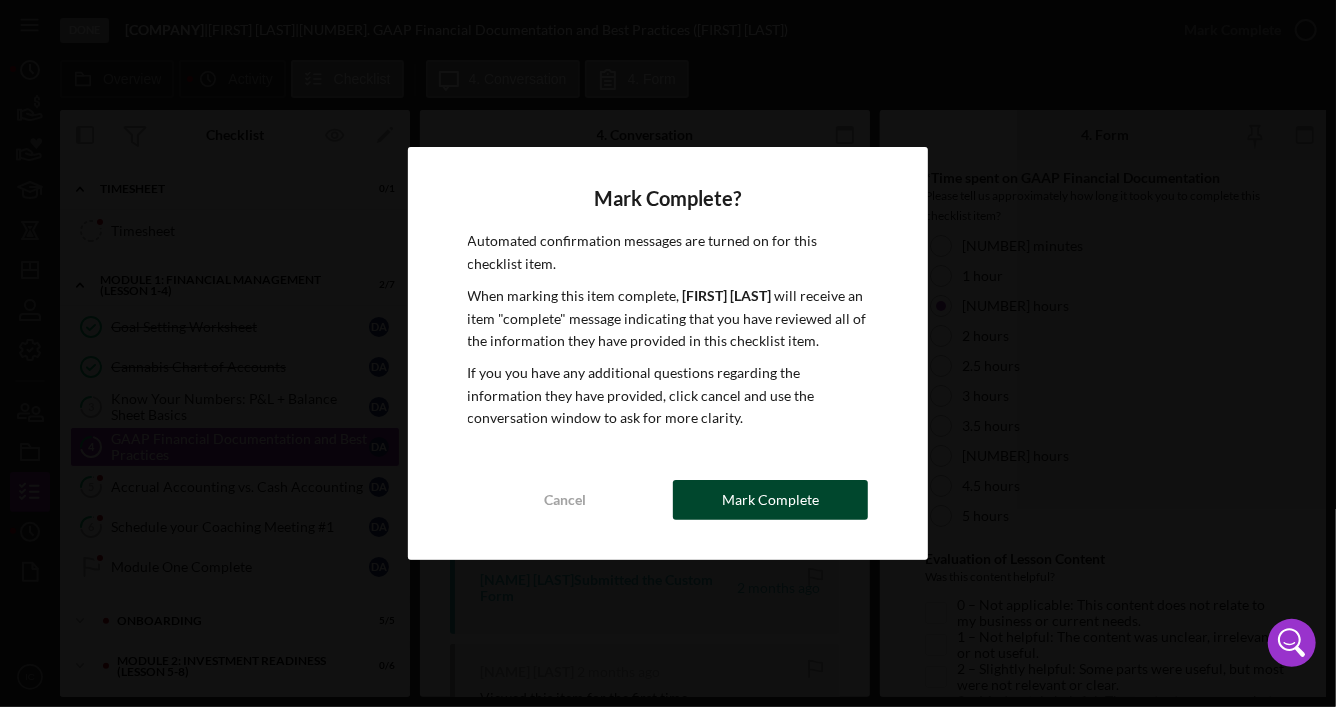 click on "Mark Complete" at bounding box center [770, 500] 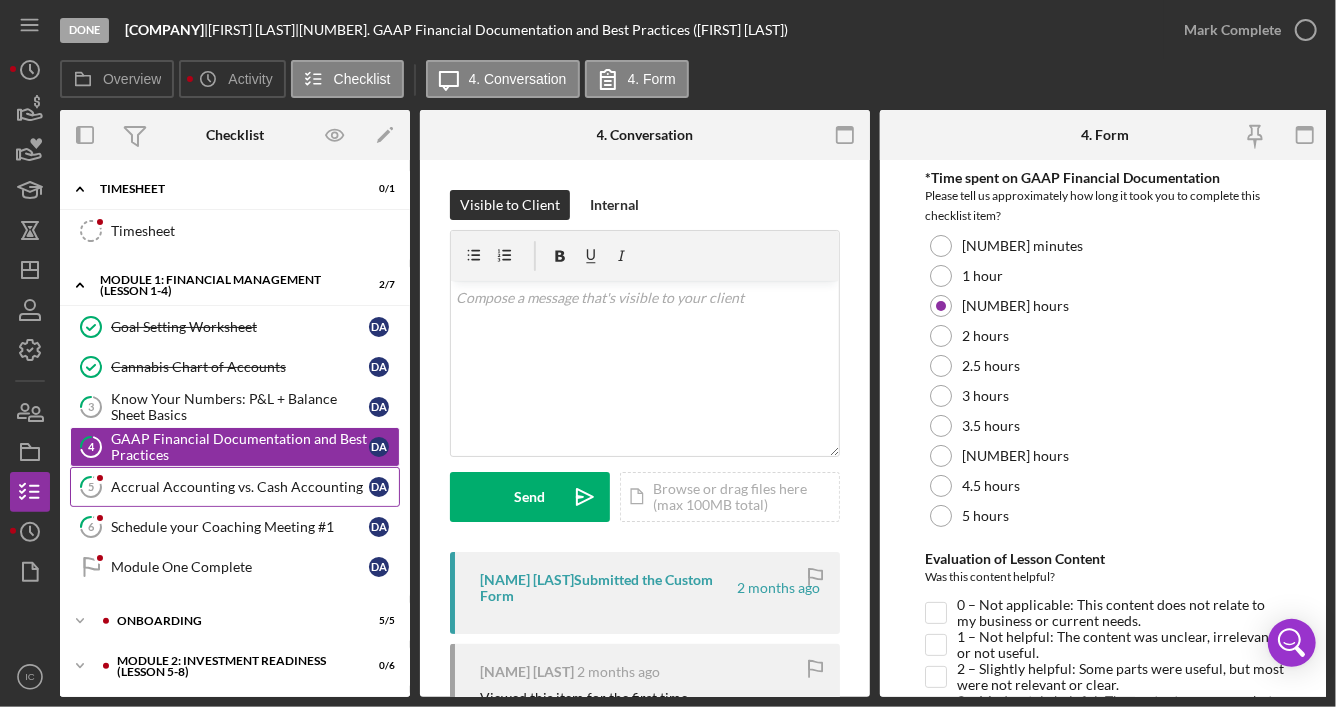 click on "Accrual Accounting vs. Cash Accounting" at bounding box center (240, 487) 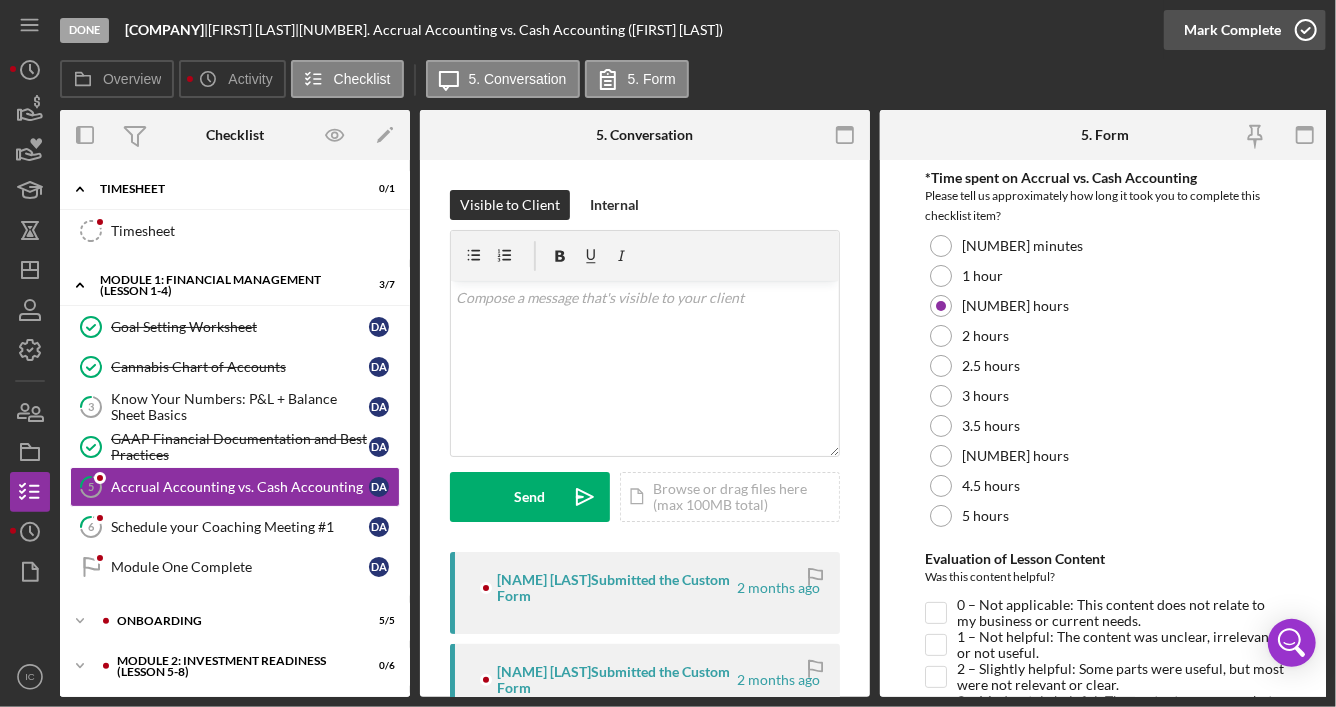 click 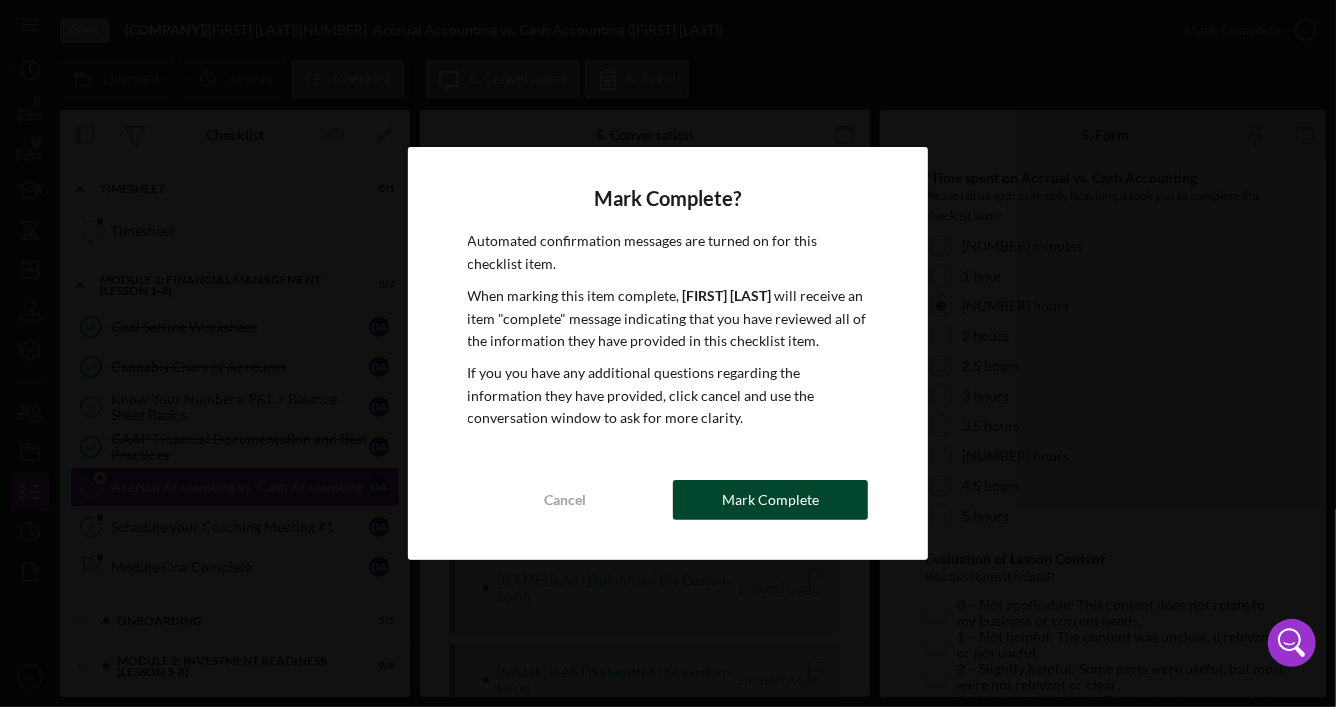 drag, startPoint x: 784, startPoint y: 493, endPoint x: 802, endPoint y: 477, distance: 24.083189 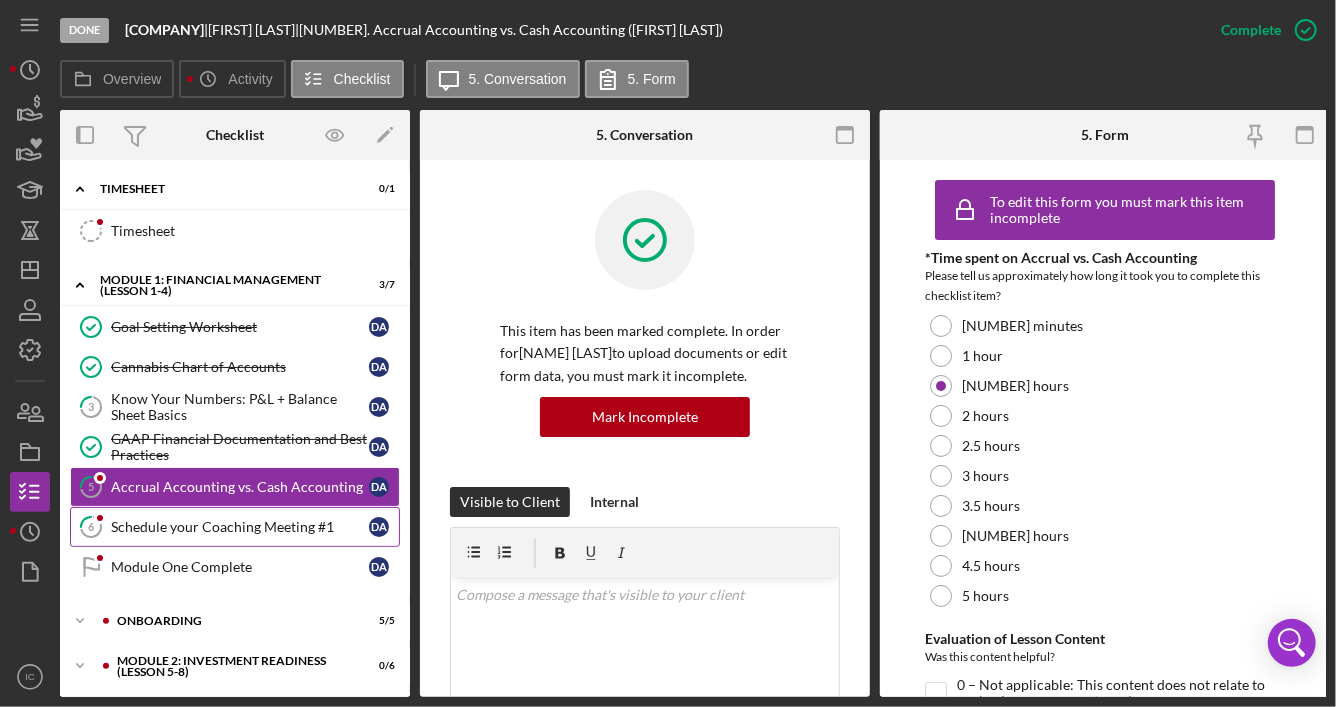 click on "Schedule your Coaching Meeting #1" at bounding box center [240, 527] 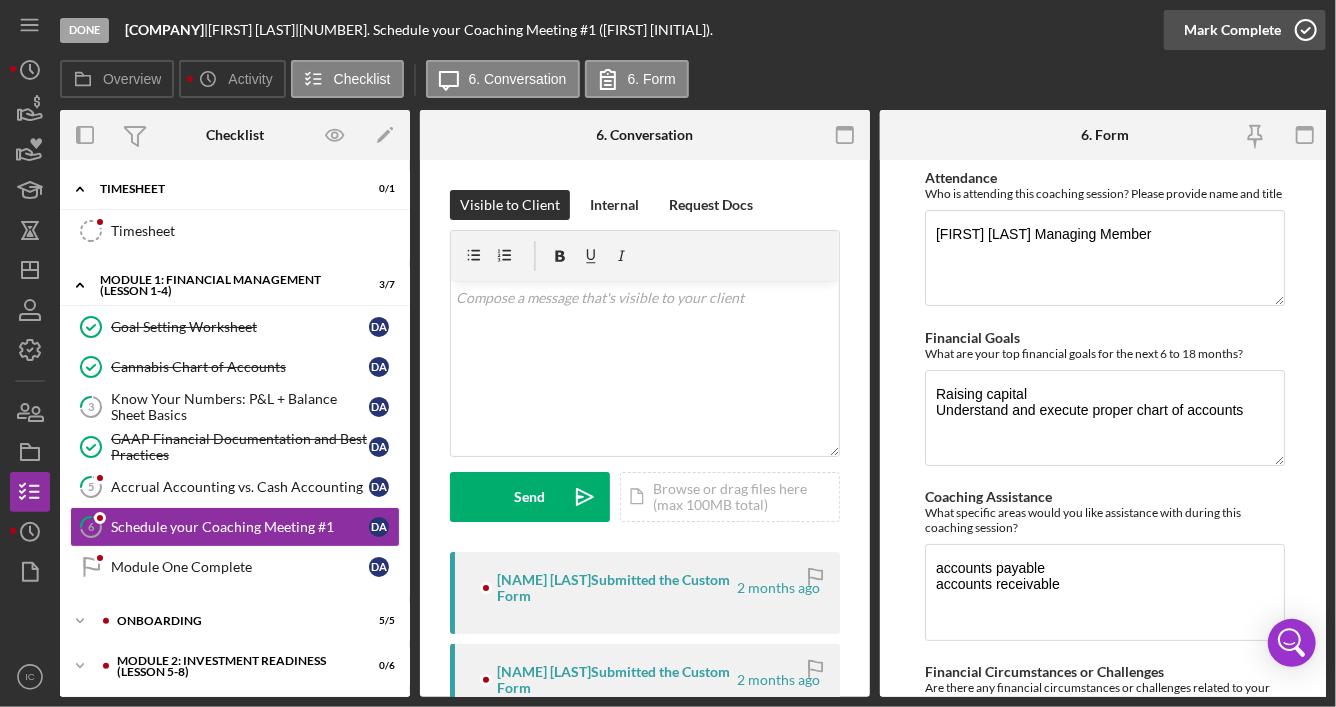 click 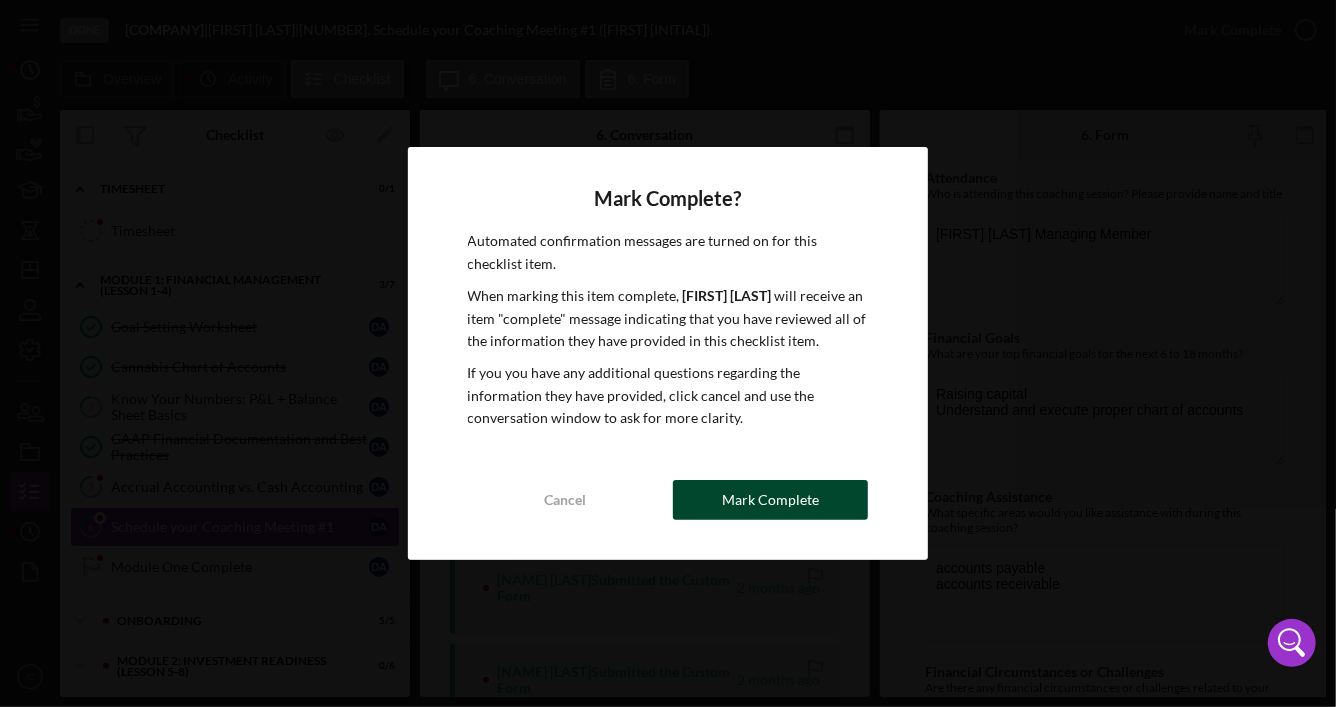 click on "Mark Complete" at bounding box center [770, 500] 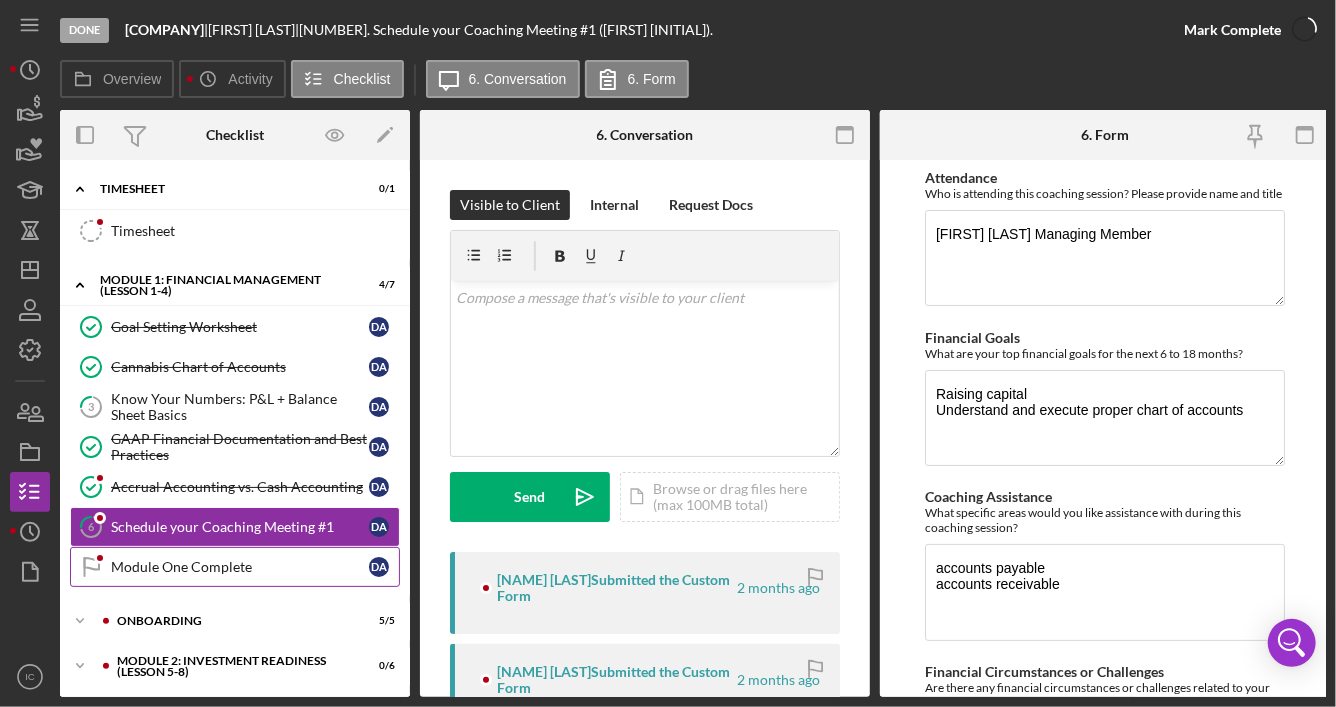 click on "Module One Complete" at bounding box center [240, 567] 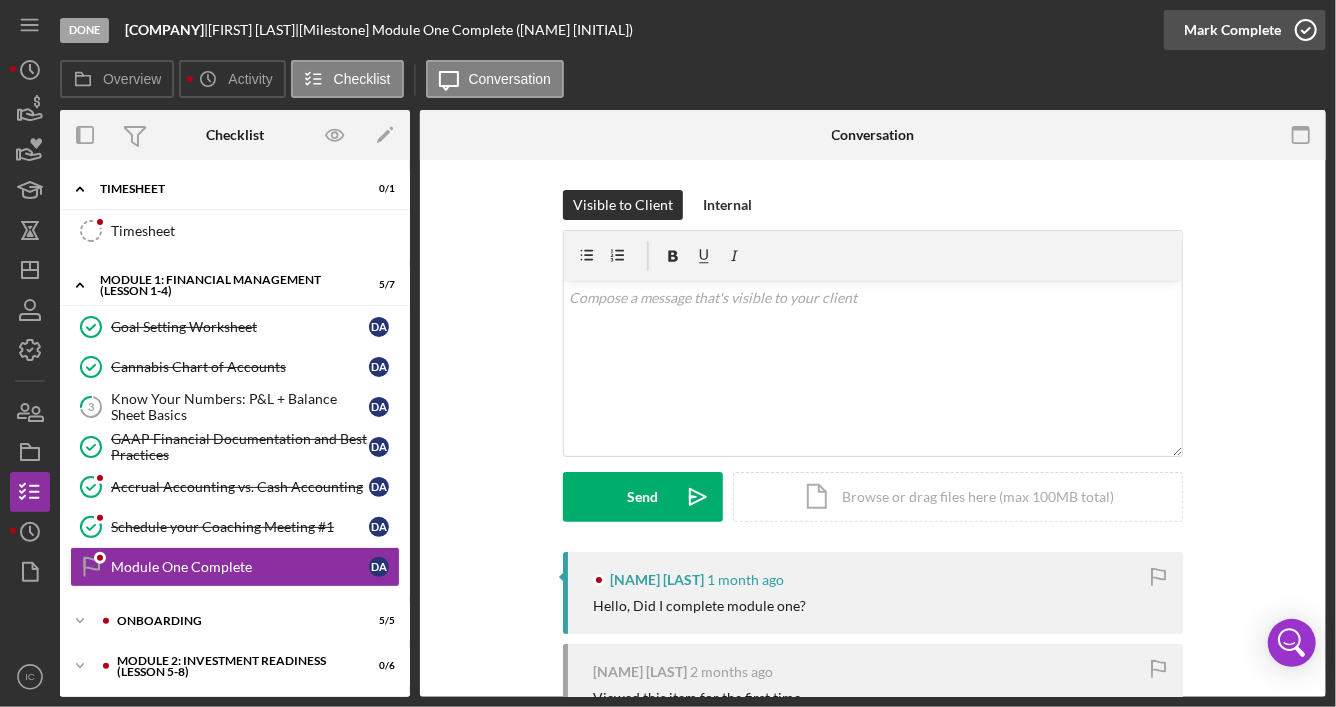click 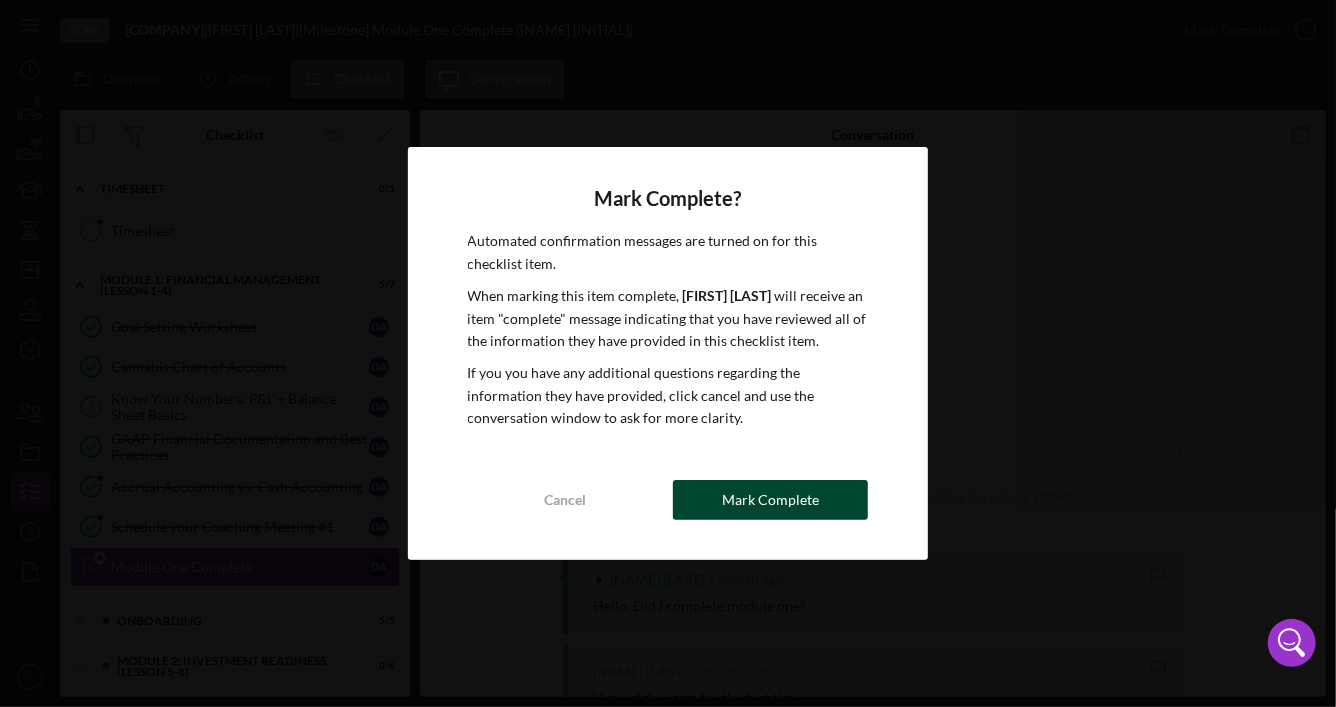 drag, startPoint x: 768, startPoint y: 503, endPoint x: 782, endPoint y: 478, distance: 28.653097 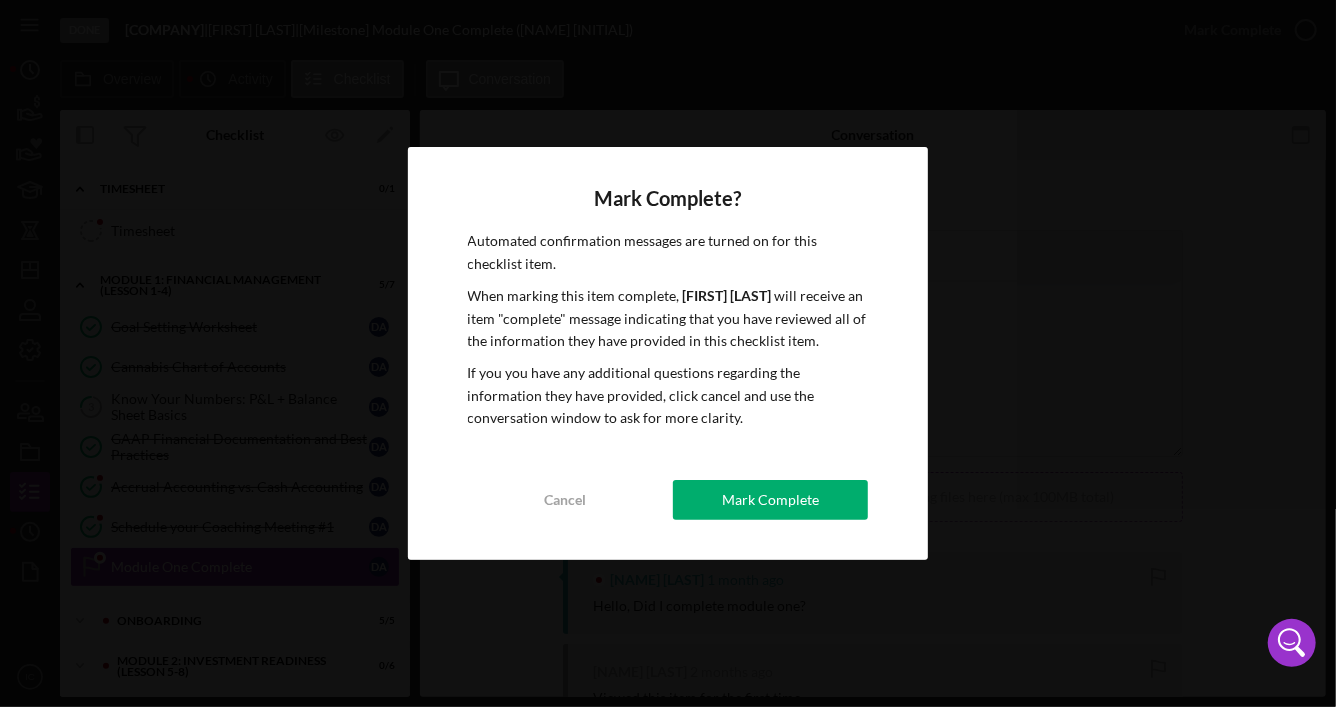 click on "Mark Complete" at bounding box center [770, 500] 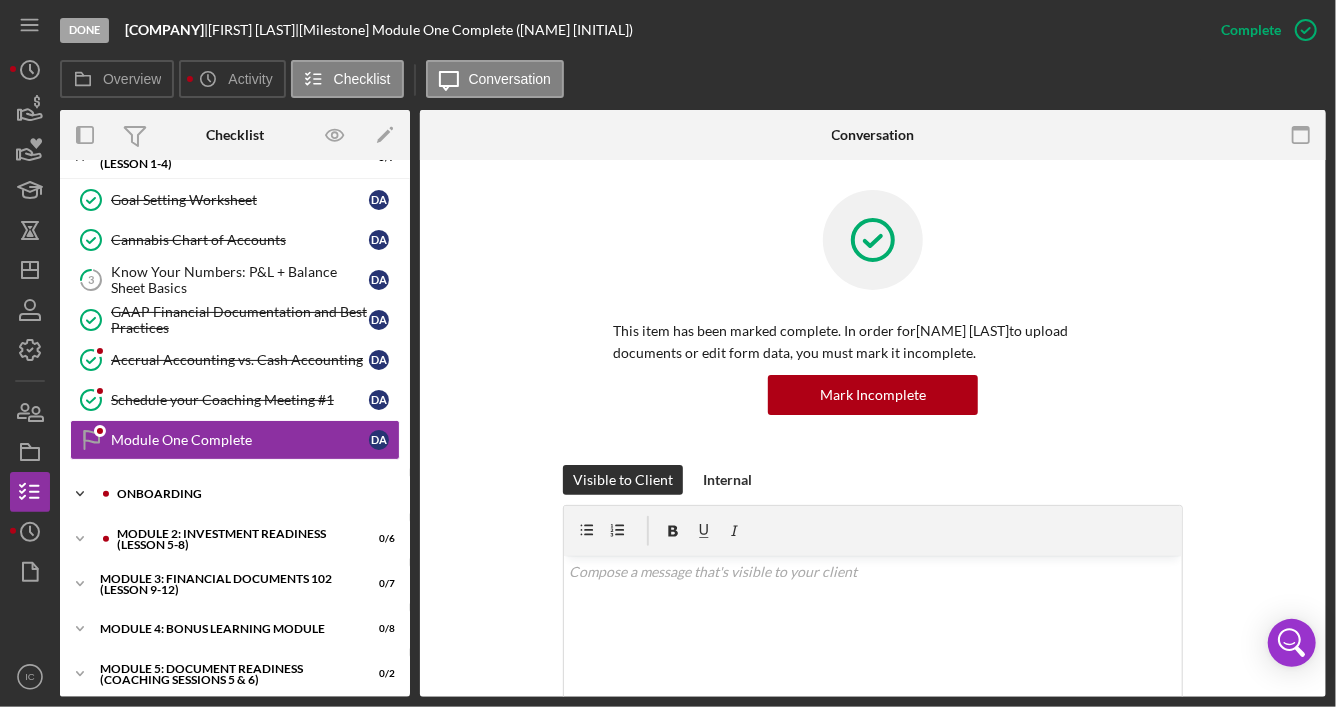 scroll, scrollTop: 128, scrollLeft: 0, axis: vertical 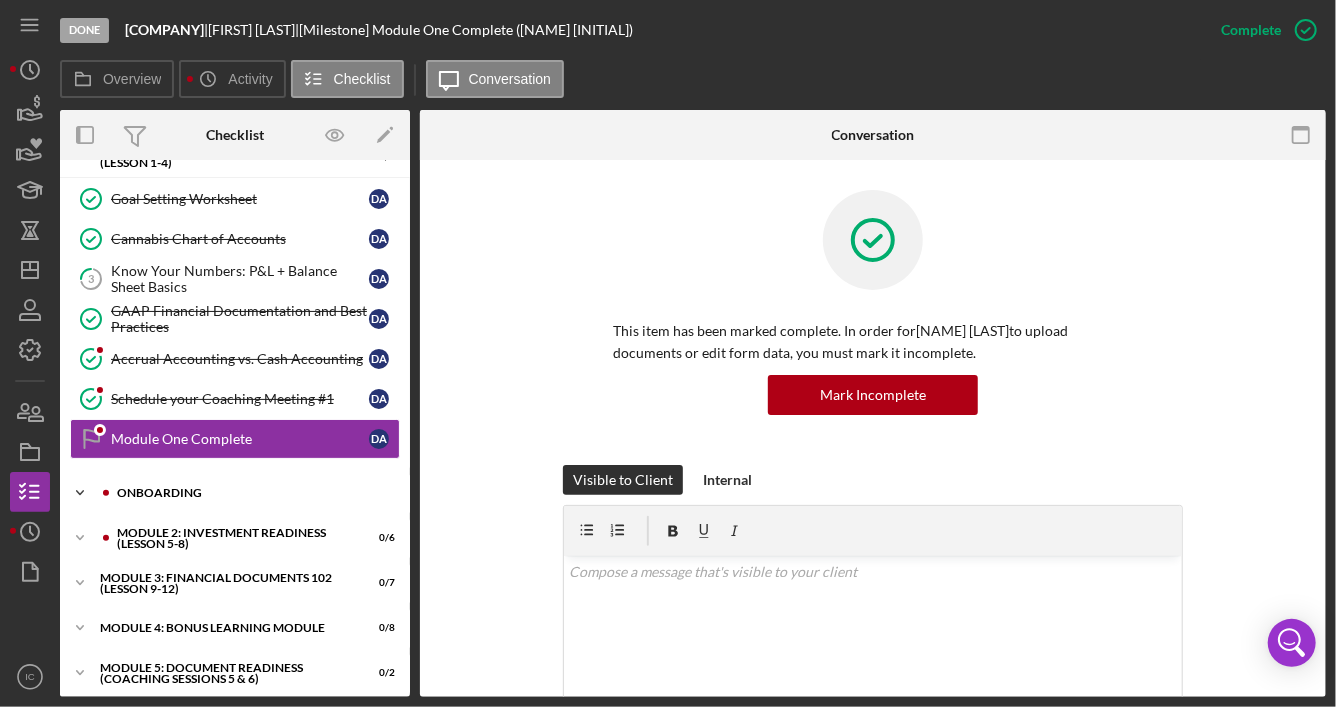 click on "Icon/Expander Onboarding 5 / 5" at bounding box center [235, 493] 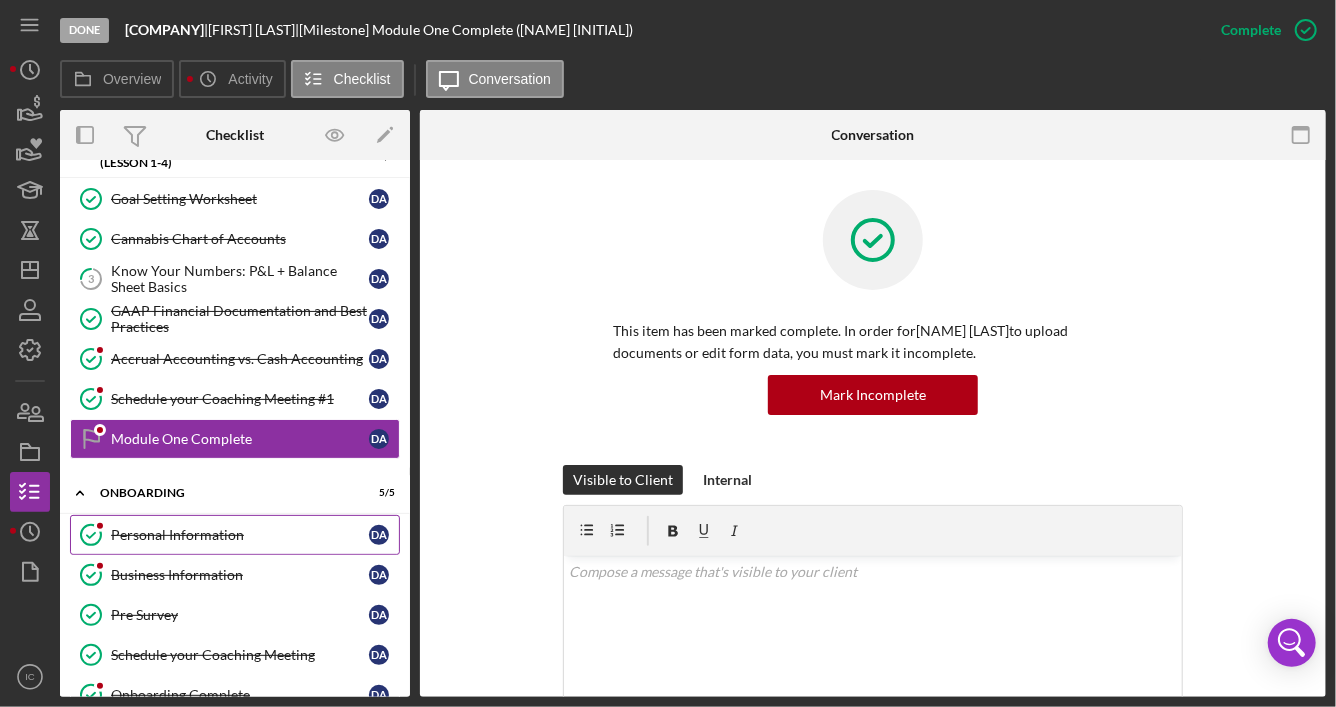 click on "Personal Information" at bounding box center (240, 535) 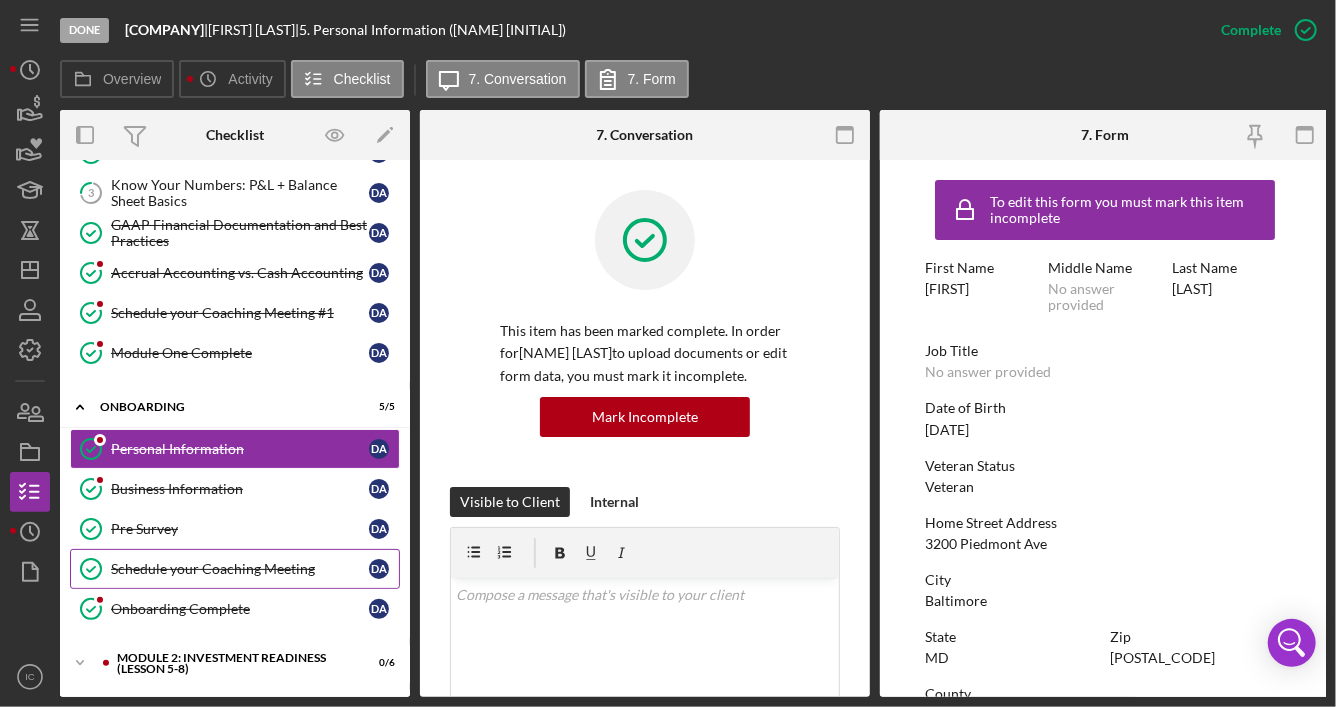 scroll, scrollTop: 329, scrollLeft: 0, axis: vertical 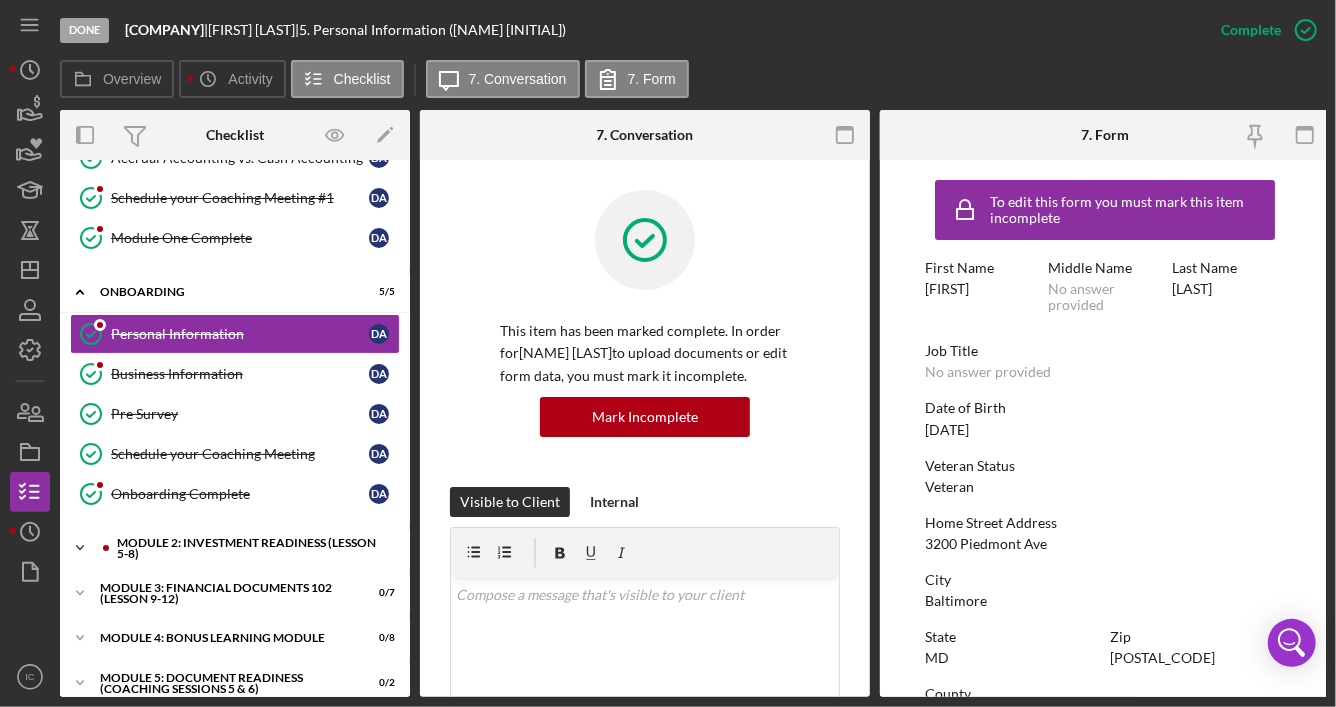 click on "Module 2: Investment Readiness (Lesson 5-8)" at bounding box center [251, 548] 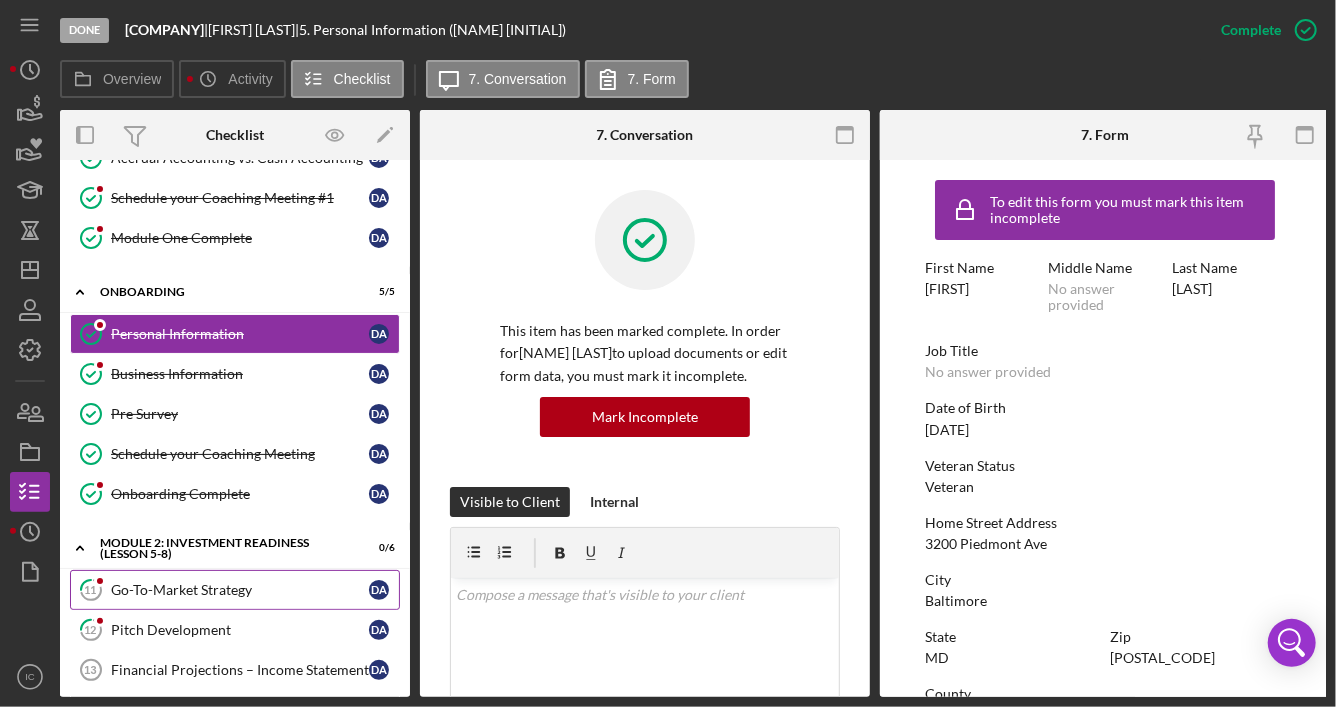 click on "Go-To-Market Strategy" at bounding box center (240, 590) 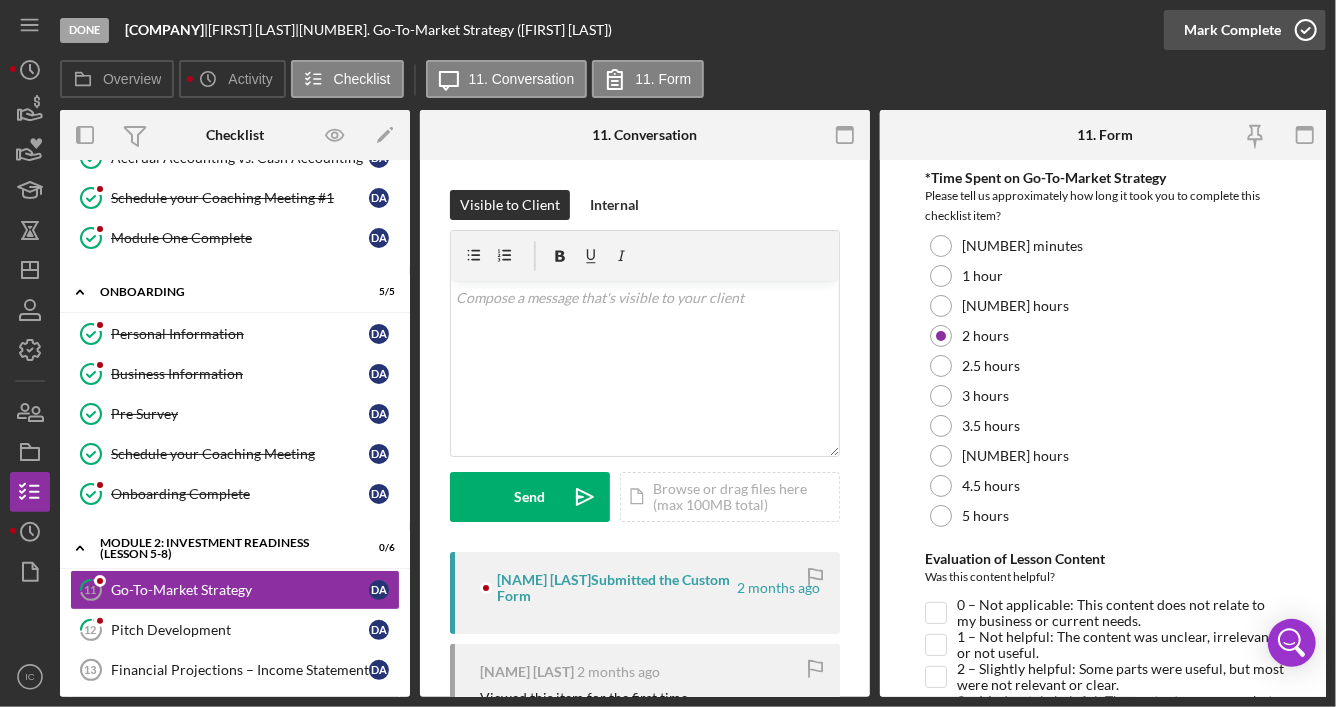 click 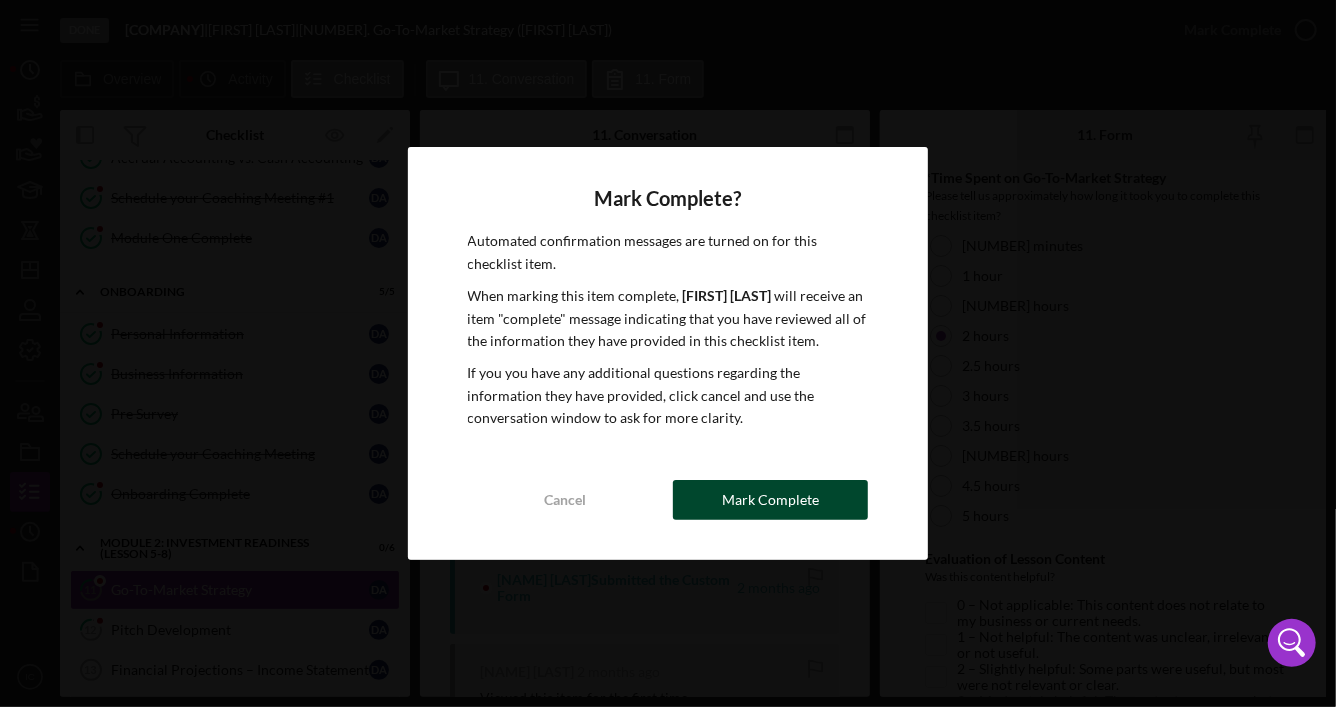 click on "Mark Complete" at bounding box center (770, 500) 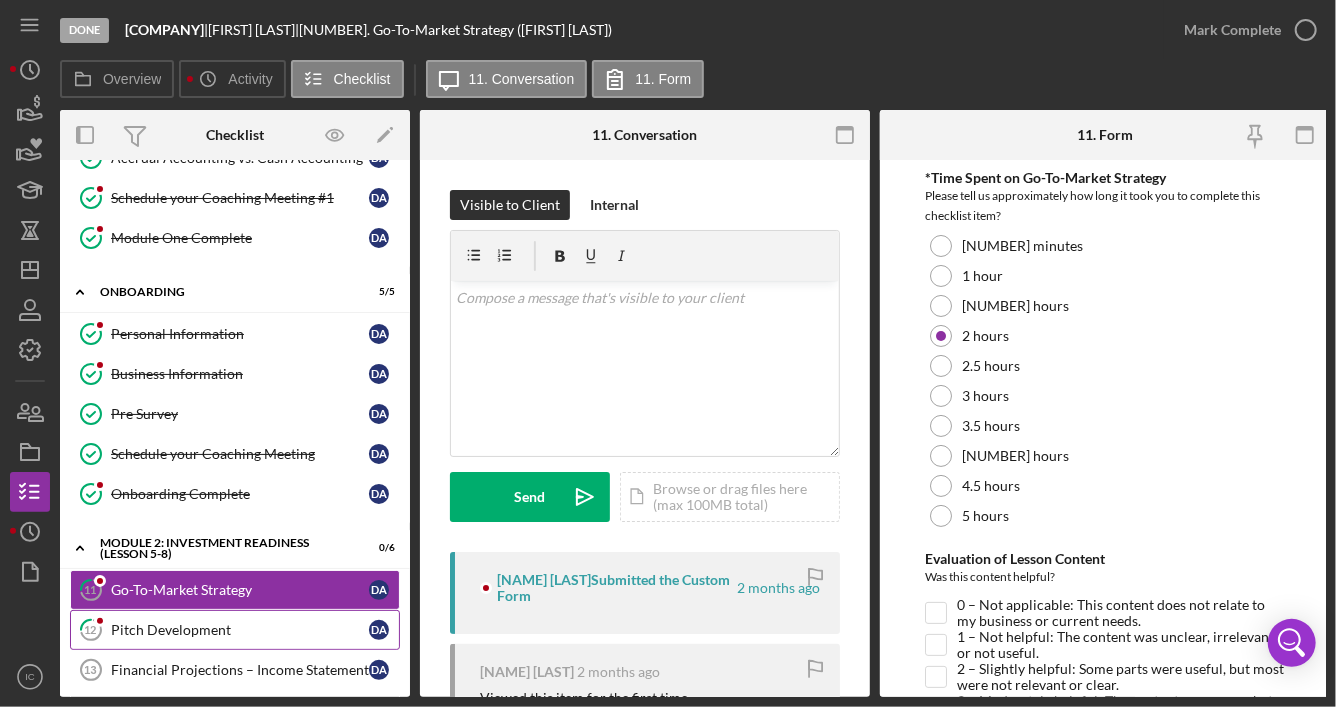click on "Pitch Development" at bounding box center [240, 630] 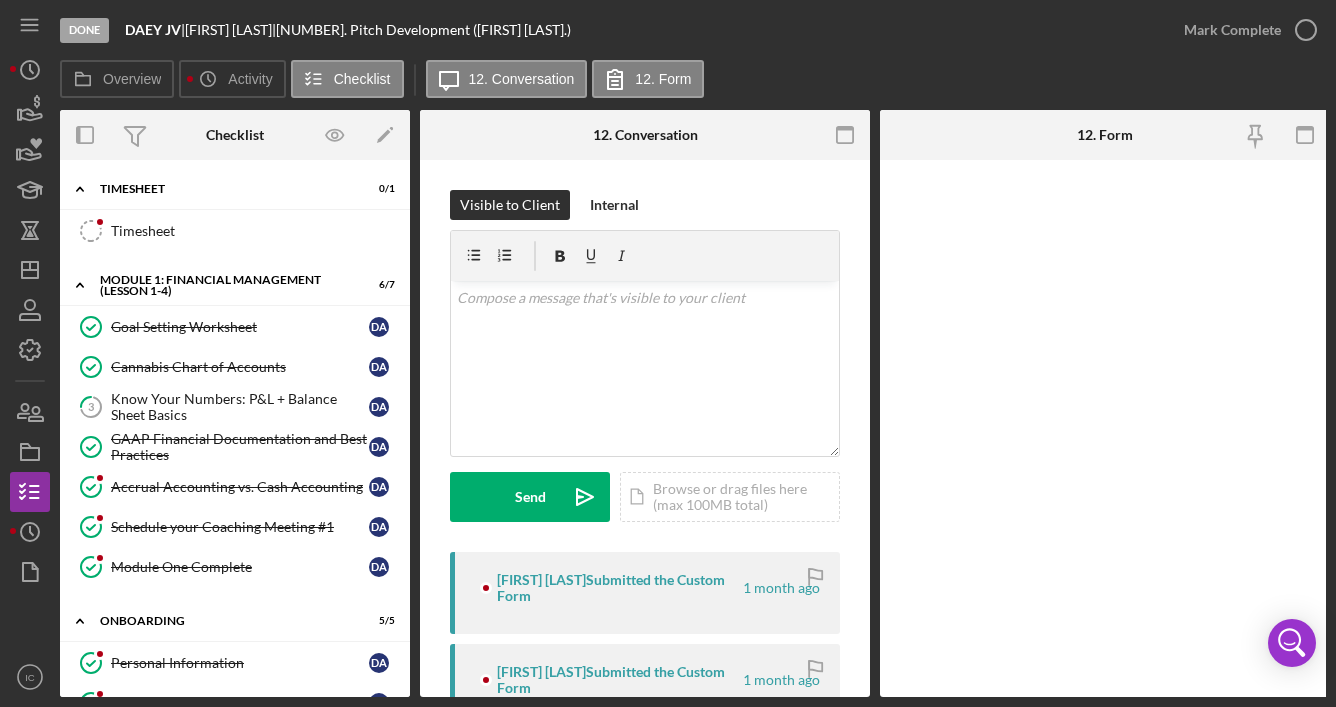 scroll, scrollTop: 0, scrollLeft: 0, axis: both 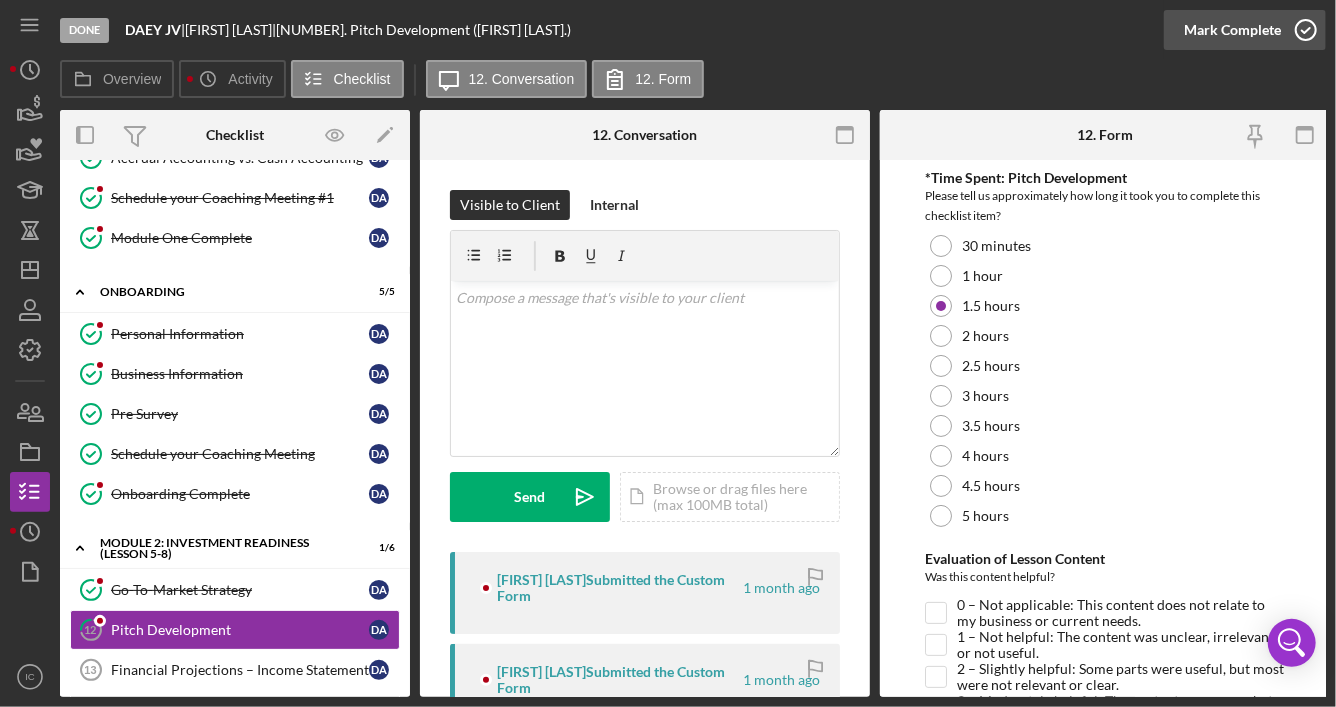 click 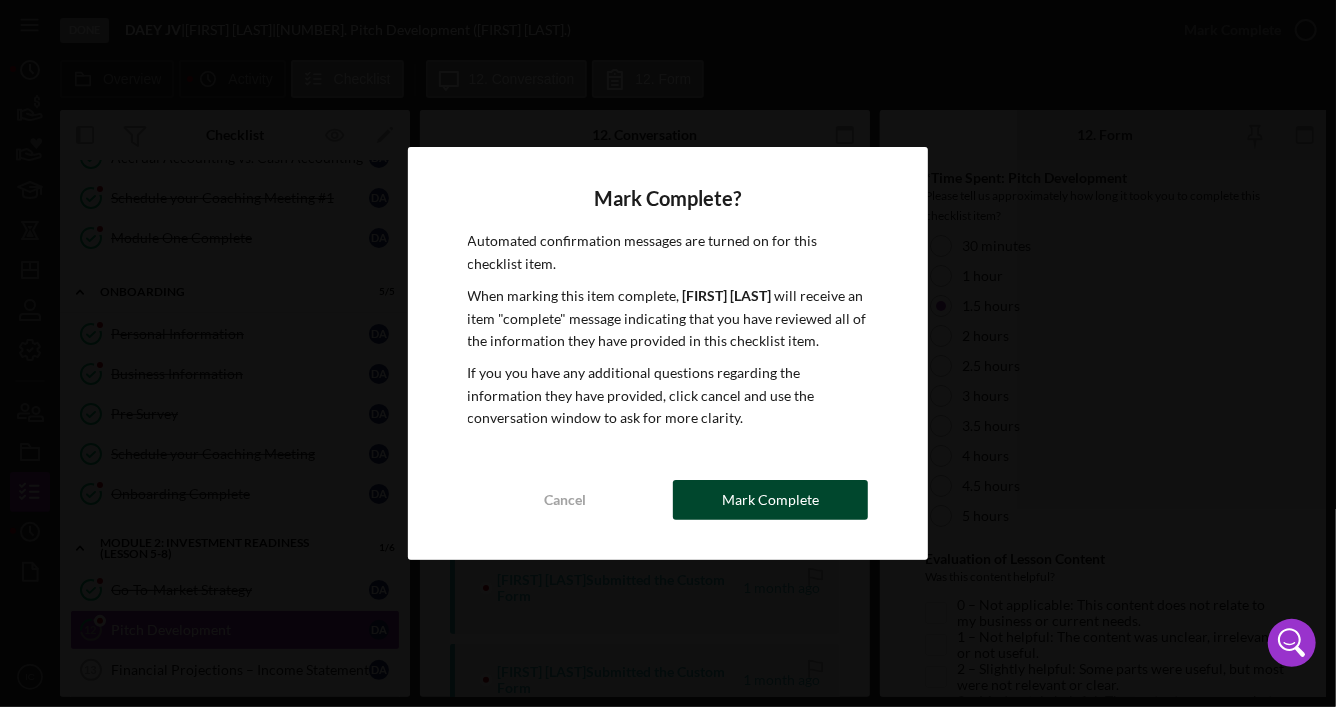 click on "Mark Complete" at bounding box center (770, 500) 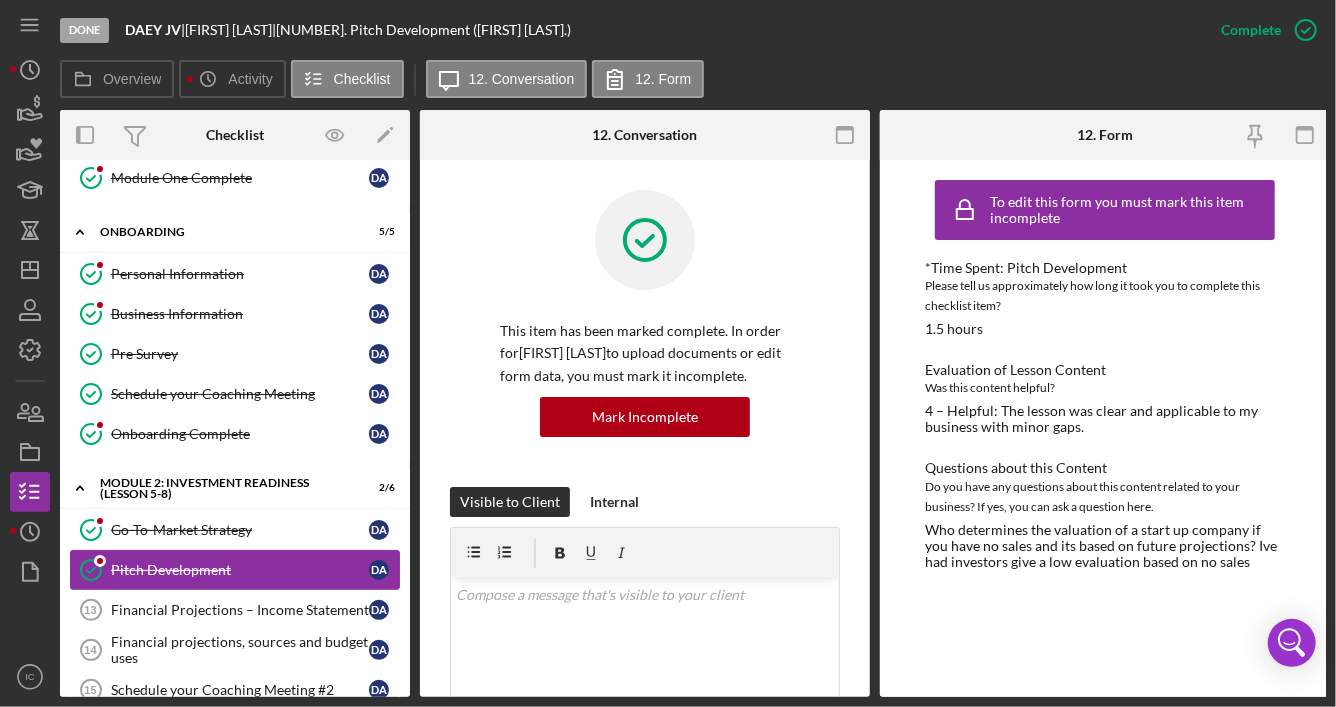 scroll, scrollTop: 589, scrollLeft: 0, axis: vertical 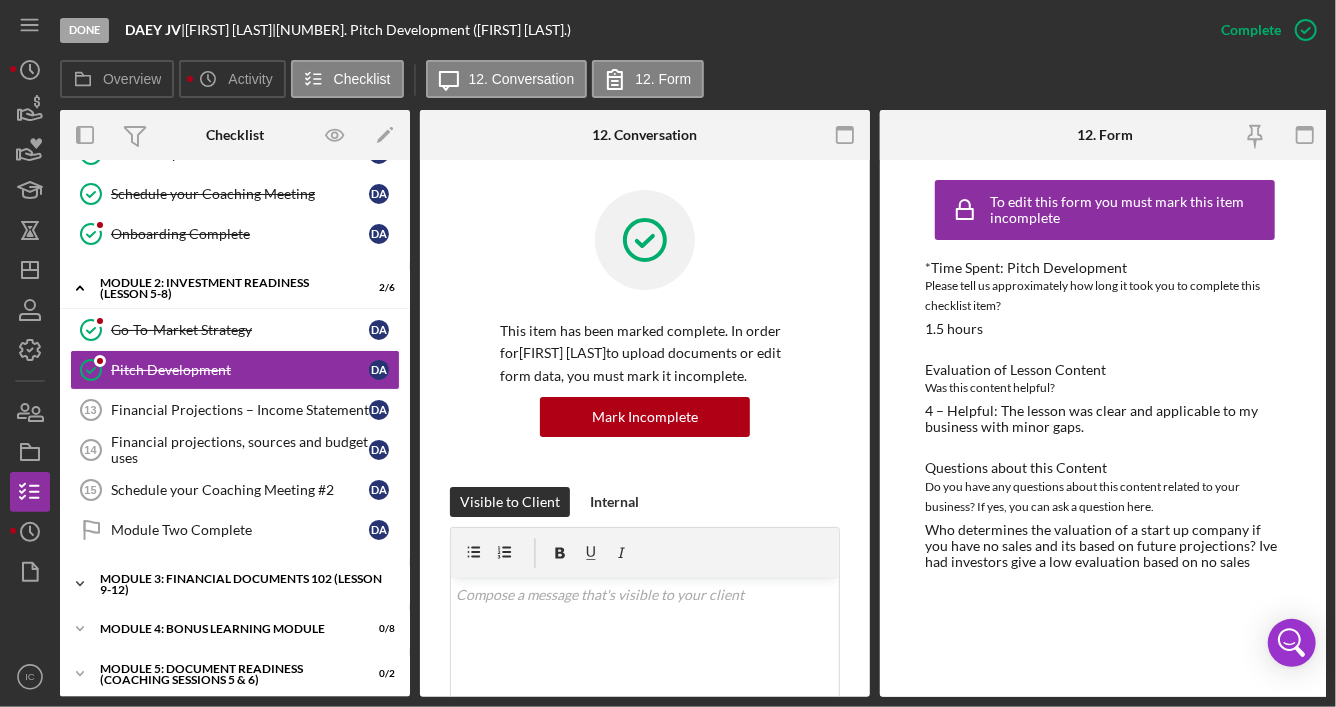 click on "Module 3: Financial Documents 102 (Lesson 9-12)" at bounding box center (242, 584) 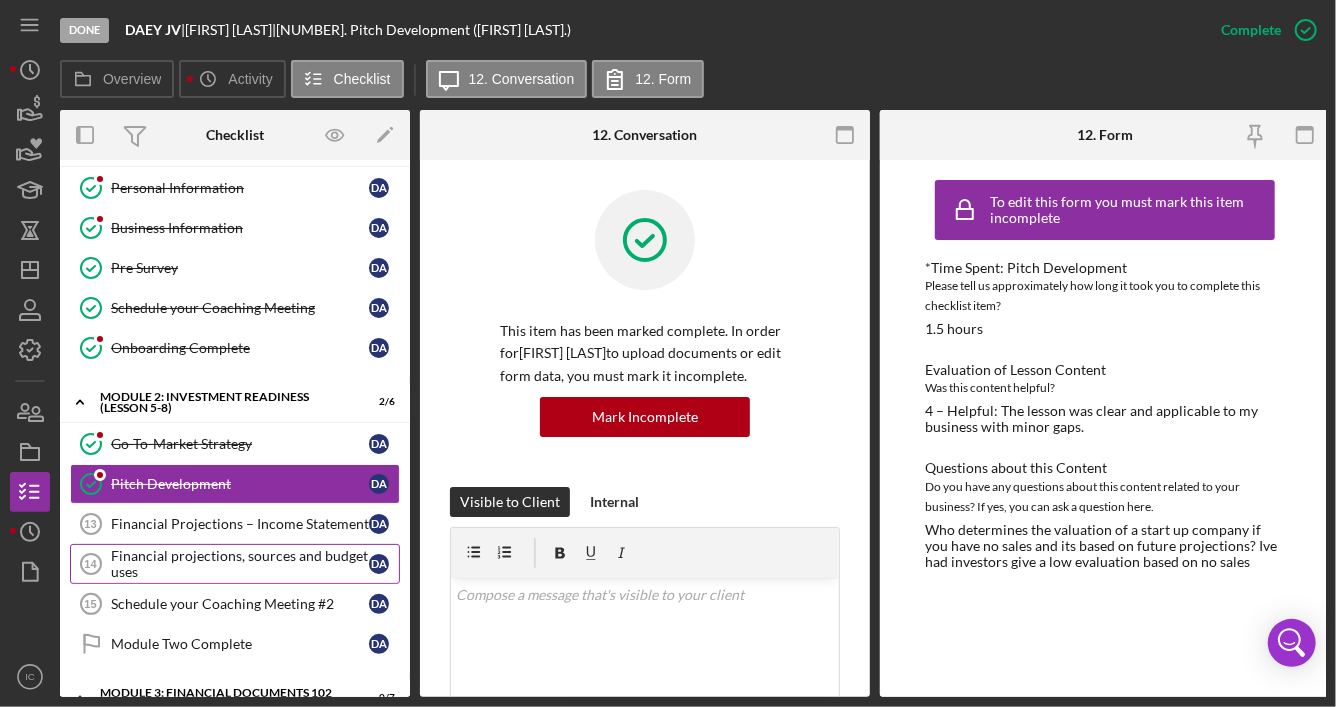 scroll, scrollTop: 375, scrollLeft: 0, axis: vertical 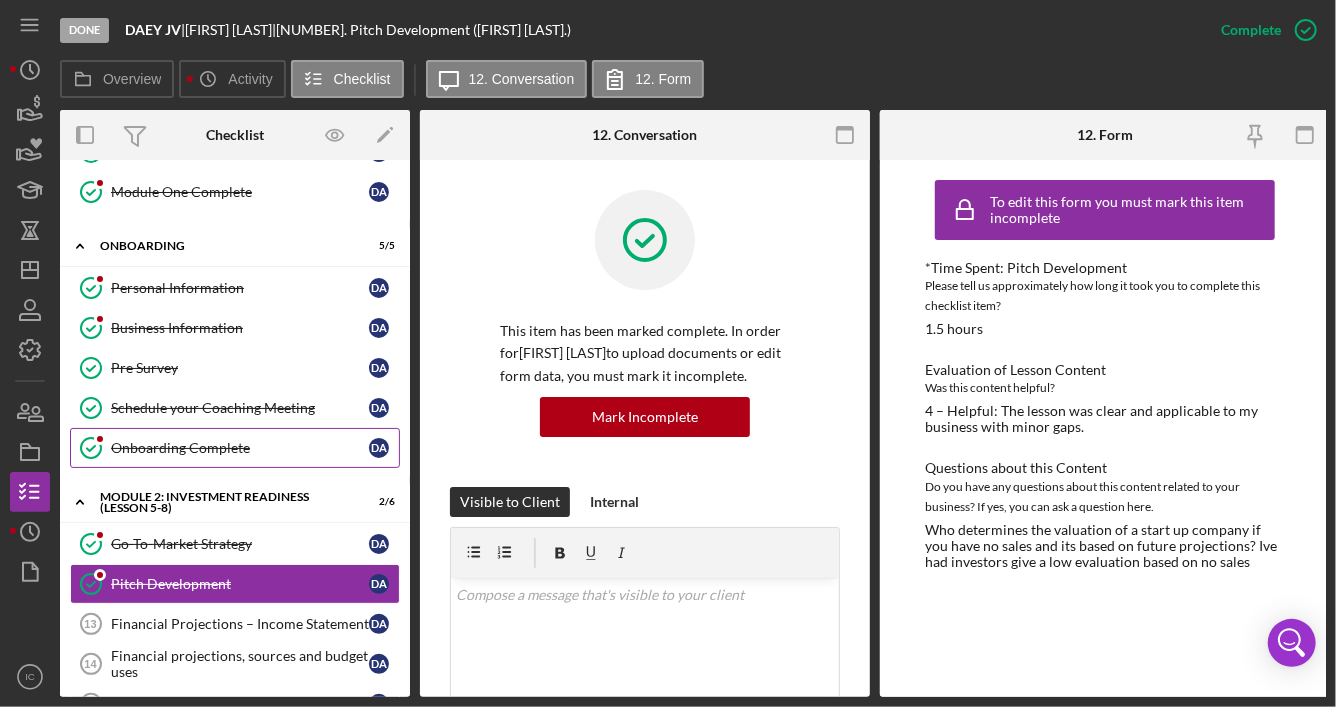click on "Onboarding Complete" at bounding box center (240, 448) 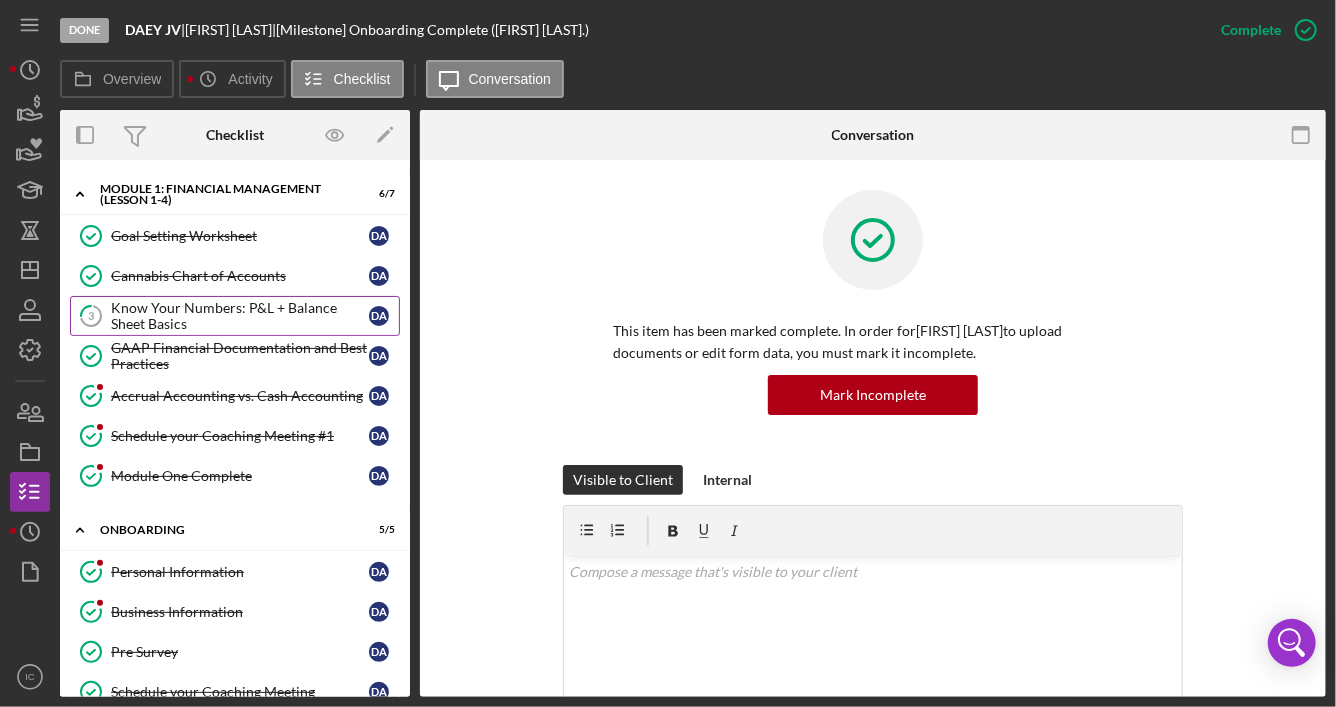 scroll, scrollTop: 0, scrollLeft: 0, axis: both 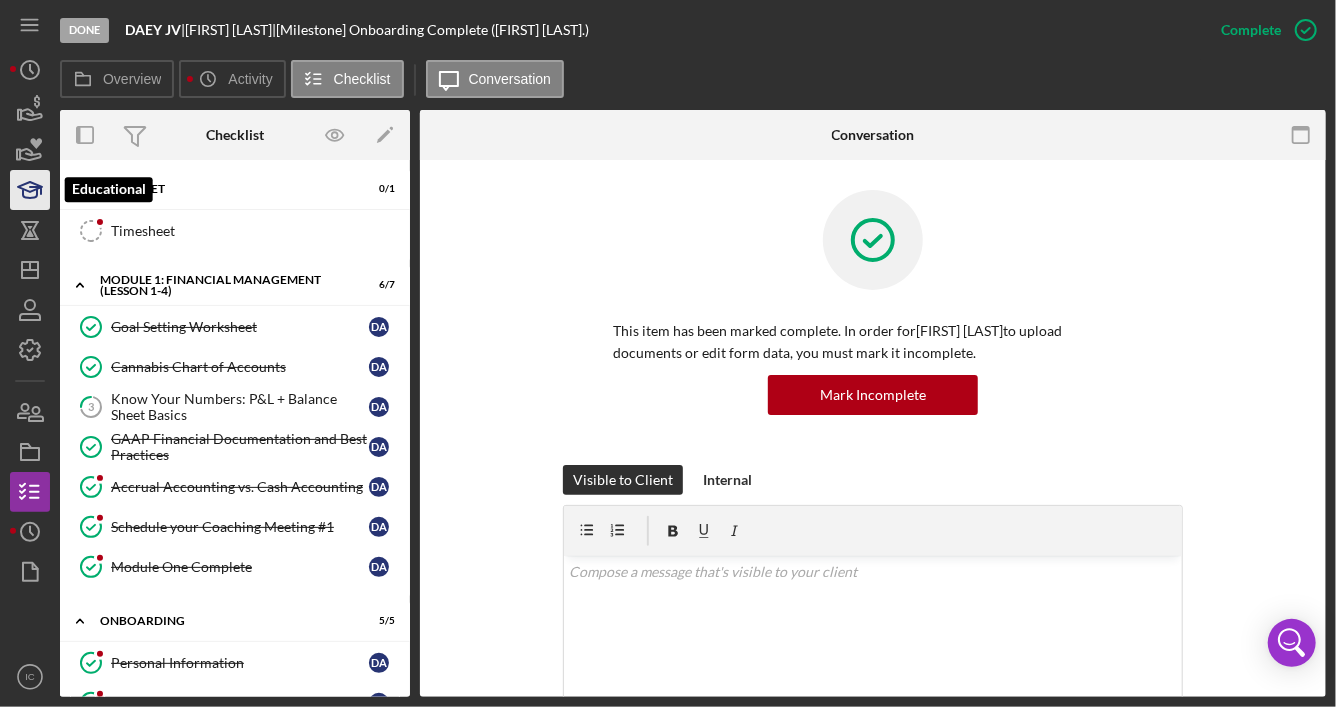 click 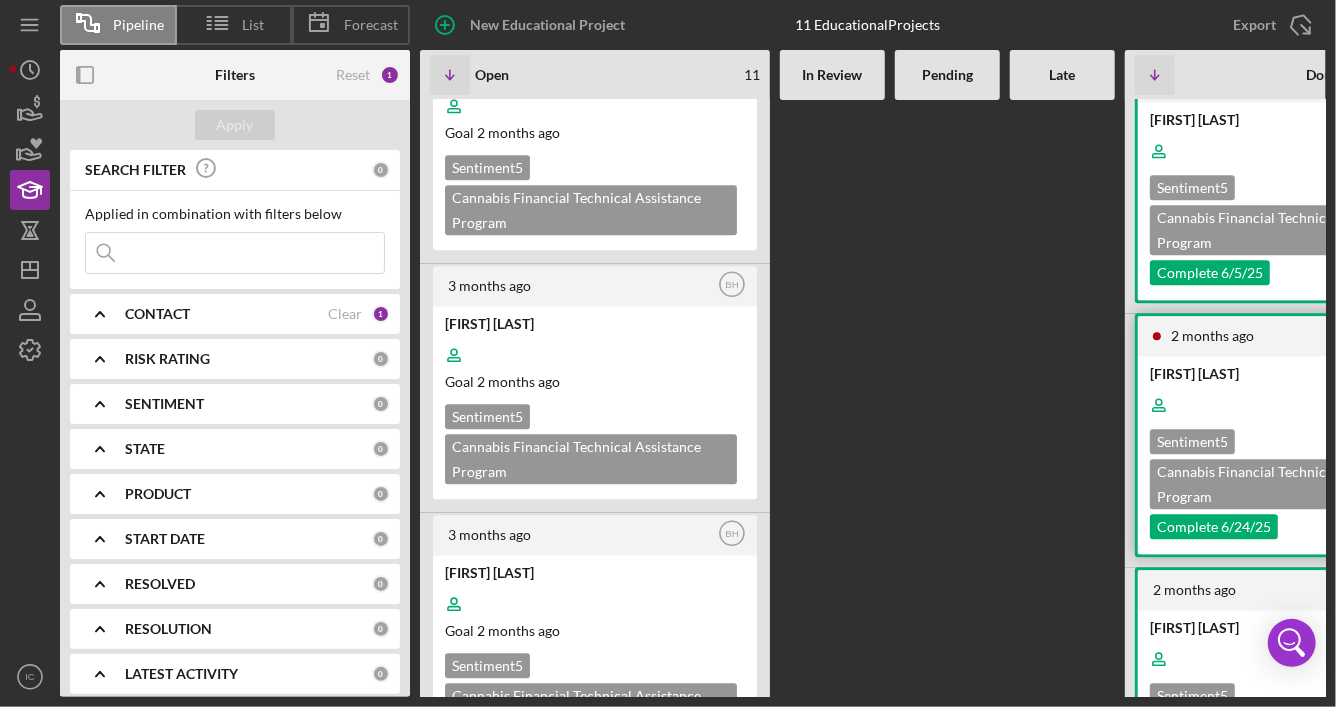 scroll, scrollTop: 2699, scrollLeft: 0, axis: vertical 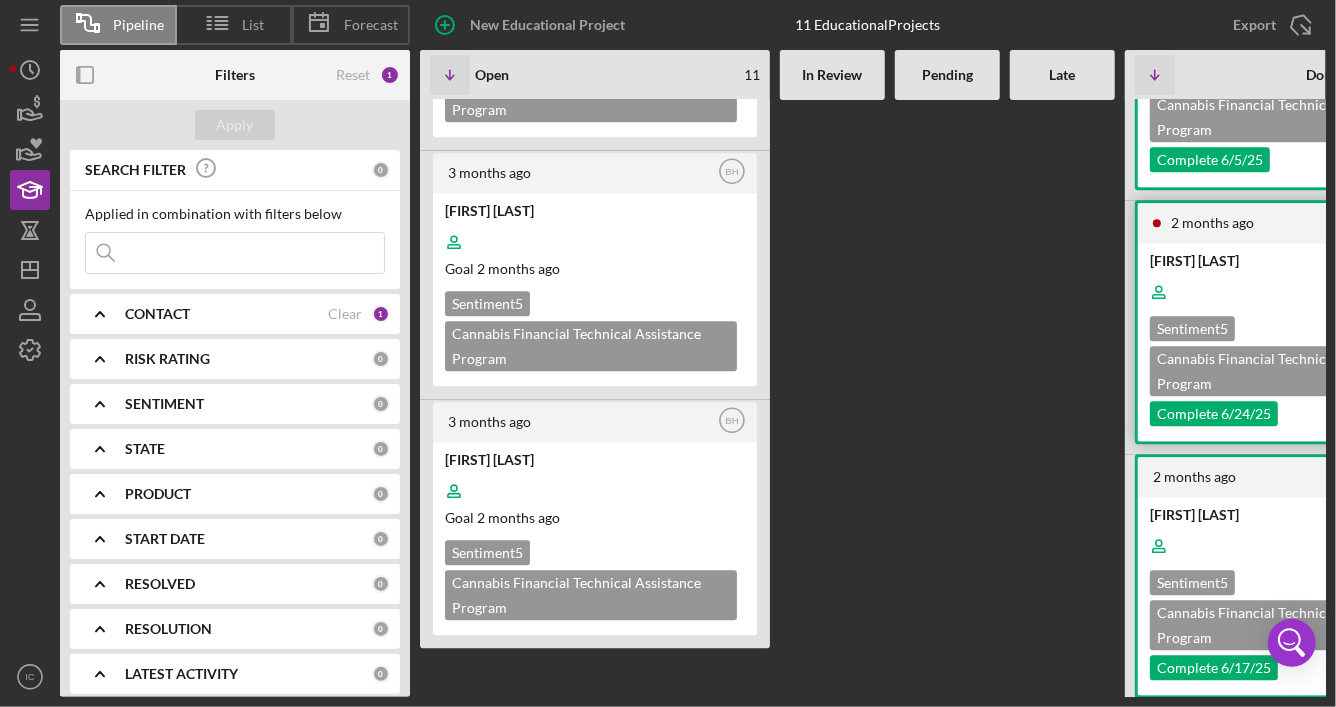 click at bounding box center [1298, 292] 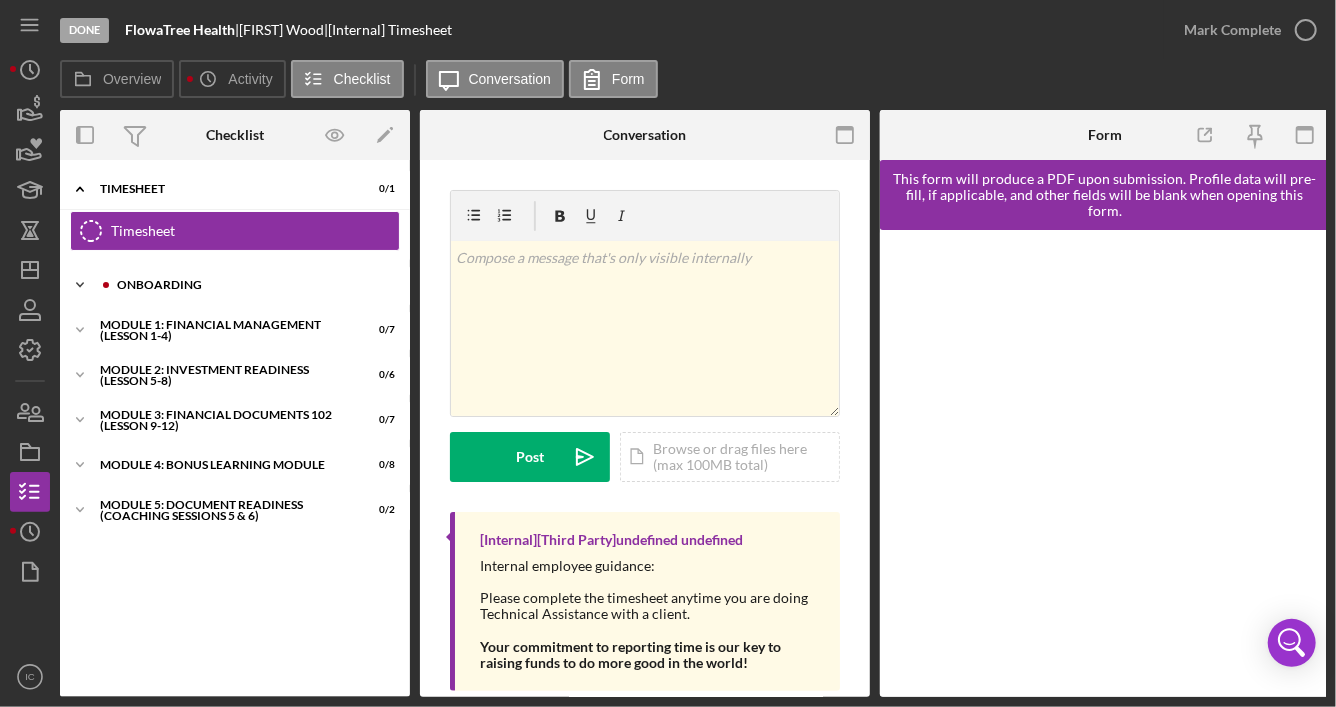 click on "Icon/Expander Onboarding 4 / 5" at bounding box center [235, 285] 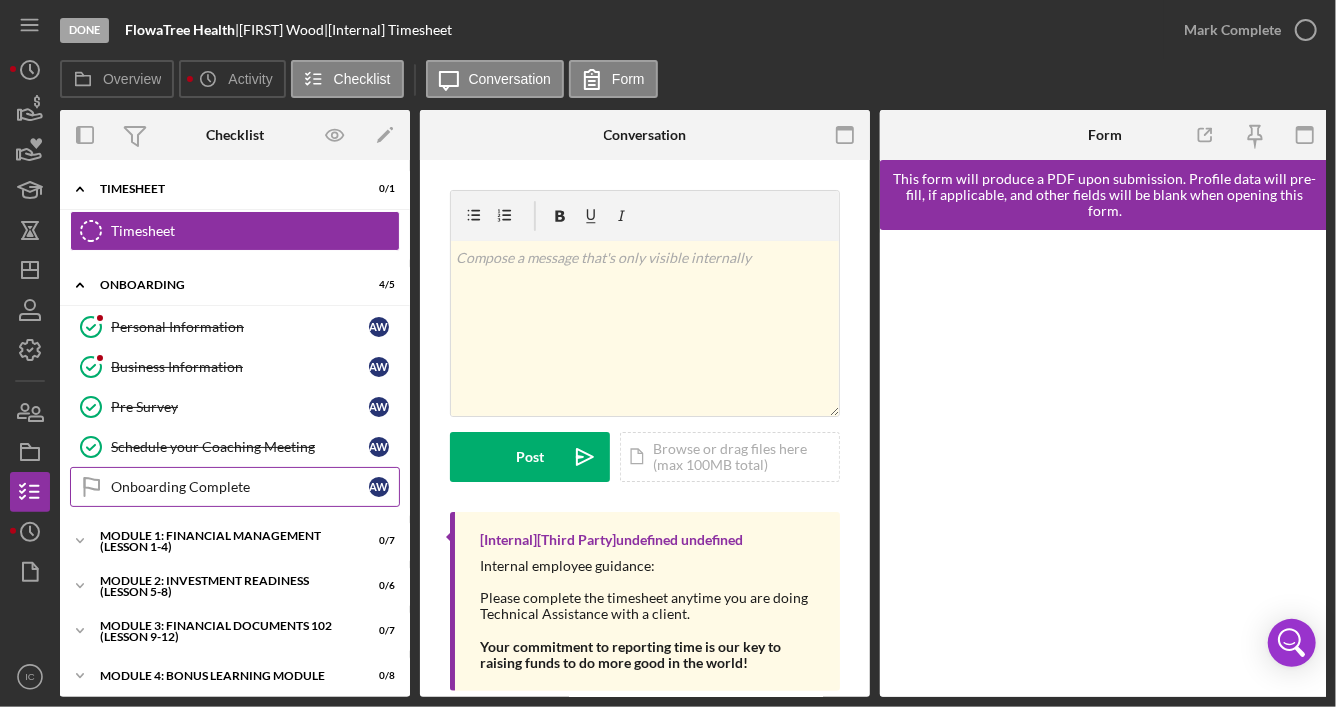 click on "Onboarding Complete Onboarding Complete A W" at bounding box center [235, 487] 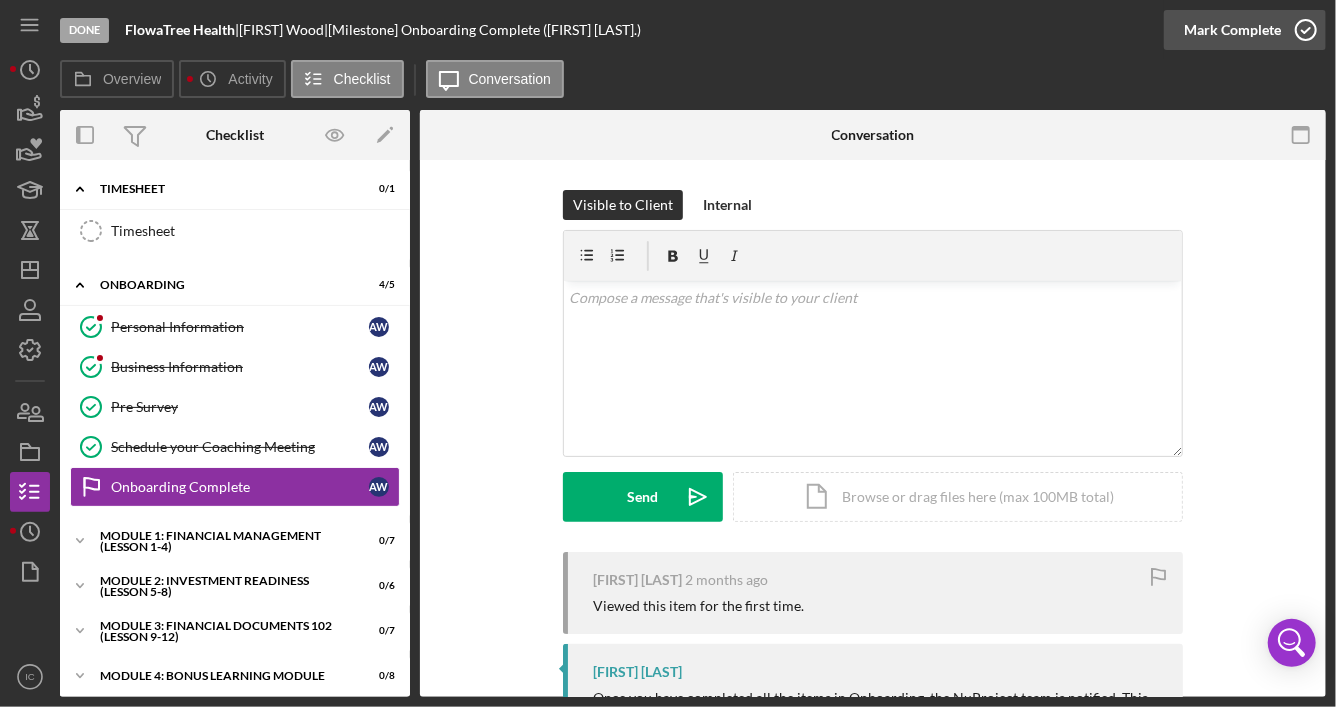 click 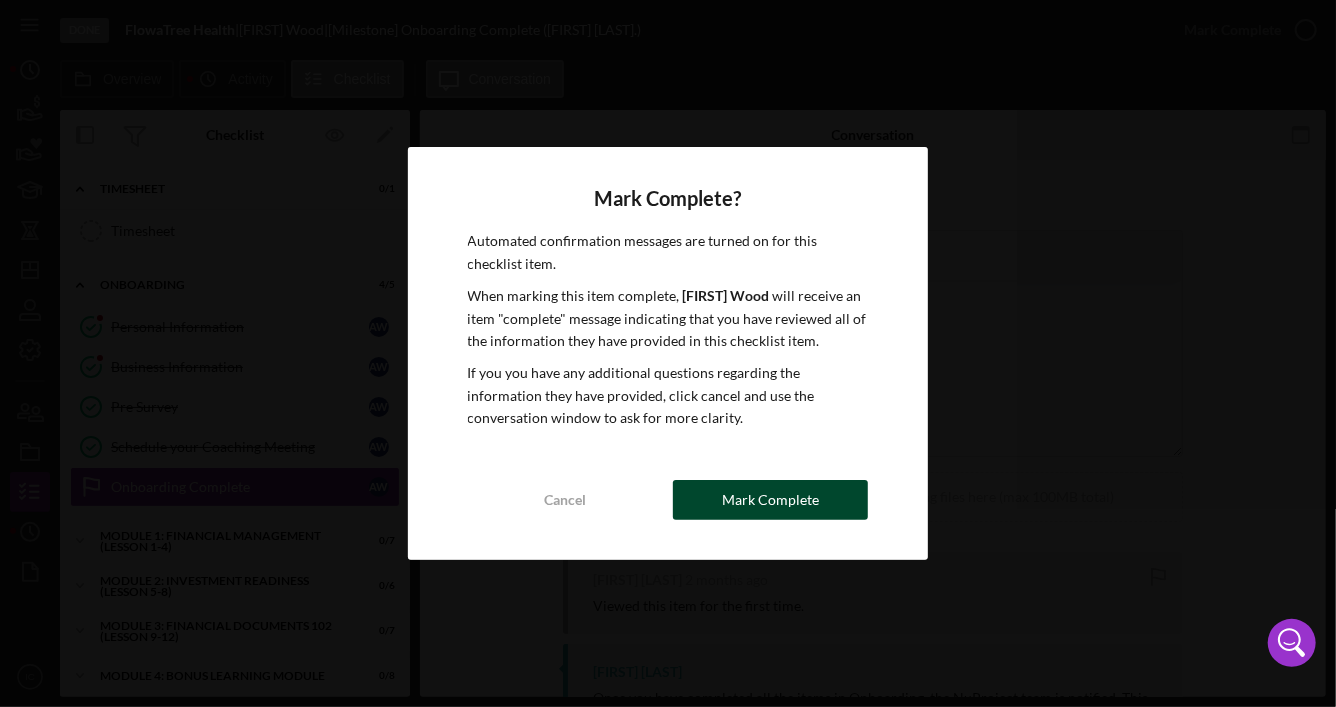 click on "Mark Complete" at bounding box center (770, 500) 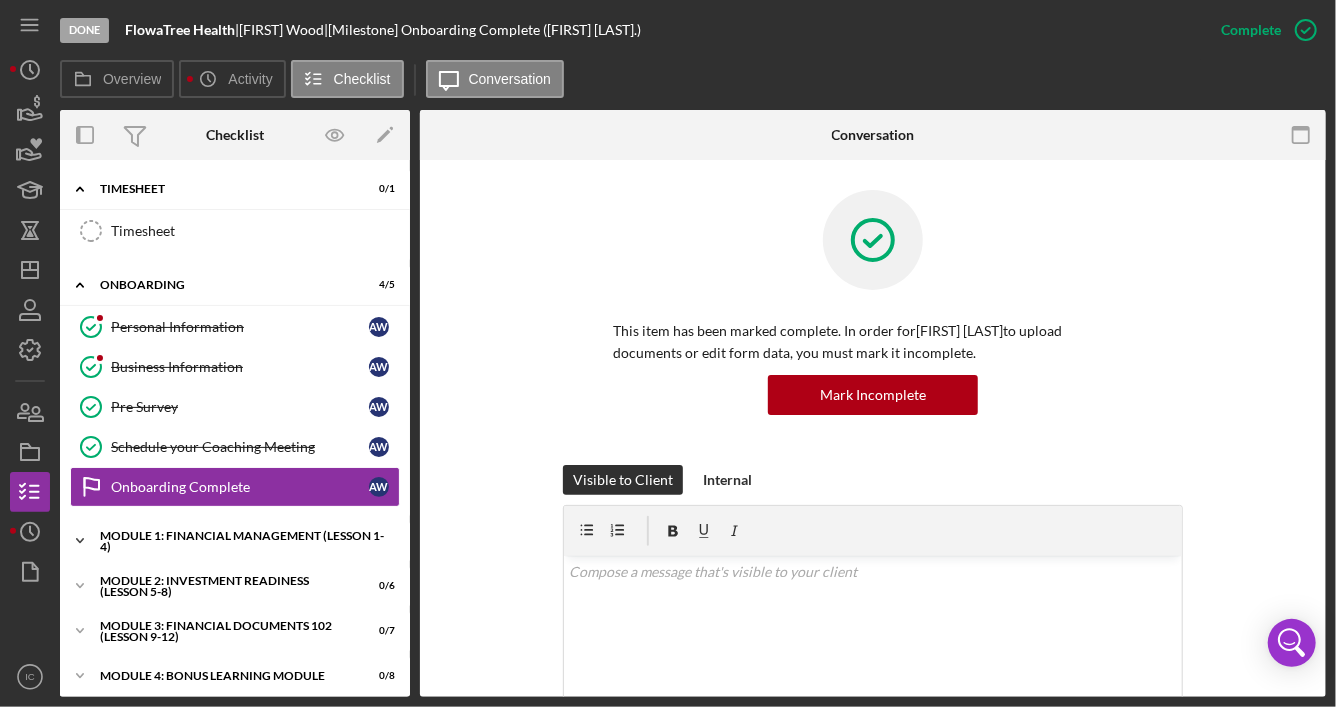 click on "Module 1: Financial Management (Lesson 1-4)" at bounding box center [242, 541] 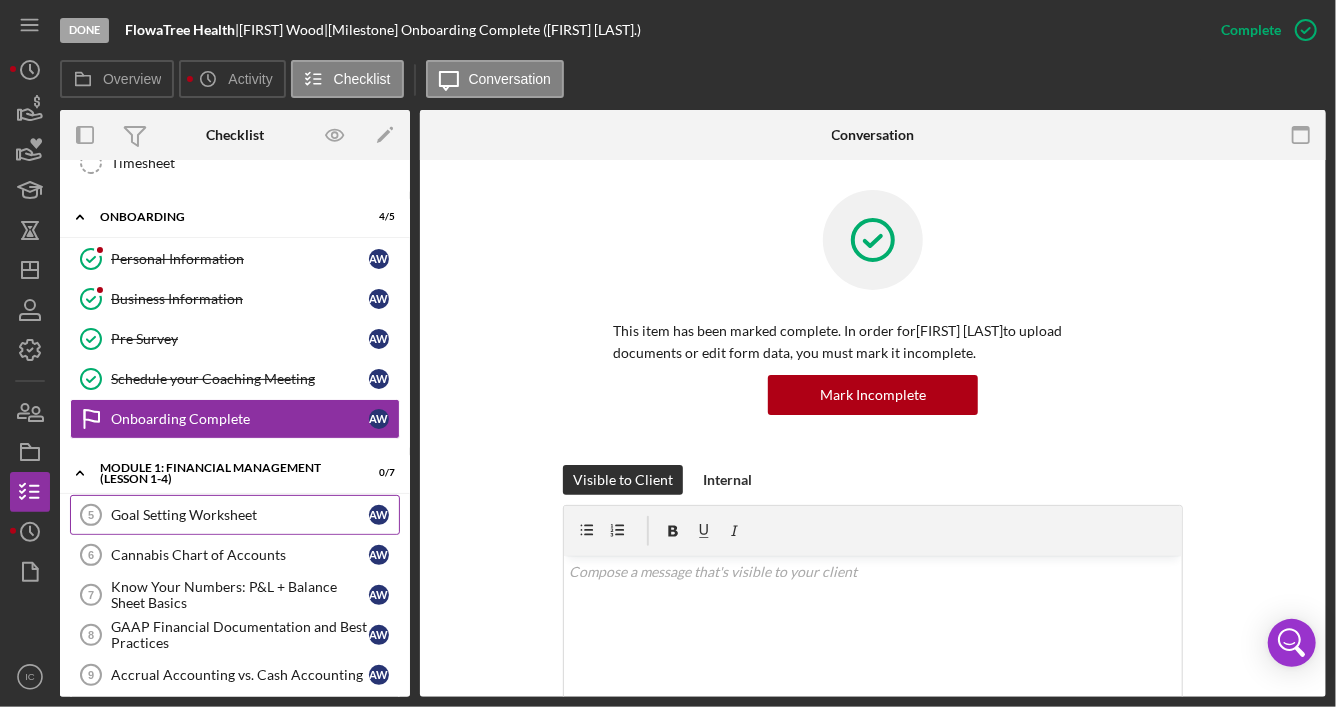 scroll, scrollTop: 100, scrollLeft: 0, axis: vertical 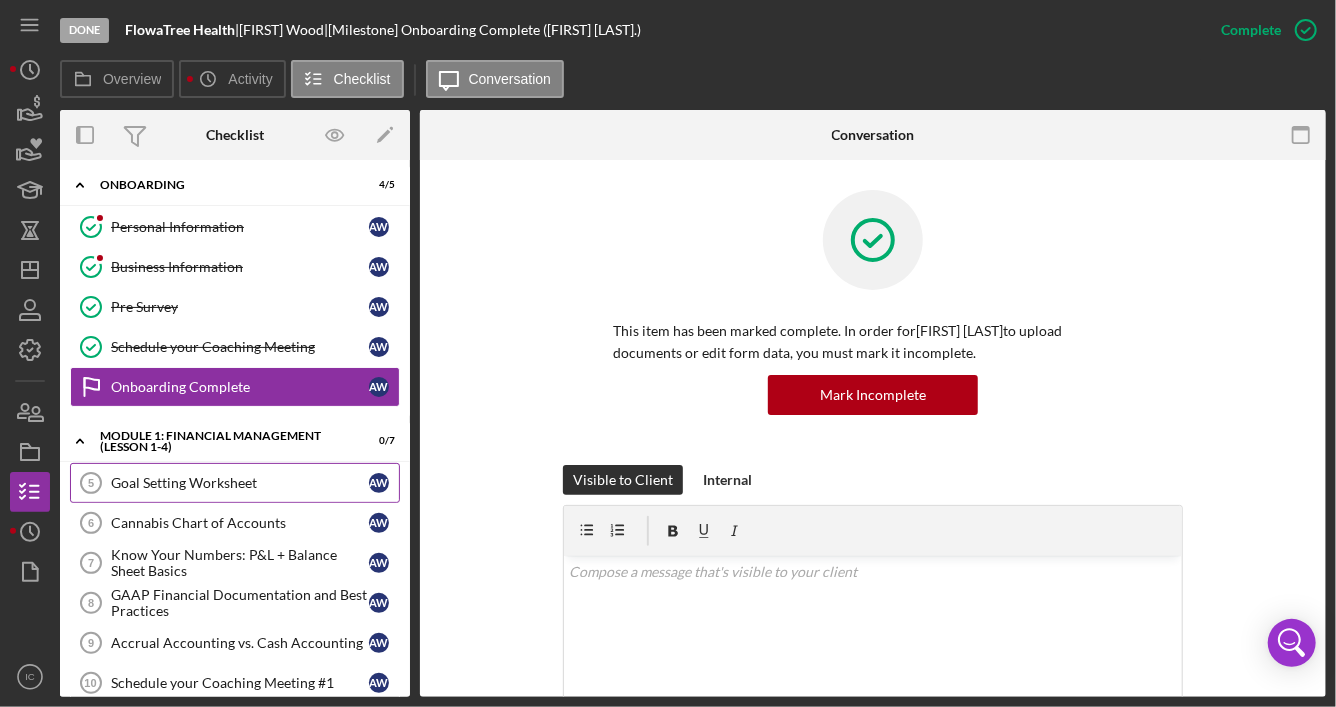 click on "Goal Setting Worksheet" at bounding box center [240, 483] 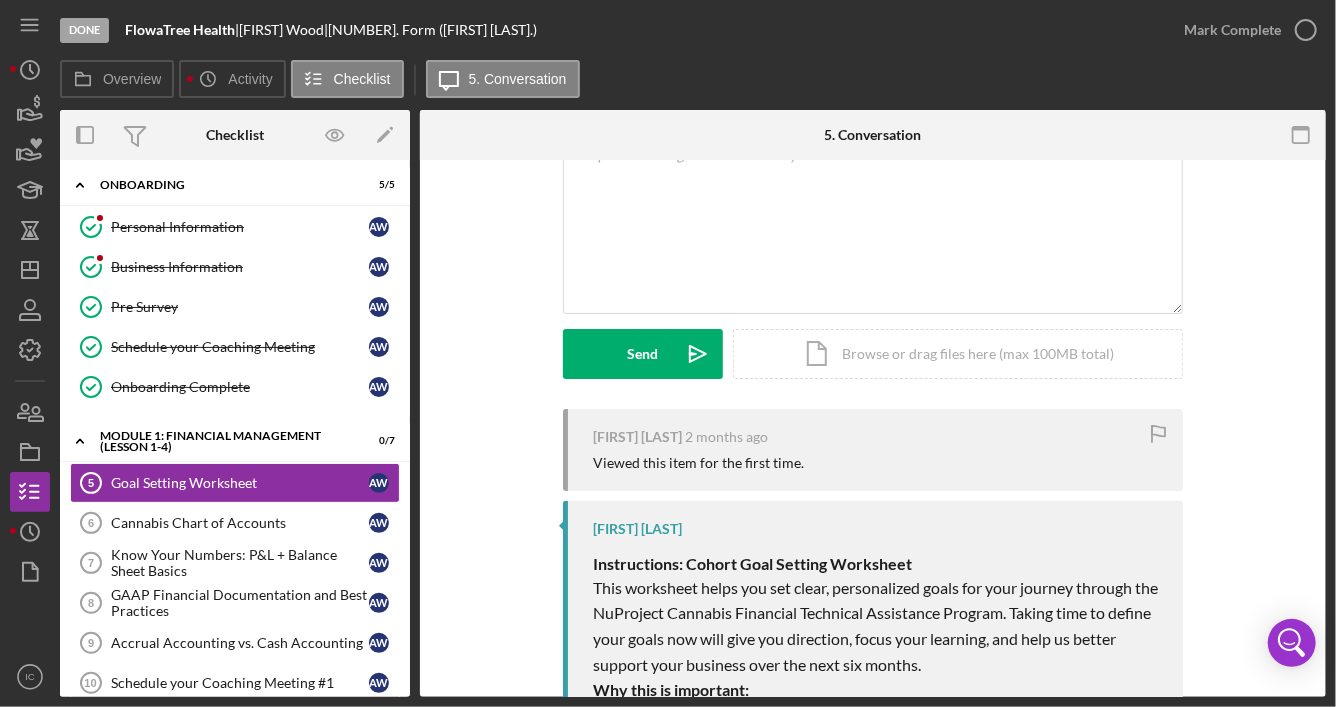 scroll, scrollTop: 299, scrollLeft: 0, axis: vertical 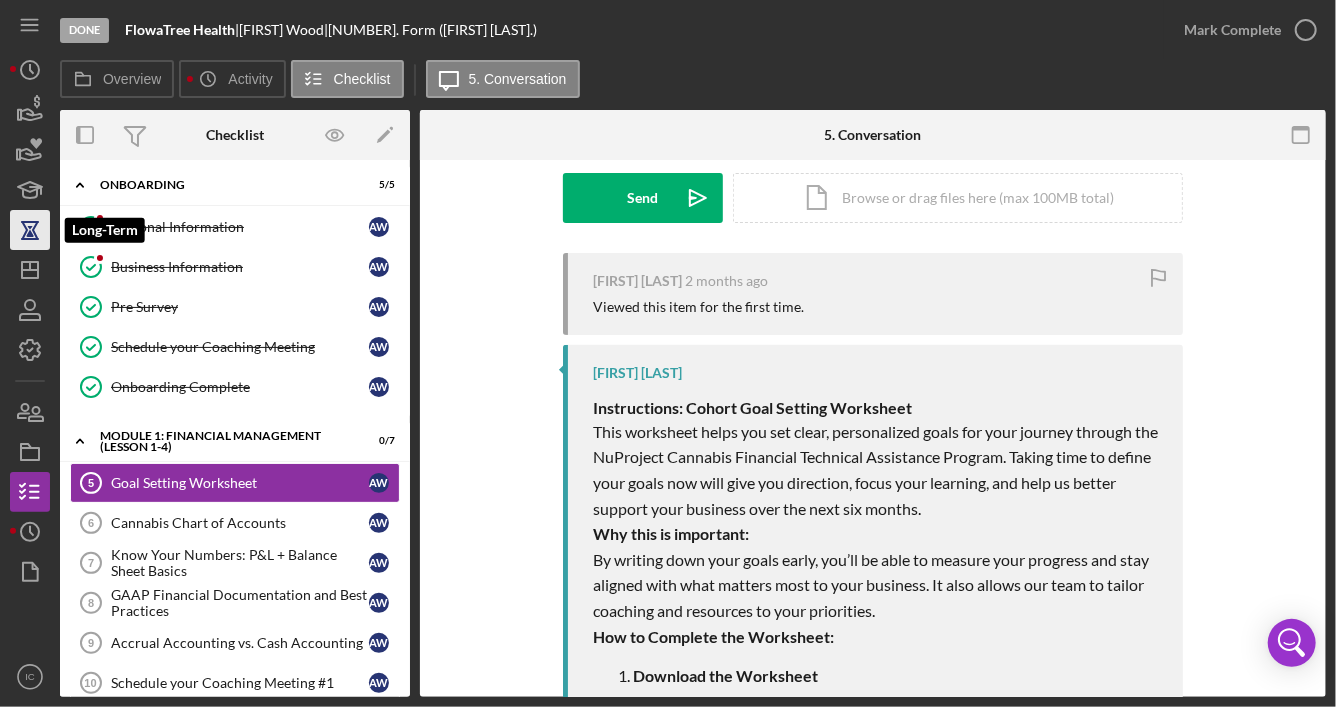 click 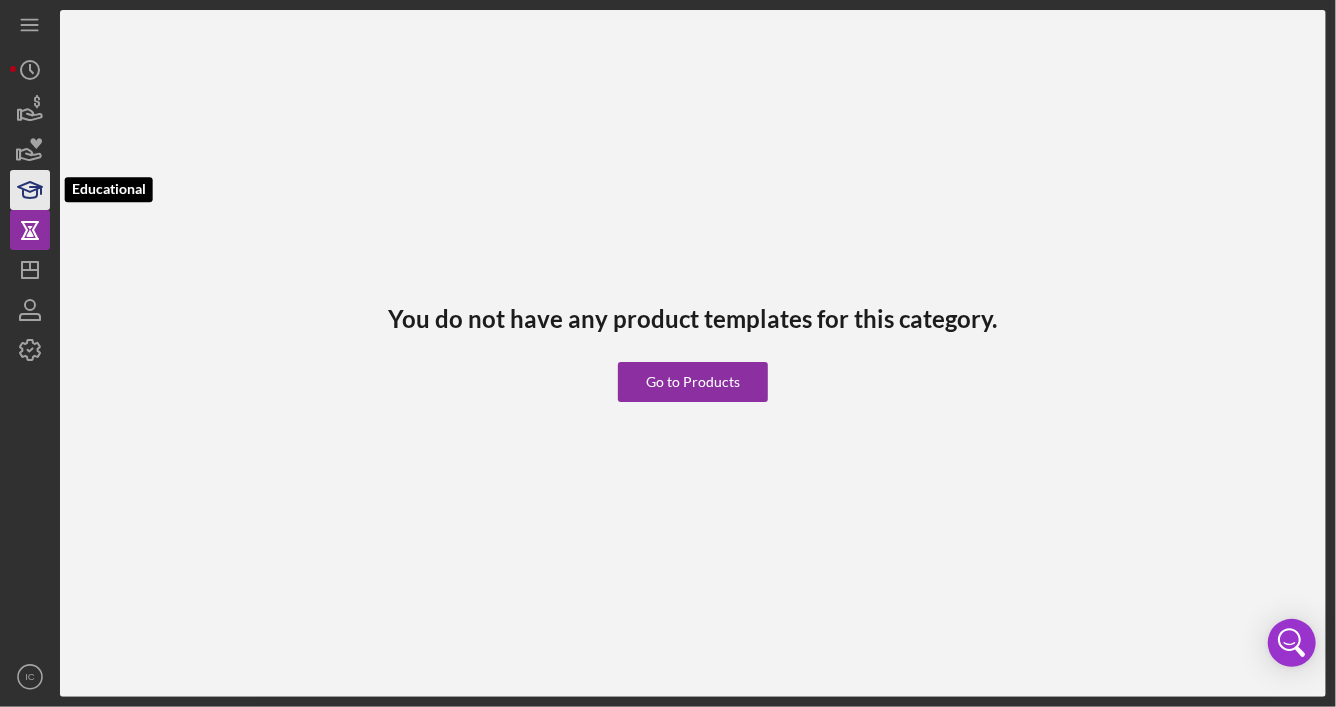 click 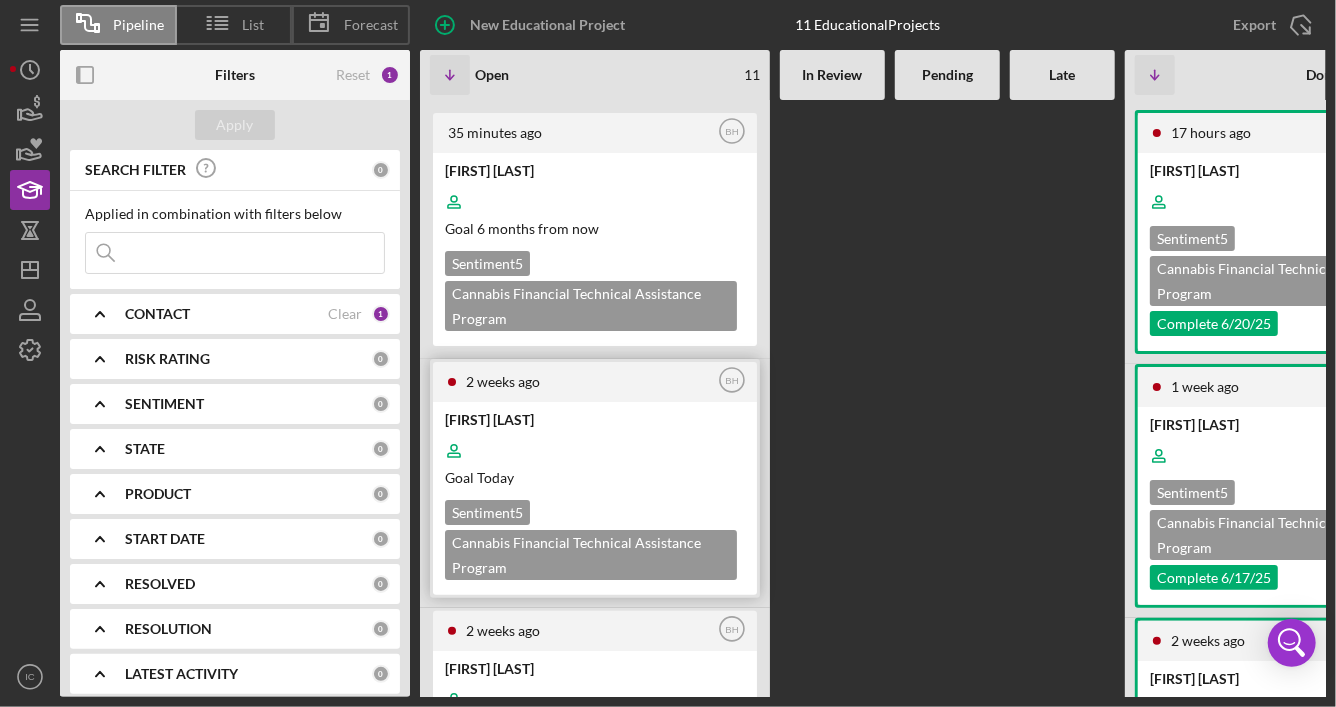 scroll, scrollTop: 10, scrollLeft: 0, axis: vertical 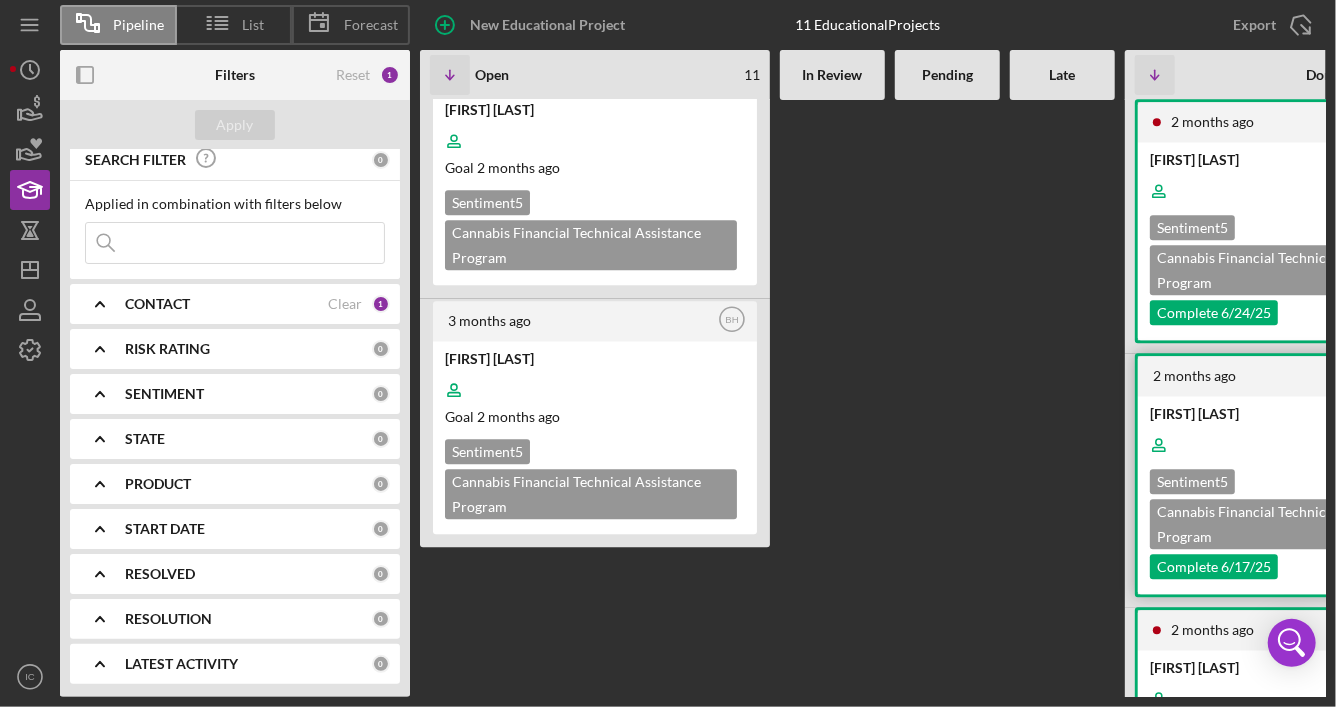 click at bounding box center (1298, 445) 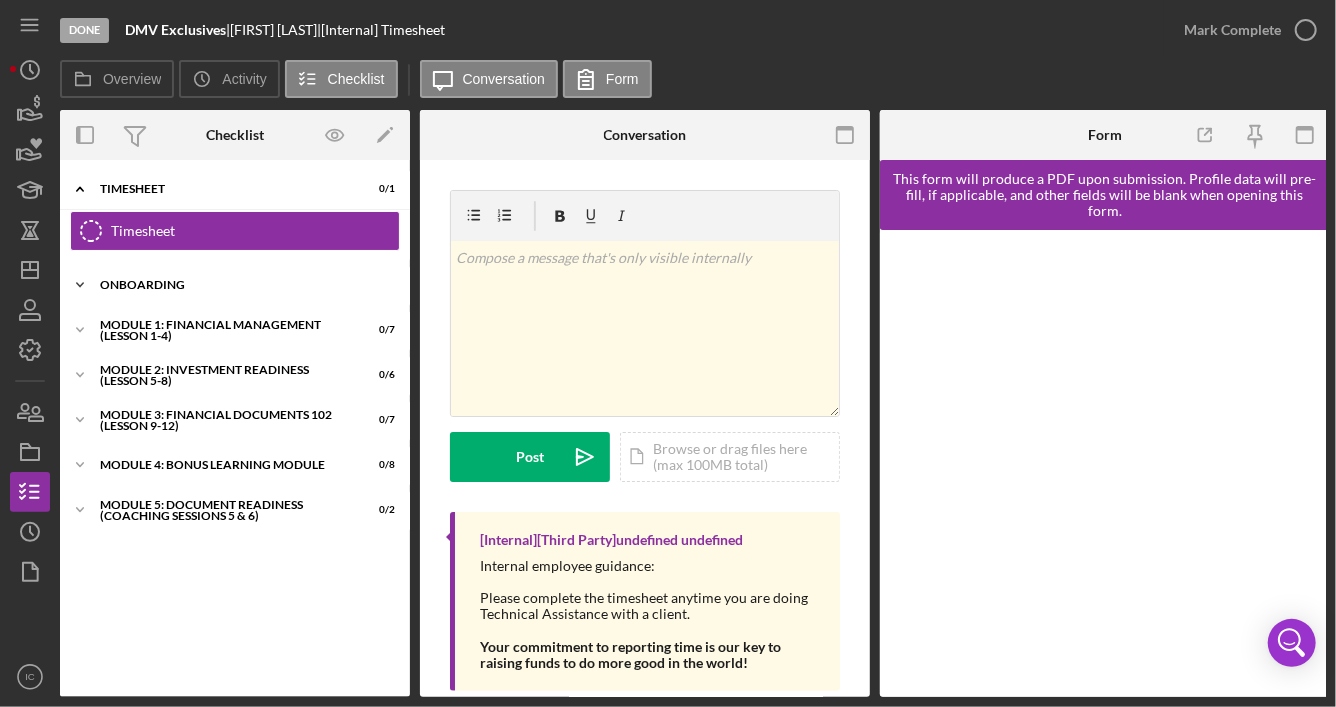 click on "Onboarding" at bounding box center (242, 285) 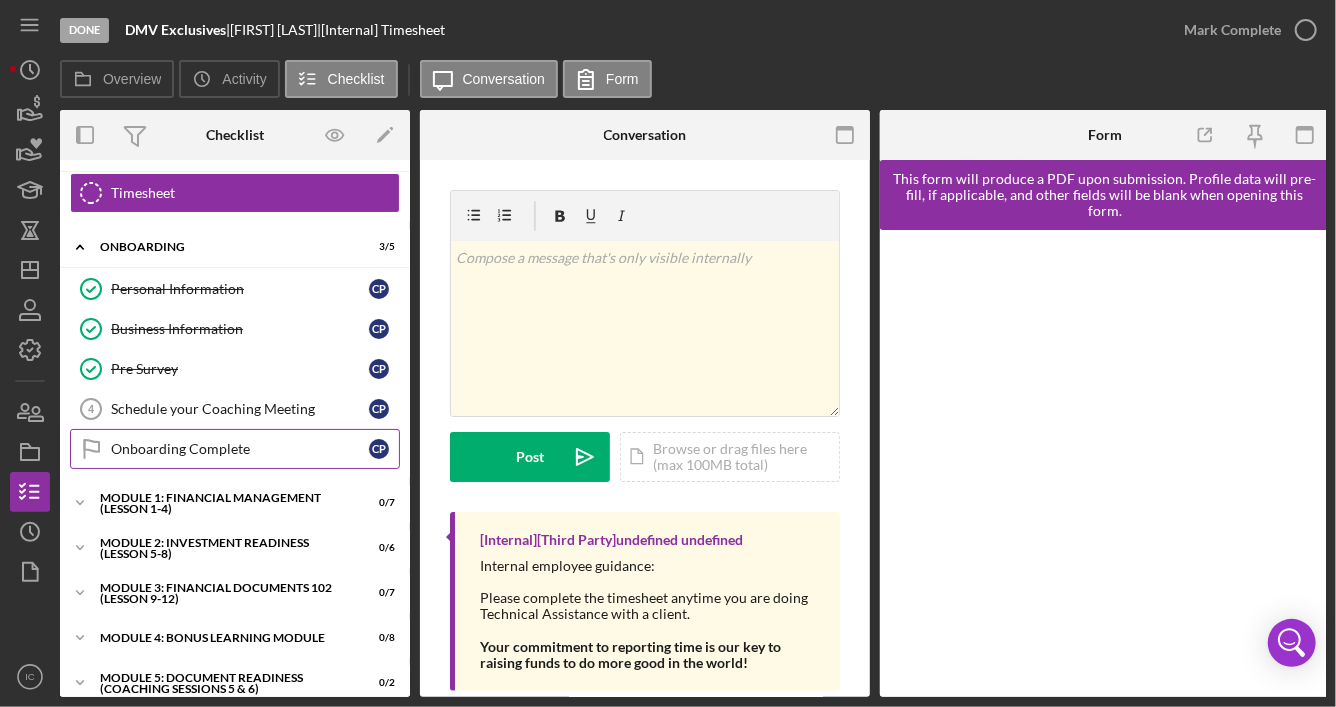 scroll, scrollTop: 55, scrollLeft: 0, axis: vertical 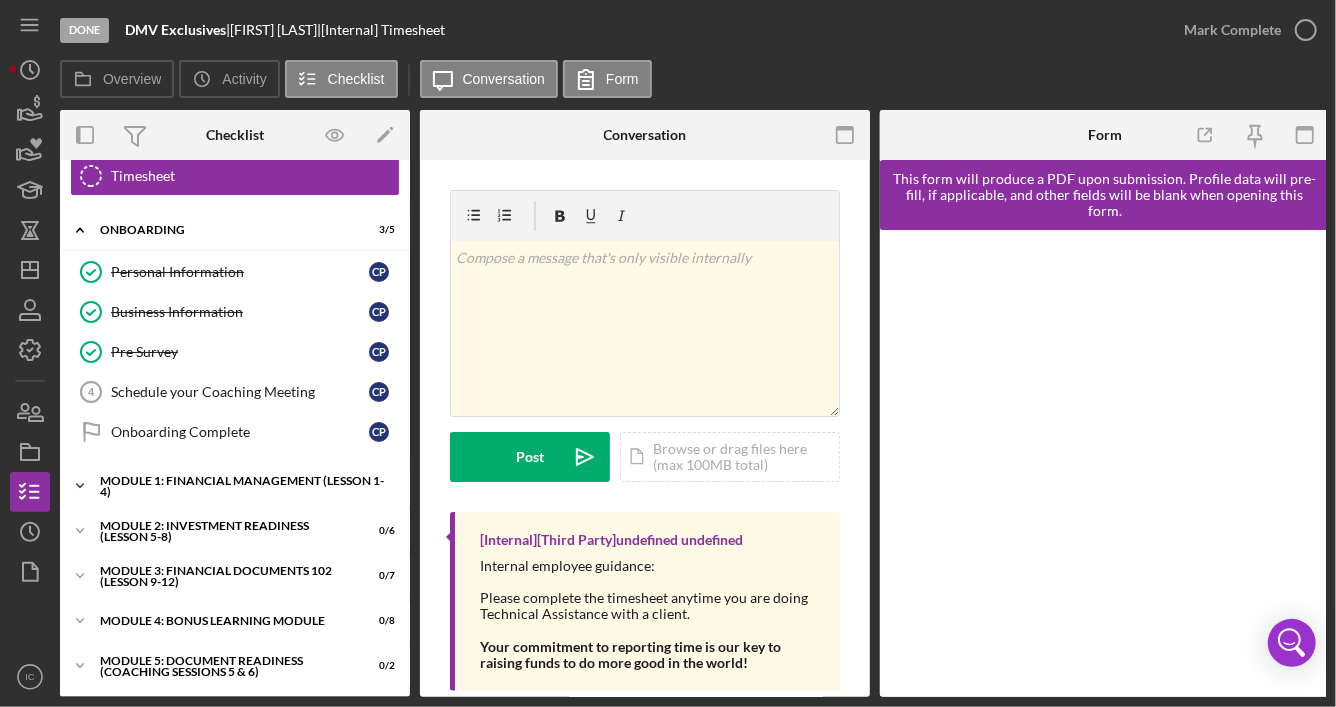 click on "Module 1: Financial Management (Lesson 1-4)" at bounding box center (242, 486) 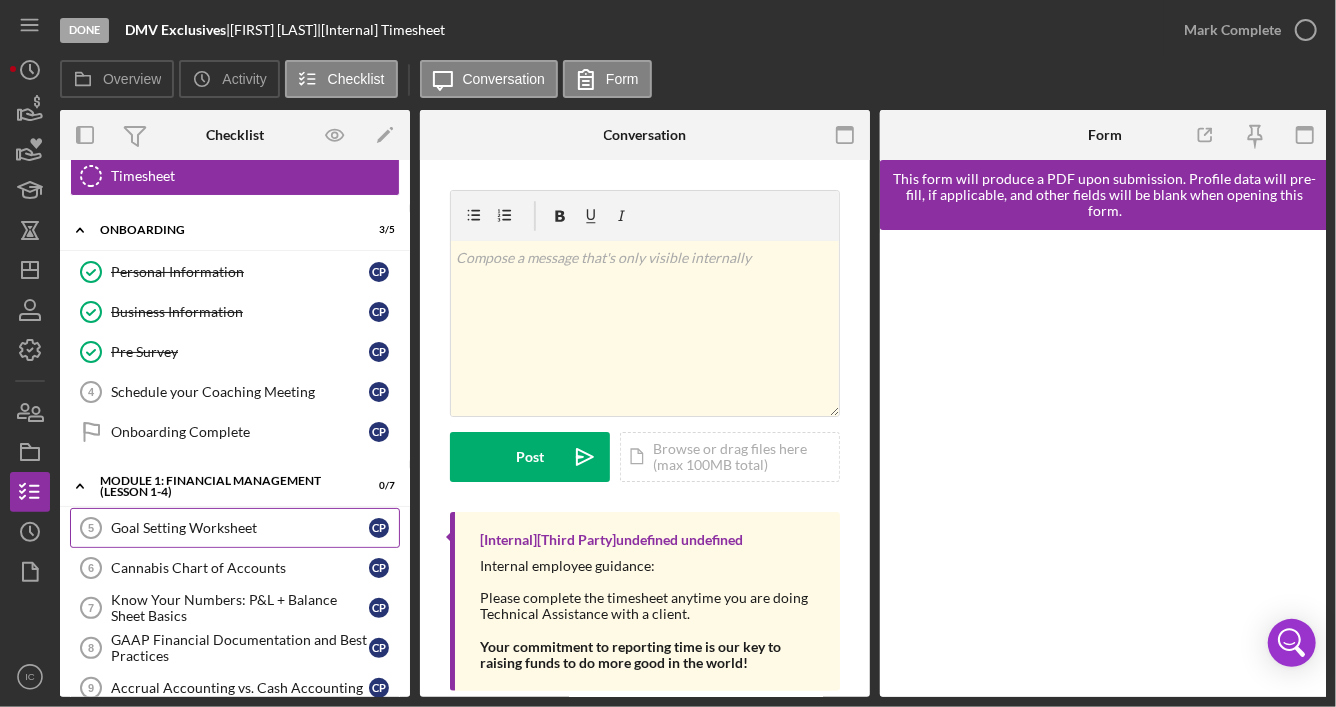 click on "Goal Setting Worksheet" at bounding box center [240, 528] 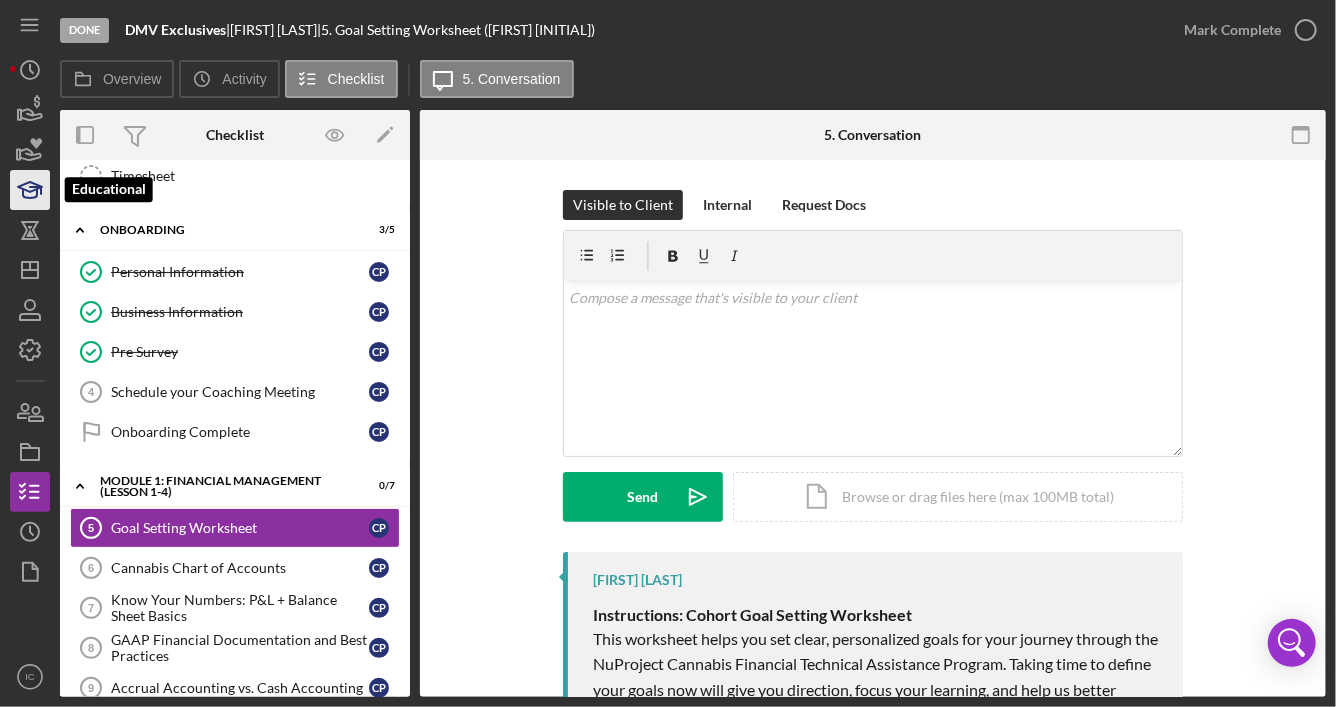 click 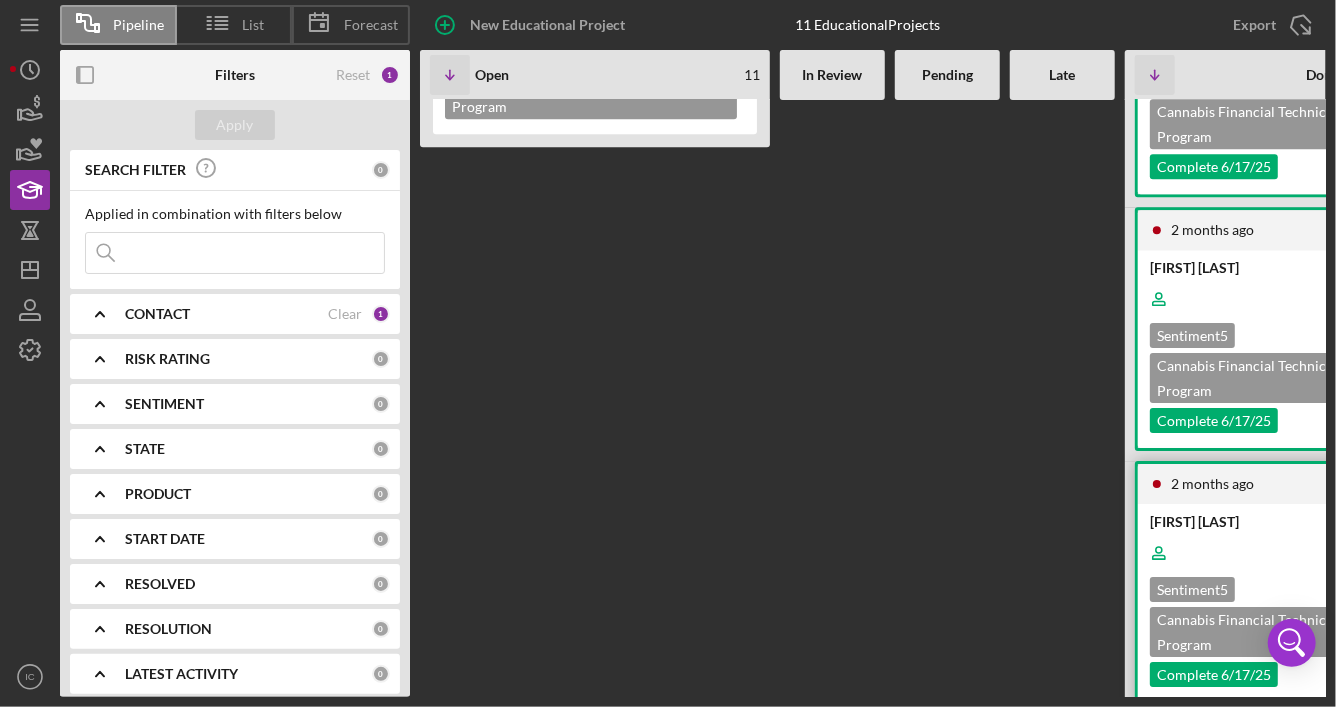 scroll, scrollTop: 3000, scrollLeft: 0, axis: vertical 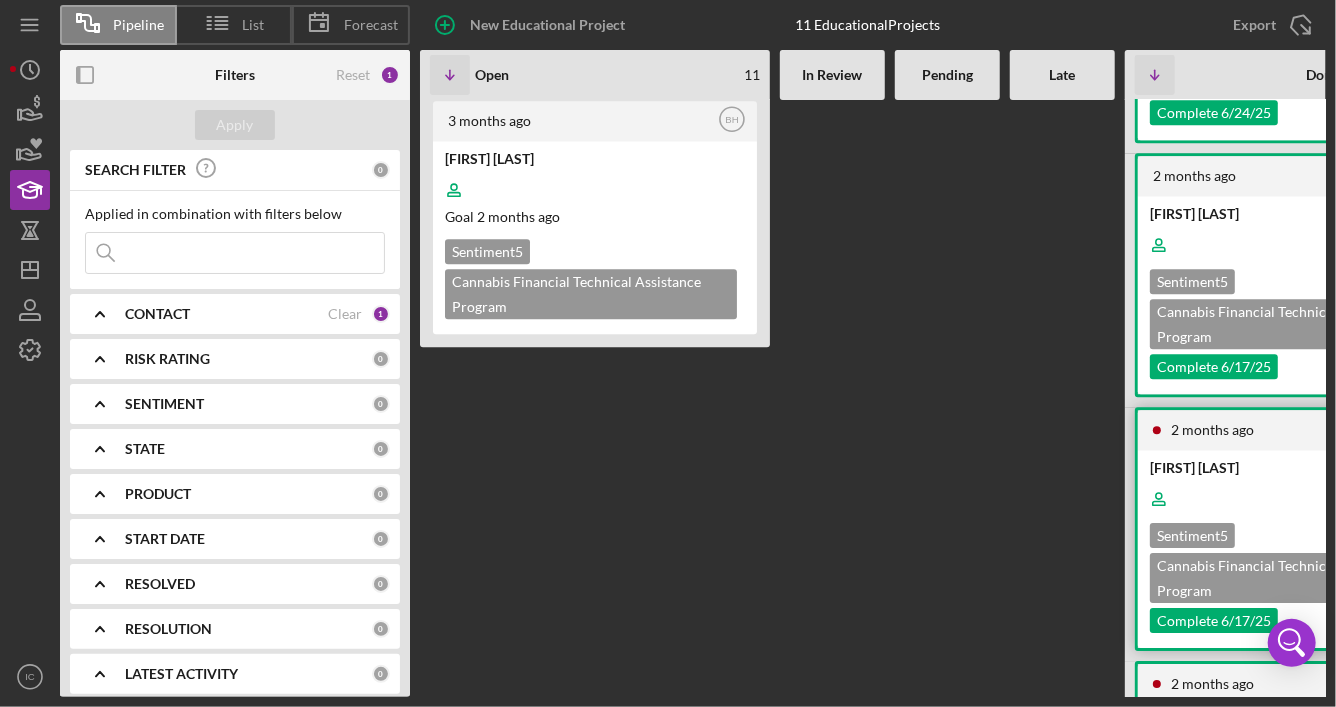 click at bounding box center (1298, 499) 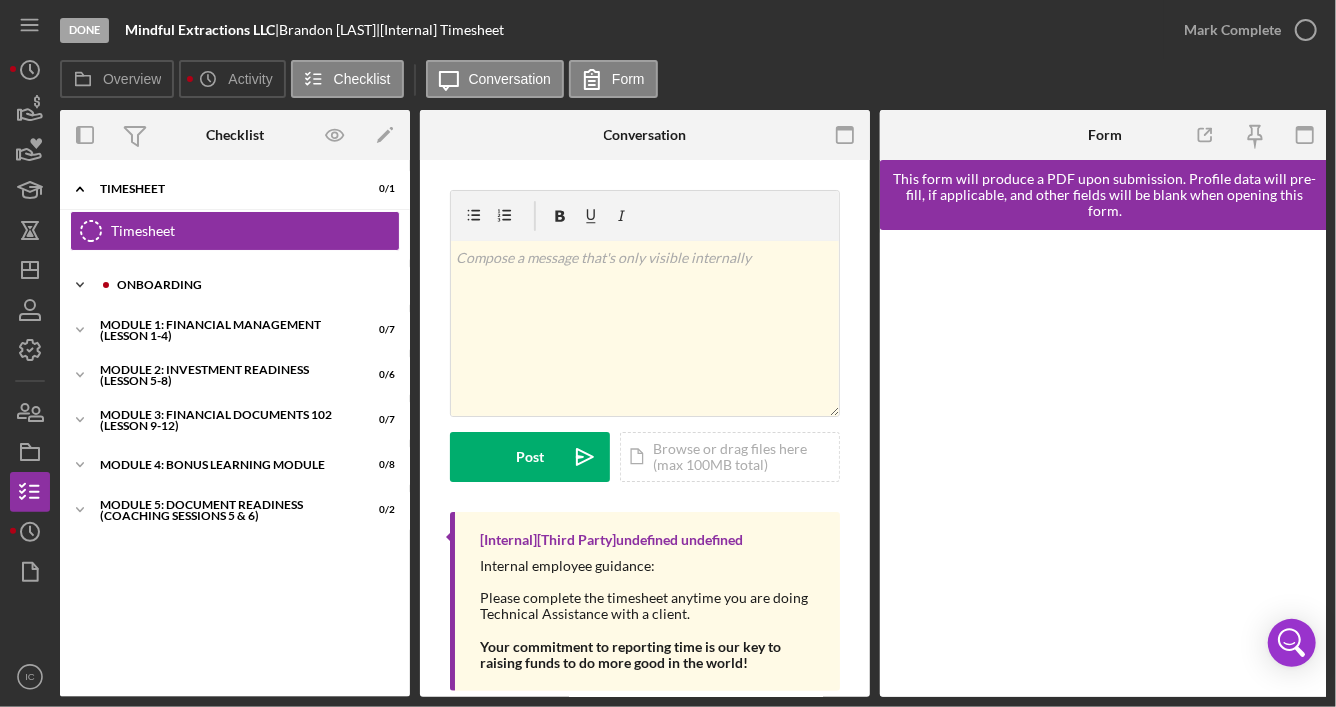 click on "Icon/Expander Onboarding 3 / 5" at bounding box center [235, 285] 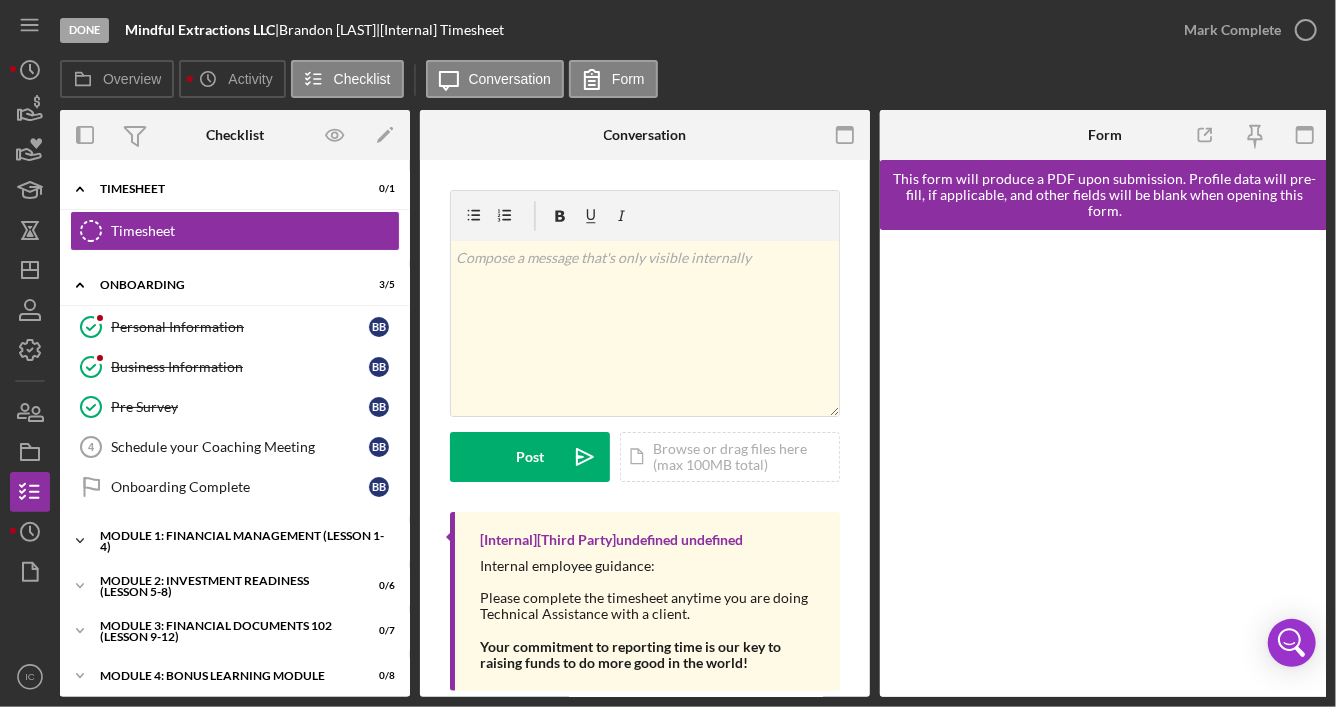 click on "Module 1: Financial Management (Lesson 1-4)" at bounding box center [242, 541] 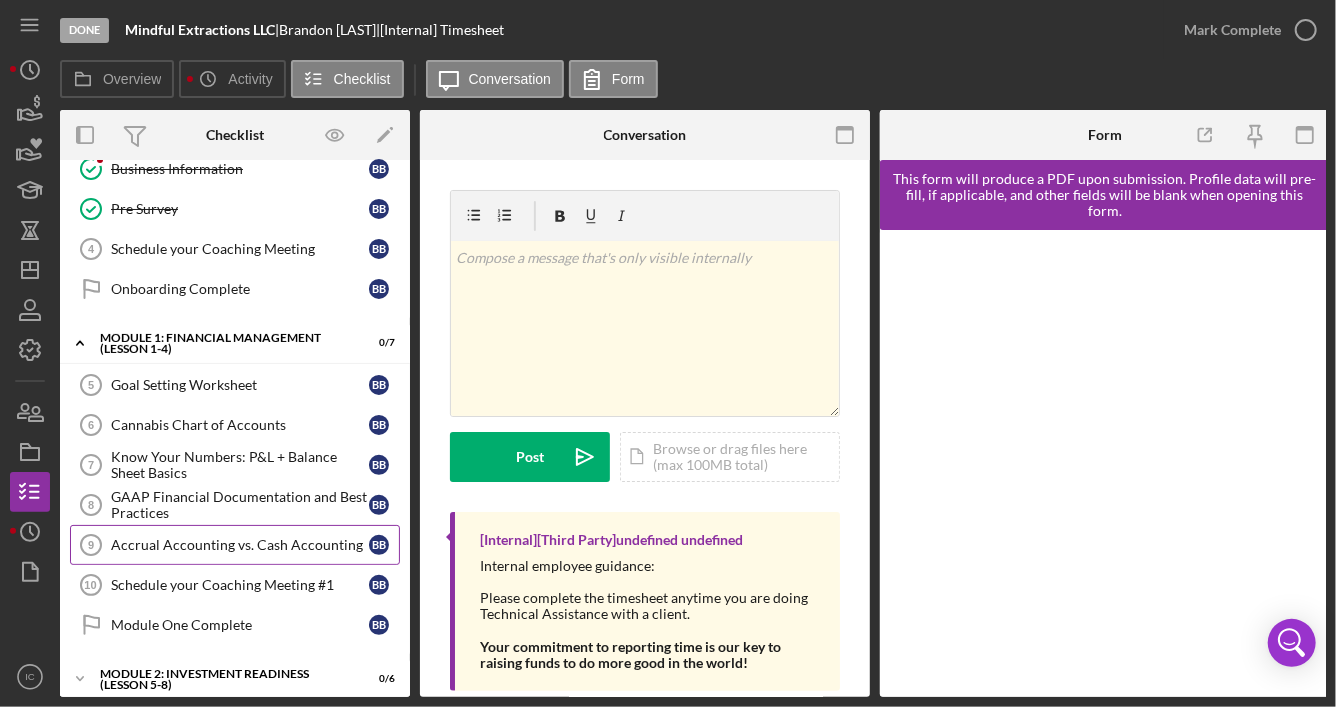 scroll, scrollTop: 200, scrollLeft: 0, axis: vertical 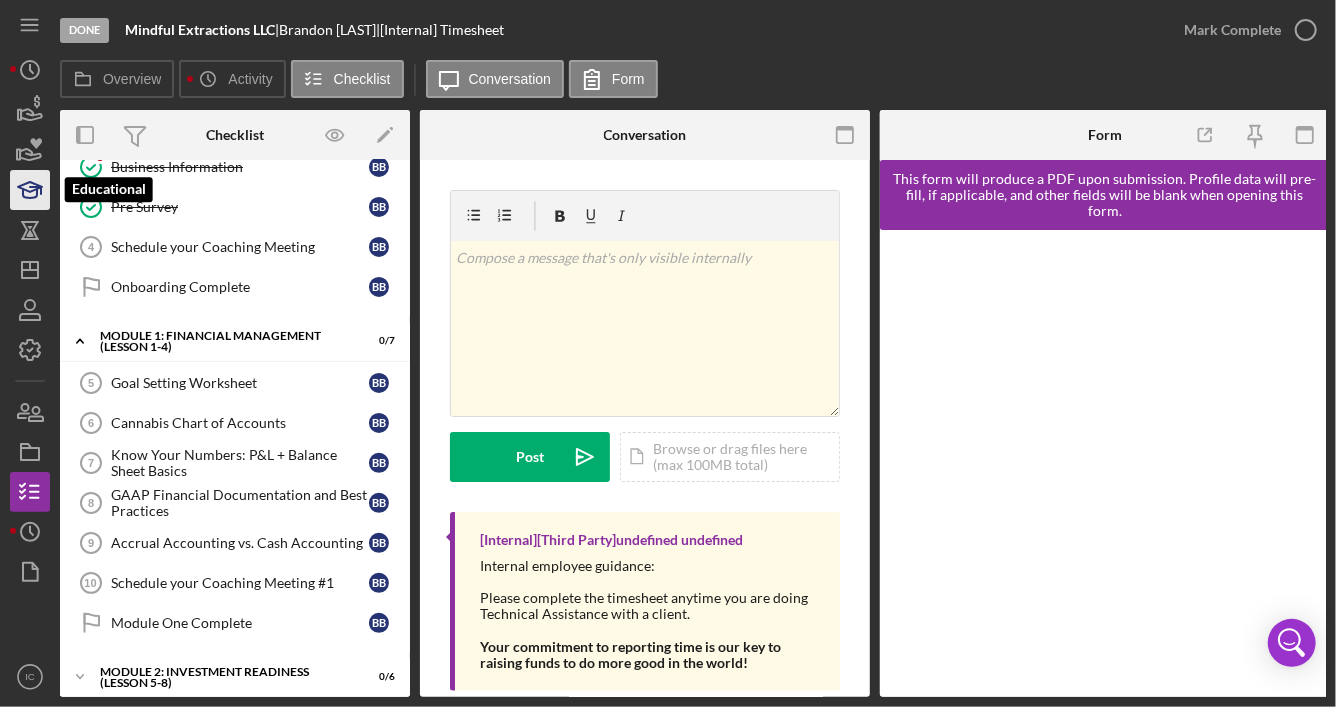 click 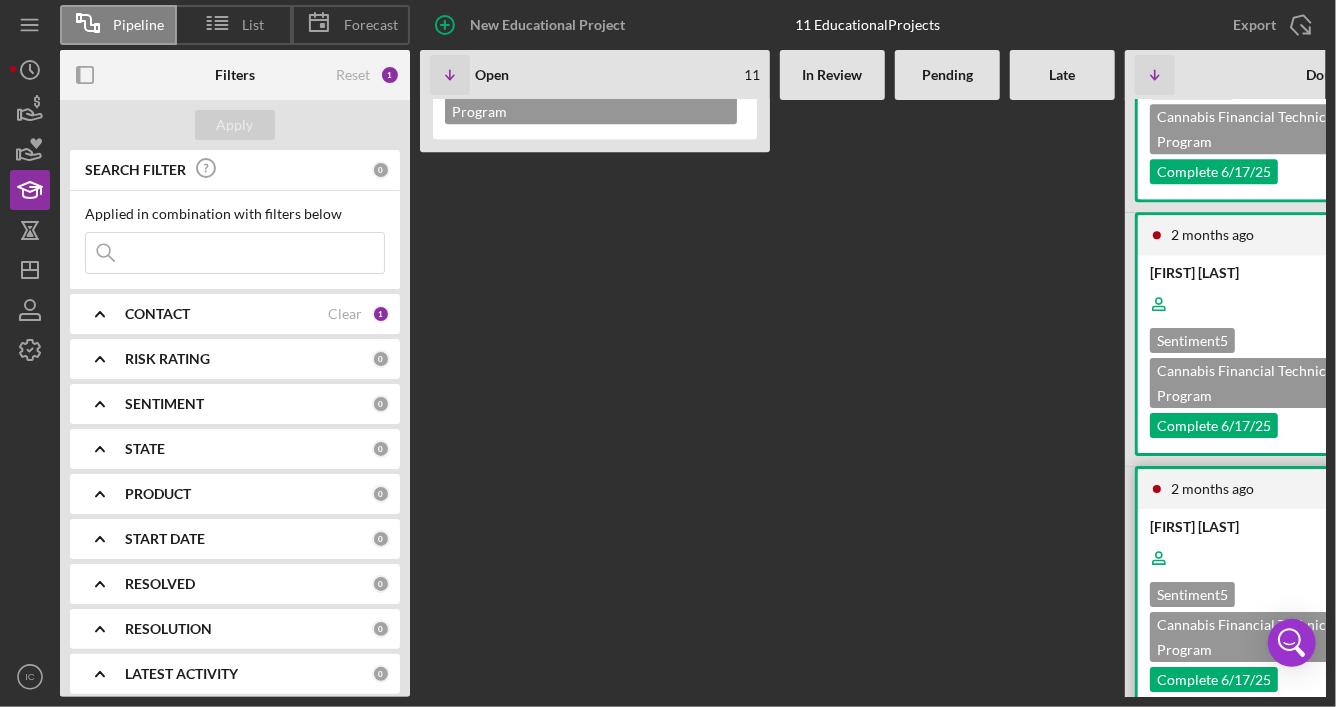 scroll, scrollTop: 3200, scrollLeft: 0, axis: vertical 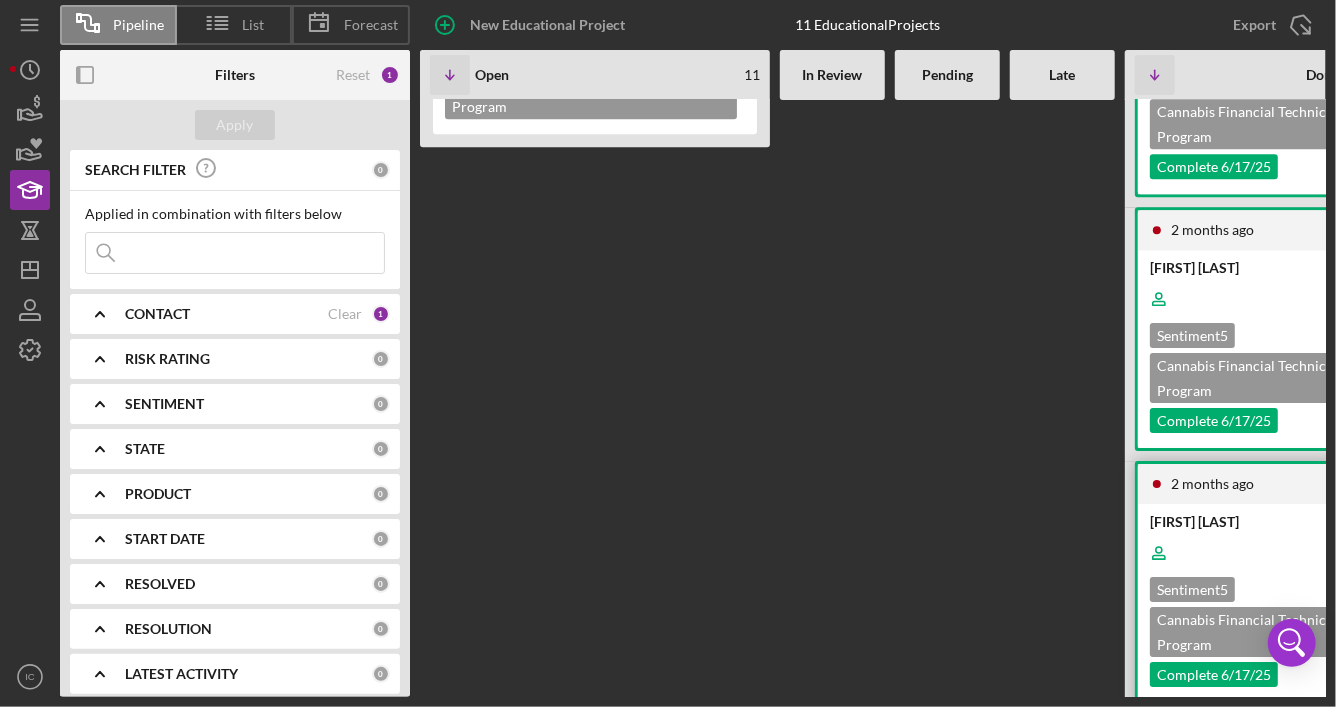 click at bounding box center (1298, 553) 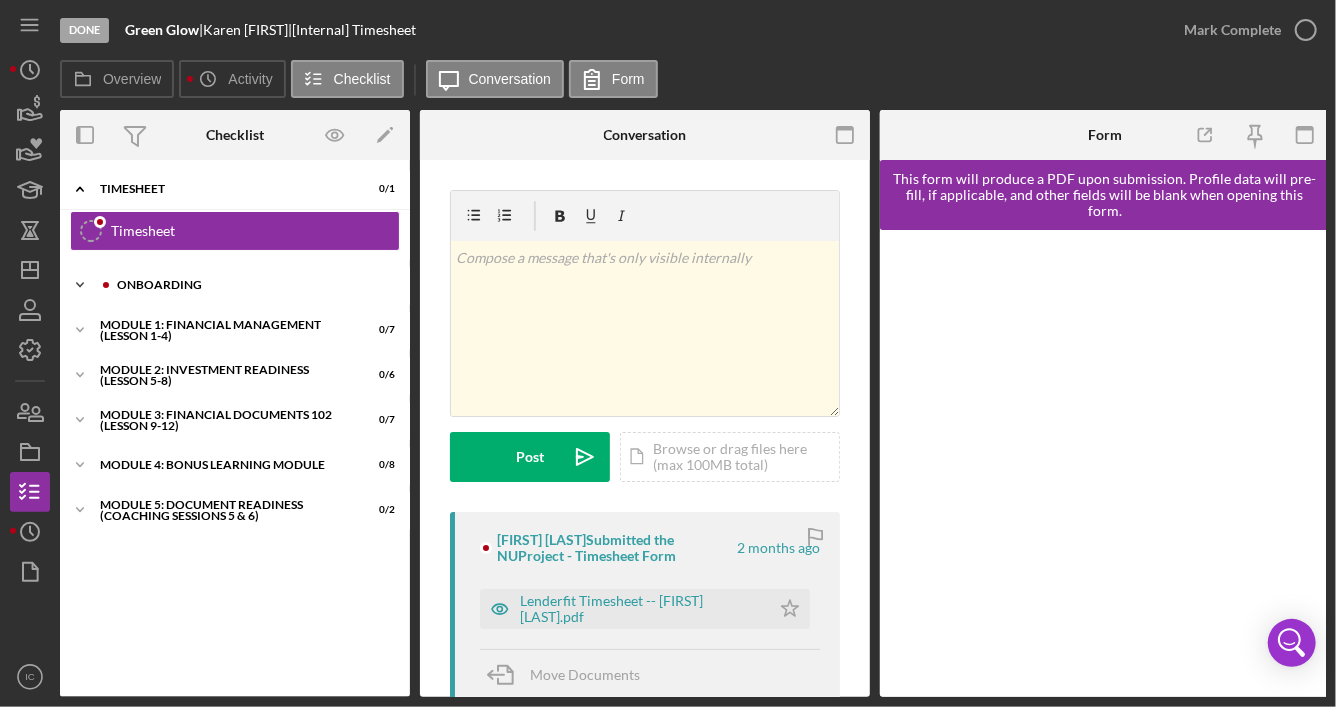 click on "Onboarding" at bounding box center (251, 285) 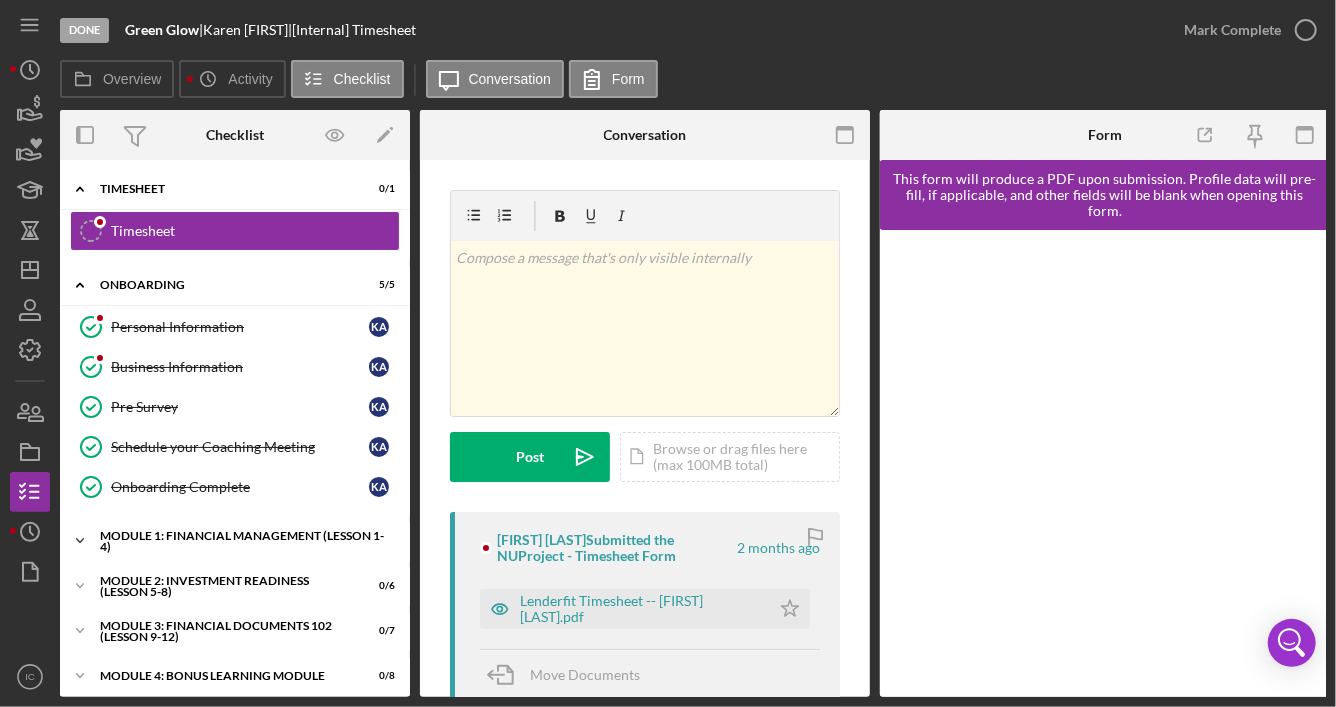 click on "Module 1: Financial Management (Lesson 1-4)" at bounding box center [242, 541] 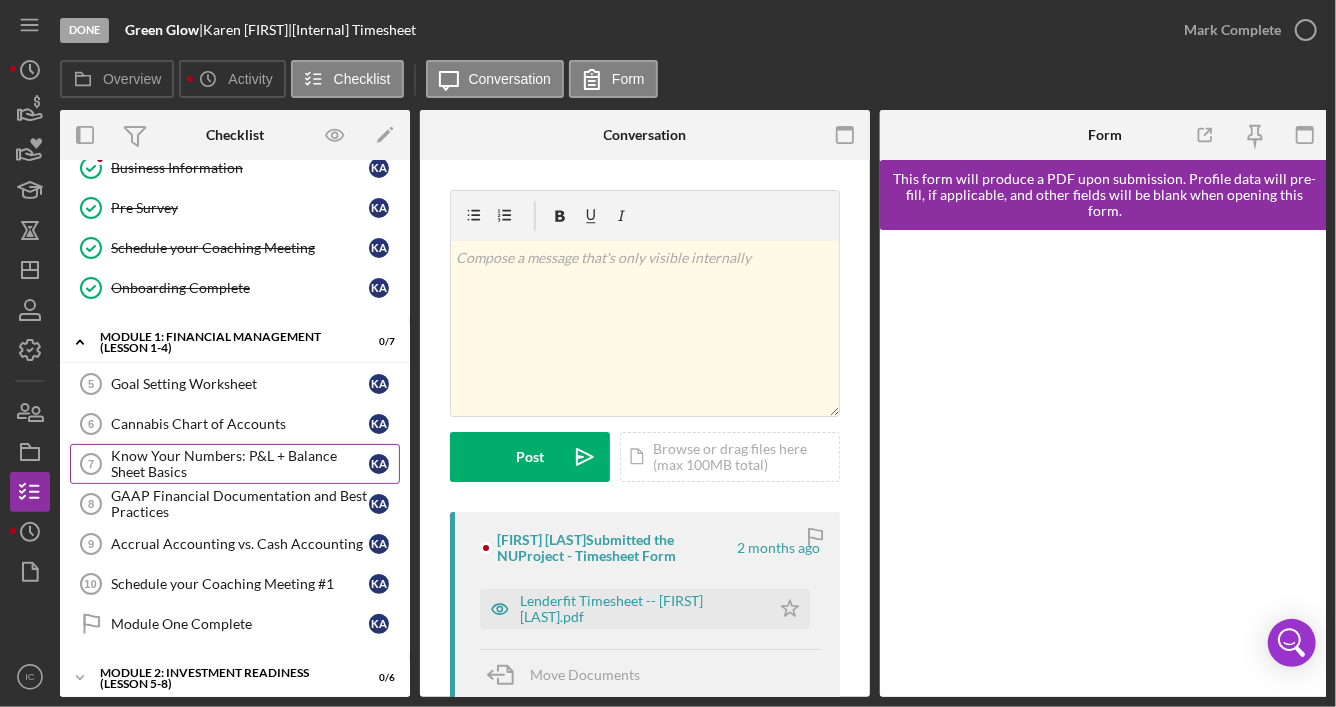 scroll, scrollTop: 200, scrollLeft: 0, axis: vertical 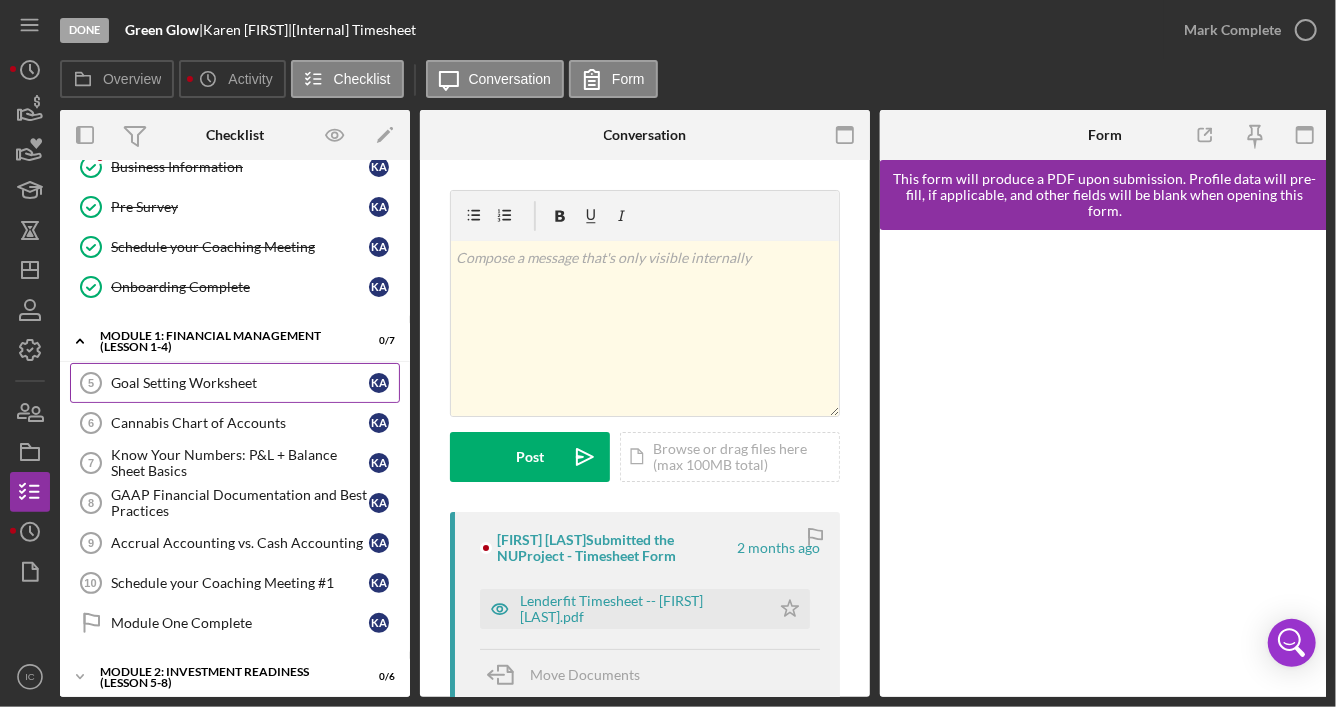 click on "Goal Setting Worksheet" at bounding box center [240, 383] 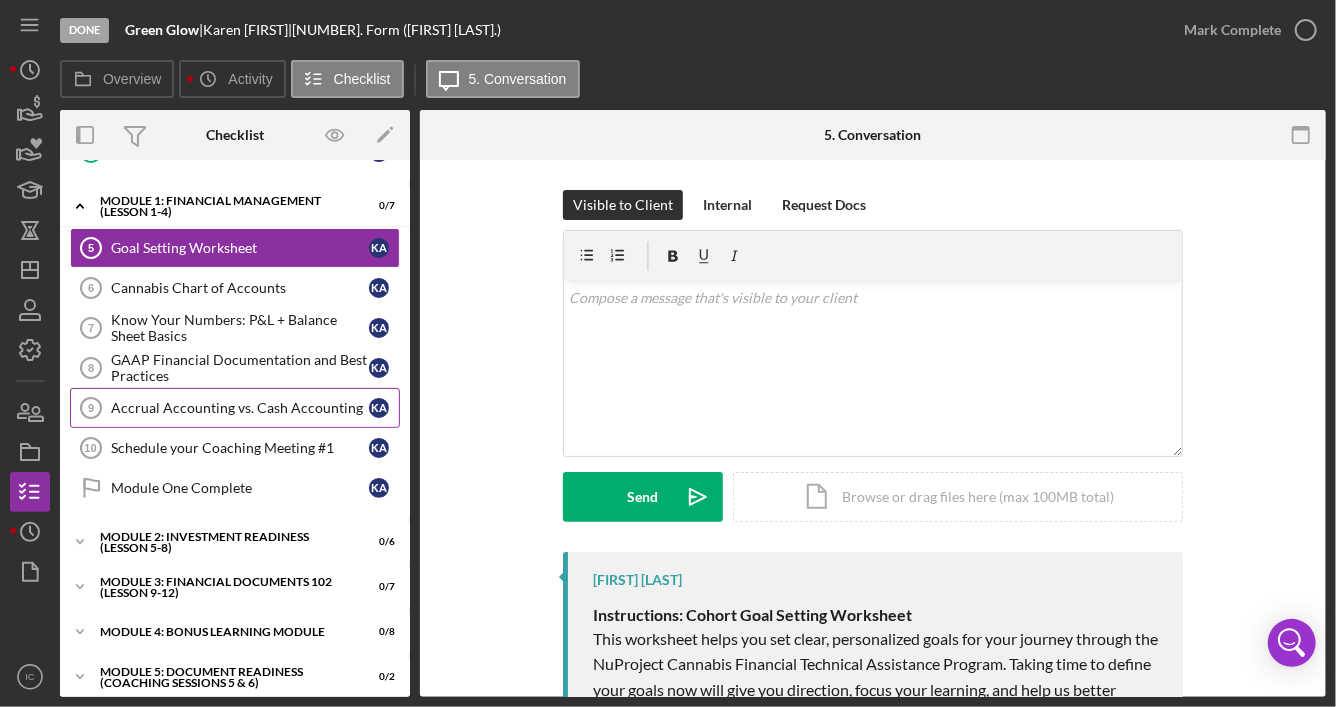 scroll, scrollTop: 336, scrollLeft: 0, axis: vertical 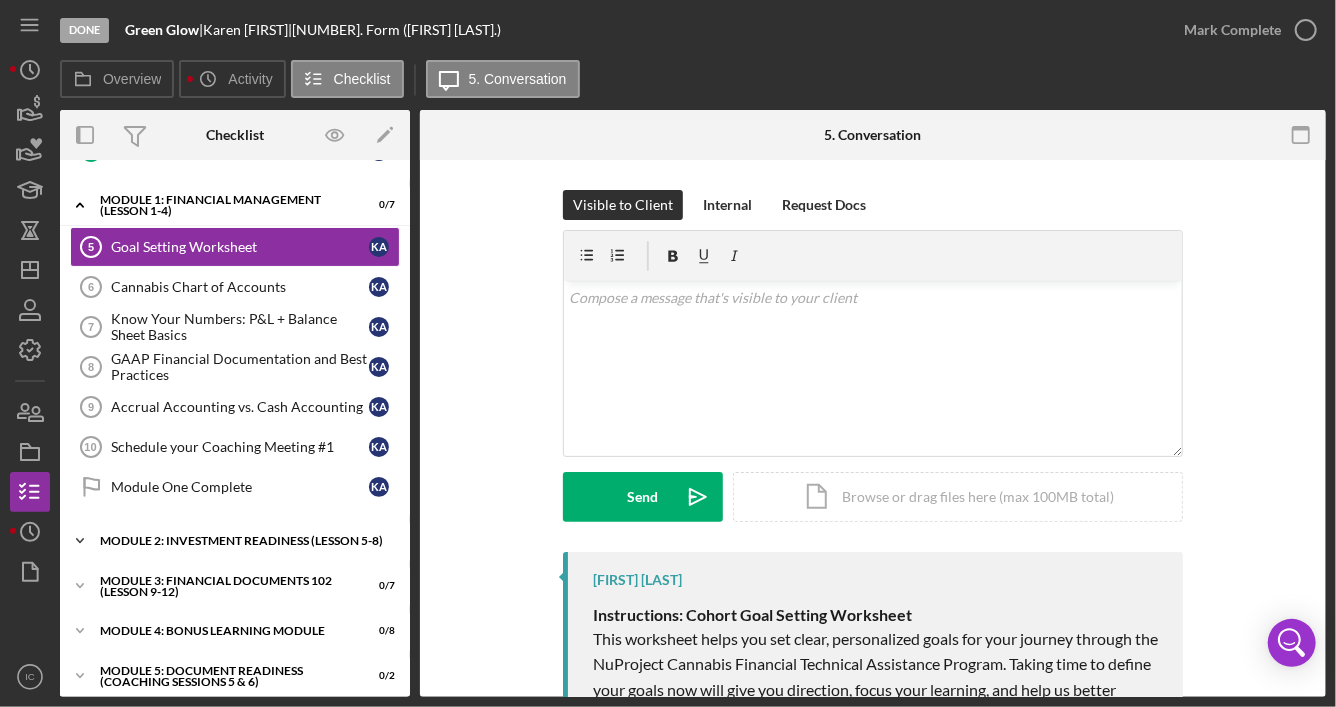 click on "Module 2: Investment Readiness (Lesson 5-8)" at bounding box center (242, 541) 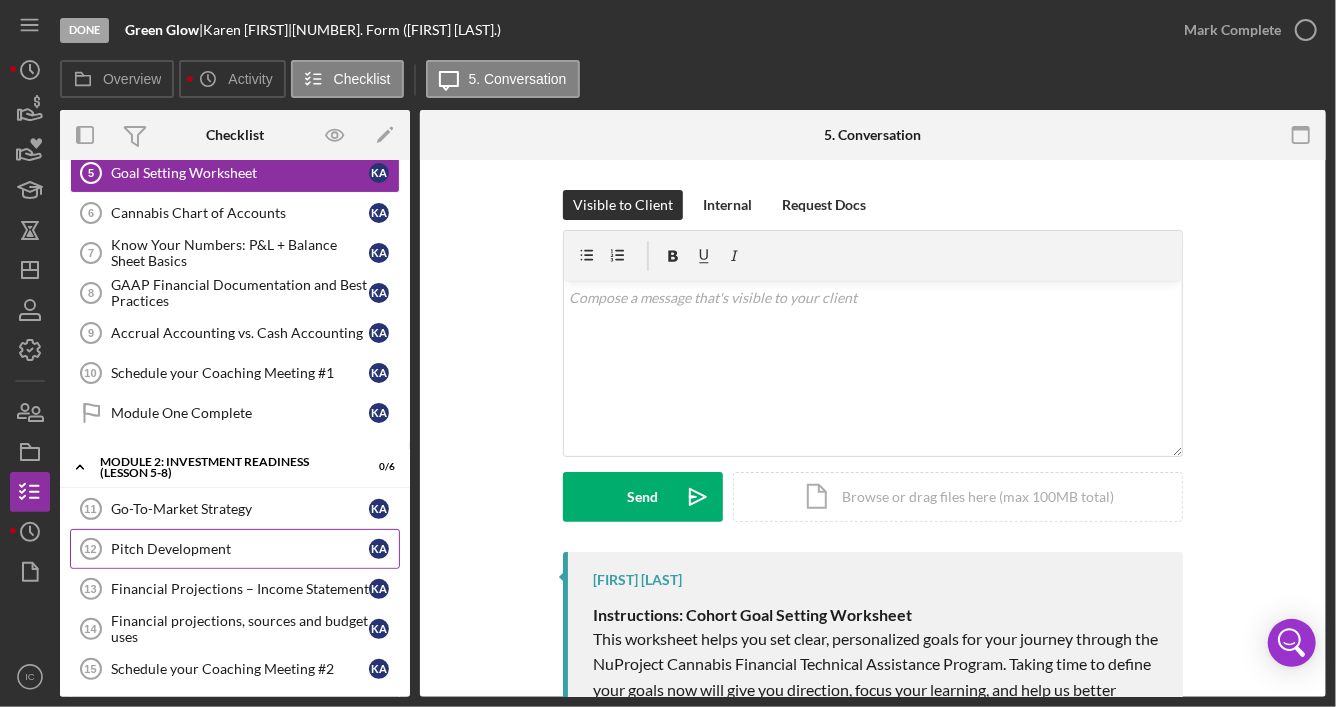 scroll, scrollTop: 436, scrollLeft: 0, axis: vertical 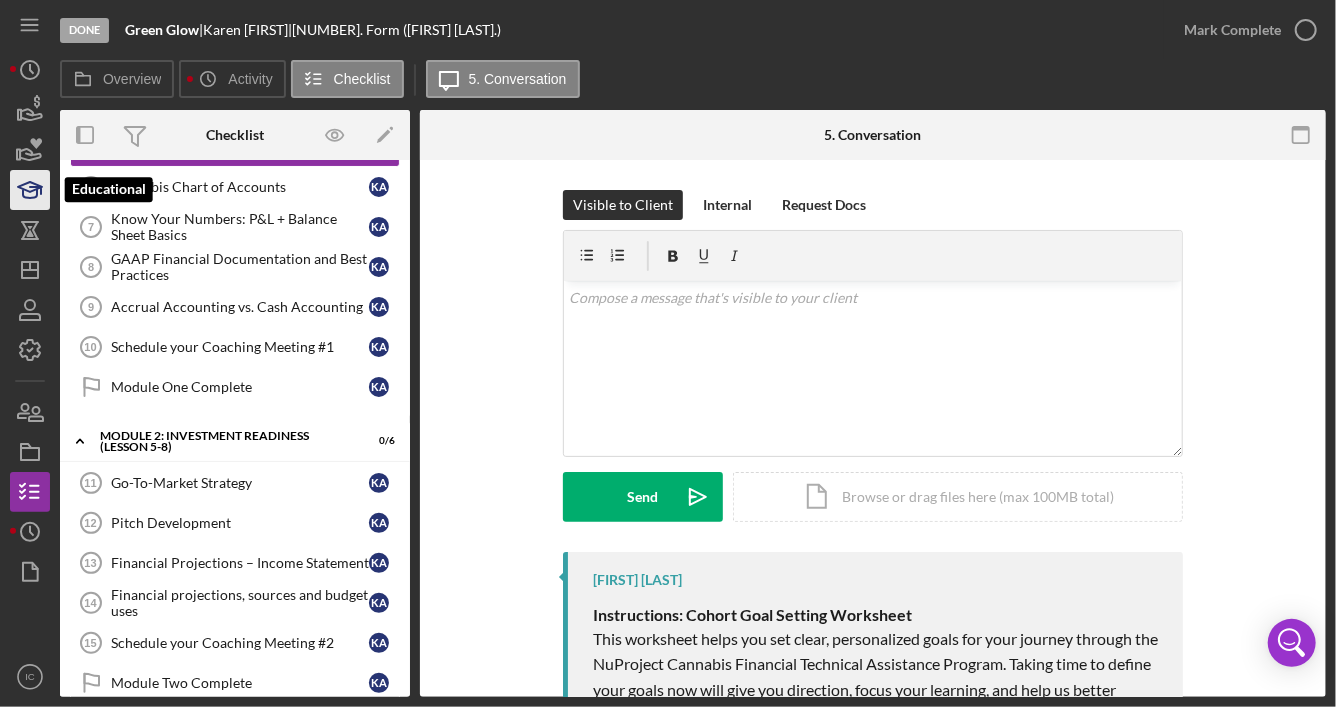 click 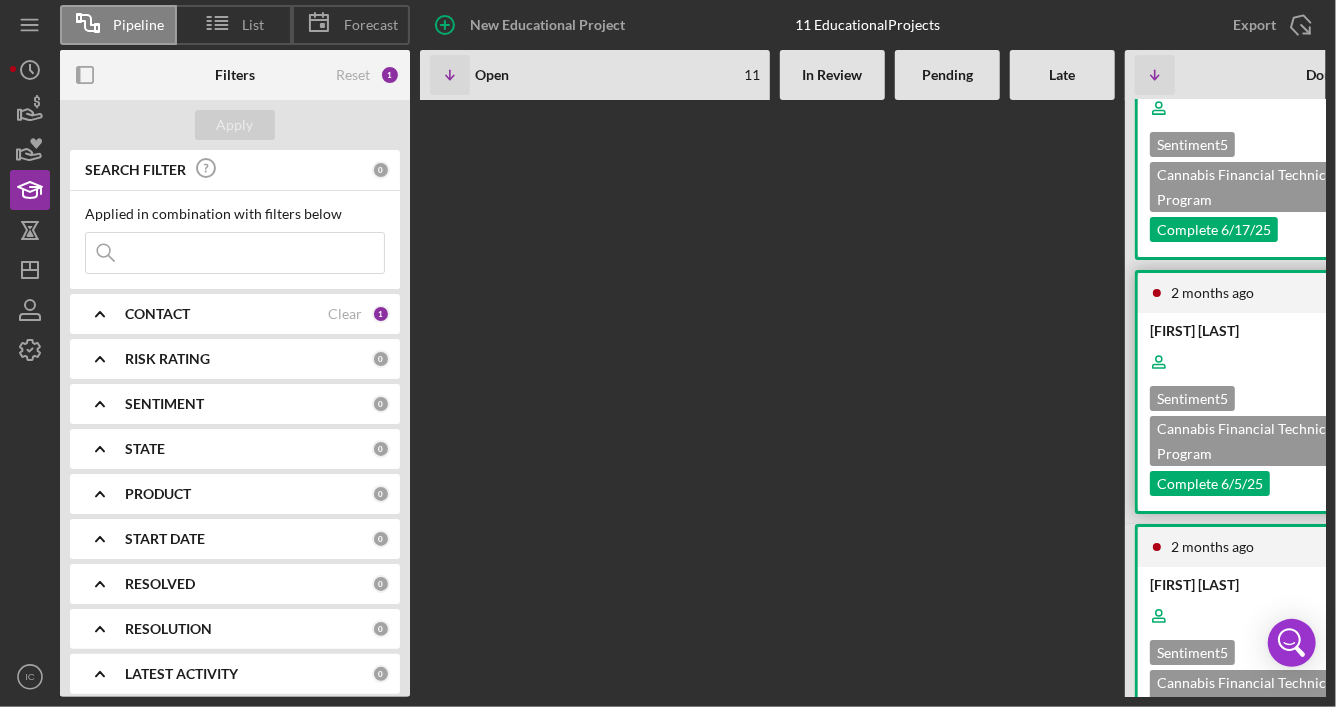 scroll, scrollTop: 3600, scrollLeft: 0, axis: vertical 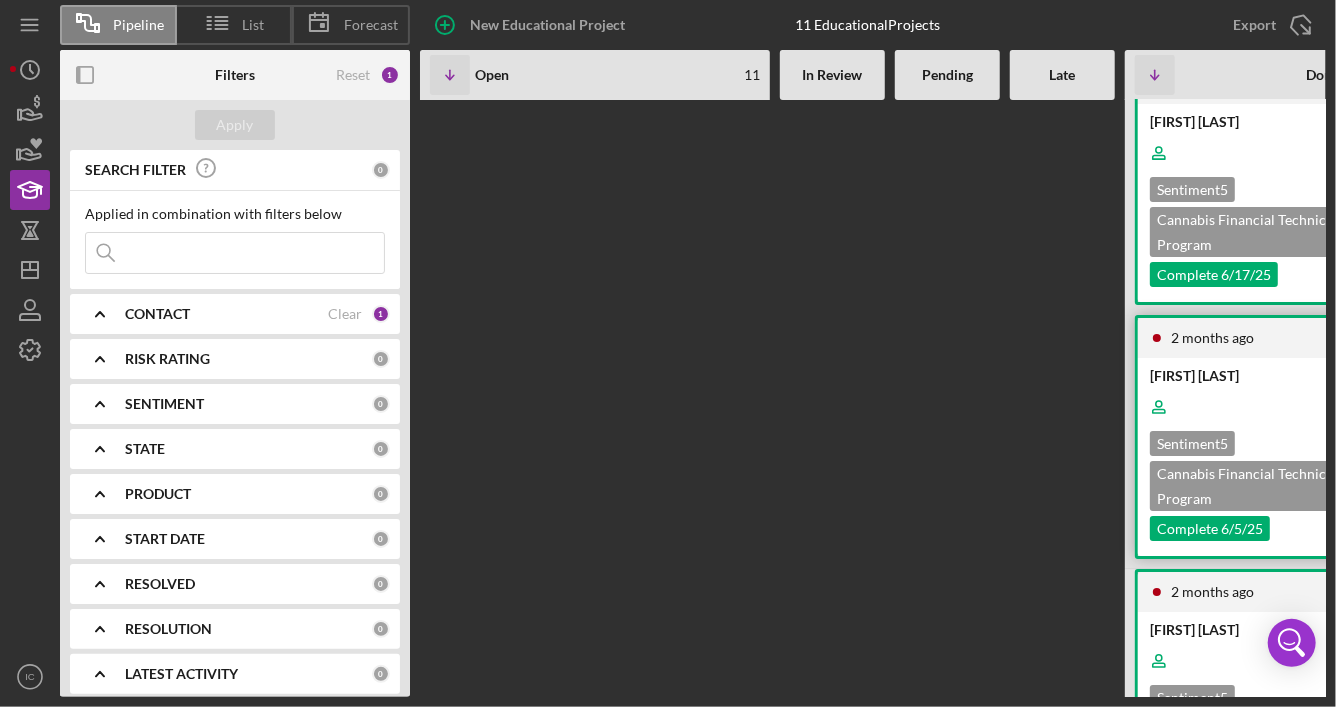 click at bounding box center [1298, 407] 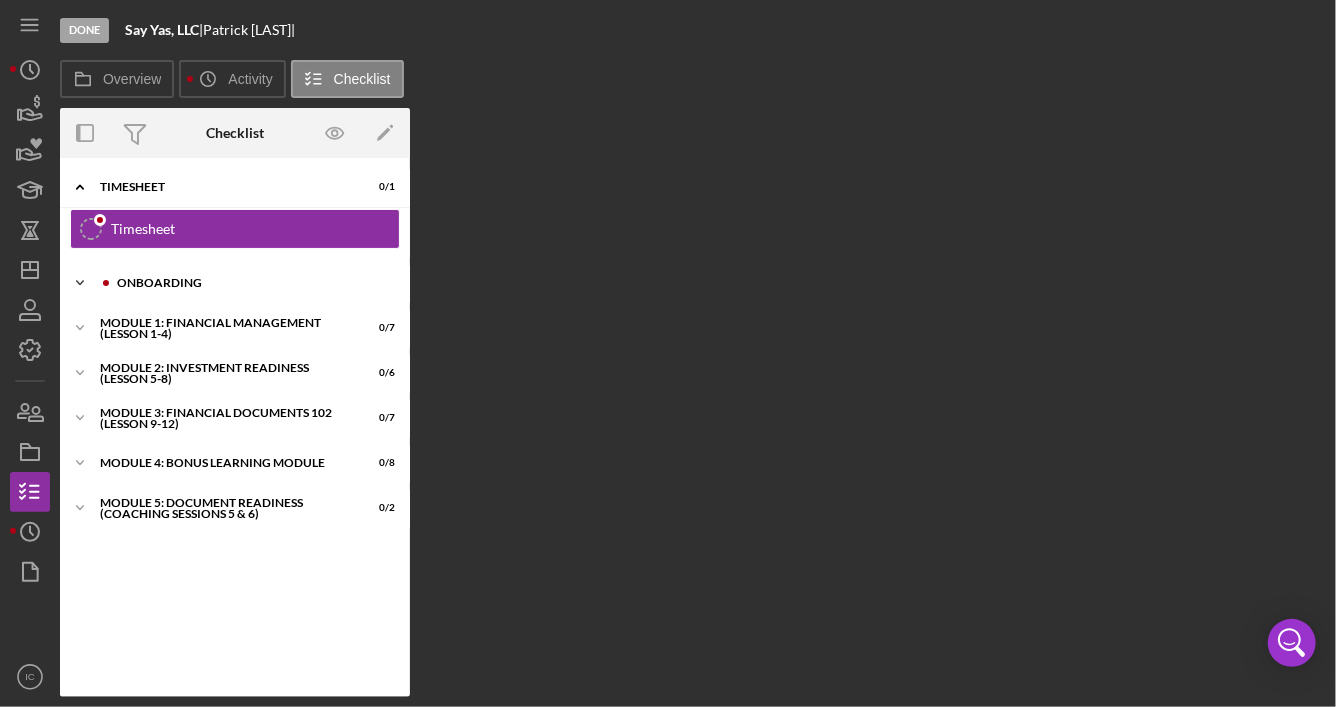 click on "Onboarding" at bounding box center (251, 283) 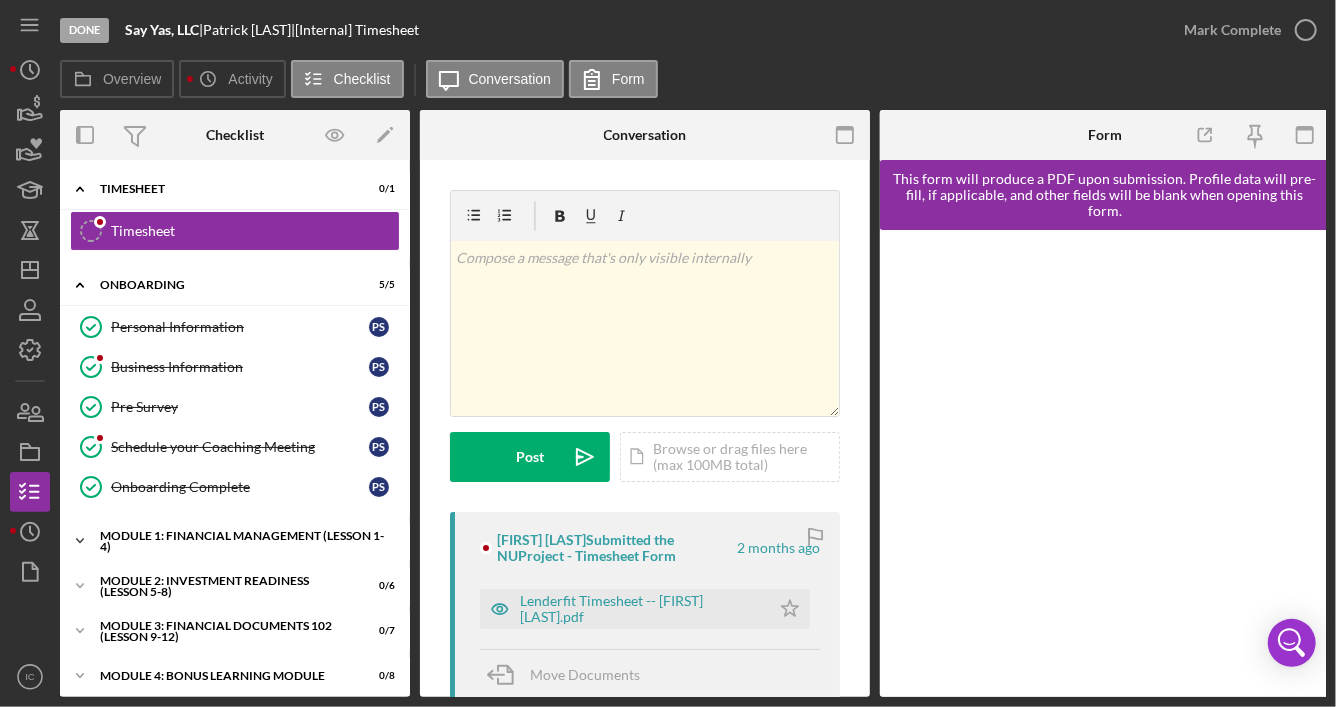click on "Module 1: Financial Management (Lesson 1-4)" at bounding box center [242, 541] 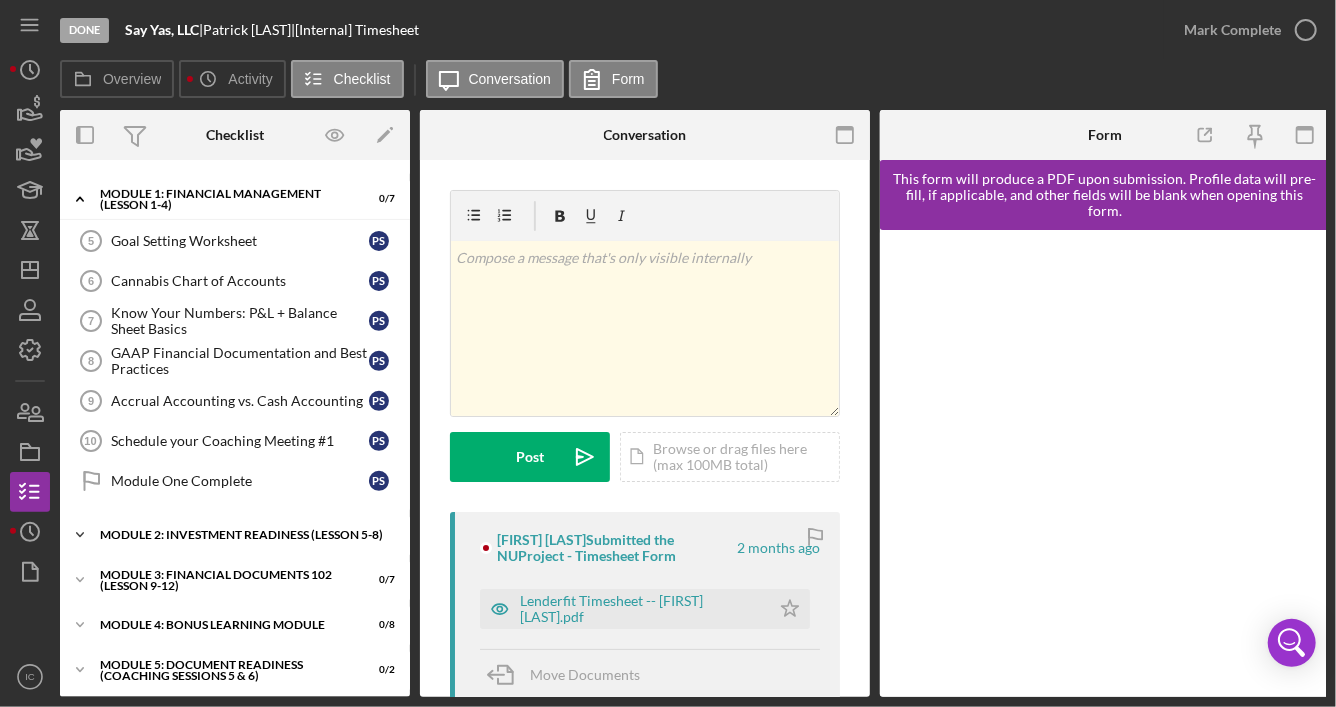 click on "Module 2: Investment Readiness (Lesson 5-8)" at bounding box center (242, 535) 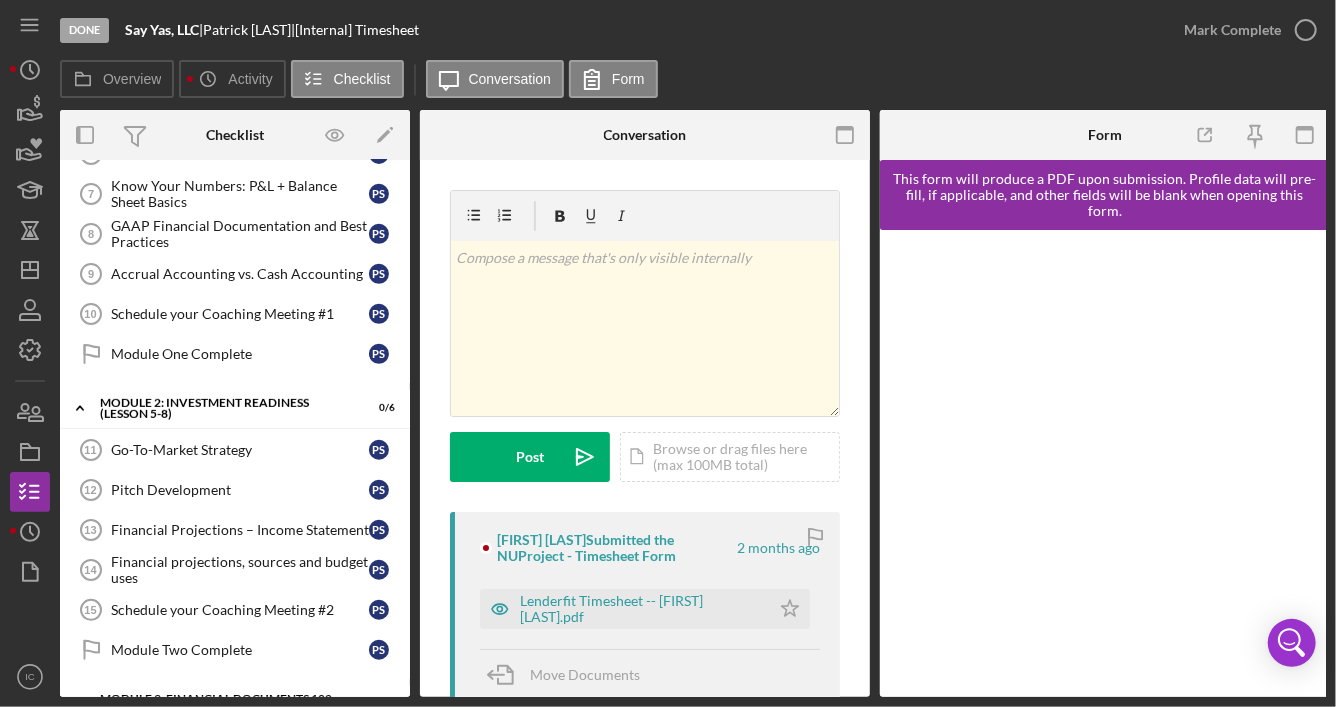 scroll, scrollTop: 342, scrollLeft: 0, axis: vertical 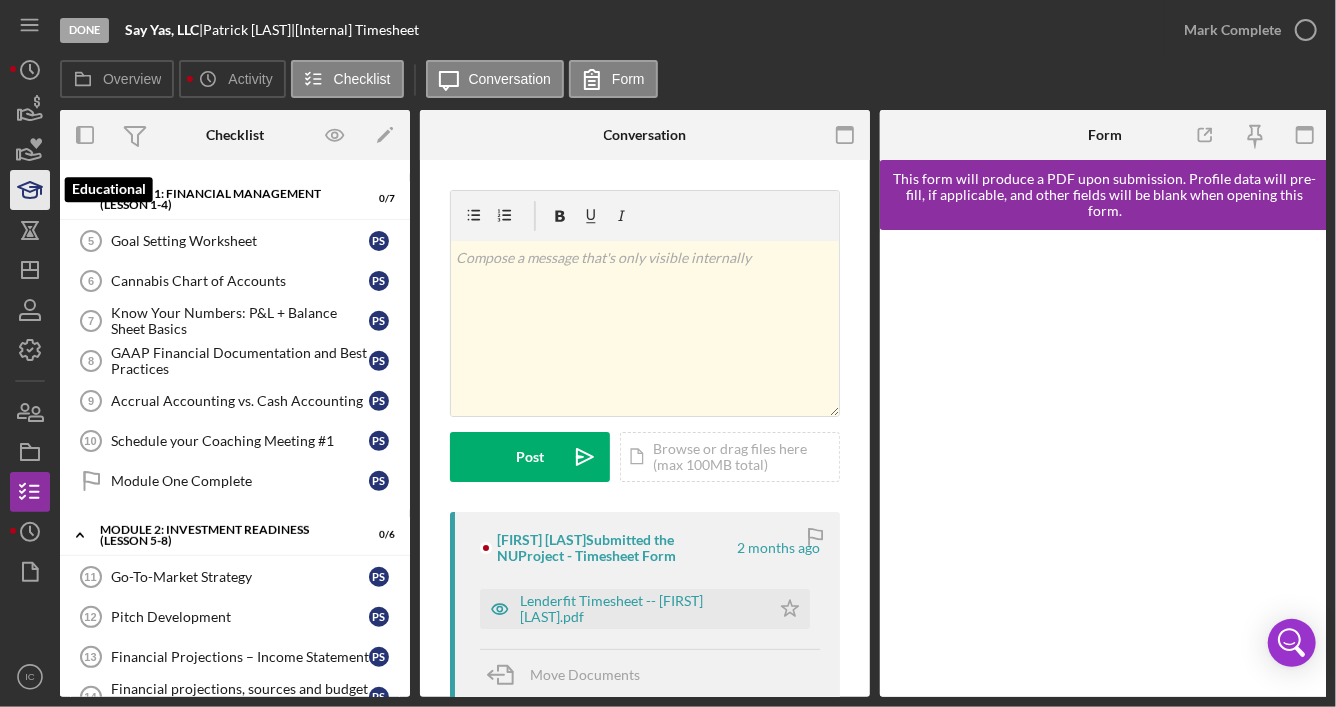 click 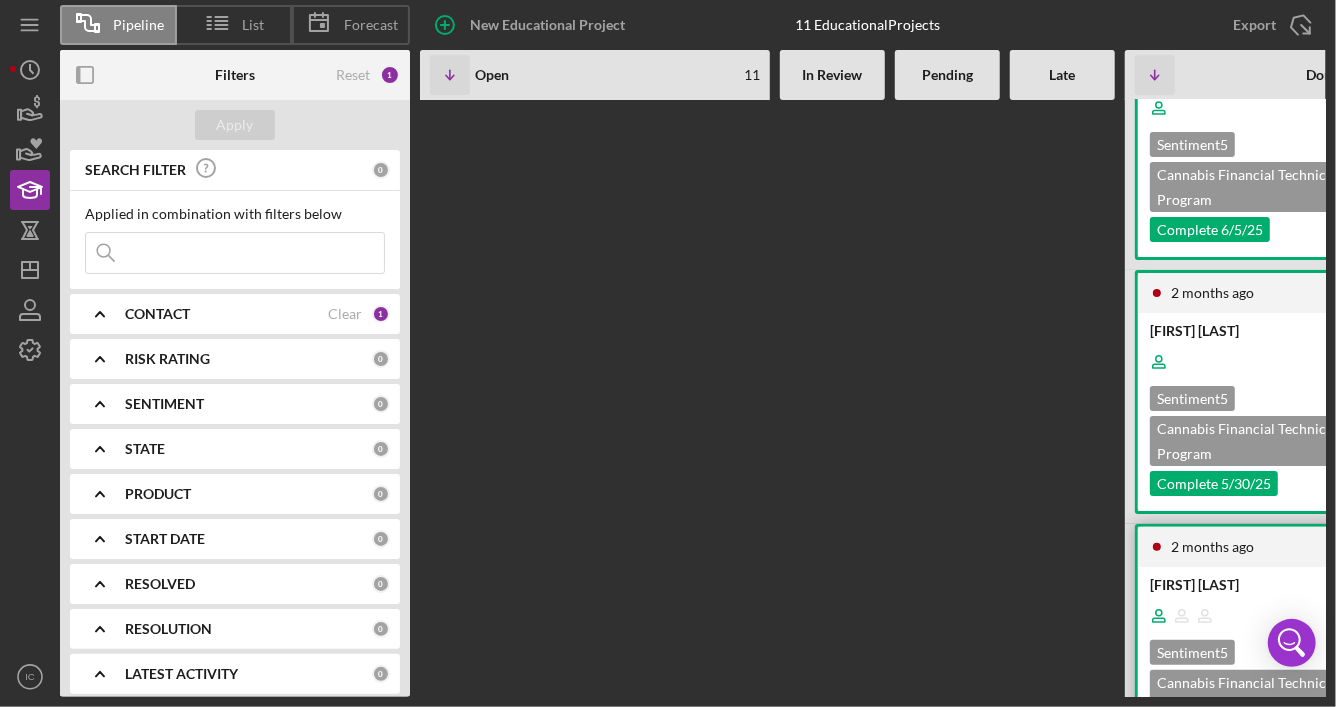 scroll, scrollTop: 3800, scrollLeft: 0, axis: vertical 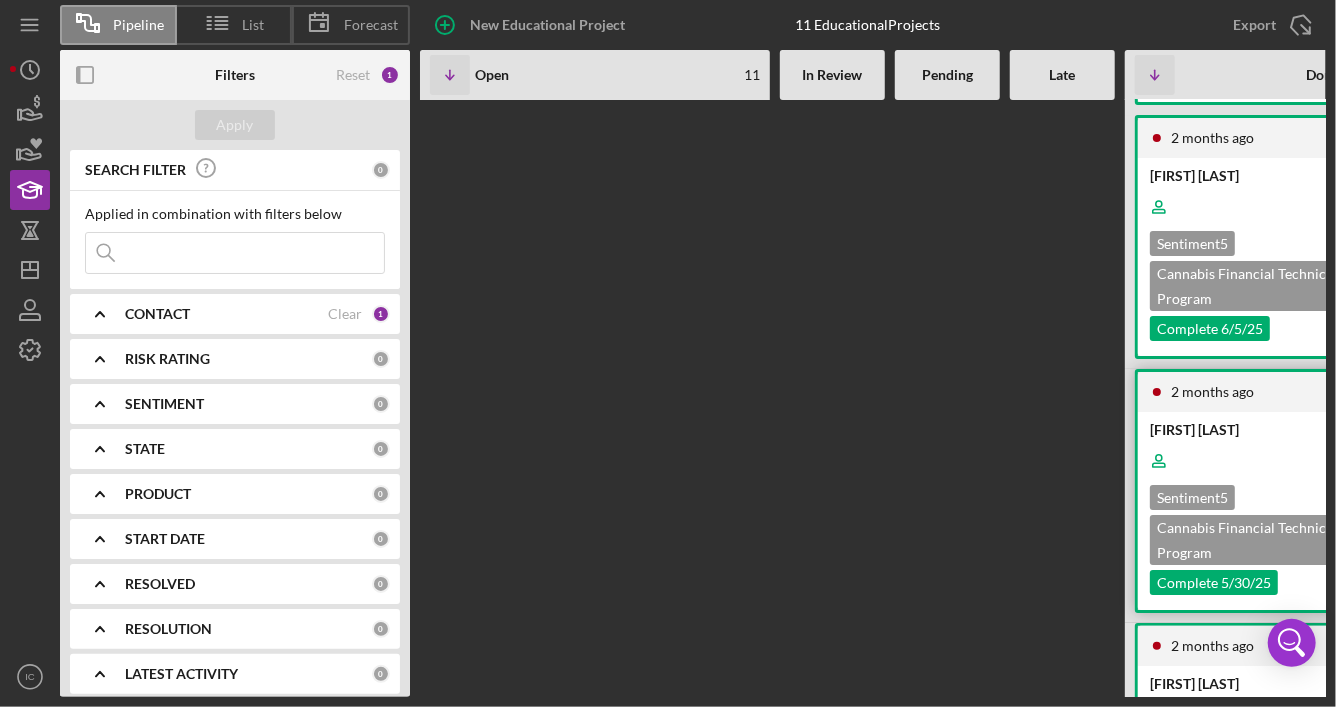 click at bounding box center (1298, 461) 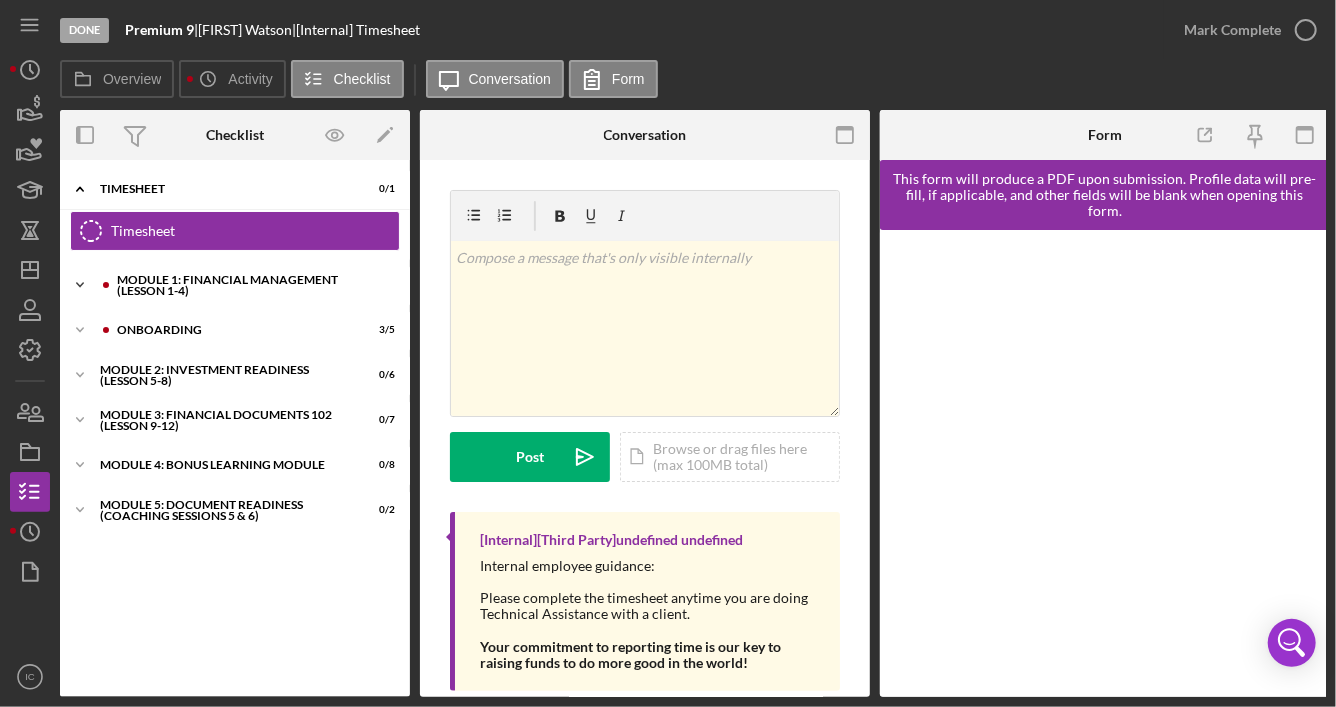 click on "Module 1: Financial Management (Lesson 1-4)" at bounding box center (251, 285) 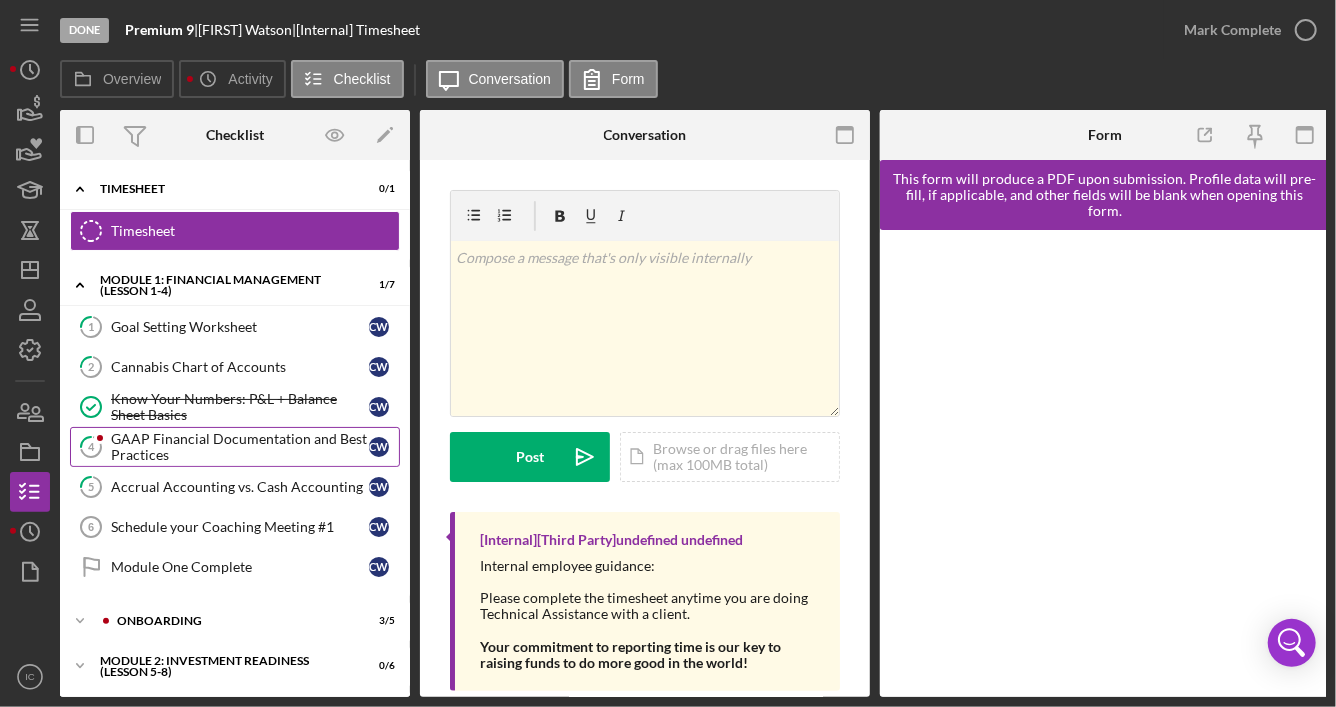 click on "GAAP Financial Documentation and Best Practices" at bounding box center [240, 447] 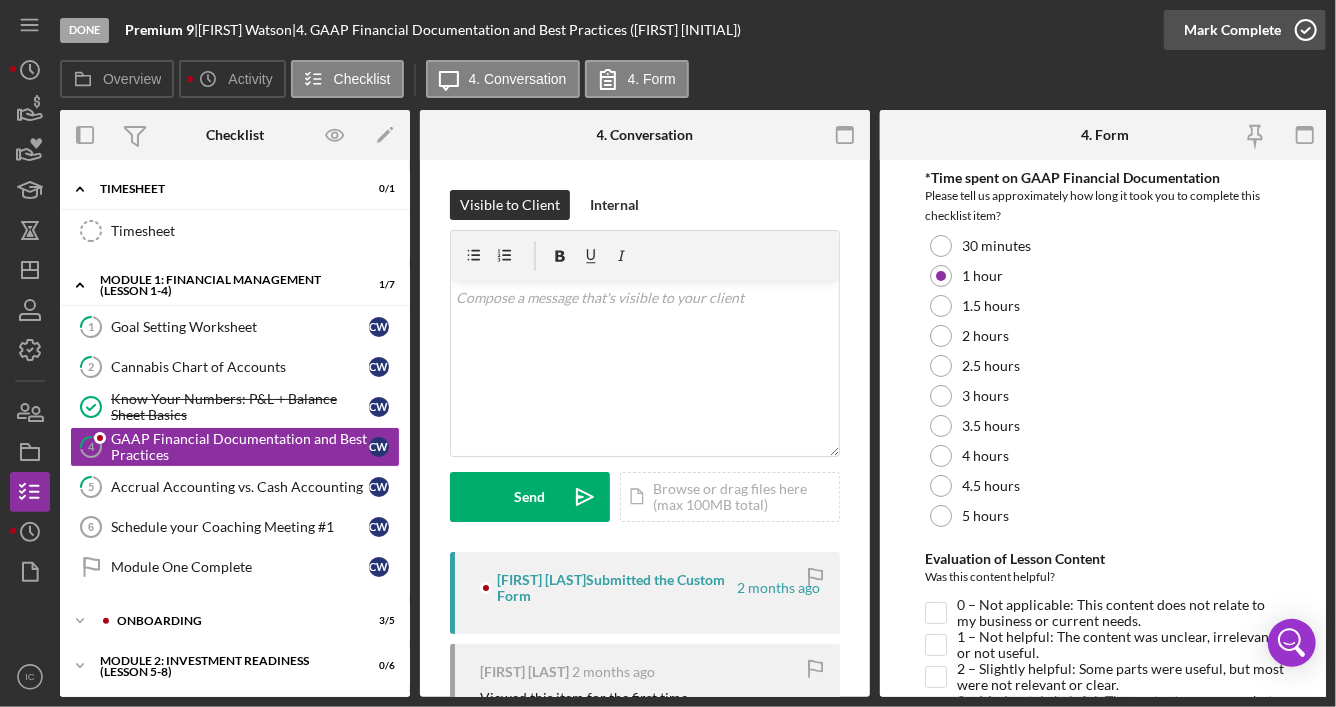 click 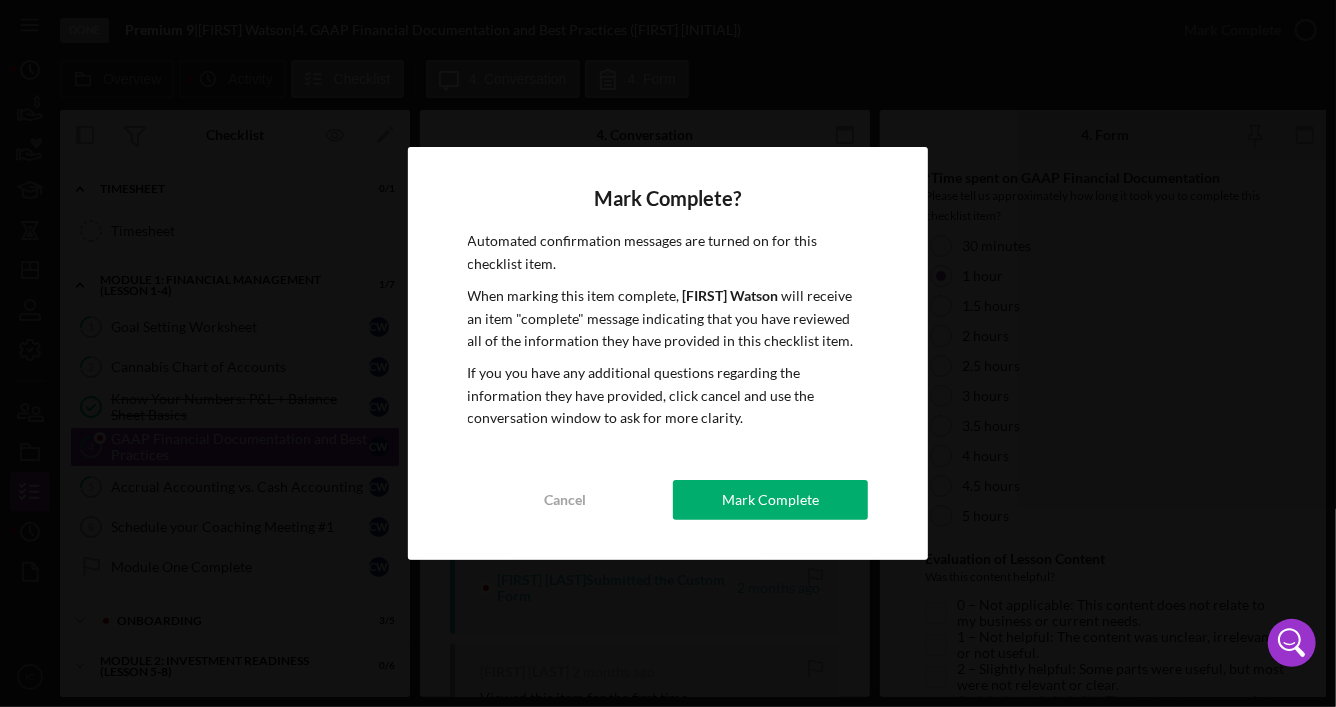 click on "Mark Complete? Automated confirmation messages are turned on for this checklist item. When marking this item complete,   Chiquita   Watson   will receive an item "complete" message indicating that you have reviewed all of the information they have provided in this checklist item. If you you have any additional questions regarding the information they have provided, click cancel and use the conversation window to ask for more clarity. Cancel Mark Complete" at bounding box center [668, 353] 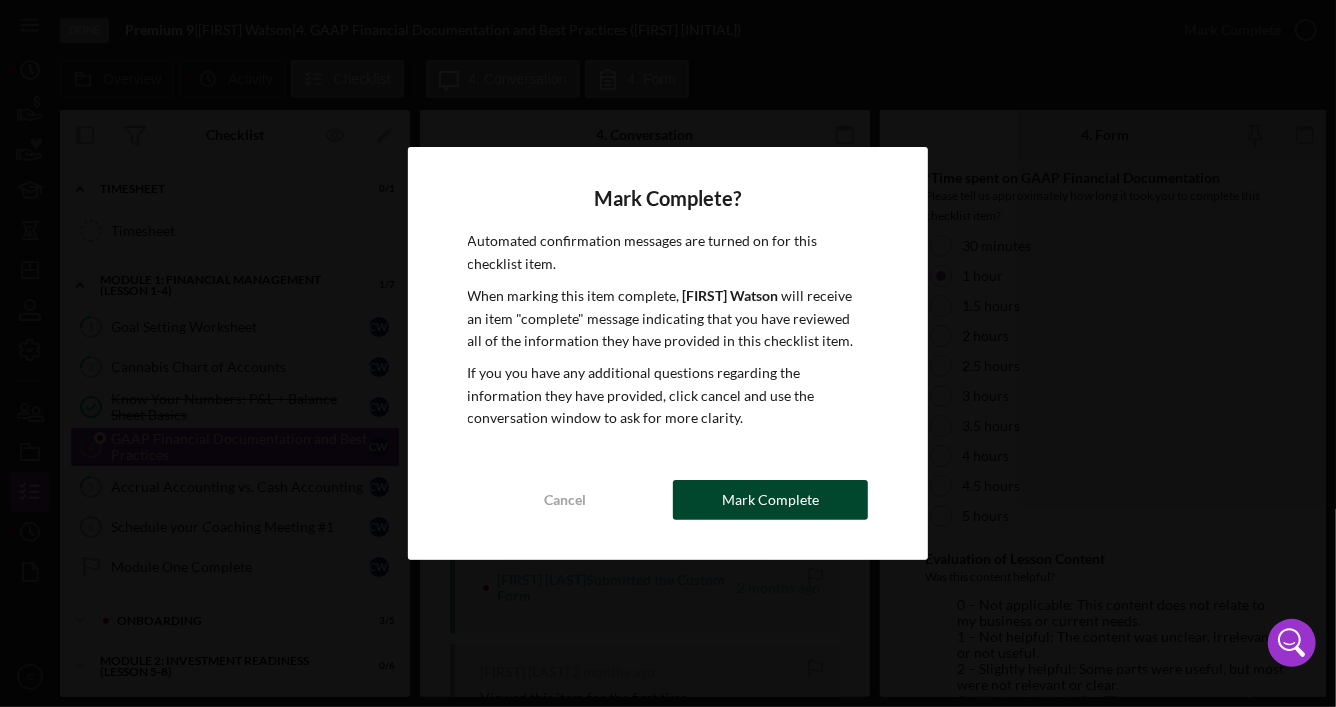 click on "Mark Complete" at bounding box center [770, 500] 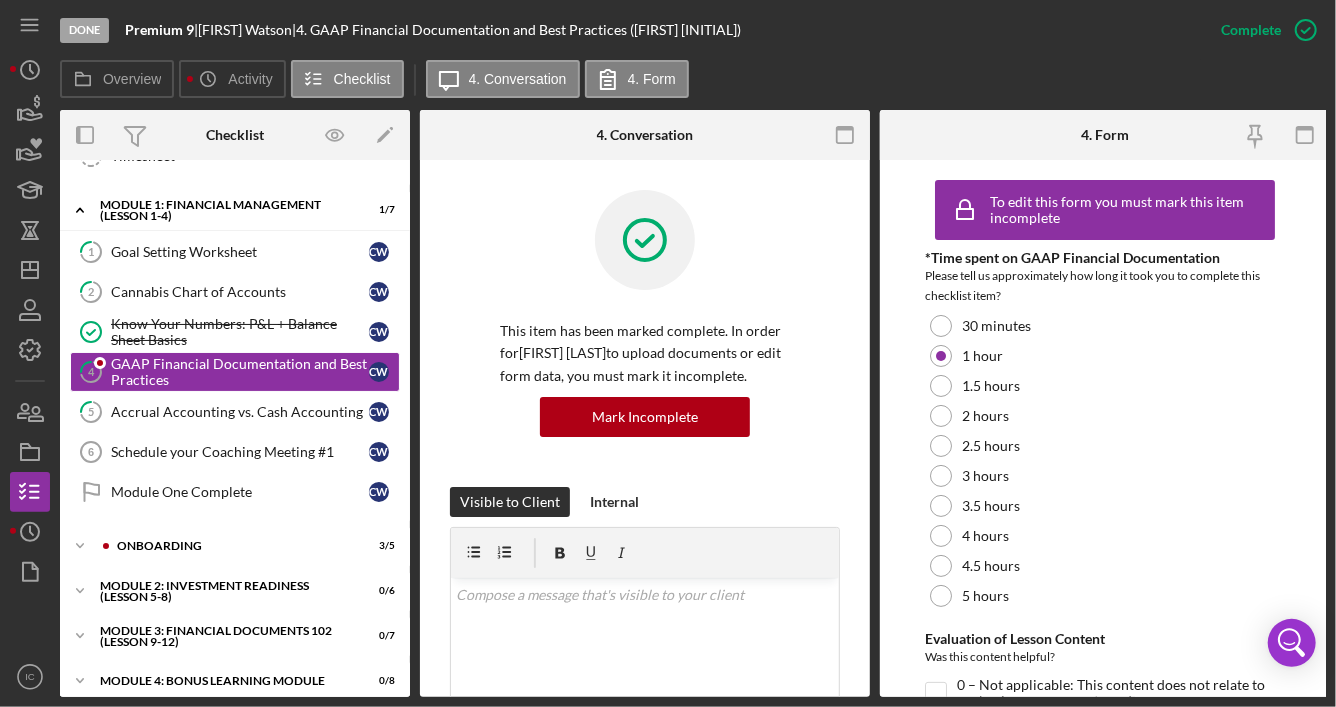 scroll, scrollTop: 134, scrollLeft: 0, axis: vertical 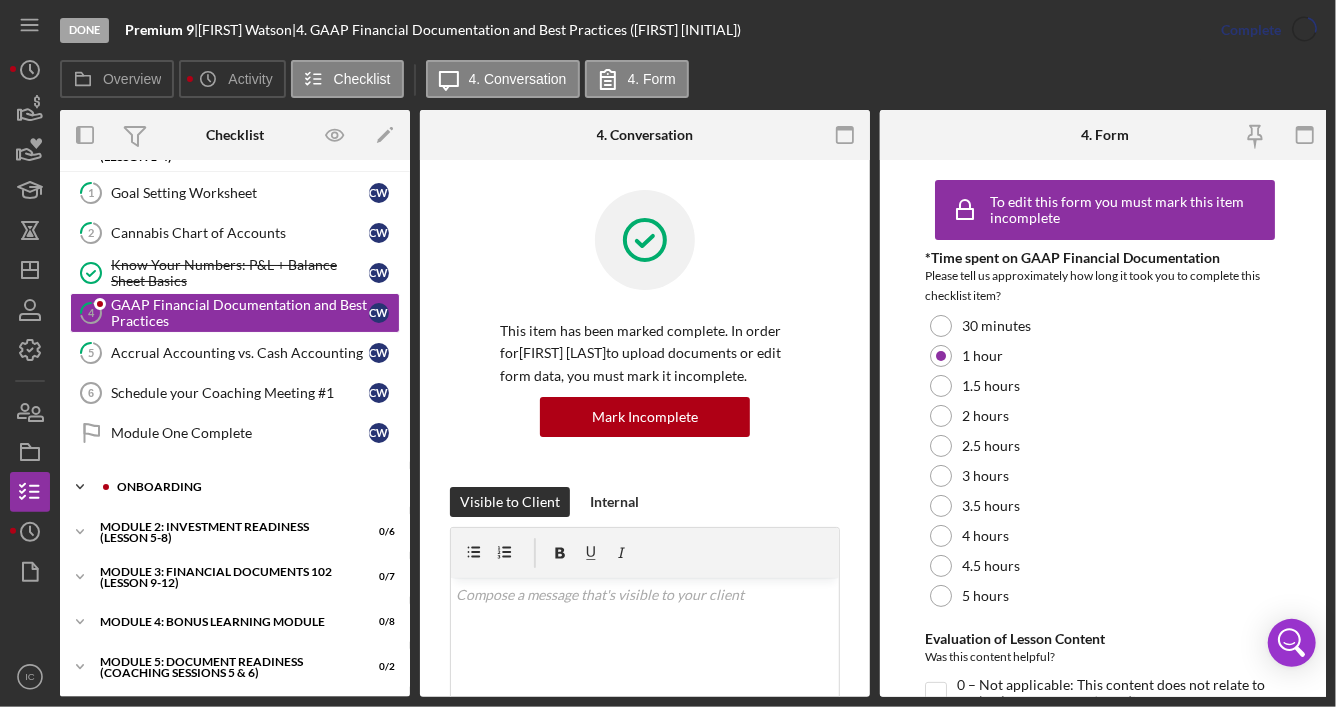 click on "Onboarding" at bounding box center [251, 487] 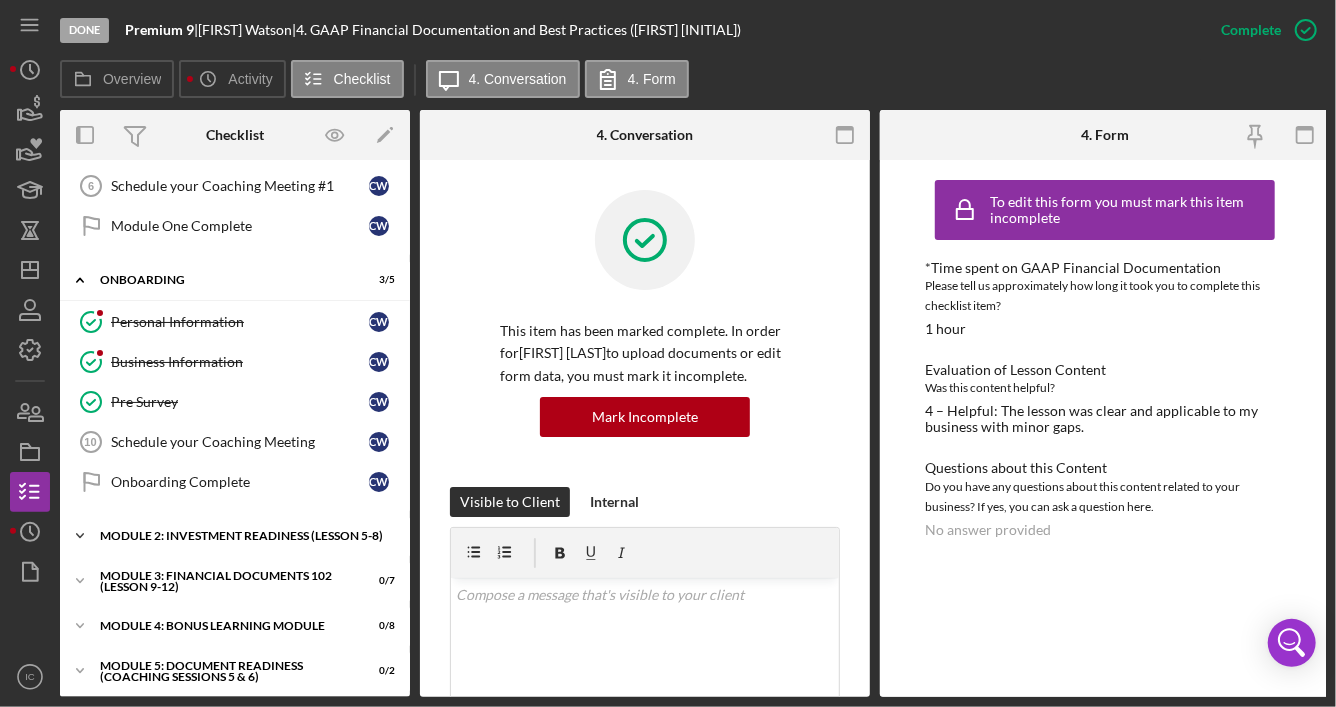 scroll, scrollTop: 342, scrollLeft: 0, axis: vertical 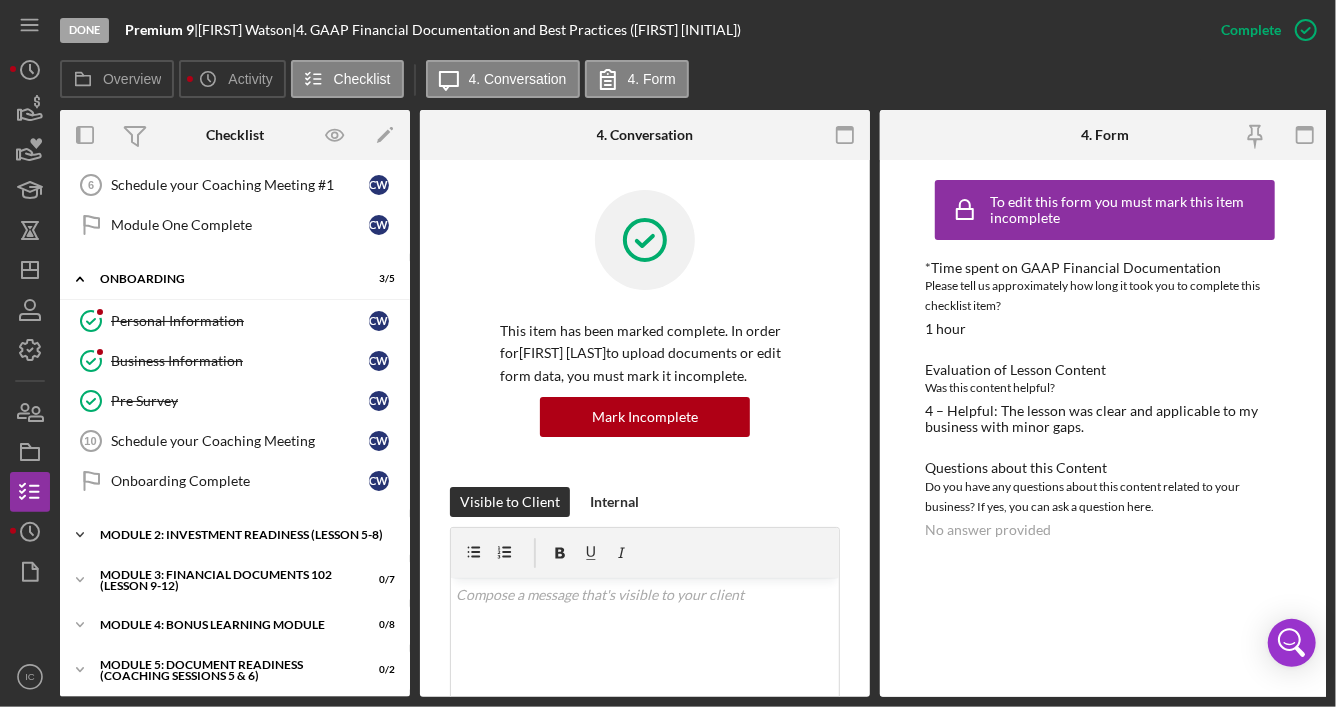 click on "Module 2: Investment Readiness (Lesson 5-8)" at bounding box center [242, 535] 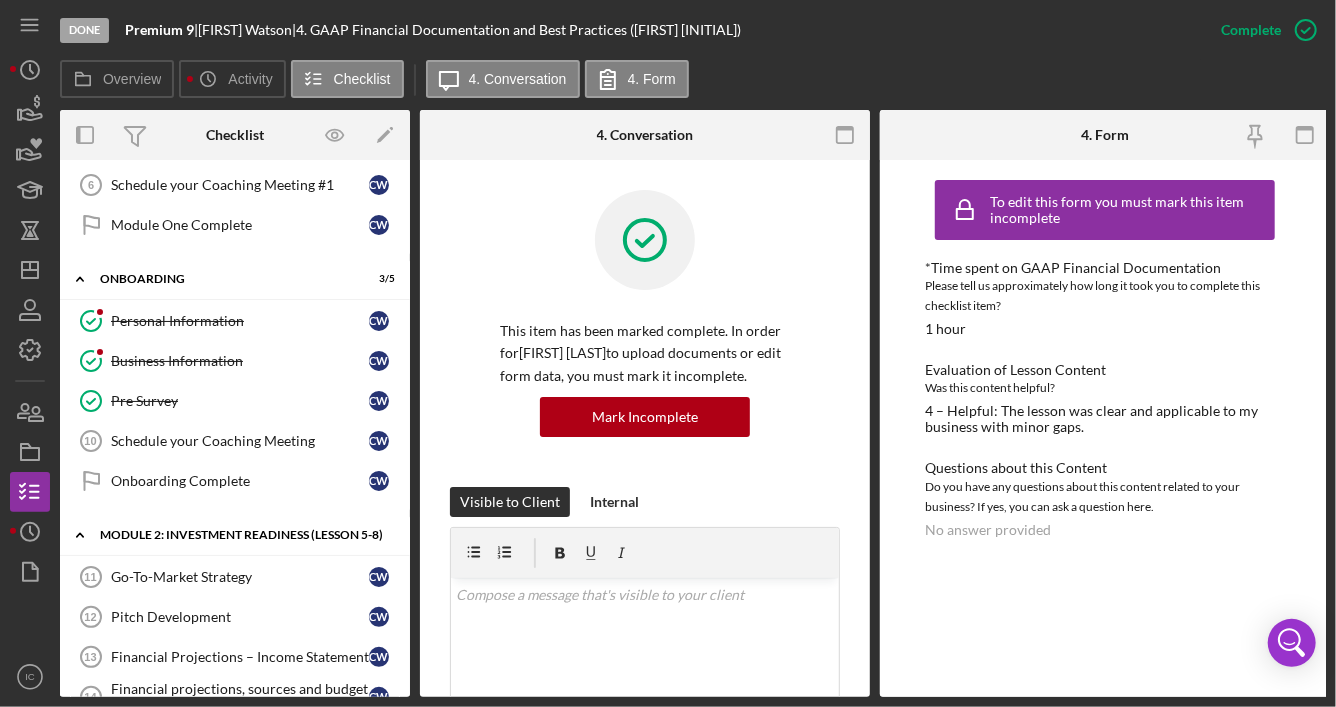 click on "Module 2: Investment Readiness (Lesson 5-8)" at bounding box center [242, 535] 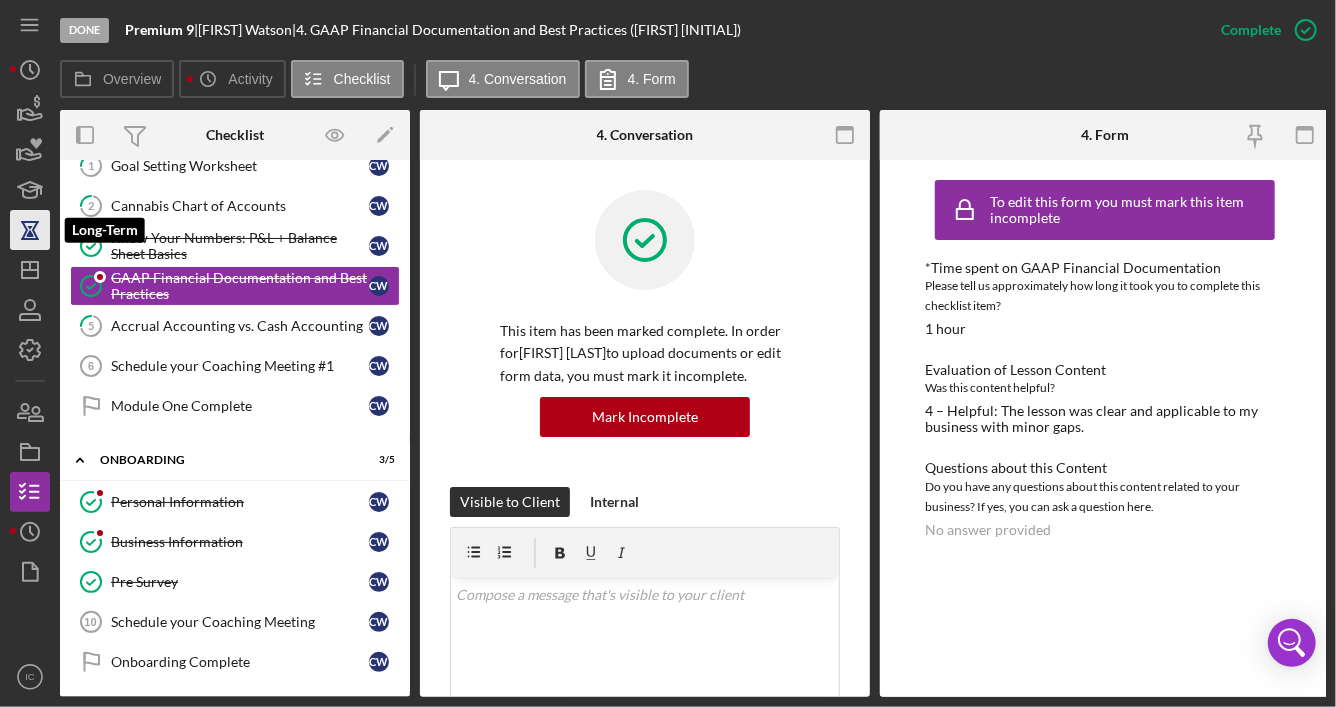 scroll, scrollTop: 142, scrollLeft: 0, axis: vertical 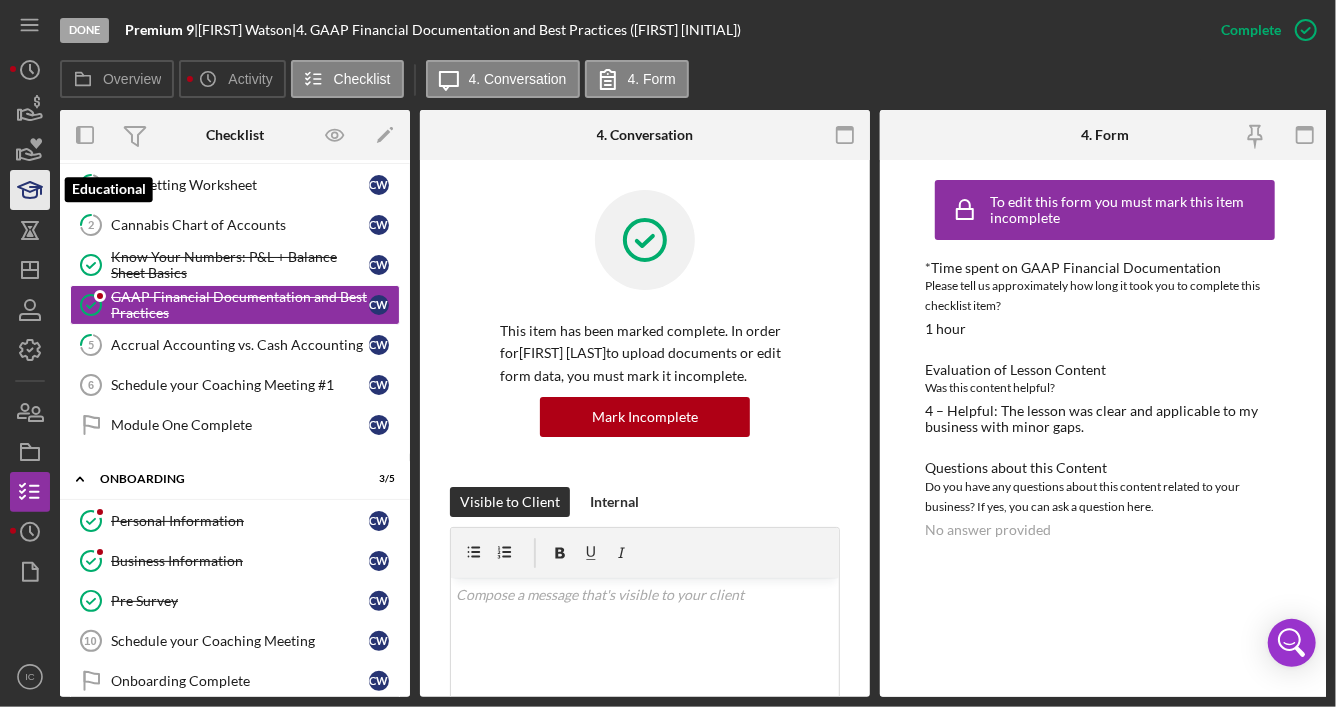 click 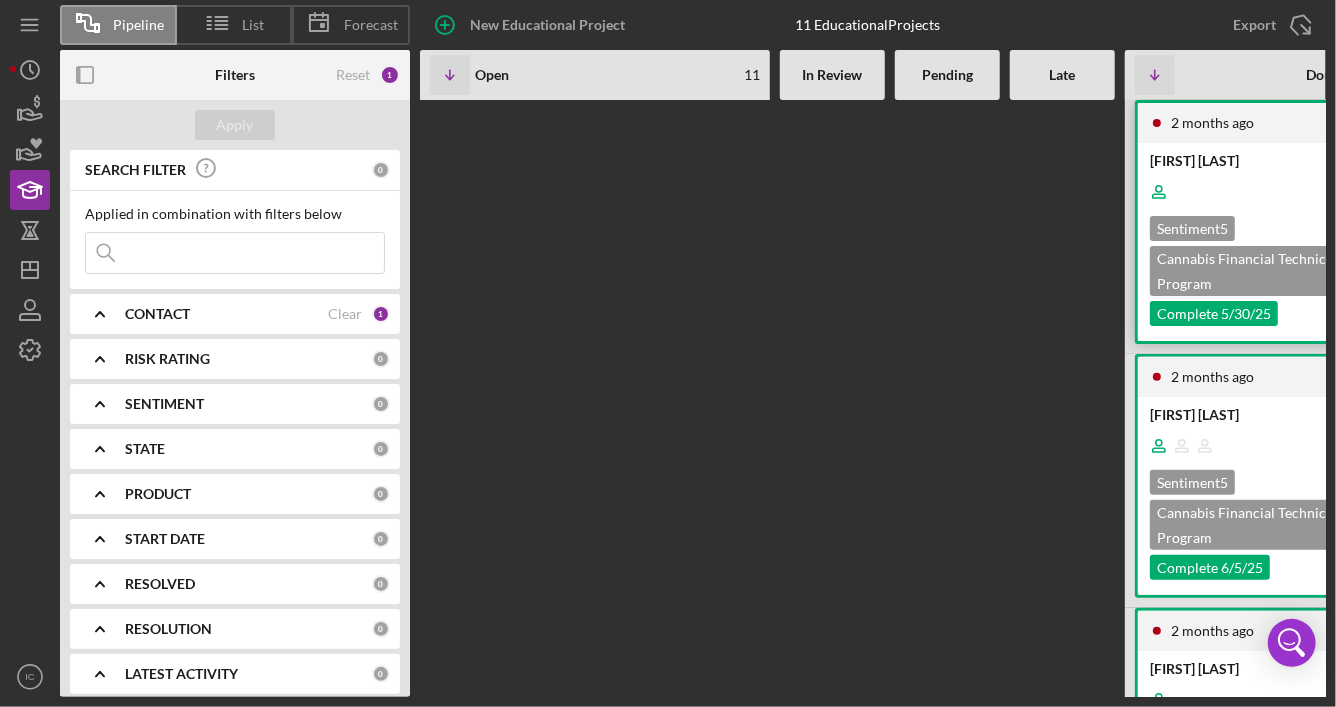scroll, scrollTop: 4100, scrollLeft: 0, axis: vertical 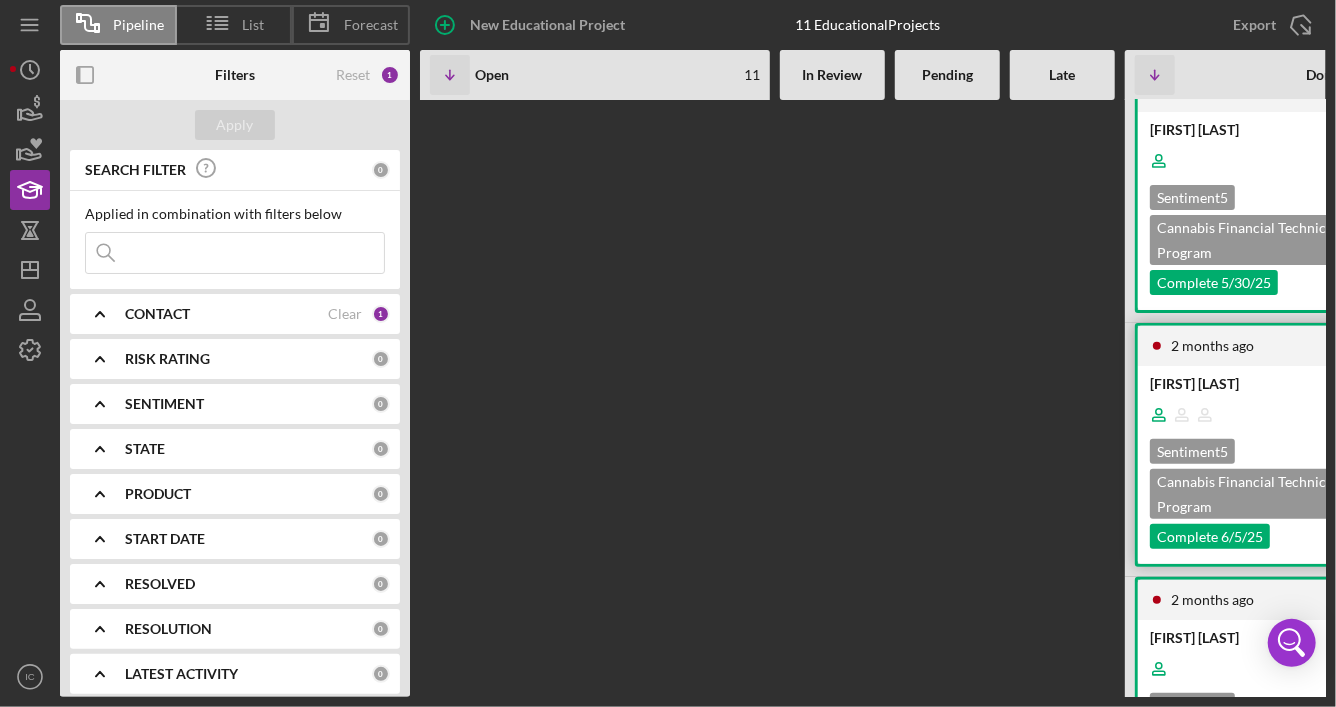 click at bounding box center (1298, 415) 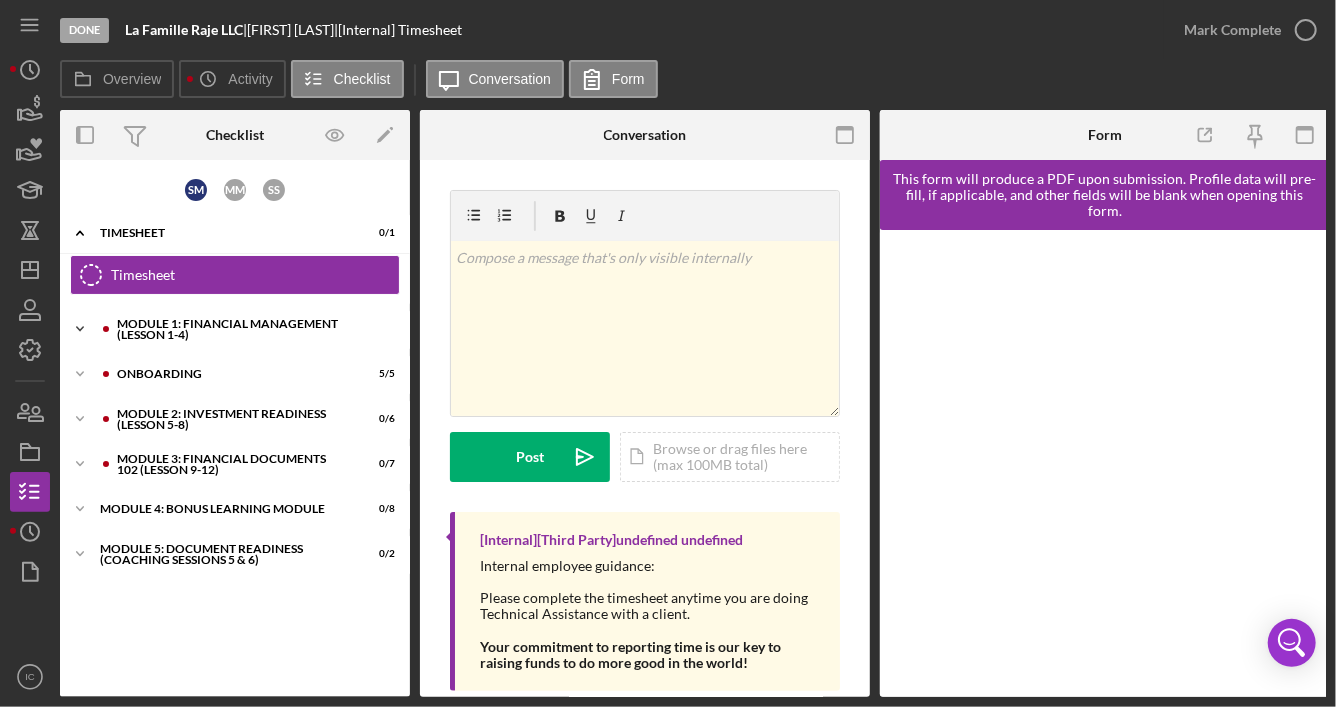 click on "Module 1: Financial Management (Lesson 1-4)" at bounding box center (251, 329) 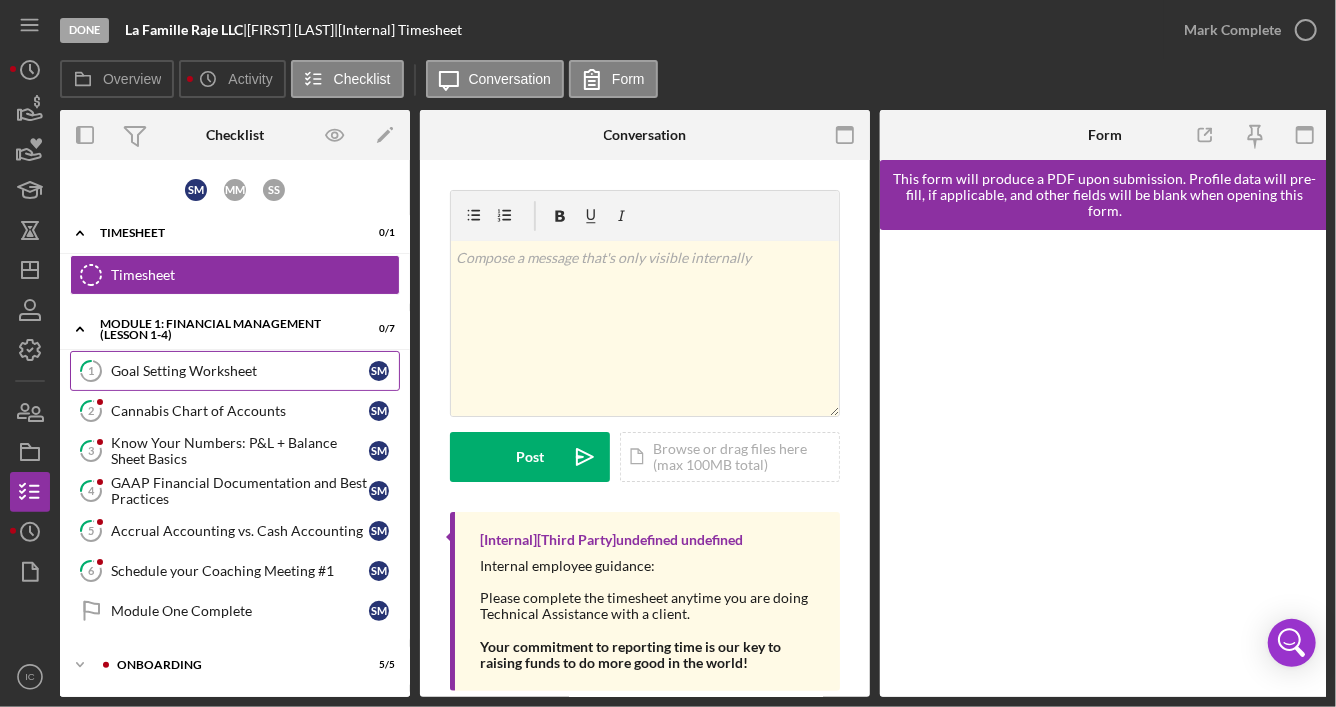 click on "Goal Setting Worksheet" at bounding box center (240, 371) 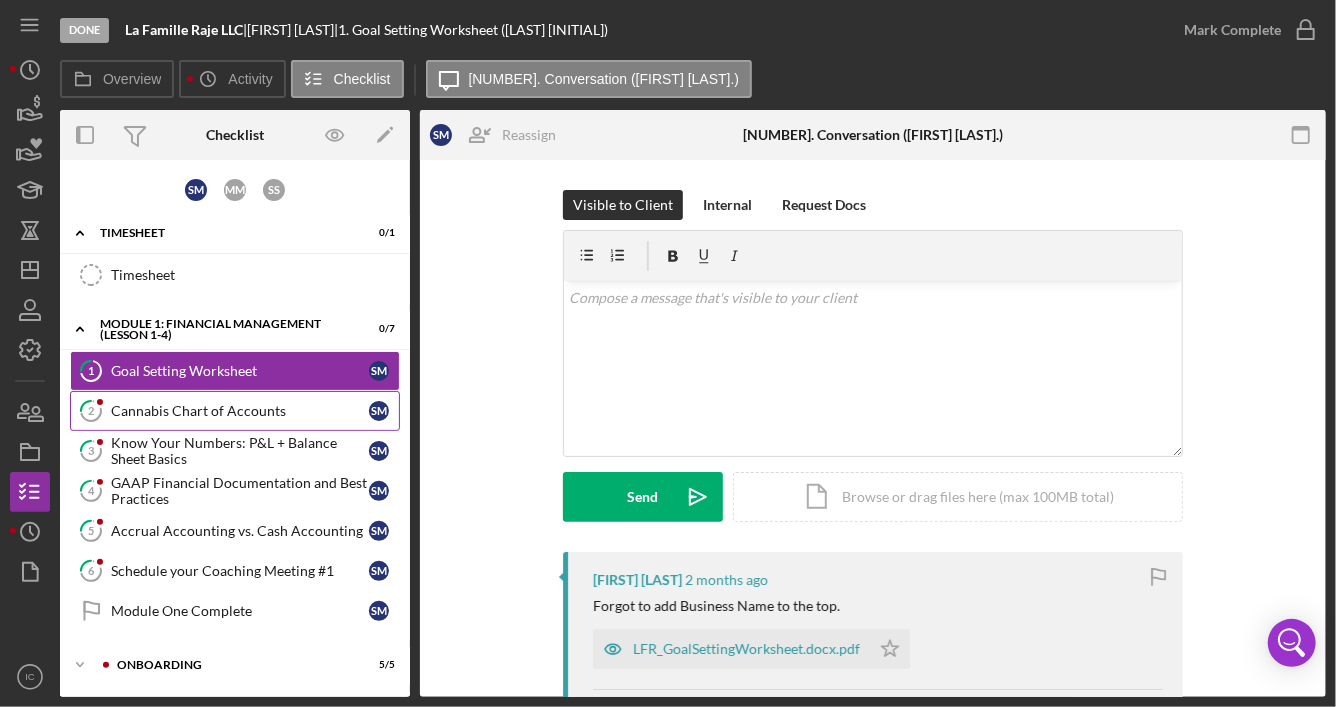 click on "Cannabis Chart of Accounts" at bounding box center (240, 411) 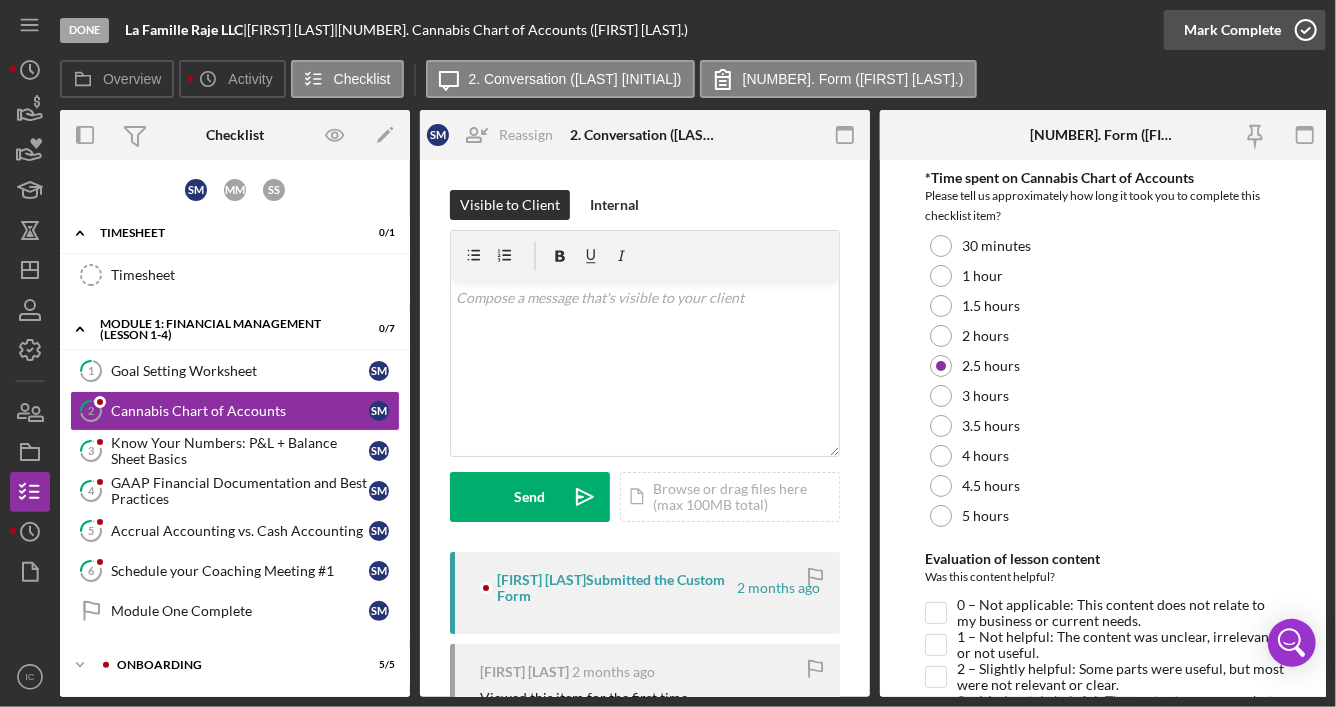 click 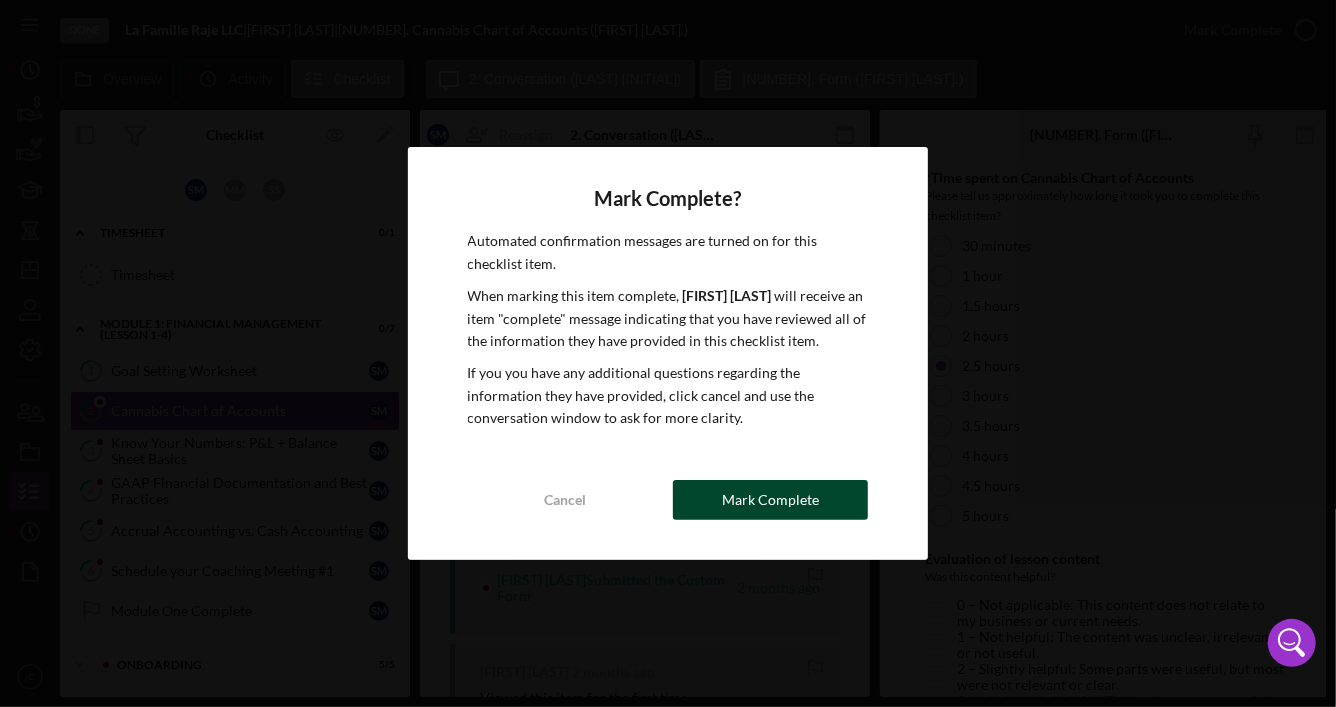 click on "Mark Complete" at bounding box center (770, 500) 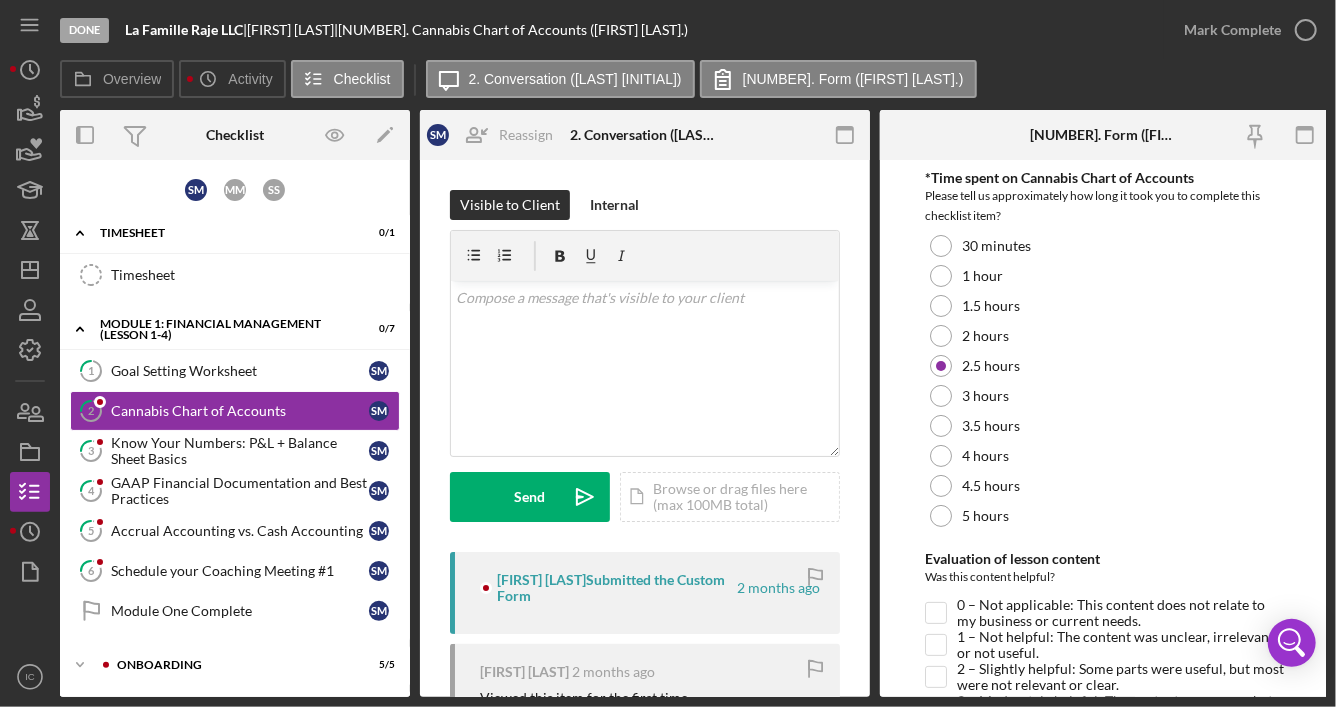 drag, startPoint x: 242, startPoint y: 438, endPoint x: 764, endPoint y: 287, distance: 543.4013 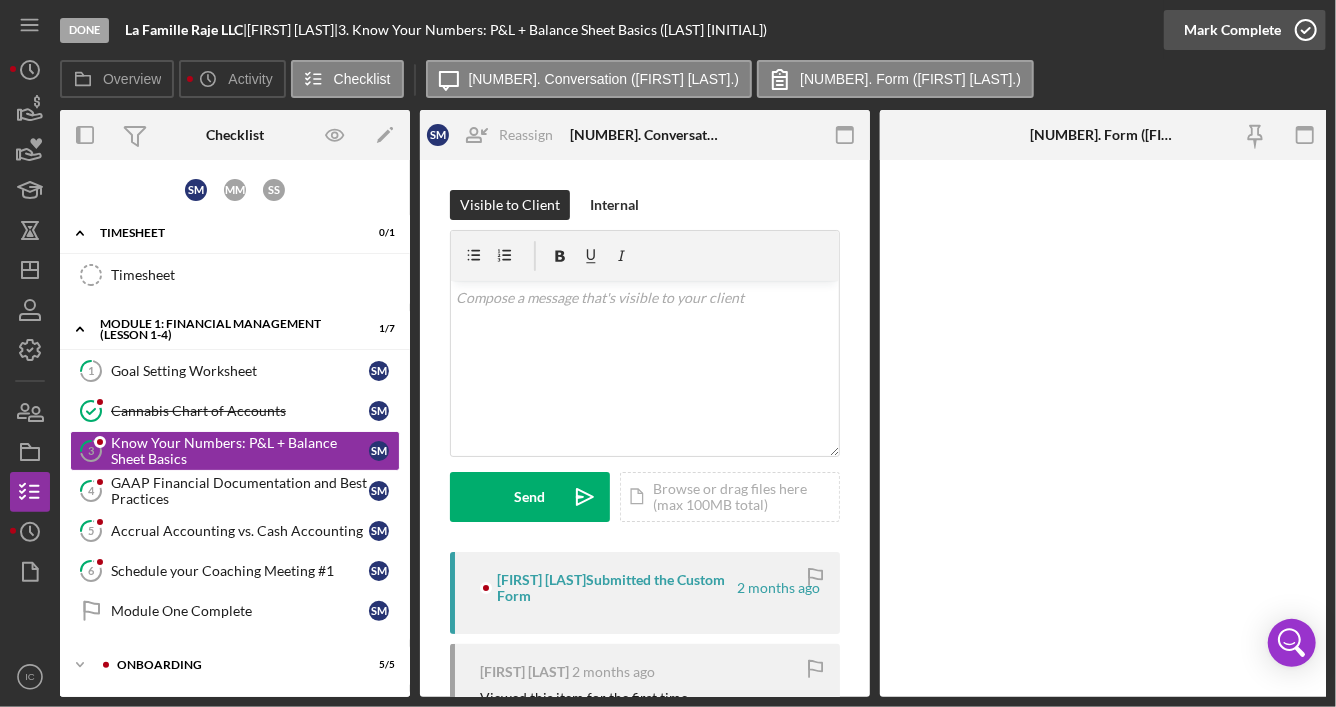 click 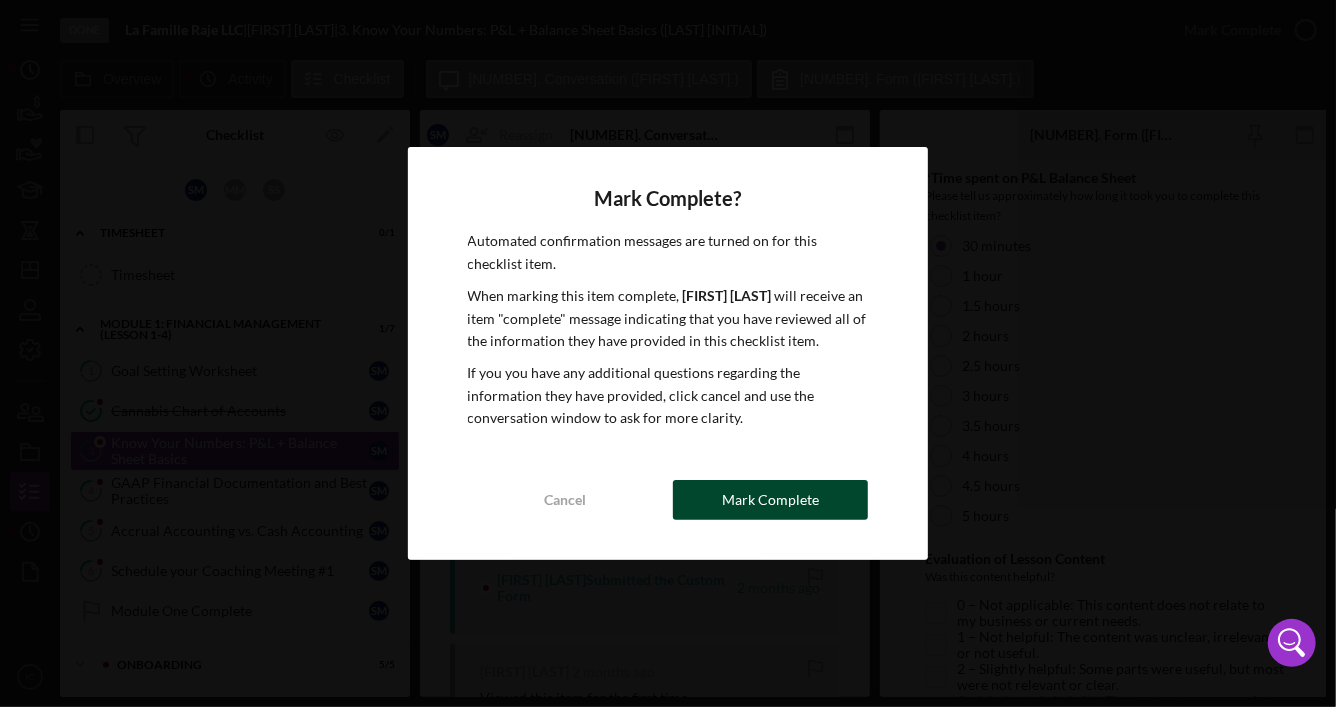 click on "Mark Complete" at bounding box center [770, 500] 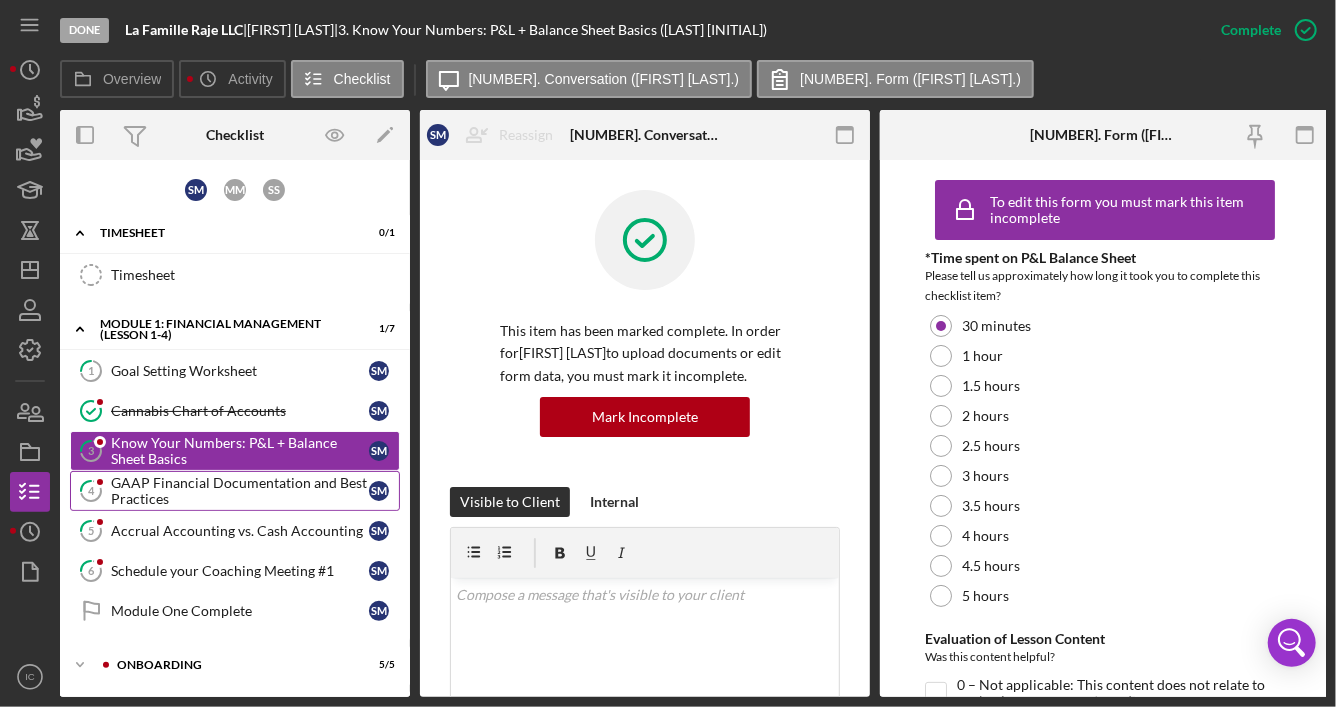click on "GAAP Financial Documentation and Best Practices" at bounding box center [240, 491] 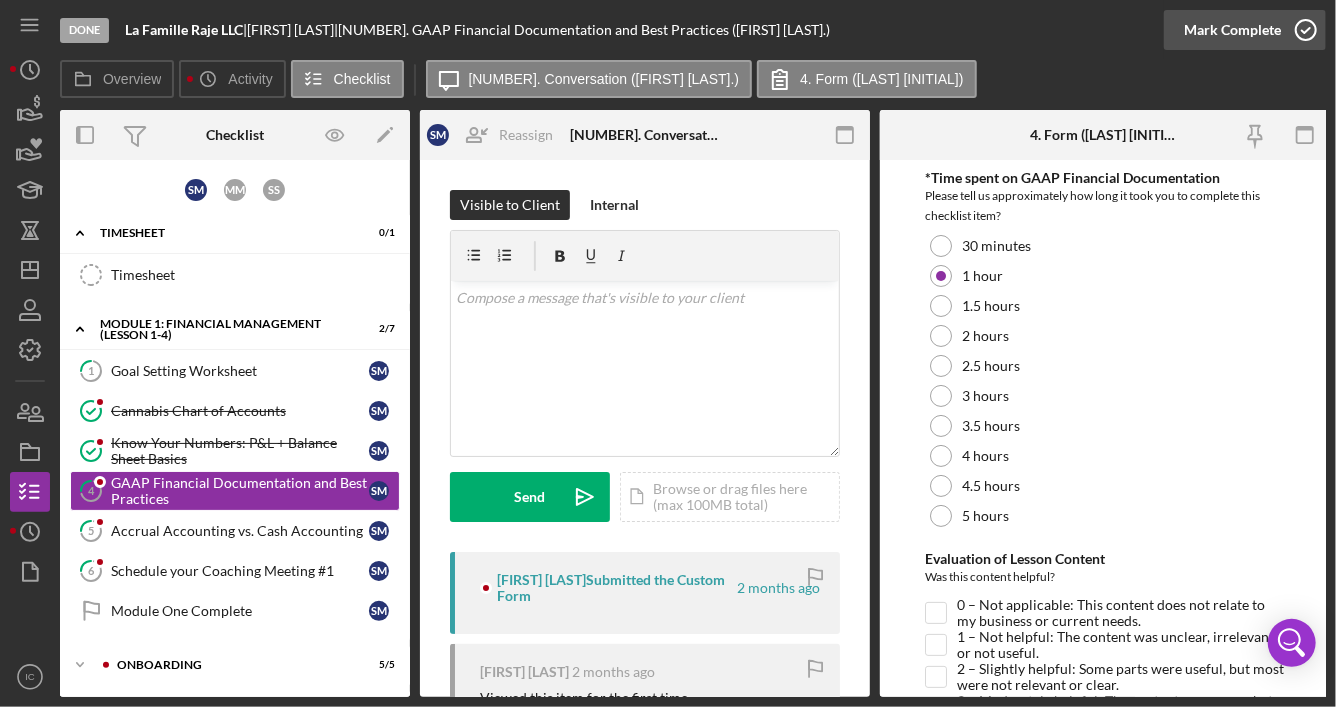 click 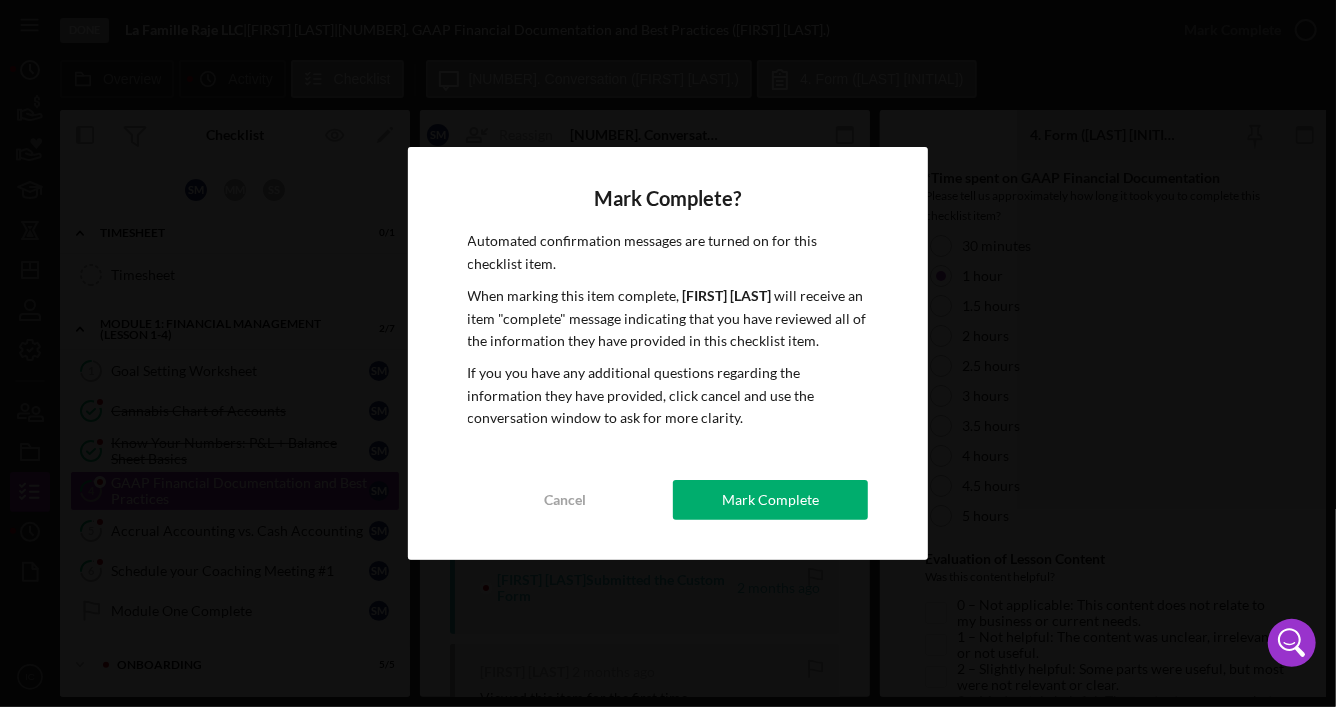 drag, startPoint x: 835, startPoint y: 503, endPoint x: 826, endPoint y: 483, distance: 21.931713 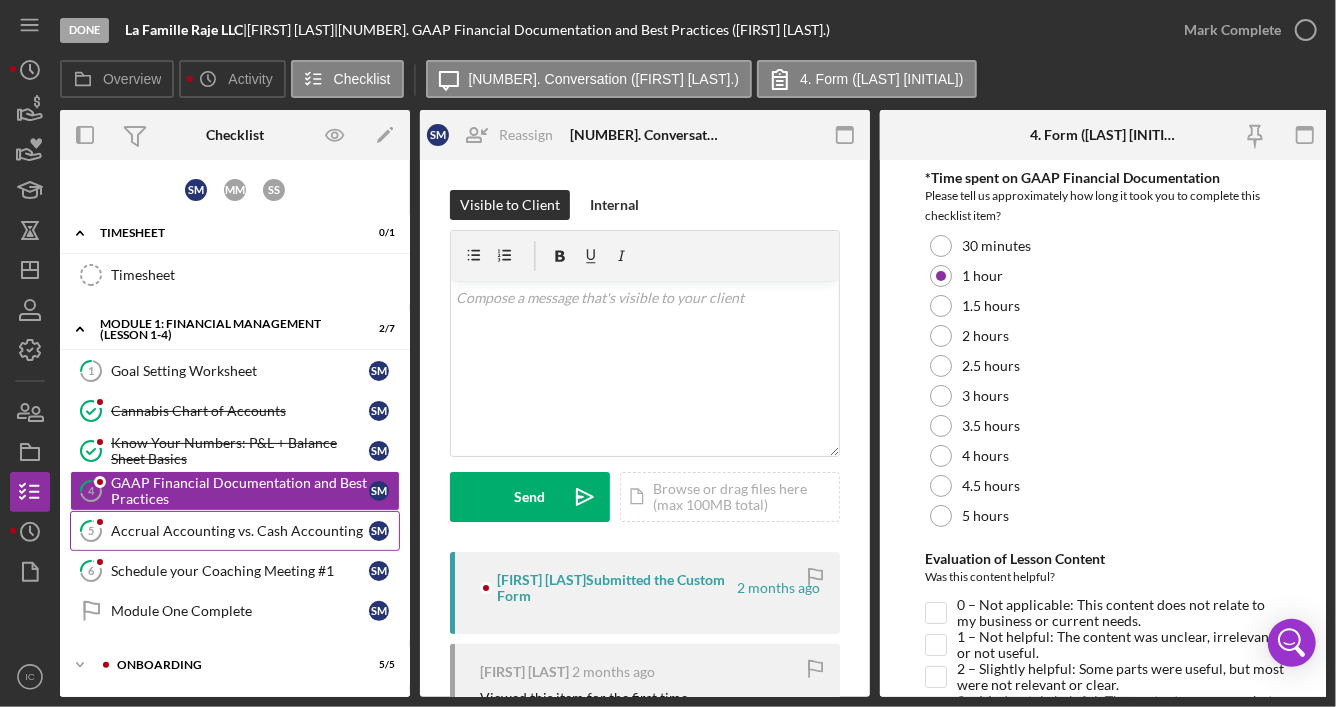 click on "Accrual Accounting vs. Cash Accounting" at bounding box center (240, 531) 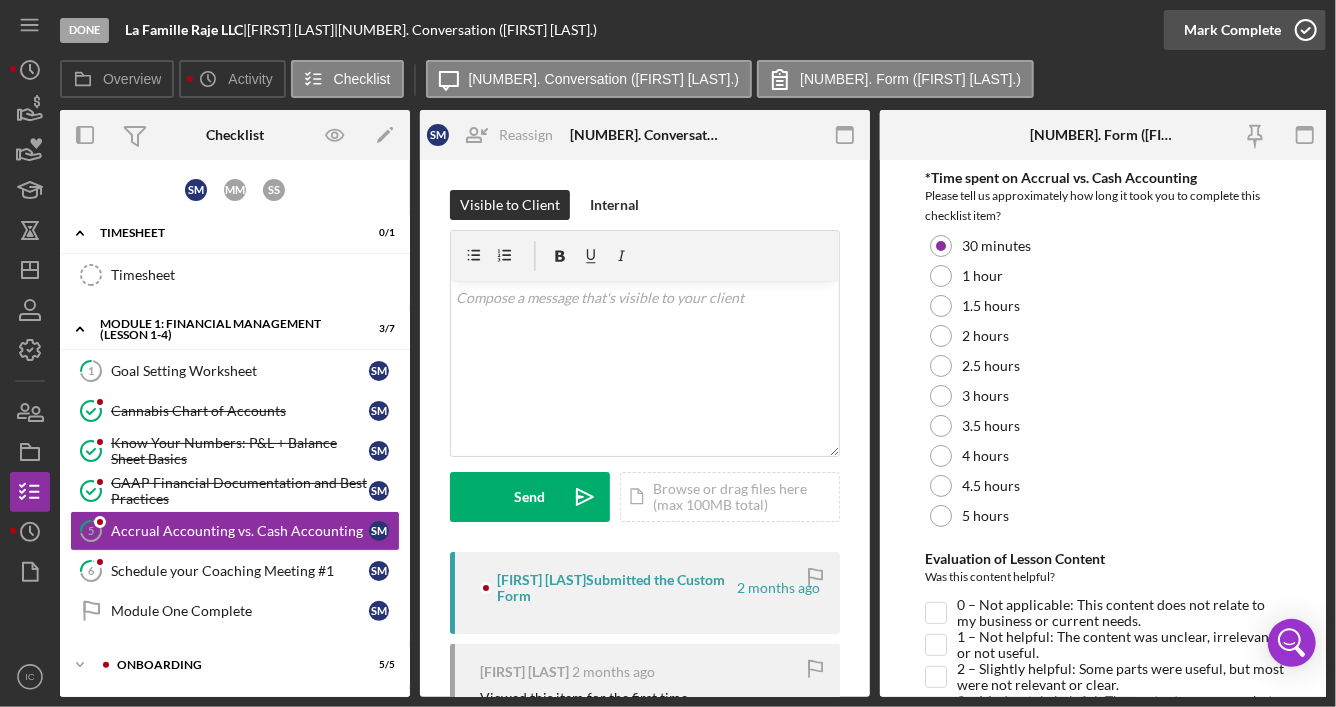 click 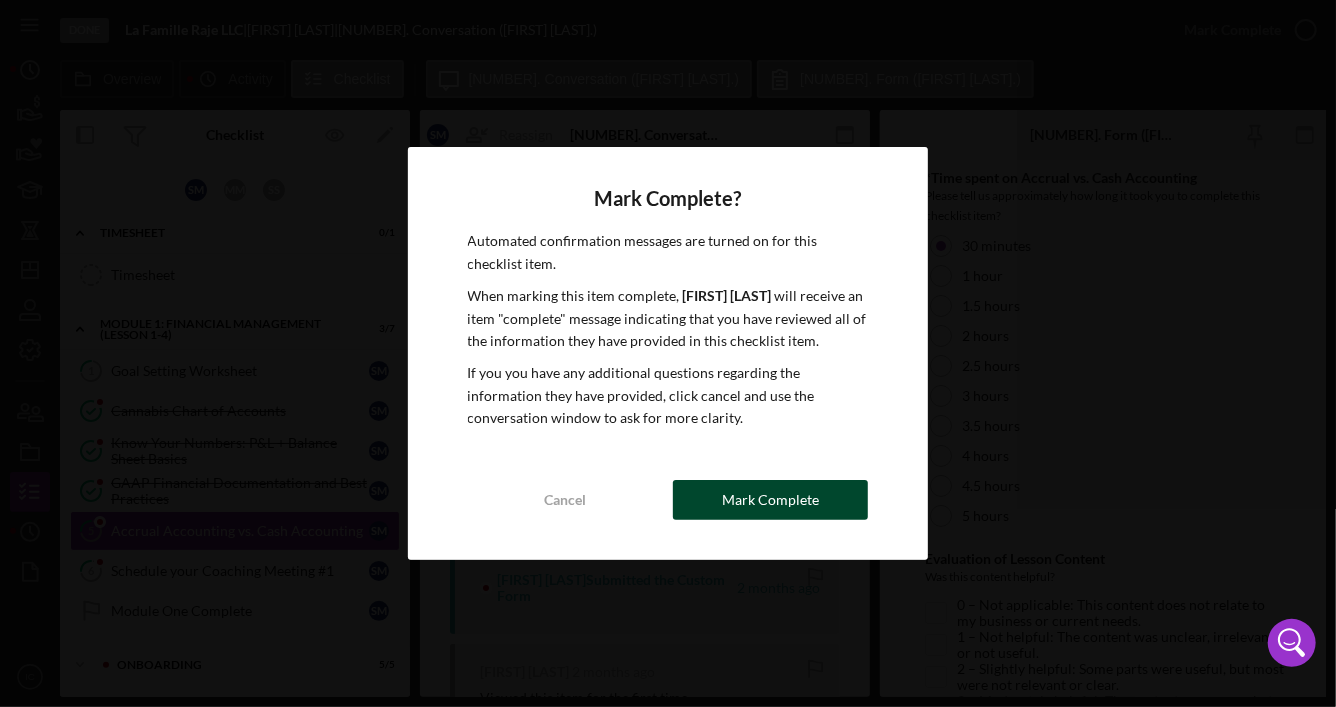 click on "Mark Complete" at bounding box center [770, 500] 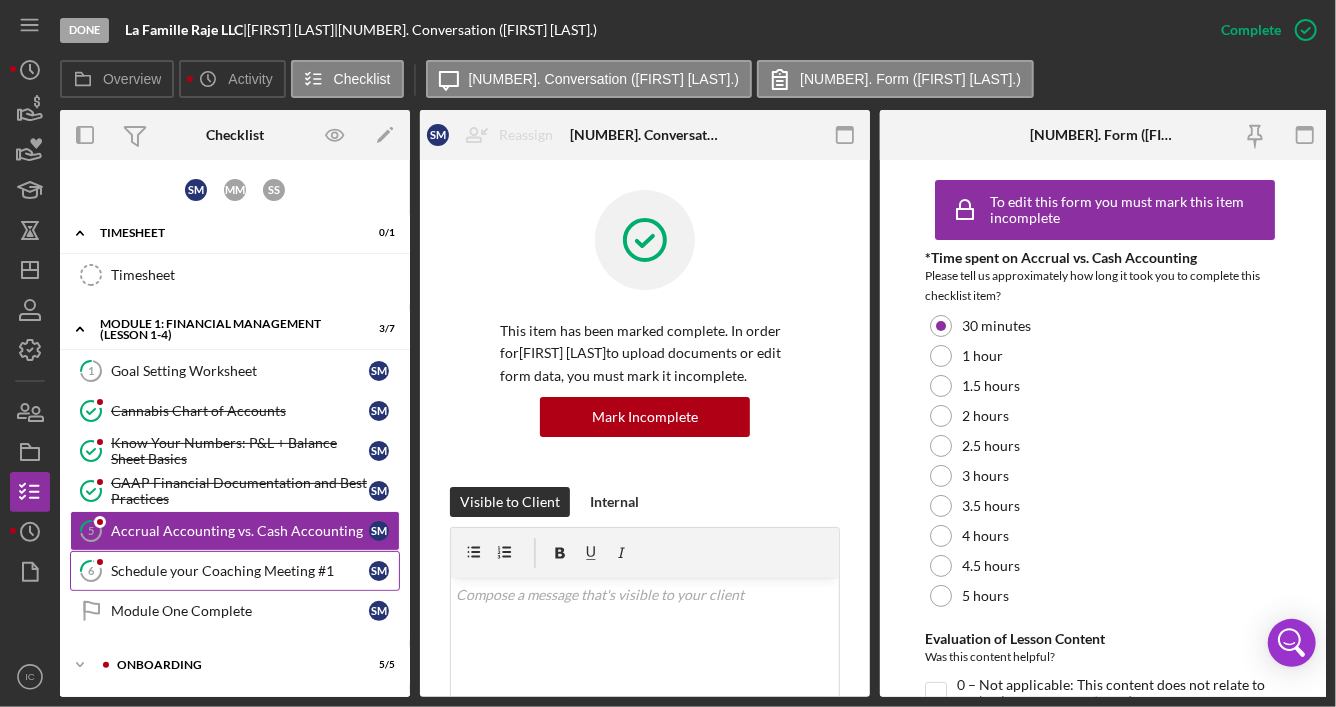 drag, startPoint x: 274, startPoint y: 572, endPoint x: 299, endPoint y: 564, distance: 26.24881 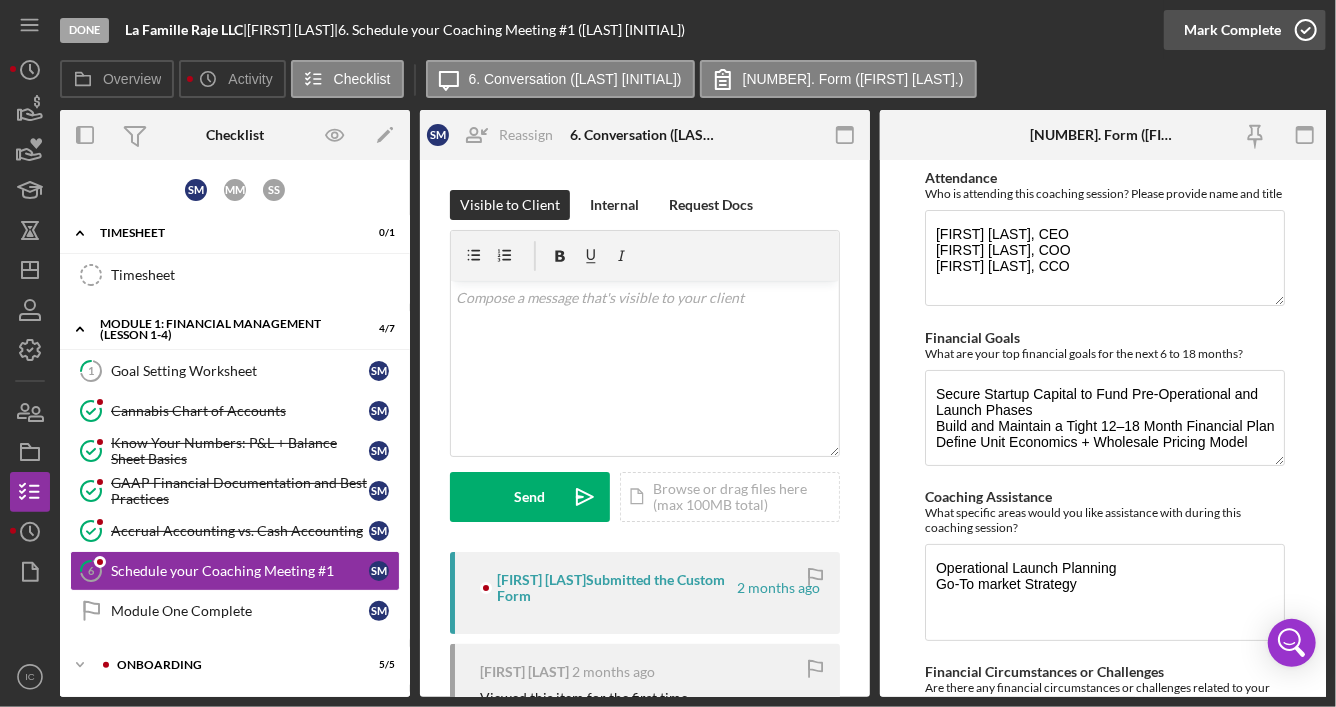 click 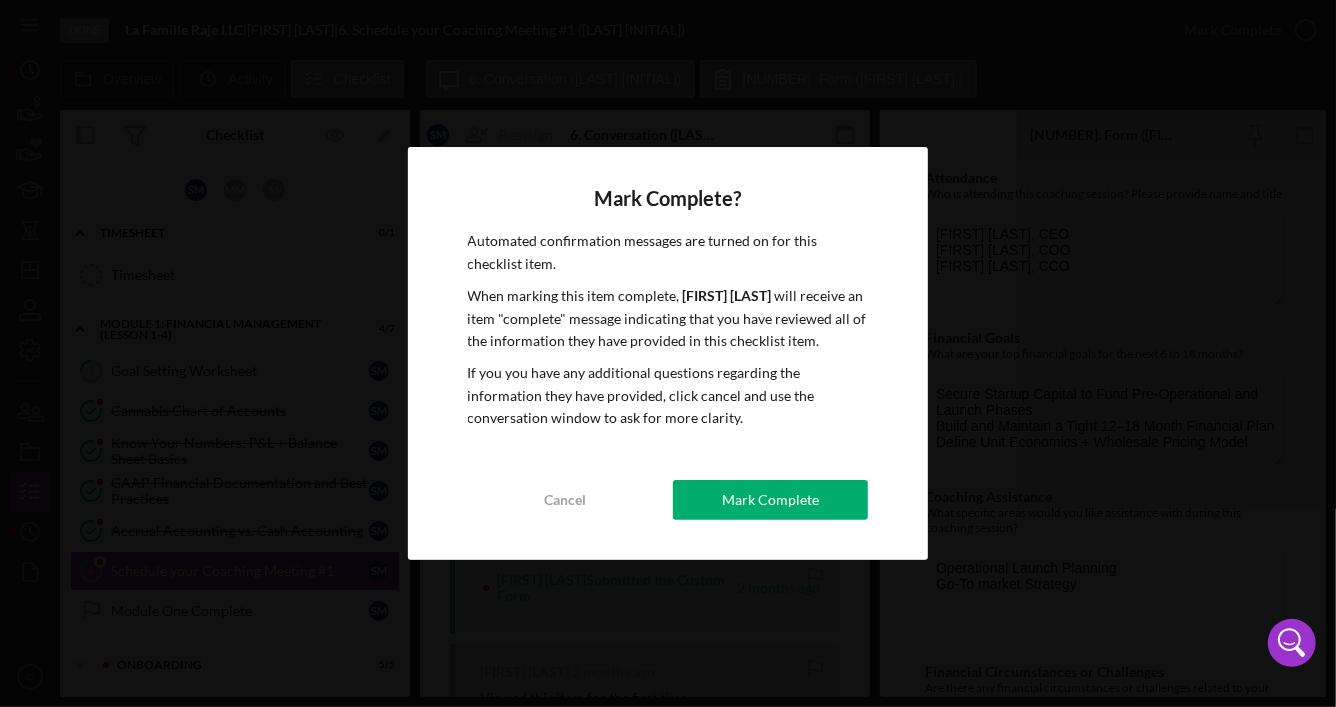 drag, startPoint x: 740, startPoint y: 498, endPoint x: 768, endPoint y: 467, distance: 41.773197 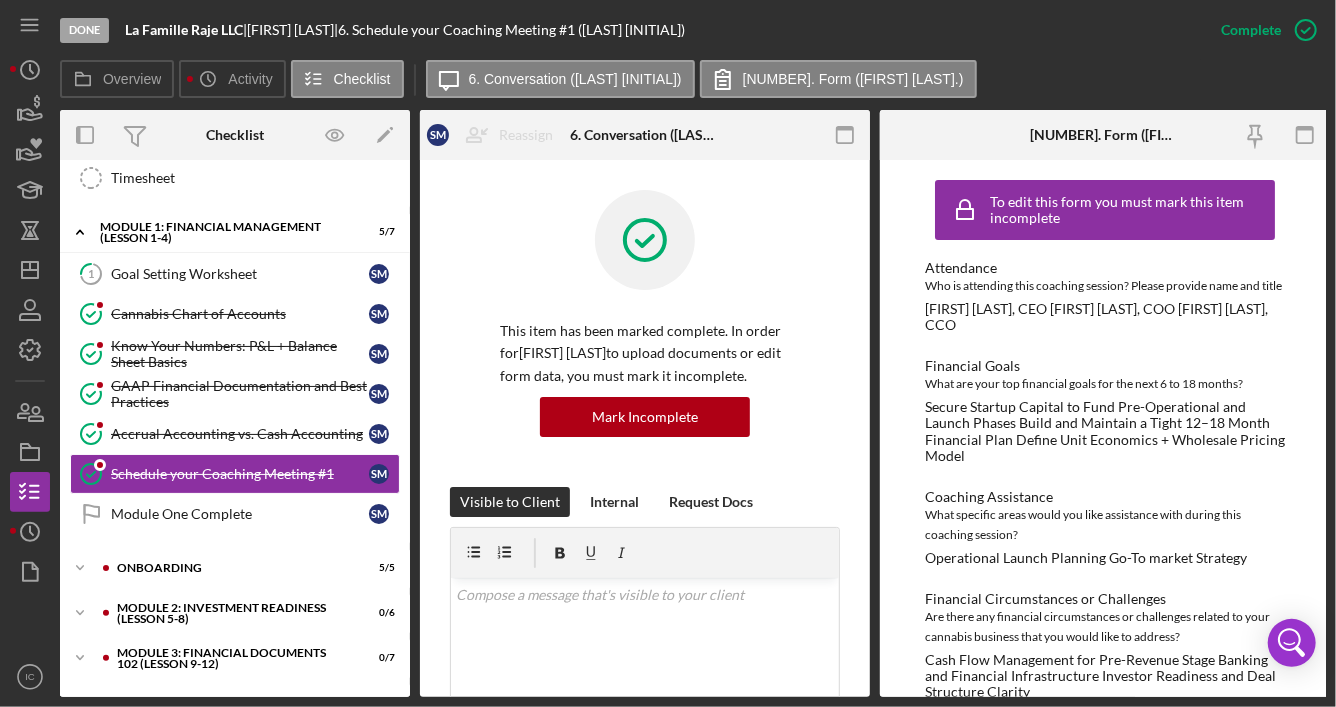scroll, scrollTop: 178, scrollLeft: 0, axis: vertical 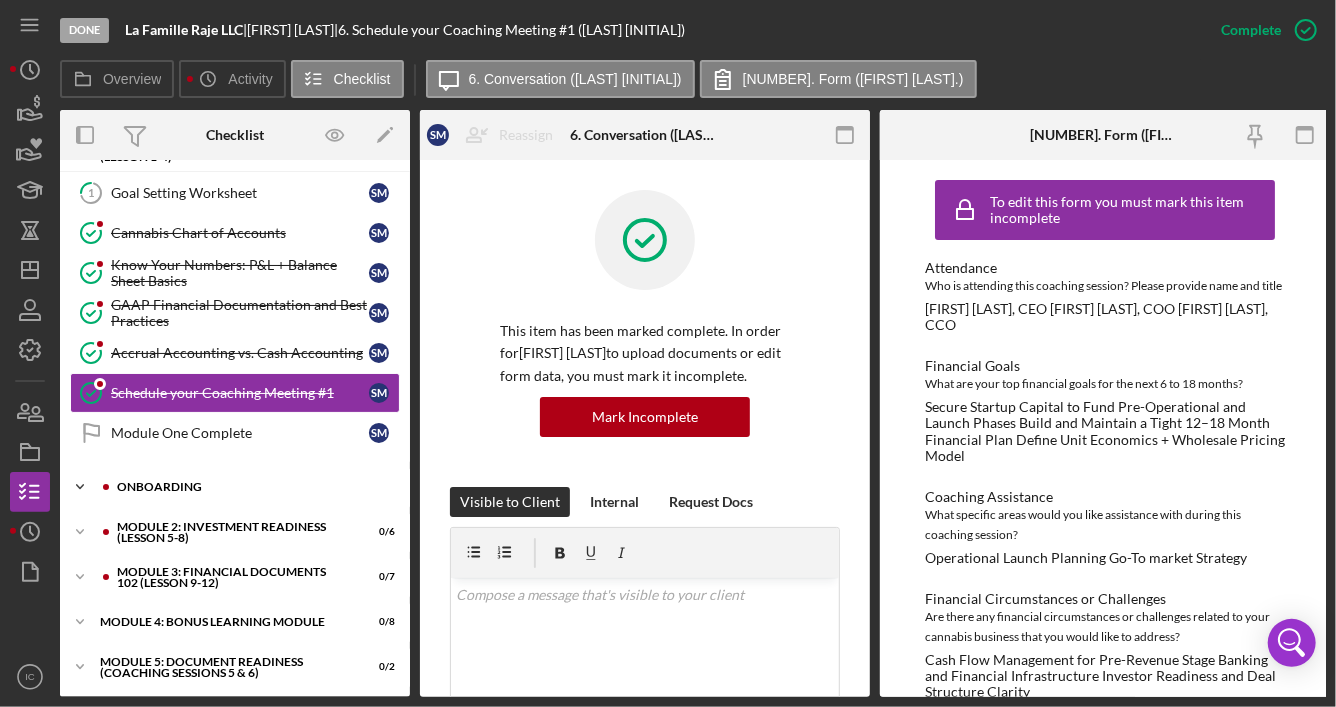 click on "Icon/Expander Onboarding 5 / 5" at bounding box center (235, 487) 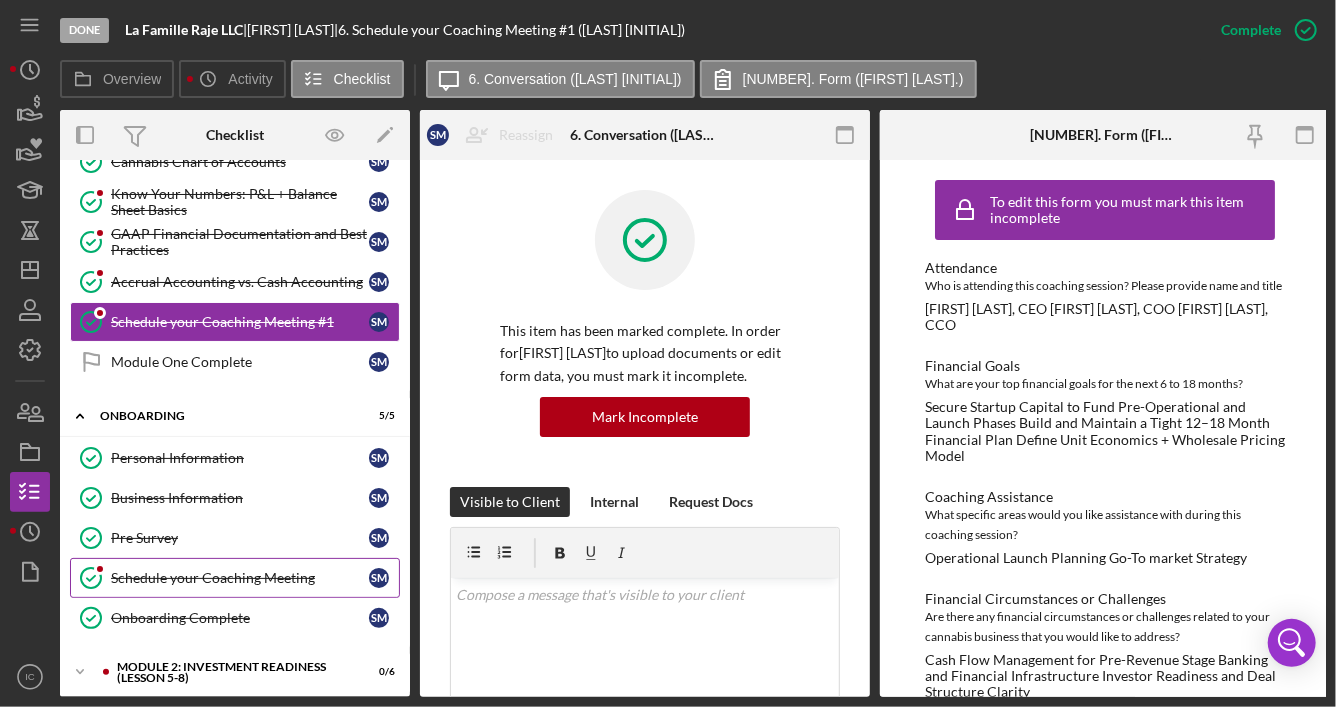 scroll, scrollTop: 278, scrollLeft: 0, axis: vertical 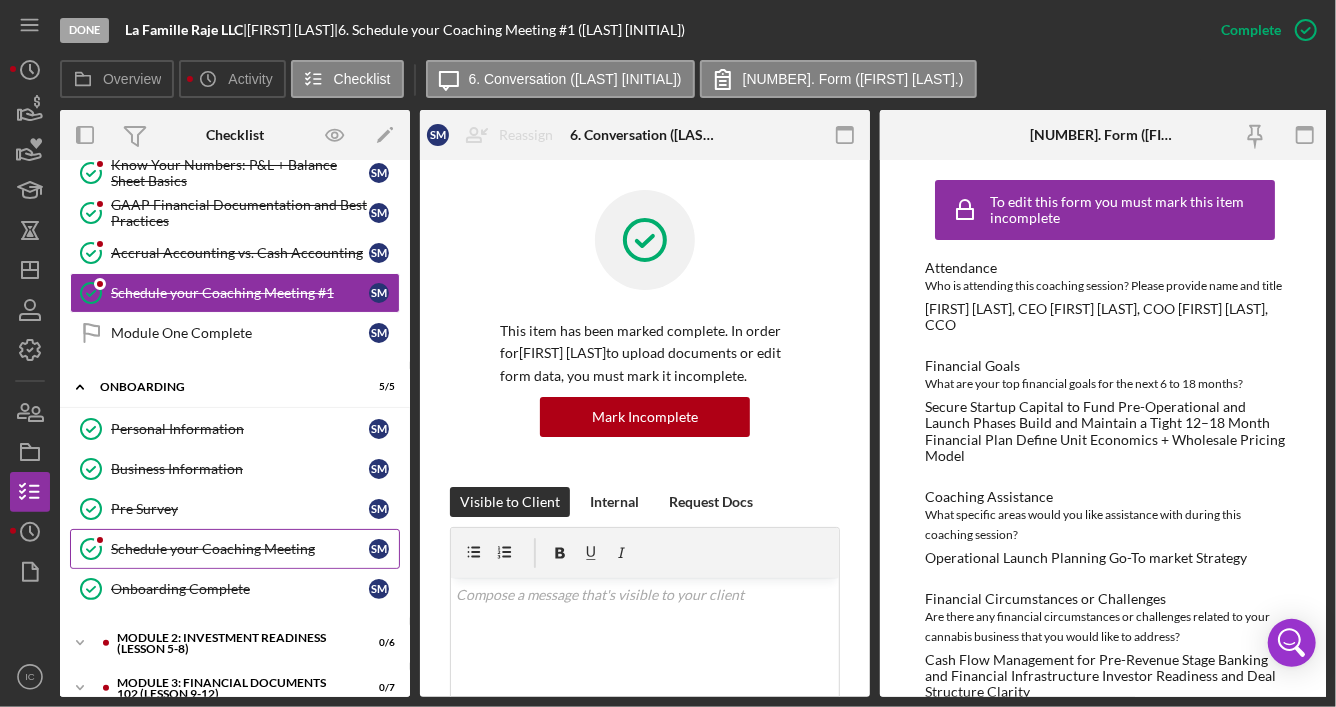 click on "Schedule your Coaching Meeting" at bounding box center (240, 549) 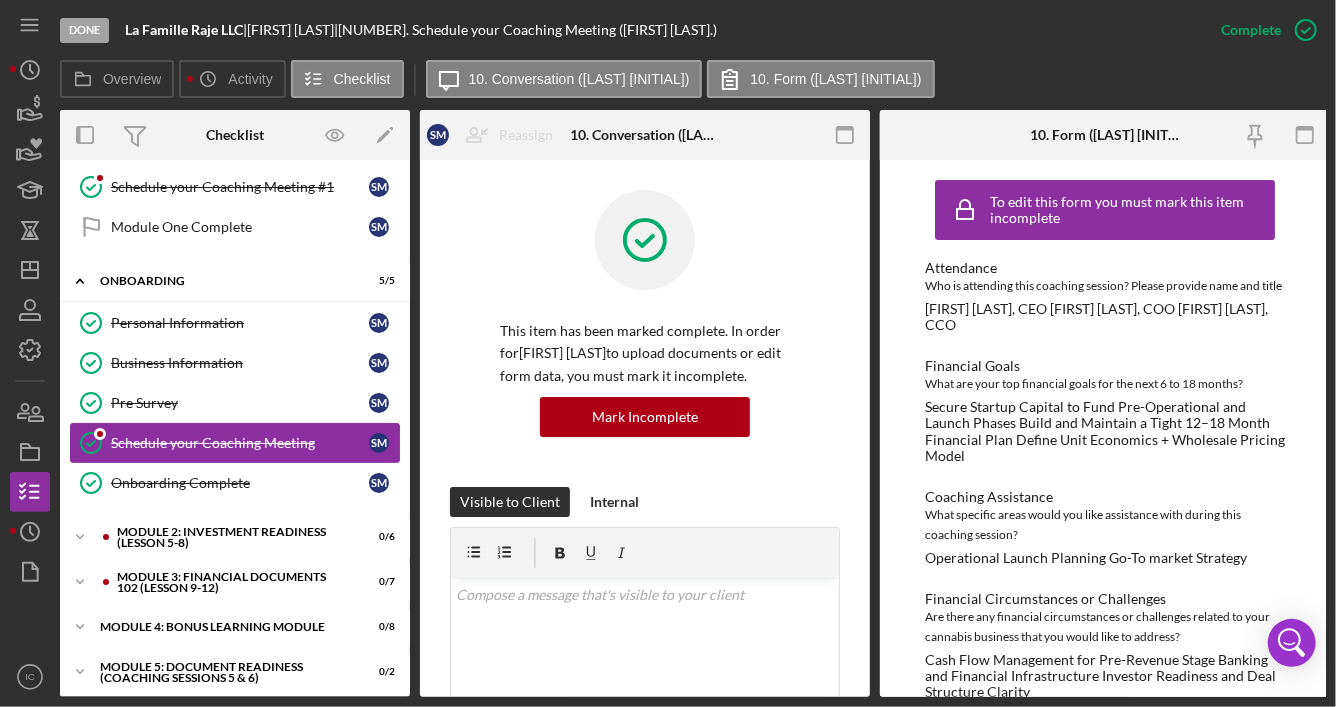 scroll, scrollTop: 385, scrollLeft: 0, axis: vertical 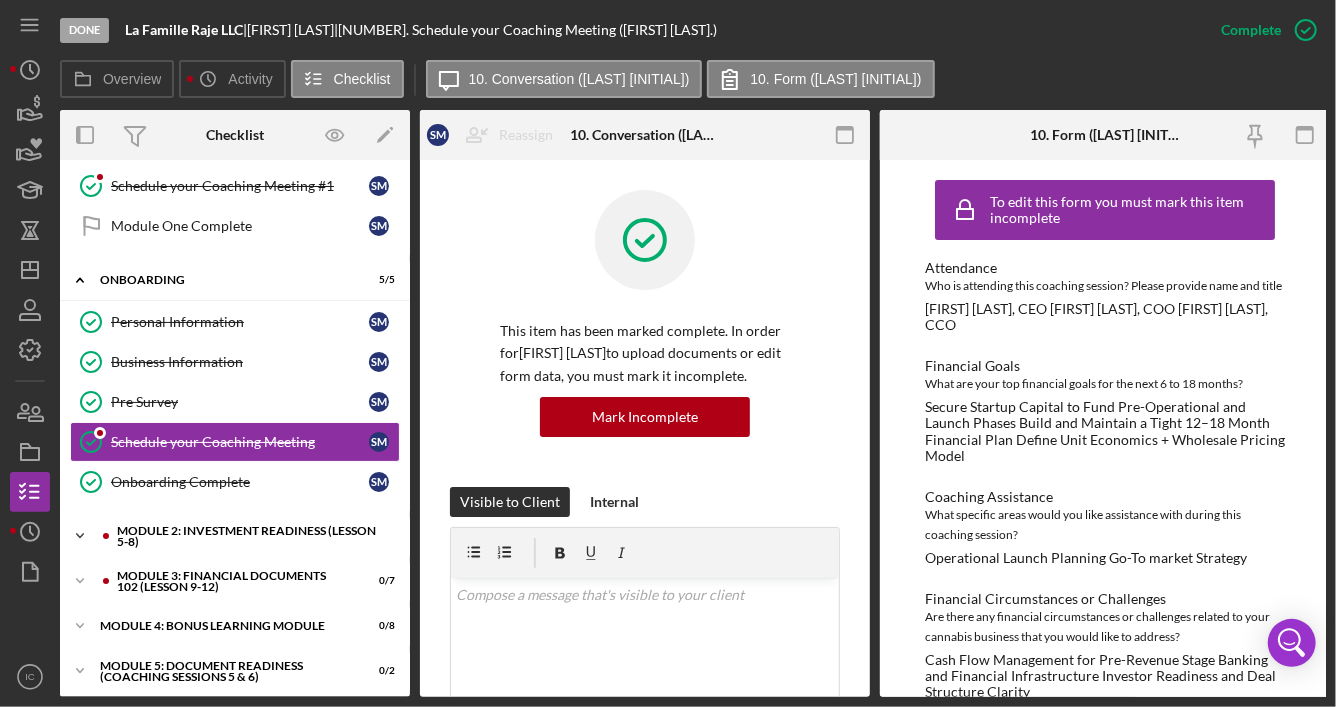 click on "Icon/Expander Module 2: Investment Readiness (Lesson 5-8) 0 / 6" at bounding box center (235, 536) 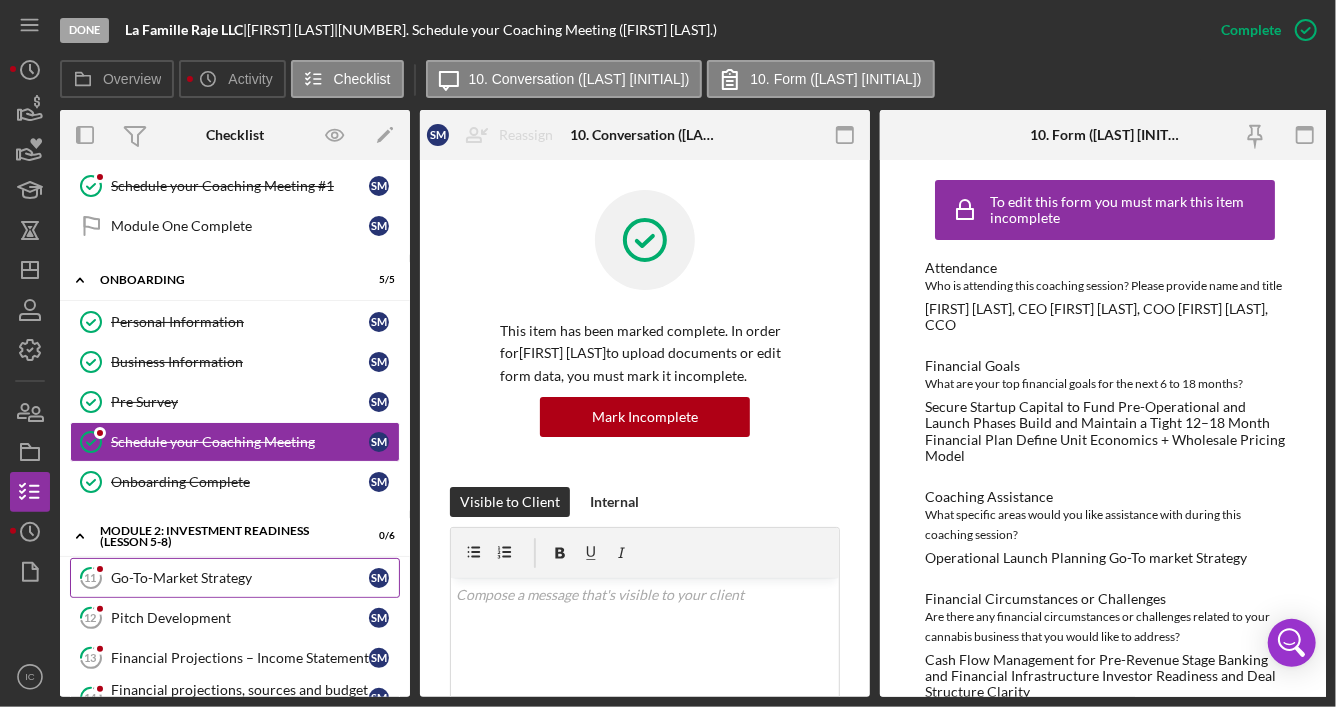 click on "11 Go-To-Market Strategy  S M" at bounding box center [235, 578] 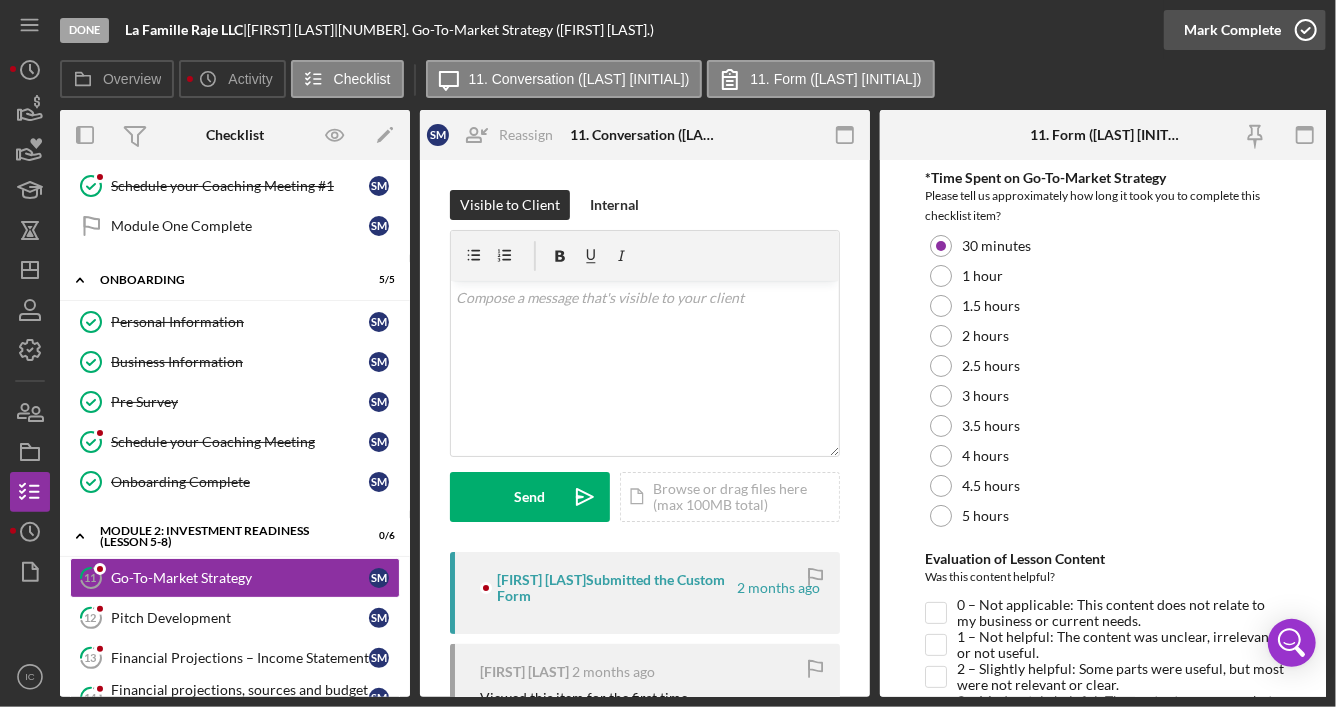 click 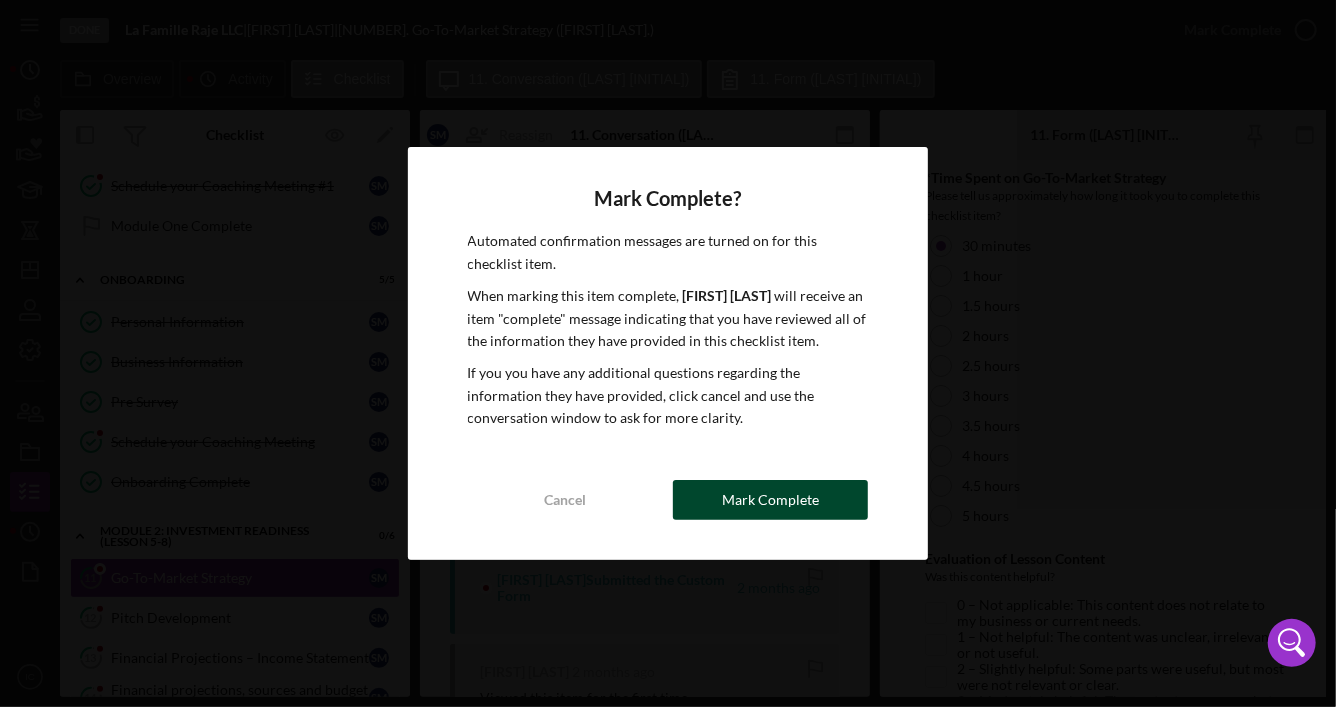 drag, startPoint x: 814, startPoint y: 502, endPoint x: 818, endPoint y: 488, distance: 14.56022 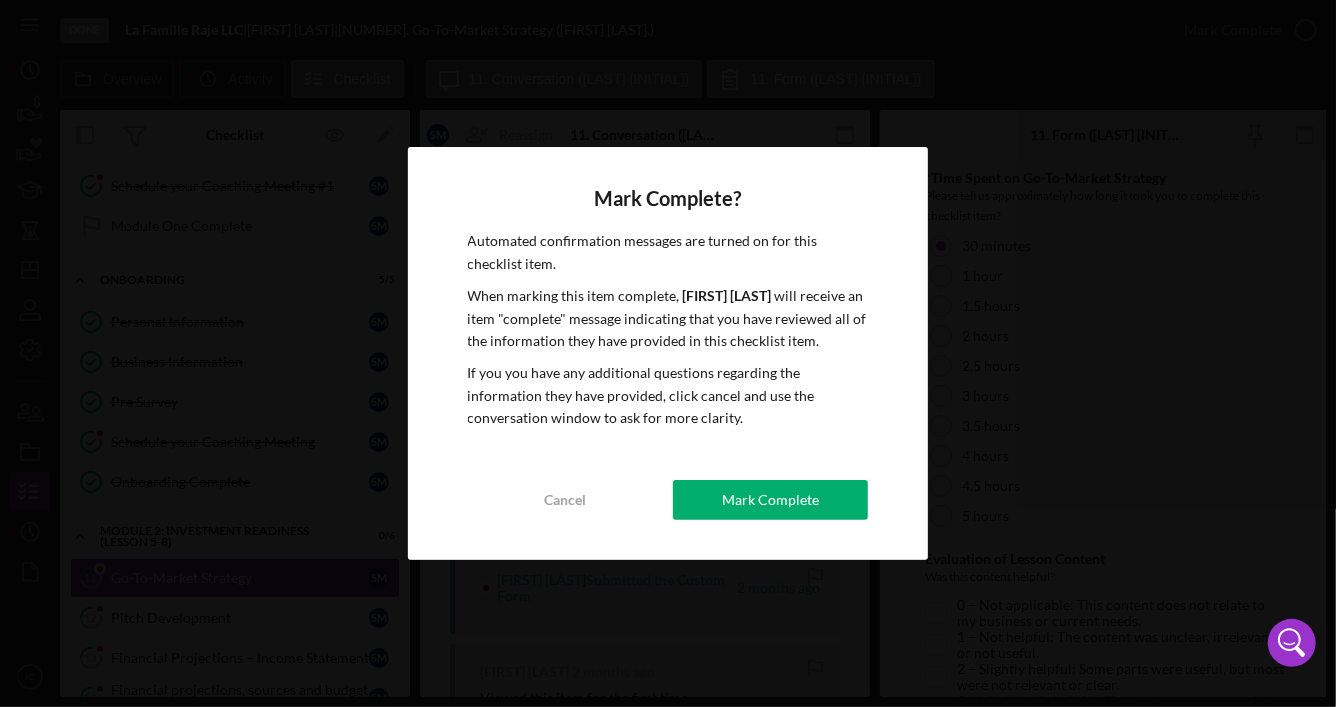 click on "Mark Complete" at bounding box center (770, 500) 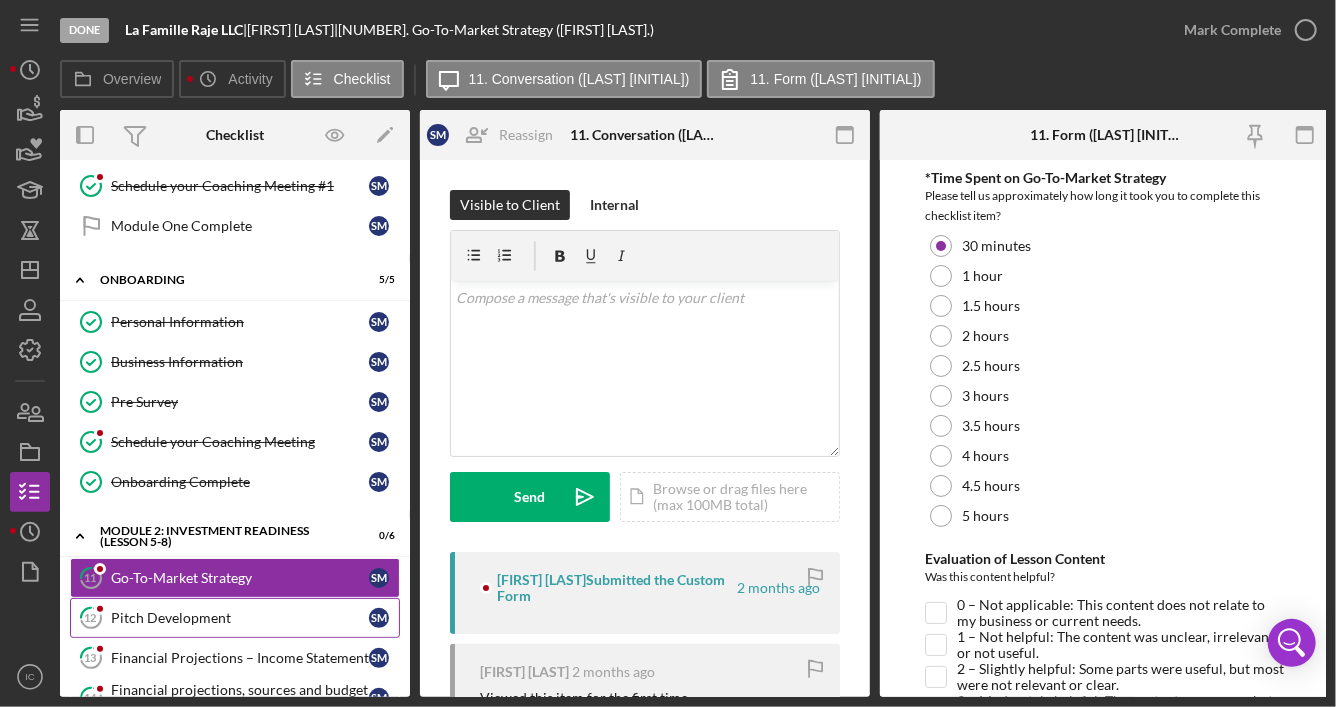 click on "Pitch Development" at bounding box center [240, 618] 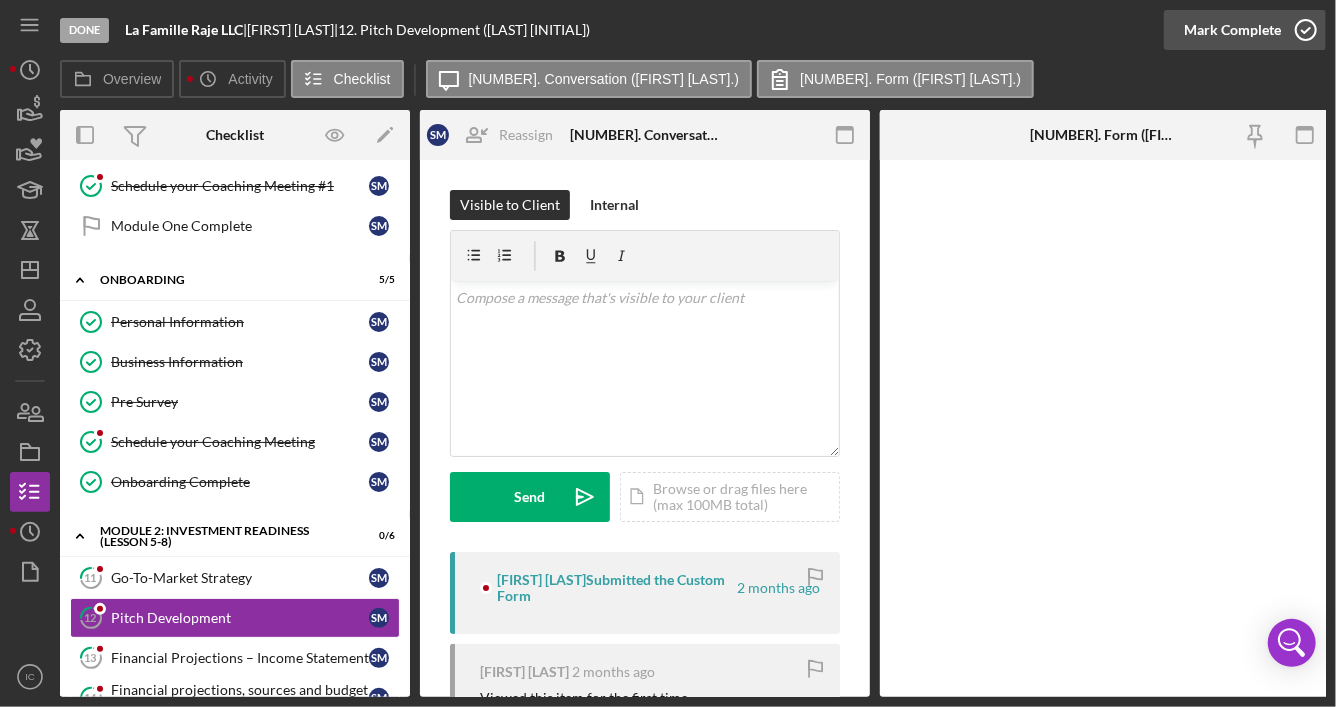 click 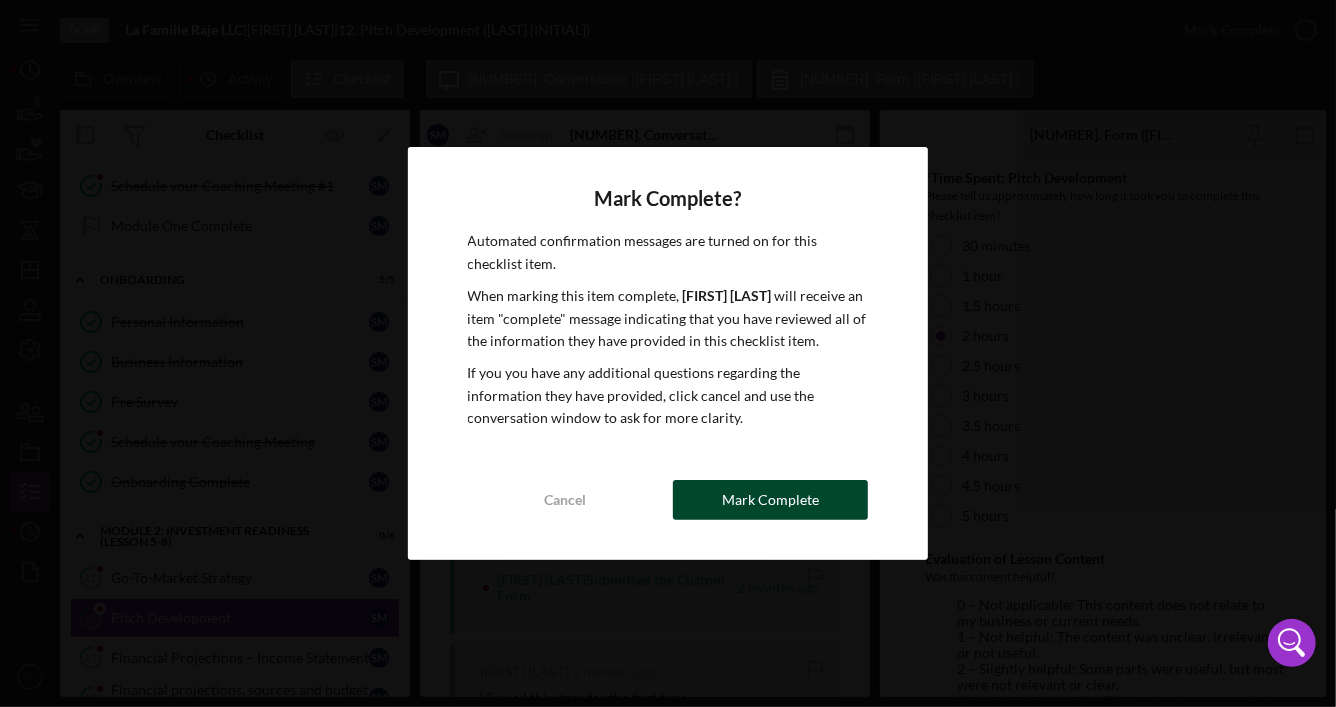 drag, startPoint x: 811, startPoint y: 497, endPoint x: 819, endPoint y: 481, distance: 17.888544 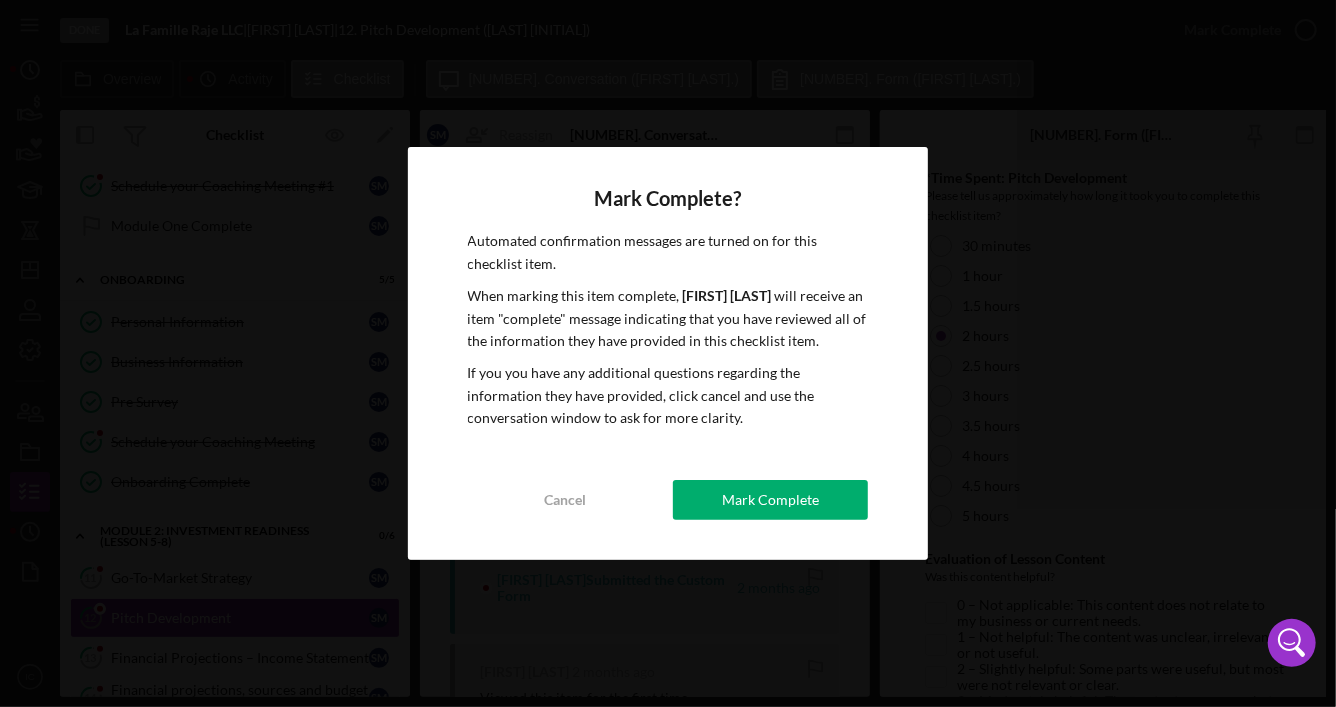 click on "Mark Complete" at bounding box center (770, 500) 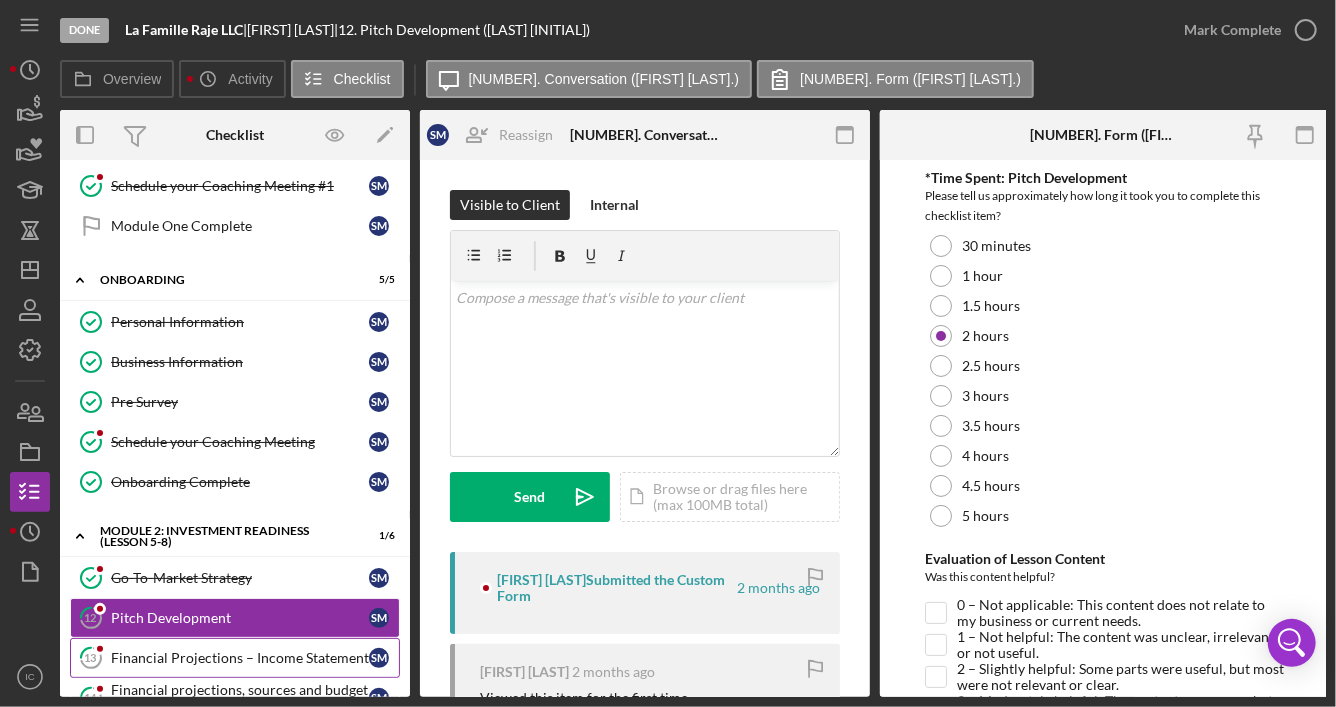 drag, startPoint x: 146, startPoint y: 650, endPoint x: 177, endPoint y: 637, distance: 33.61547 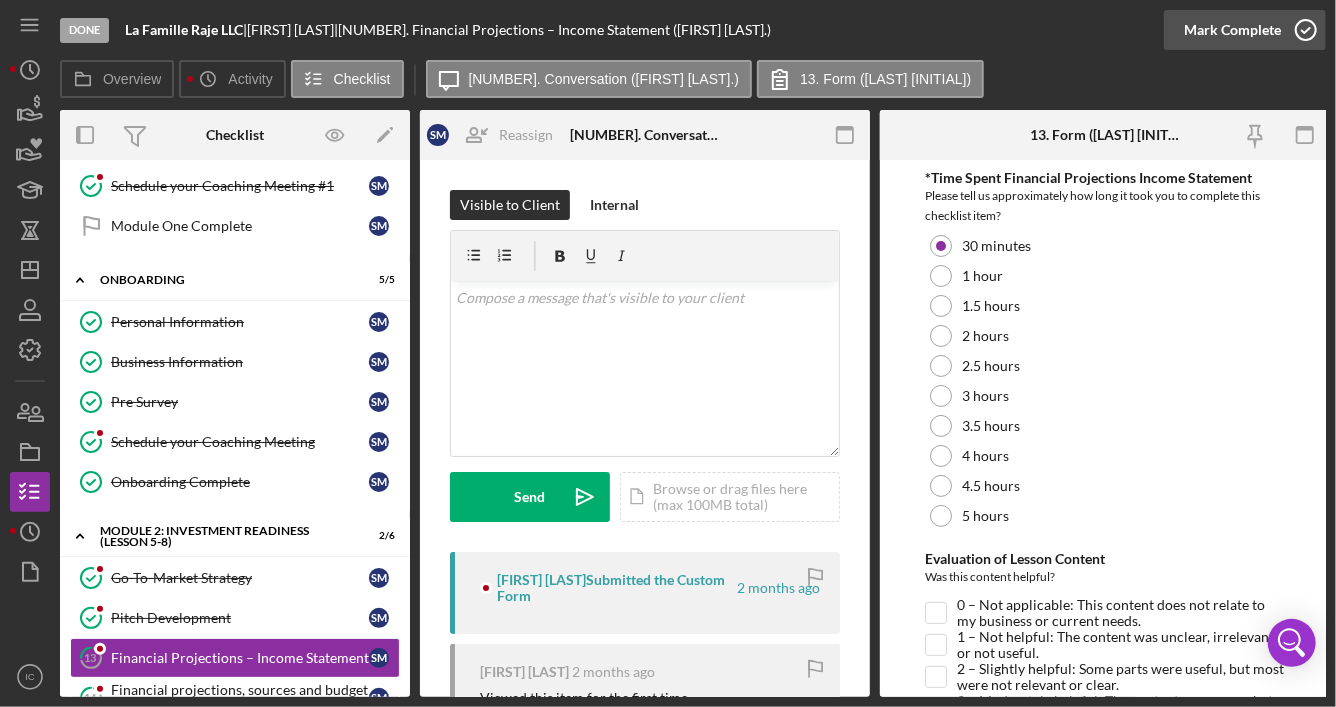 click 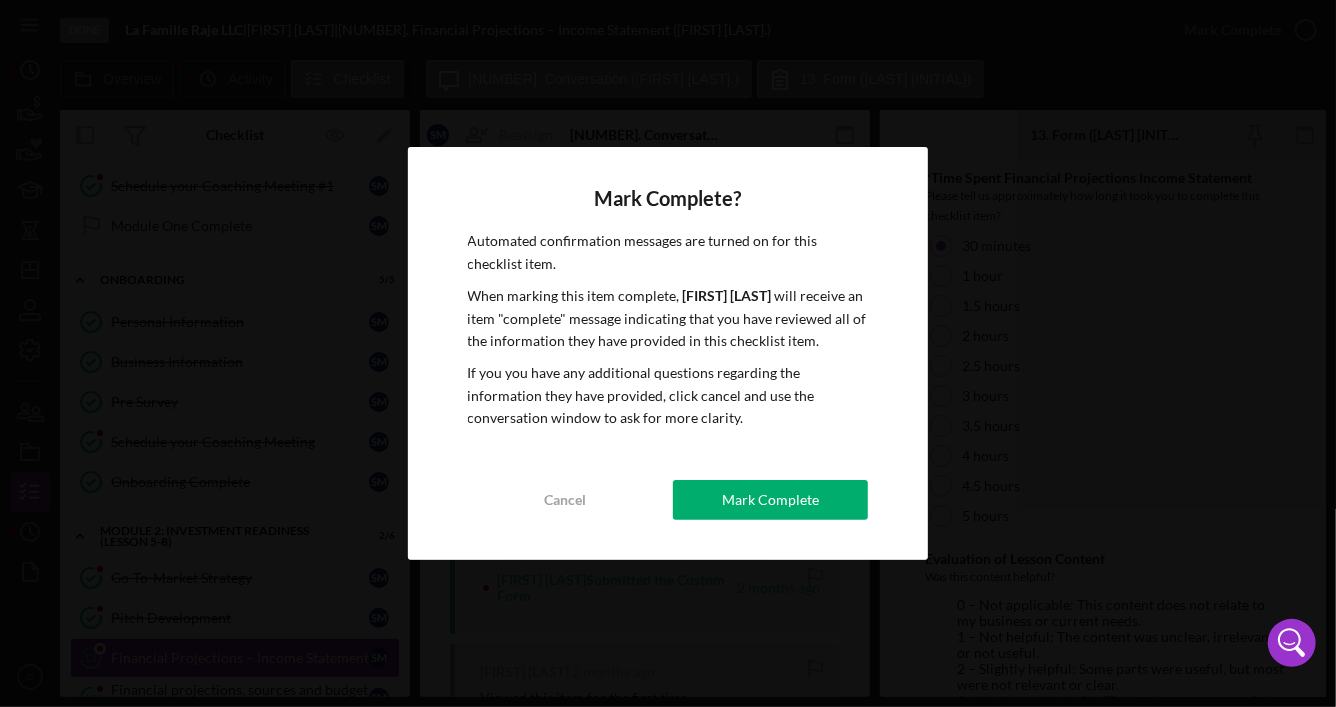 drag, startPoint x: 836, startPoint y: 498, endPoint x: 630, endPoint y: 447, distance: 212.21922 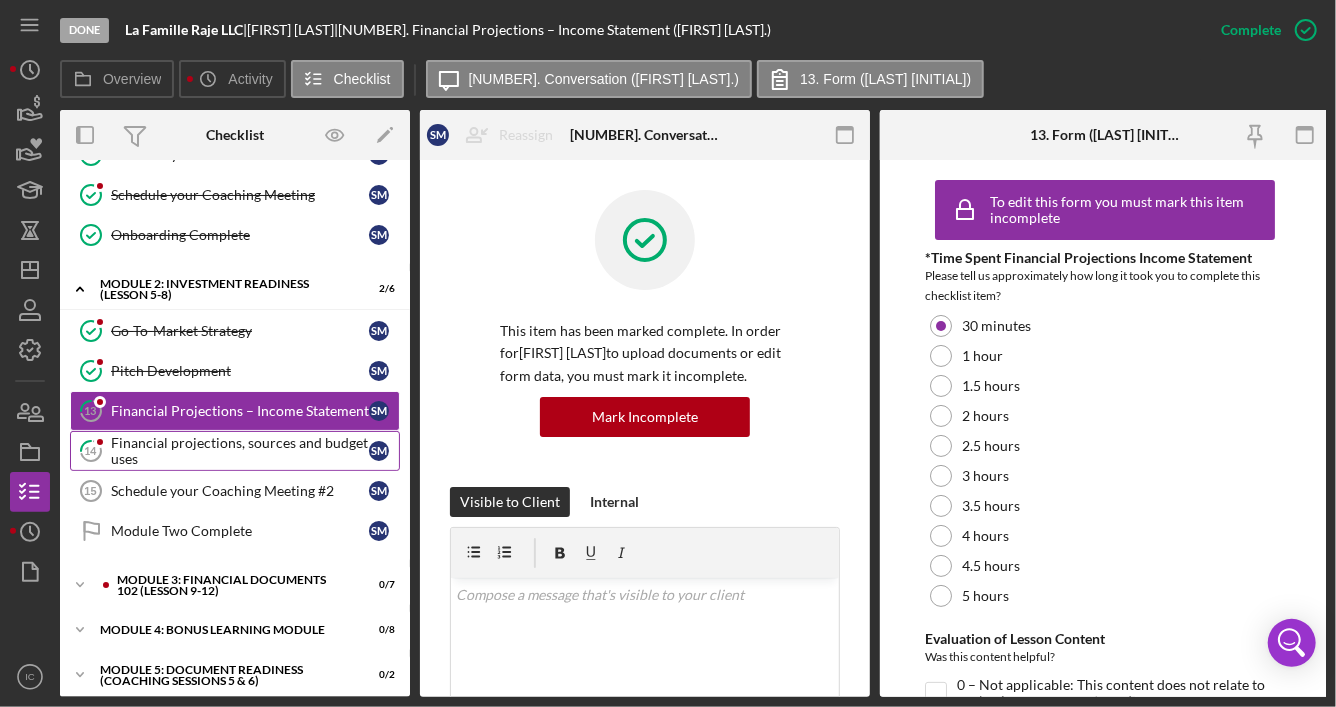 click on "Financial projections, sources and budget uses" at bounding box center [240, 451] 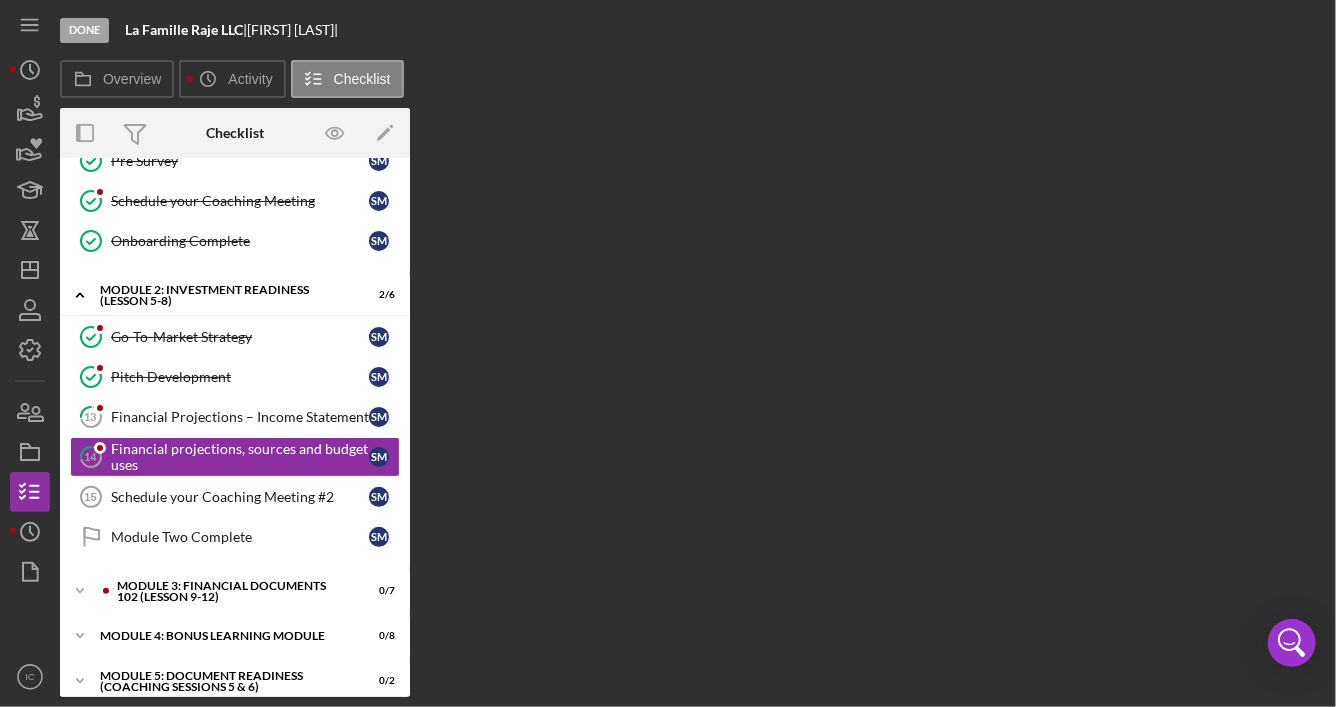 scroll, scrollTop: 632, scrollLeft: 0, axis: vertical 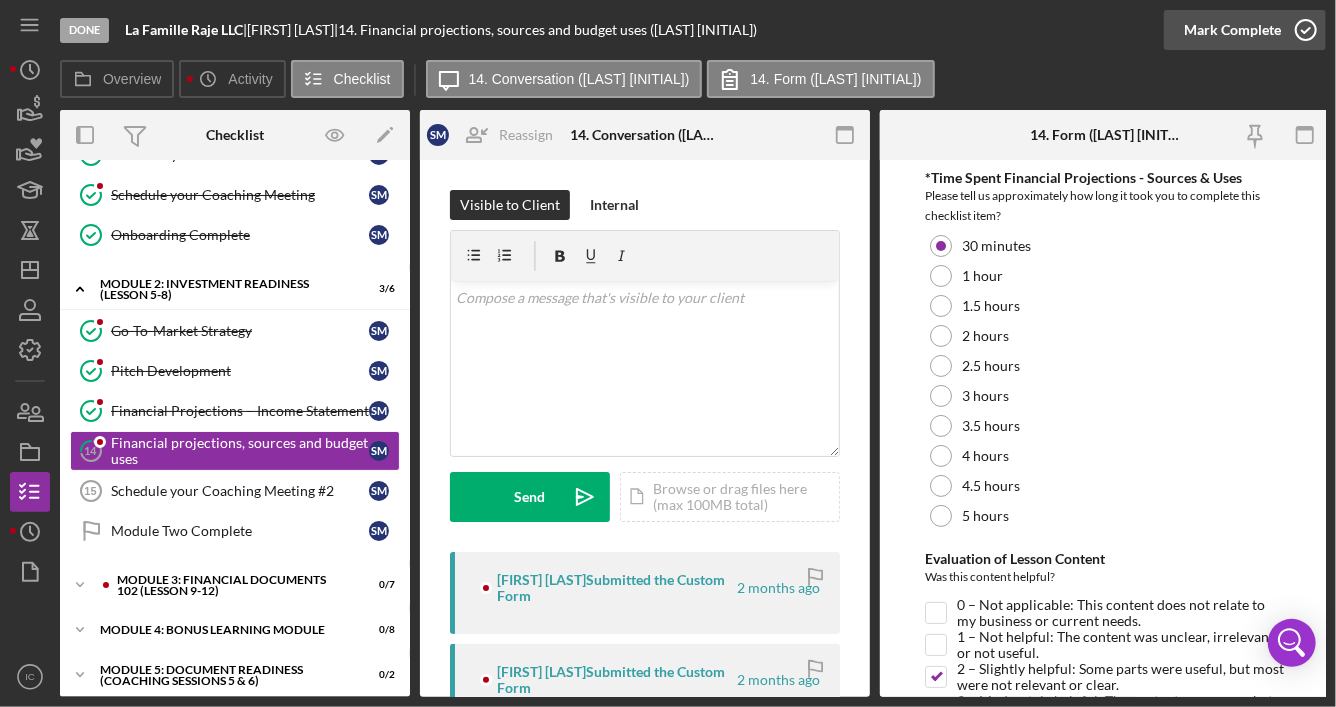 click 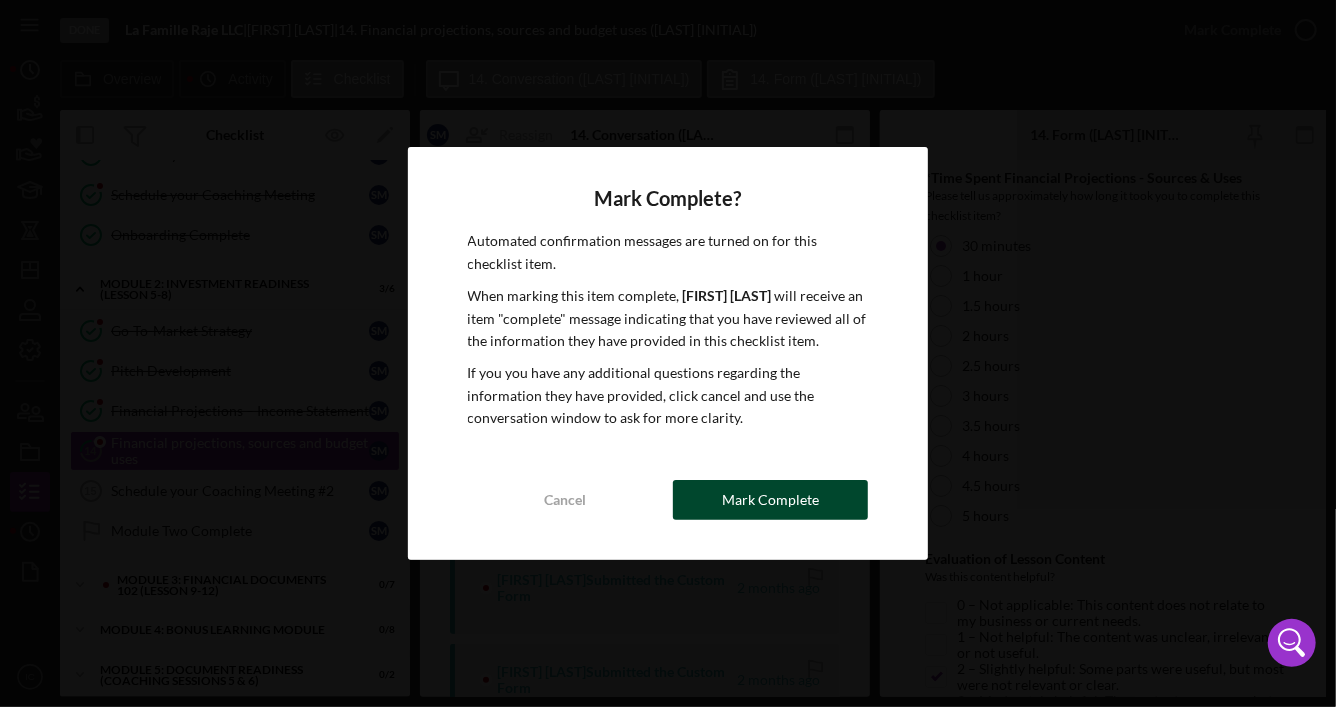 click on "Mark Complete" at bounding box center [770, 500] 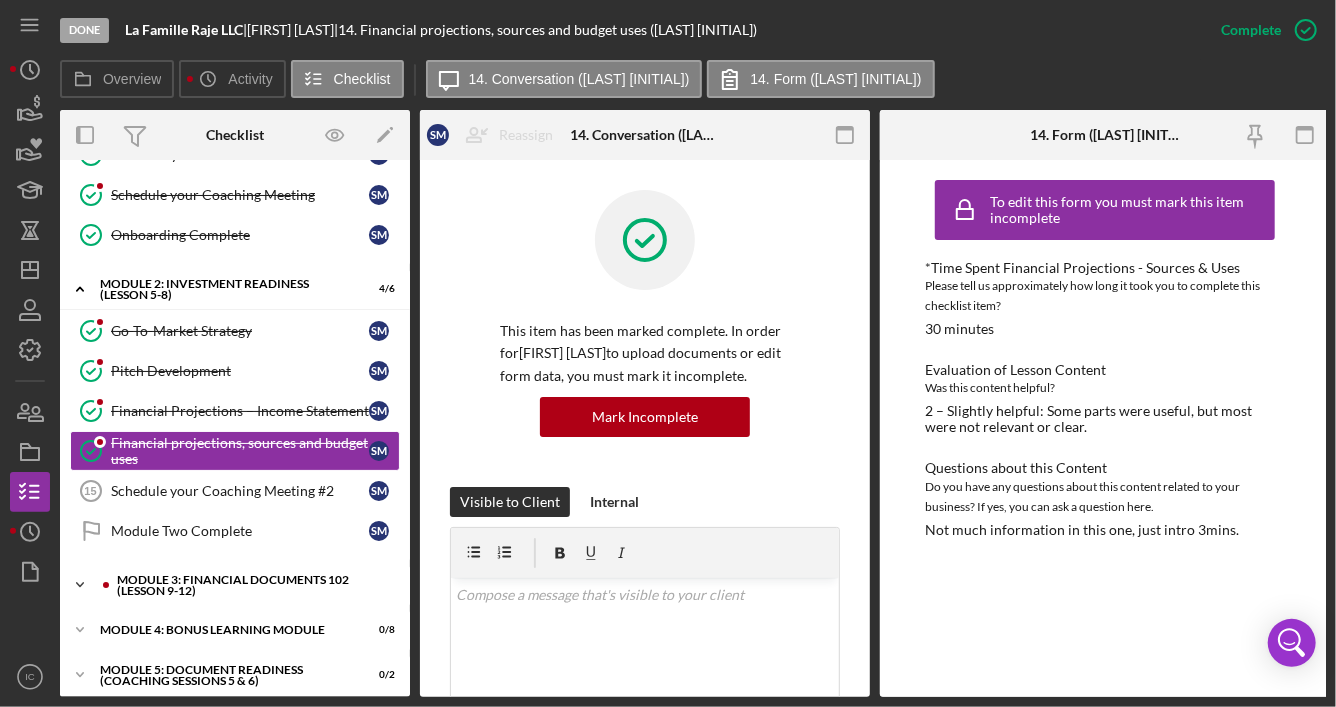 click on "Module 3: Financial Documents 102 (Lesson 9-12)" at bounding box center [251, 585] 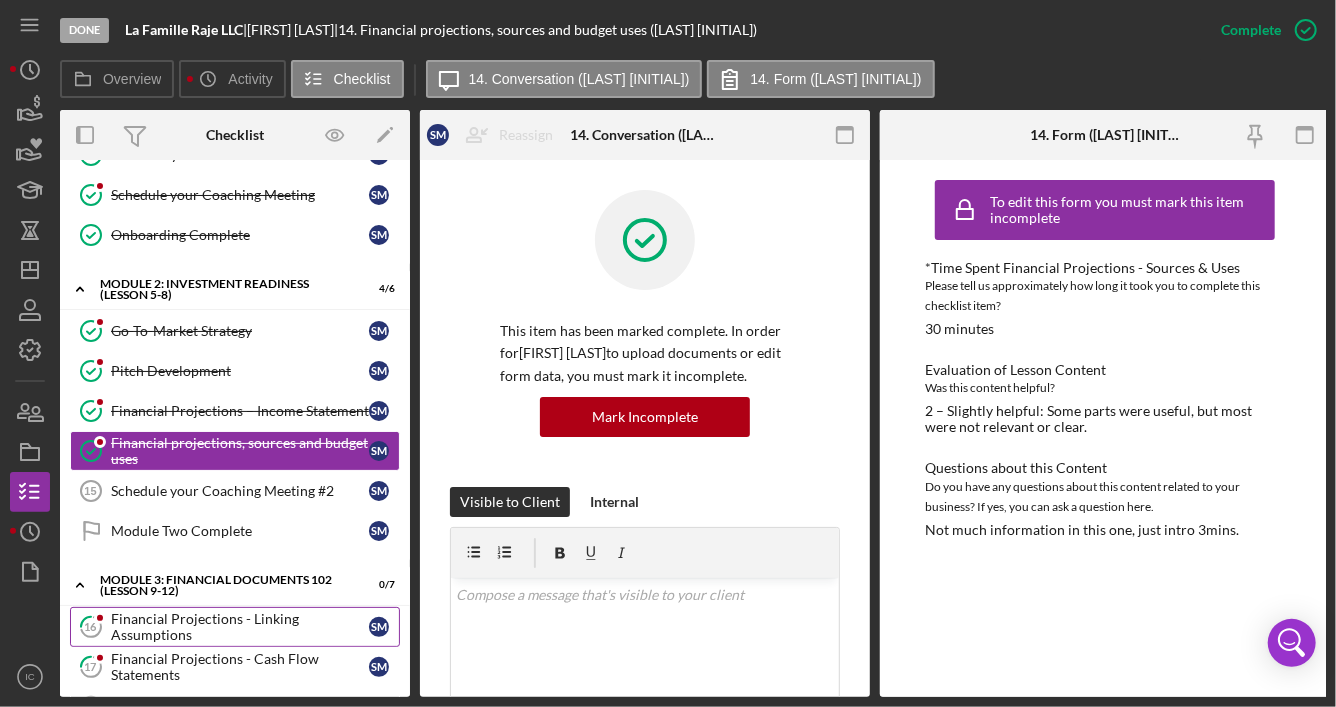 click on "Financial Projections - Linking Assumptions" at bounding box center (240, 627) 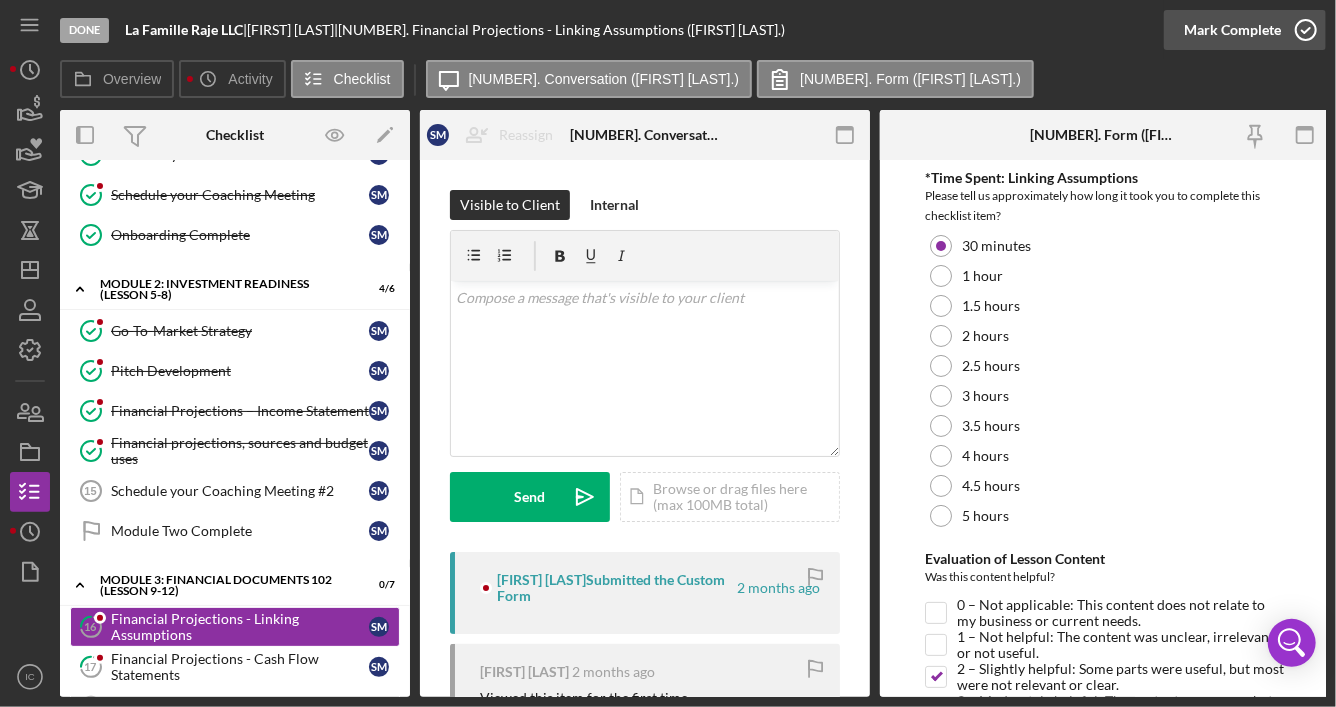 click 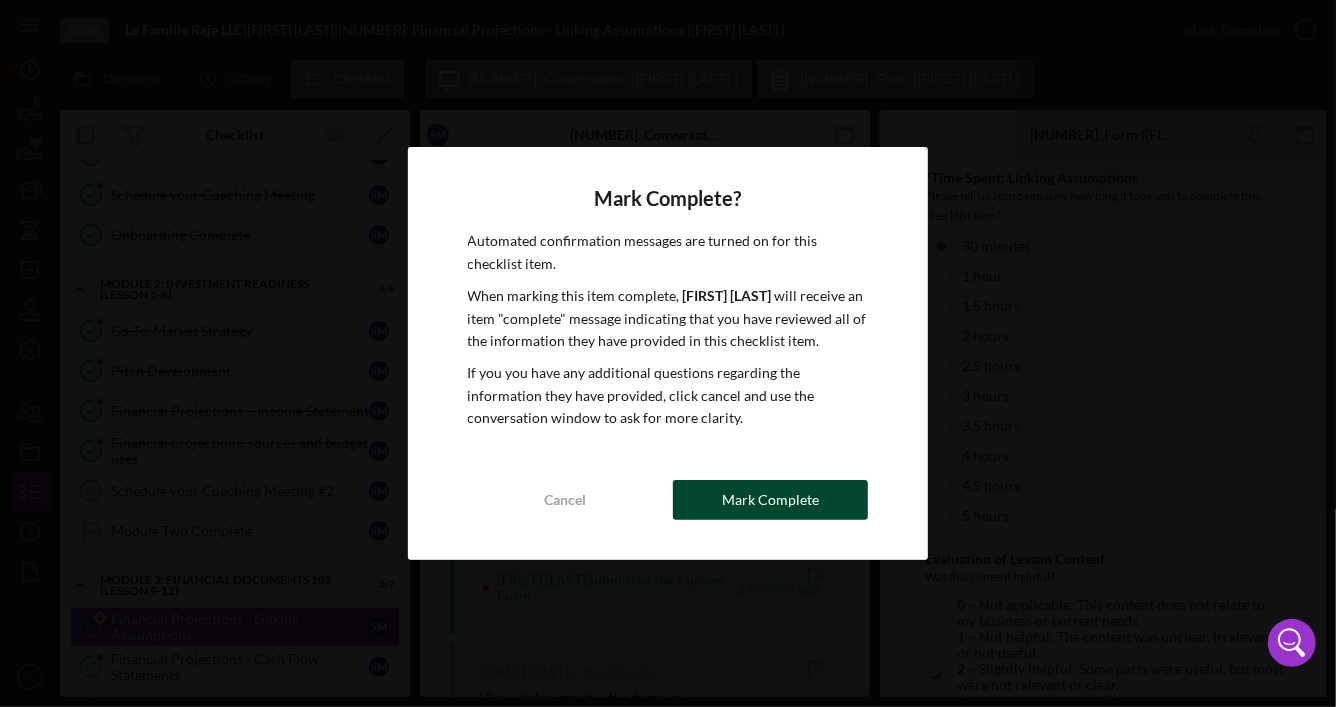 click on "Mark Complete" at bounding box center (770, 500) 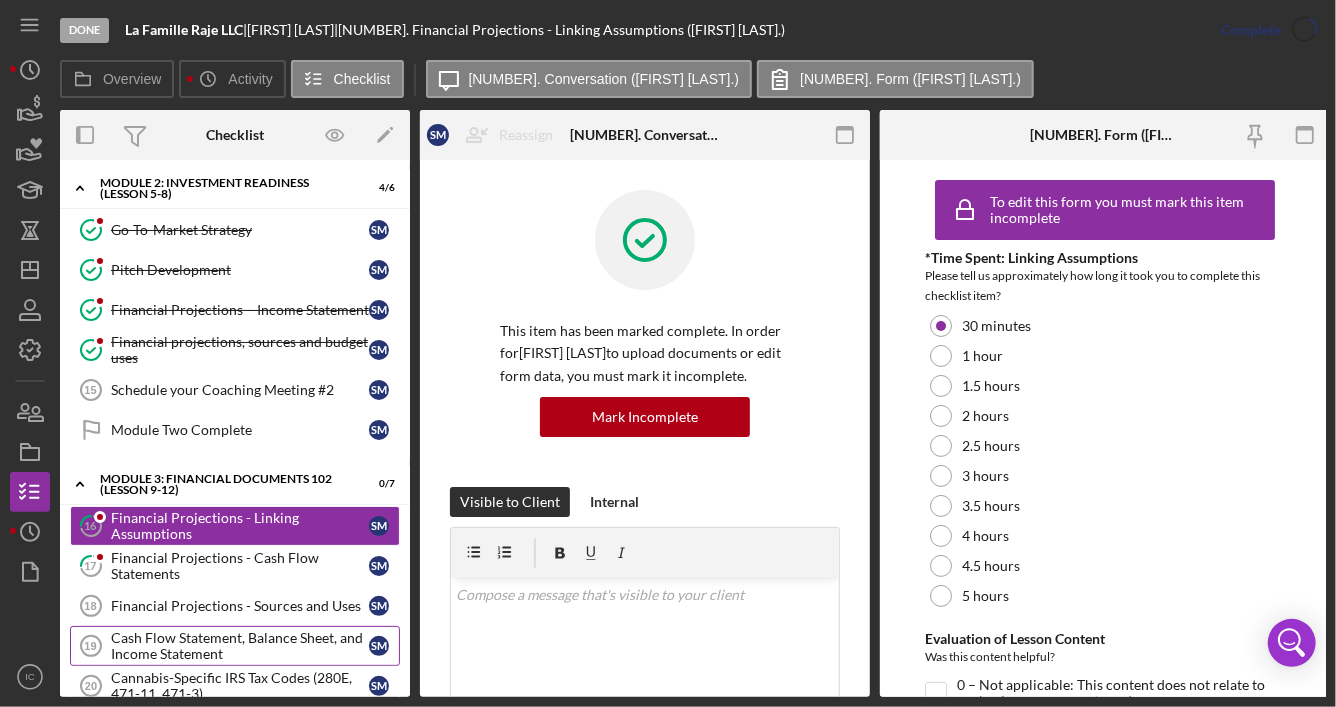 scroll, scrollTop: 832, scrollLeft: 0, axis: vertical 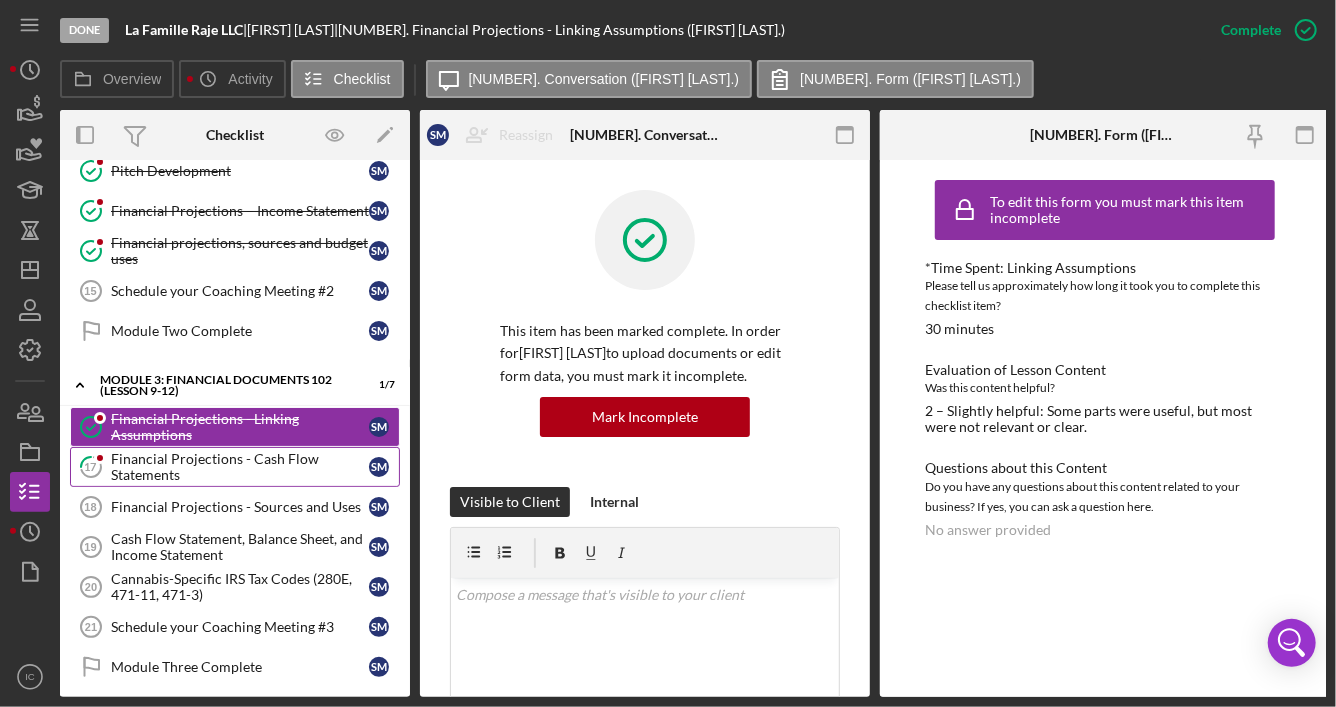 click on "Financial Projections - Cash Flow Statements" at bounding box center (240, 467) 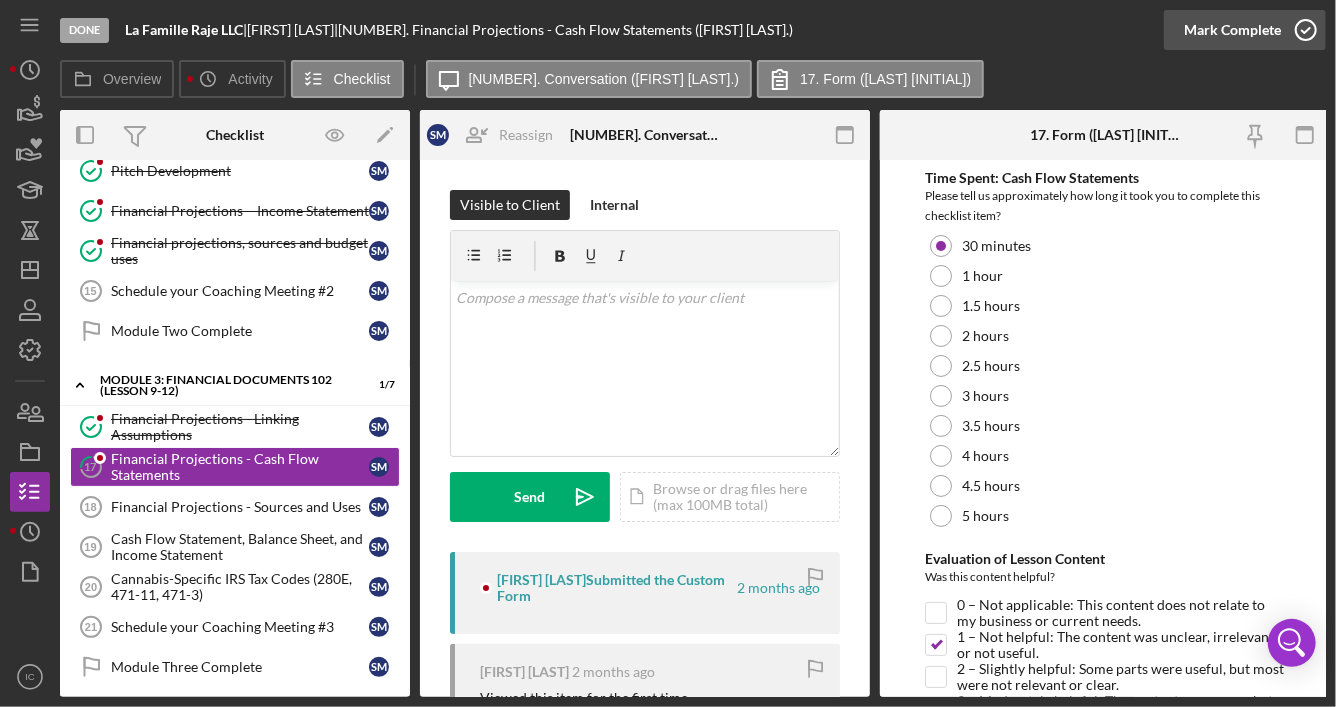 click 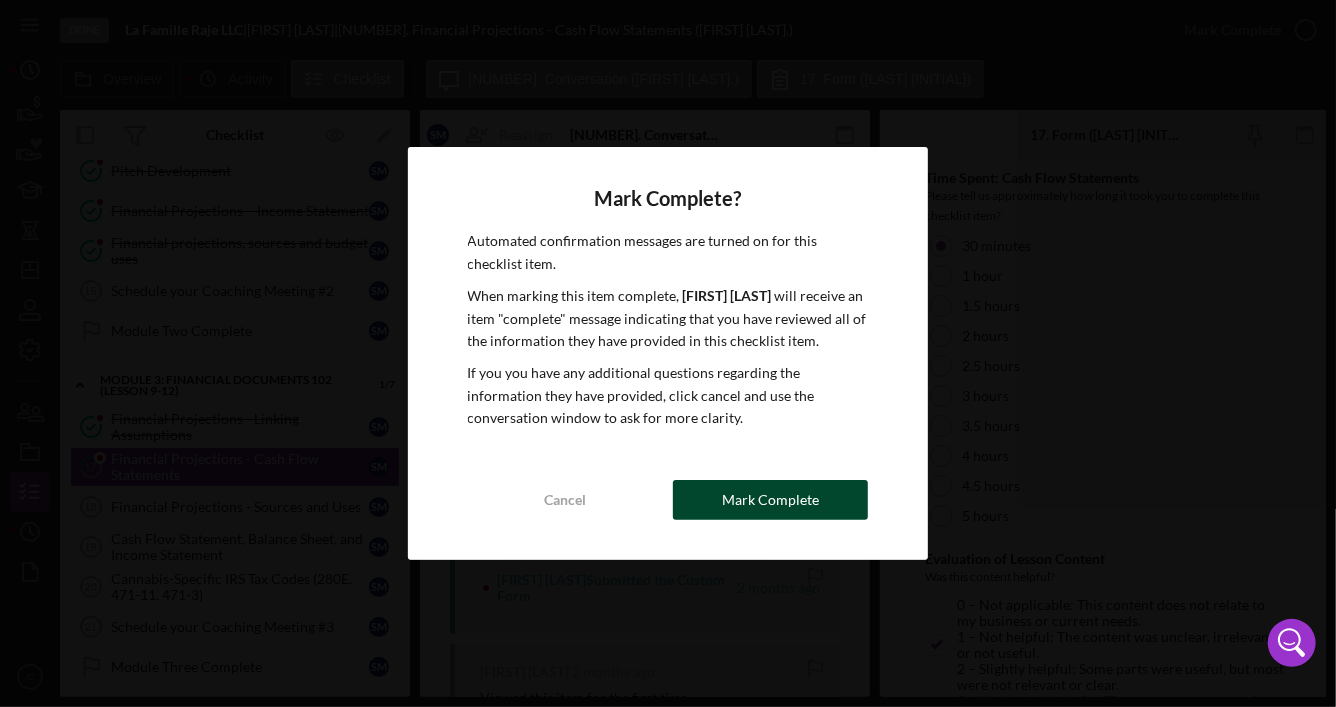 click on "Mark Complete" at bounding box center (770, 500) 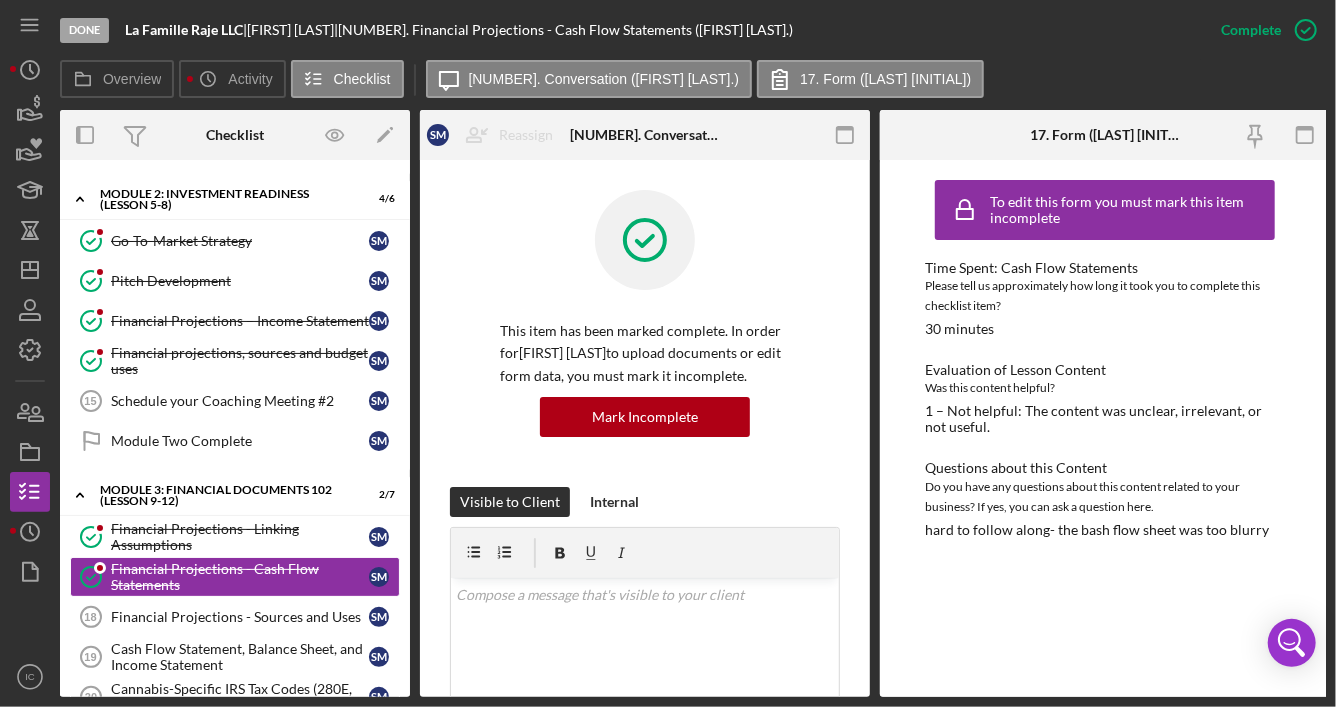 scroll, scrollTop: 719, scrollLeft: 0, axis: vertical 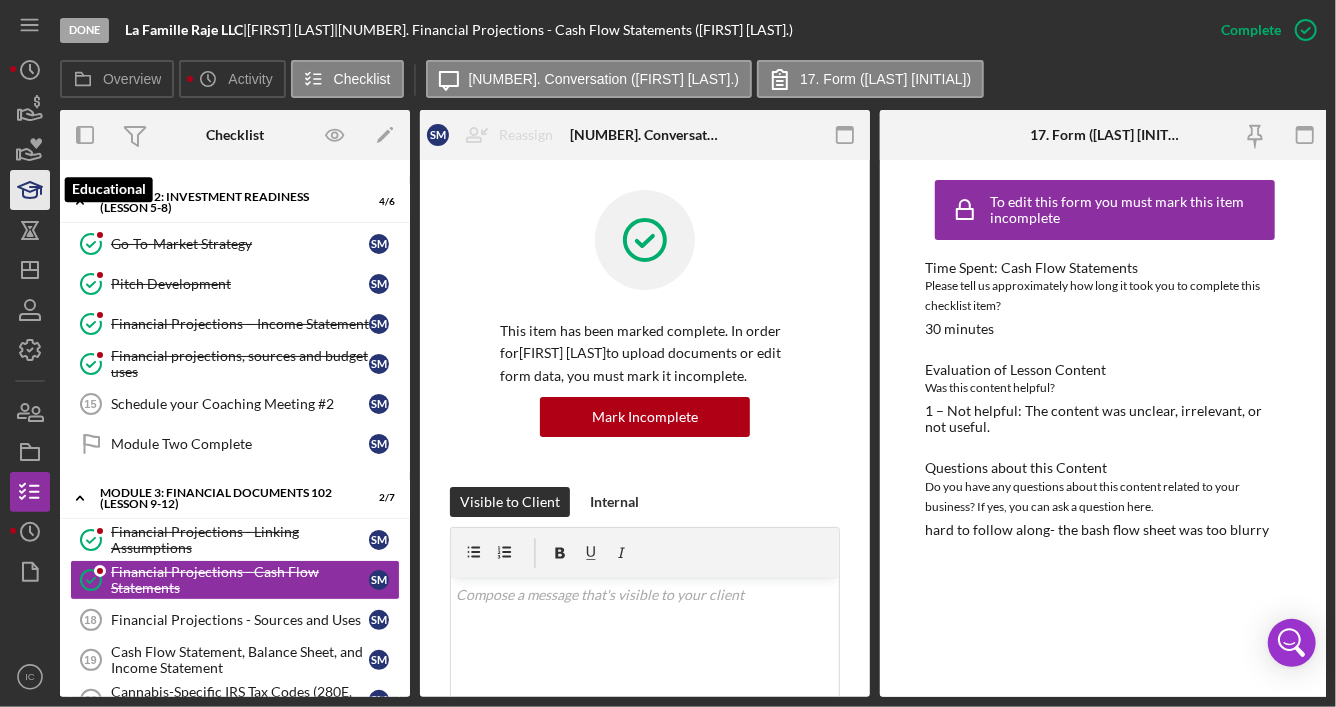 click 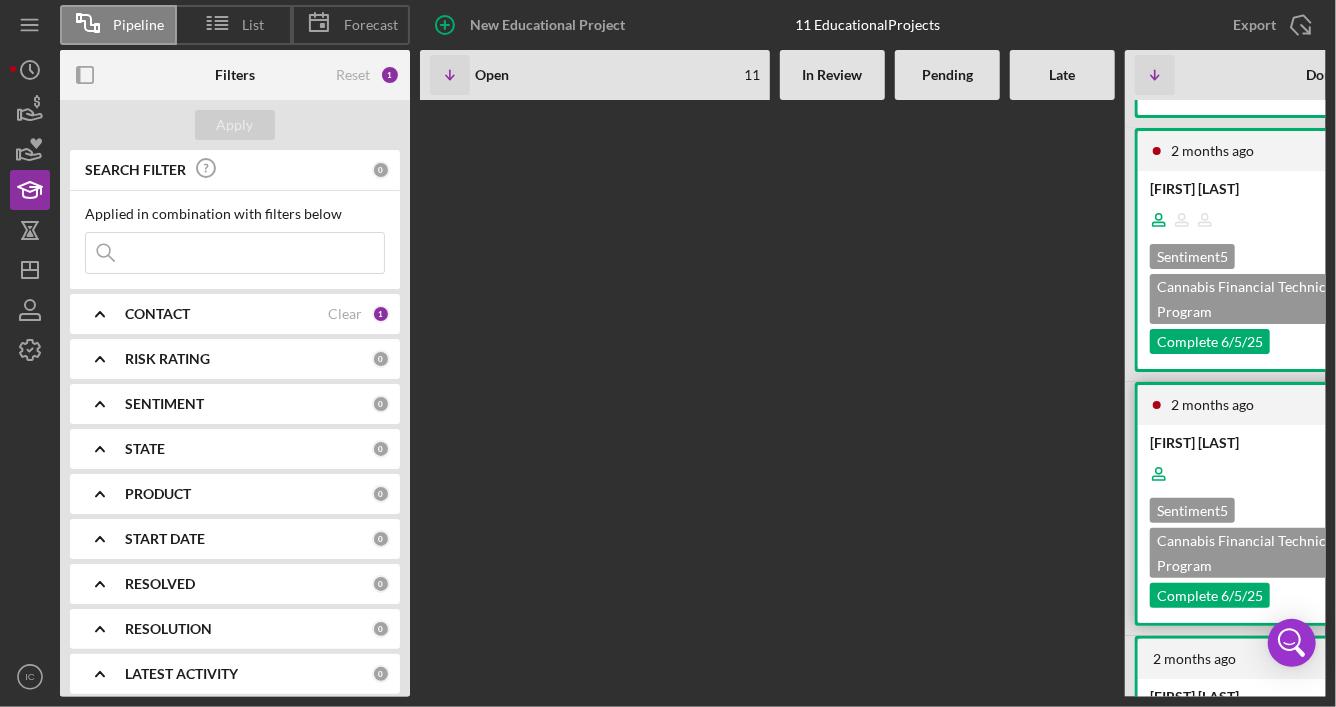 scroll, scrollTop: 4294, scrollLeft: 0, axis: vertical 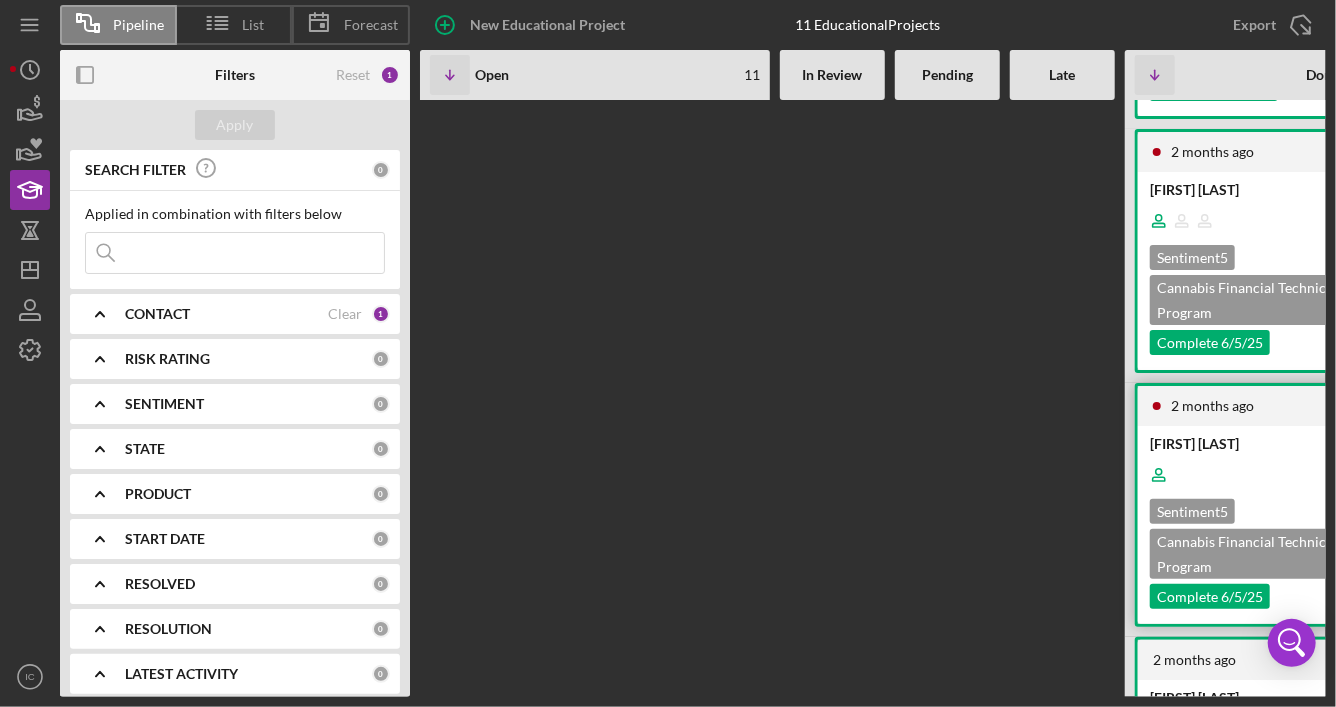 click on "[NAME] [LAST]" at bounding box center [1298, 443] 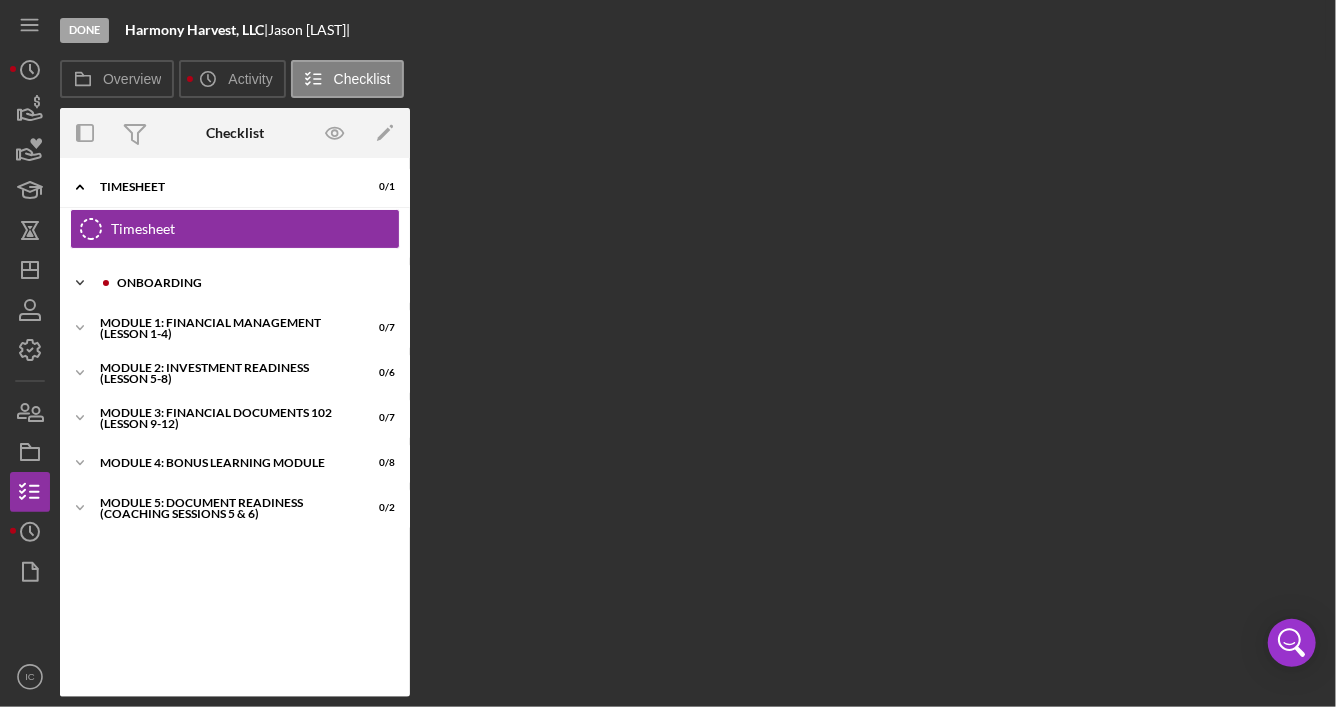 click on "Icon/Expander Onboarding 3 / 5" at bounding box center [235, 283] 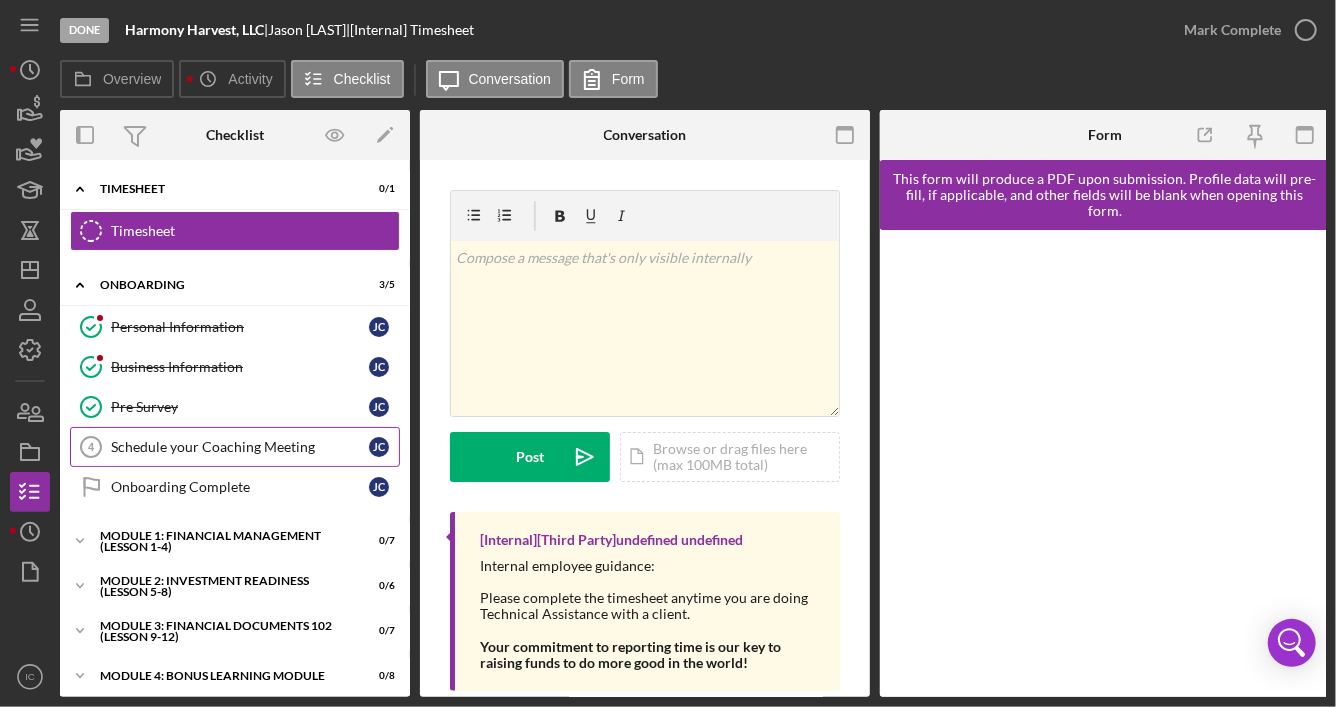 click on "Schedule your Coaching Meeting" at bounding box center [240, 447] 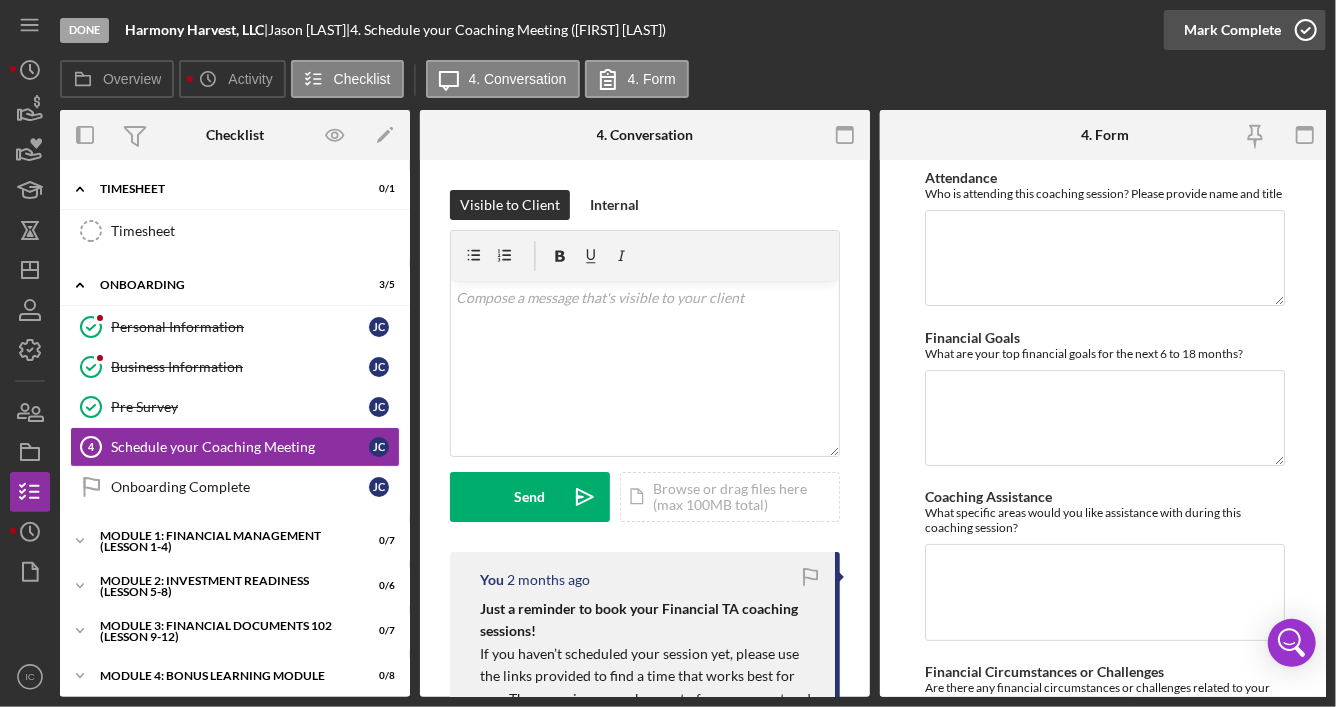 click 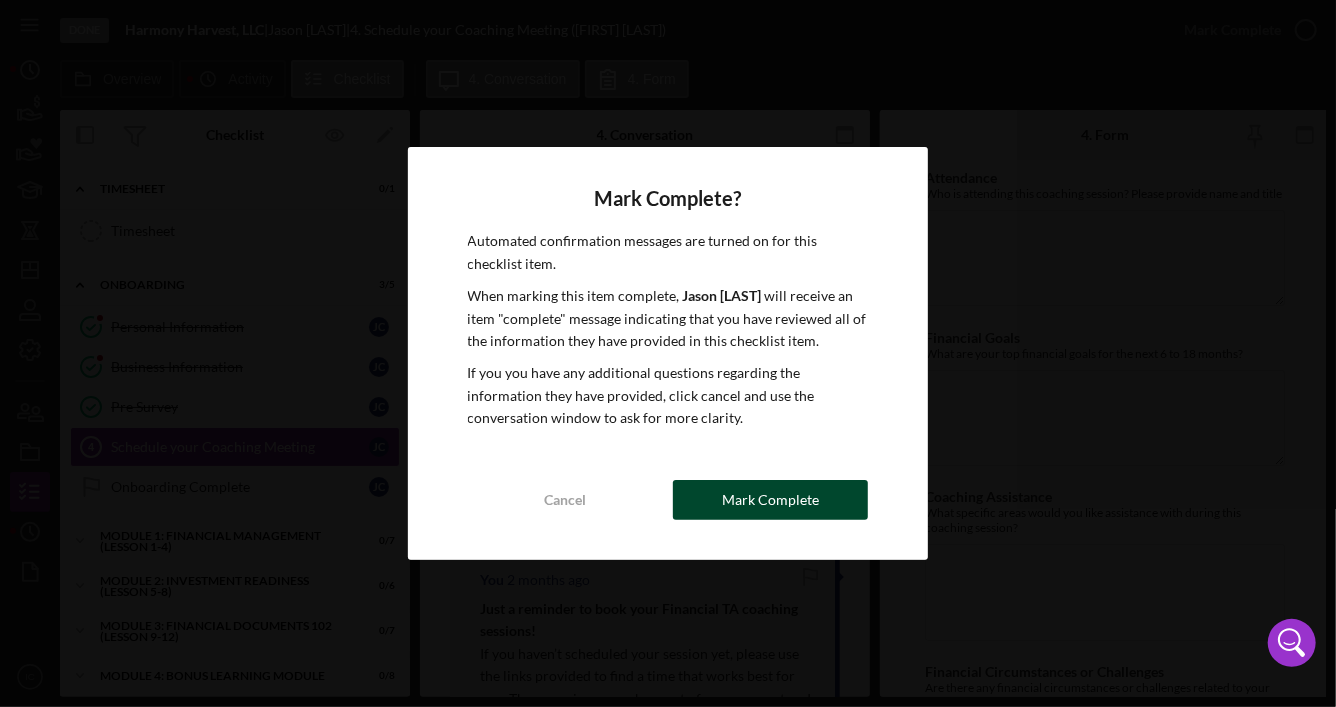 click on "Mark Complete" at bounding box center [770, 500] 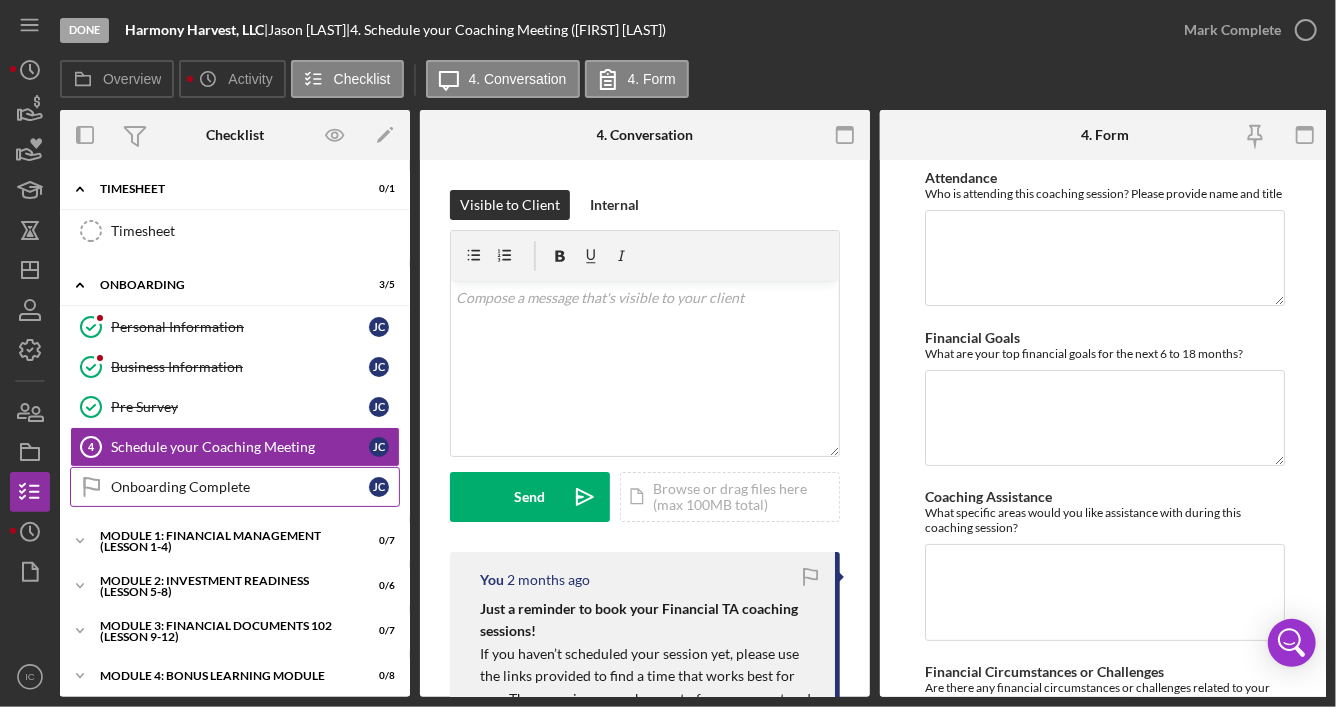 click on "Onboarding Complete" at bounding box center (240, 487) 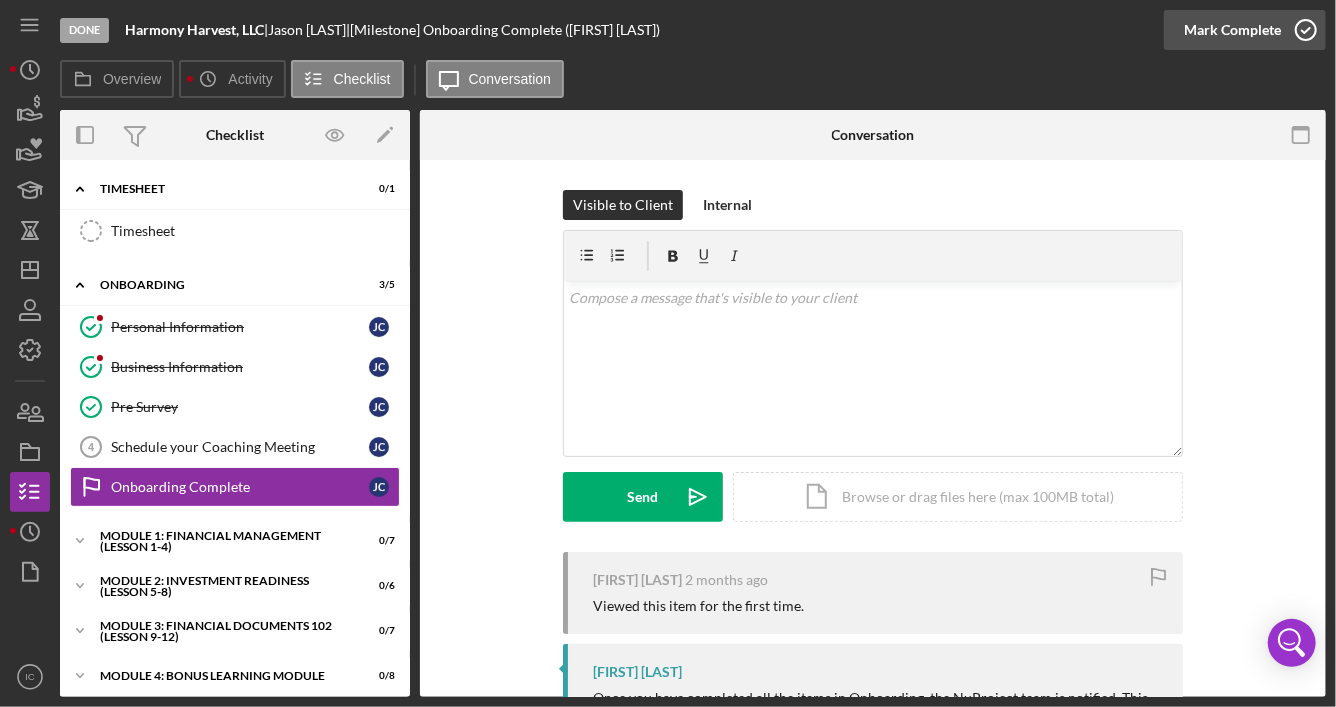 click 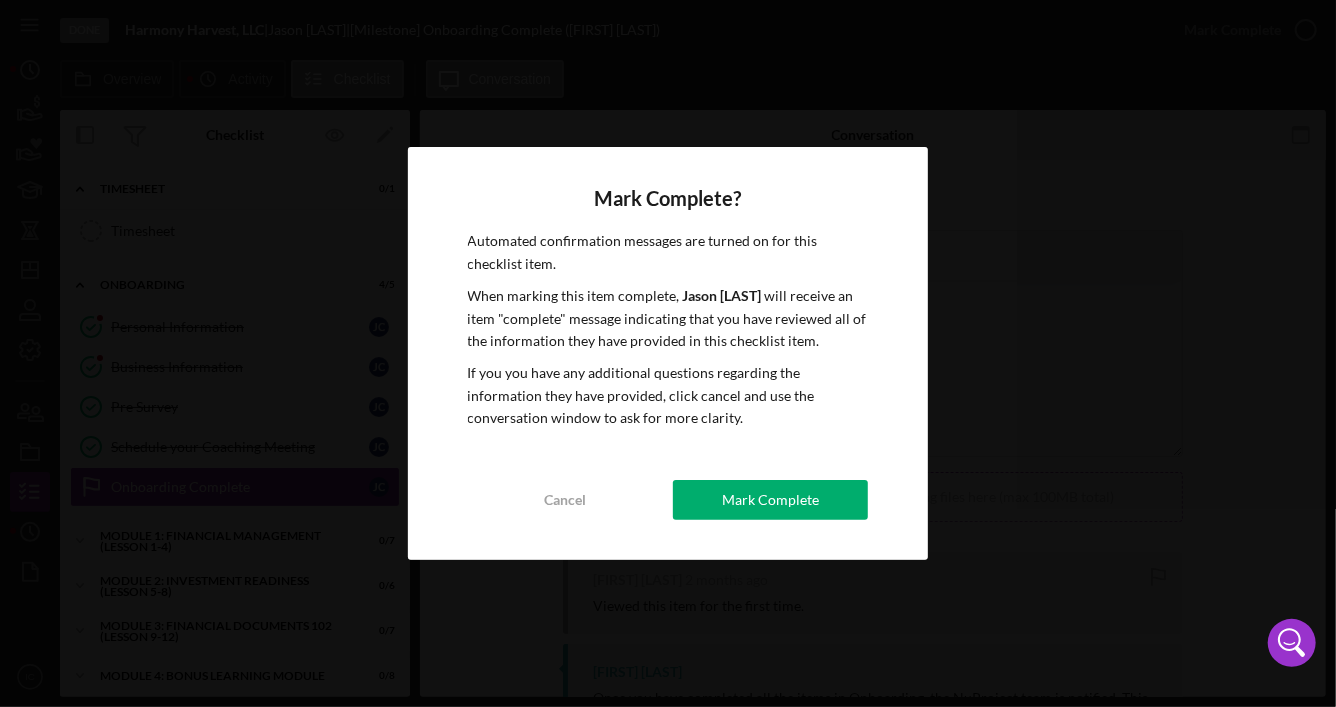 click on "Mark Complete" at bounding box center (770, 500) 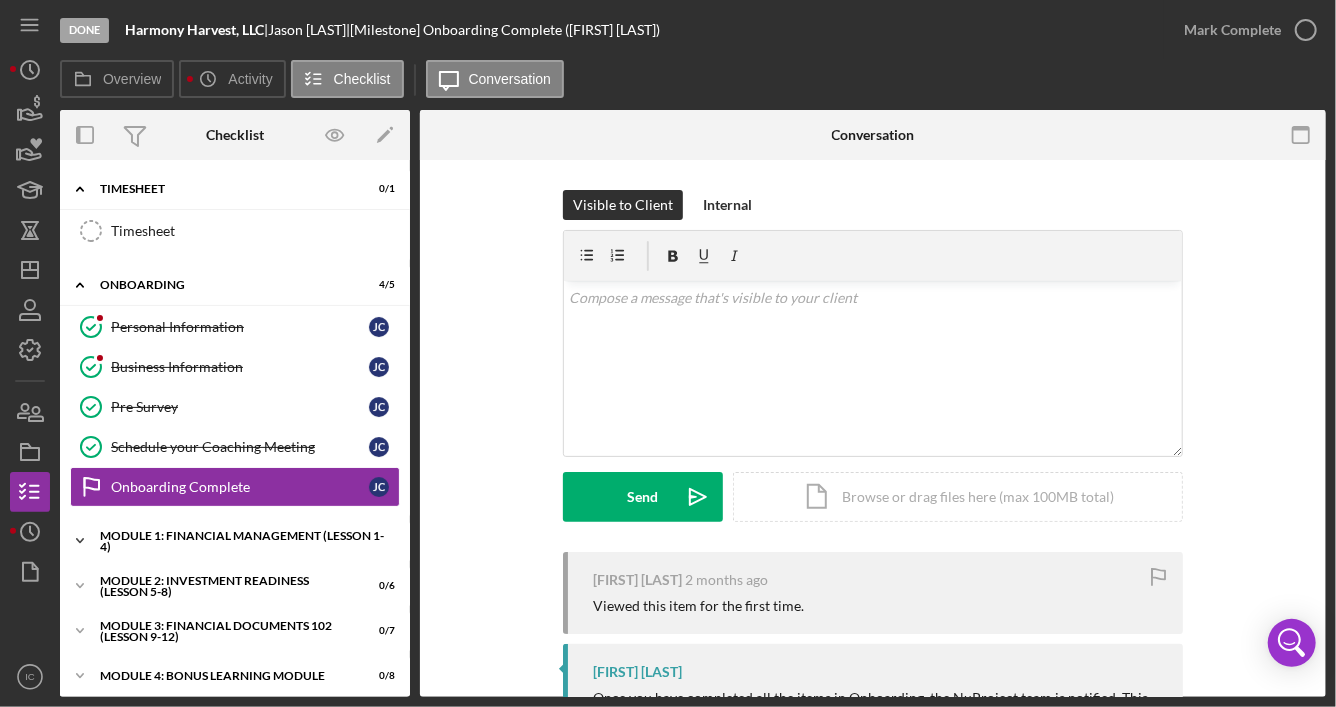 click on "Icon/Expander Module 1: Financial Management (Lesson 1-4) 0 / 7" at bounding box center (235, 541) 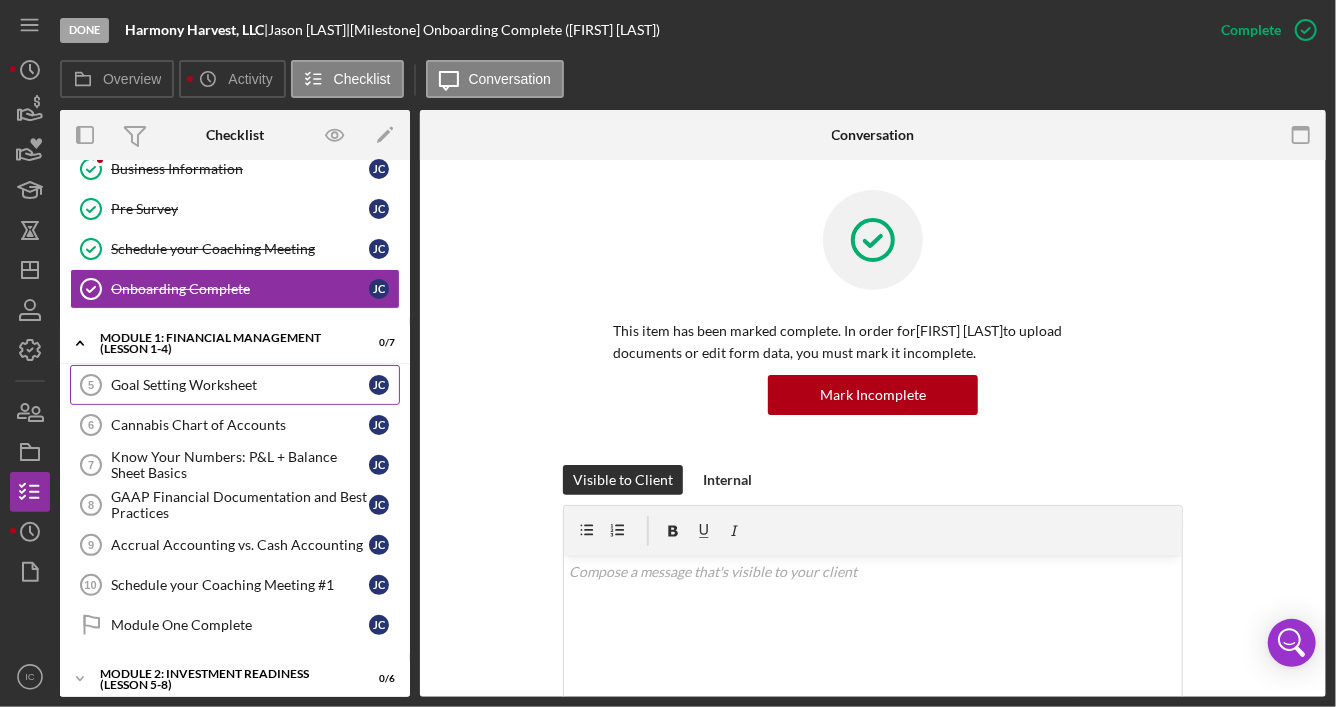 scroll, scrollTop: 200, scrollLeft: 0, axis: vertical 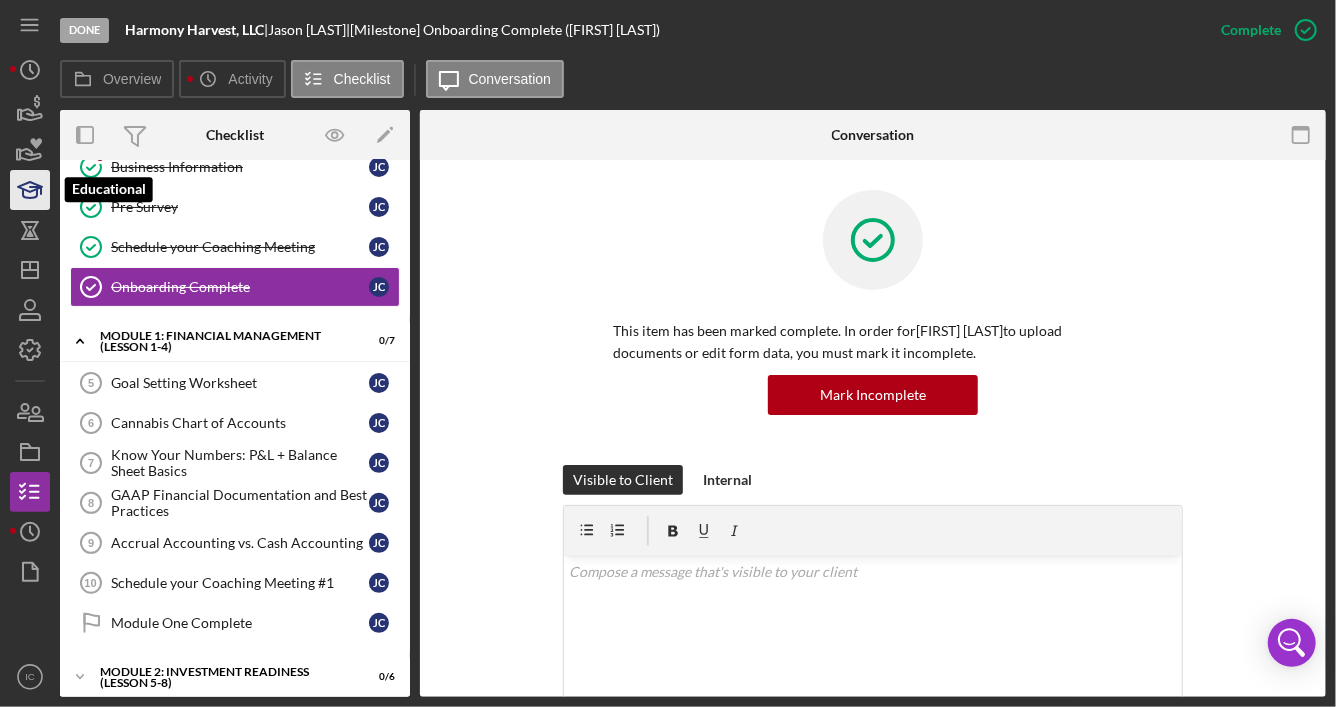 click 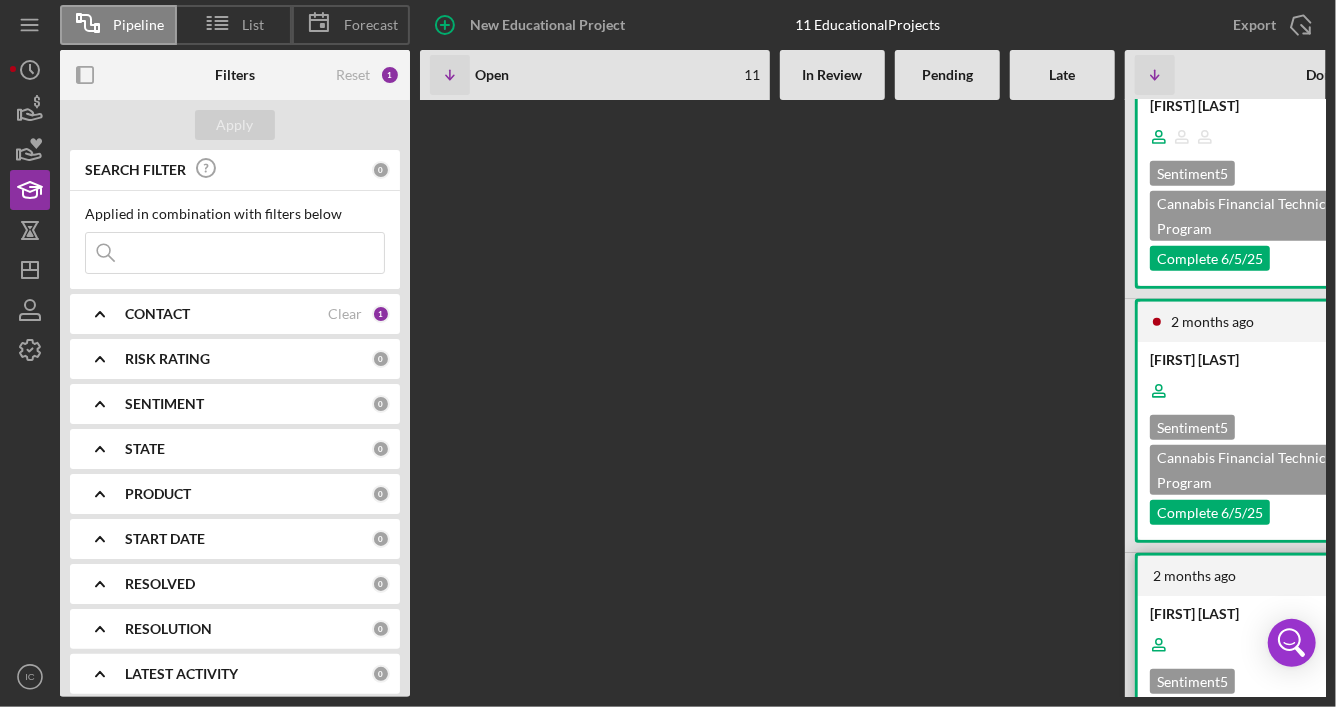 scroll, scrollTop: 4493, scrollLeft: 0, axis: vertical 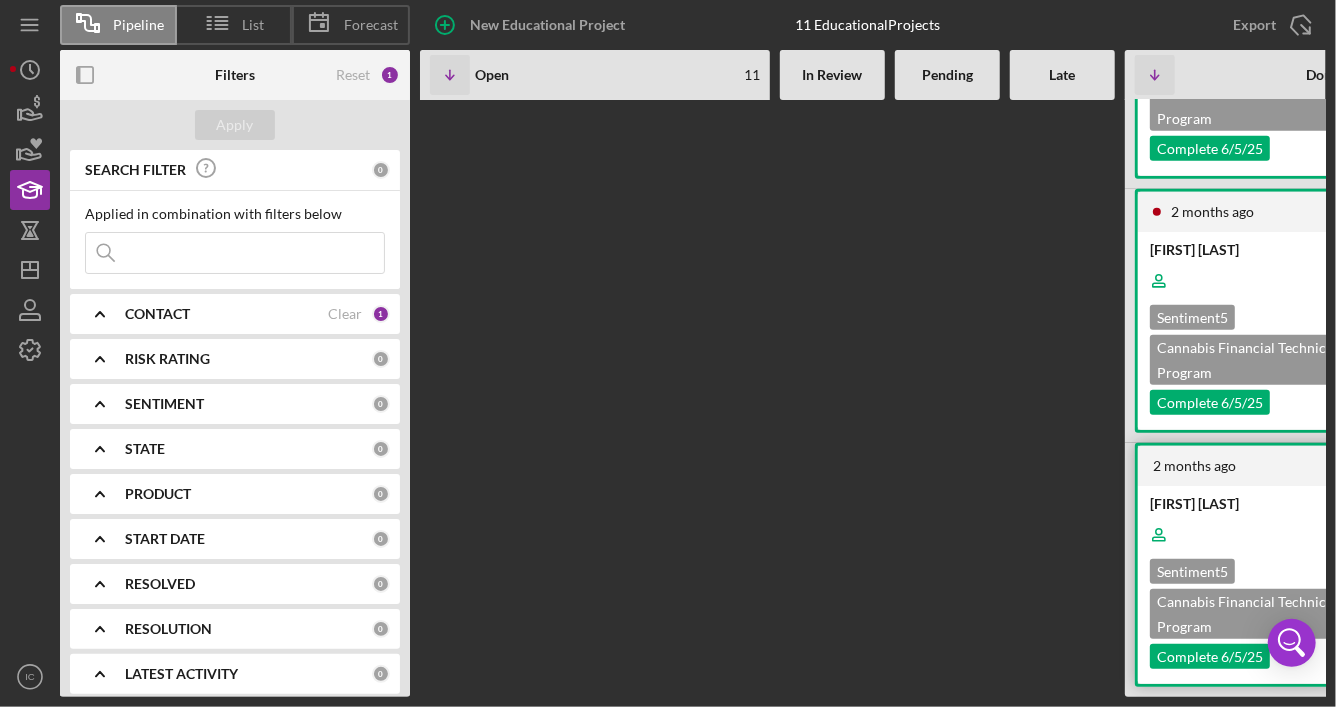 click at bounding box center [1298, 535] 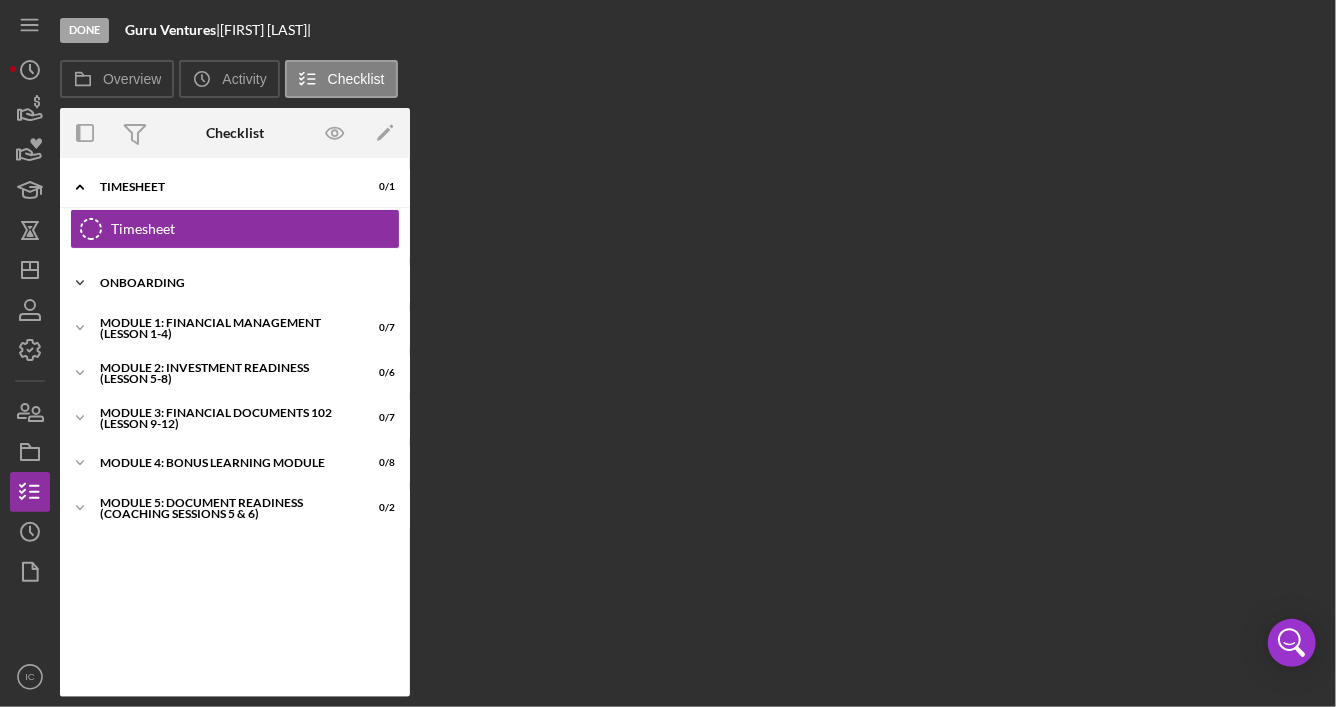 click on "Onboarding" at bounding box center [242, 283] 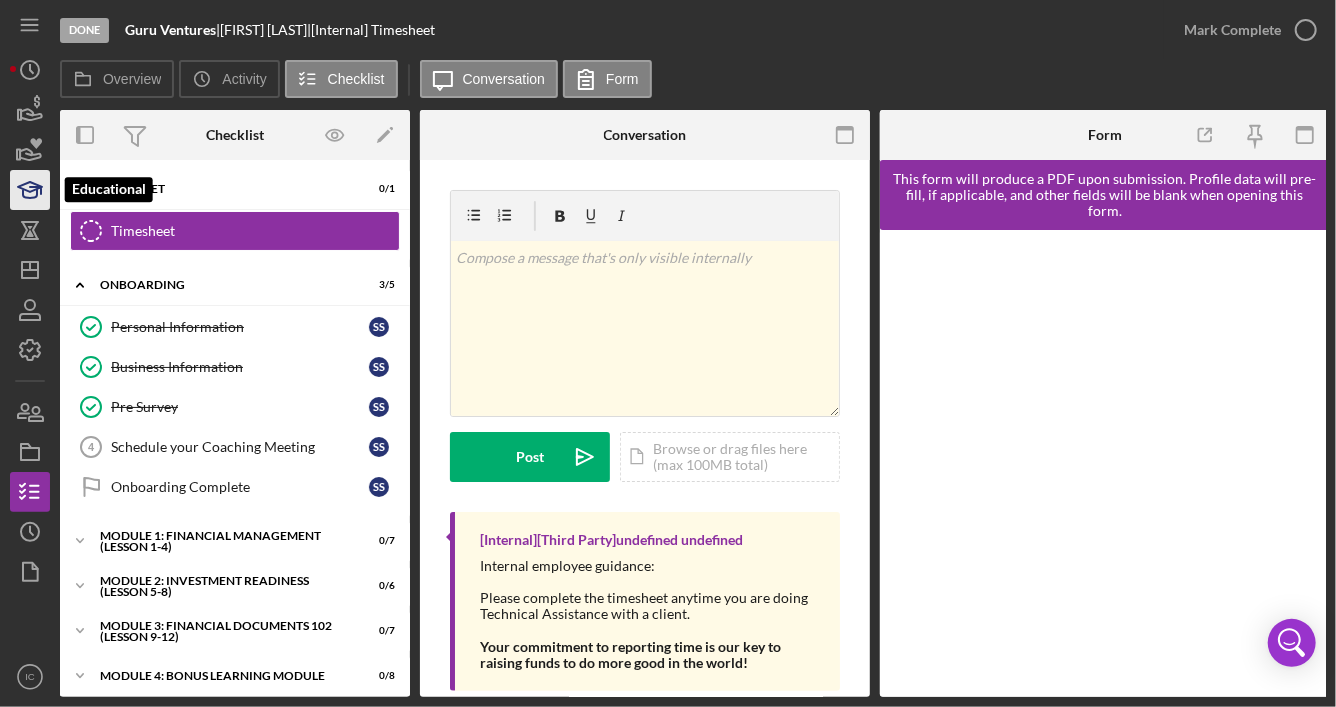 click 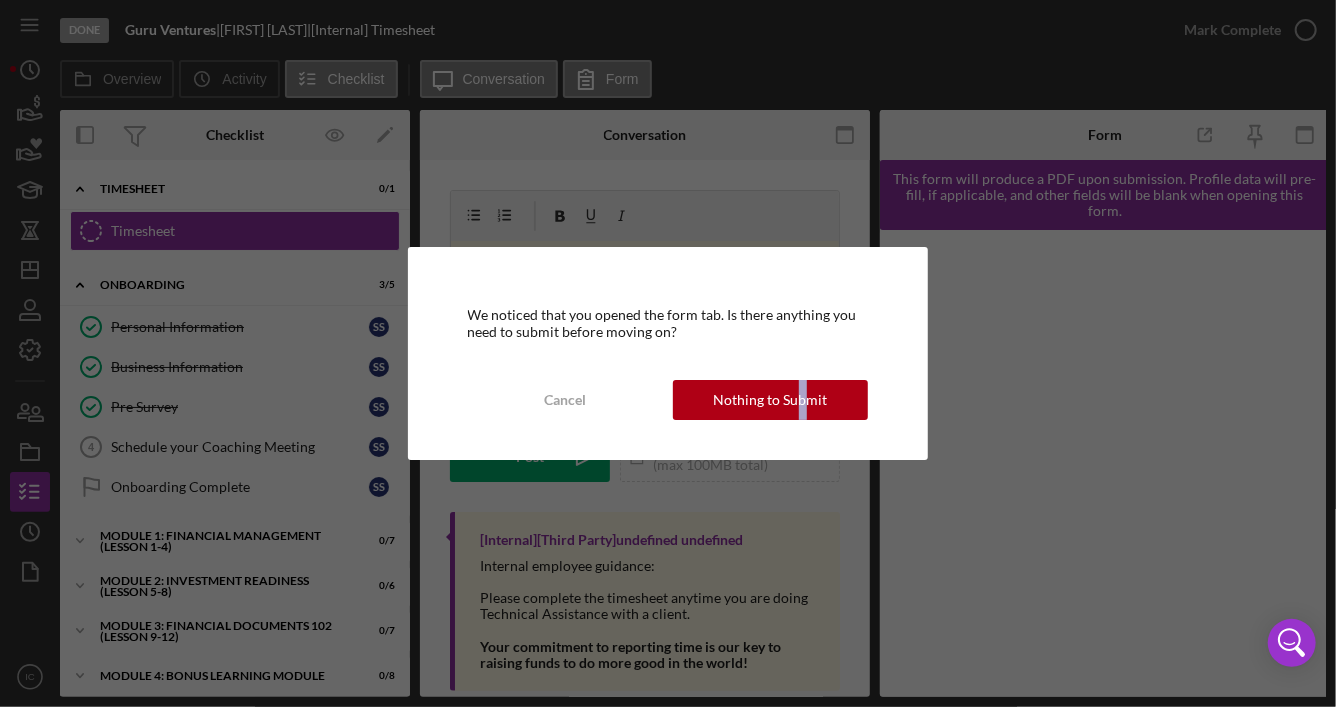 click on "We noticed that you opened the form tab. Is there anything you need to submit before moving on? Cancel Nothing to Submit" at bounding box center [668, 353] 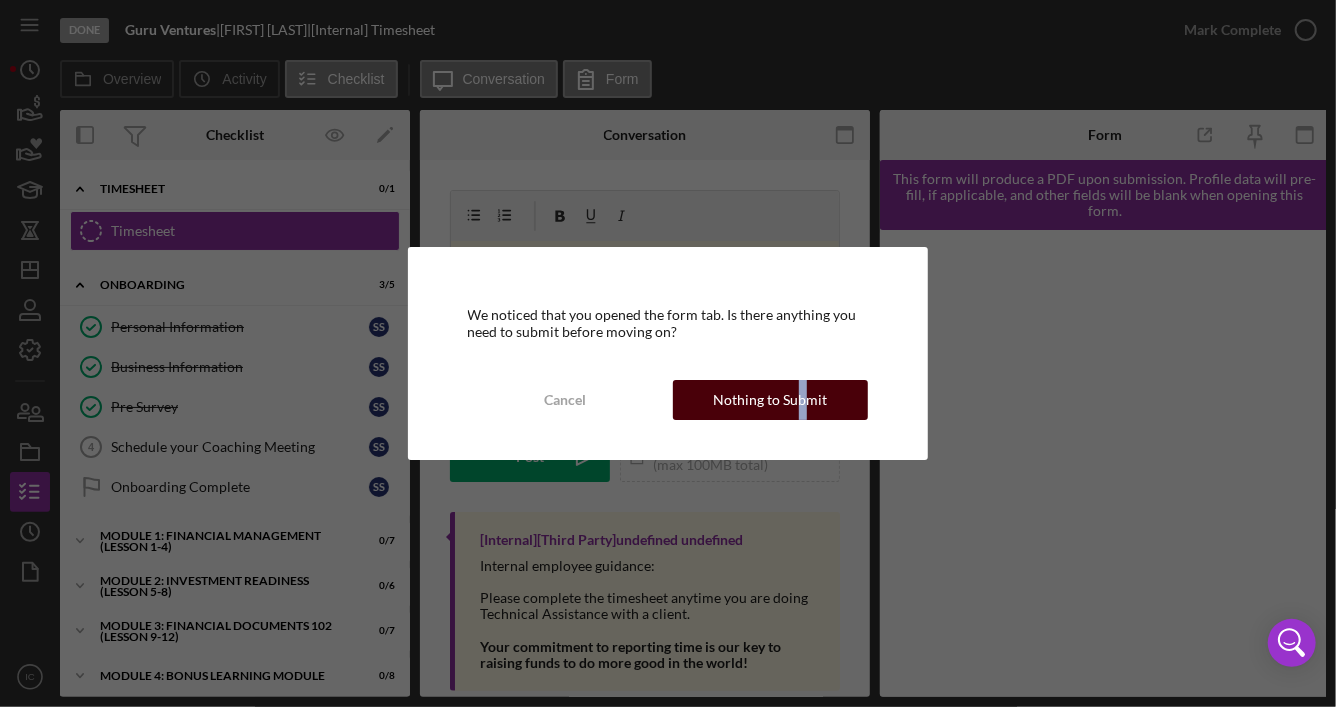 click on "Nothing to Submit" at bounding box center [771, 400] 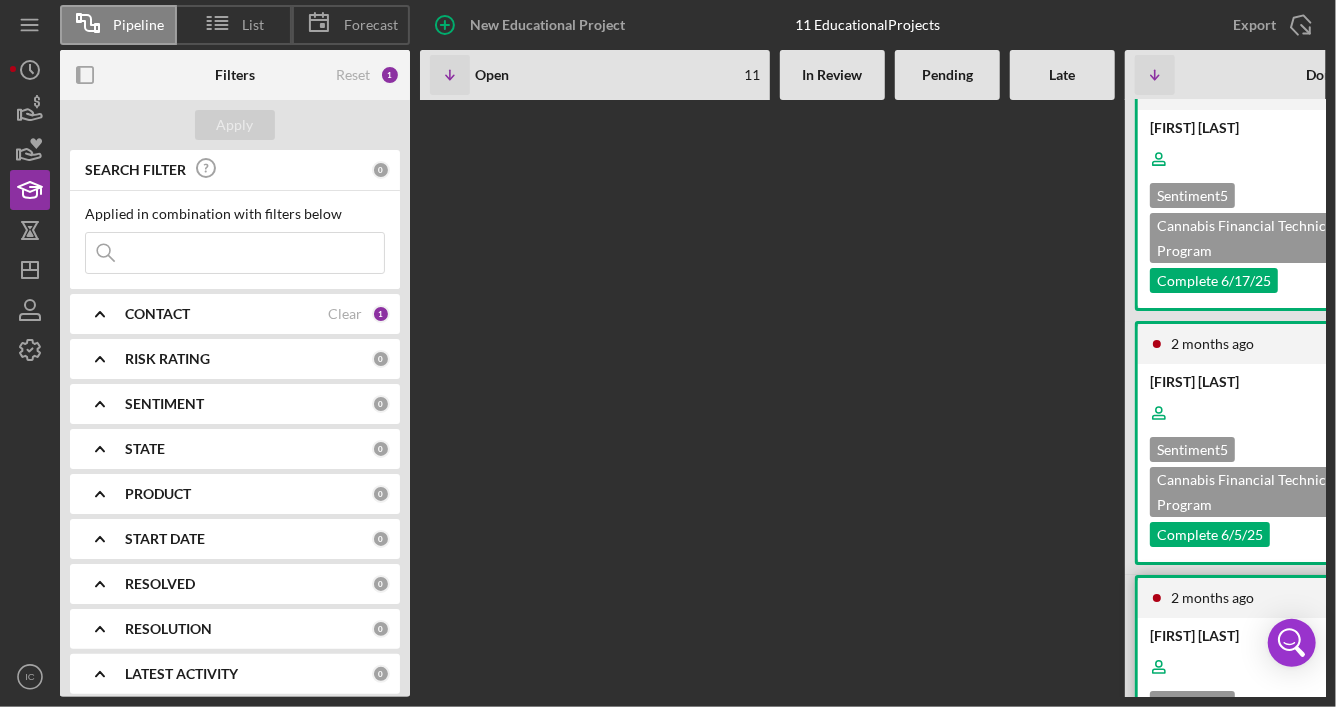 scroll, scrollTop: 3593, scrollLeft: 0, axis: vertical 